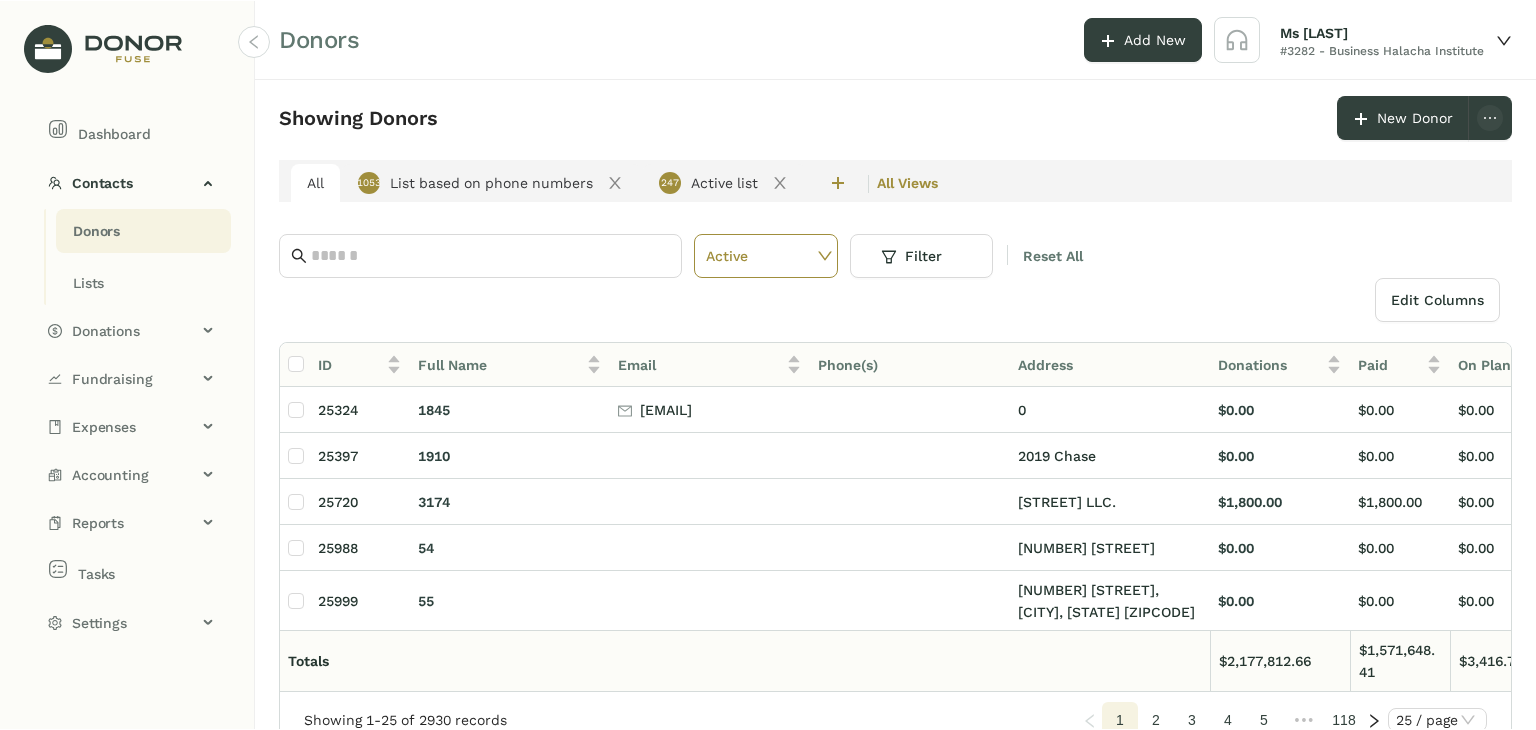 scroll, scrollTop: 0, scrollLeft: 0, axis: both 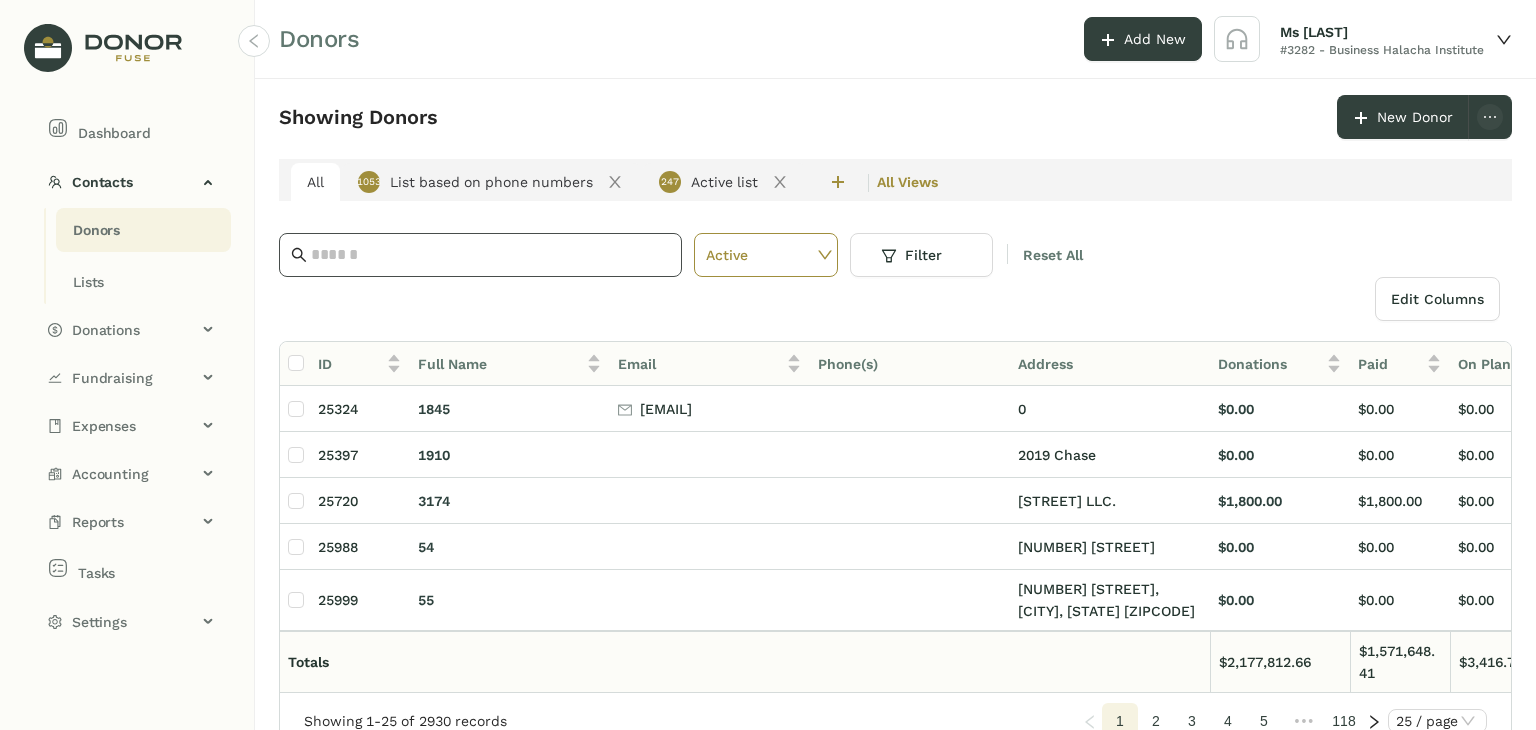 click at bounding box center [490, 255] 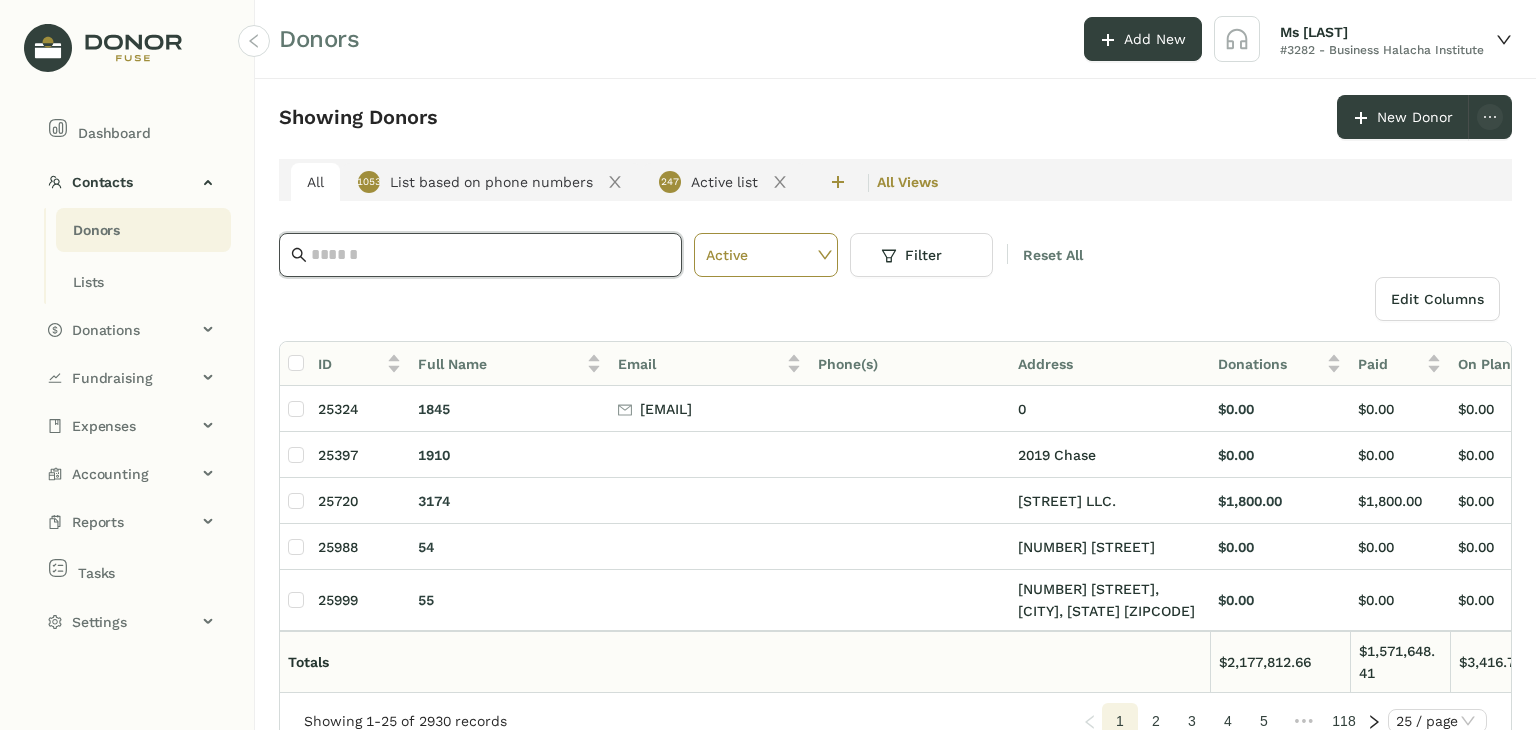 paste on "**********" 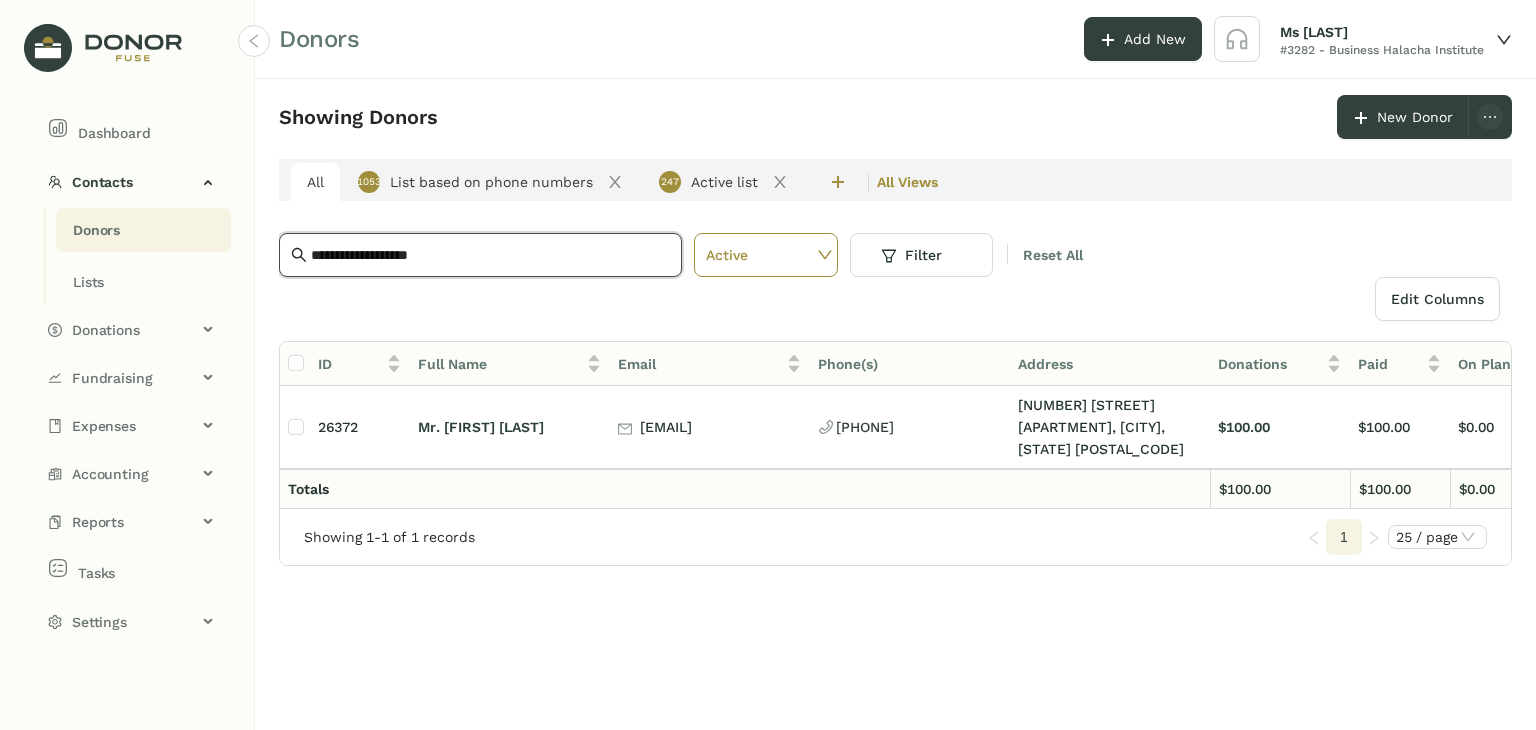 type on "**********" 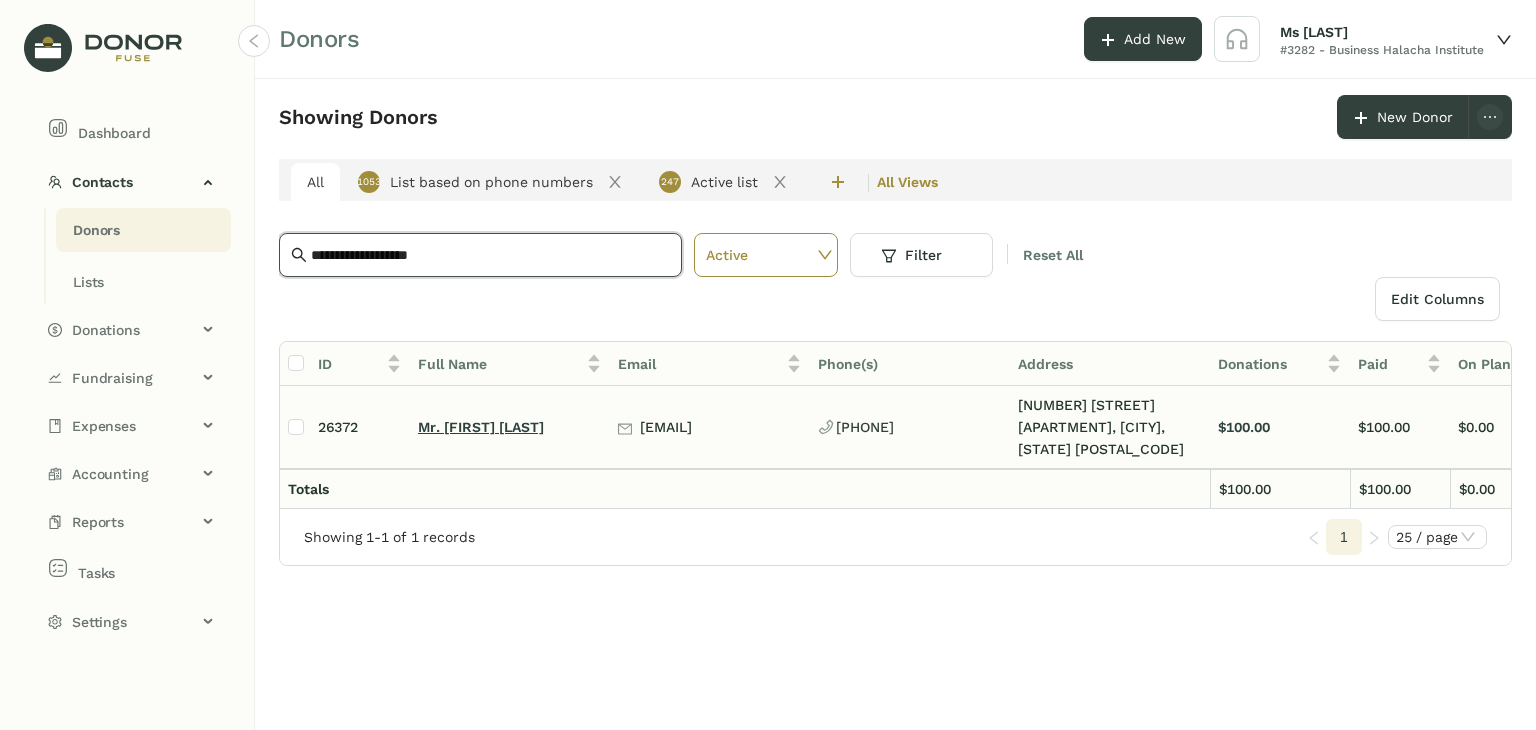 click on "Mr. [FIRST] [LAST]" at bounding box center [481, 427] 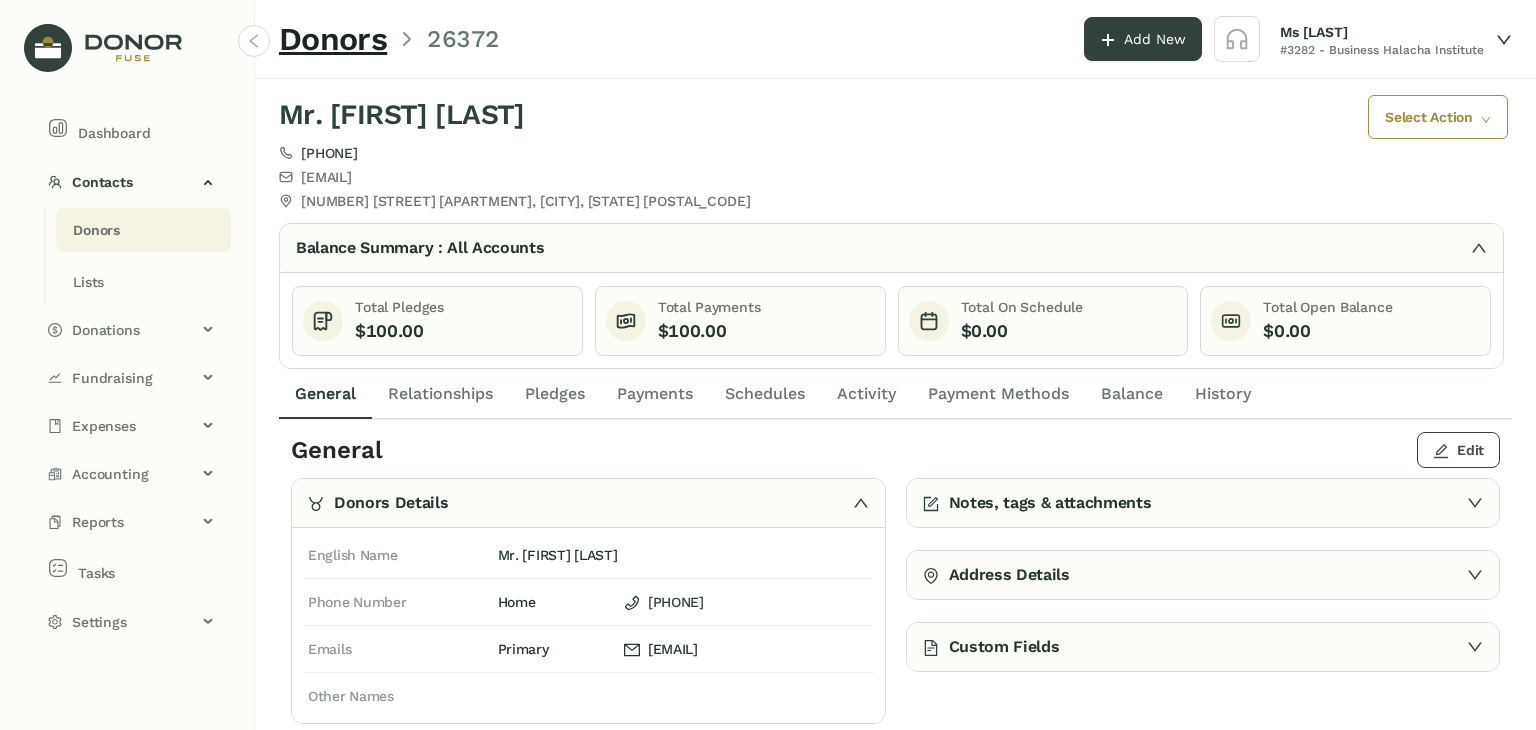 click on "Edit" at bounding box center [1470, 450] 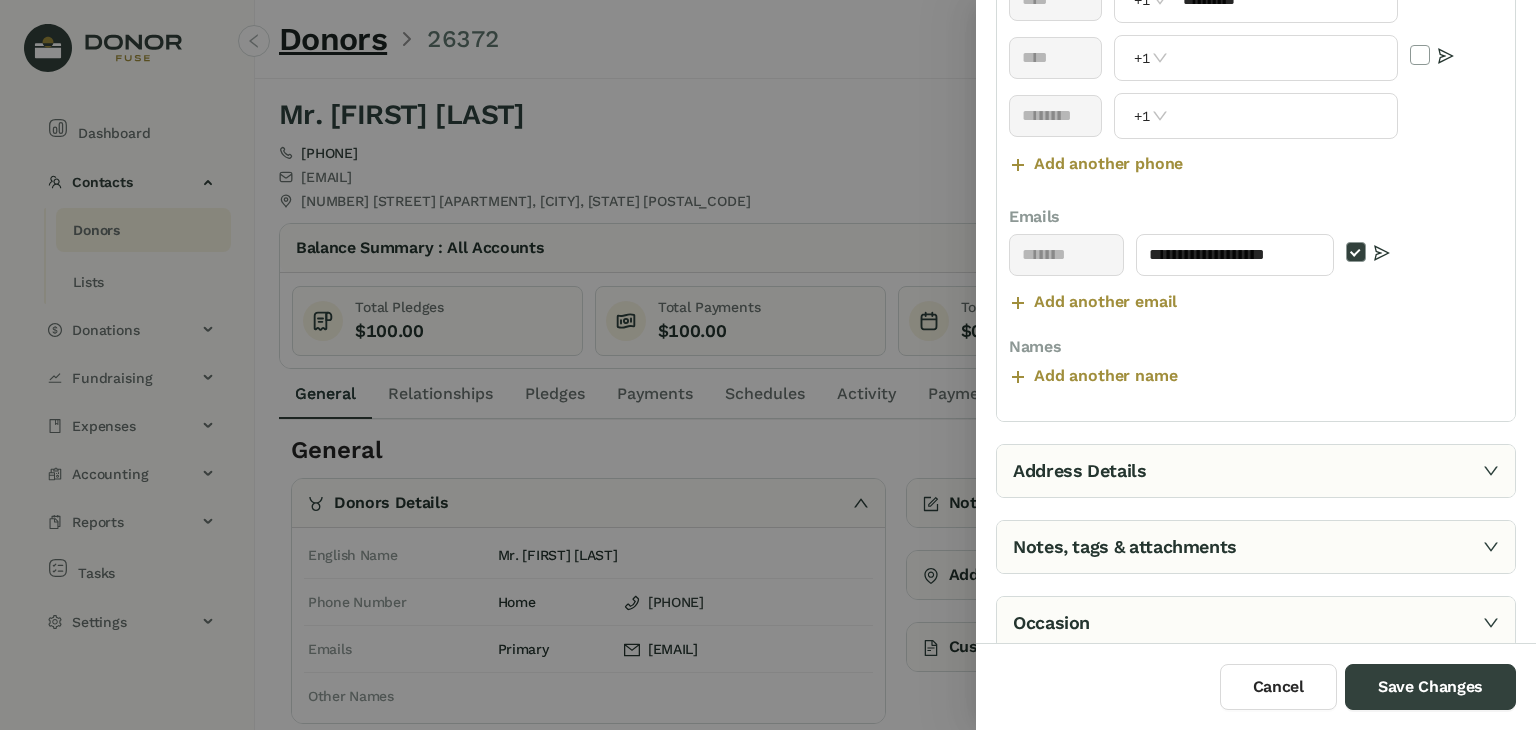 scroll, scrollTop: 428, scrollLeft: 0, axis: vertical 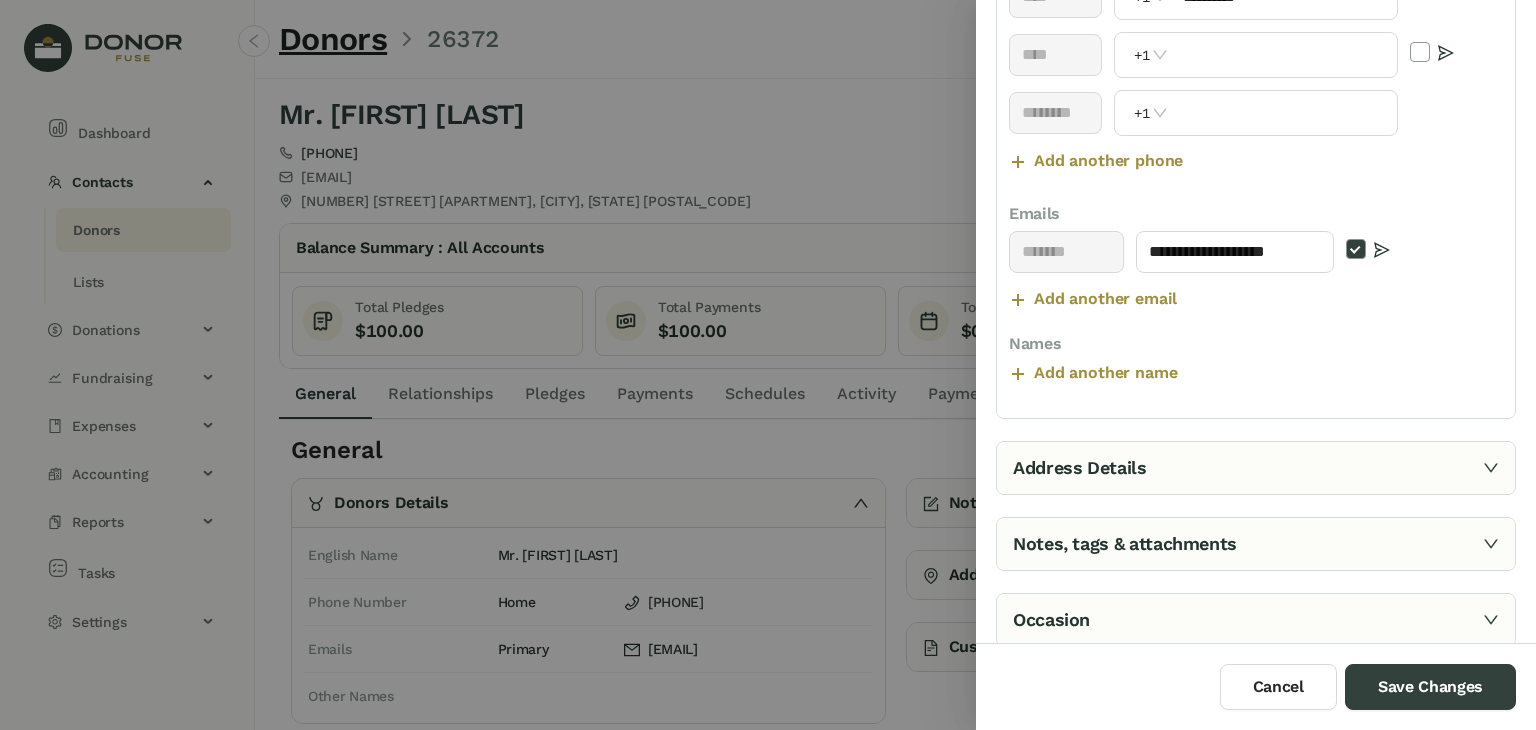 click at bounding box center [1491, 468] 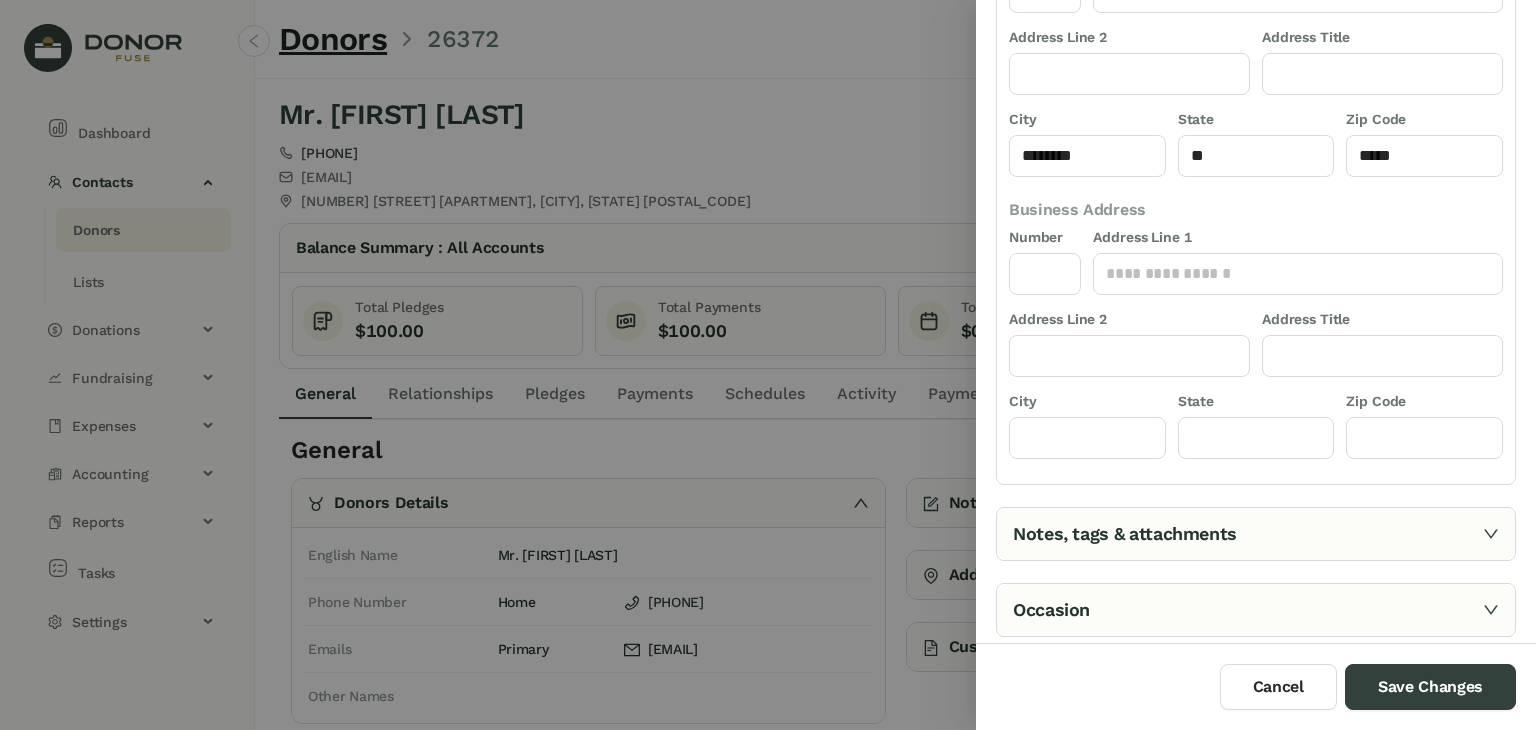 scroll, scrollTop: 304, scrollLeft: 0, axis: vertical 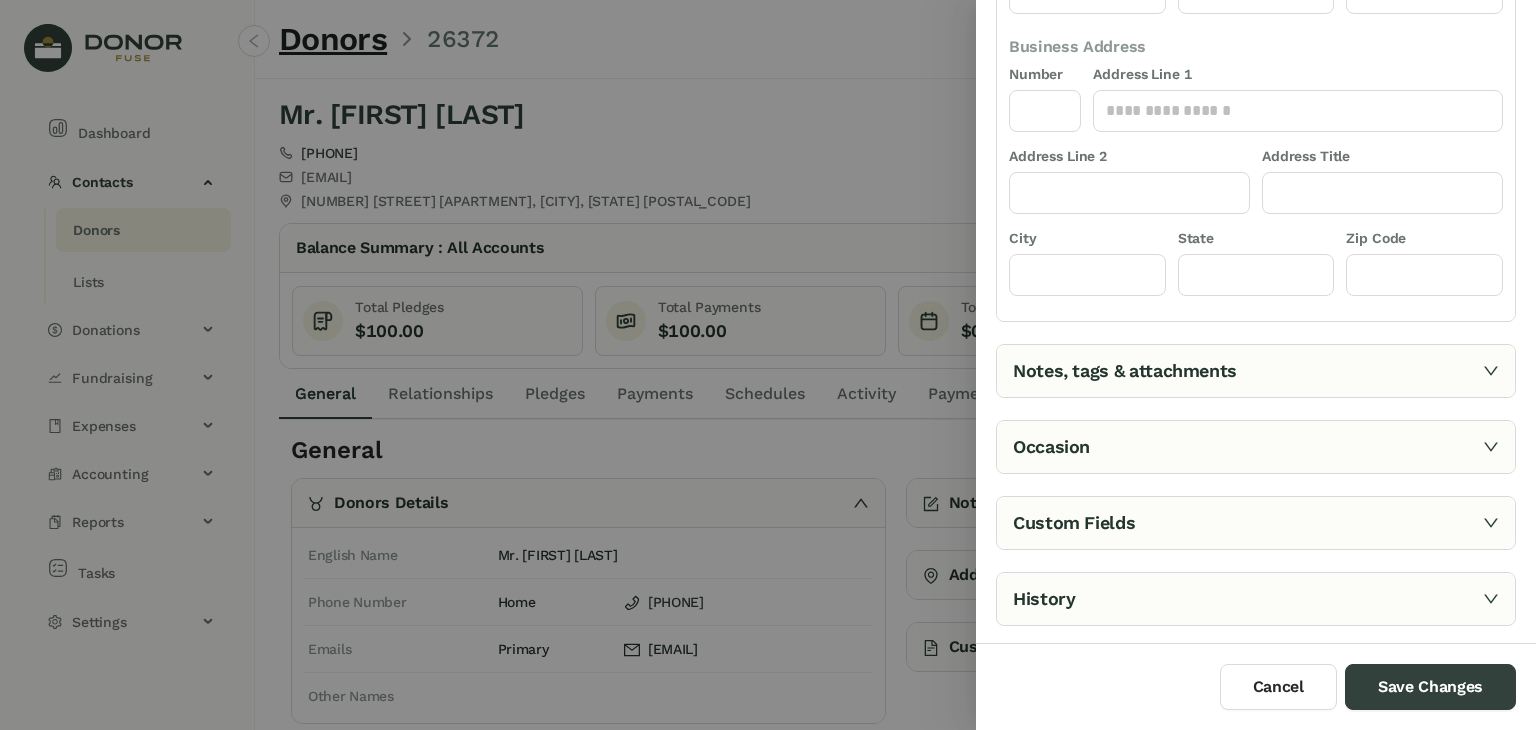 click on "Notes, tags & attachments" at bounding box center [1256, 371] 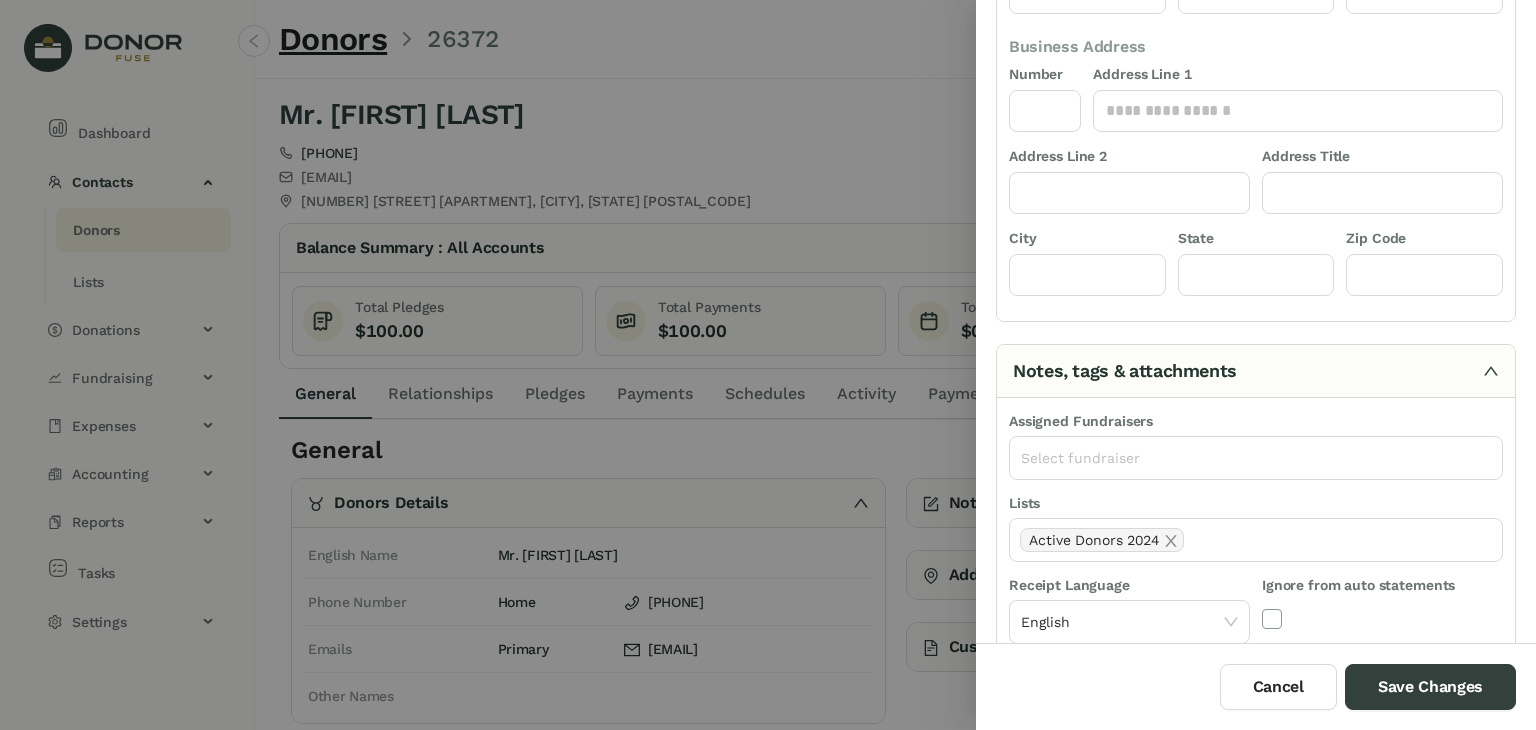 scroll, scrollTop: 260, scrollLeft: 0, axis: vertical 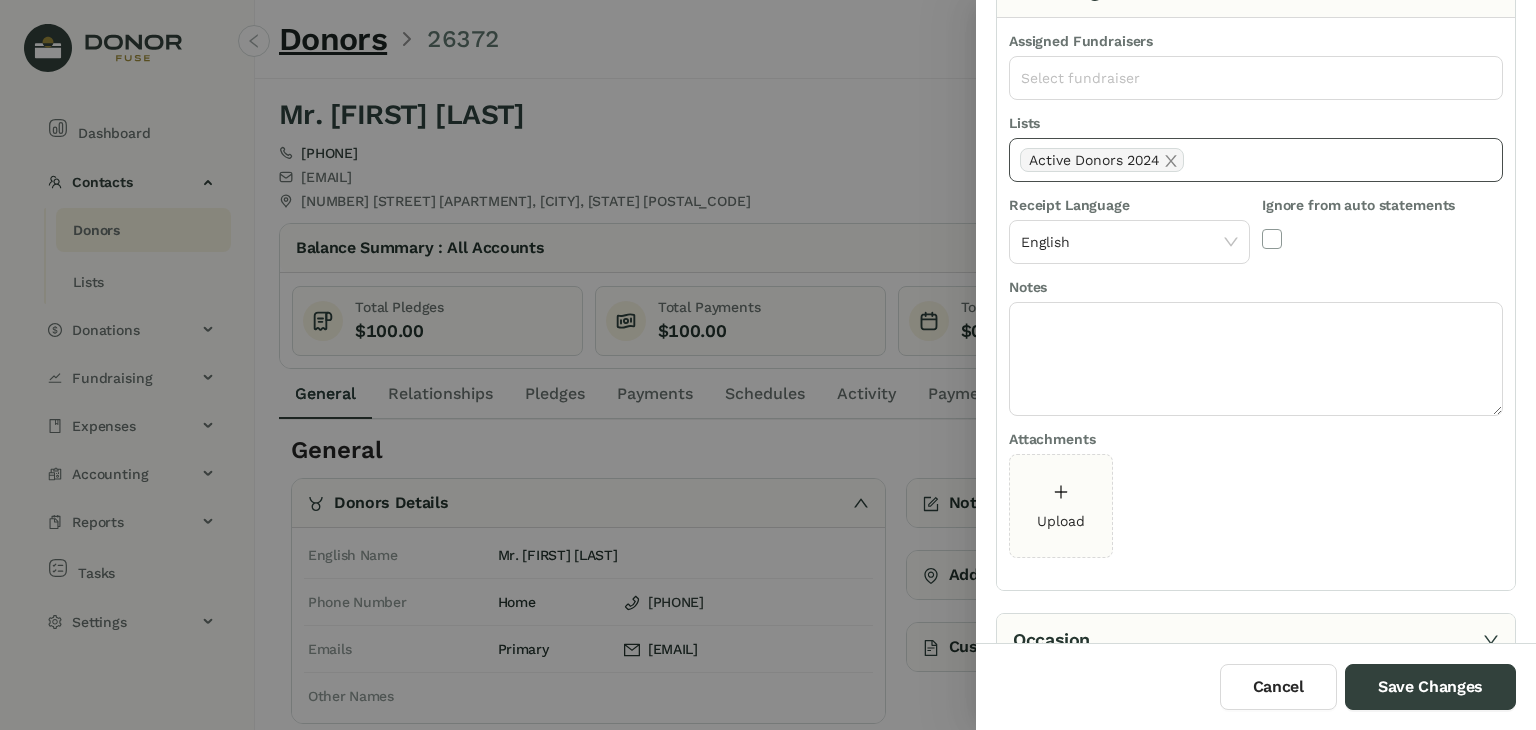 click on "Active Donors 2024" at bounding box center [1256, 160] 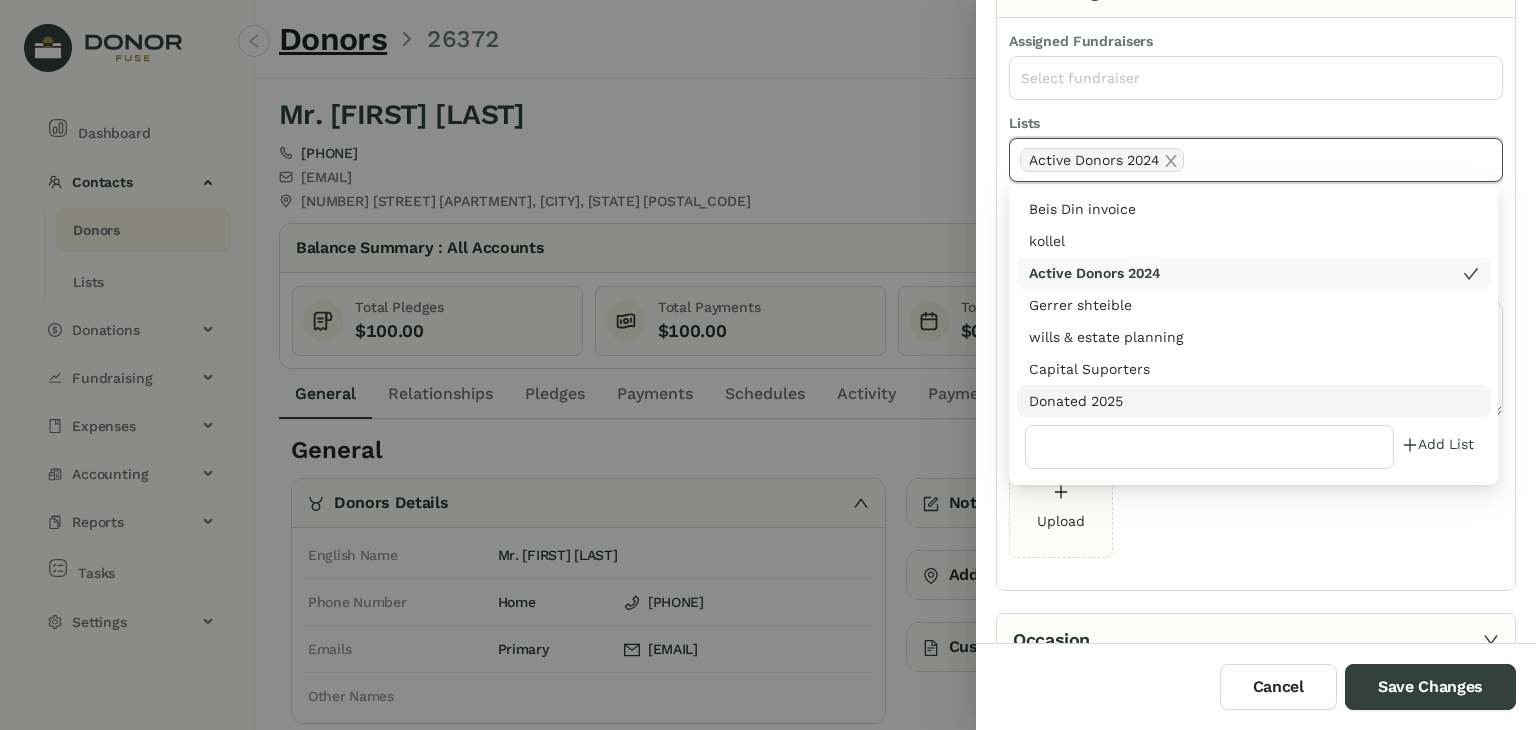 click on "Donated 2025" at bounding box center [1254, 401] 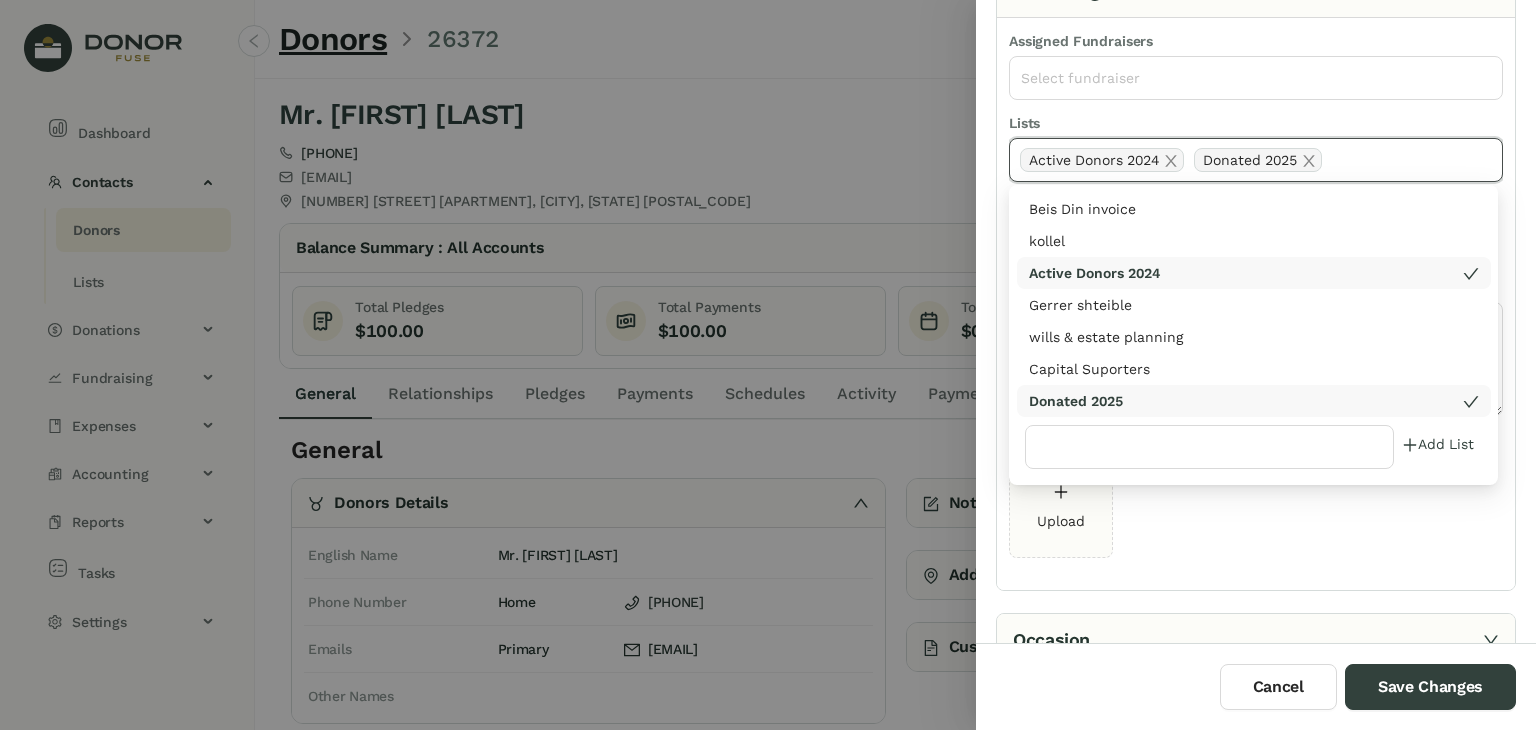 click on "Upload" at bounding box center (1256, 510) 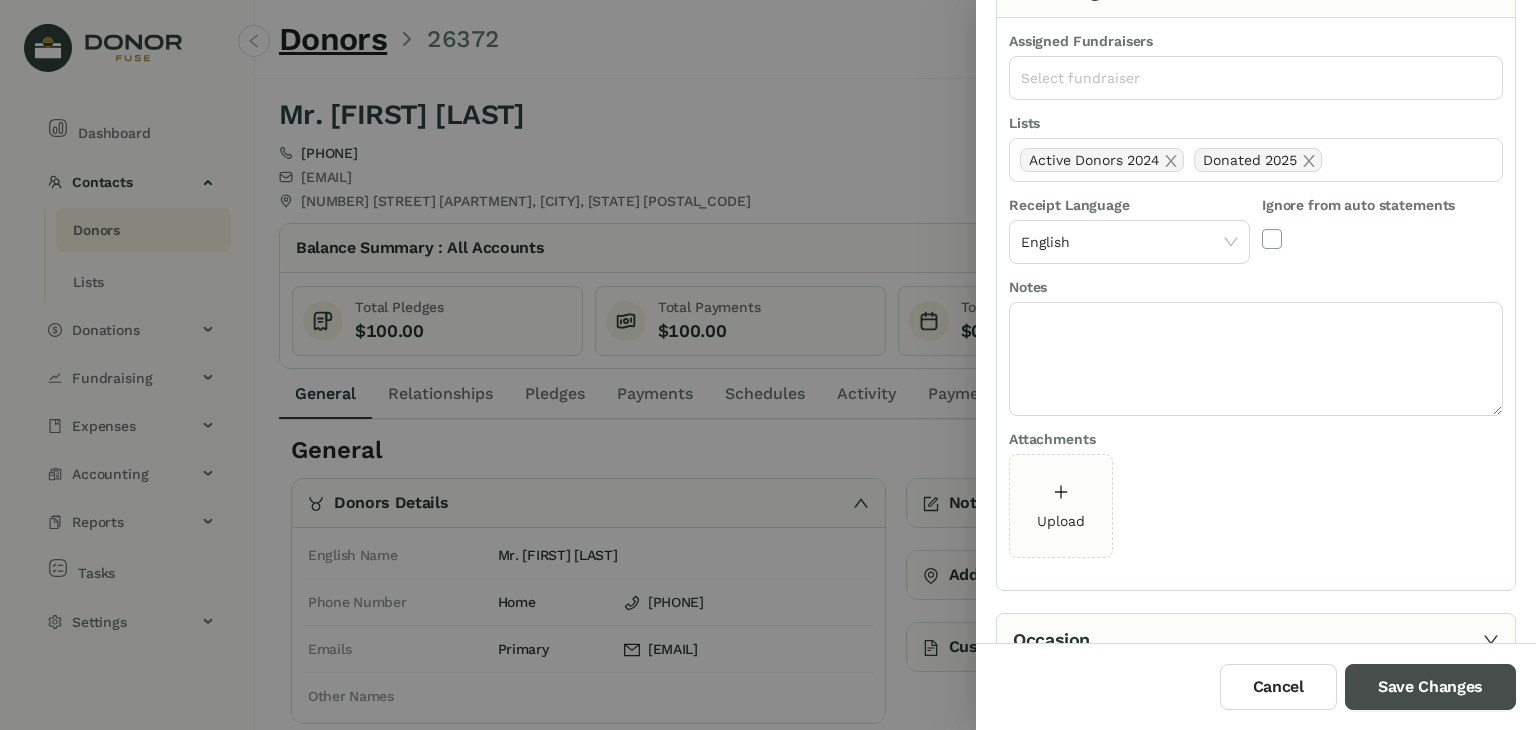 click on "Save Changes" at bounding box center (1430, 687) 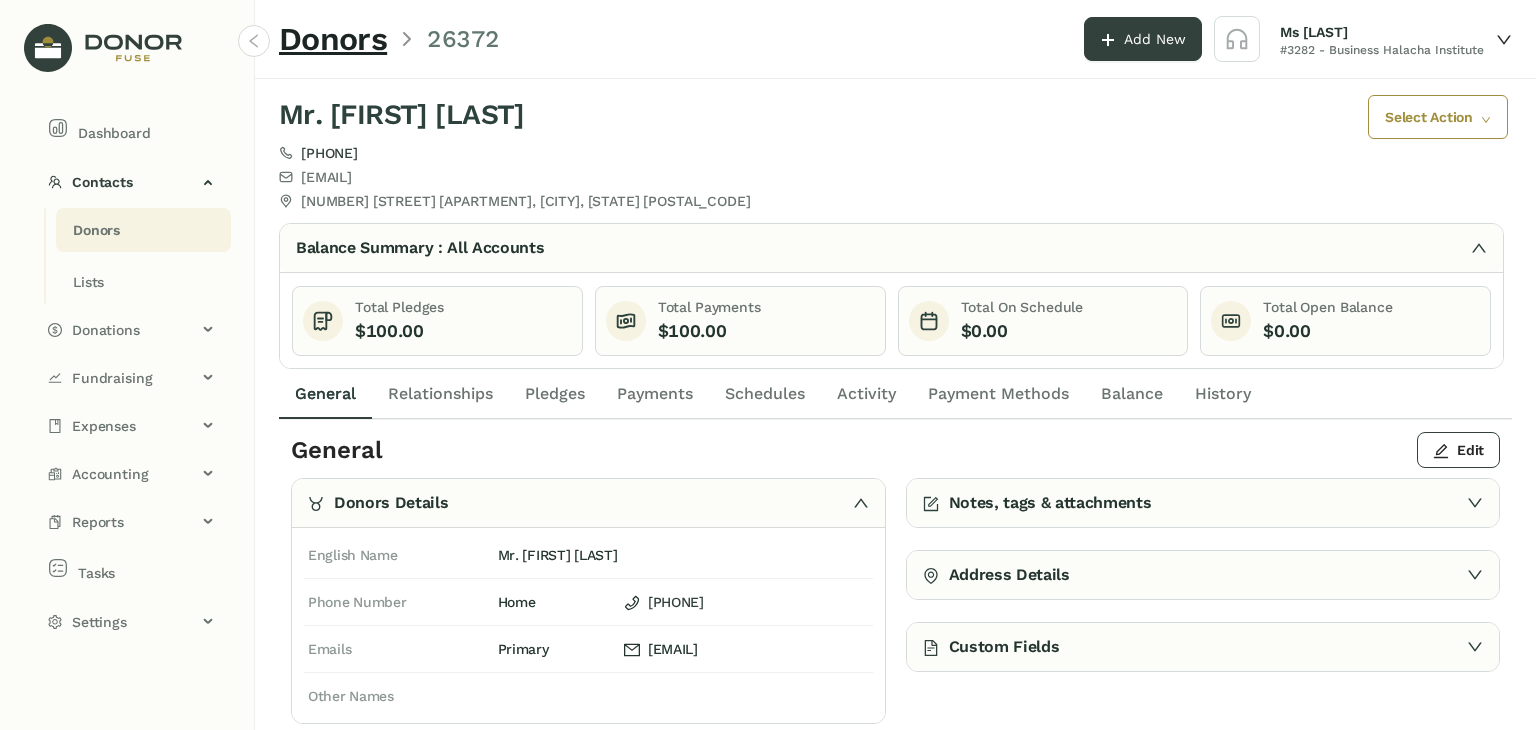 click on "Payments" at bounding box center [325, 394] 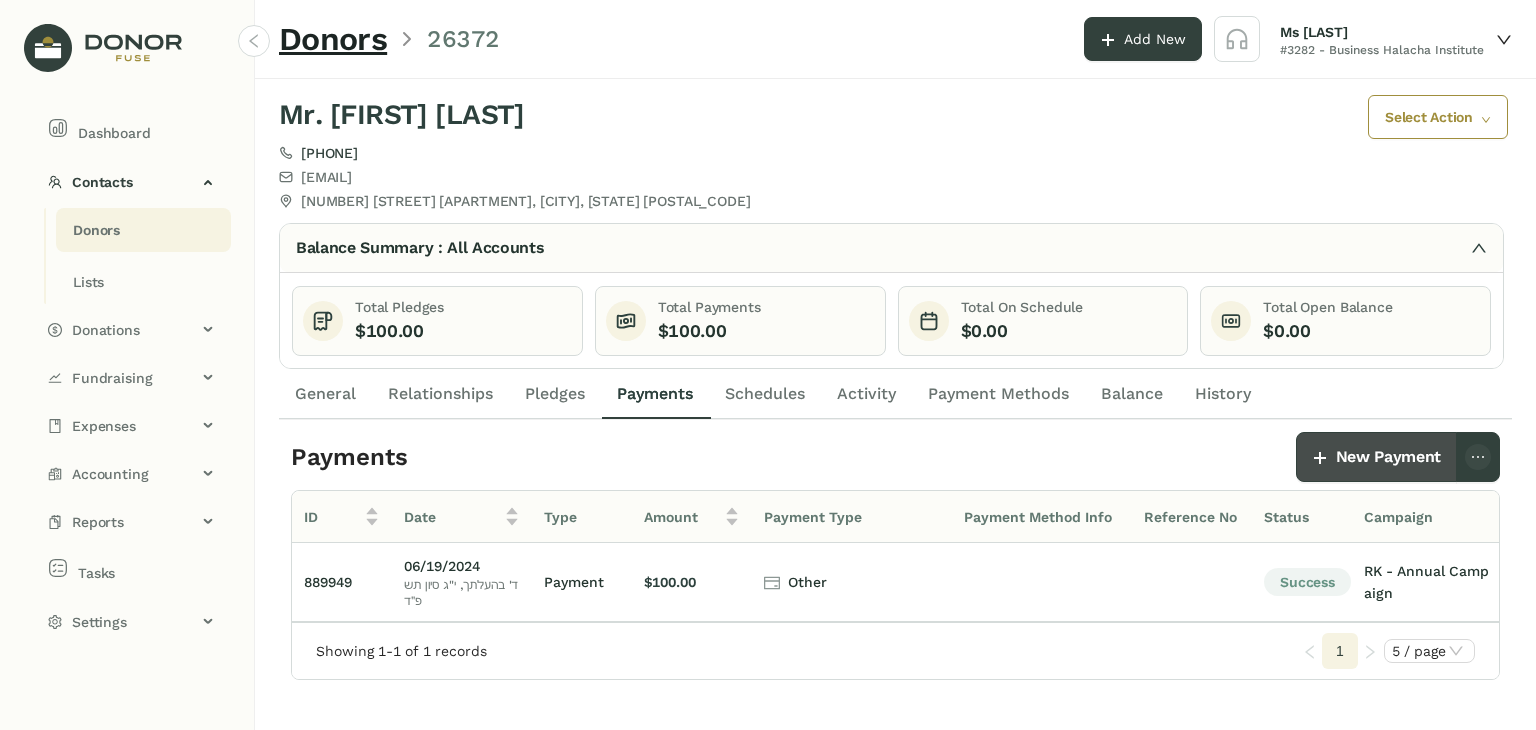 click on "New Payment" at bounding box center (1388, 457) 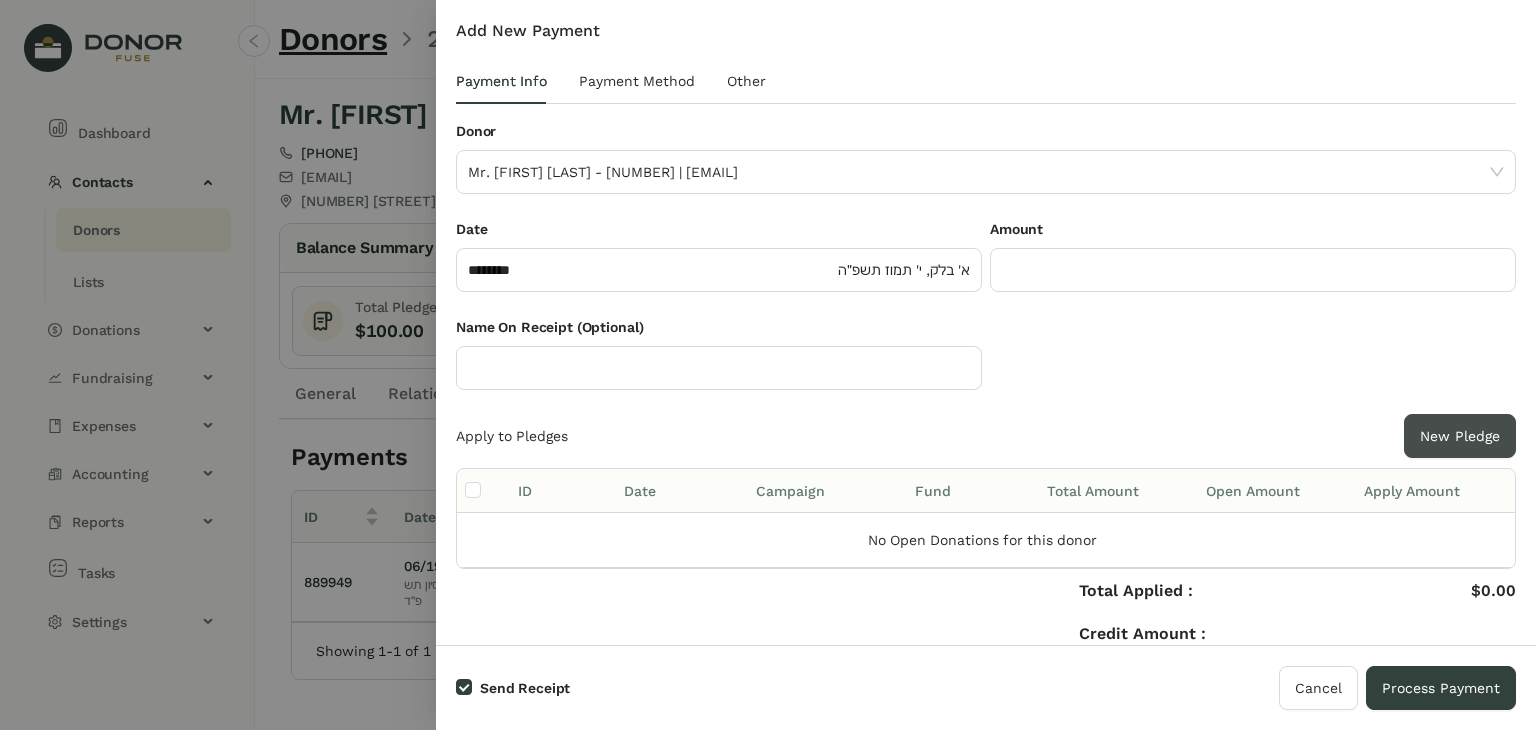 click on "New Pledge" at bounding box center (1460, 436) 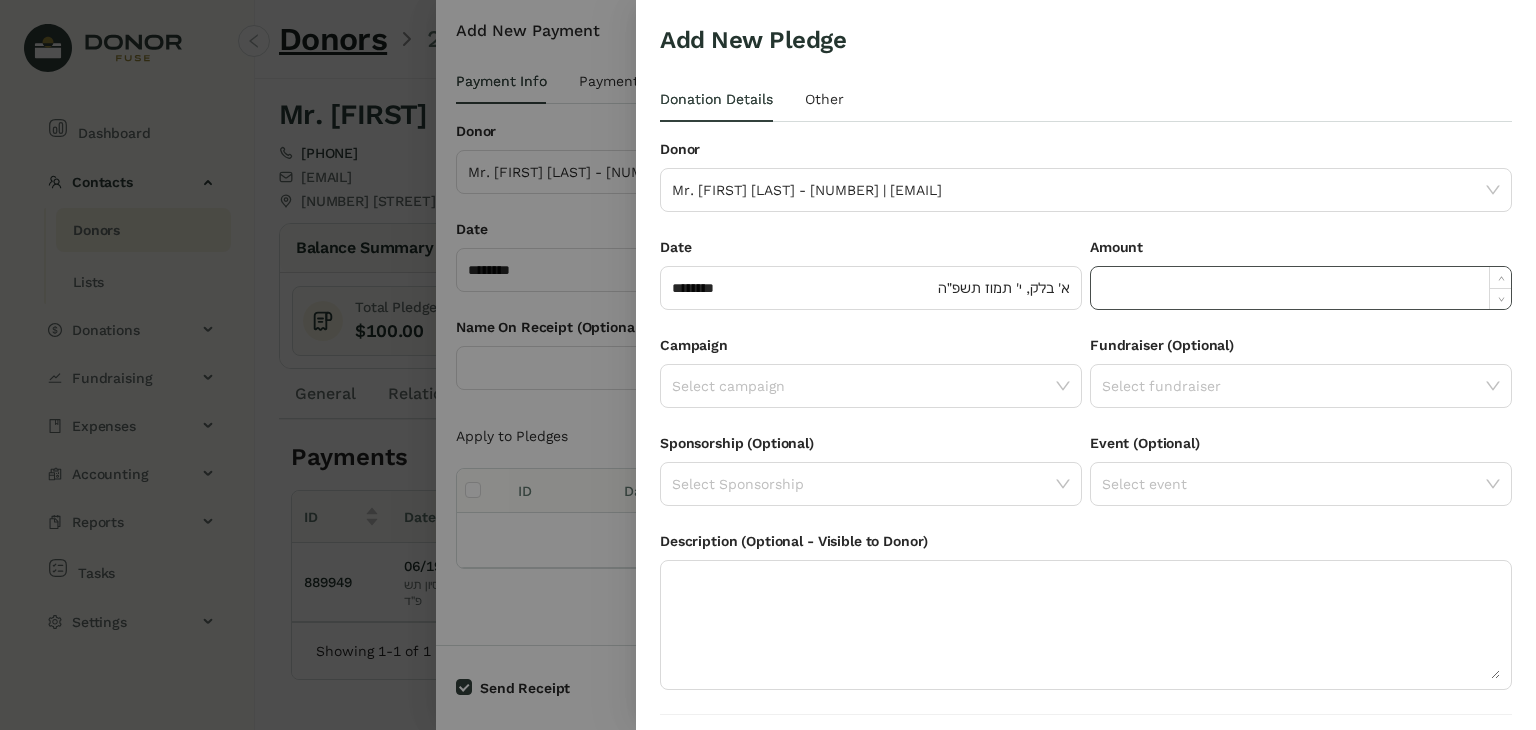 click at bounding box center (1301, 288) 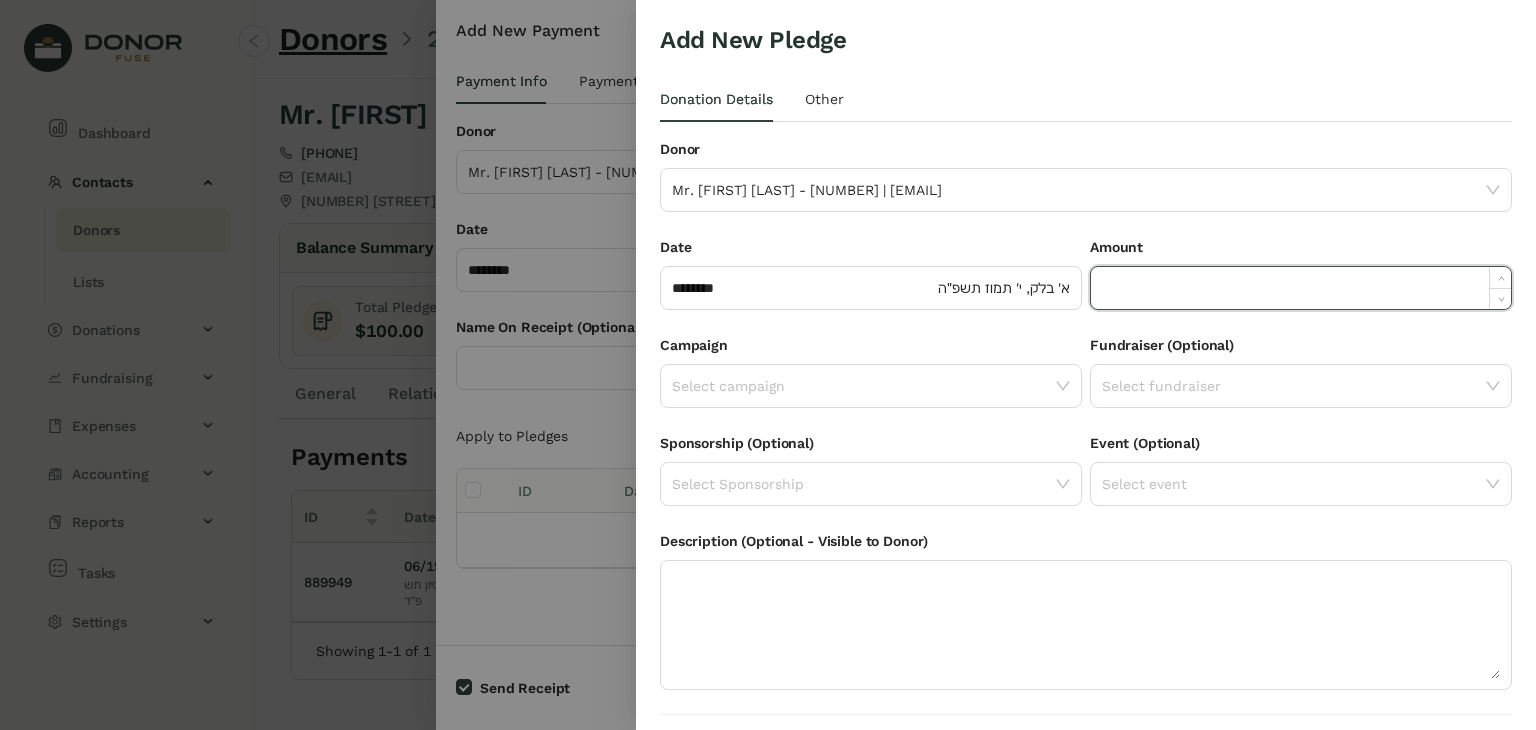 paste on "******" 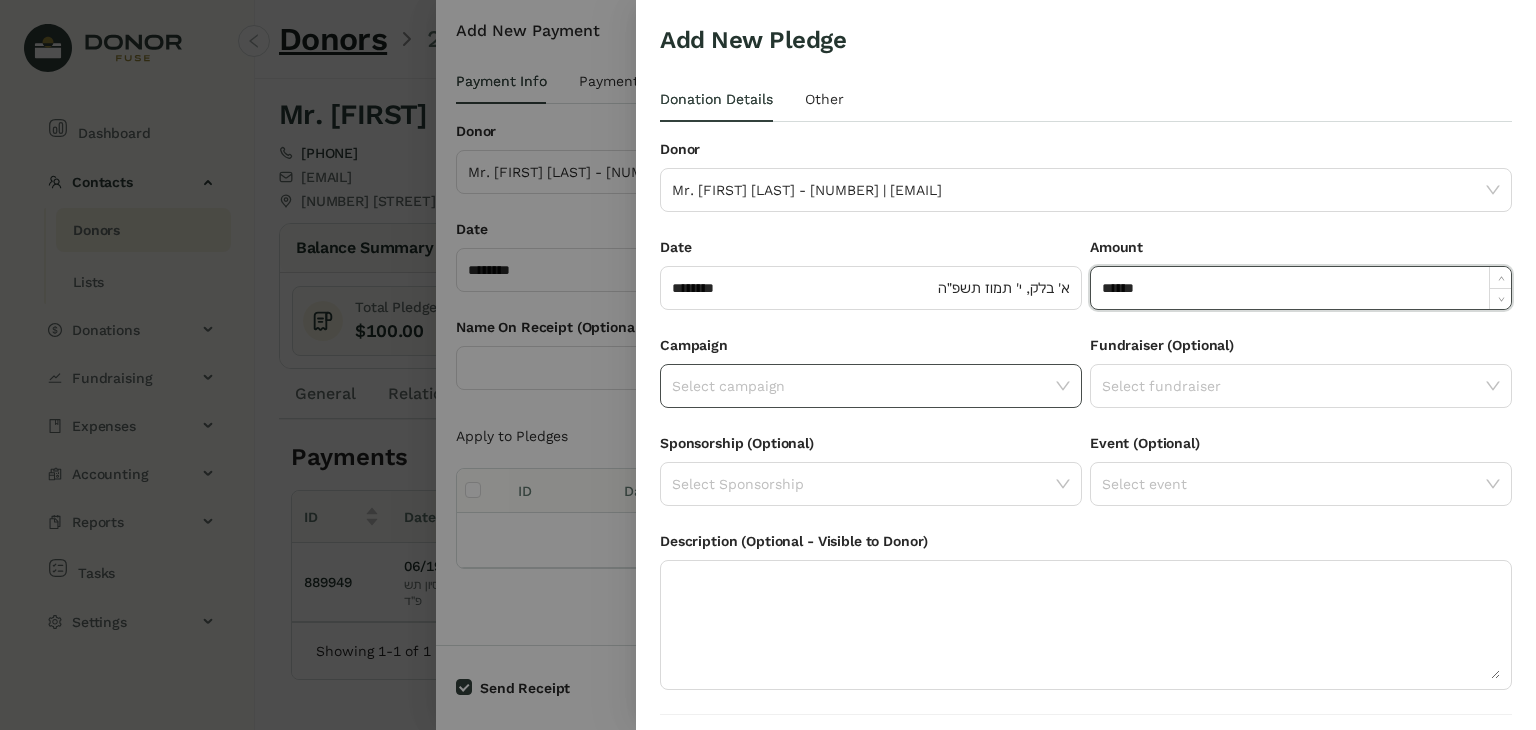 type on "******" 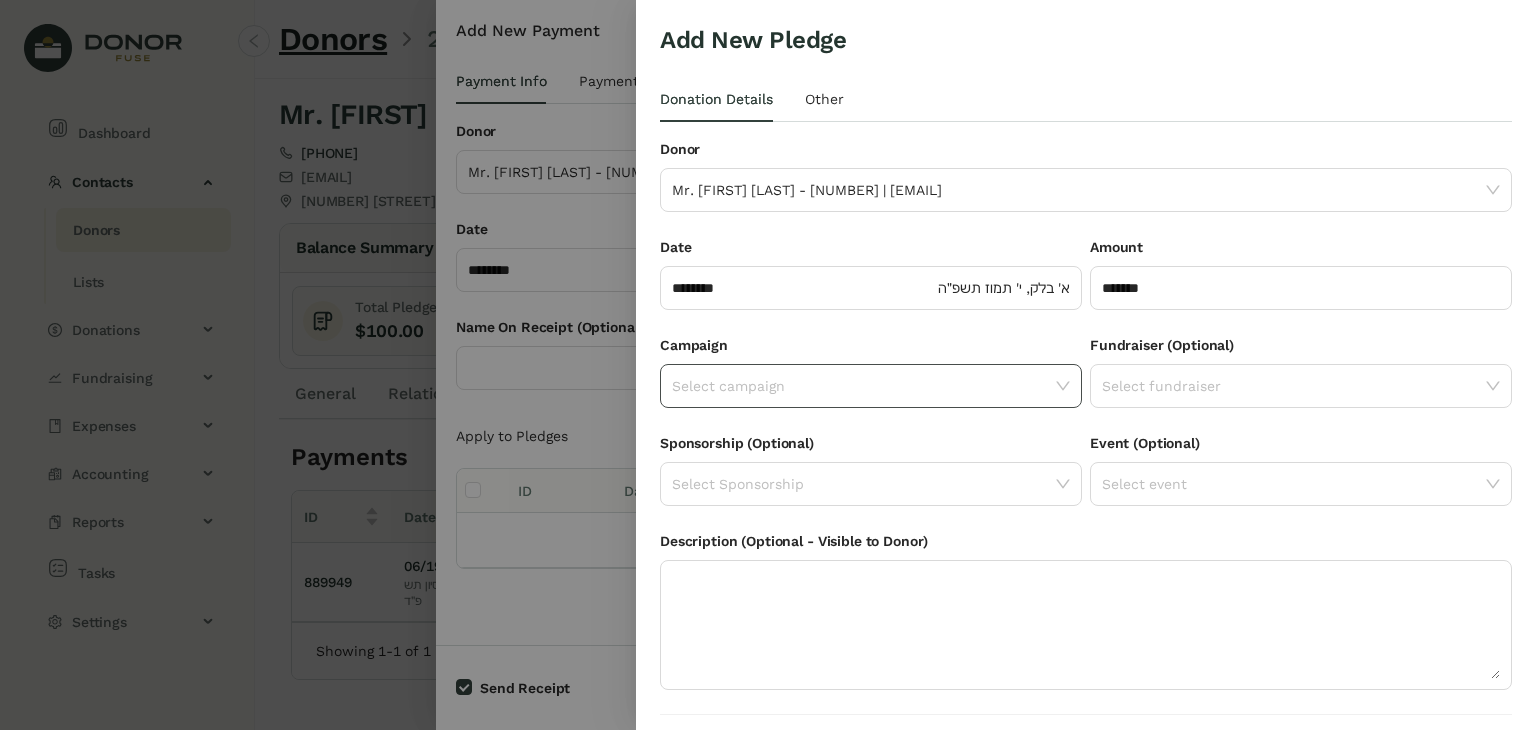 click at bounding box center [1063, 386] 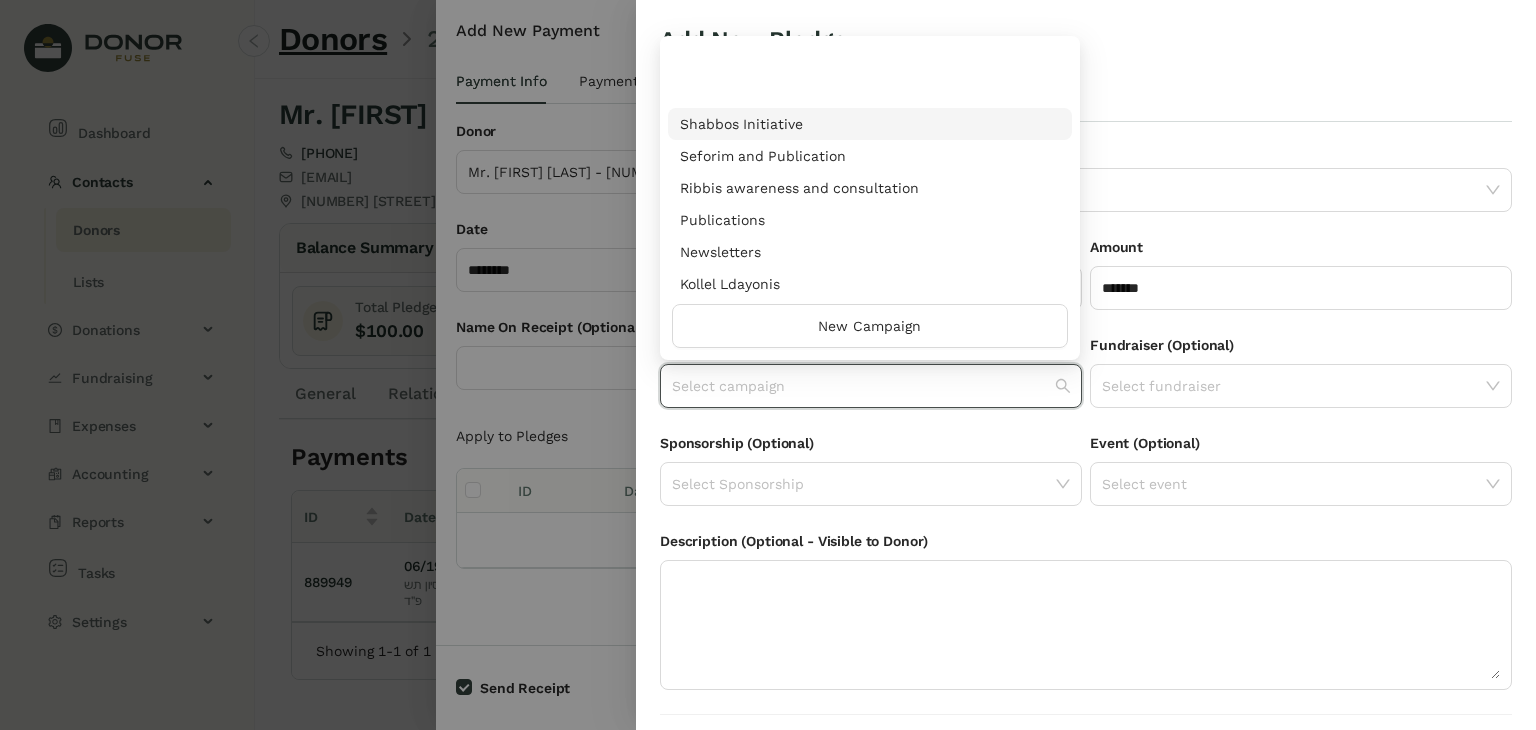 scroll, scrollTop: 960, scrollLeft: 0, axis: vertical 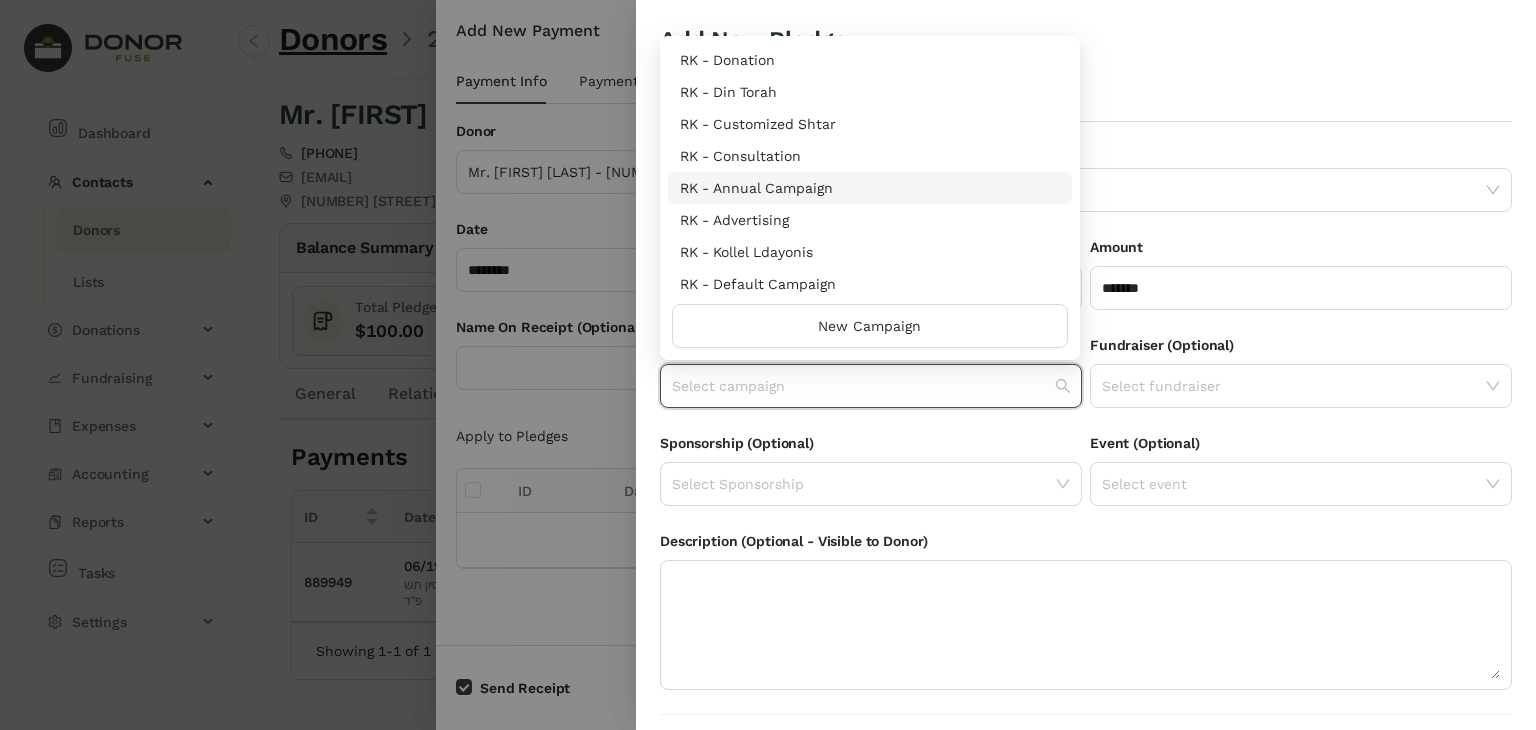 click on "RK - Annual Campaign" at bounding box center [870, 188] 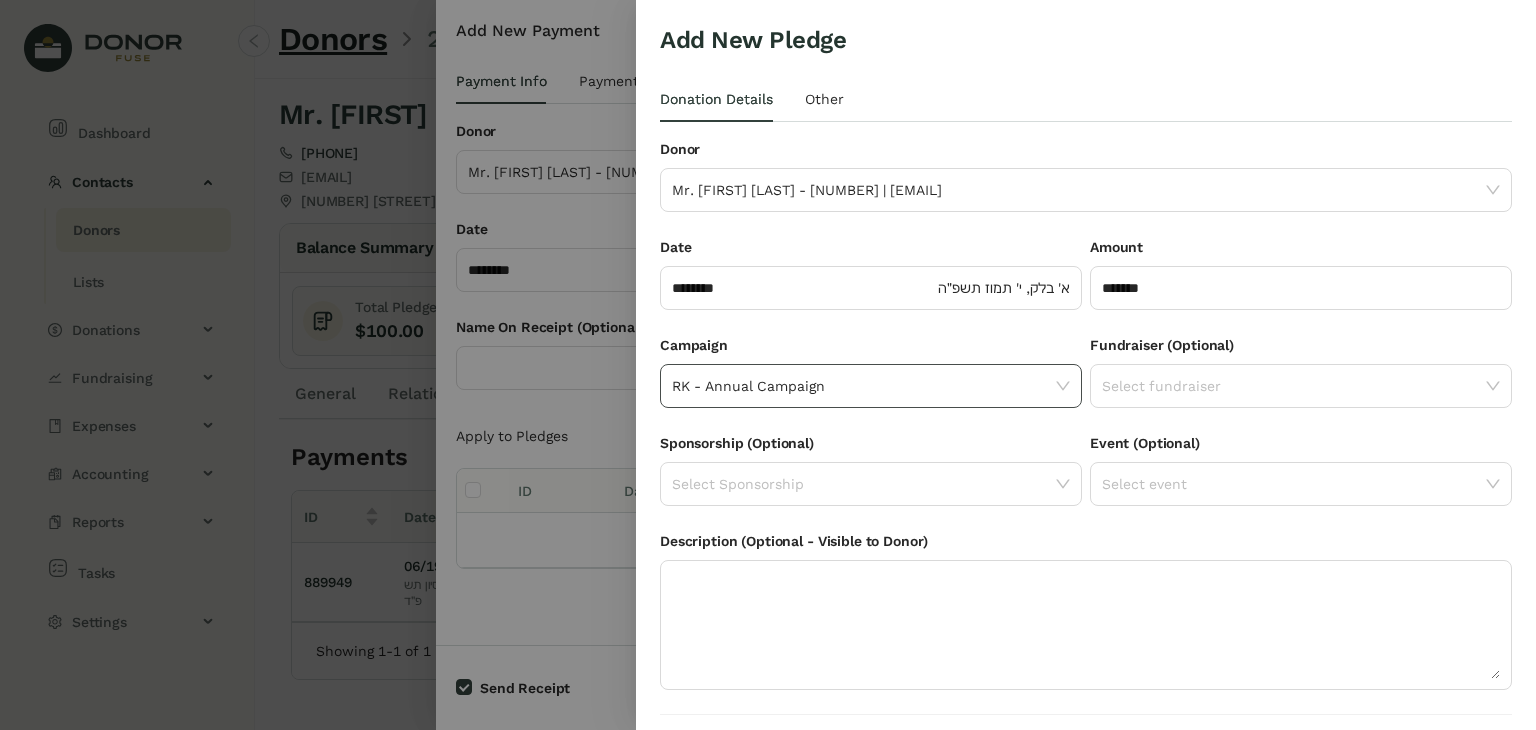 scroll, scrollTop: 54, scrollLeft: 0, axis: vertical 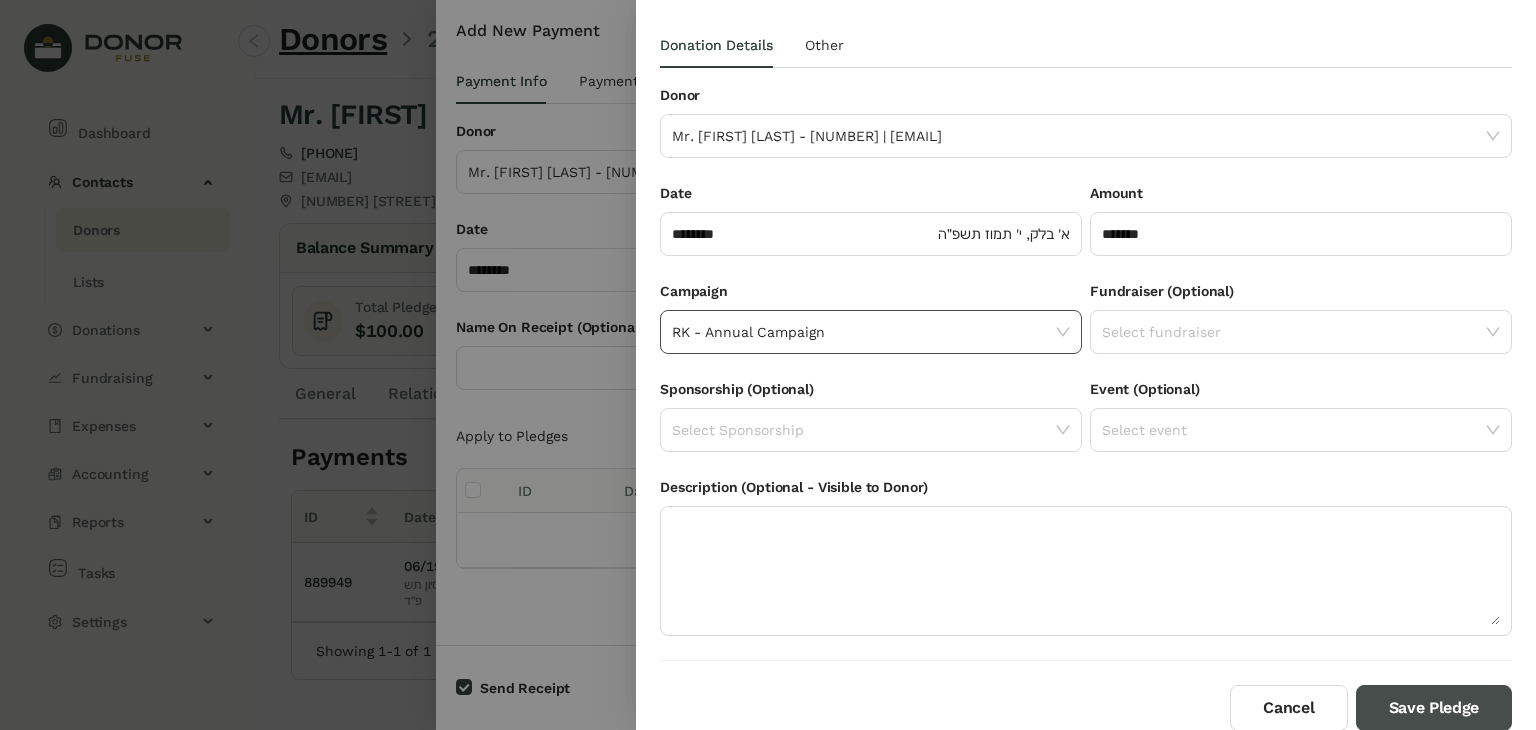 click on "Save Pledge" at bounding box center [1434, 708] 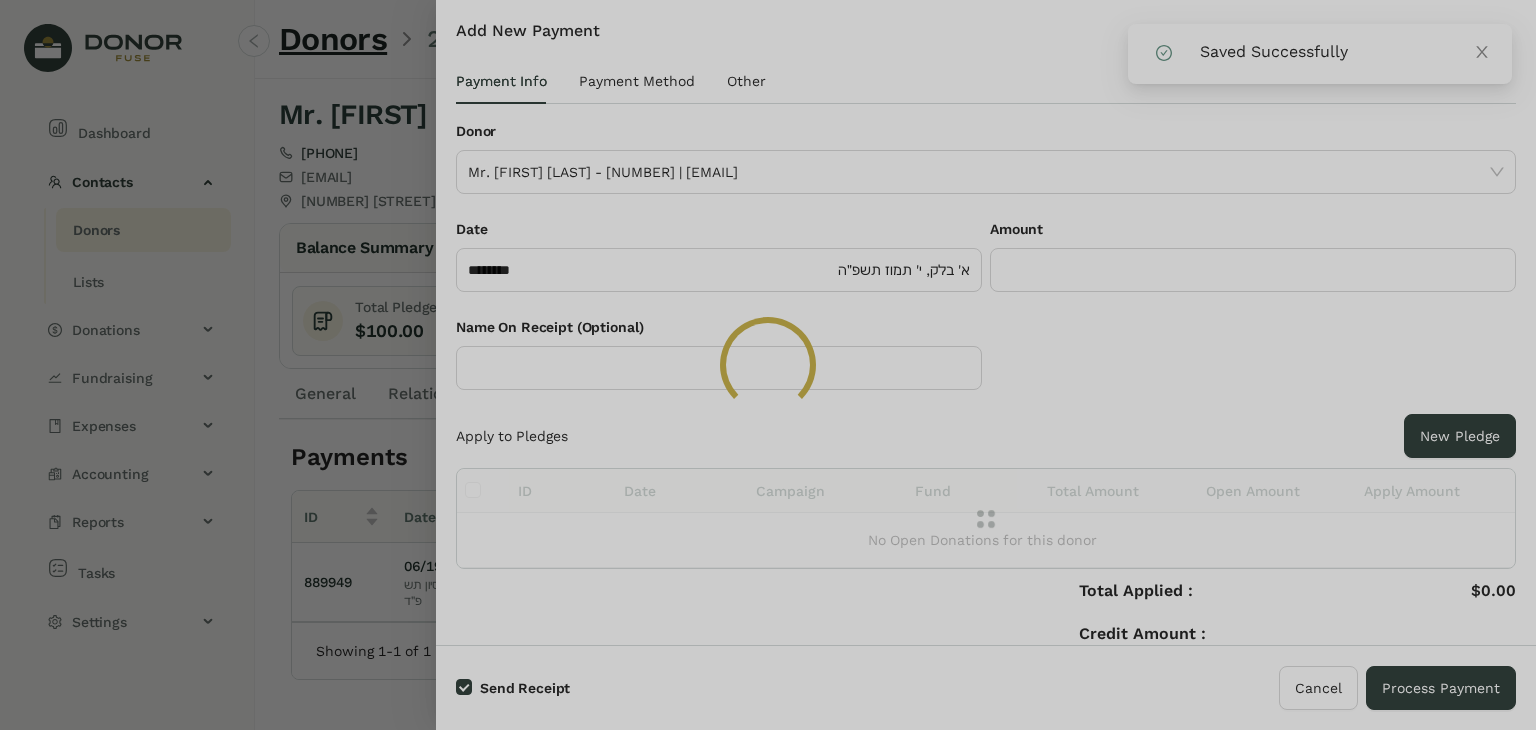 click at bounding box center (768, 365) 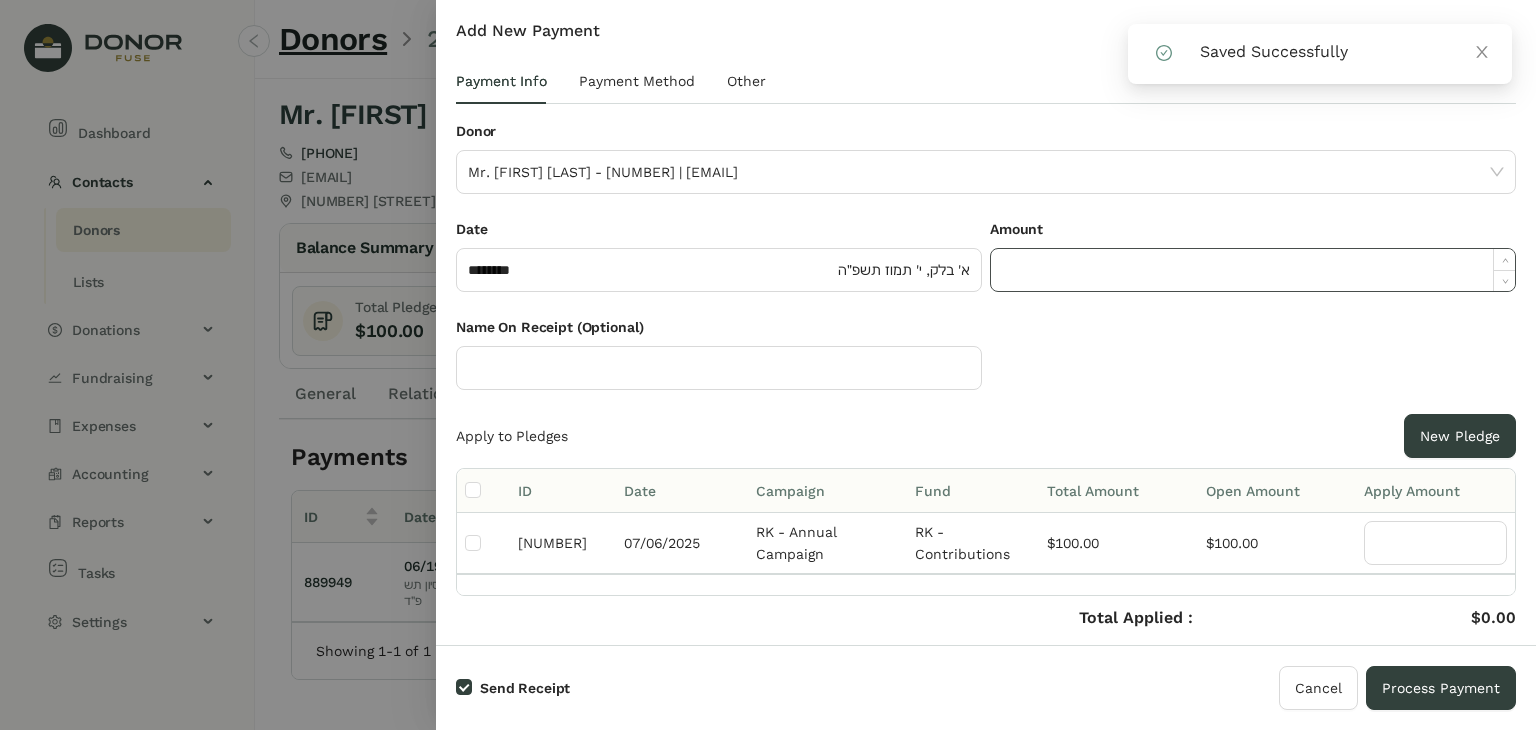 click at bounding box center [1253, 270] 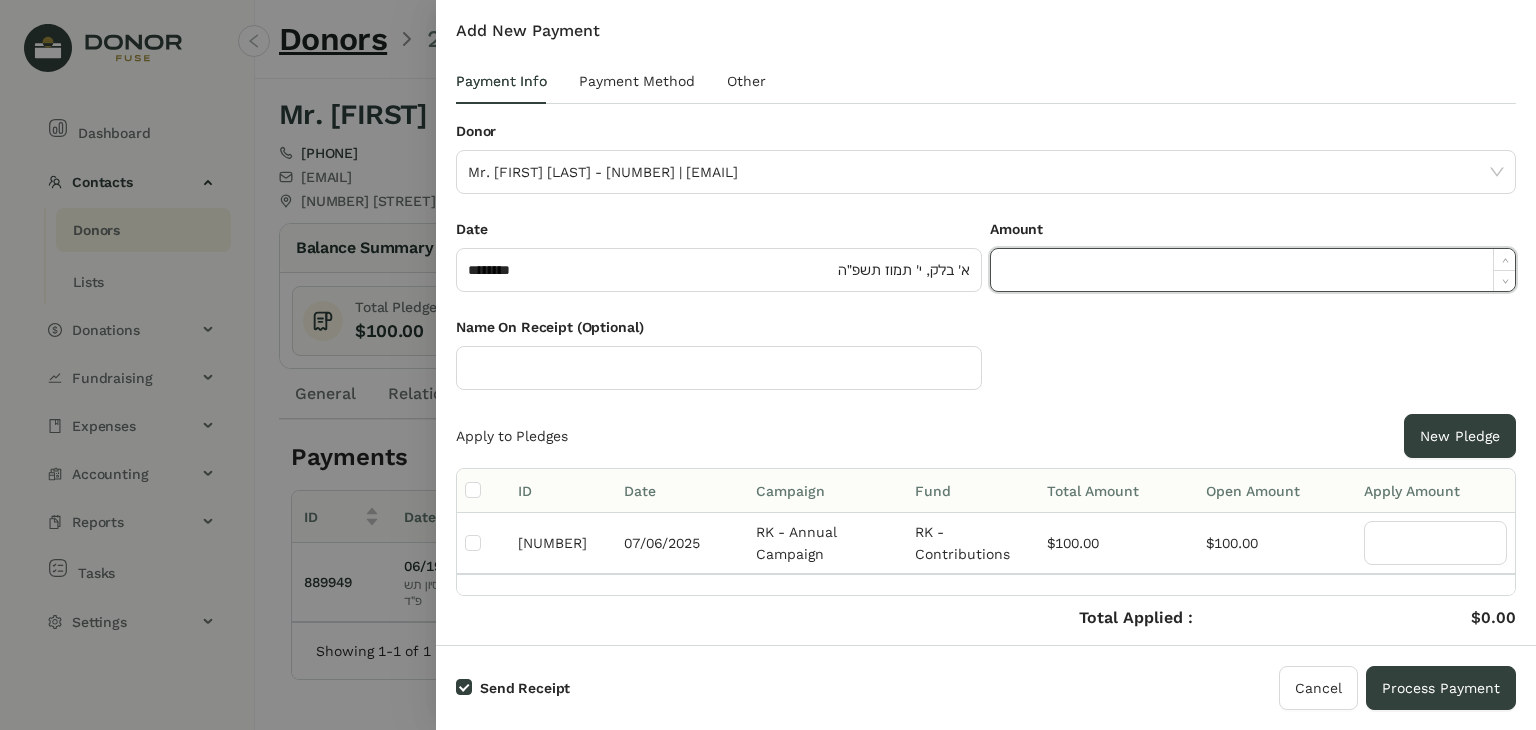 paste on "******" 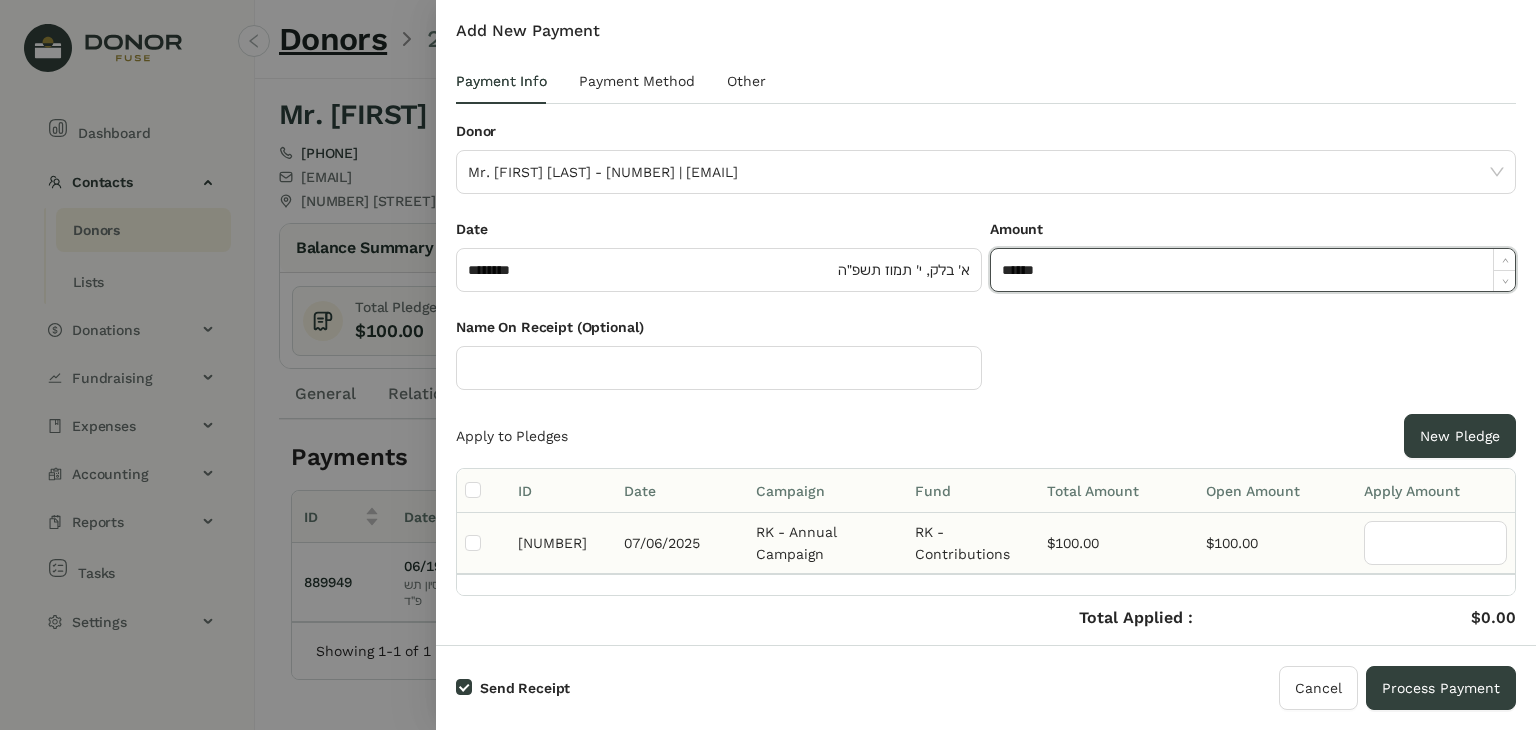 type on "******" 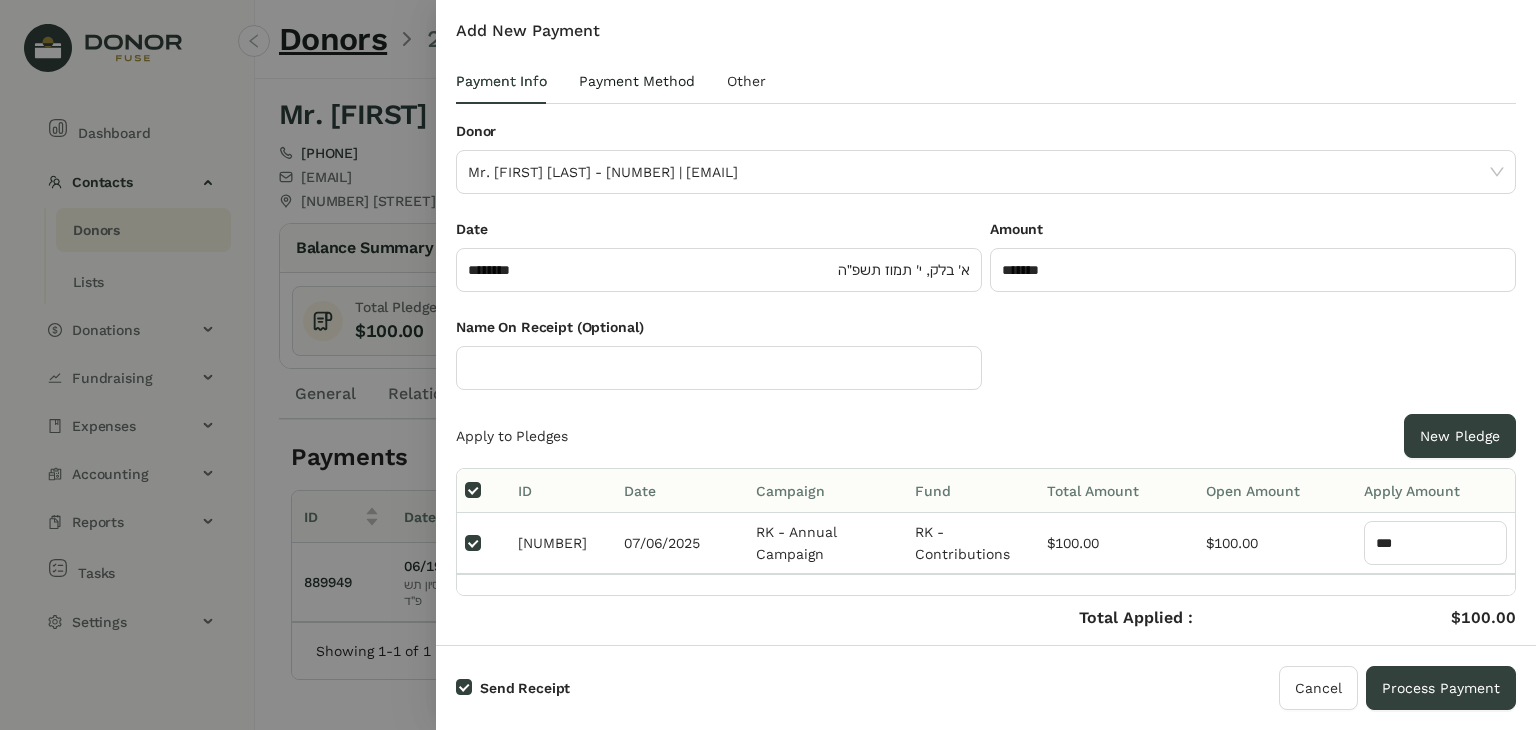 click on "Payment Method" at bounding box center (501, 81) 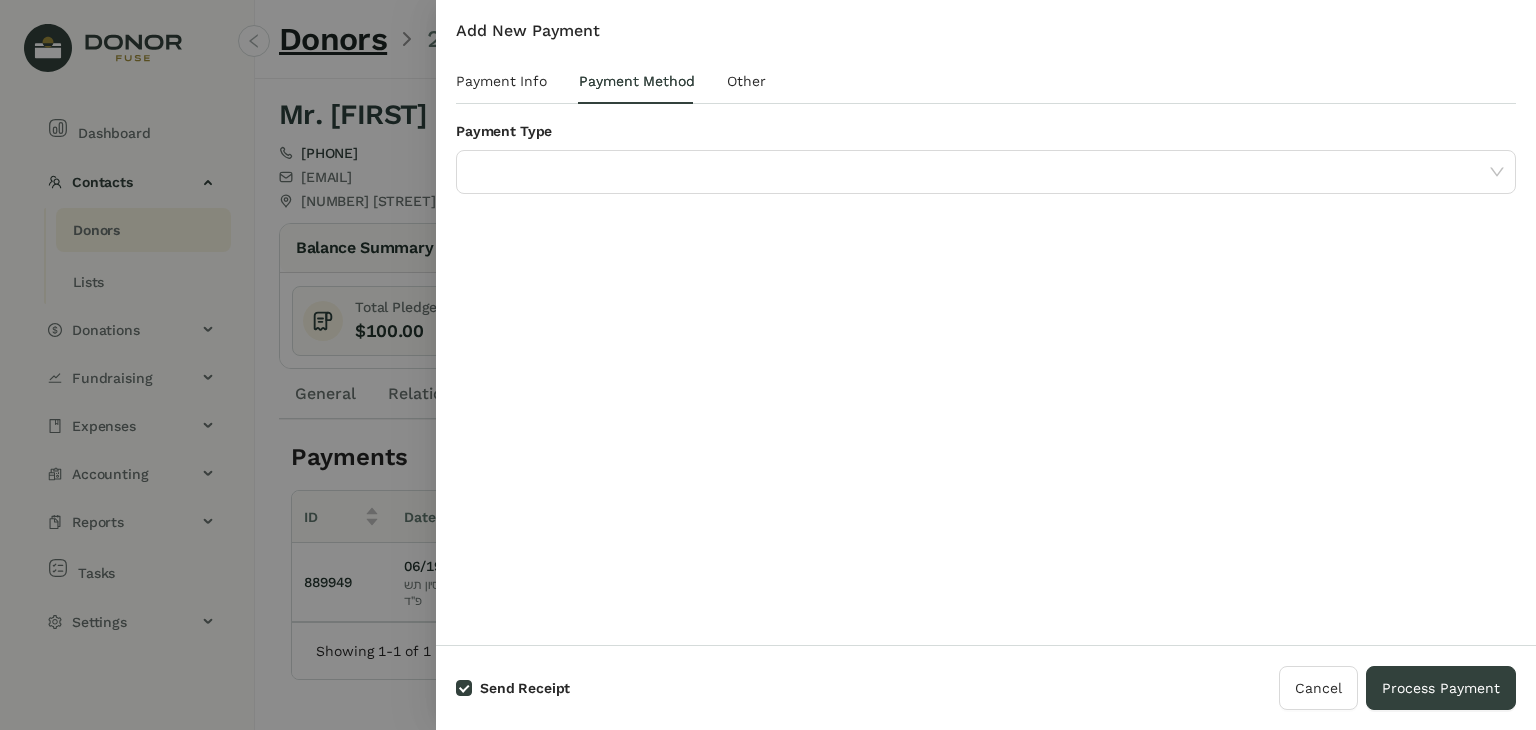 click on "Payment Type" at bounding box center [986, 169] 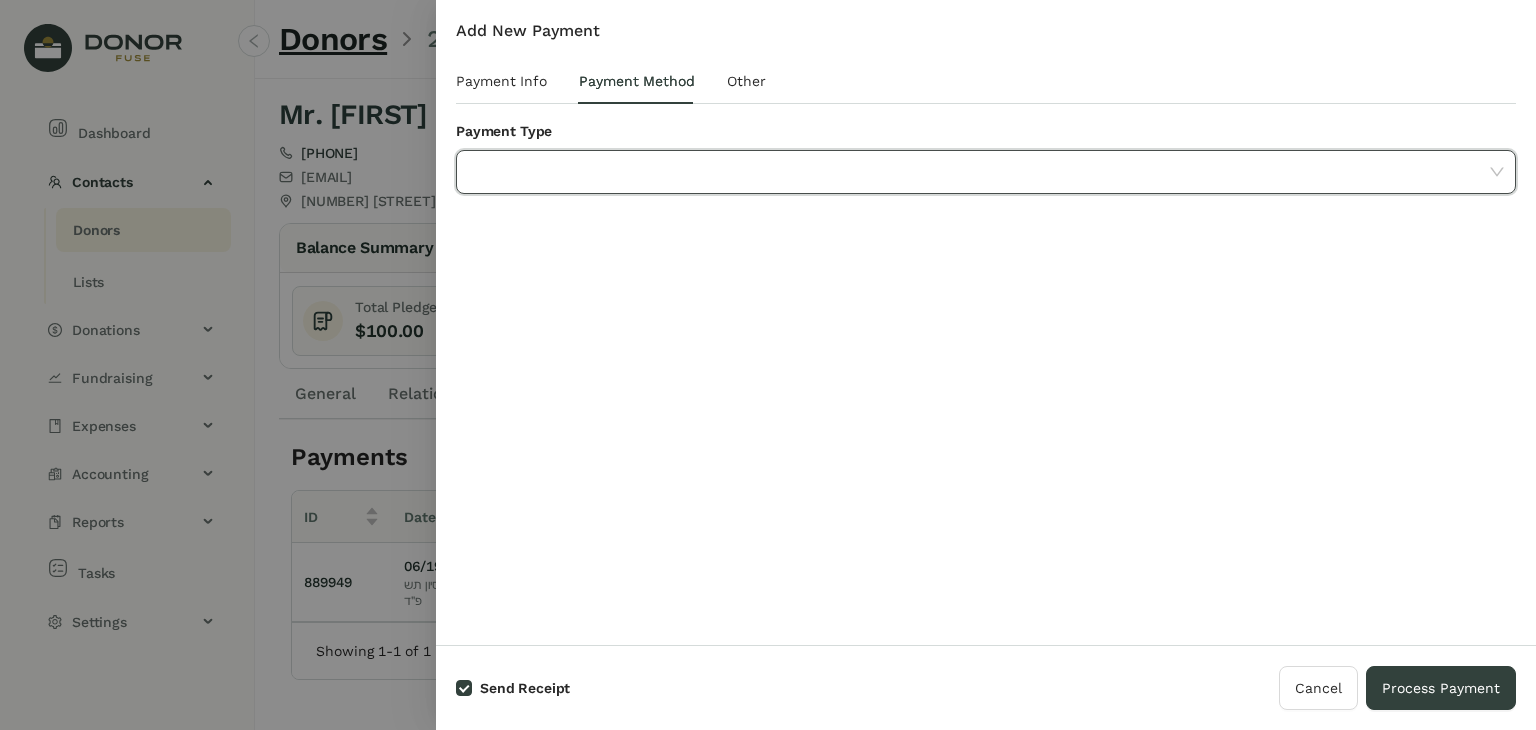 click at bounding box center (979, 172) 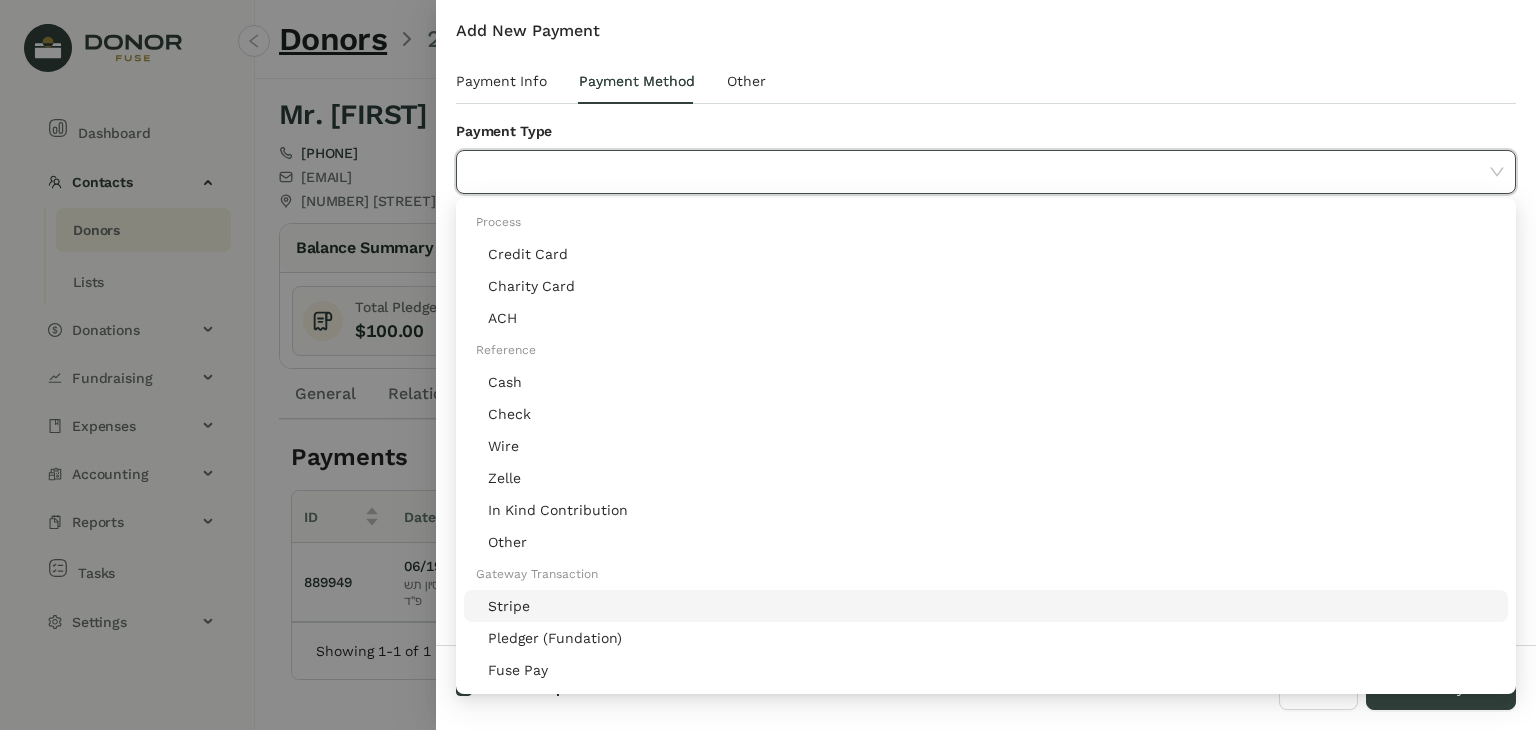 click on "Stripe" at bounding box center [992, 606] 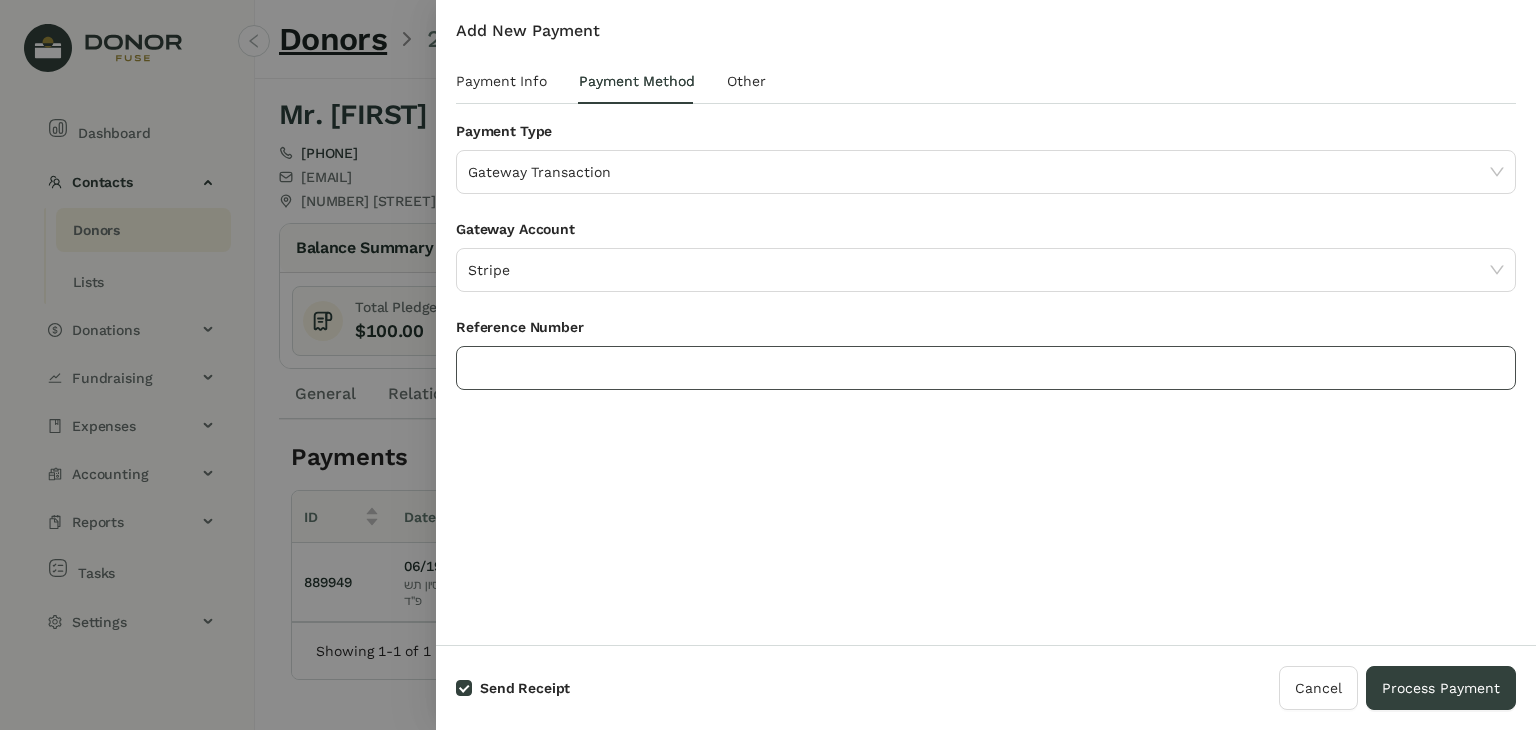 click at bounding box center (986, 368) 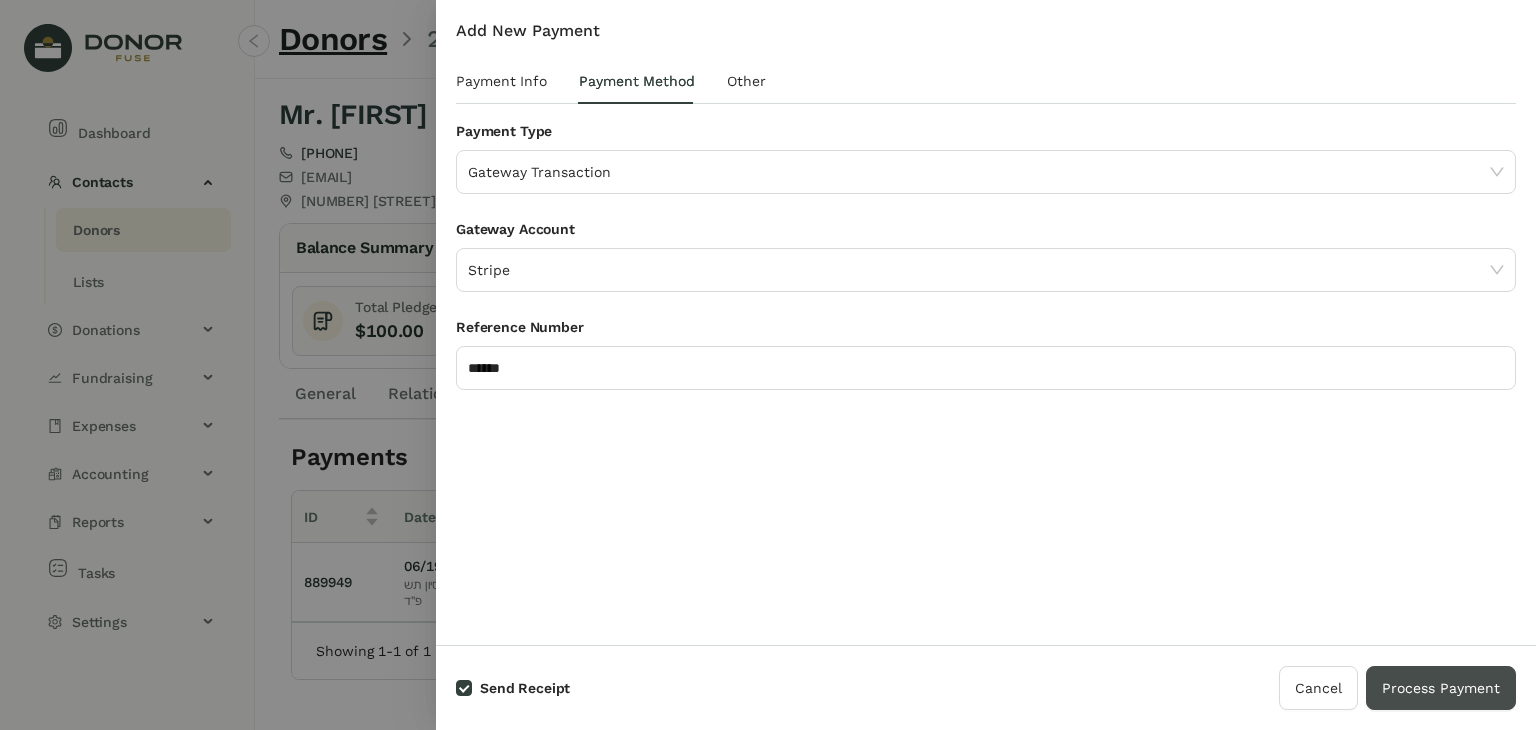 click on "Process Payment" at bounding box center [1441, 688] 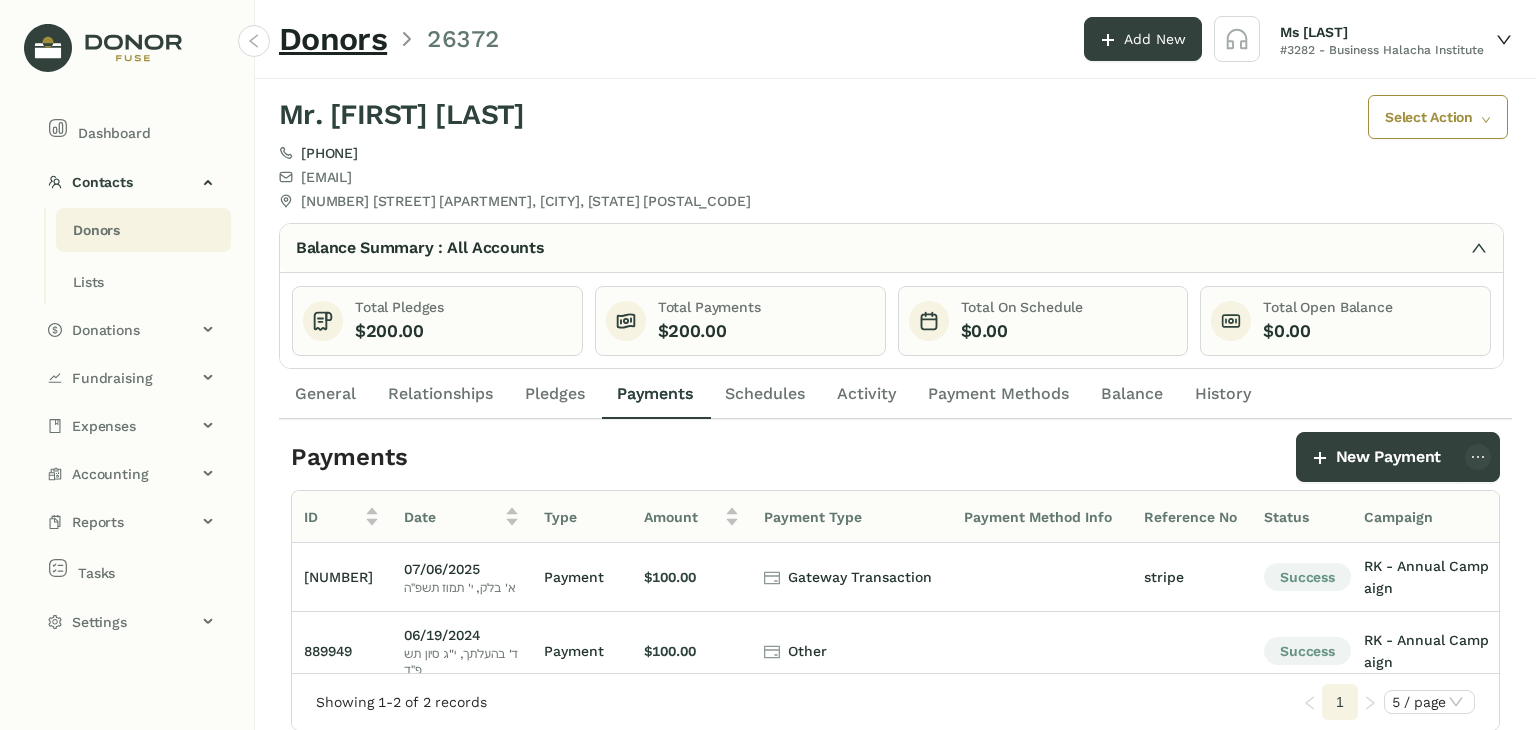 click on "Relationships" at bounding box center [440, 394] 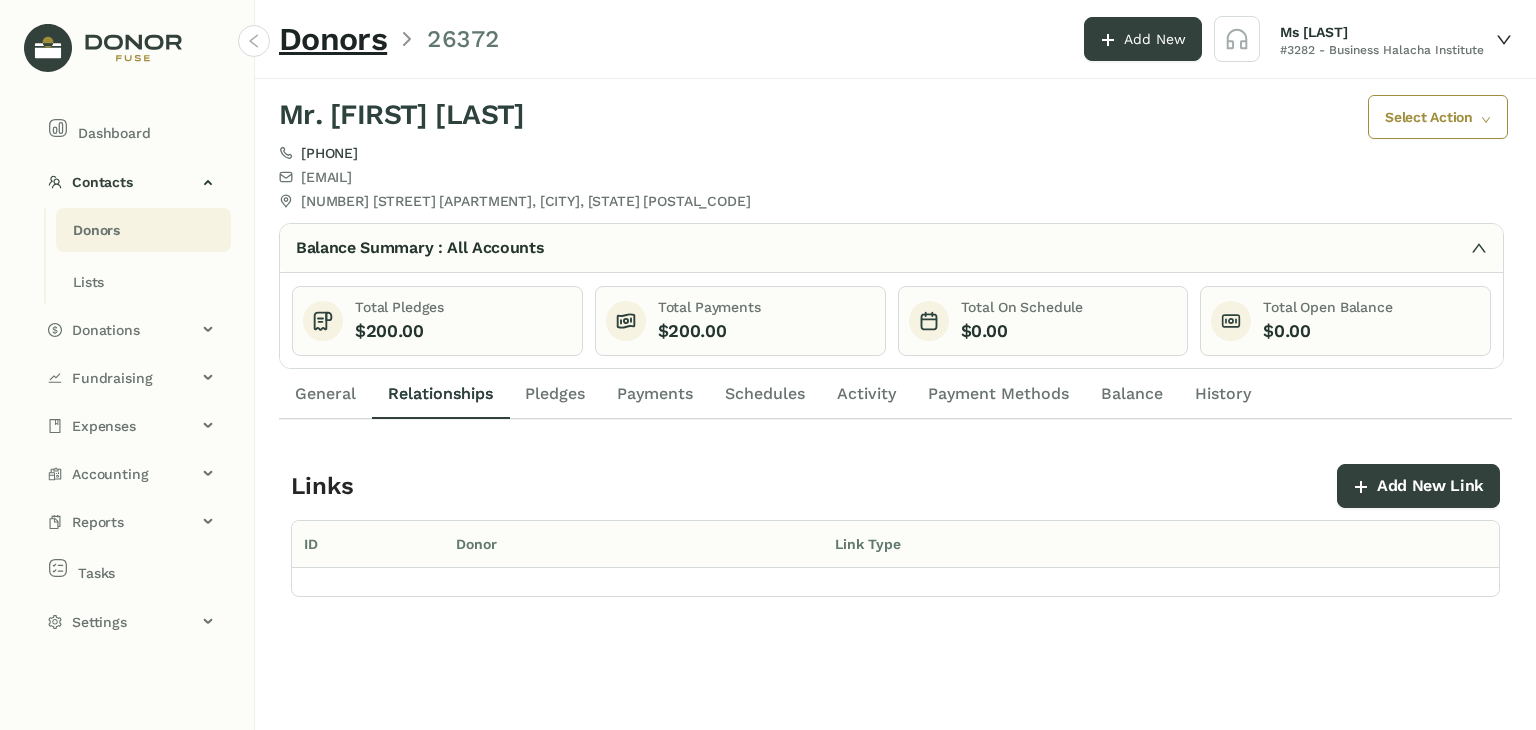 click on "Donors" at bounding box center [96, 230] 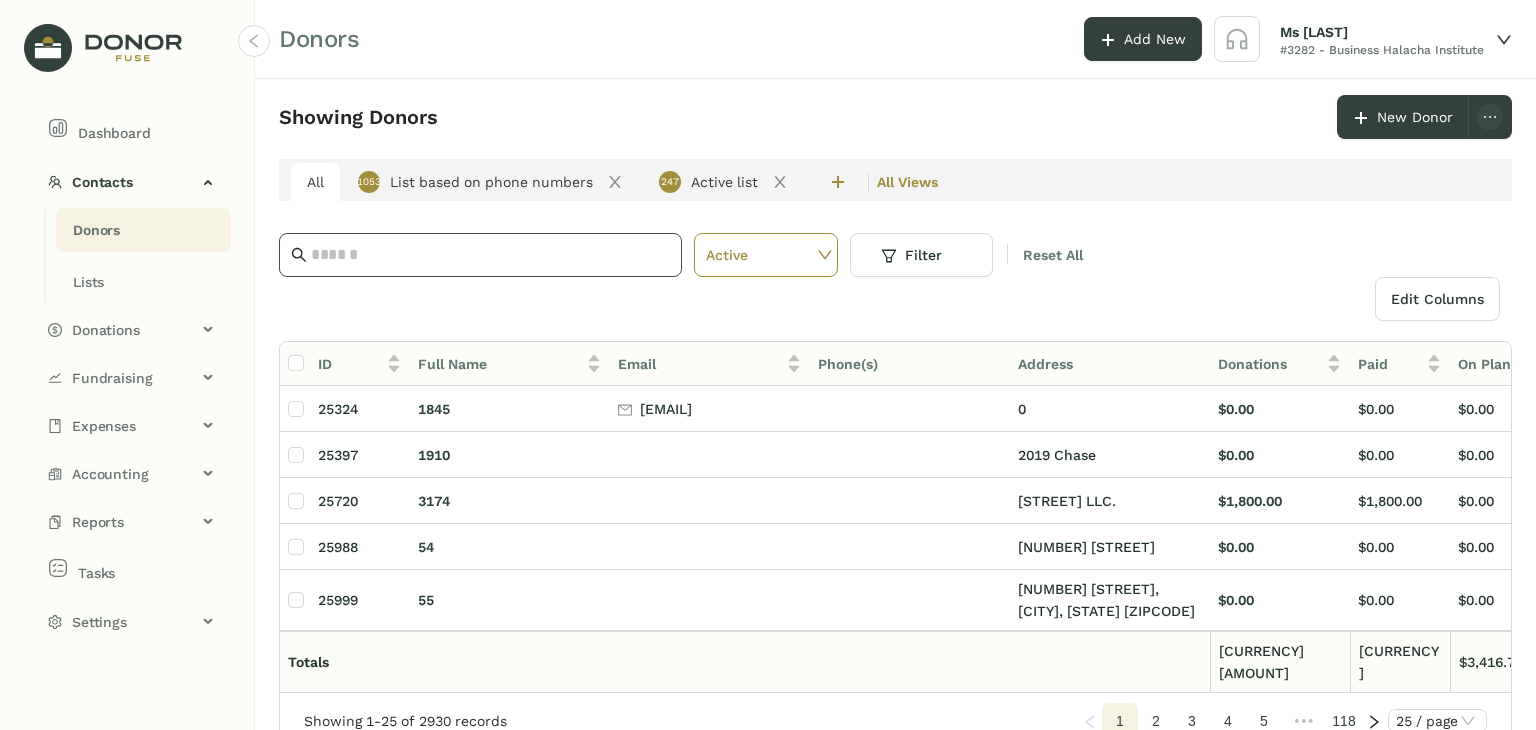 click at bounding box center [490, 255] 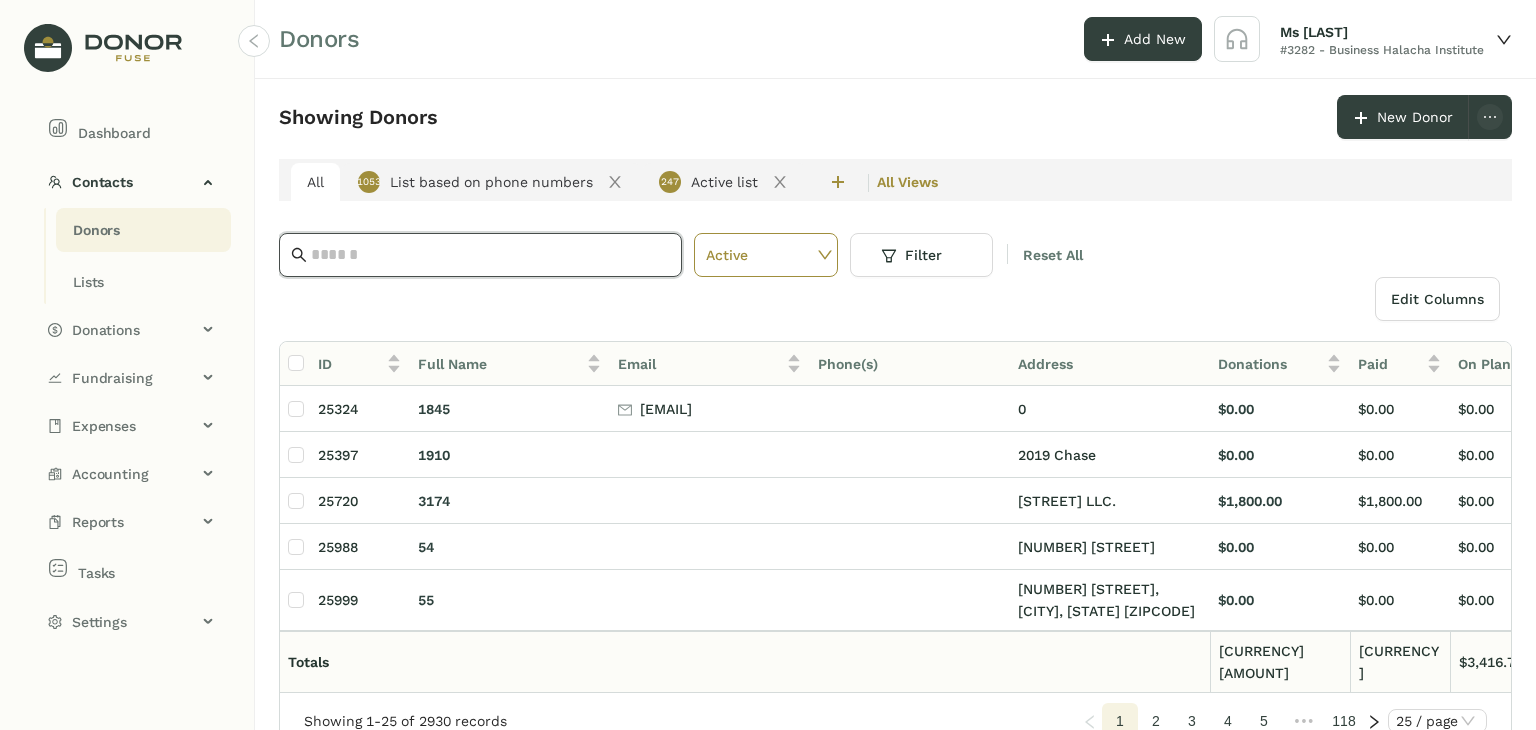 paste on "**********" 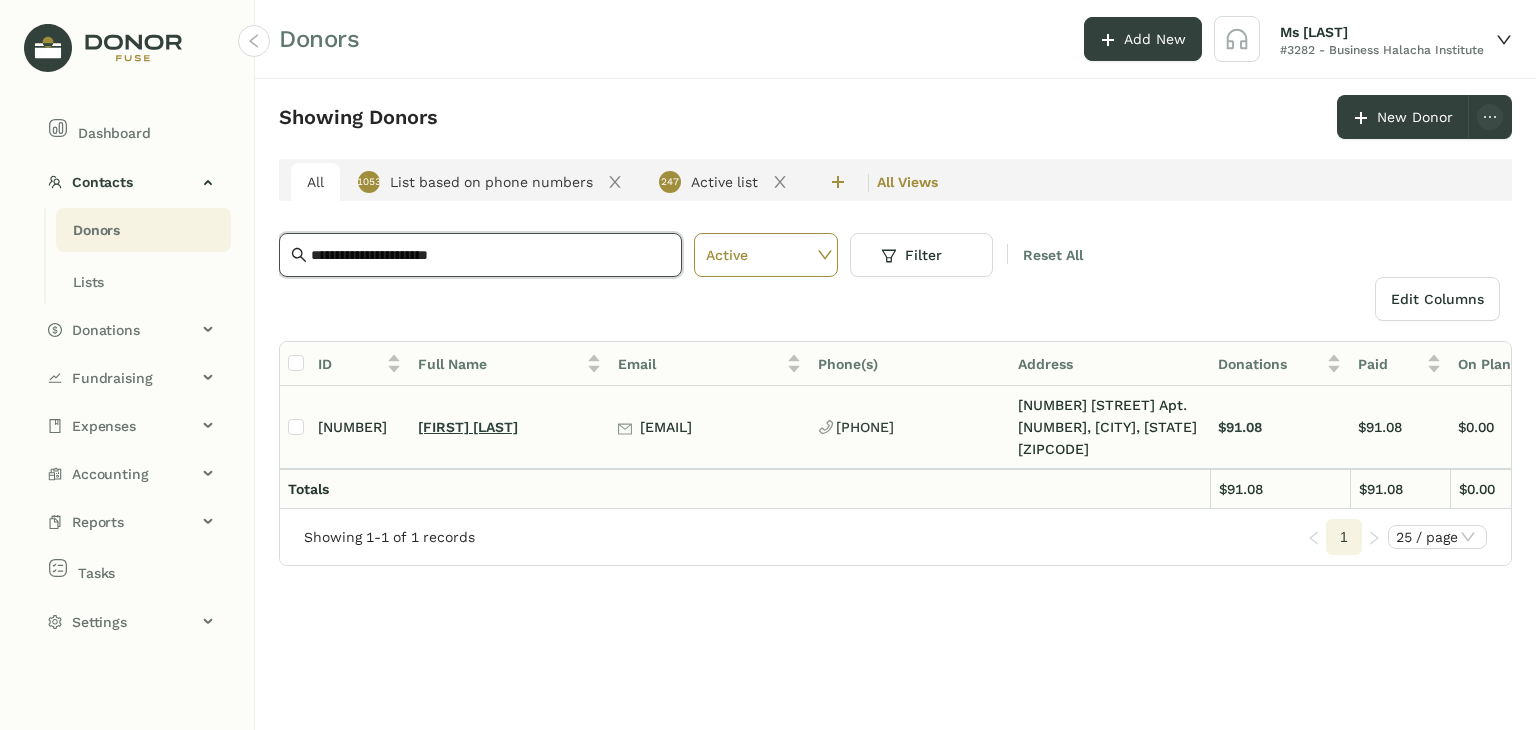 type on "**********" 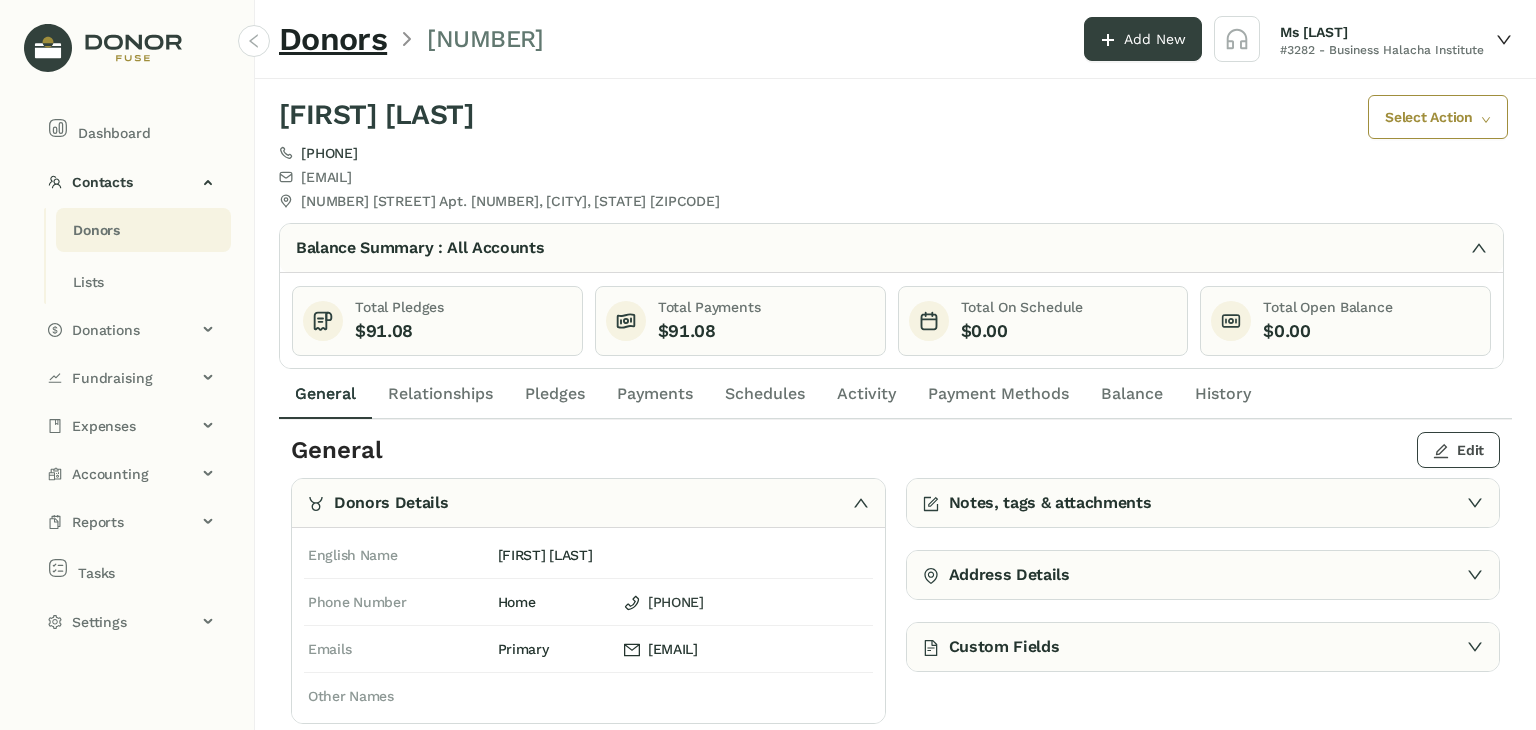 click on "Edit" at bounding box center [1470, 450] 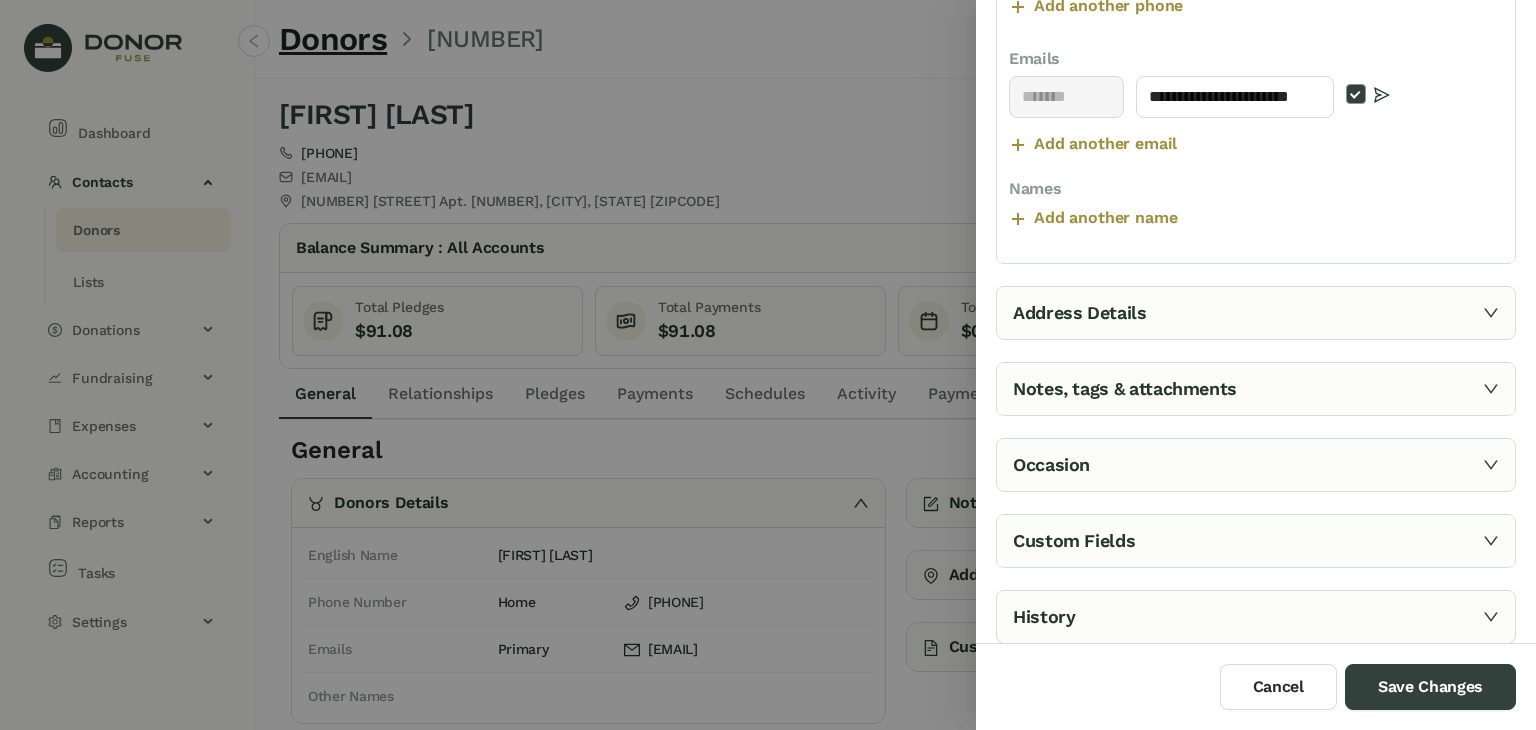 click at bounding box center (1491, 313) 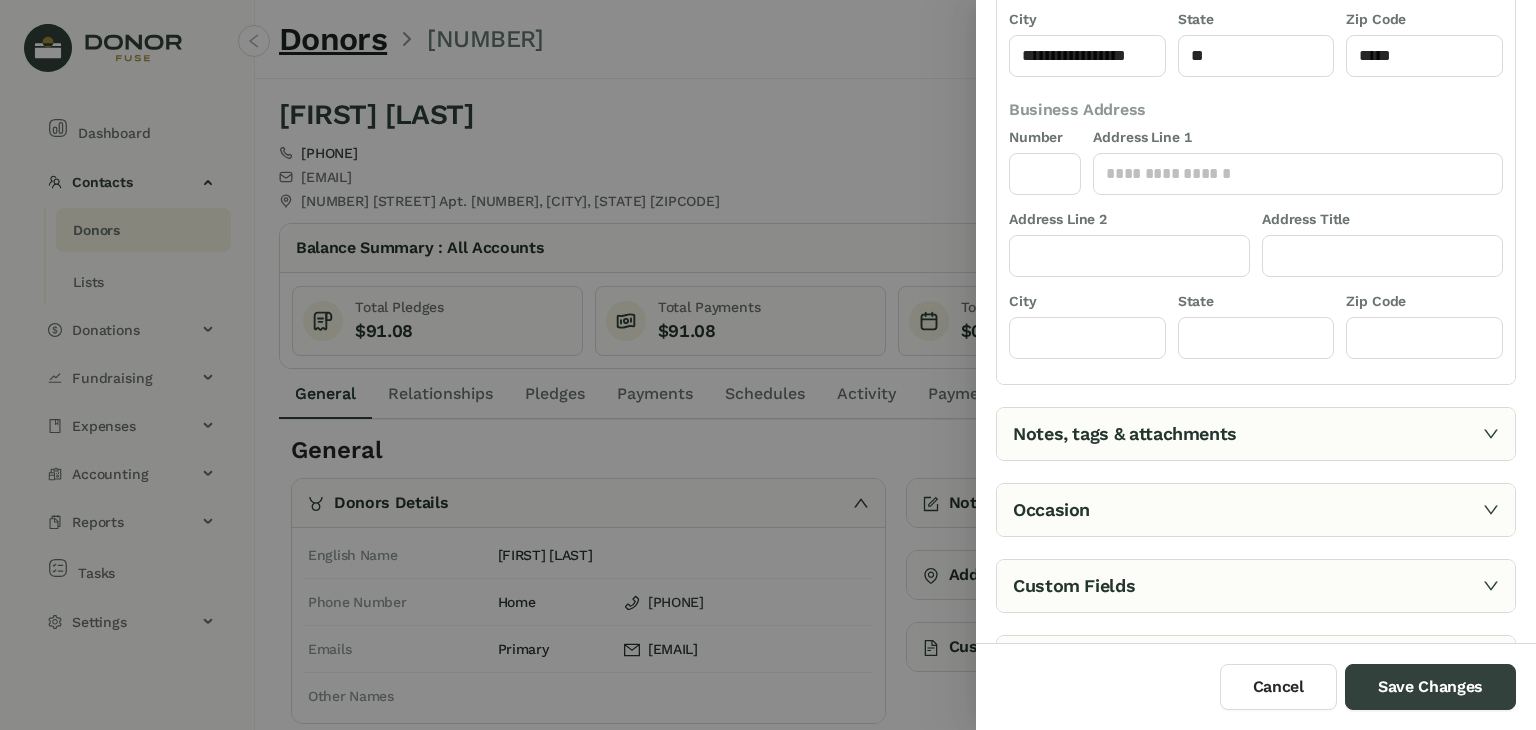 scroll, scrollTop: 461, scrollLeft: 0, axis: vertical 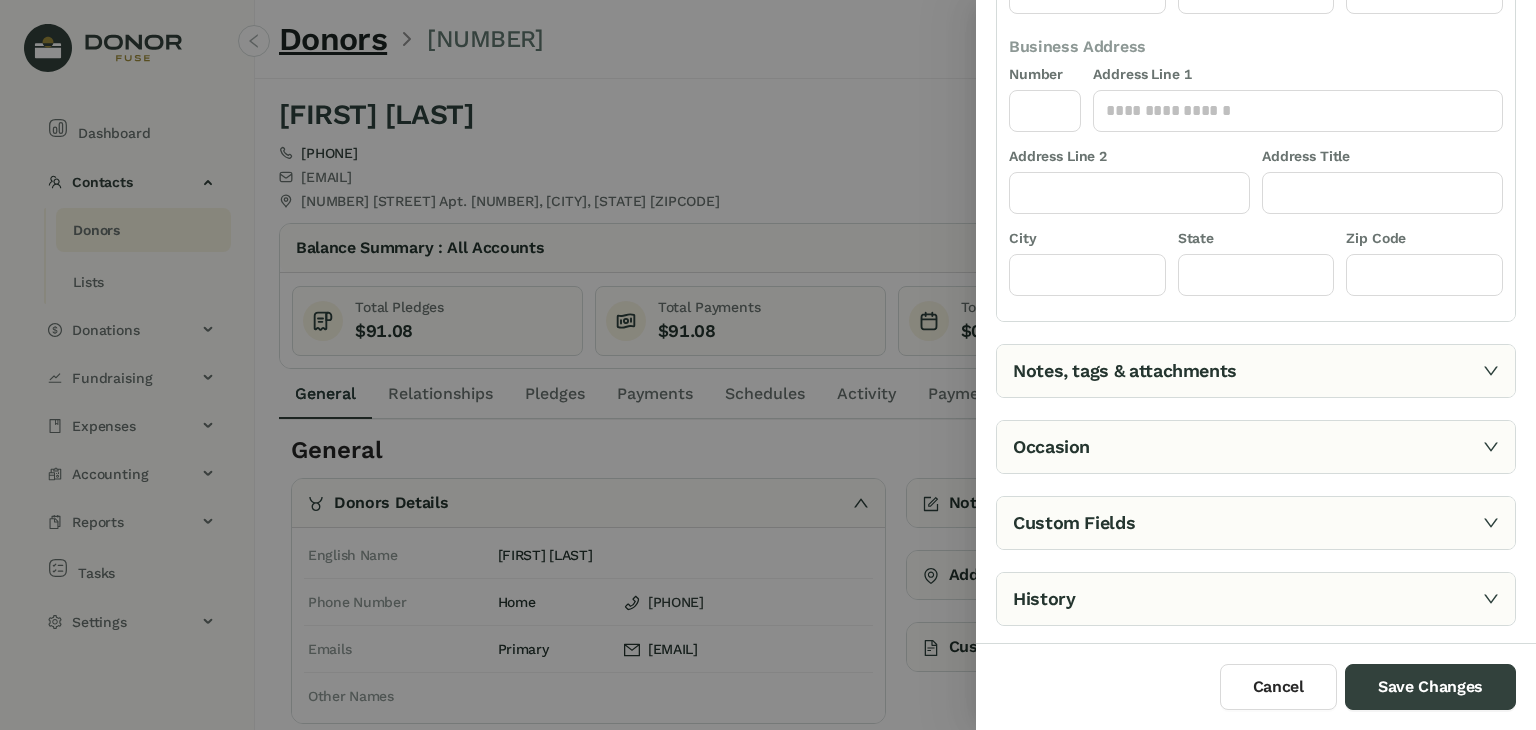 click at bounding box center (1491, 371) 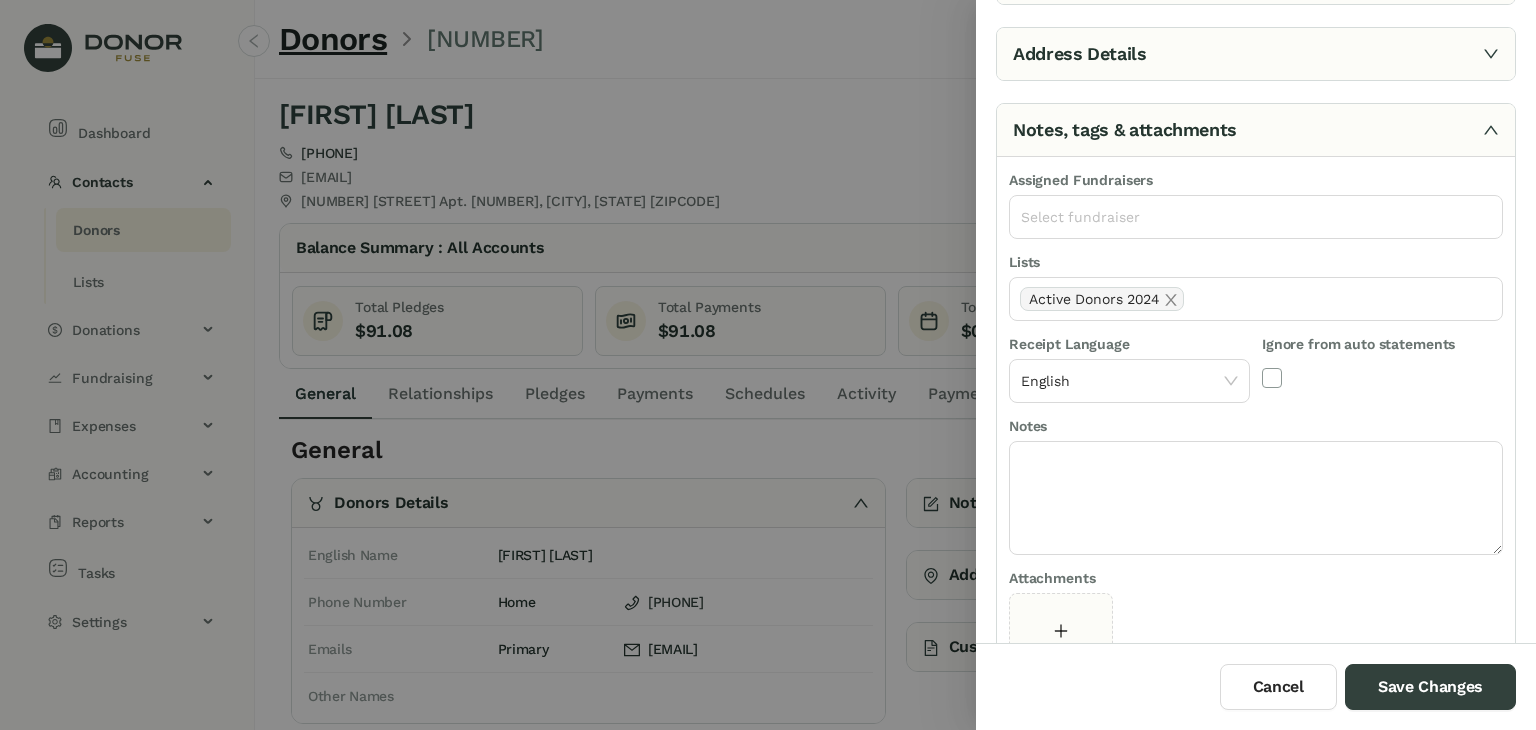 scroll, scrollTop: 119, scrollLeft: 0, axis: vertical 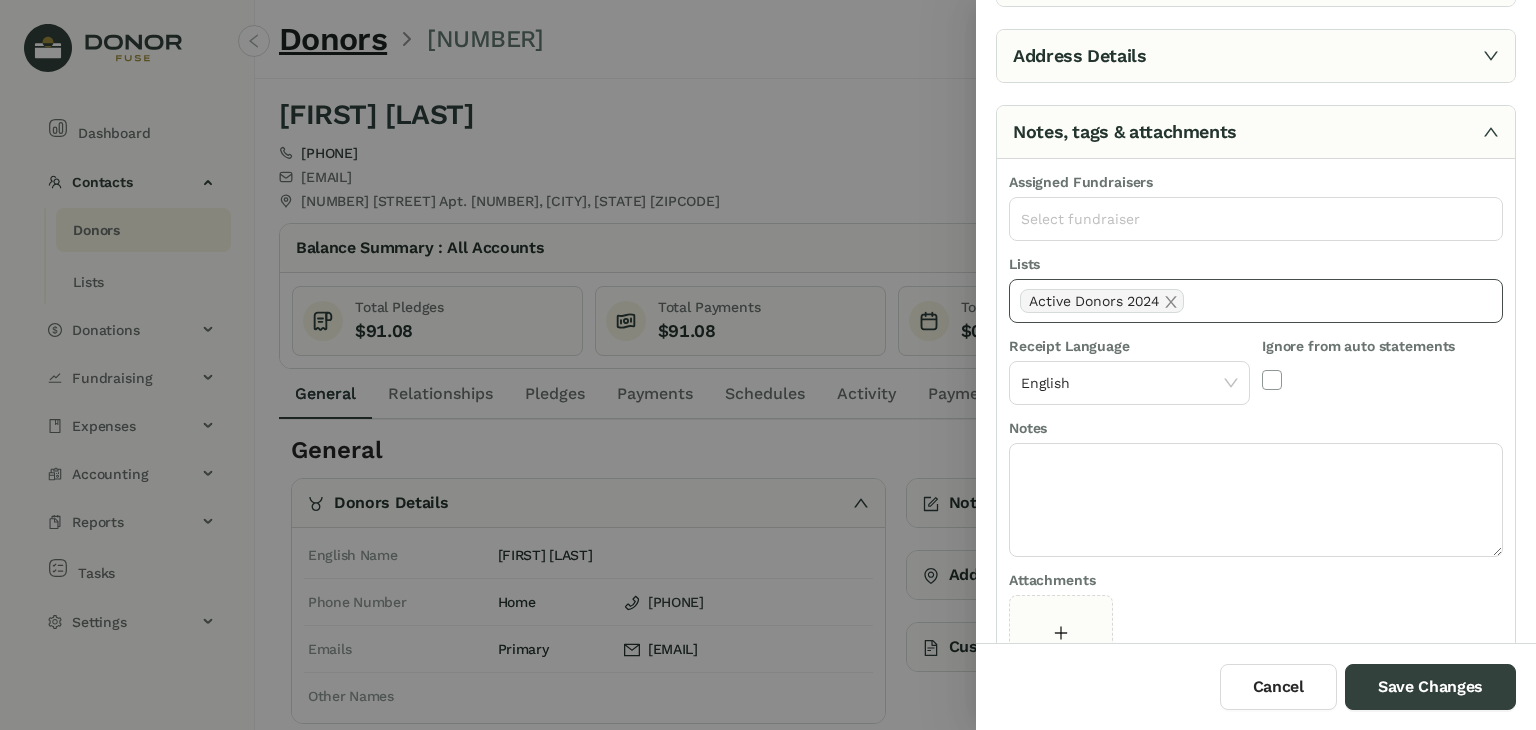 click on "Active Donors 2024" at bounding box center [1256, 301] 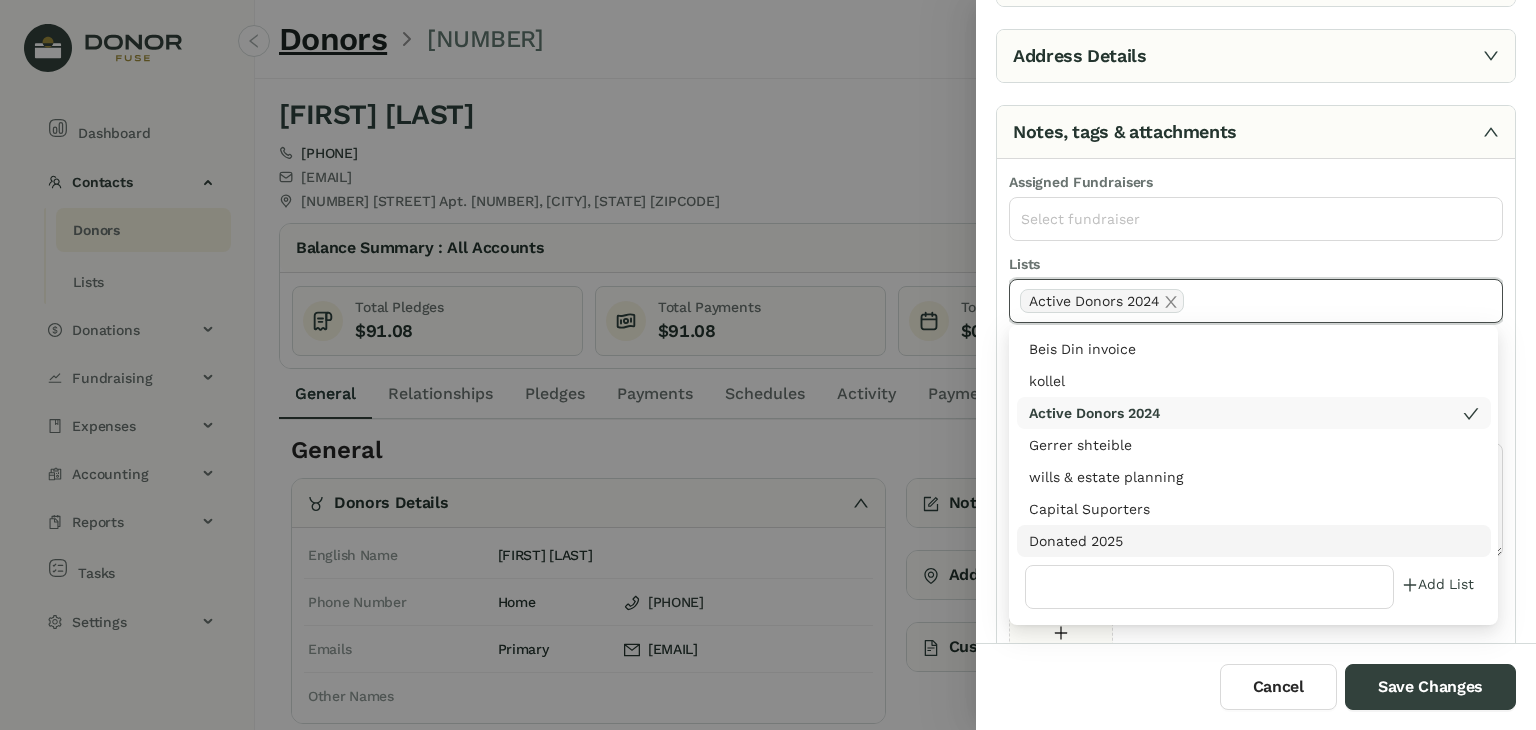click on "Donated 2025" at bounding box center (1254, 541) 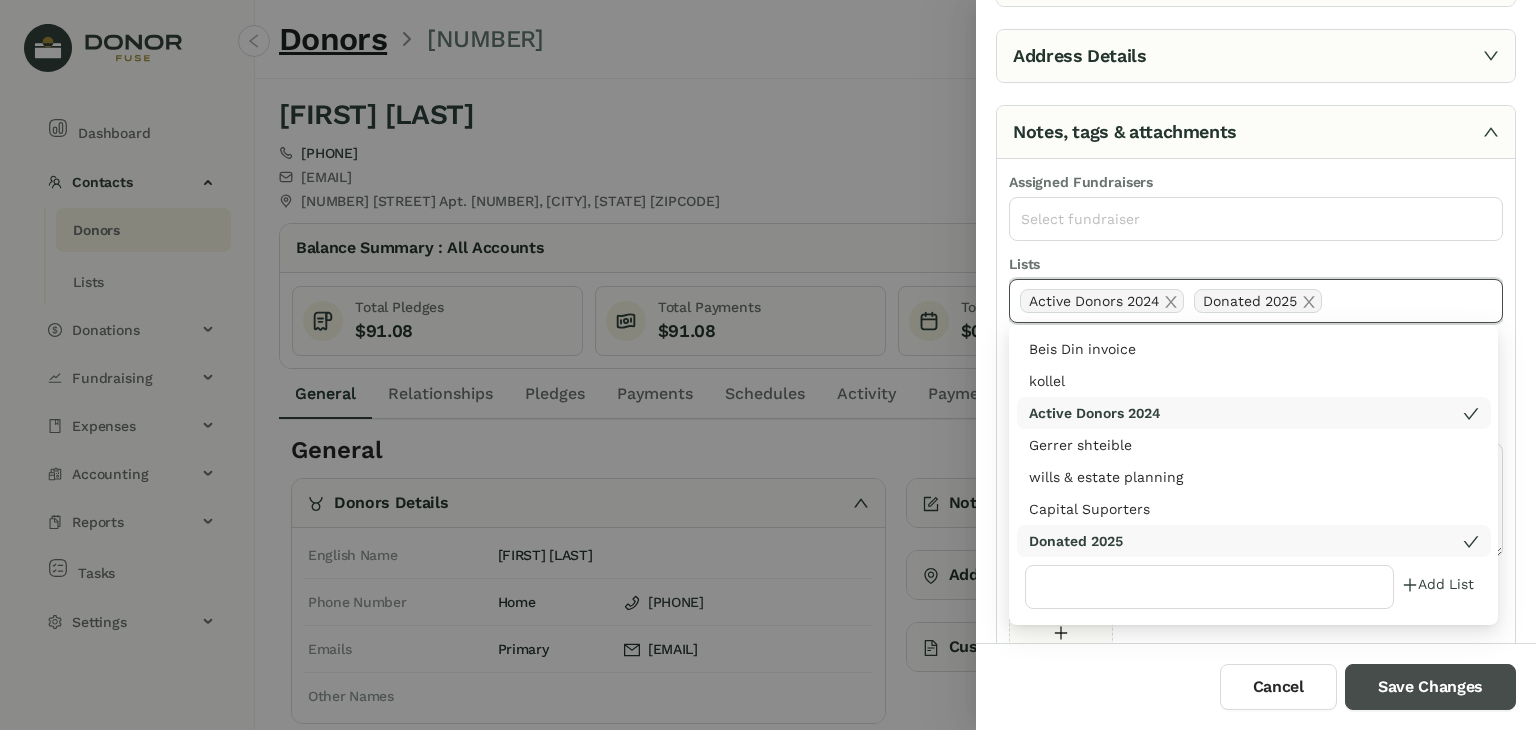 click on "Save Changes" at bounding box center (1430, 687) 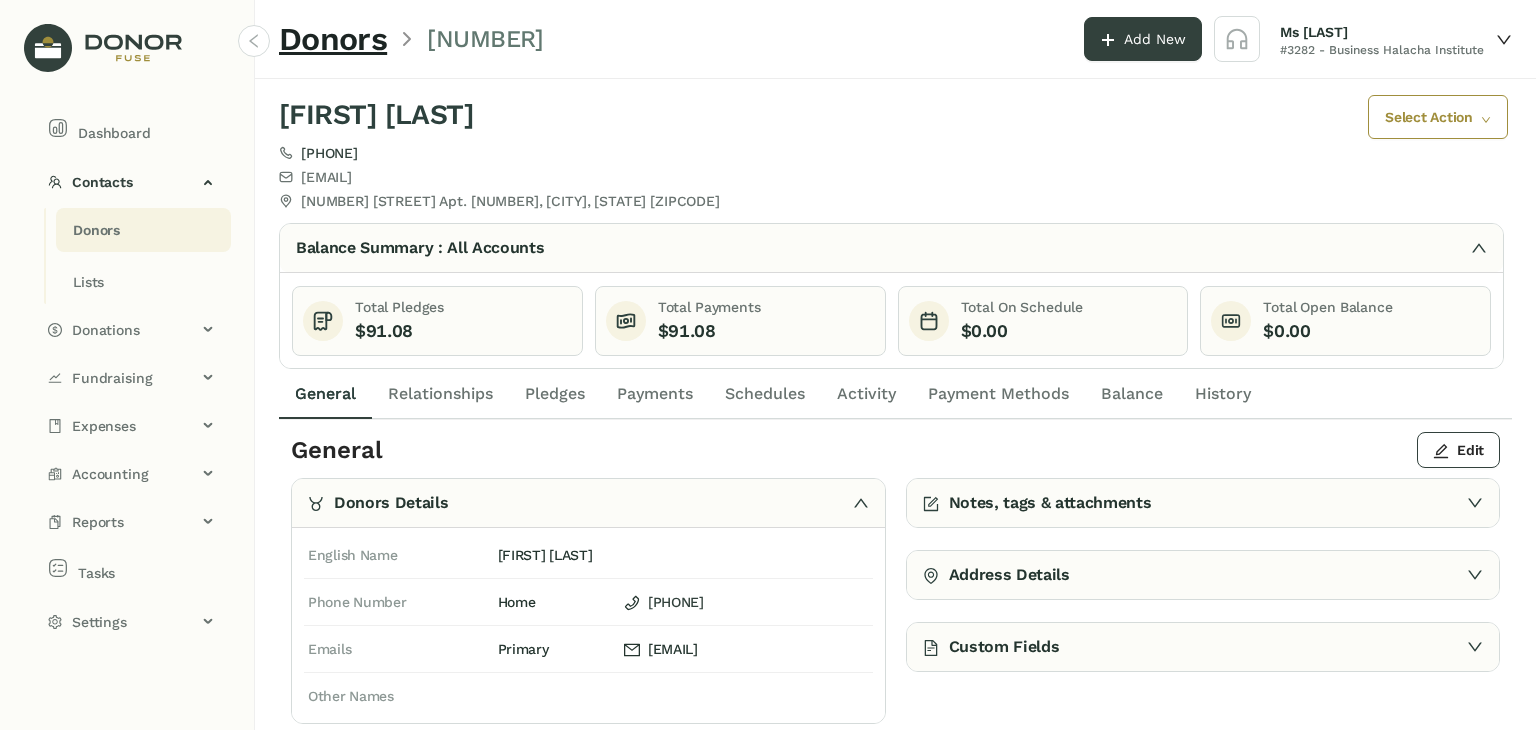 click on "Payments" at bounding box center (325, 394) 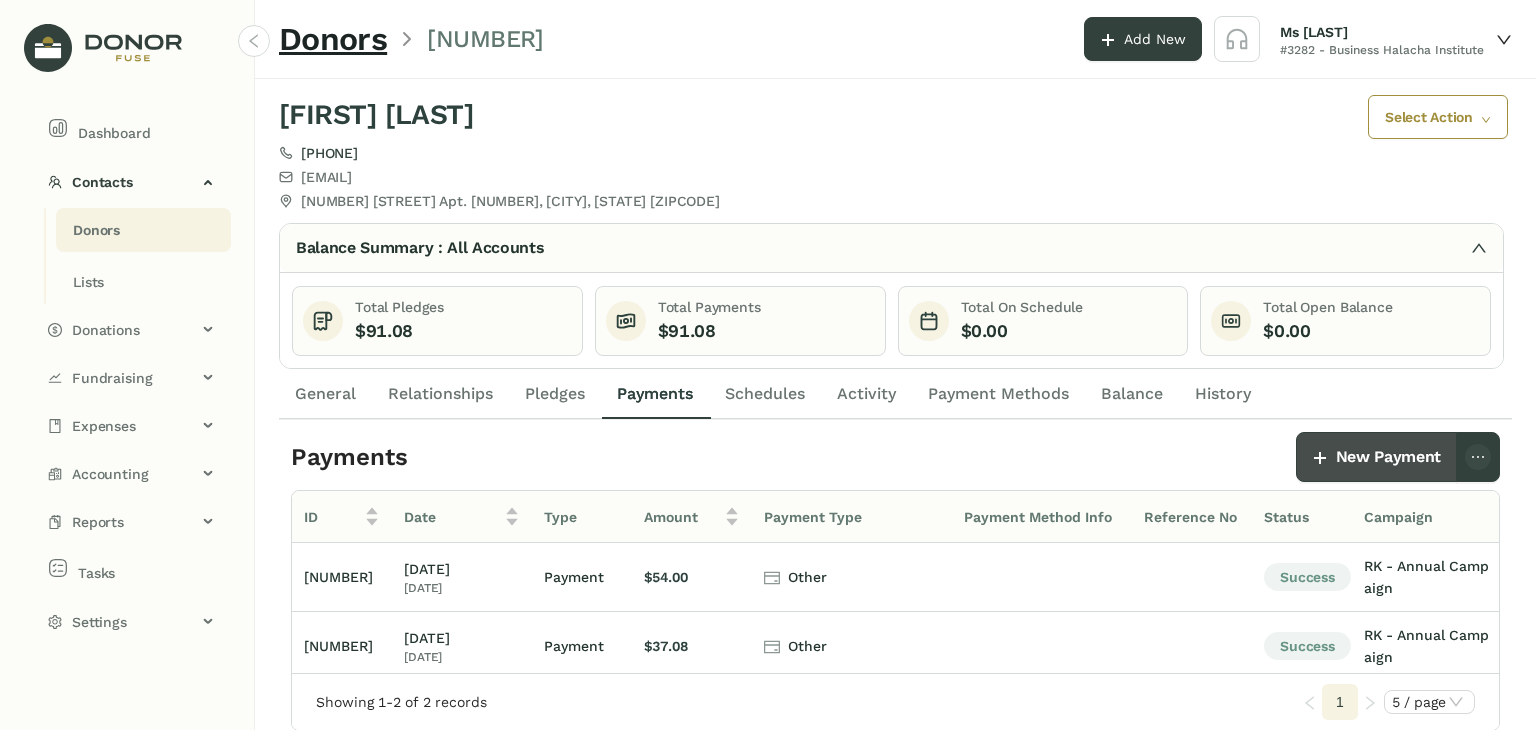 click on "New Payment" at bounding box center (1388, 457) 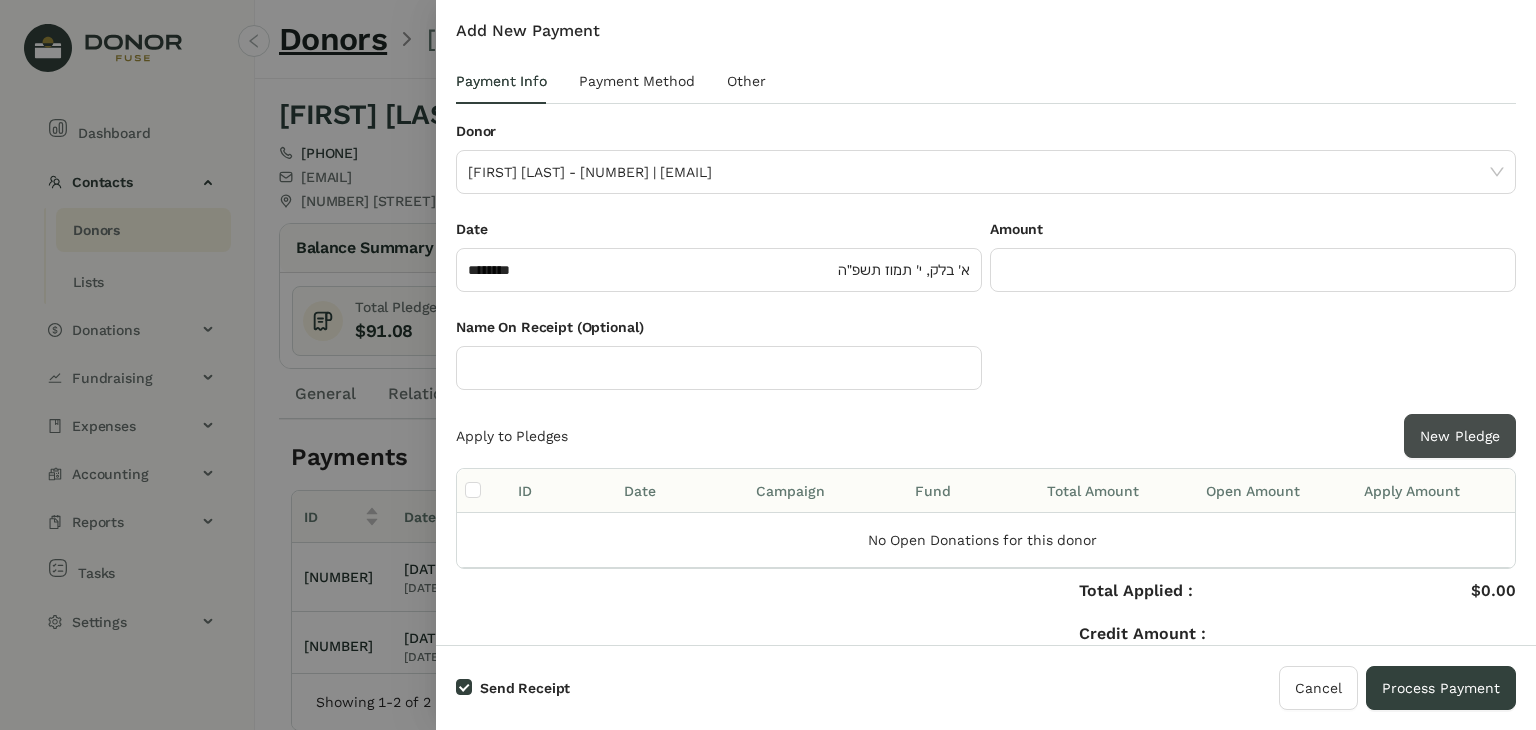 click on "New Pledge" at bounding box center [1460, 436] 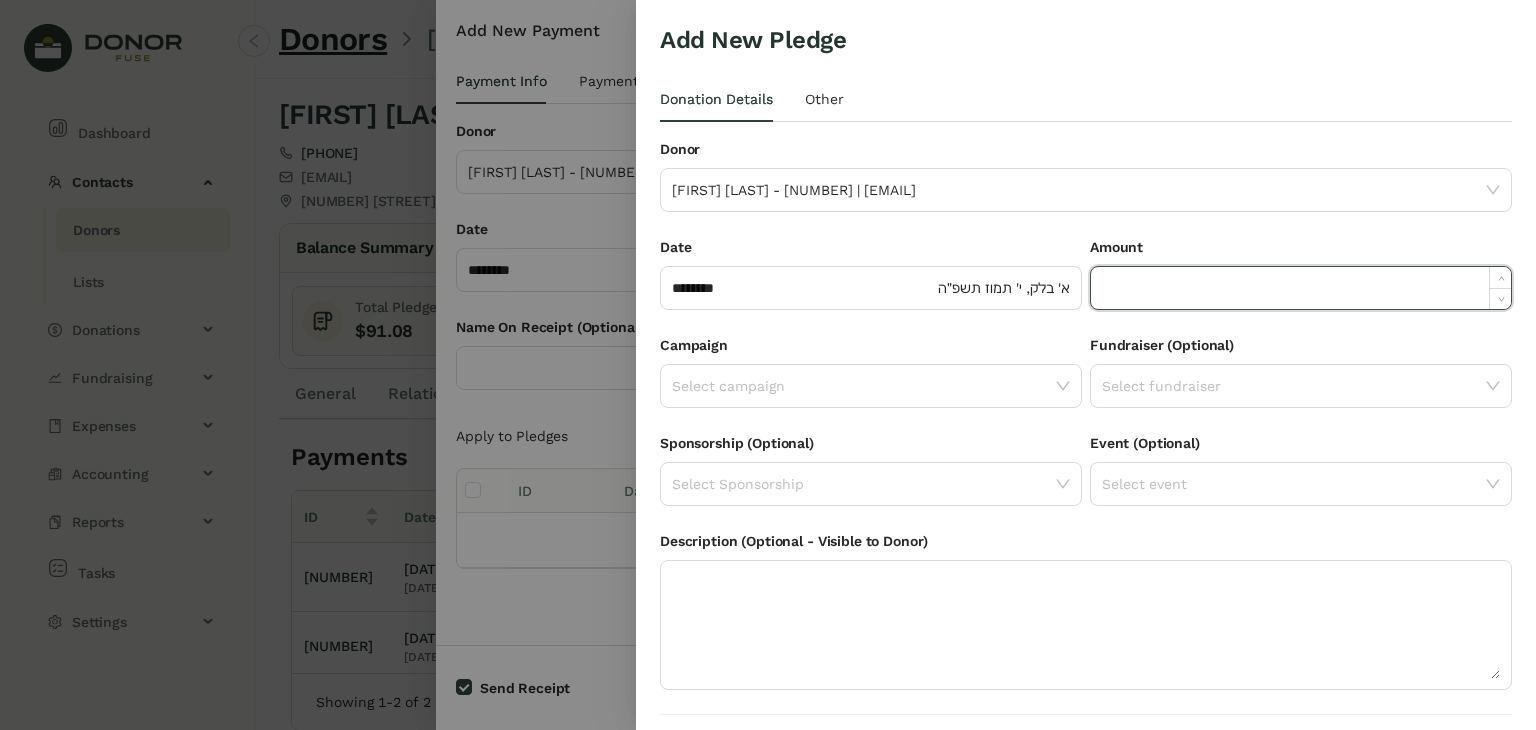 click at bounding box center (1301, 288) 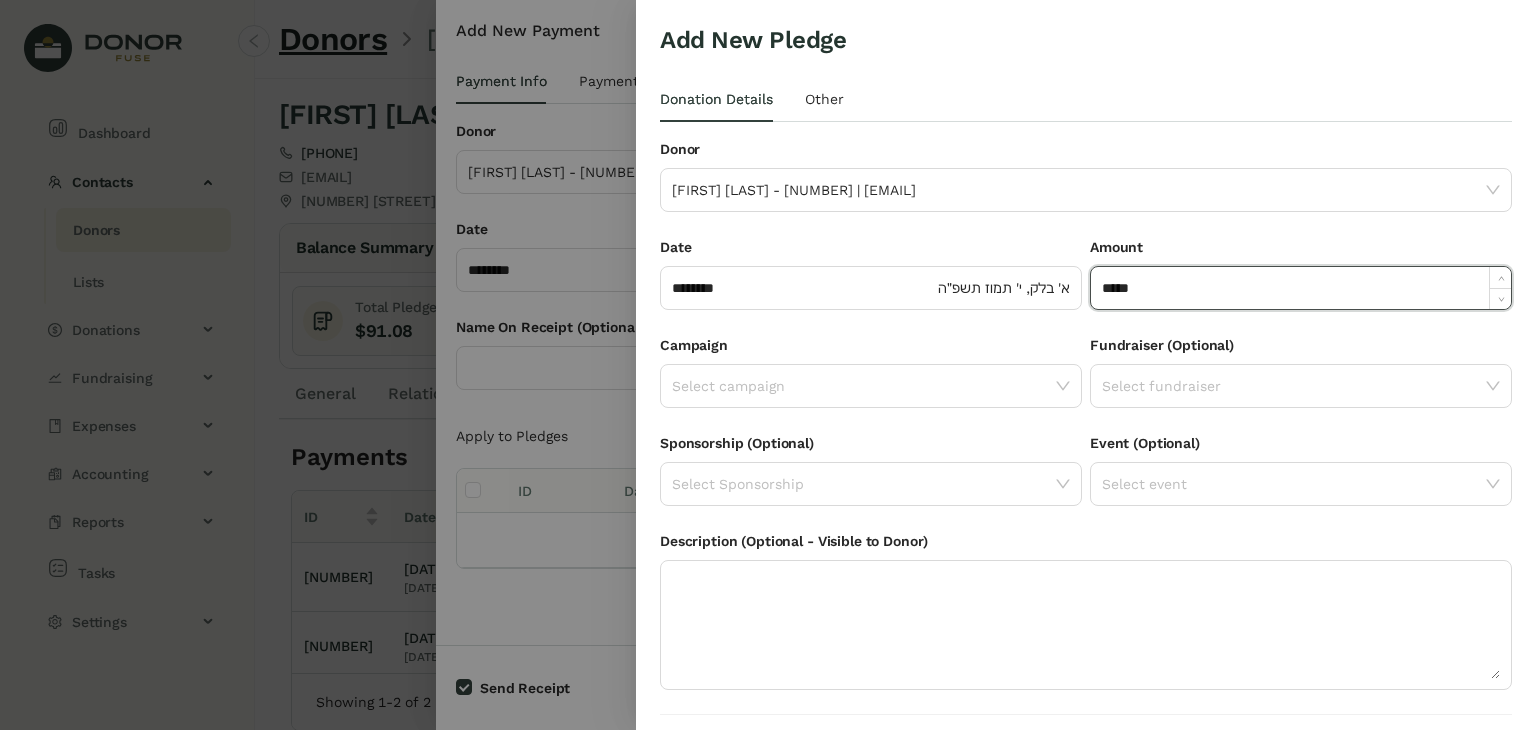 type on "*****" 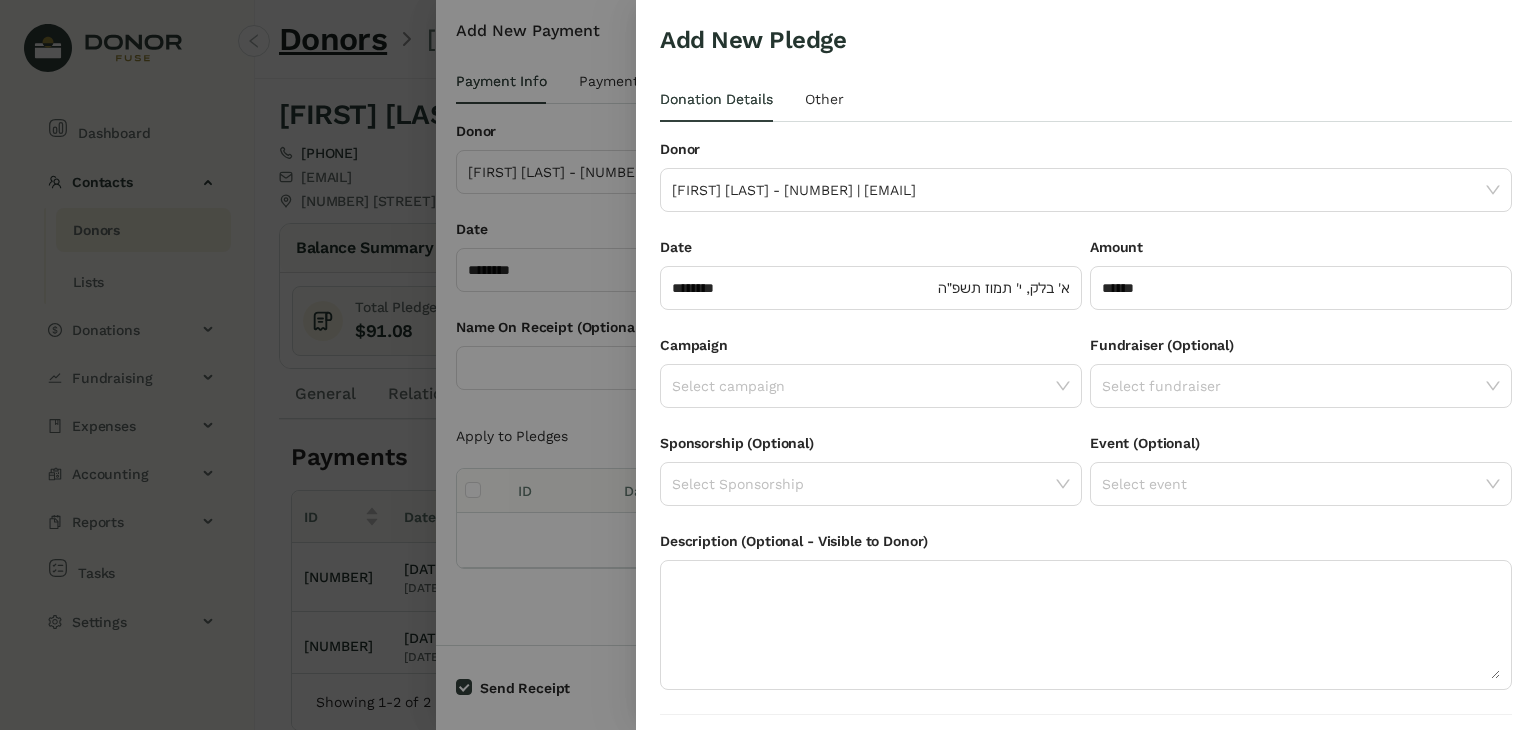 click on "Amount ******" at bounding box center (1301, 285) 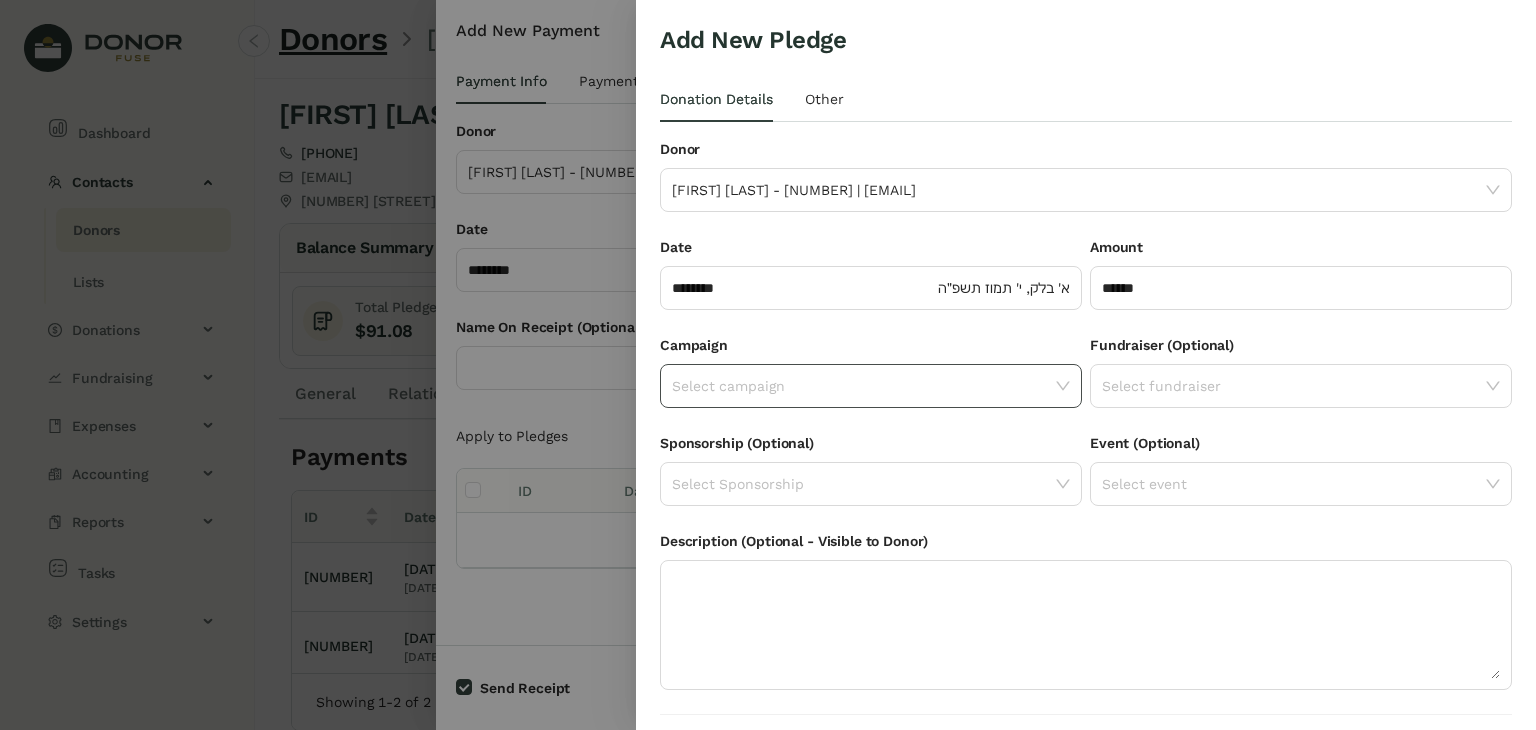 click at bounding box center [864, 386] 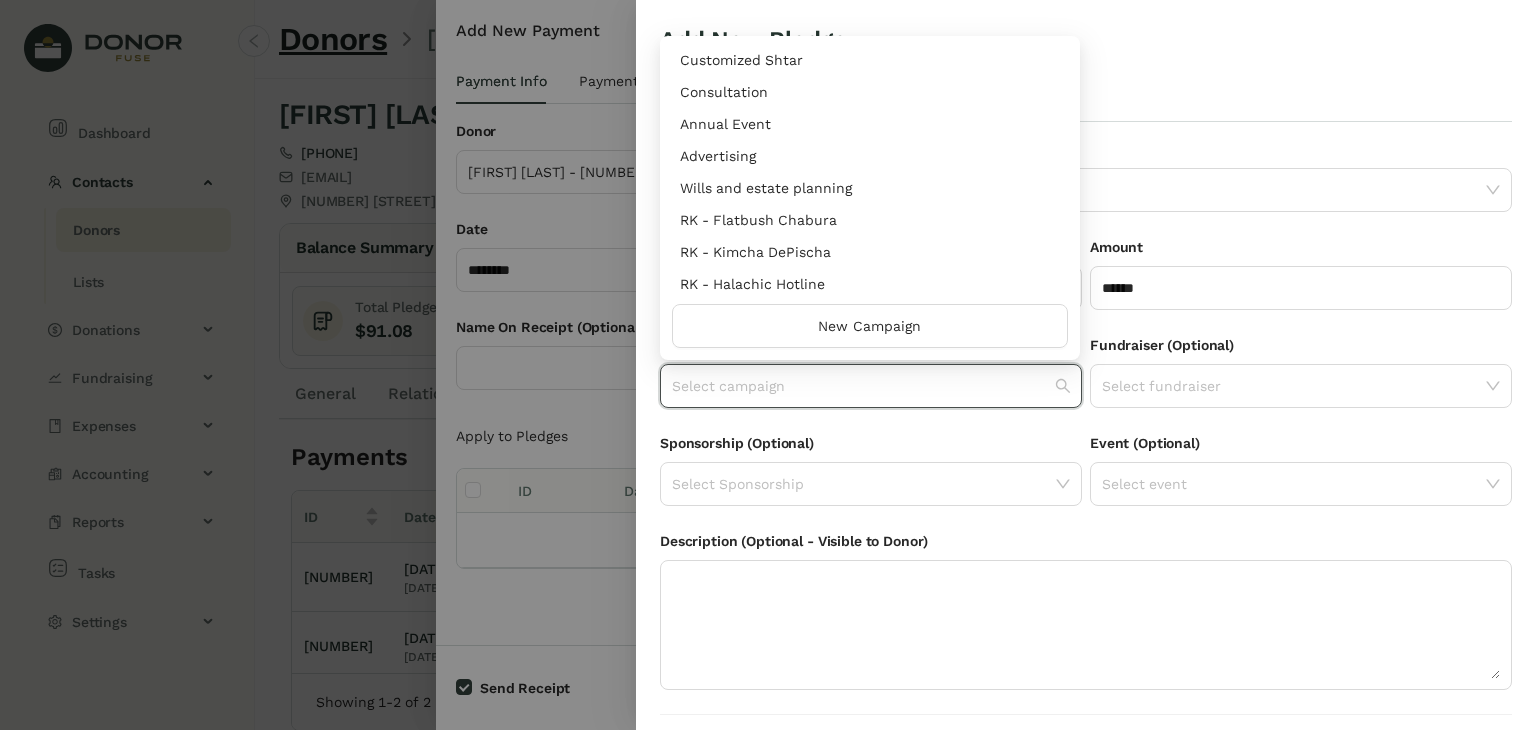 scroll, scrollTop: 672, scrollLeft: 0, axis: vertical 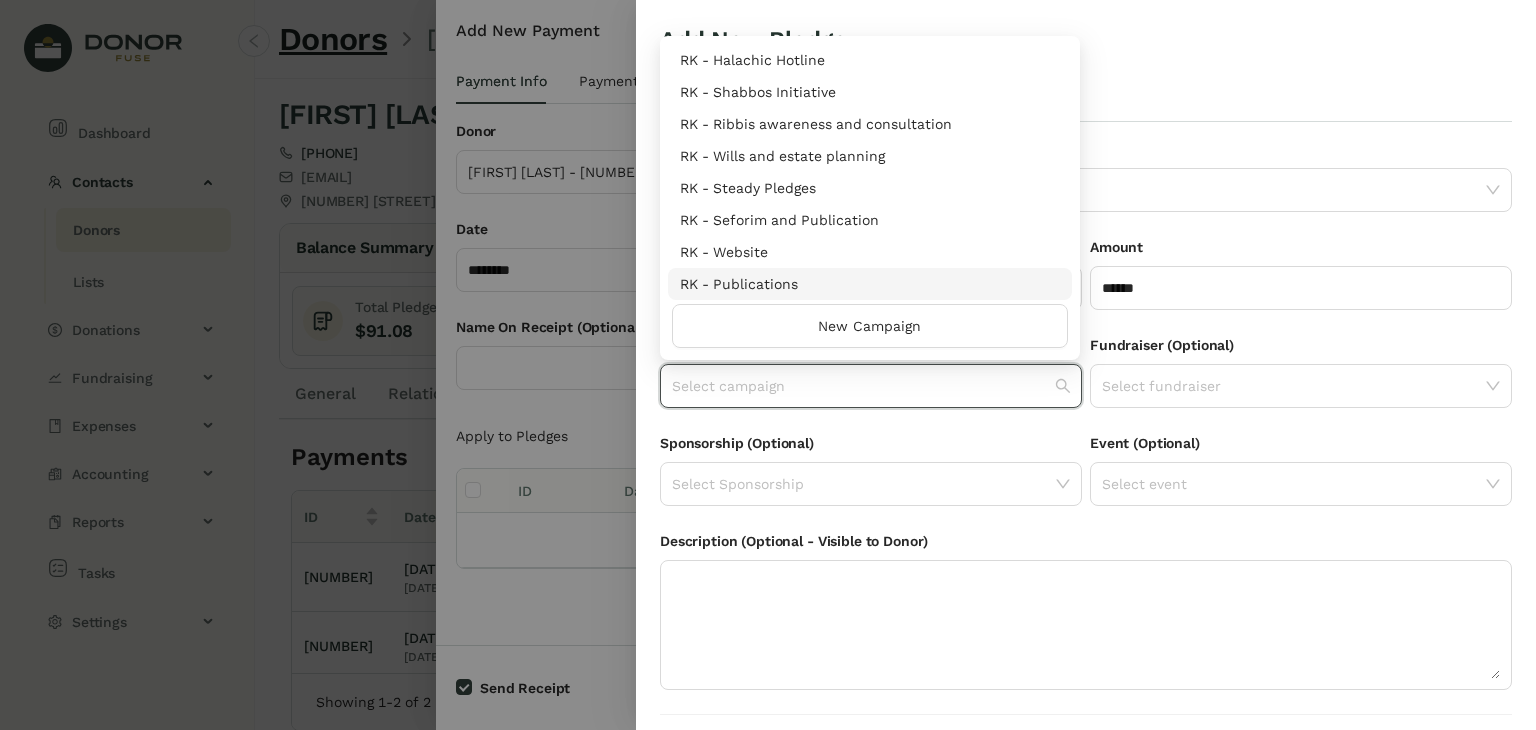 click on "RK - Publications" at bounding box center (870, 284) 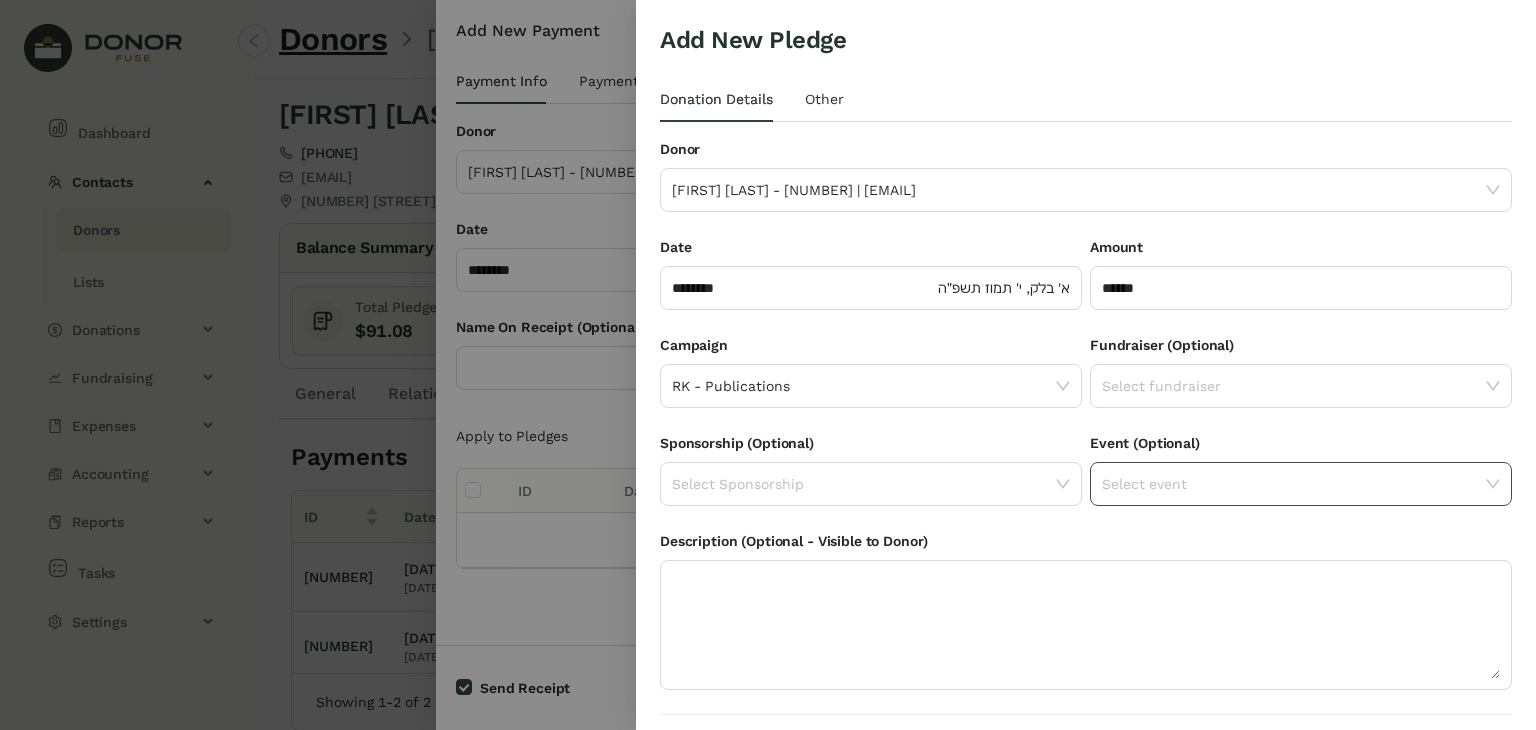 scroll, scrollTop: 54, scrollLeft: 0, axis: vertical 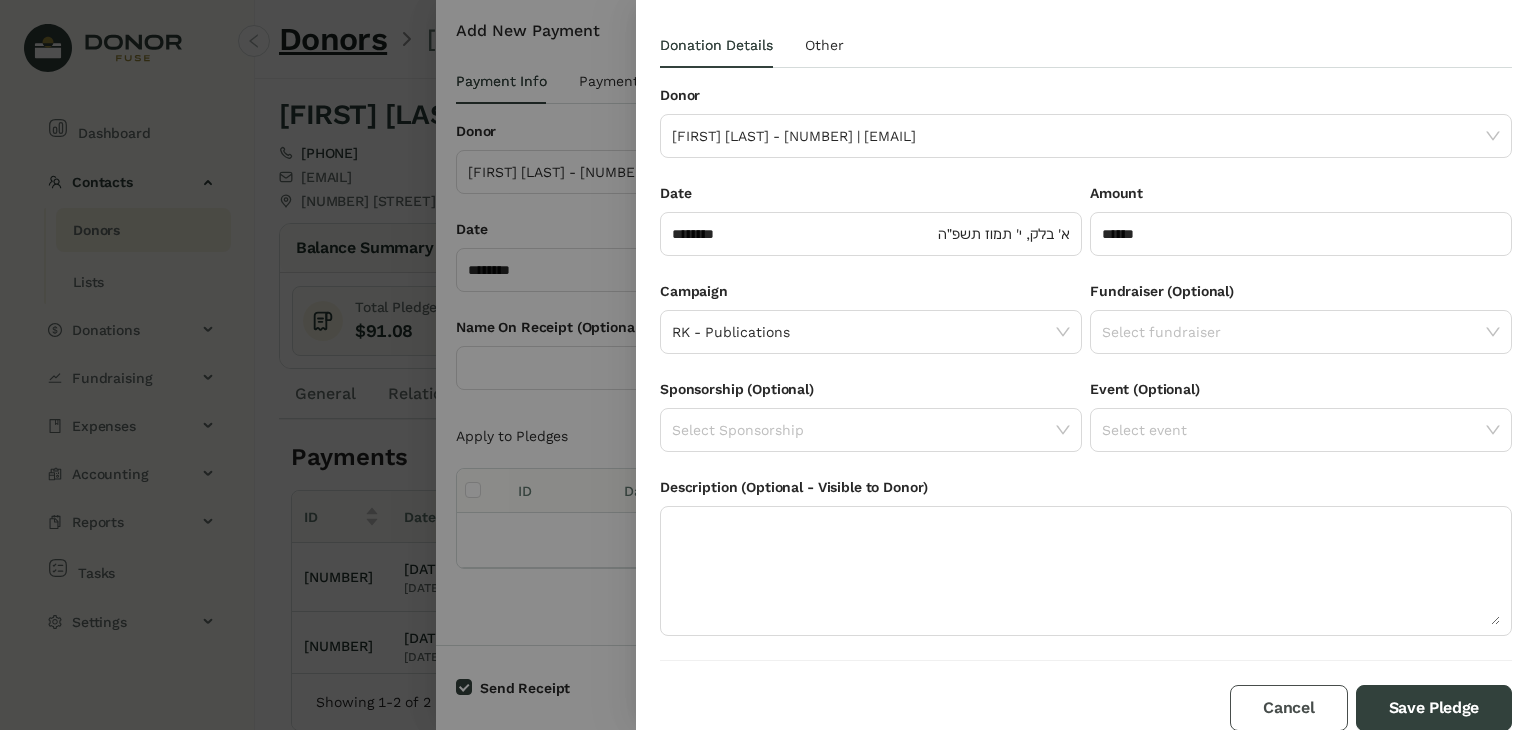 click on "Cancel" at bounding box center [1288, 708] 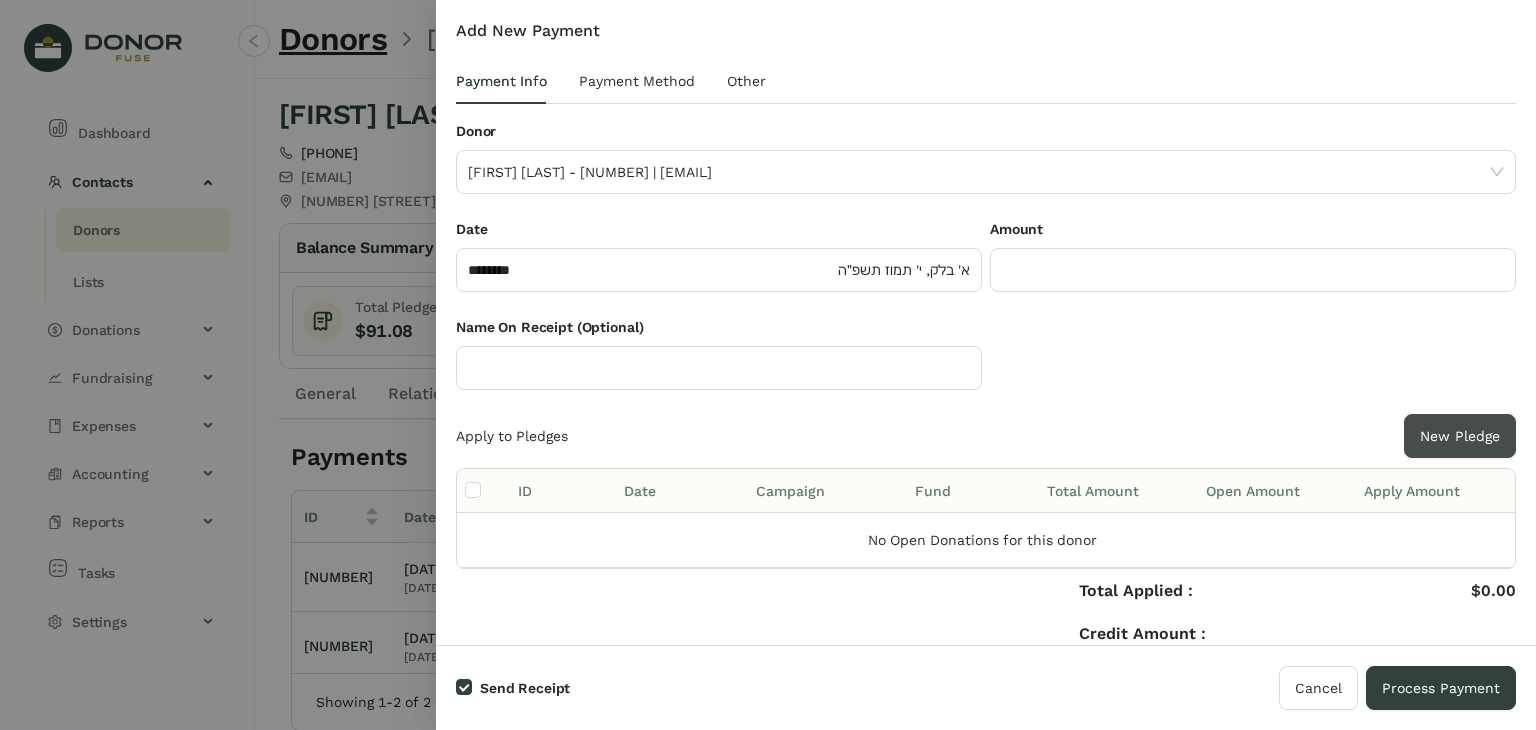 click on "New Pledge" at bounding box center [1460, 436] 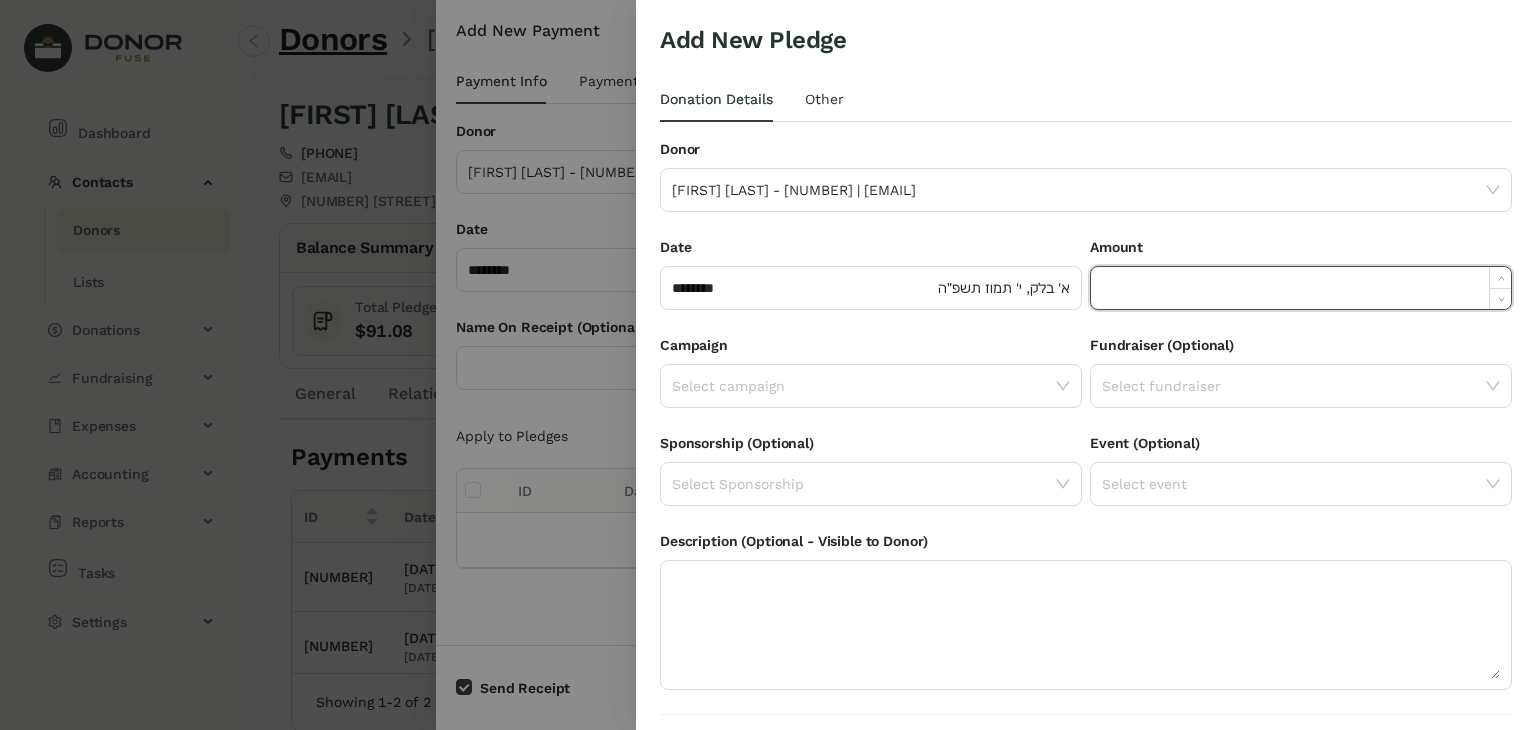 click at bounding box center (1301, 288) 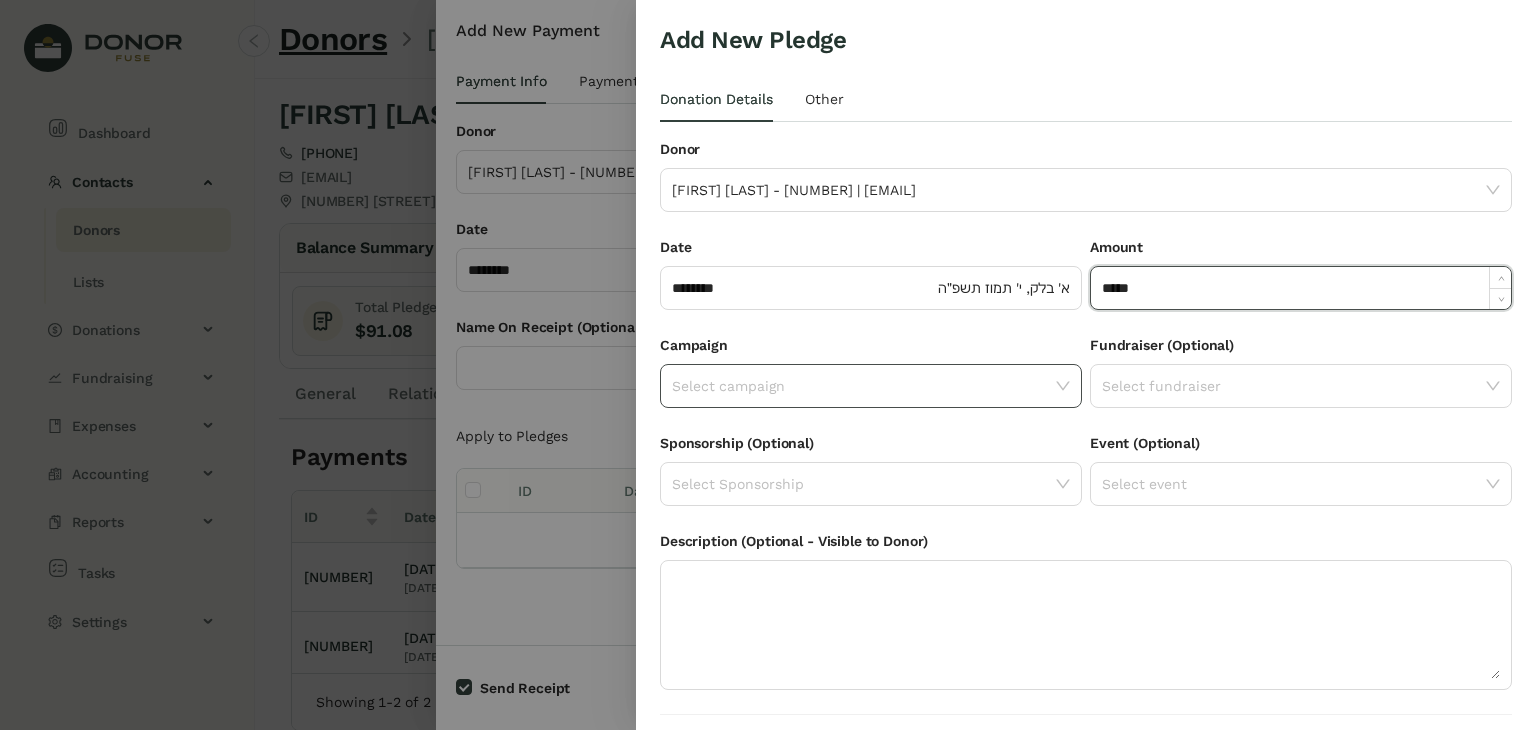 type on "*****" 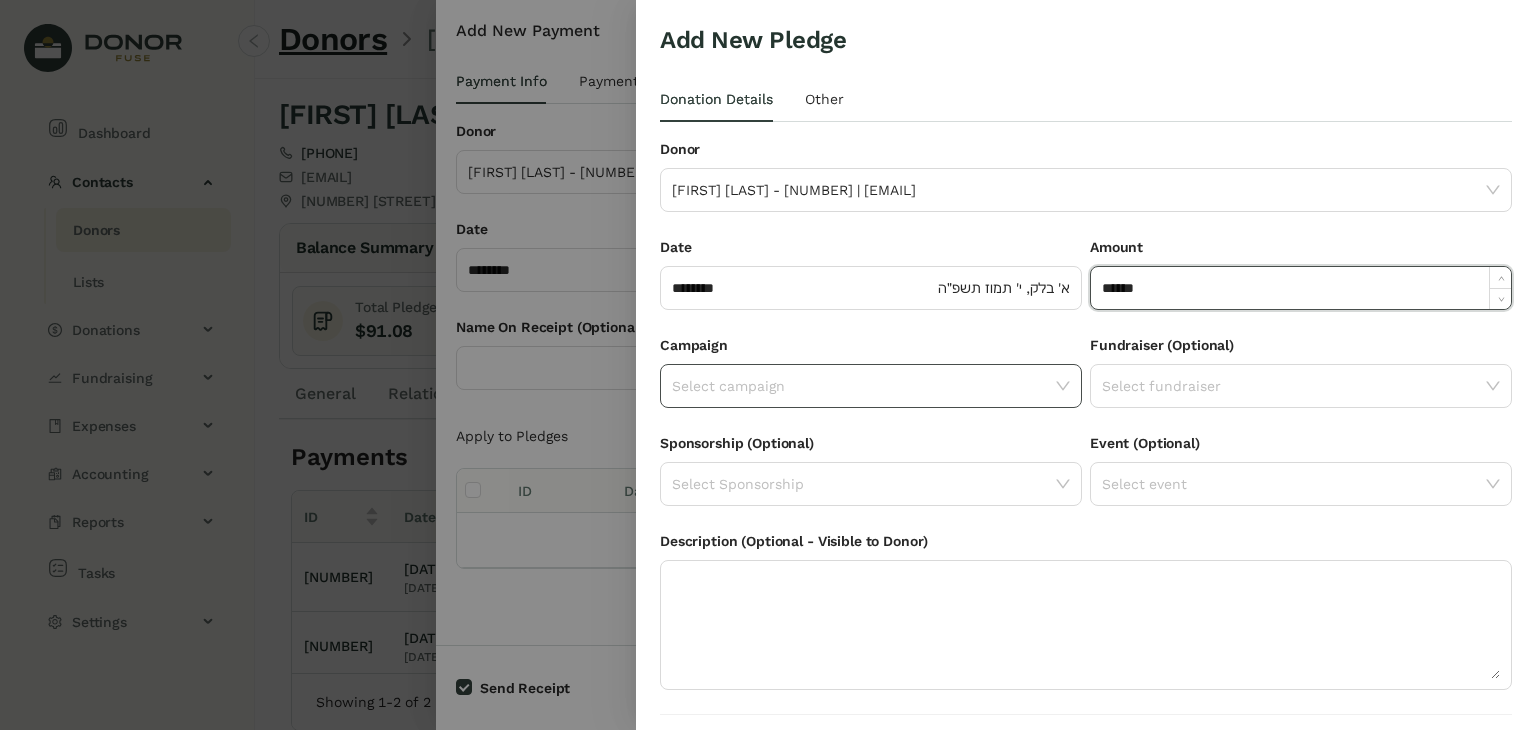 click on "Select campaign" at bounding box center [871, 386] 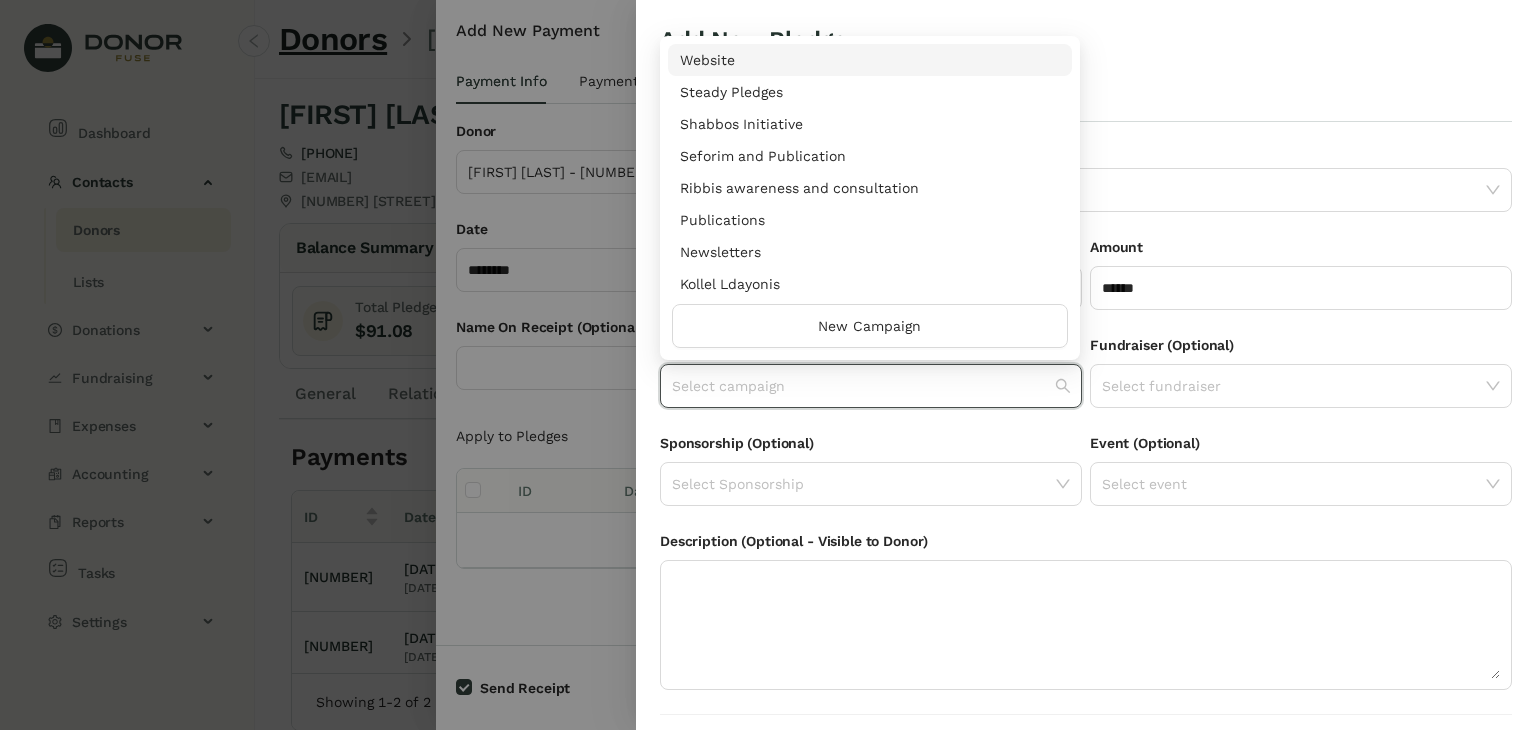 drag, startPoint x: 1066, startPoint y: 73, endPoint x: 1061, endPoint y: 55, distance: 18.681541 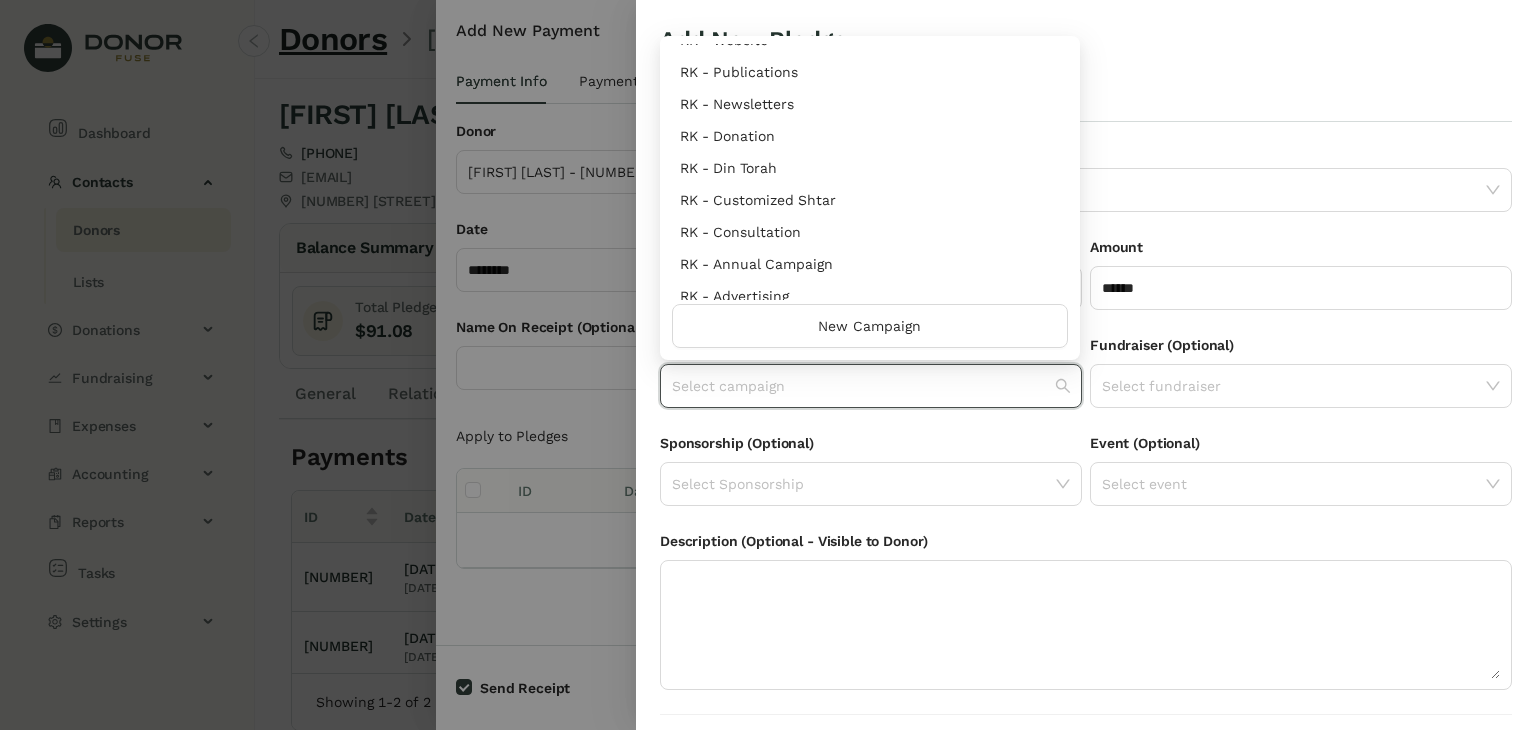scroll, scrollTop: 960, scrollLeft: 0, axis: vertical 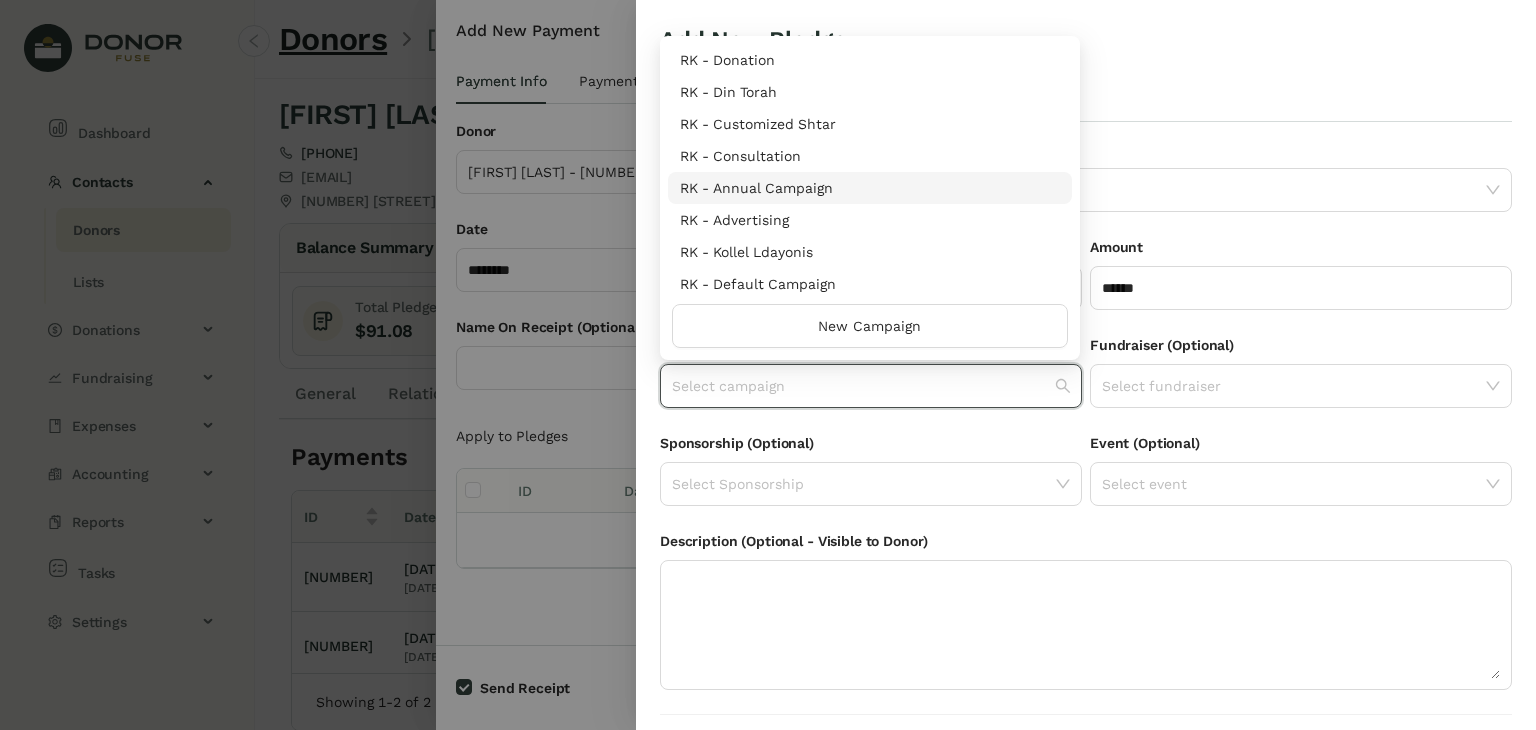 click on "RK - Annual Campaign" at bounding box center (870, 188) 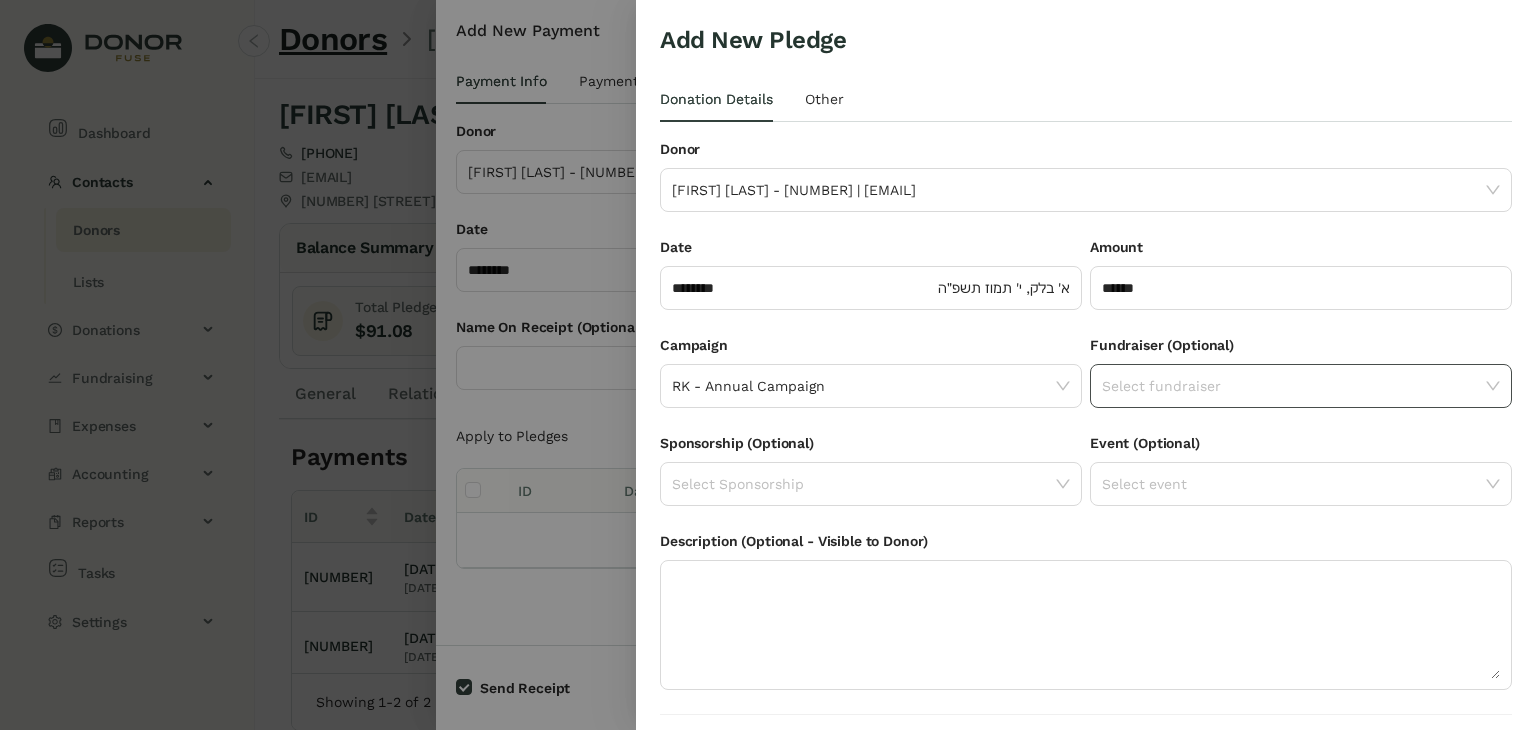 click at bounding box center (1493, 386) 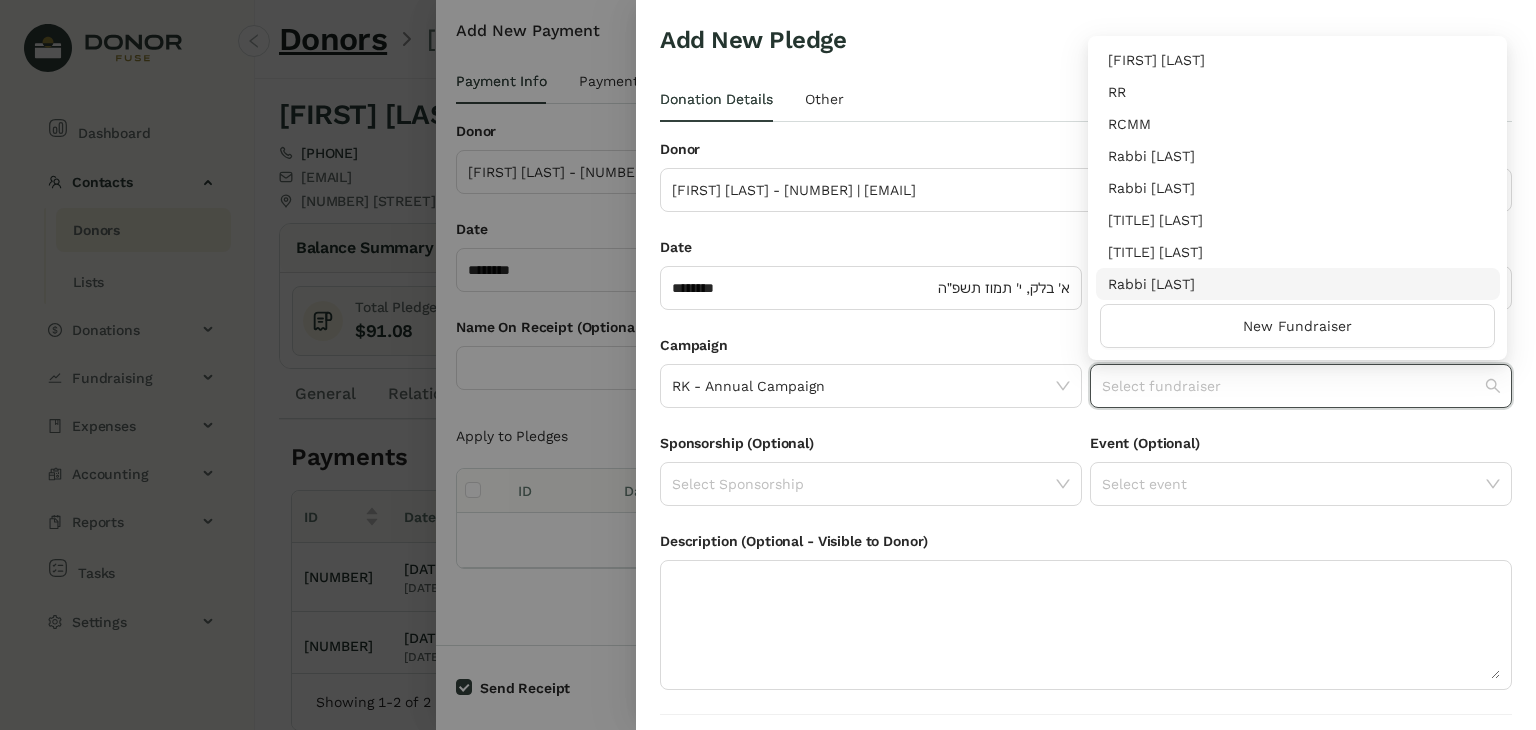 click on "Rabbi [LAST]" at bounding box center [1298, 284] 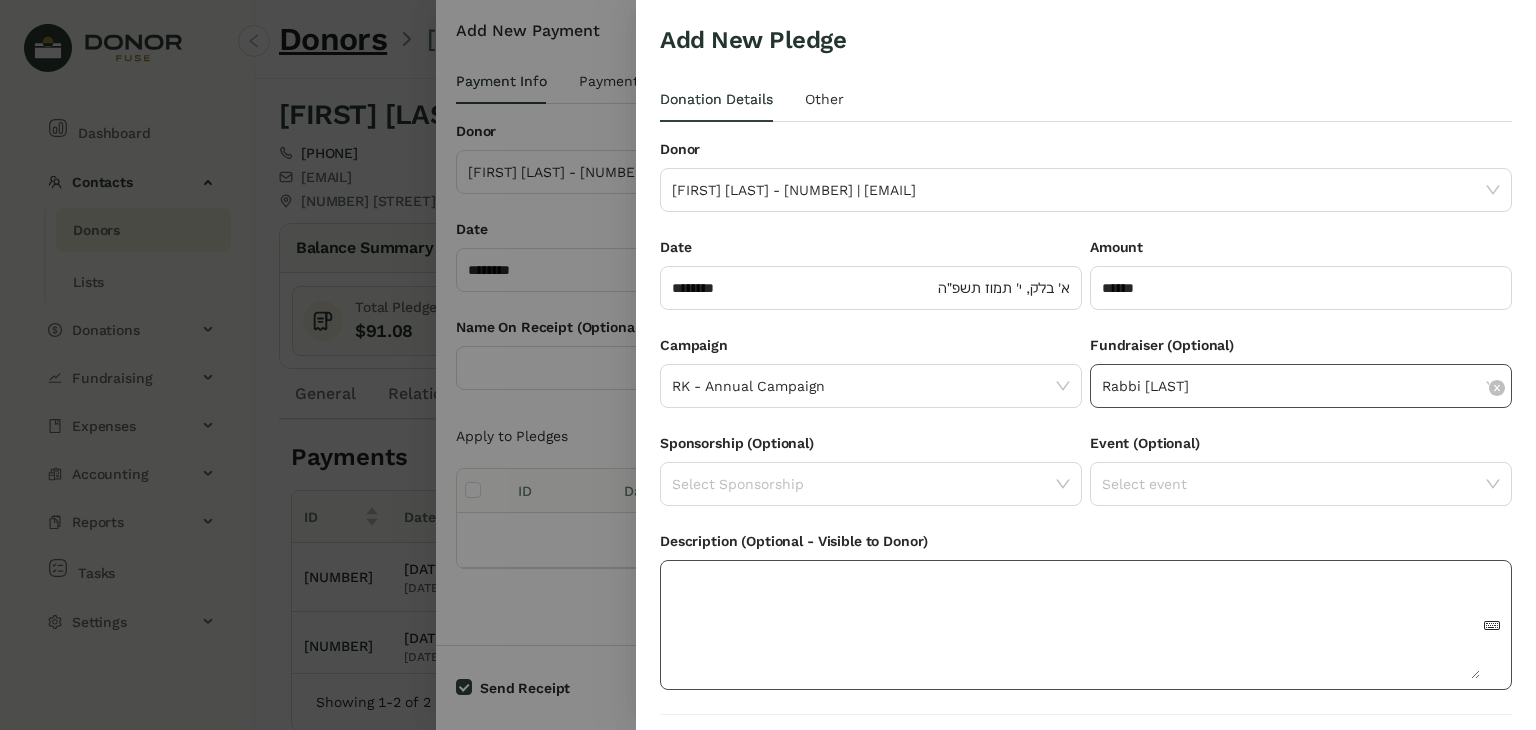 scroll, scrollTop: 54, scrollLeft: 0, axis: vertical 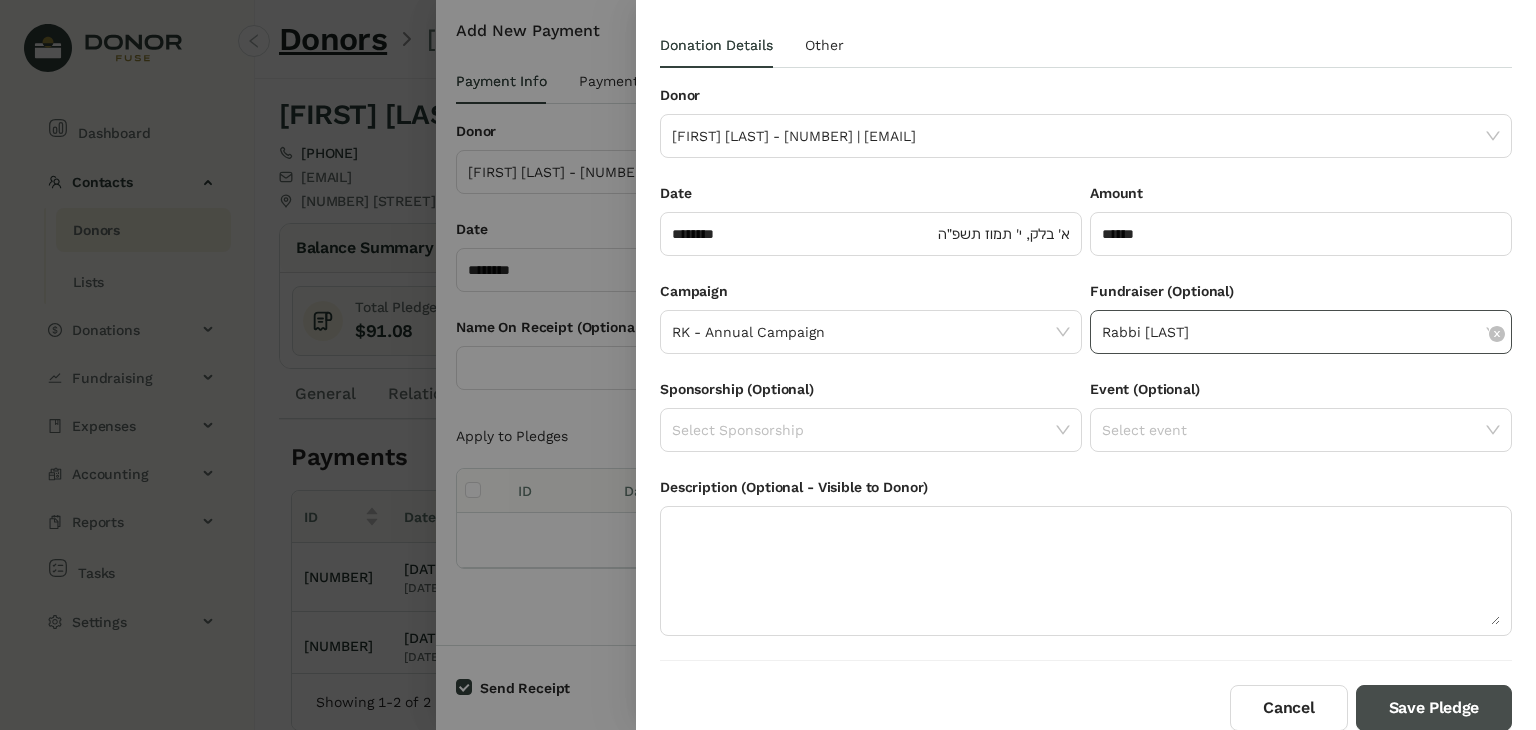 click on "Save Pledge" at bounding box center (1434, 708) 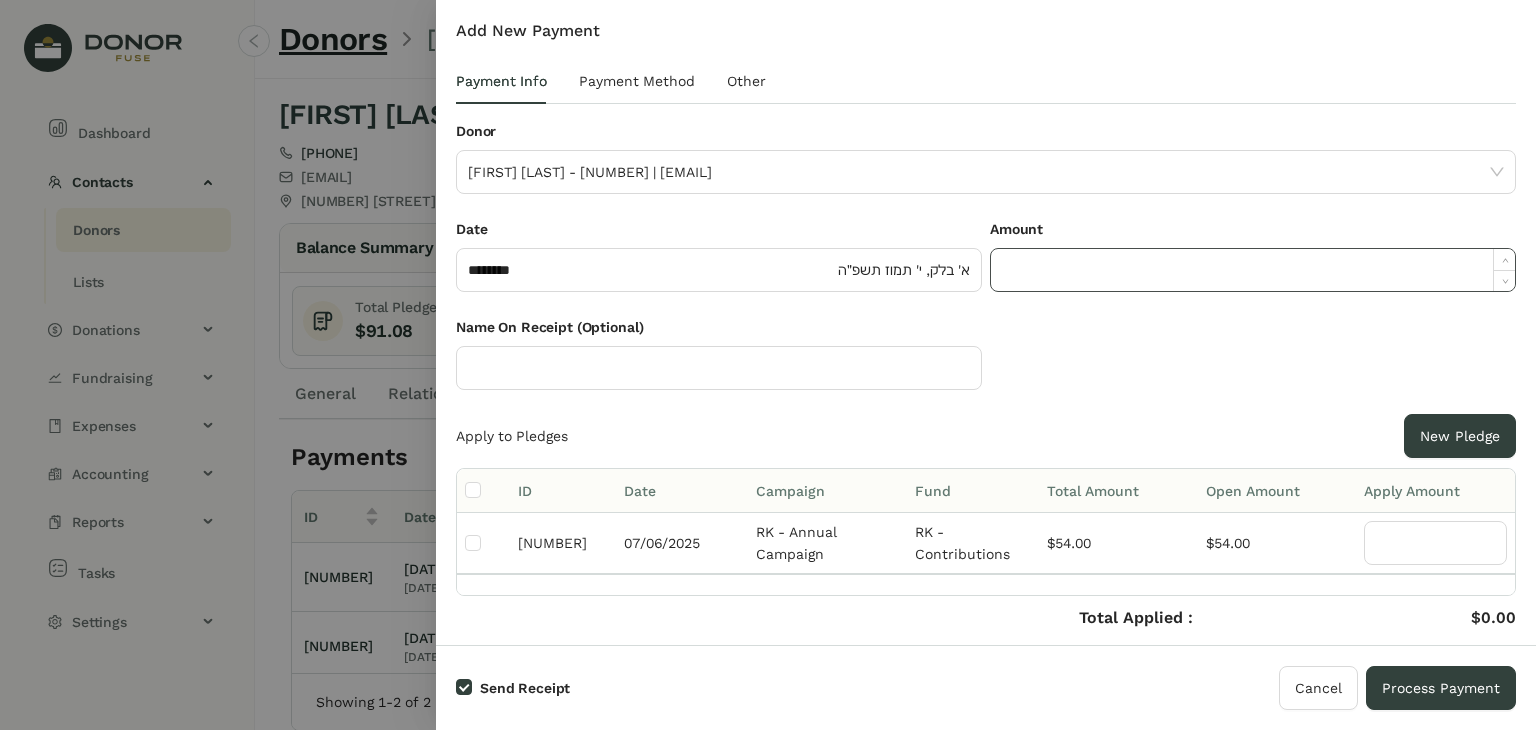click at bounding box center (1253, 270) 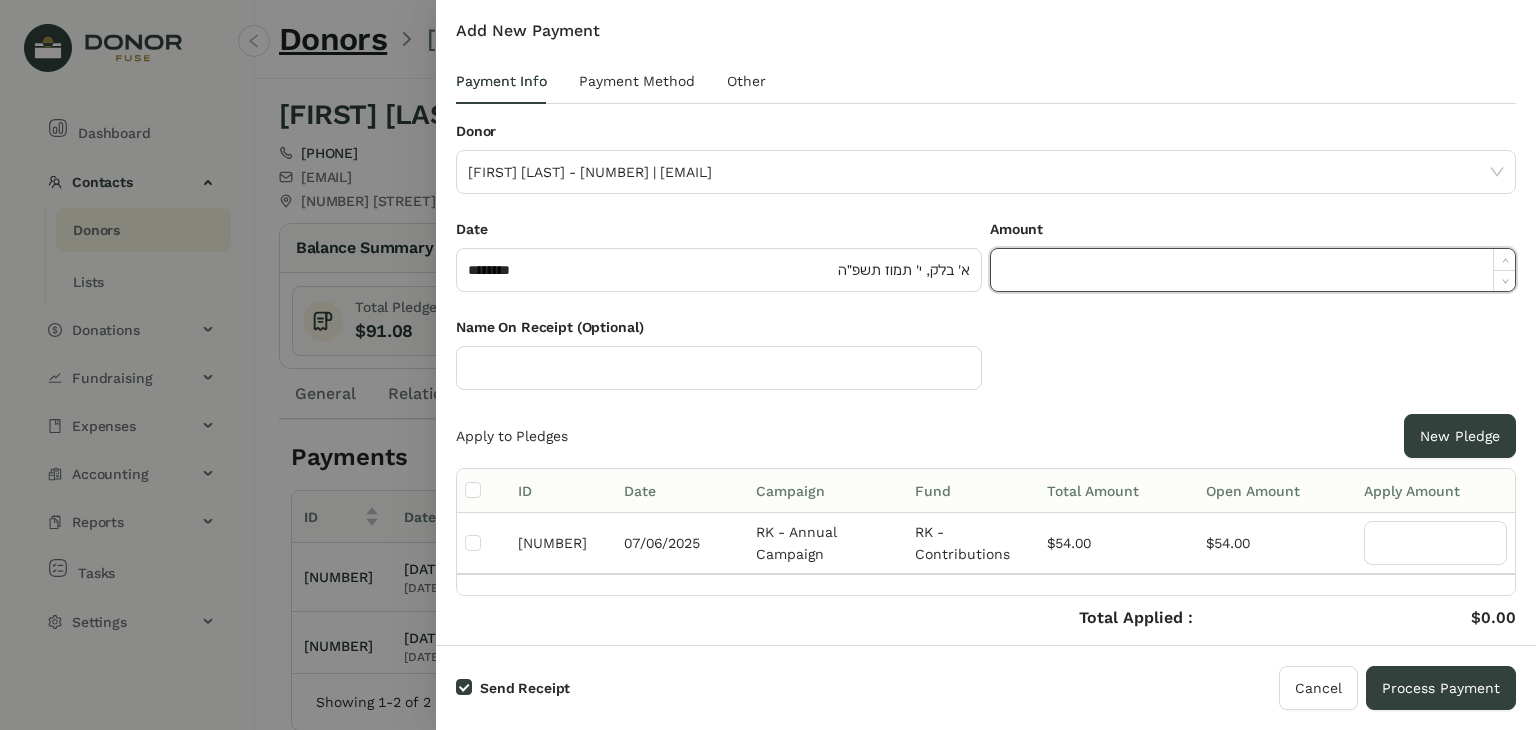 paste on "*****" 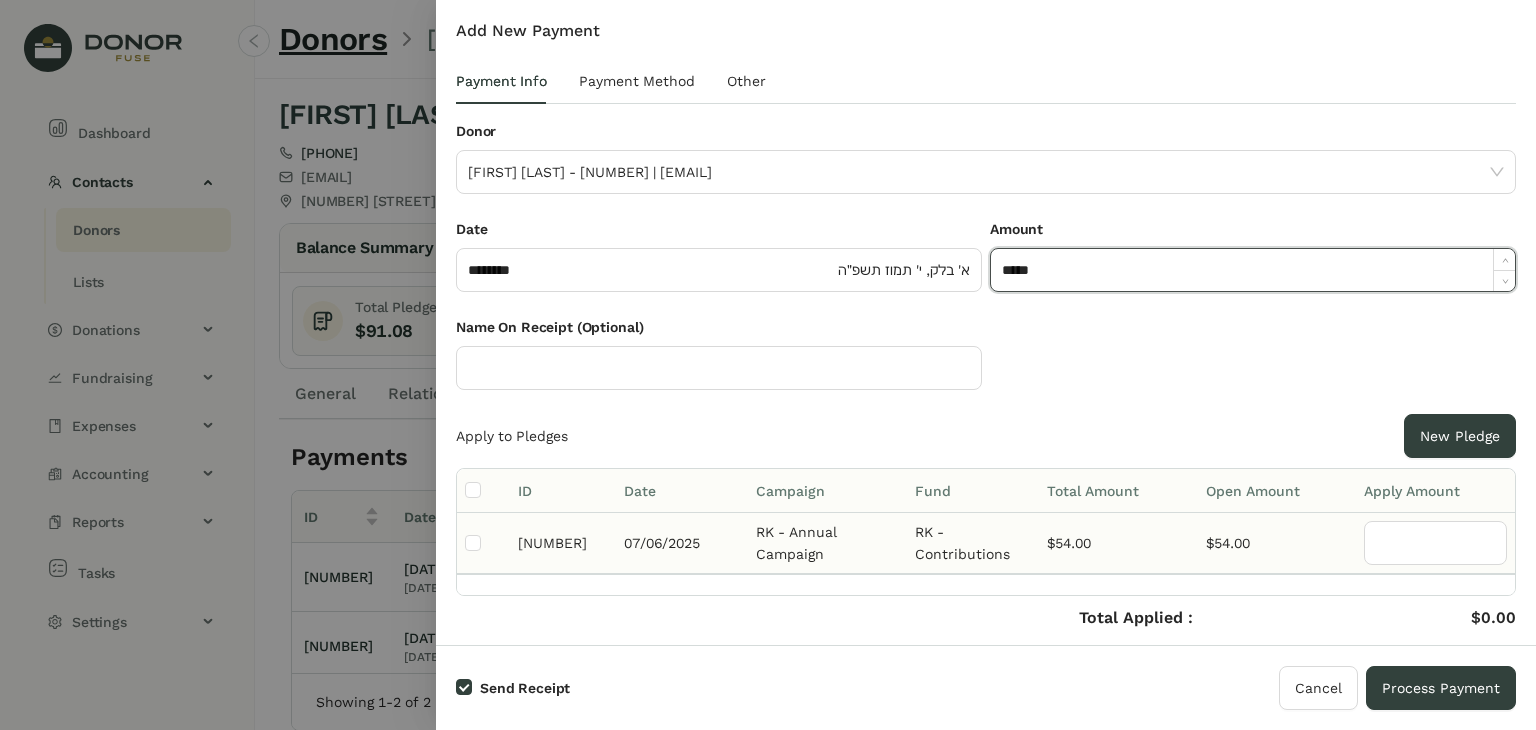 type on "*****" 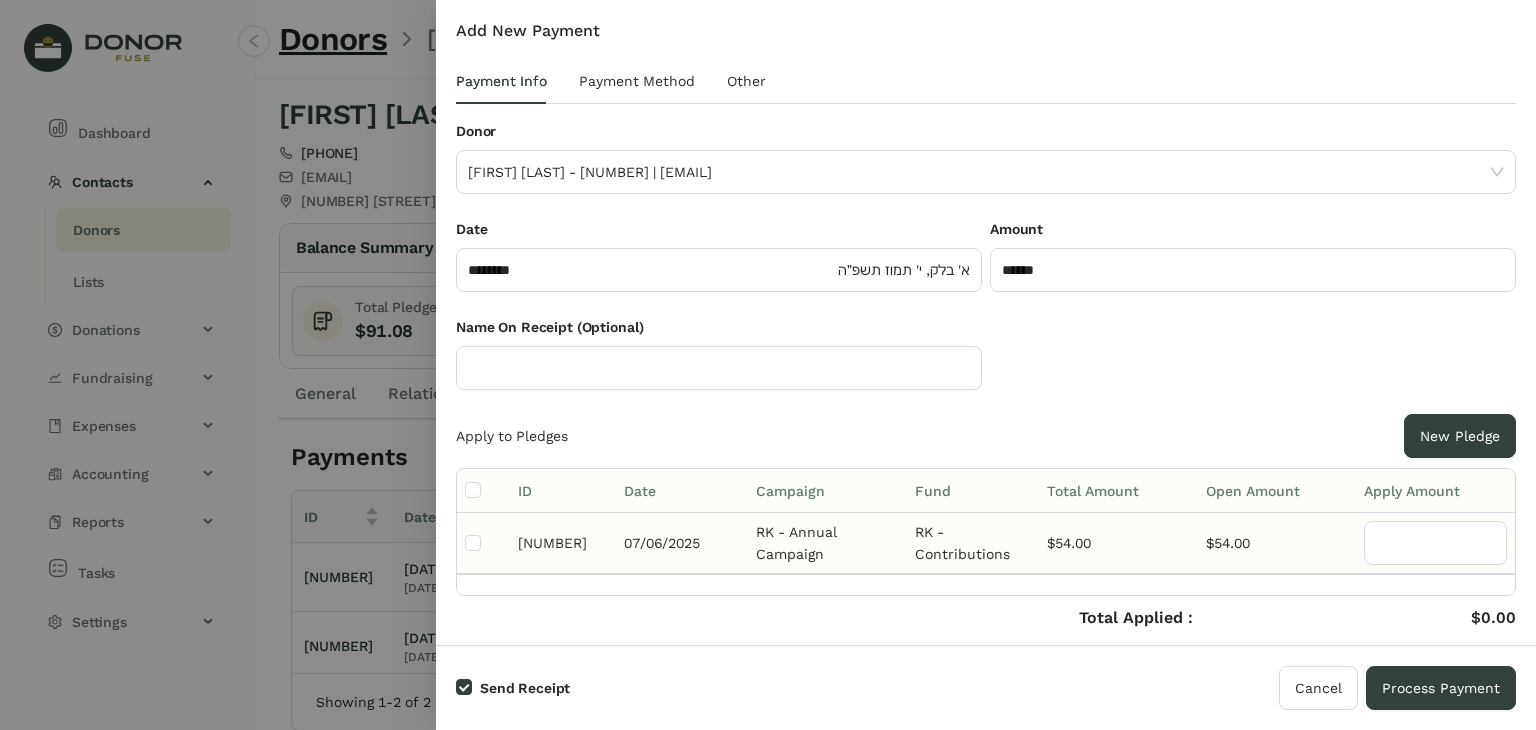 click at bounding box center [483, 543] 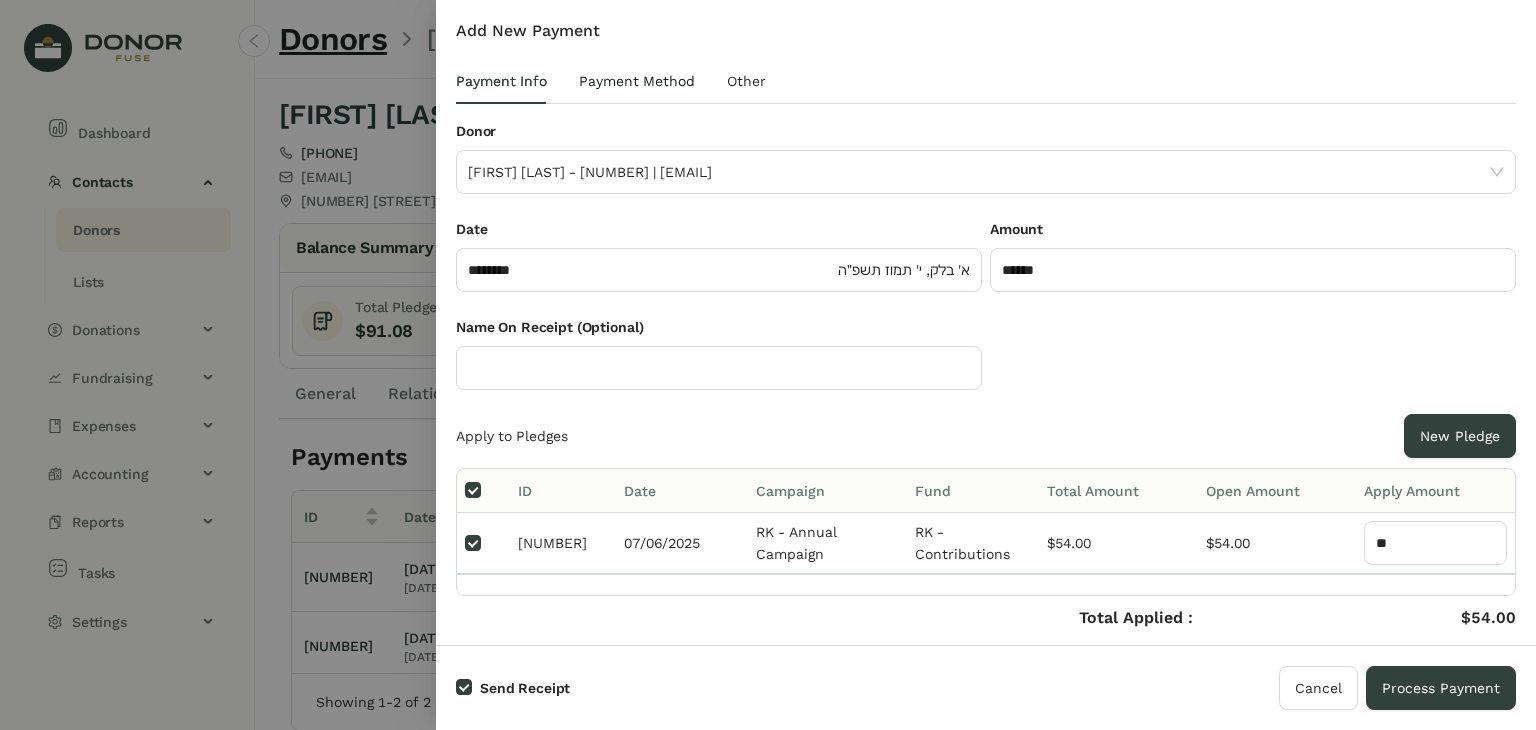 click on "Payment Method" at bounding box center (637, 81) 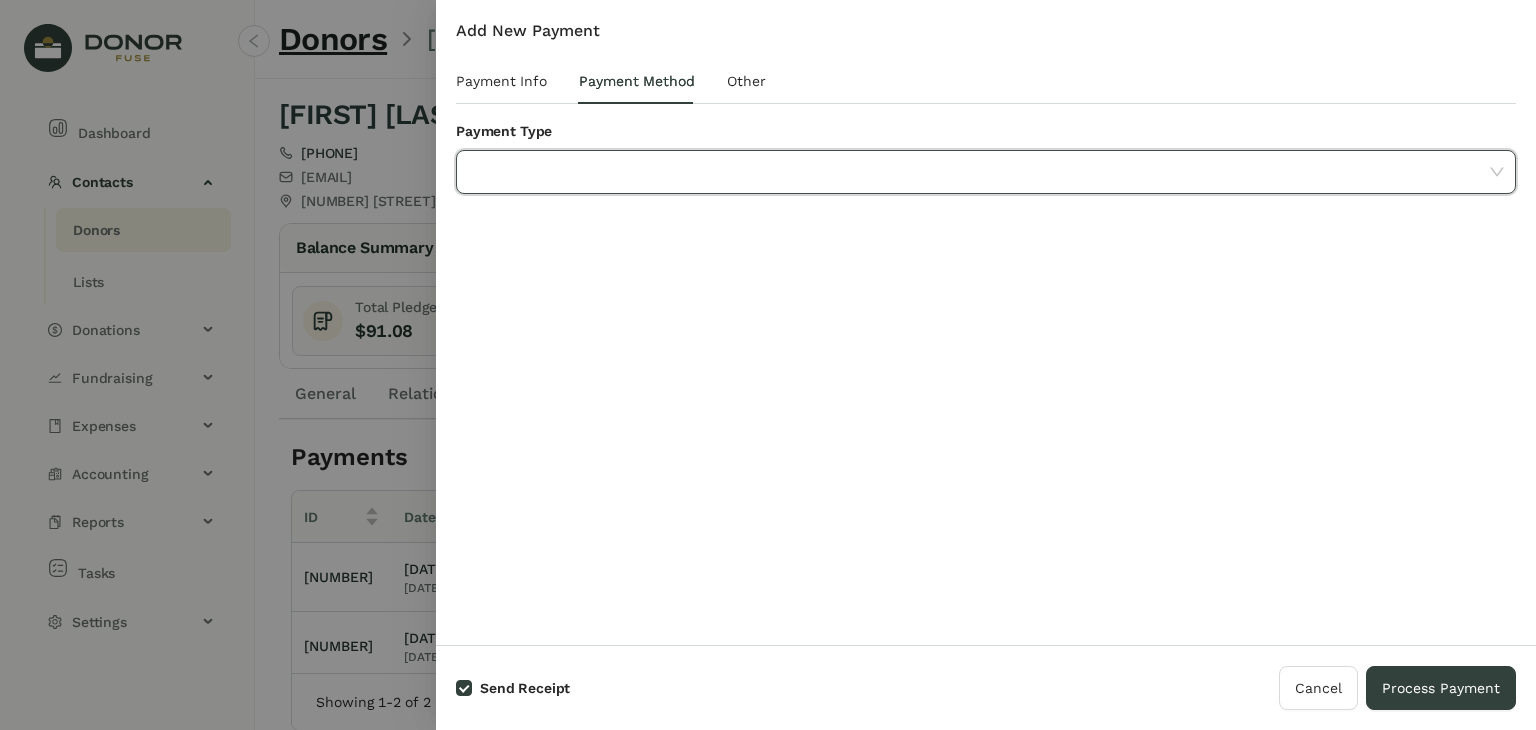 click at bounding box center (979, 172) 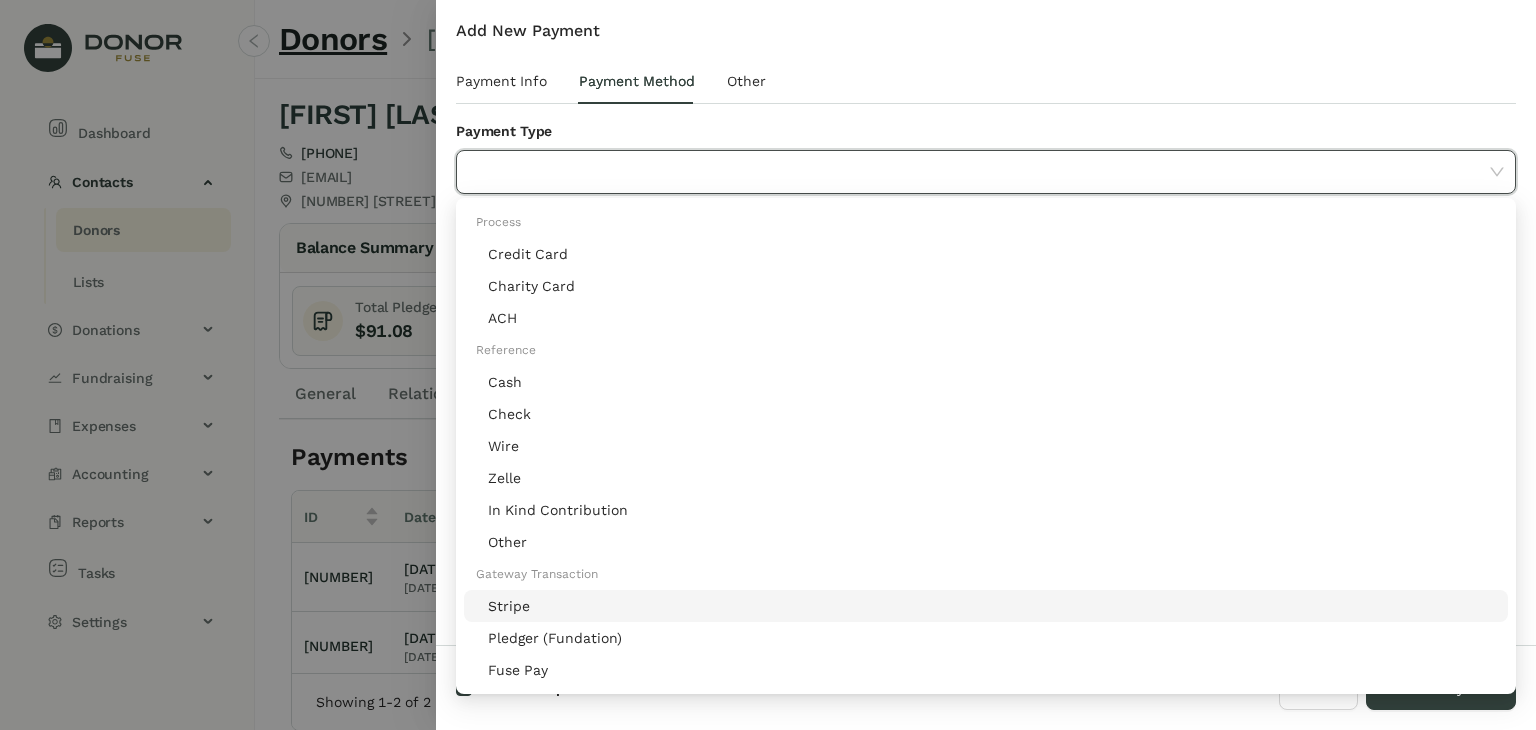 click on "Stripe" at bounding box center (992, 606) 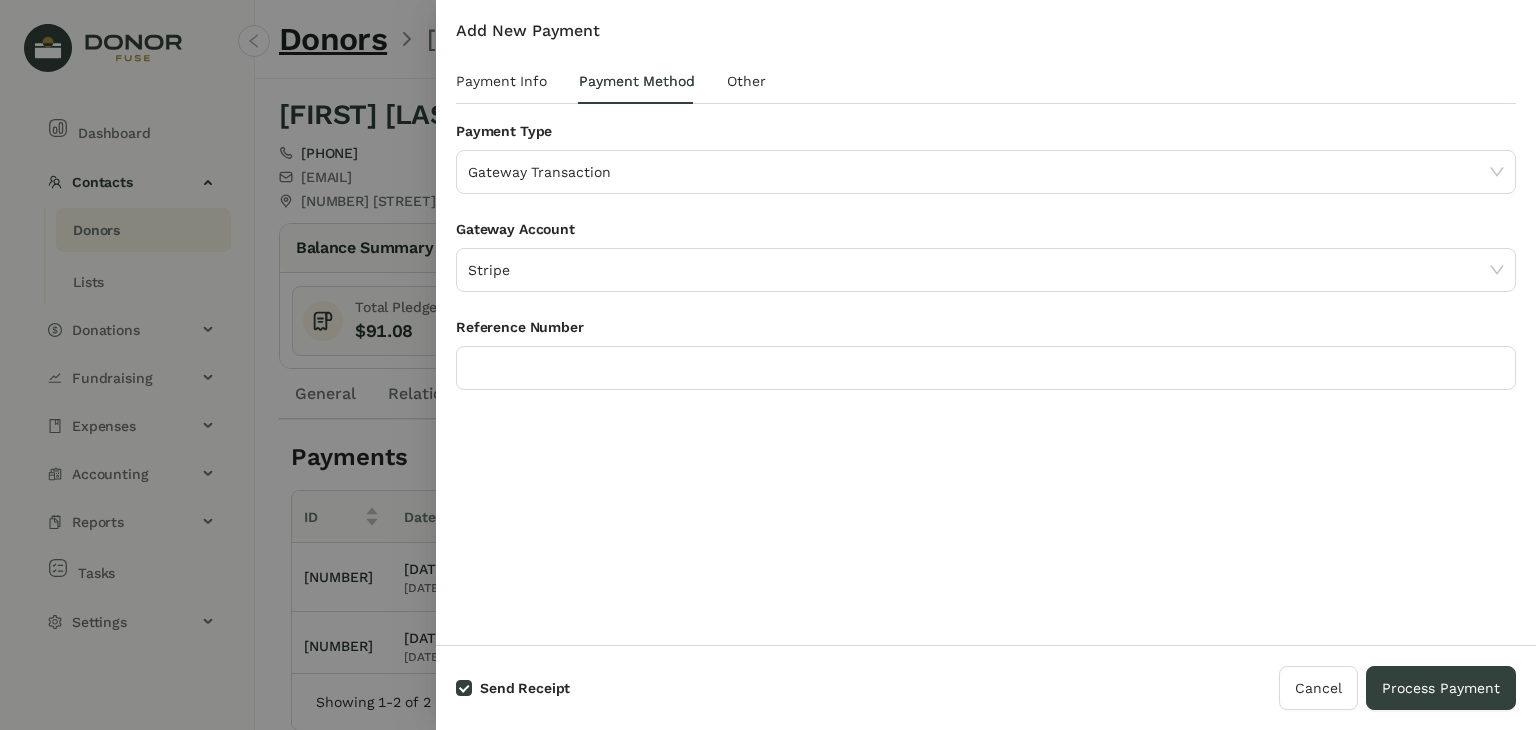 click on "Reference Number" at bounding box center (986, 267) 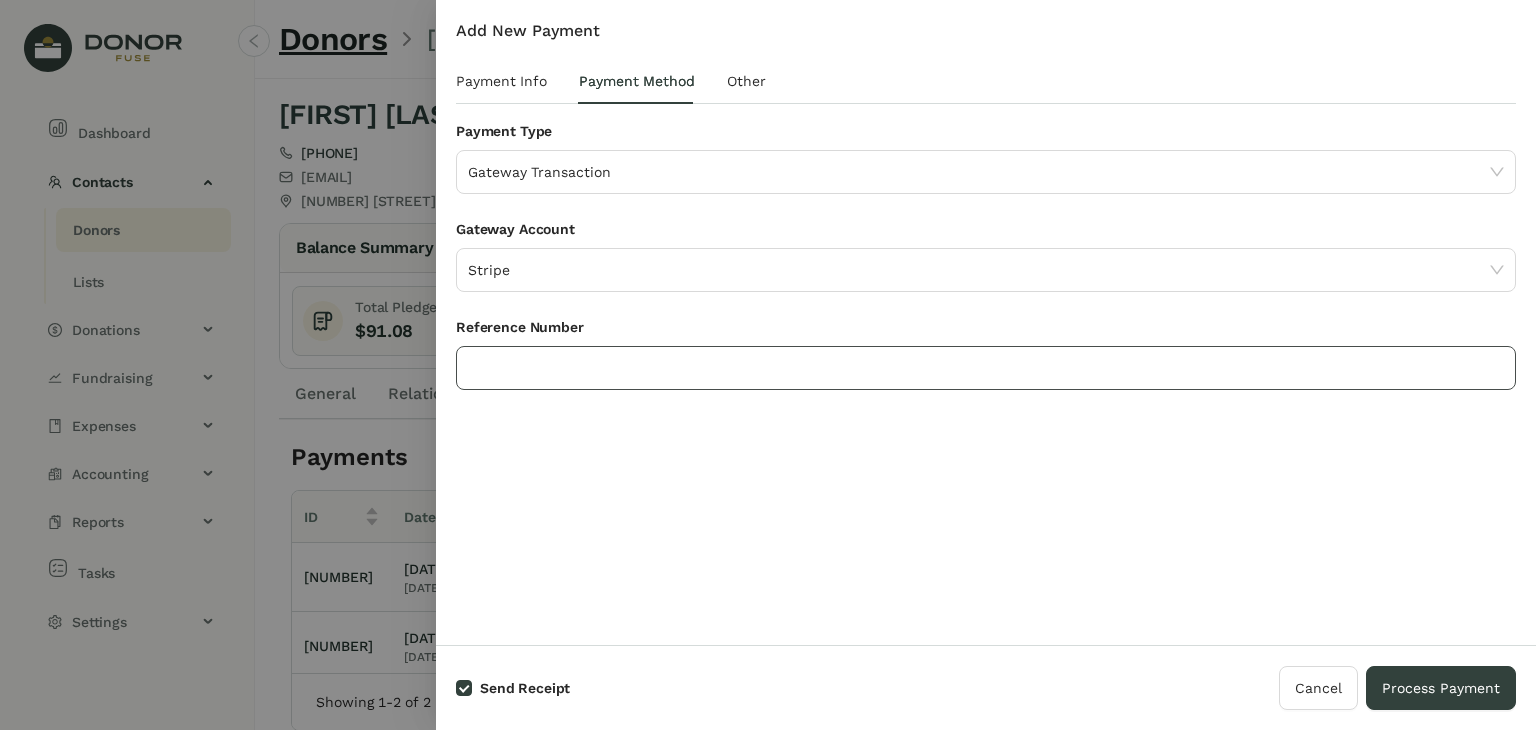 click at bounding box center (986, 368) 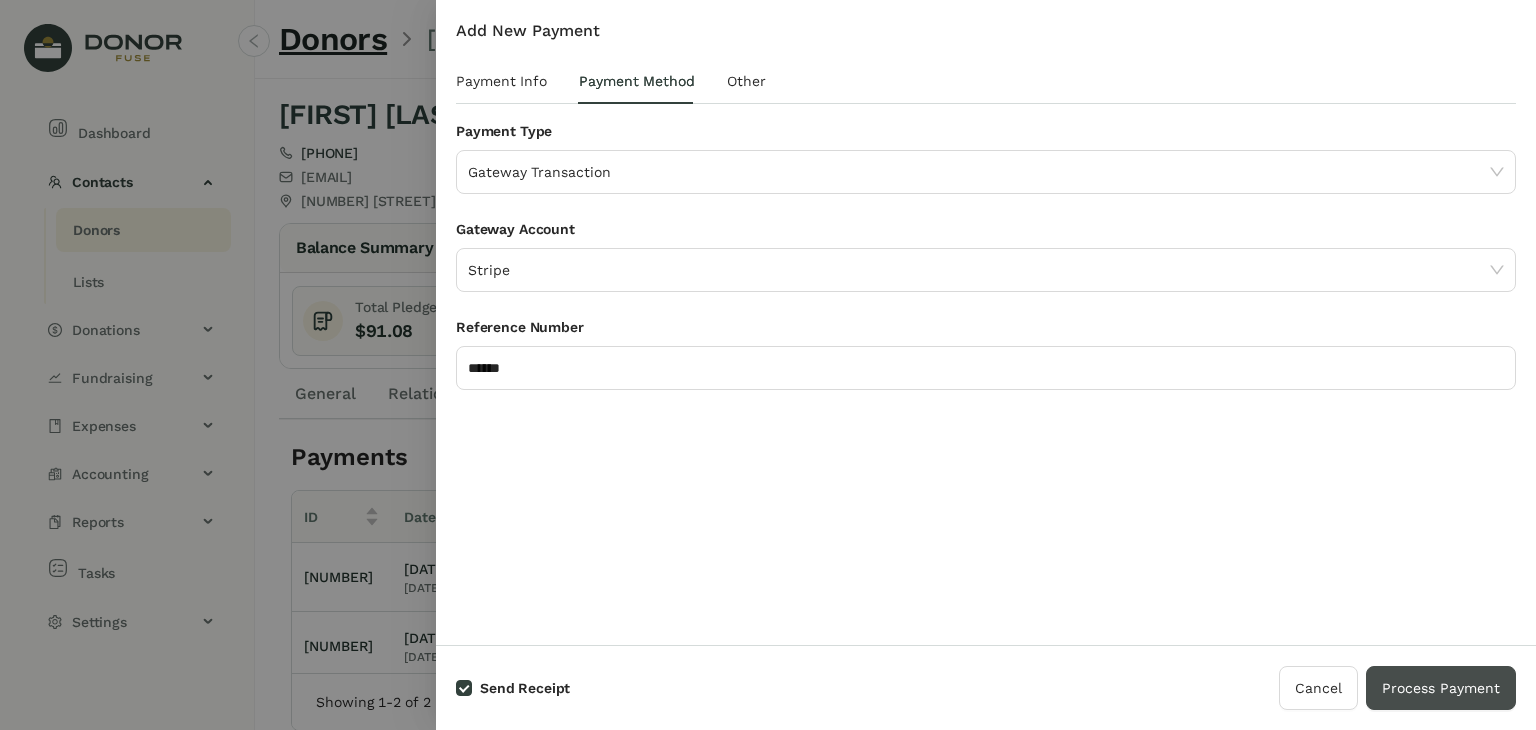 click on "Process Payment" at bounding box center [1441, 688] 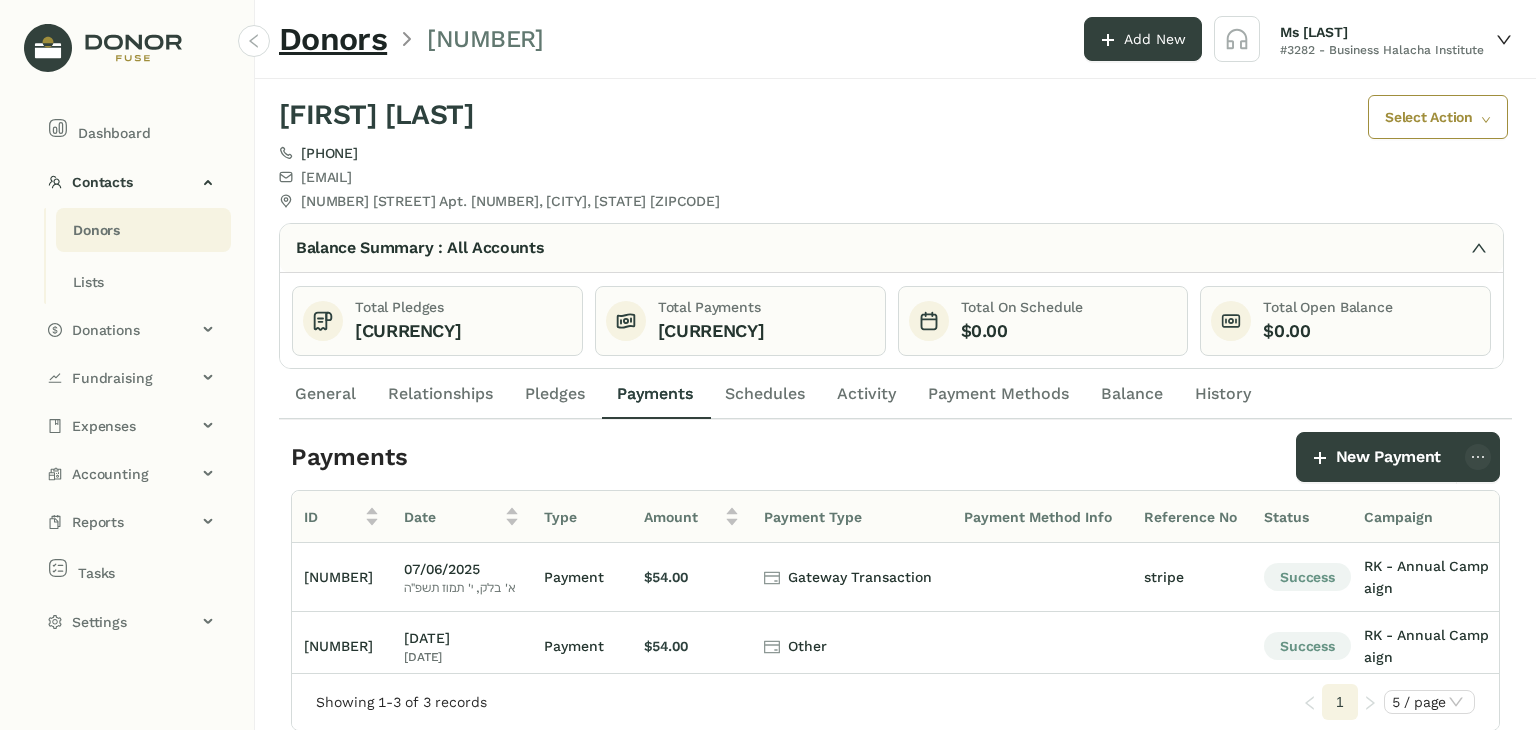 click on "Donors" at bounding box center [96, 230] 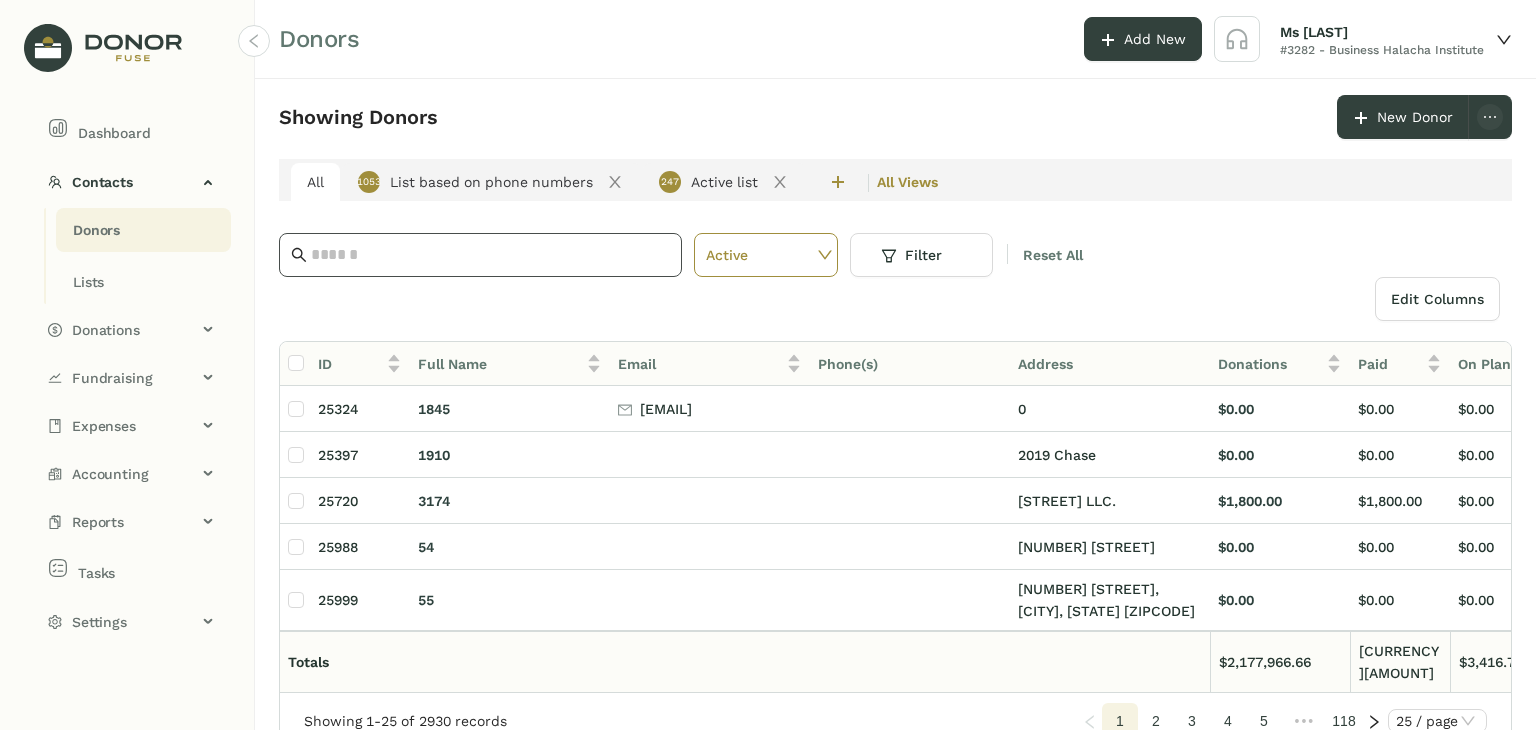 click at bounding box center [490, 255] 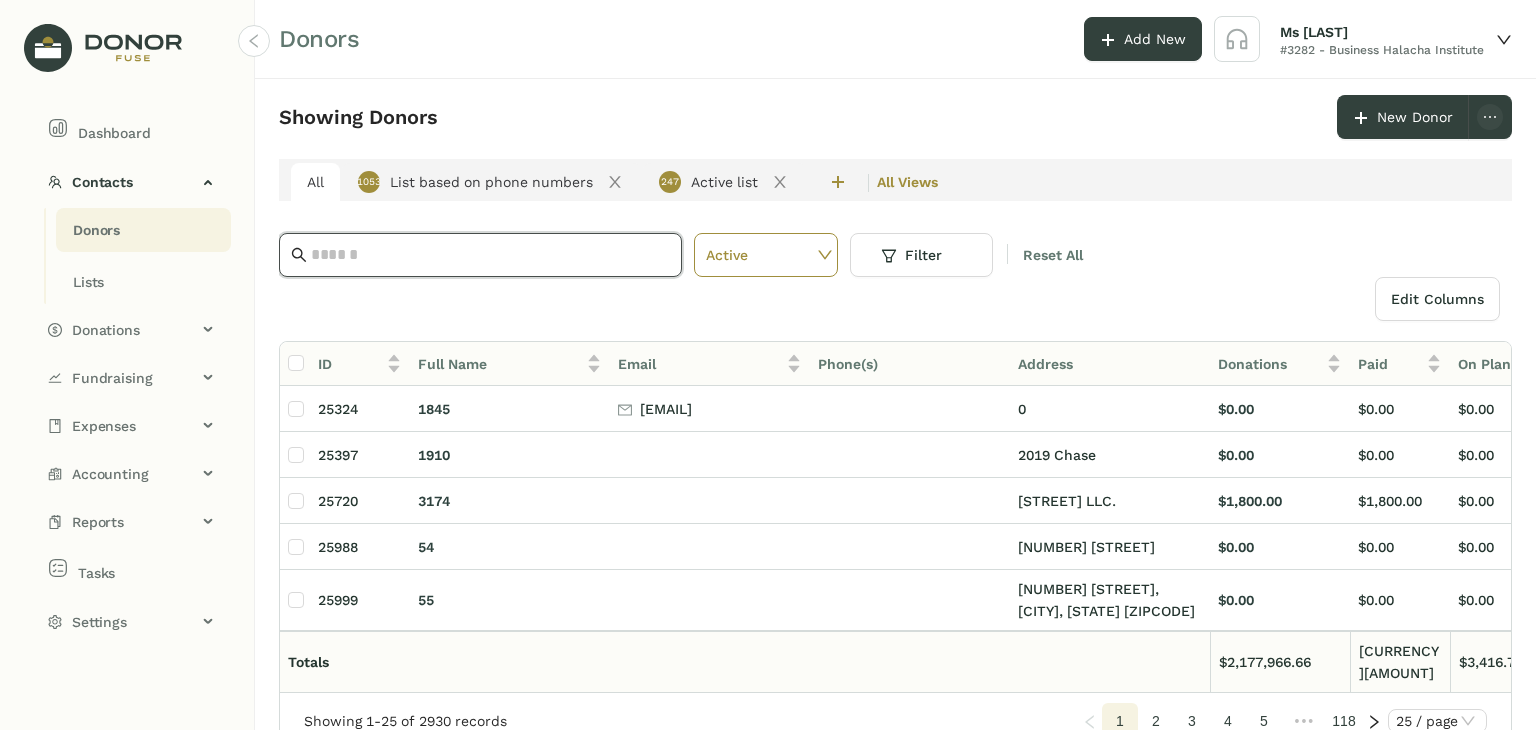 paste on "**********" 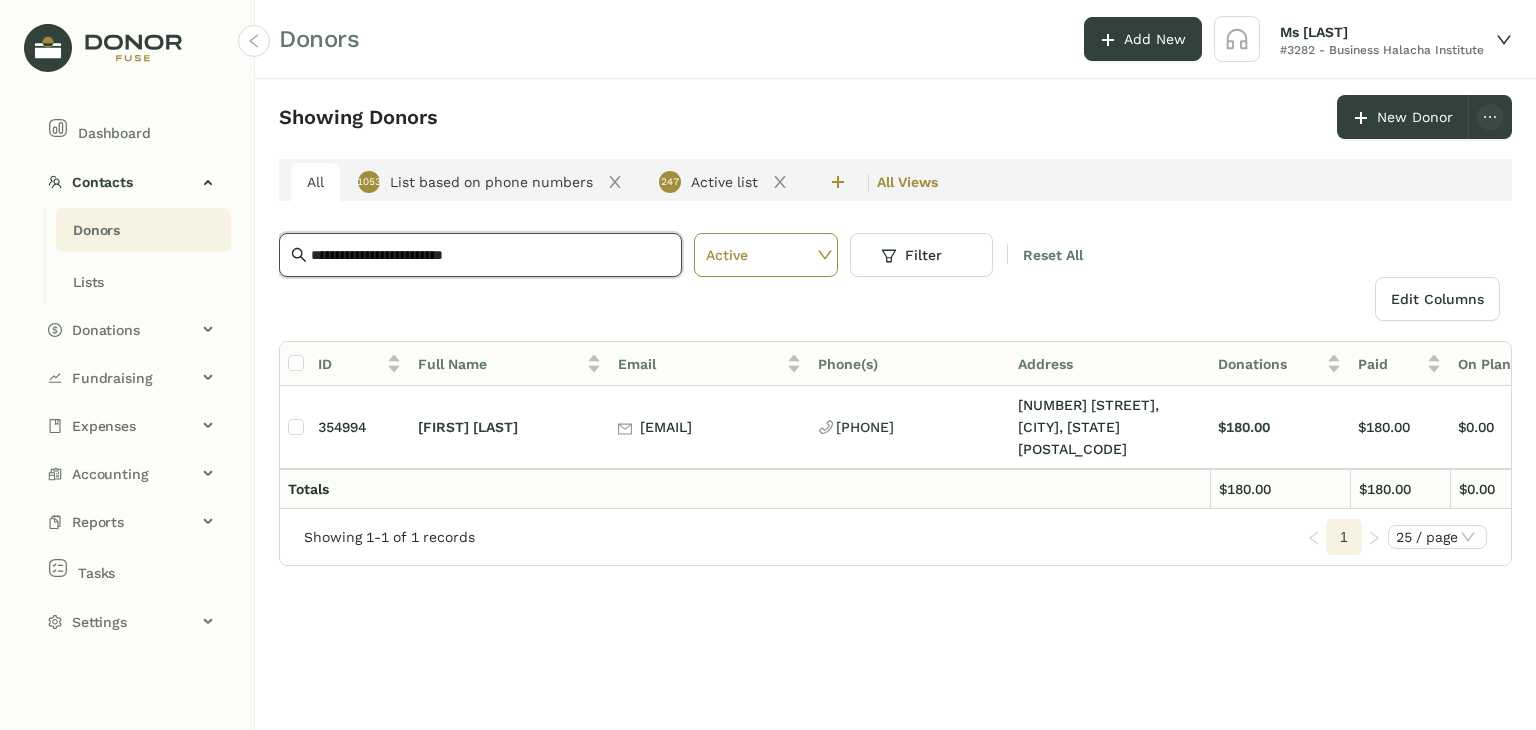 type on "**********" 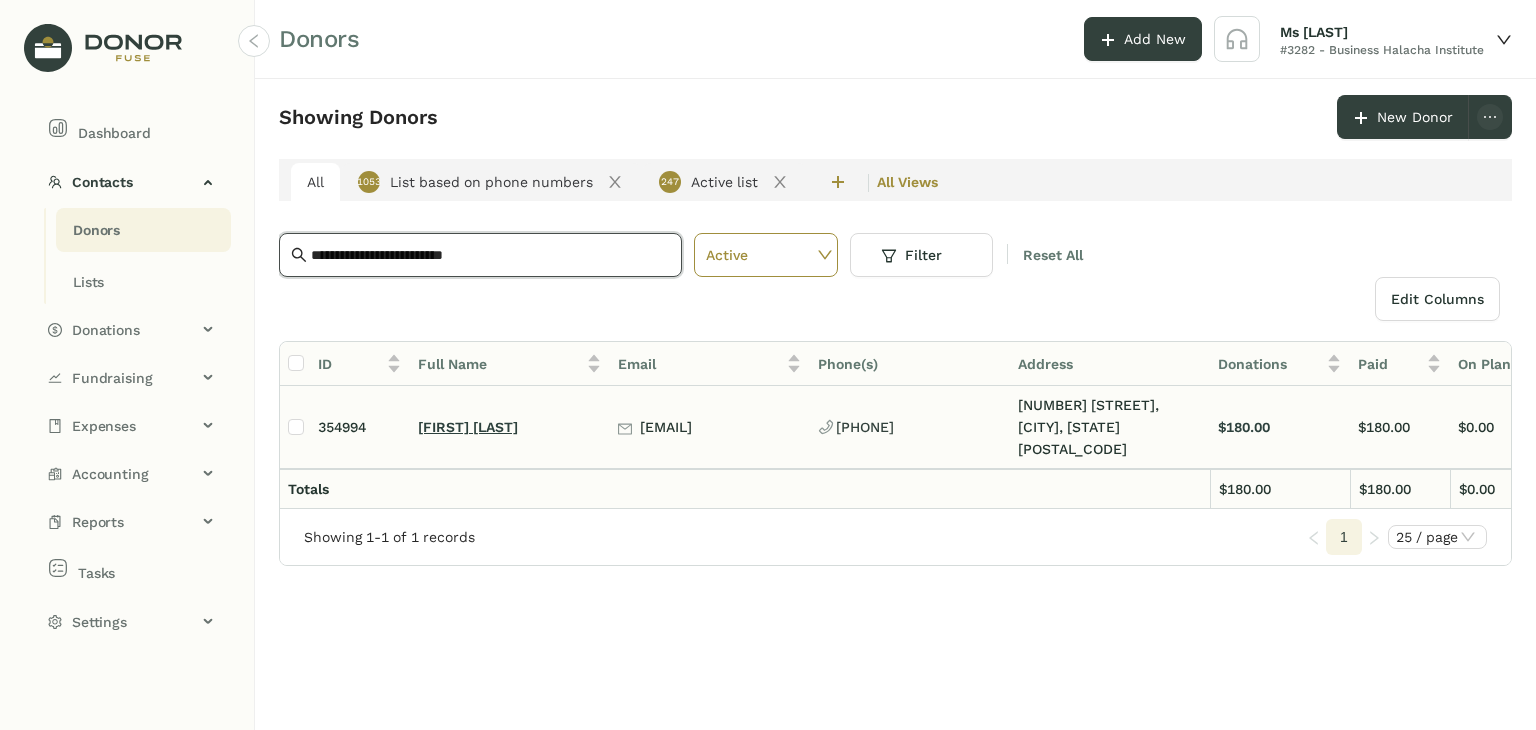 click on "[FIRST] [LAST]" at bounding box center [468, 427] 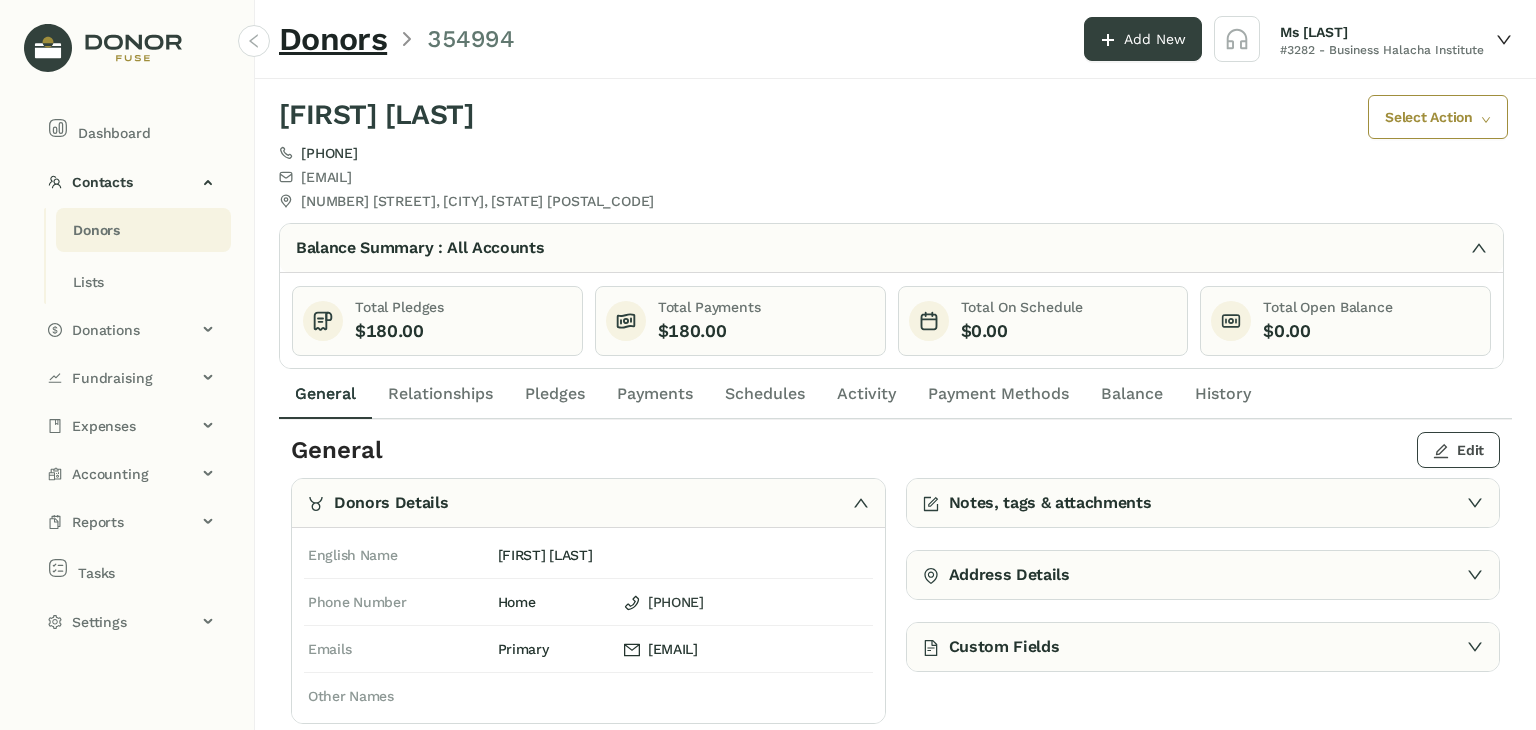 click on "Edit" at bounding box center [1470, 450] 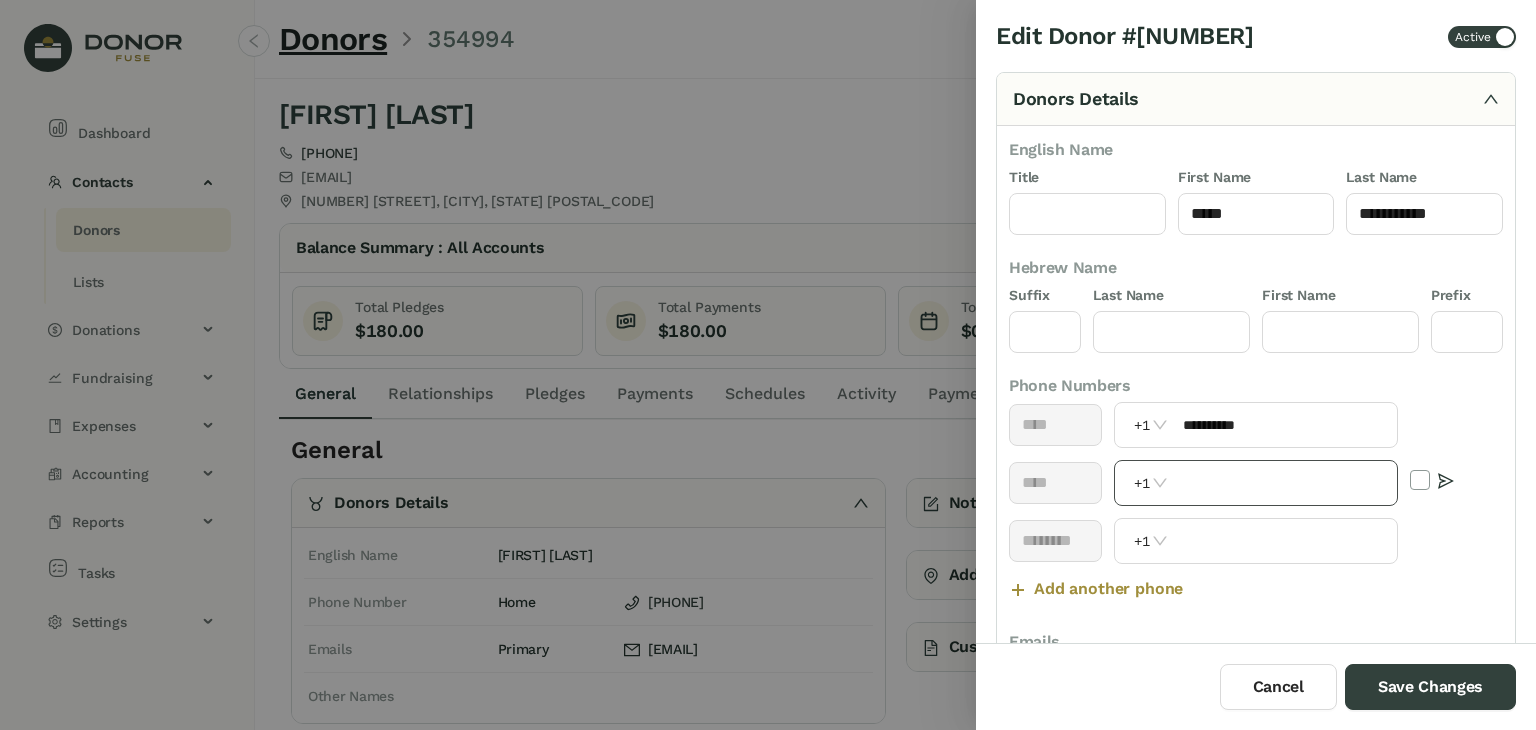 click at bounding box center (1284, 483) 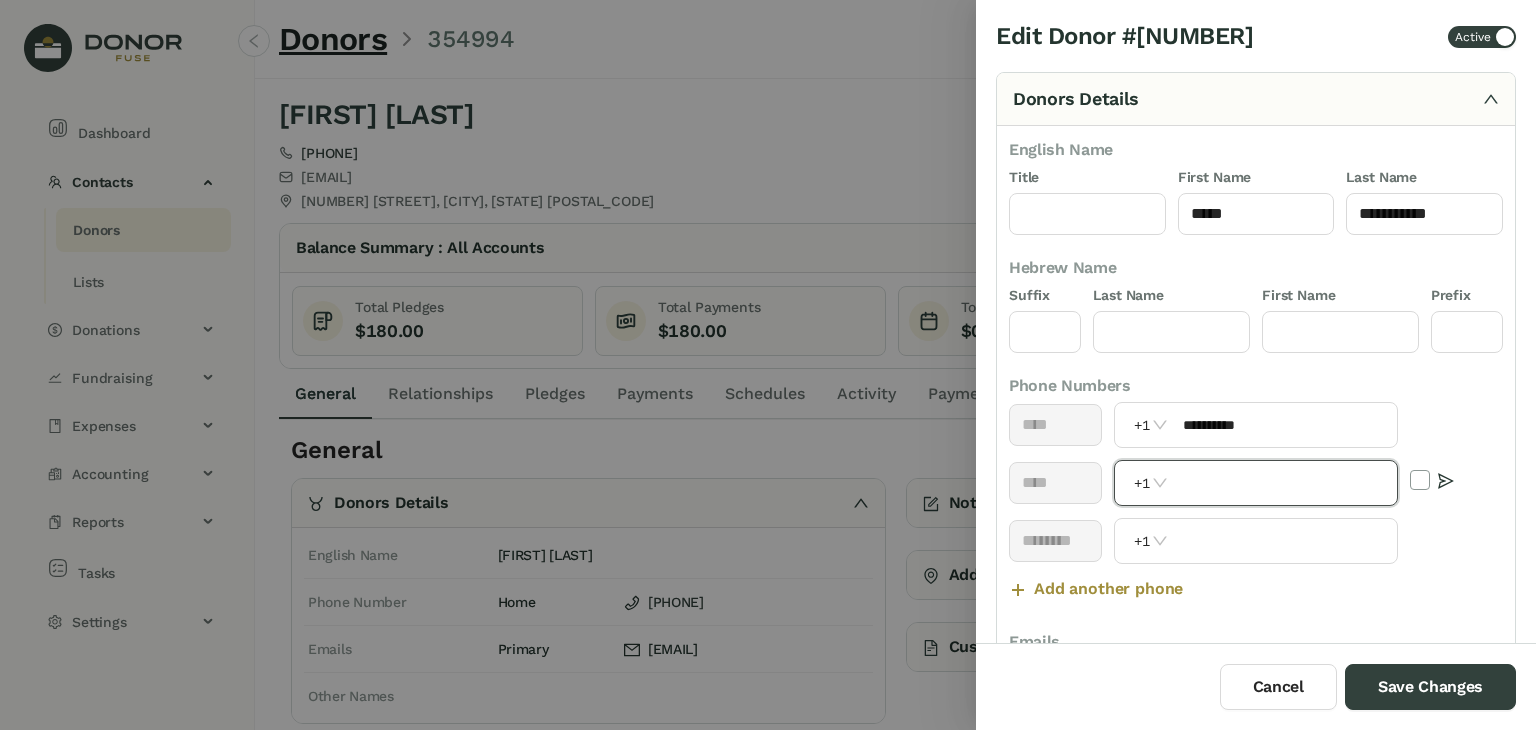 paste on "**********" 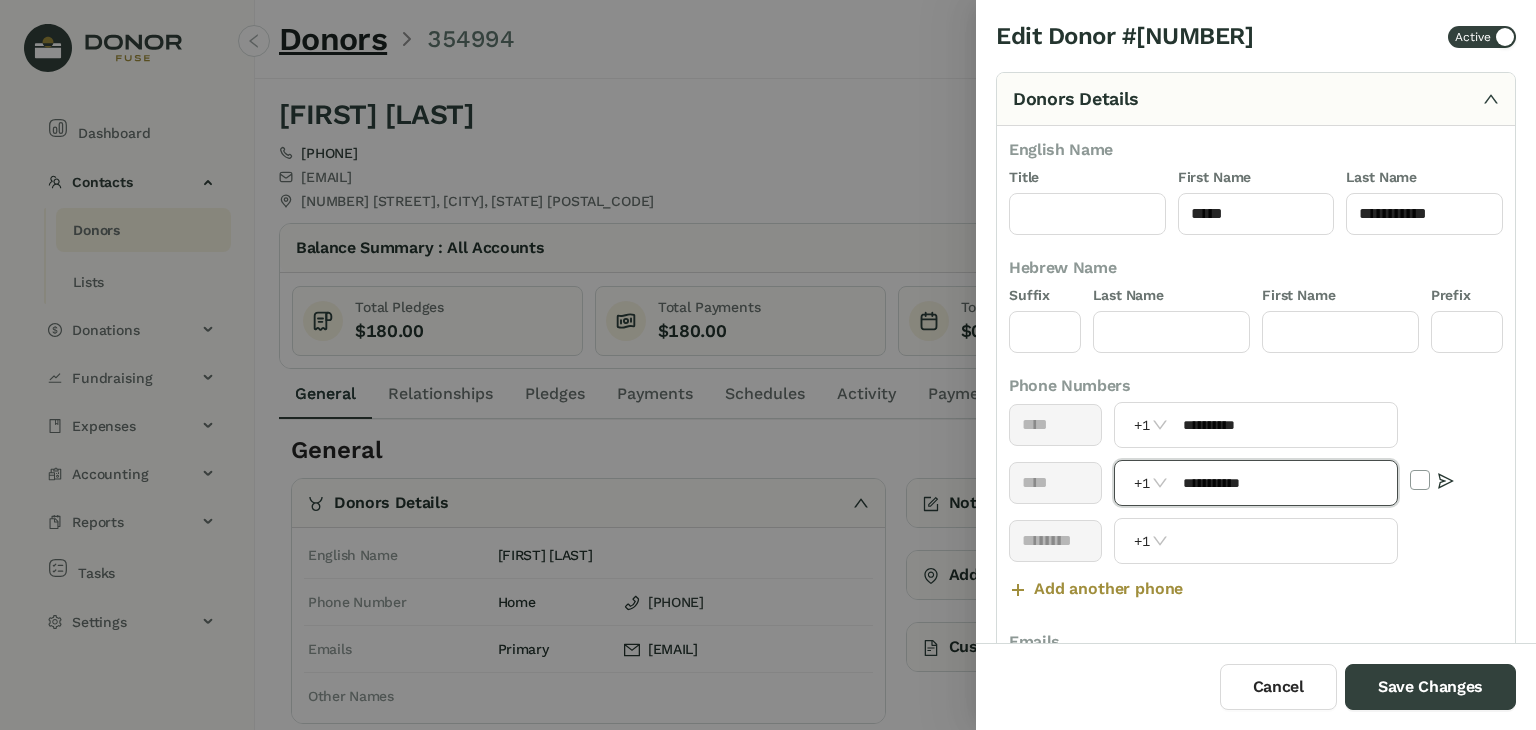 click on "**********" at bounding box center (1284, 483) 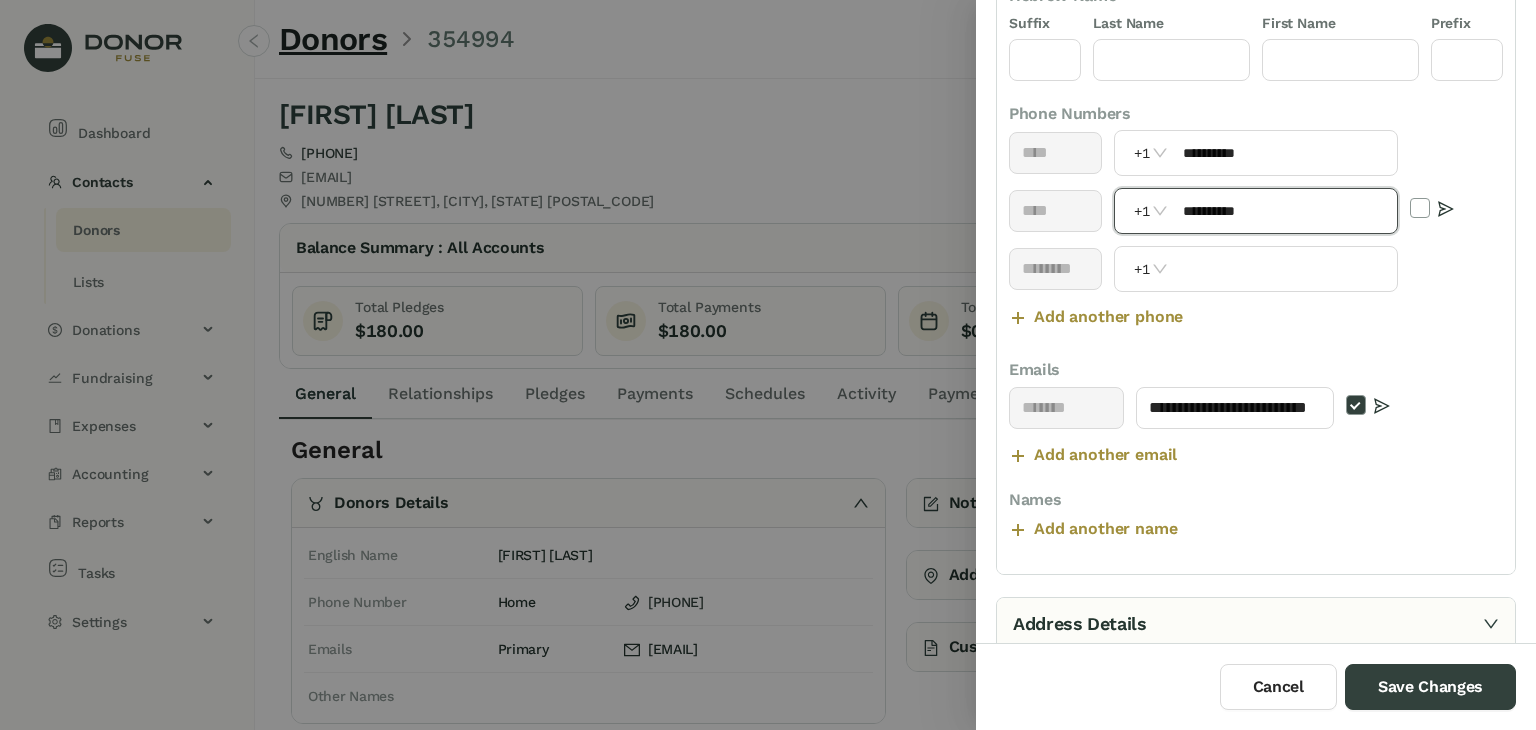 scroll, scrollTop: 300, scrollLeft: 0, axis: vertical 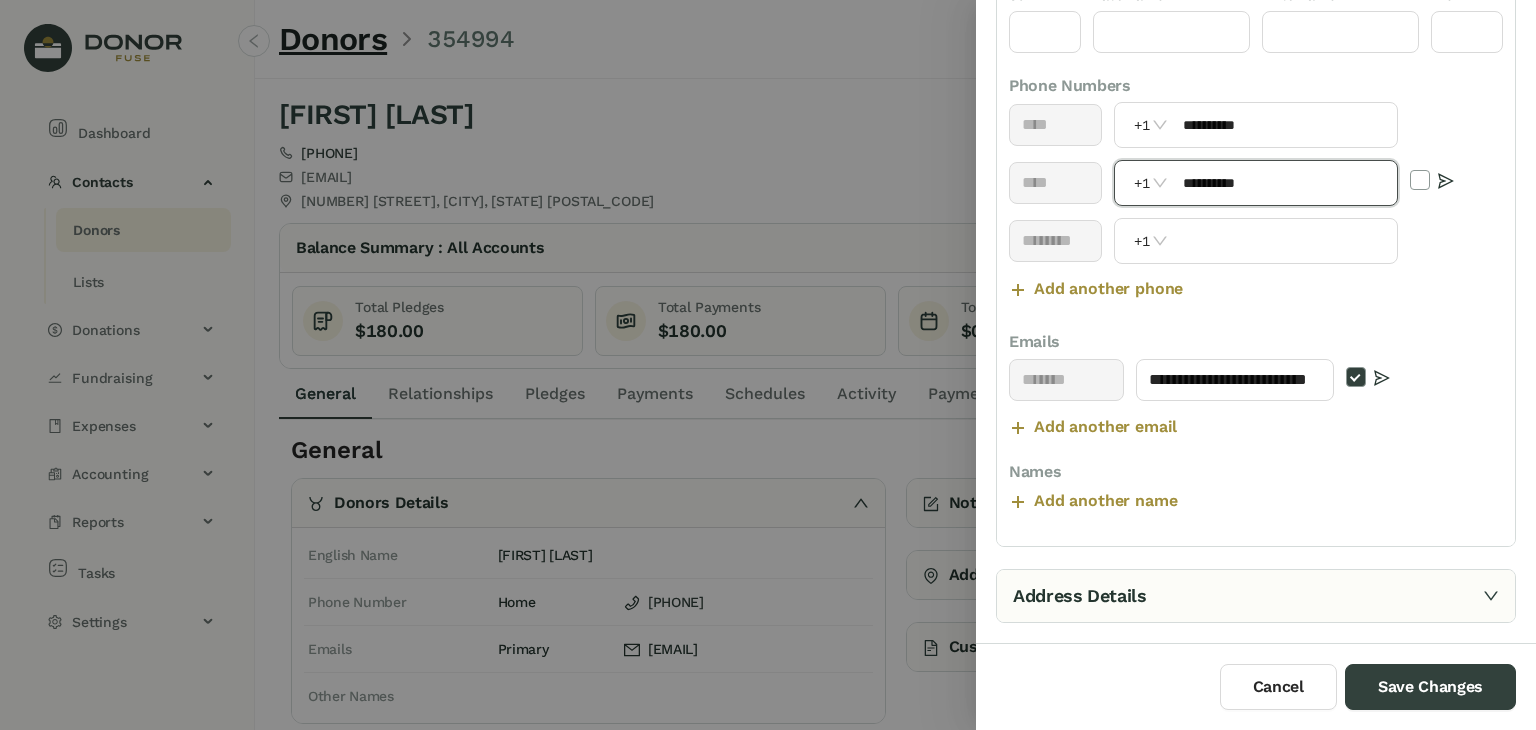 type on "**********" 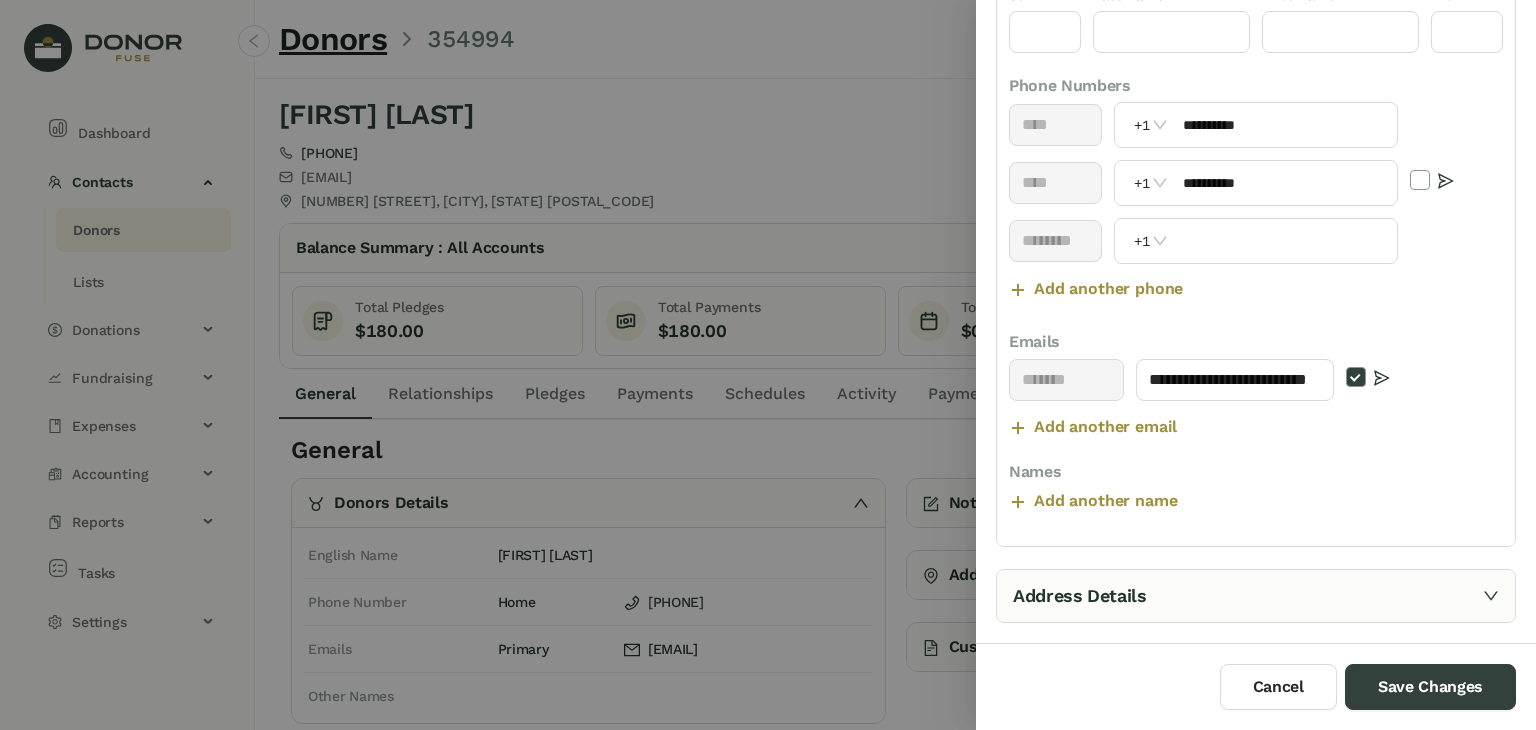 click at bounding box center [1491, 596] 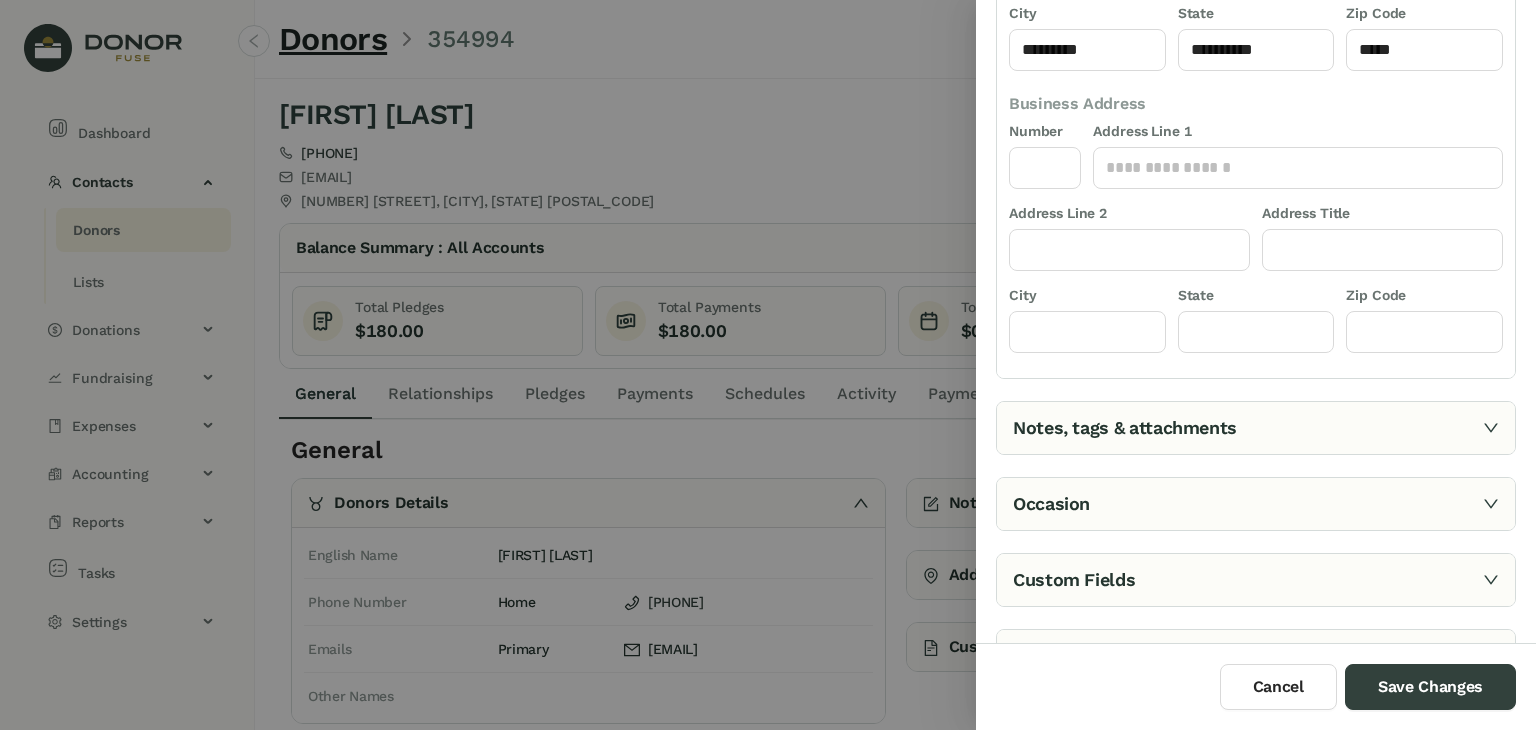 scroll, scrollTop: 461, scrollLeft: 0, axis: vertical 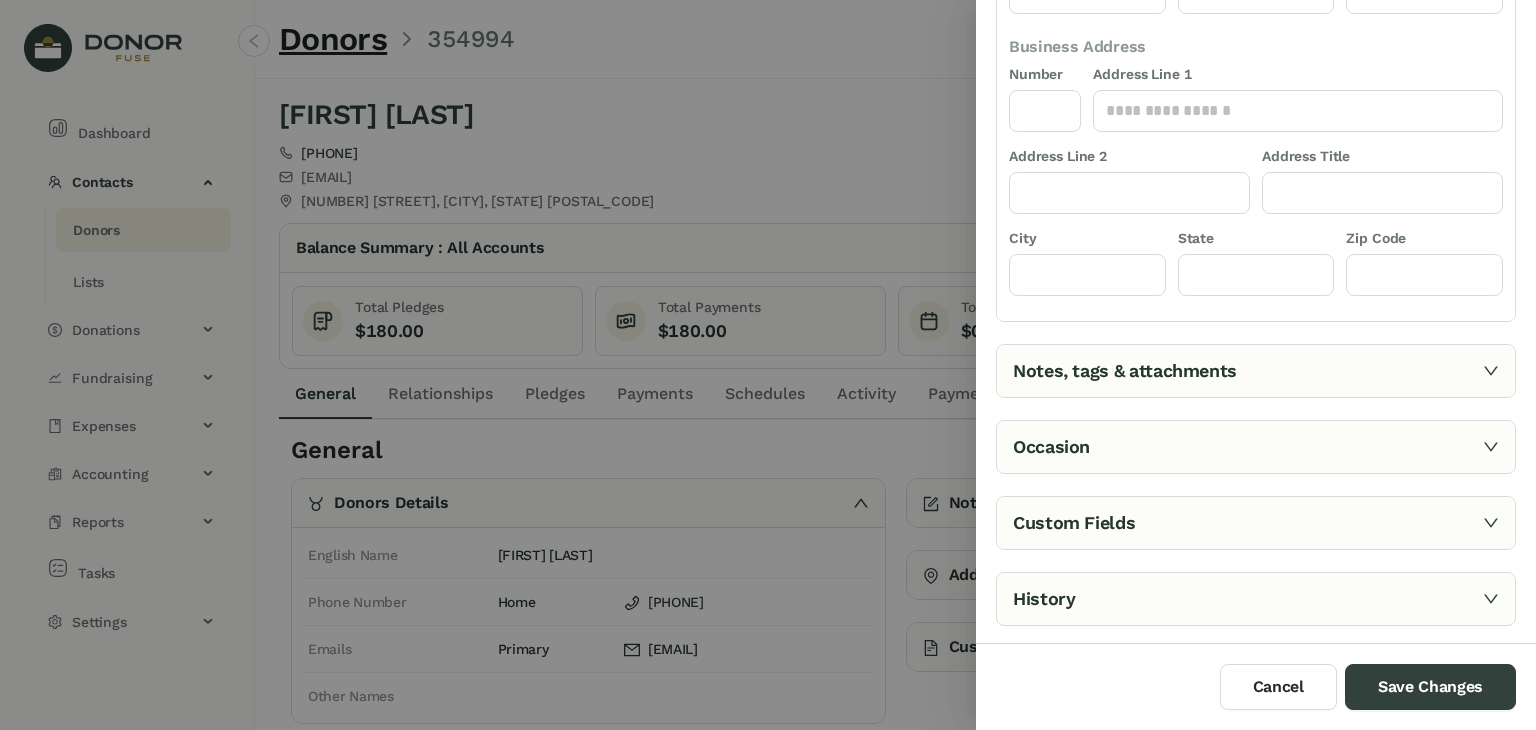 click on "Notes, tags & attachments" at bounding box center [1256, 371] 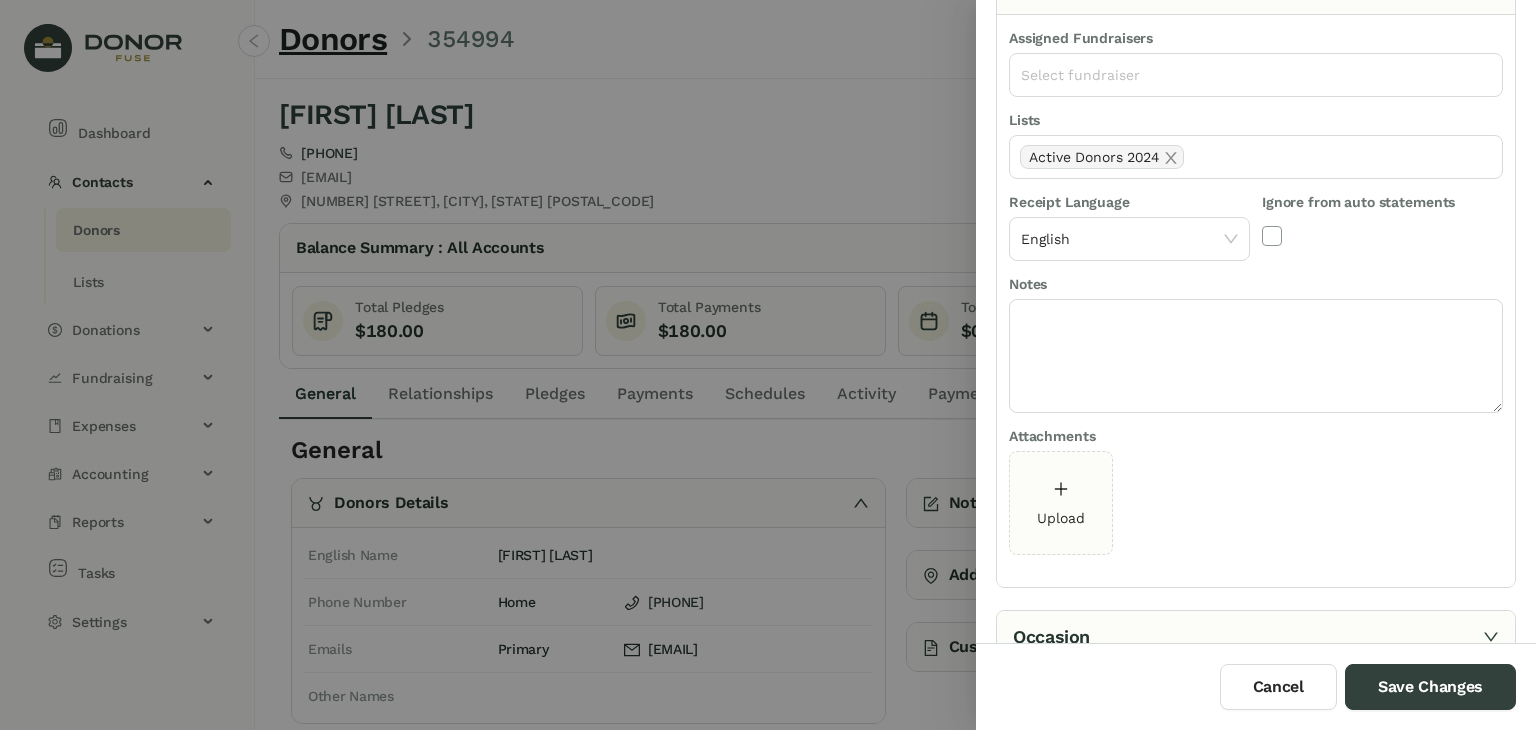 scroll, scrollTop: 256, scrollLeft: 0, axis: vertical 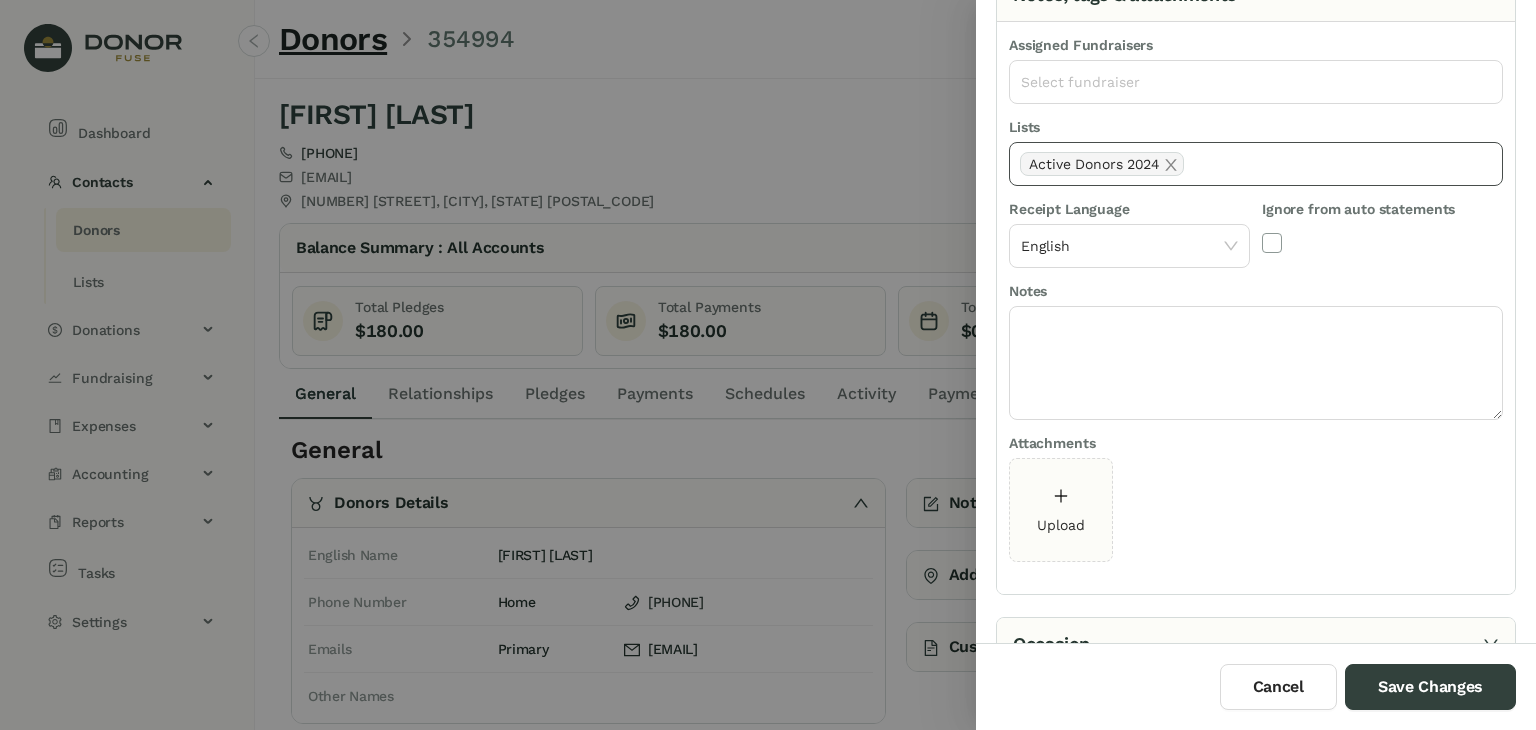 click on "Active Donors 2024" at bounding box center [1256, 164] 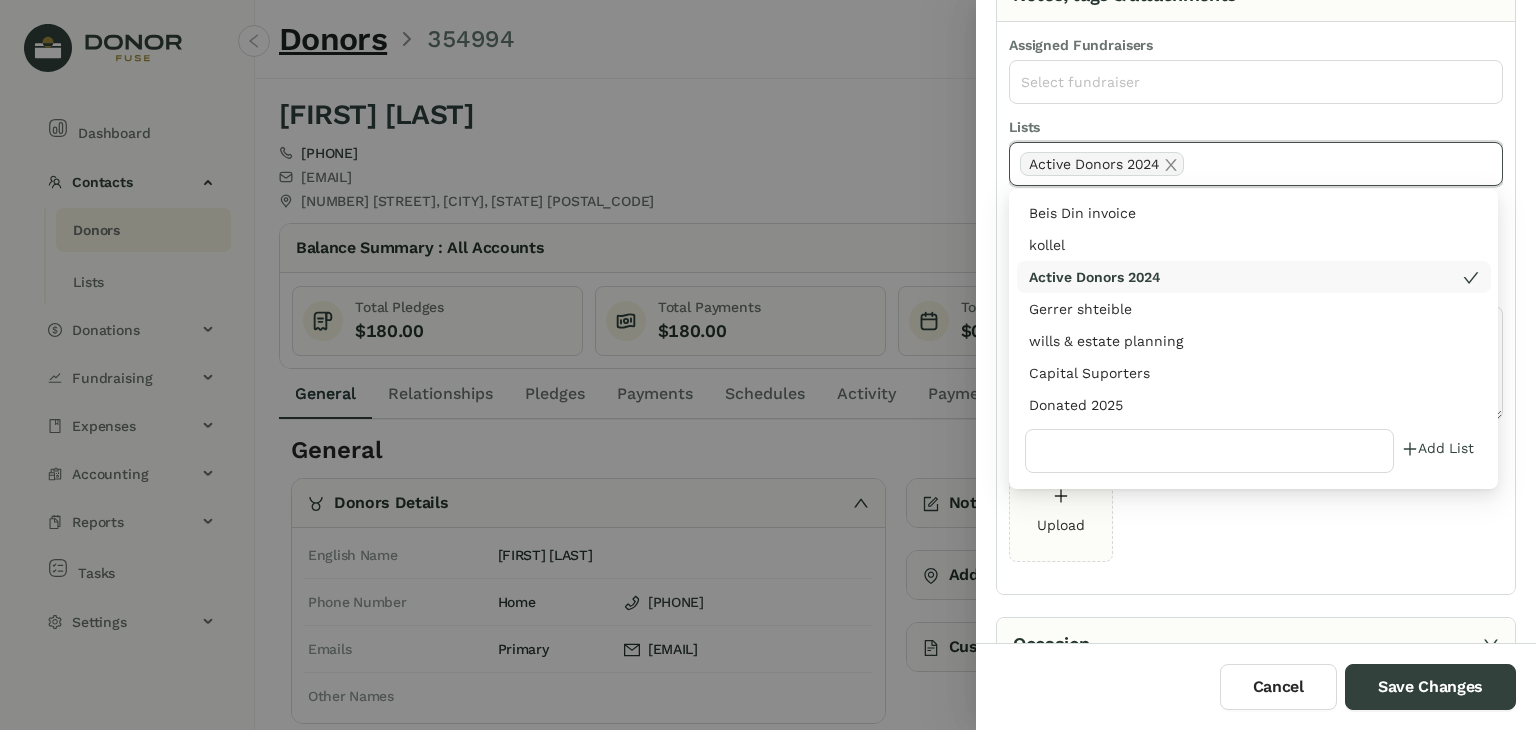 click on "Donated 2025" at bounding box center [1254, 213] 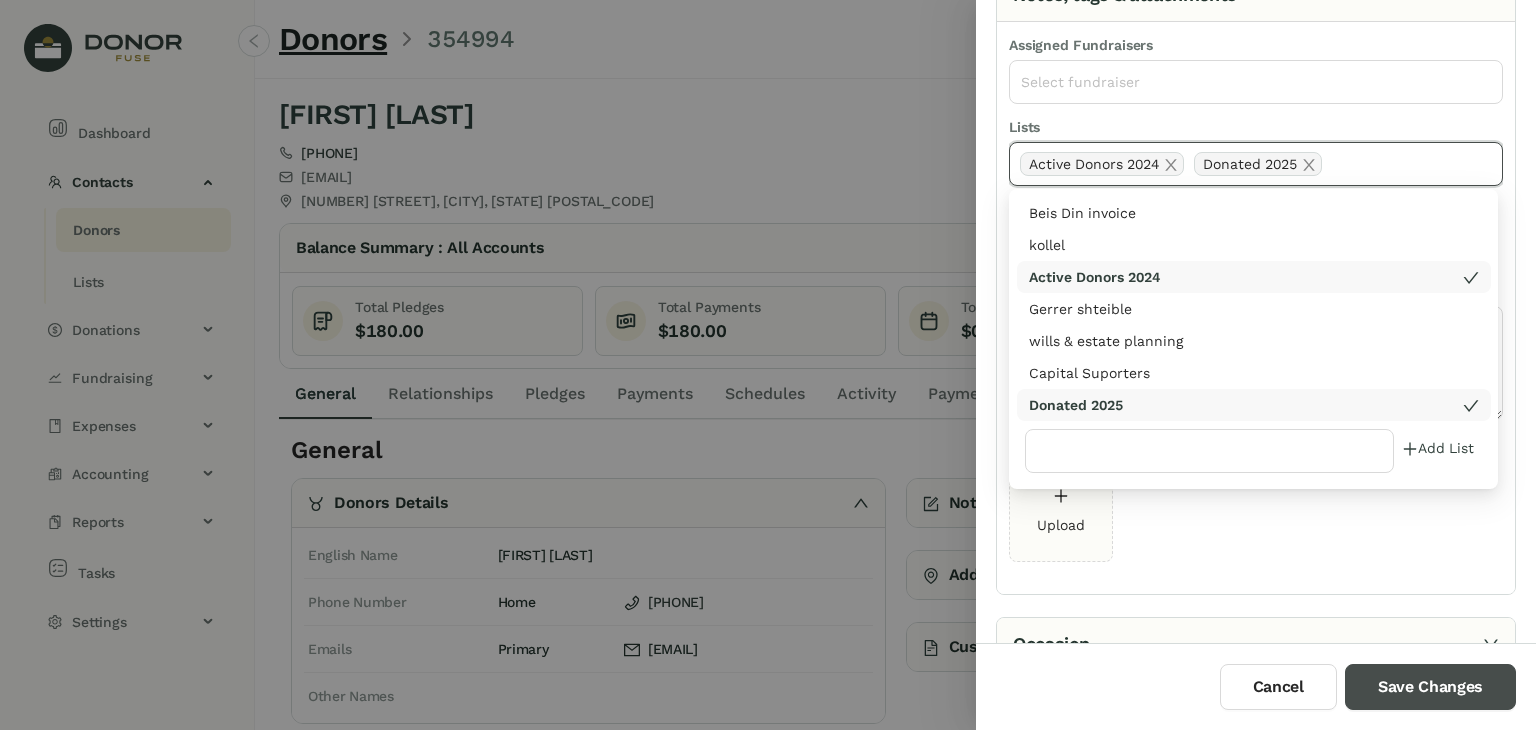 click on "Save Changes" at bounding box center (1430, 687) 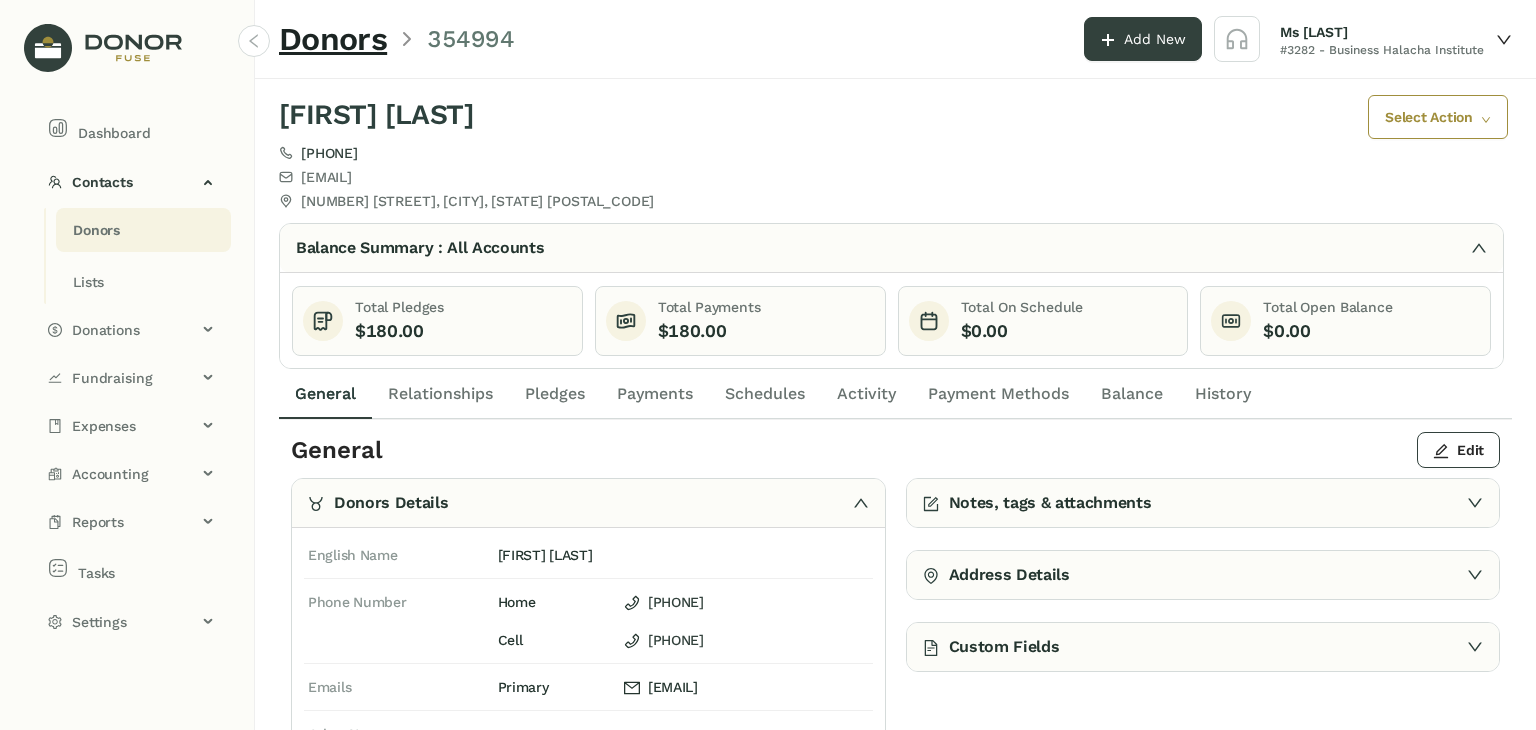 click on "Payments" at bounding box center [325, 394] 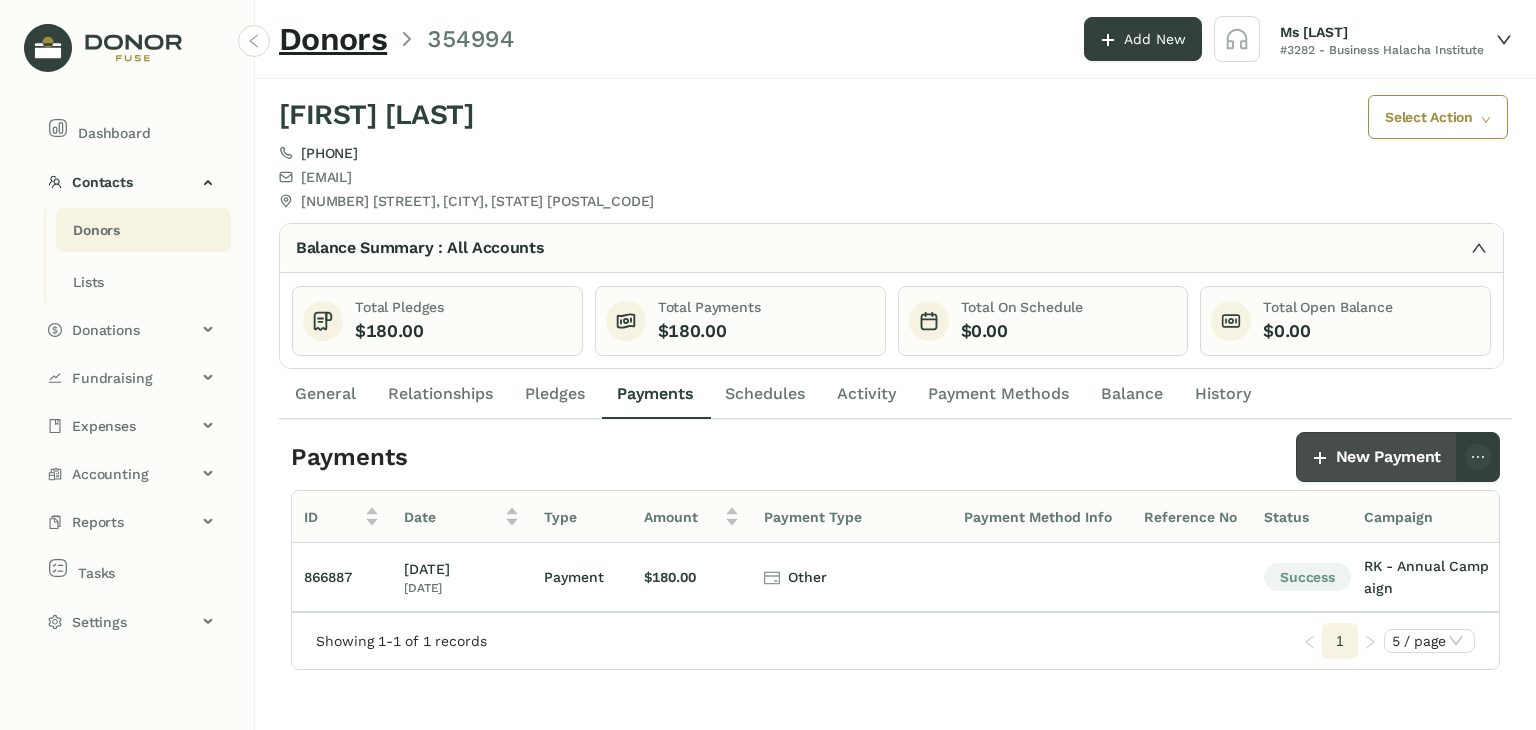 click on "New Payment" at bounding box center (1388, 457) 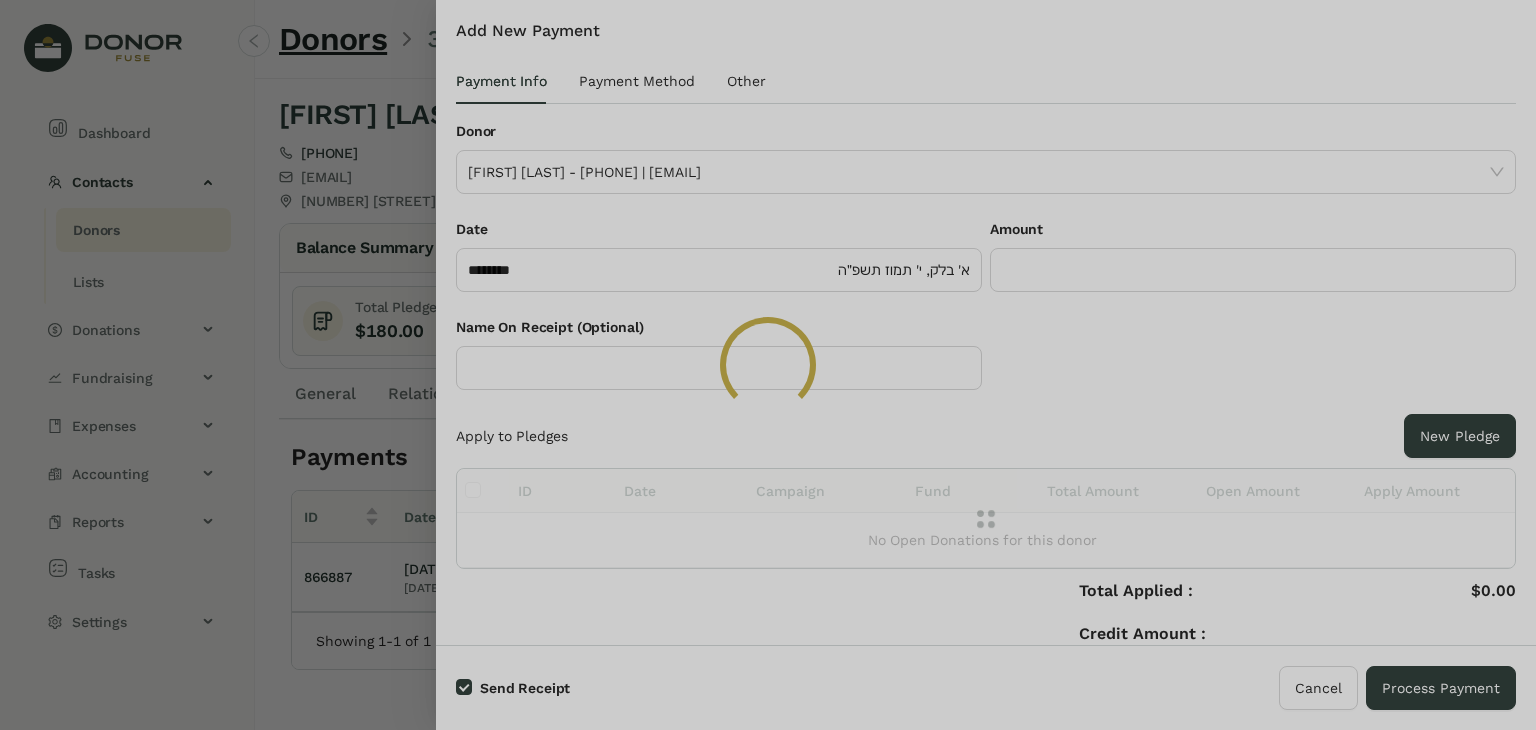 click at bounding box center [768, 365] 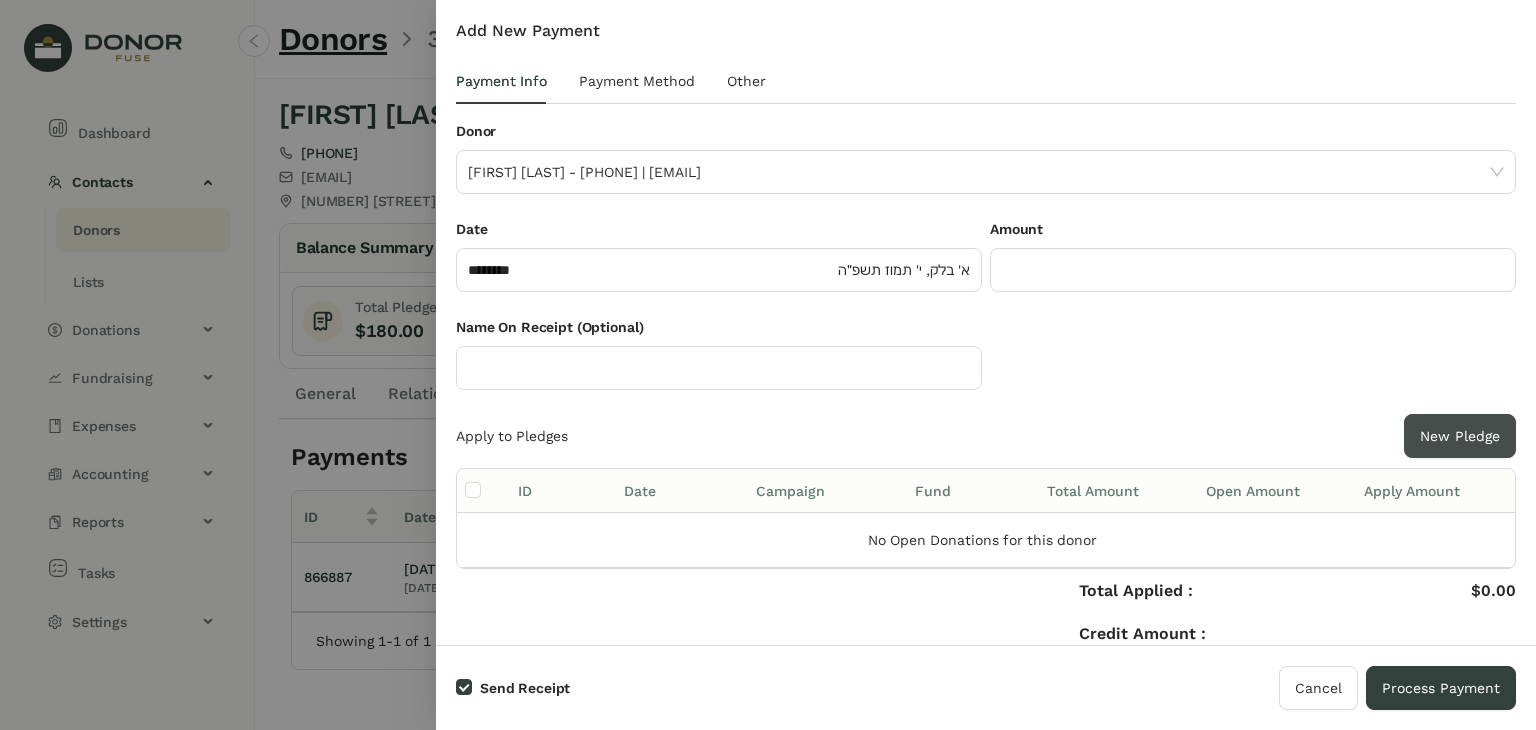 click on "New Pledge" at bounding box center (1460, 436) 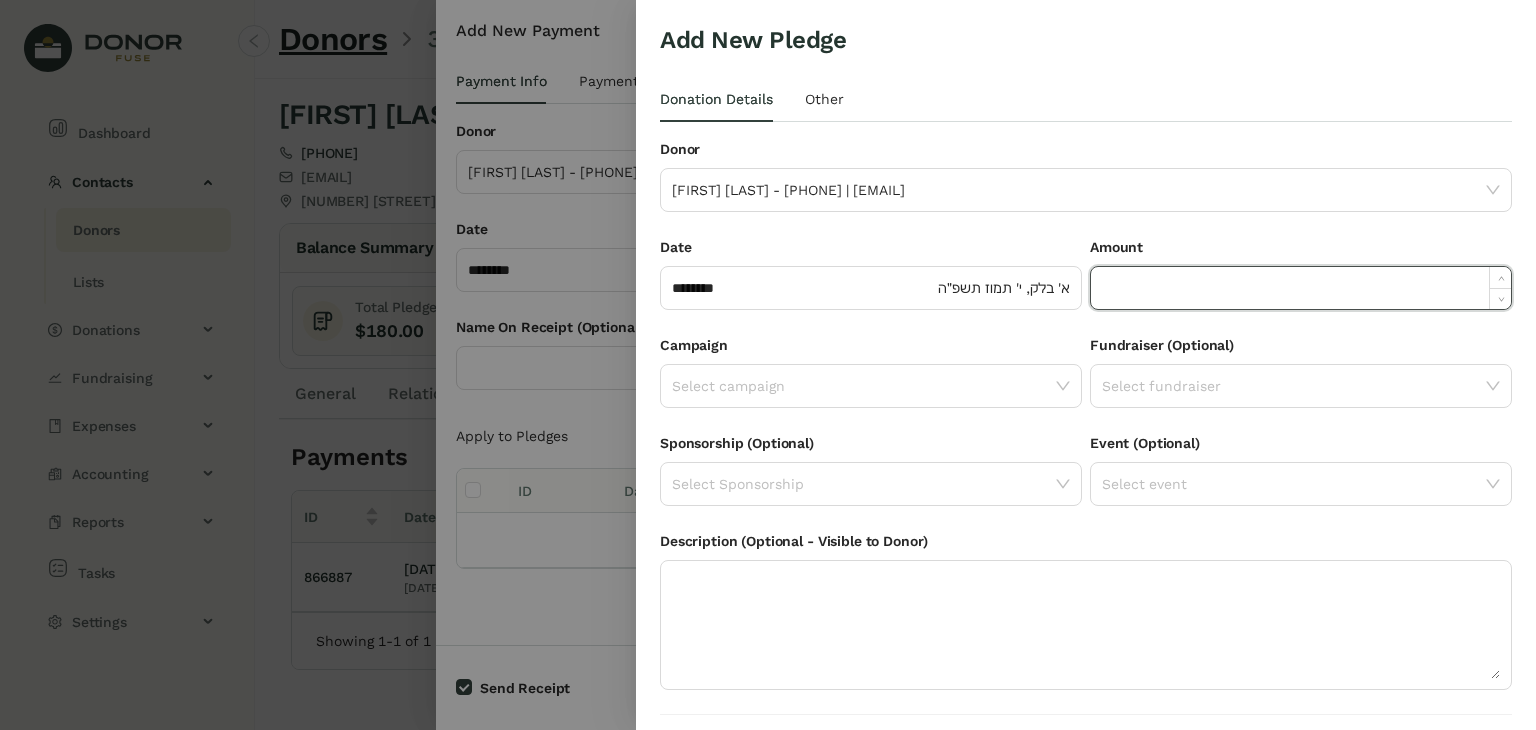 click at bounding box center [1301, 288] 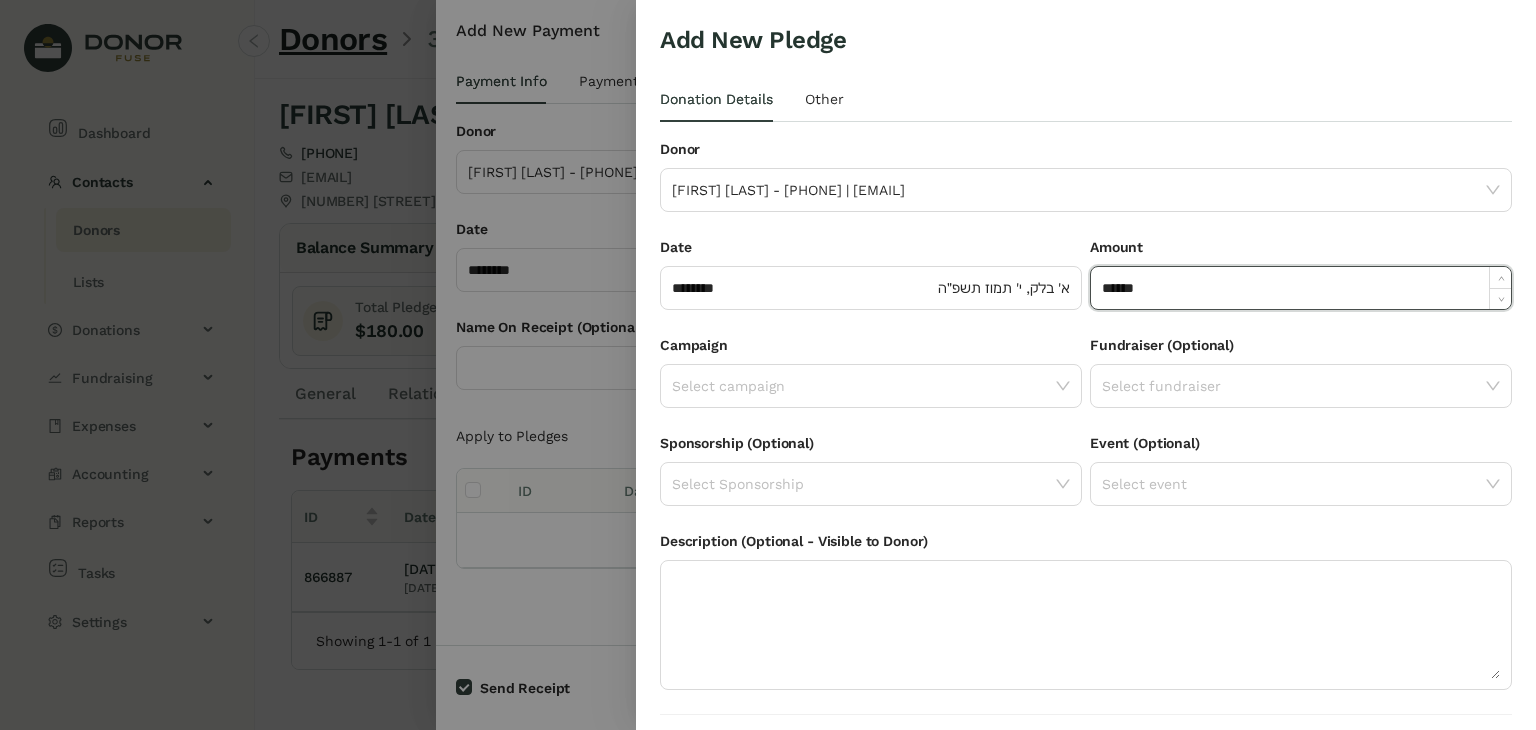 type on "******" 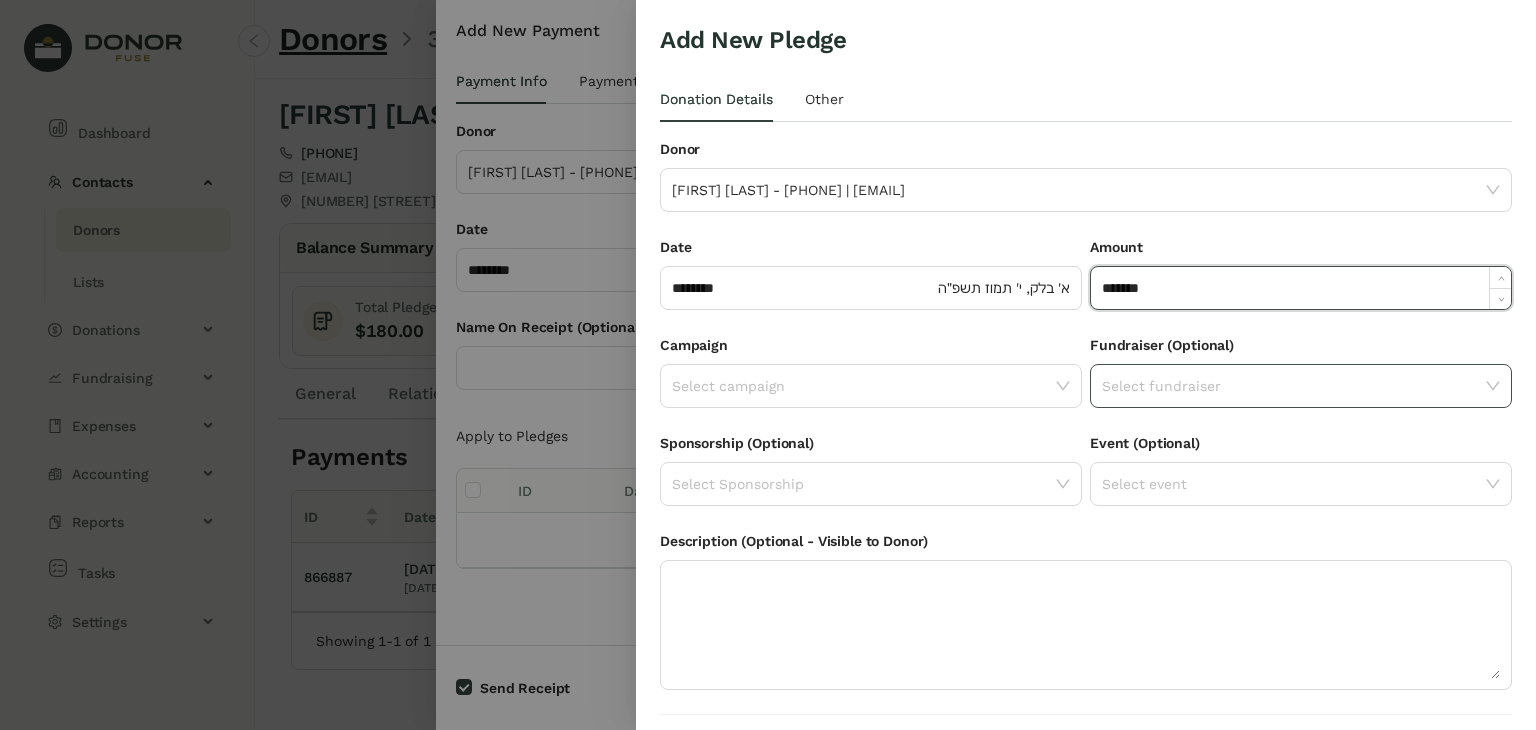 click on "Select fundraiser" at bounding box center (1301, 386) 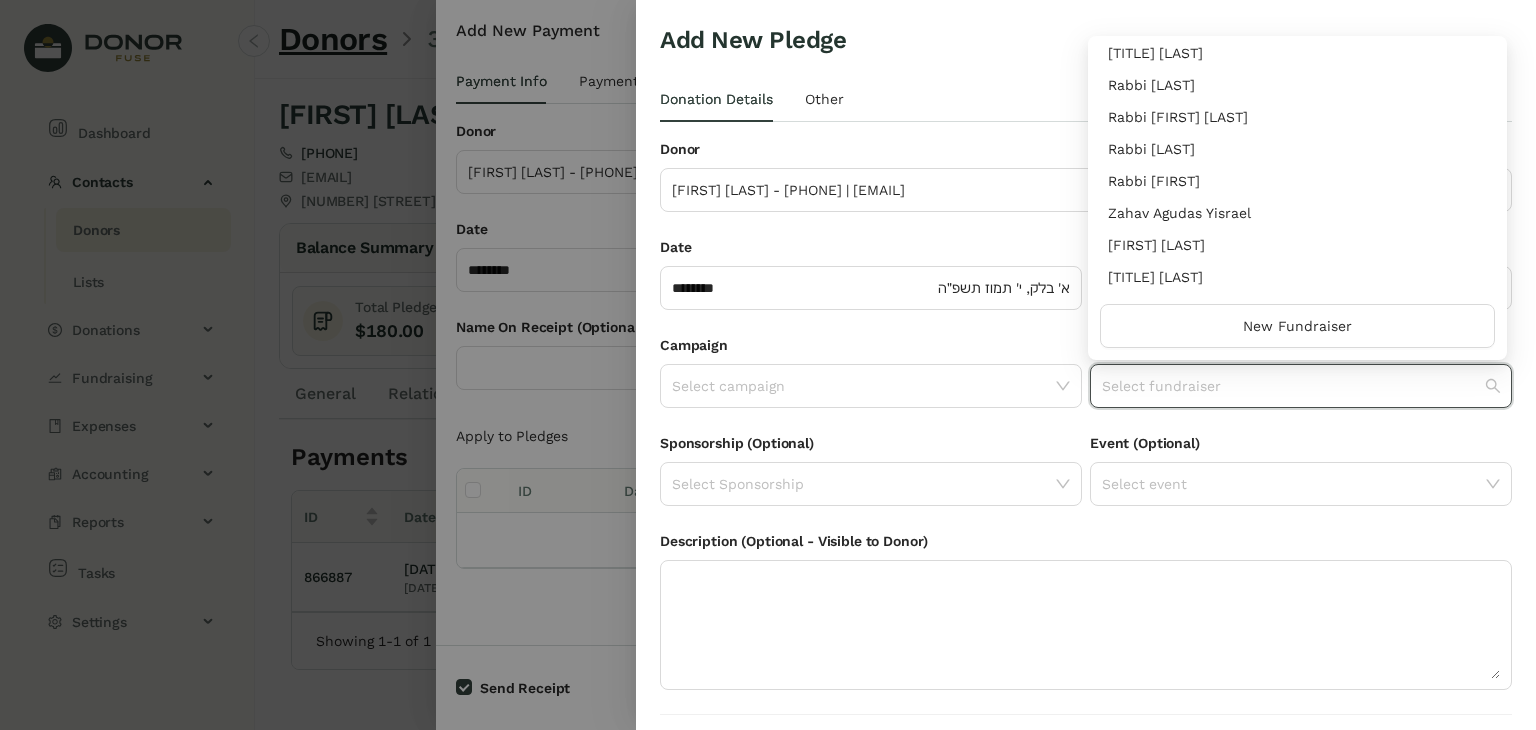 scroll, scrollTop: 224, scrollLeft: 0, axis: vertical 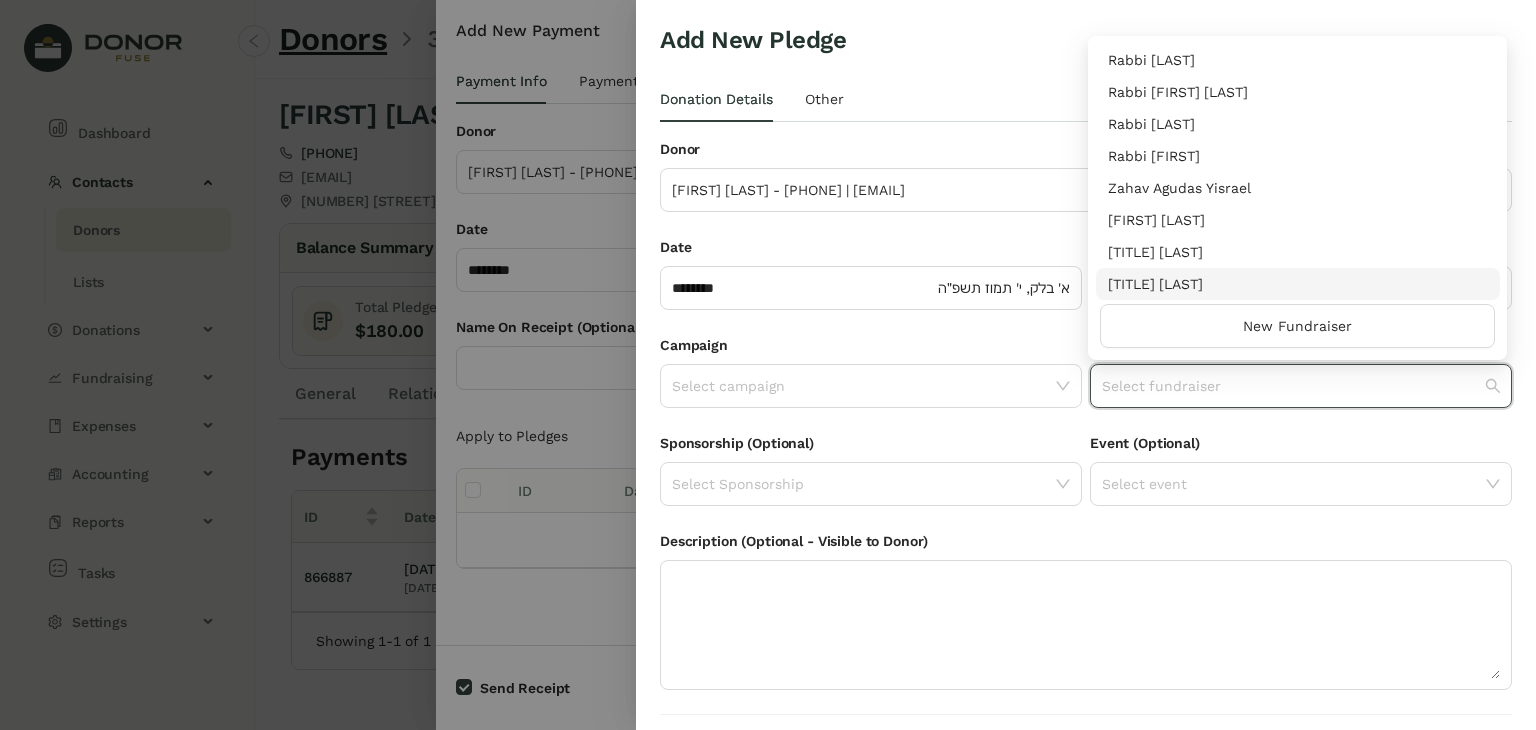 click on "[TITLE] [LAST]" at bounding box center (1298, 284) 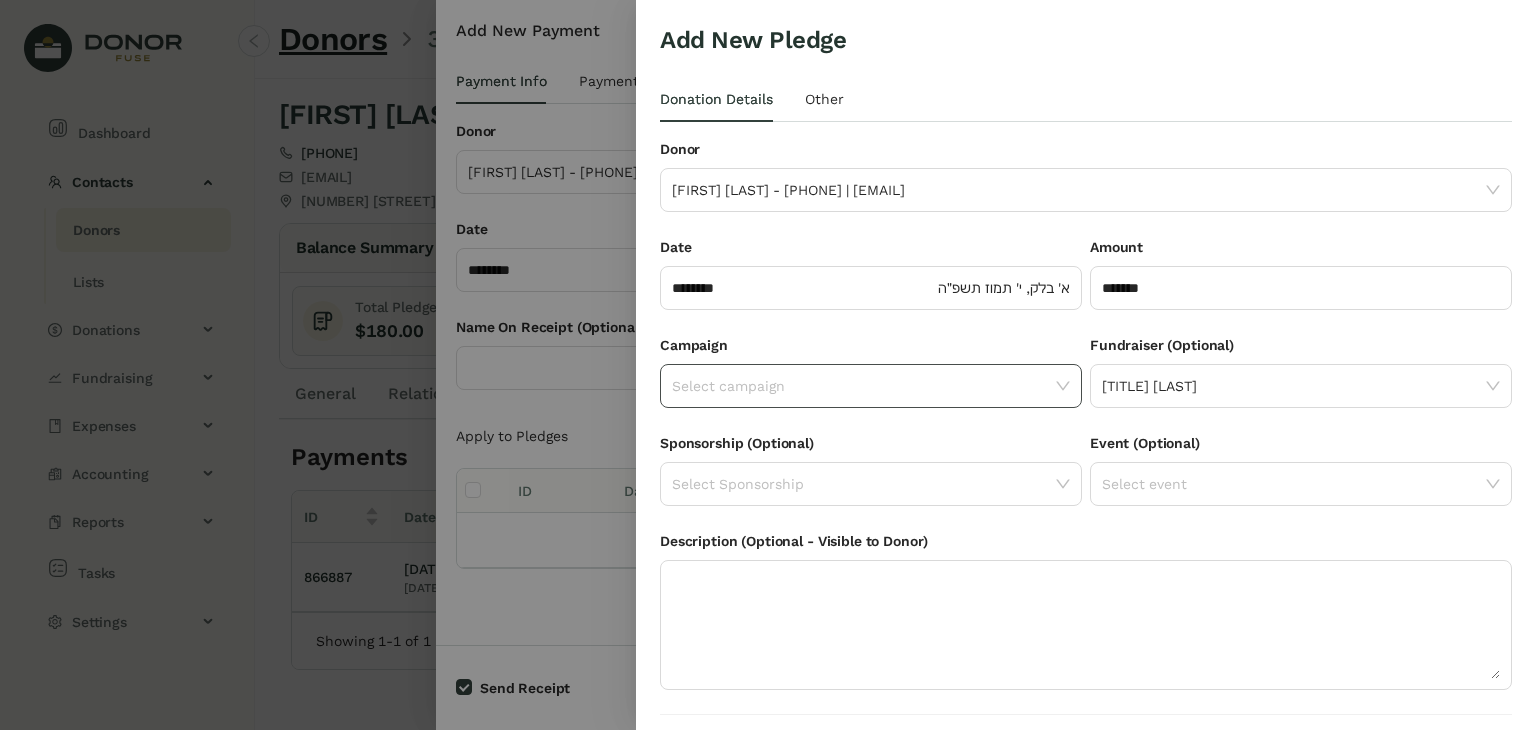 click at bounding box center [1063, 386] 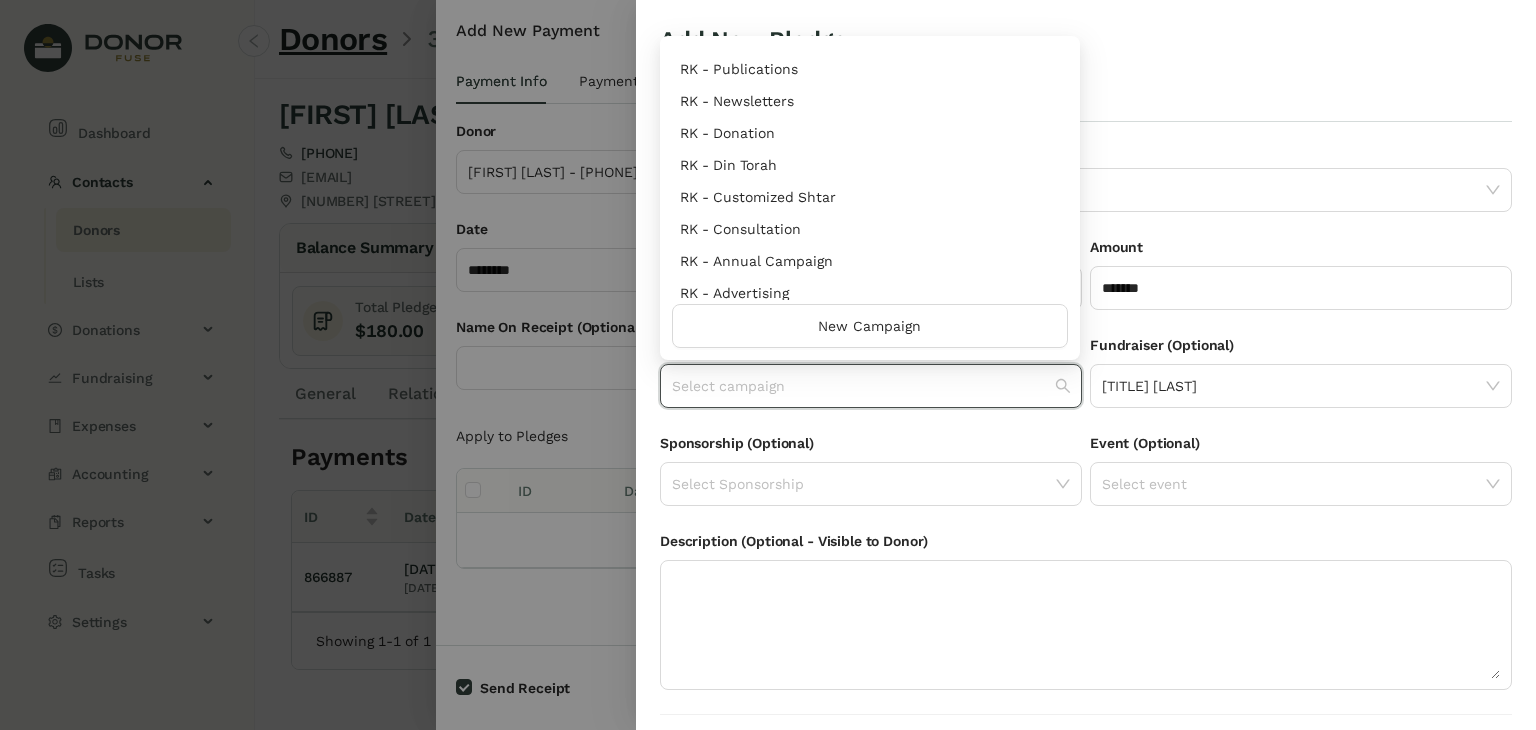 scroll, scrollTop: 960, scrollLeft: 0, axis: vertical 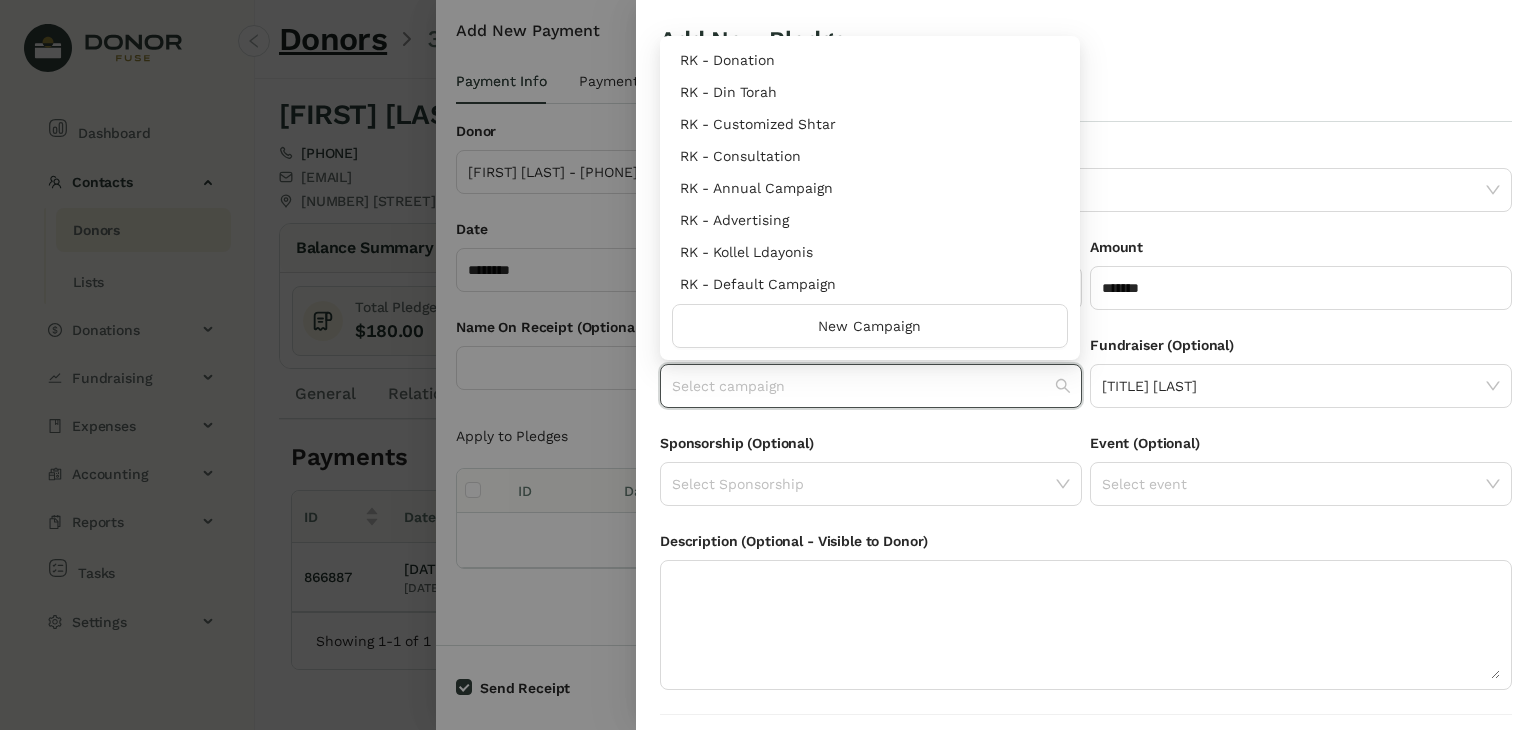 drag, startPoint x: 1072, startPoint y: 83, endPoint x: 1074, endPoint y: 317, distance: 234.00854 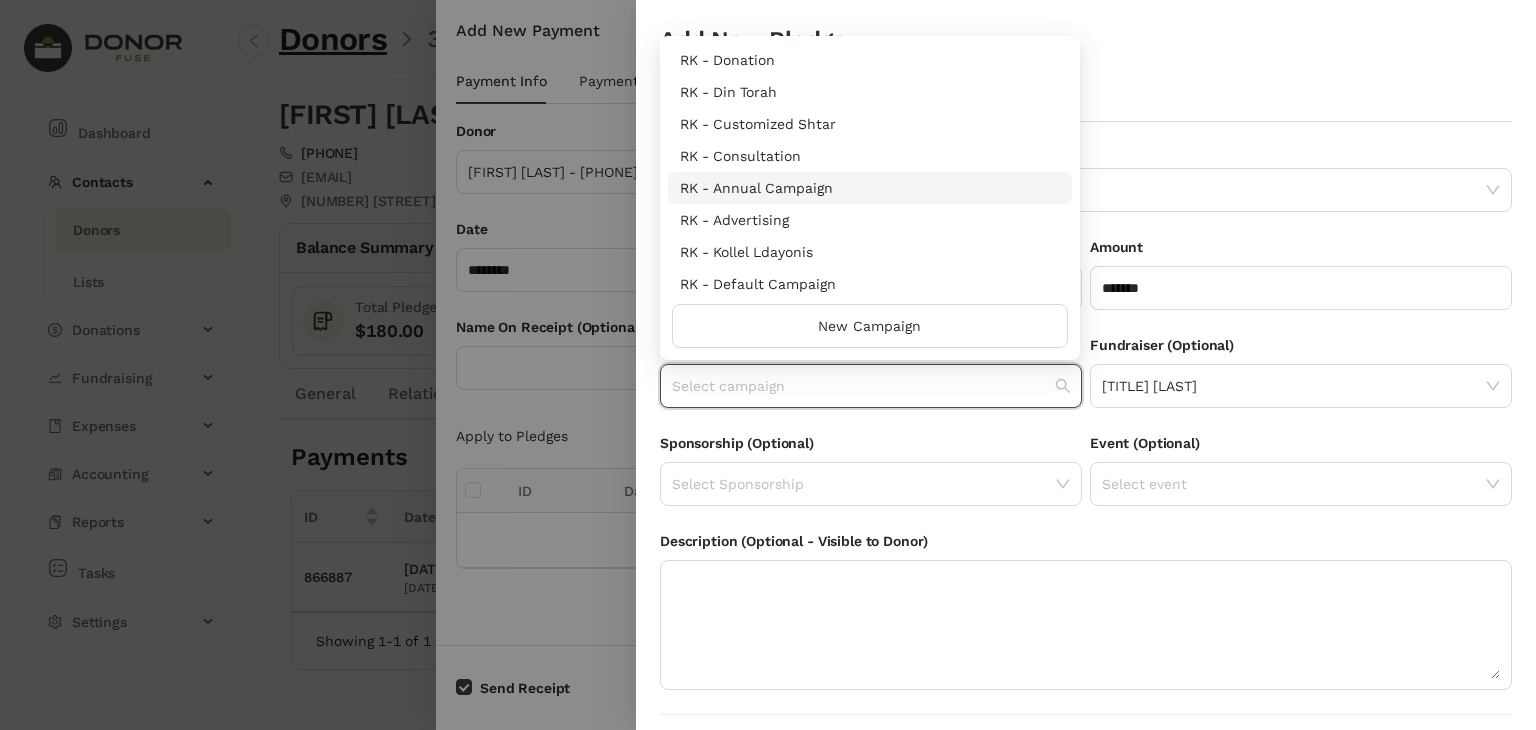 click on "RK - Annual Campaign" at bounding box center (870, 188) 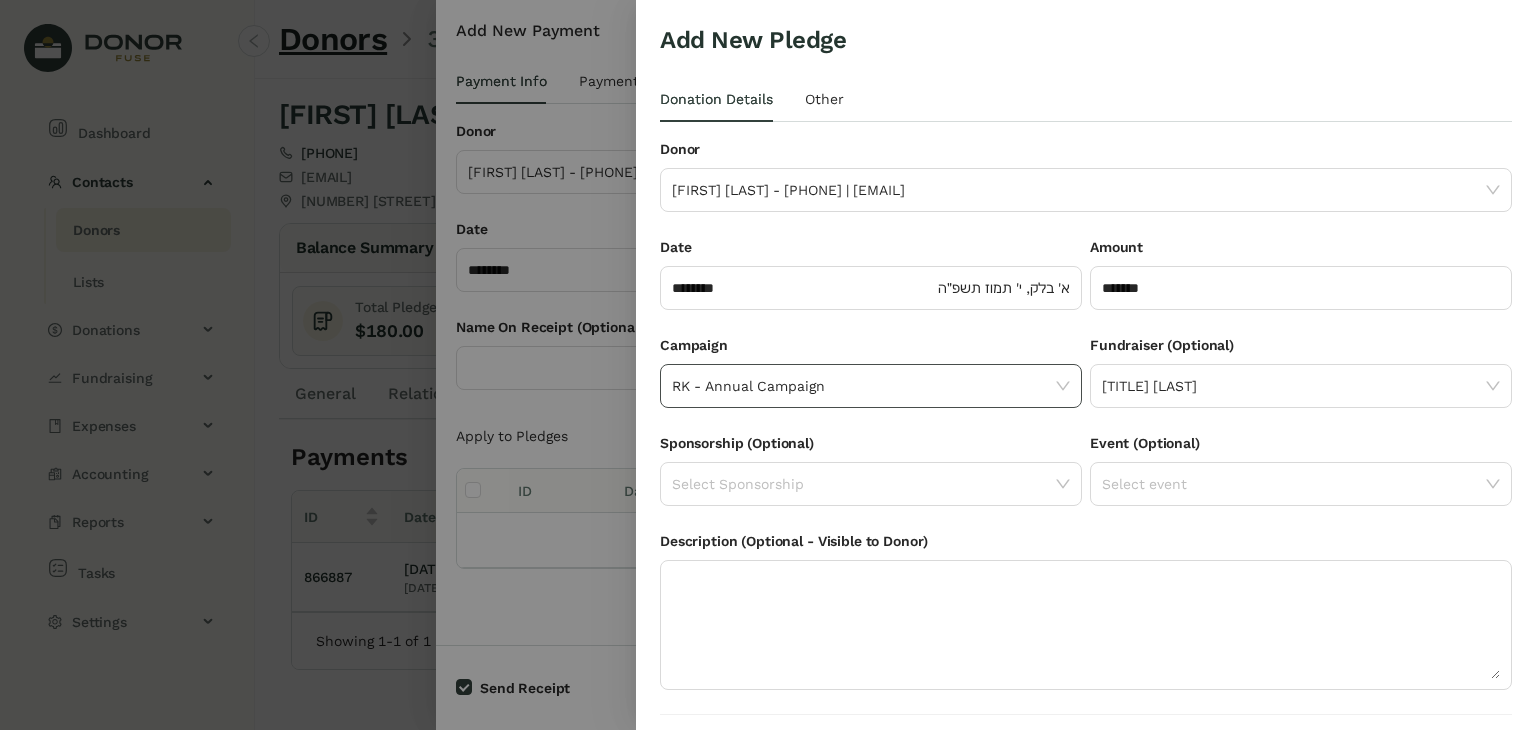 scroll, scrollTop: 54, scrollLeft: 0, axis: vertical 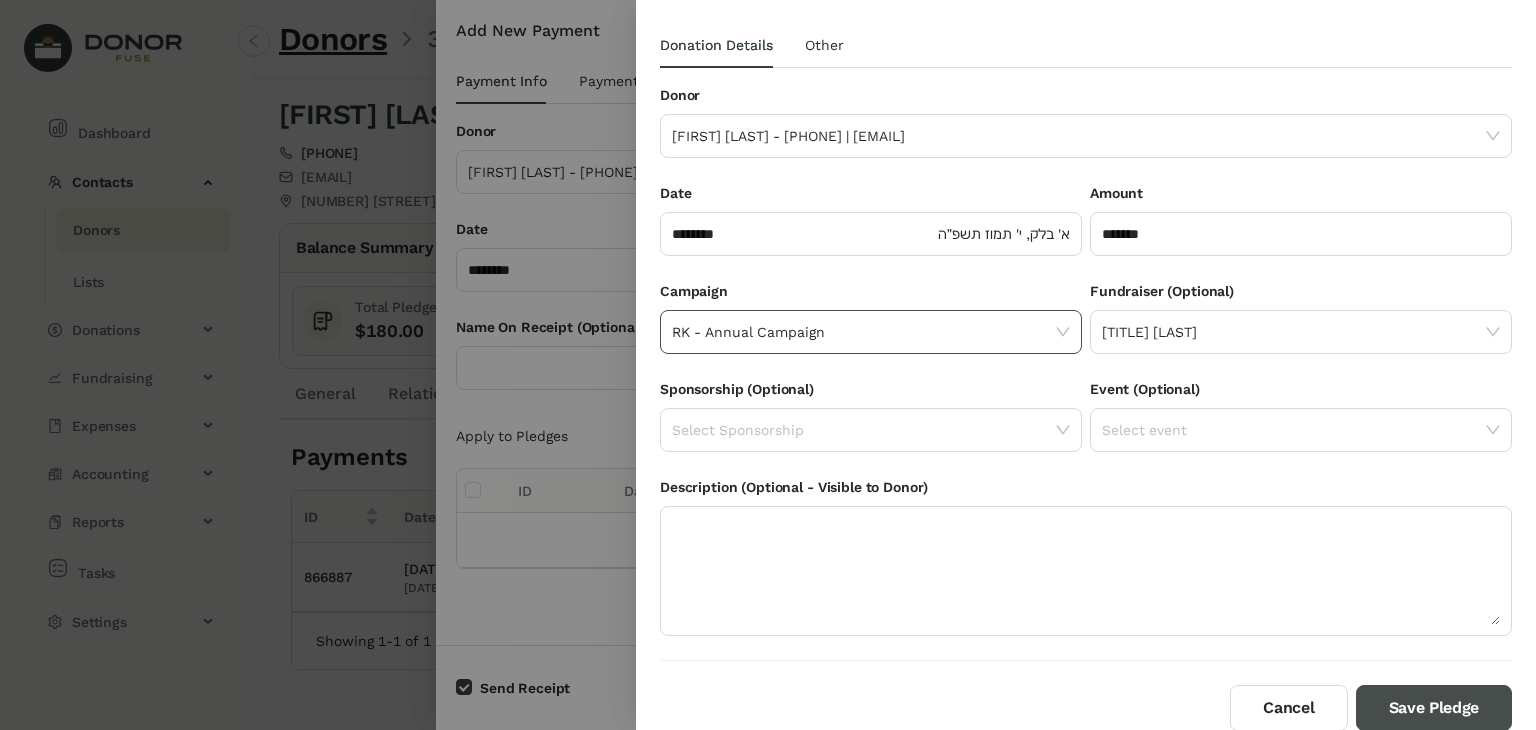 click on "Save Pledge" at bounding box center [1434, 708] 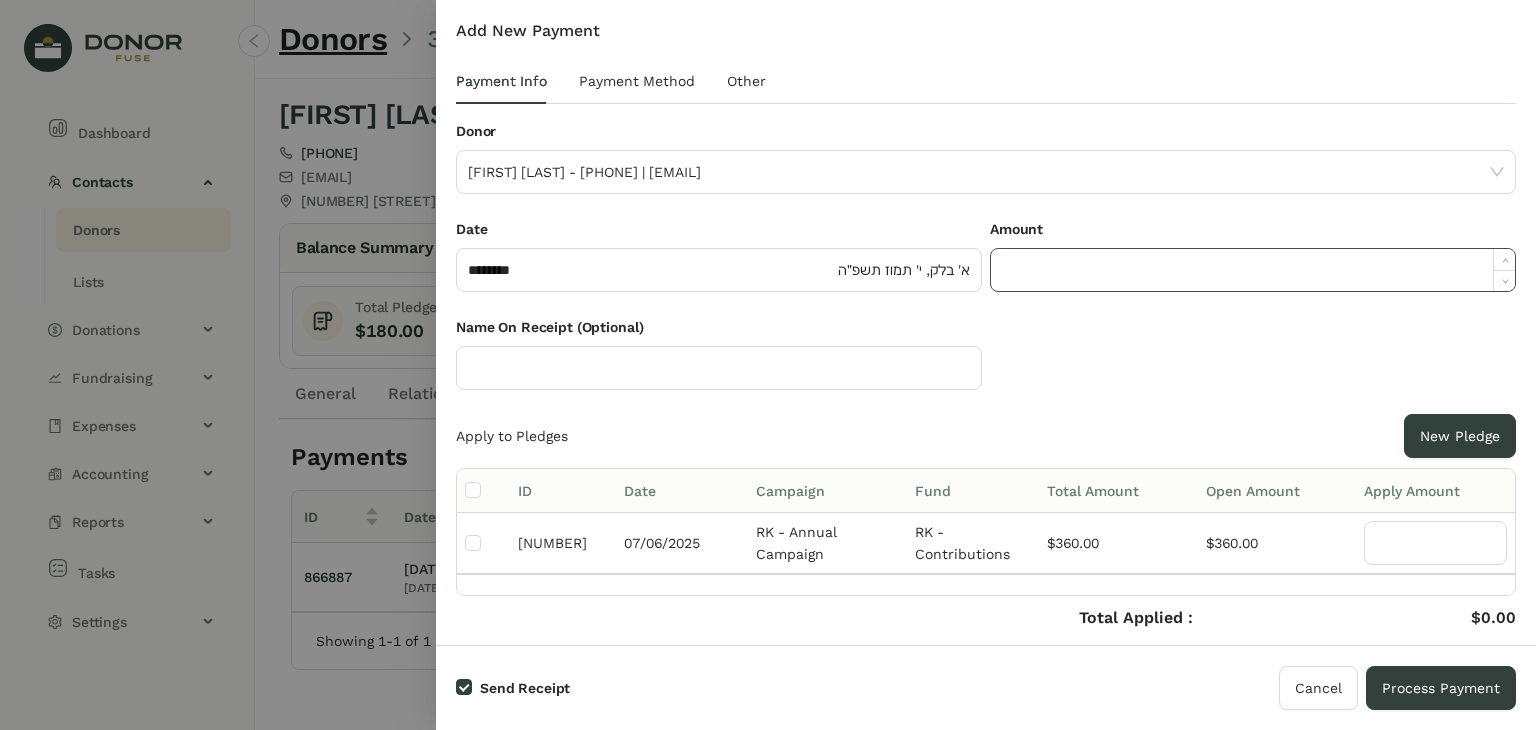 click at bounding box center [1253, 270] 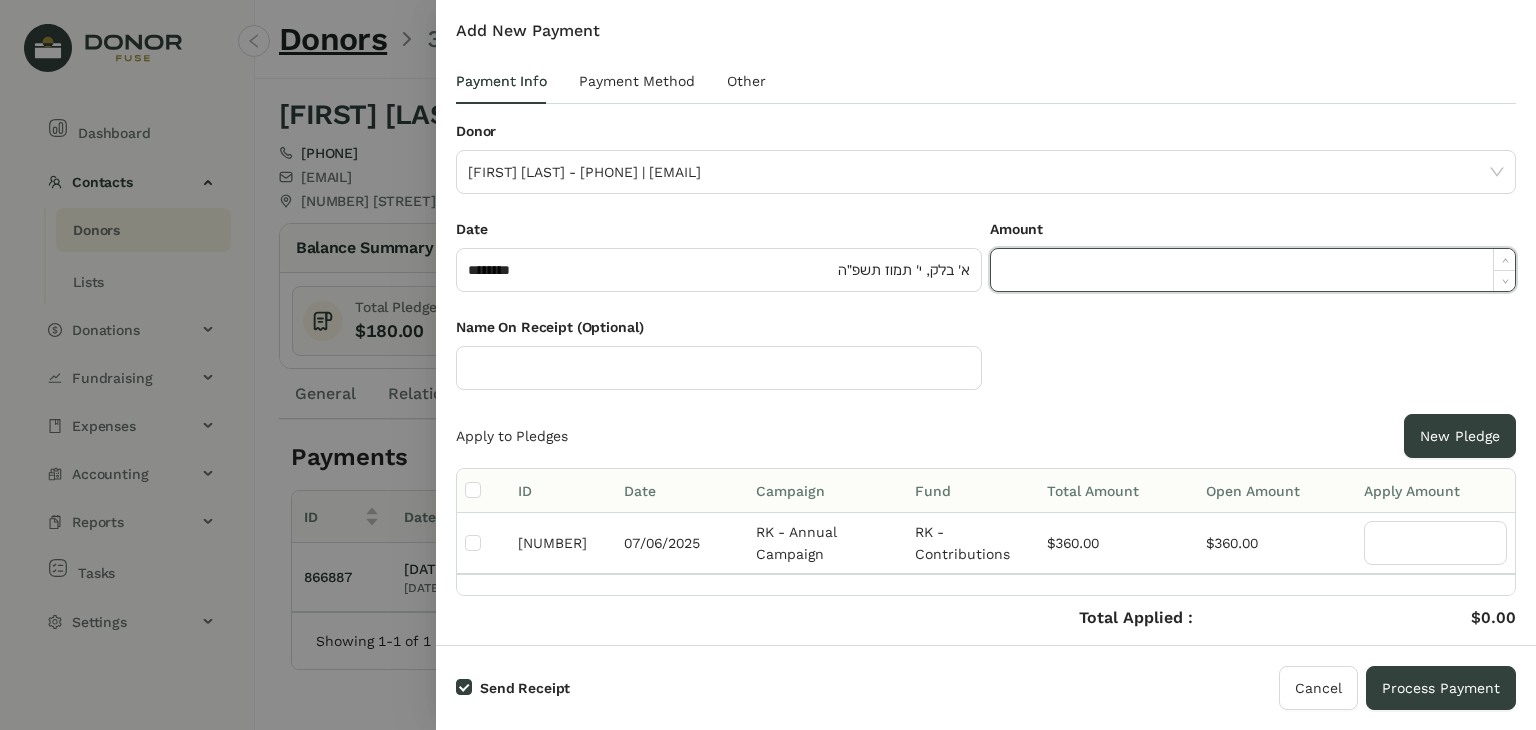 paste on "******" 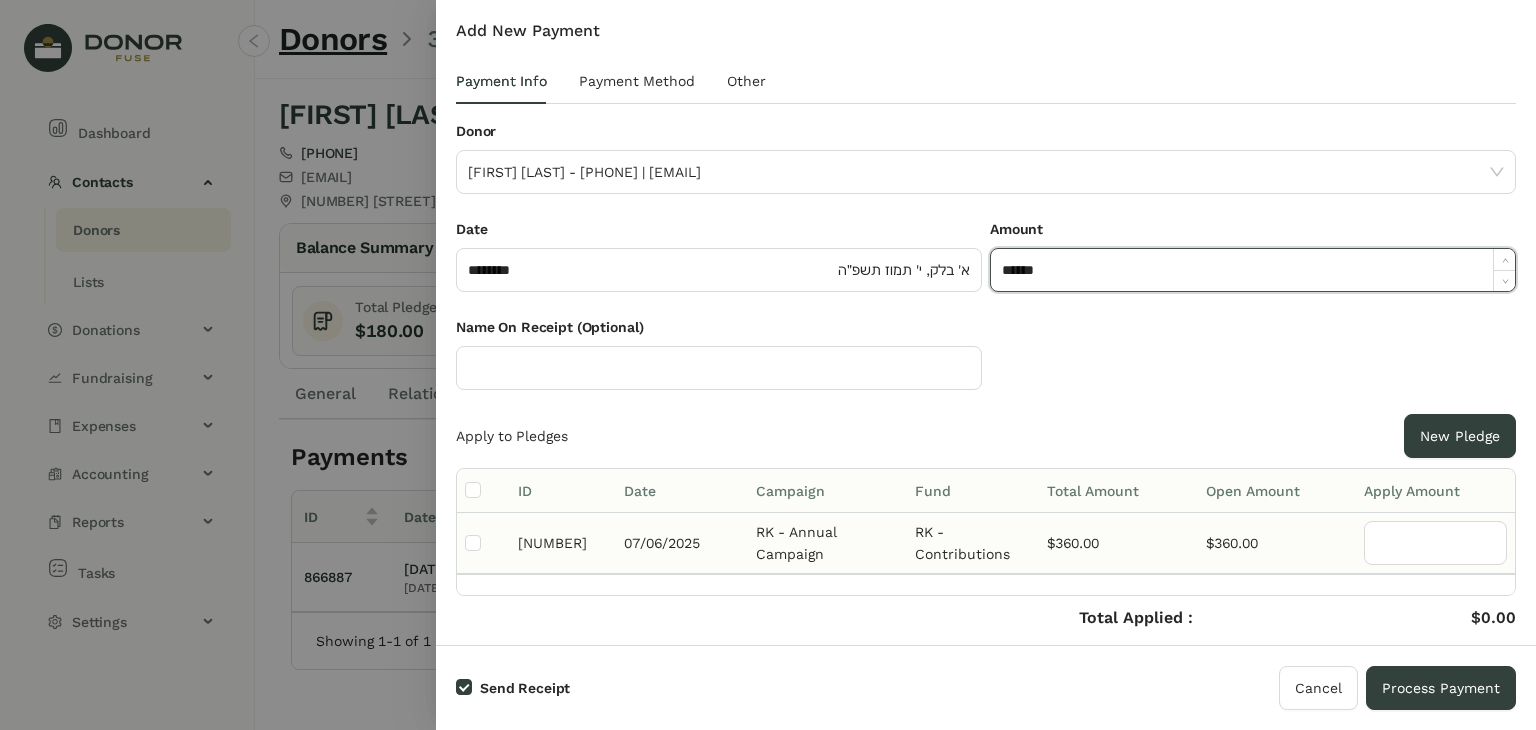 type on "******" 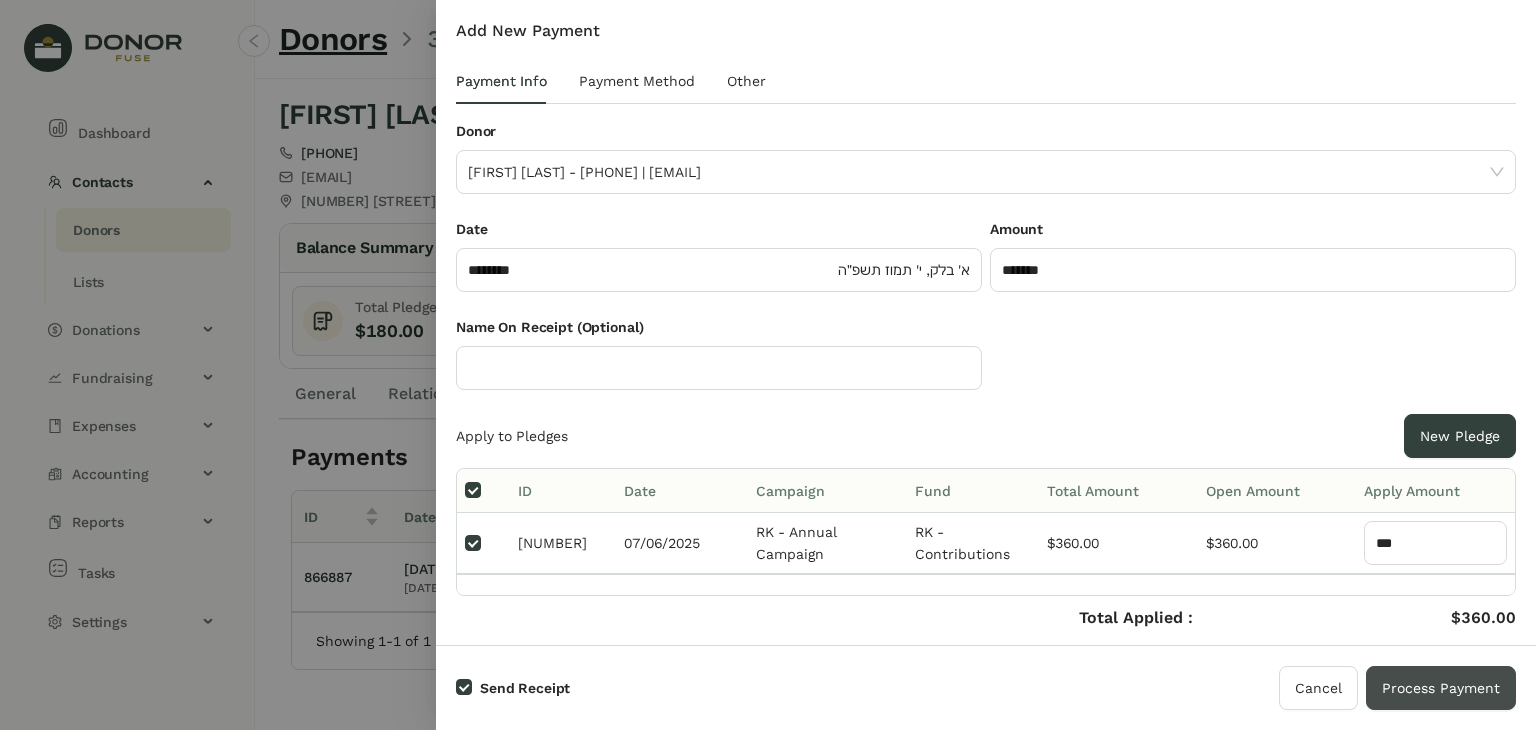 click on "Process Payment" at bounding box center (1441, 688) 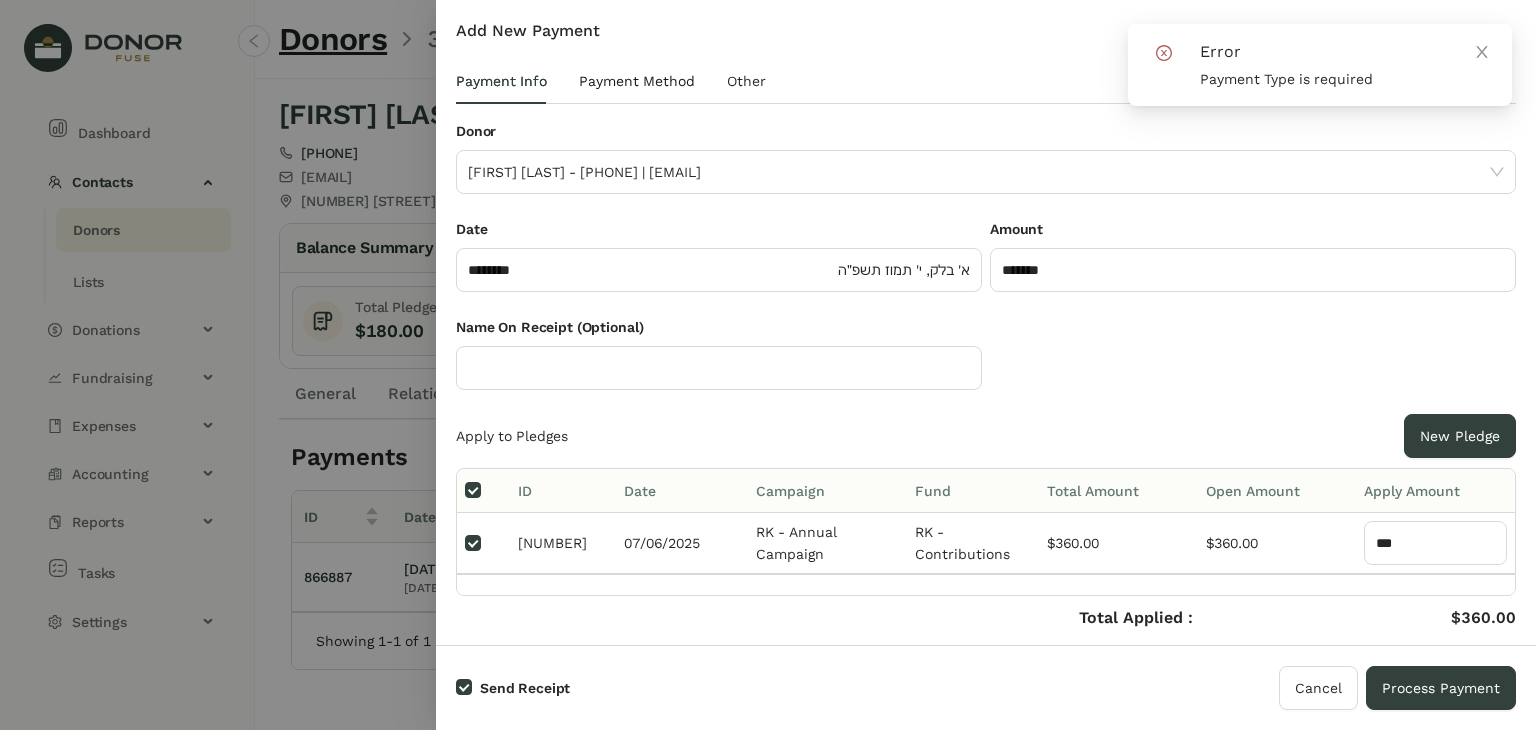 click on "Payment Method" at bounding box center (501, 81) 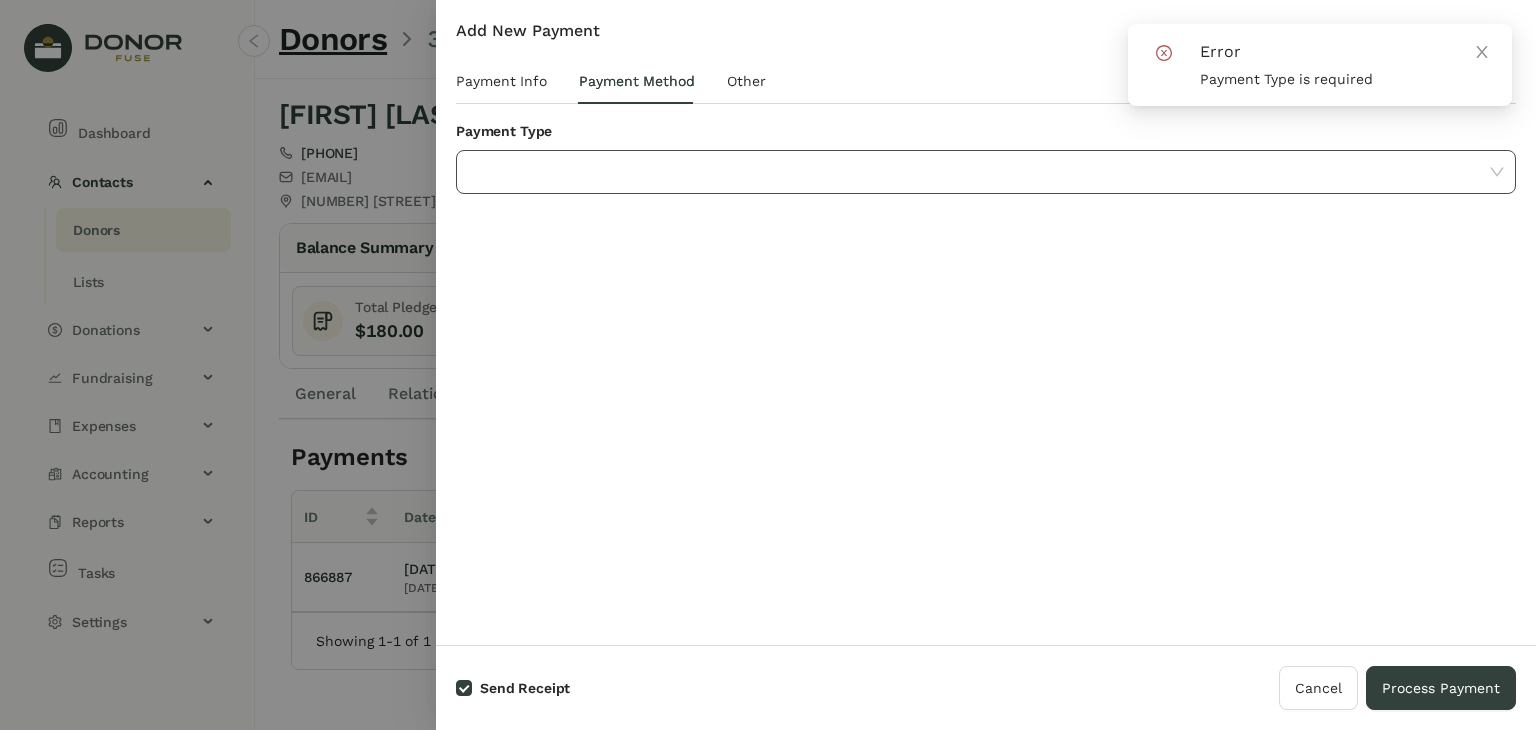 click at bounding box center (979, 172) 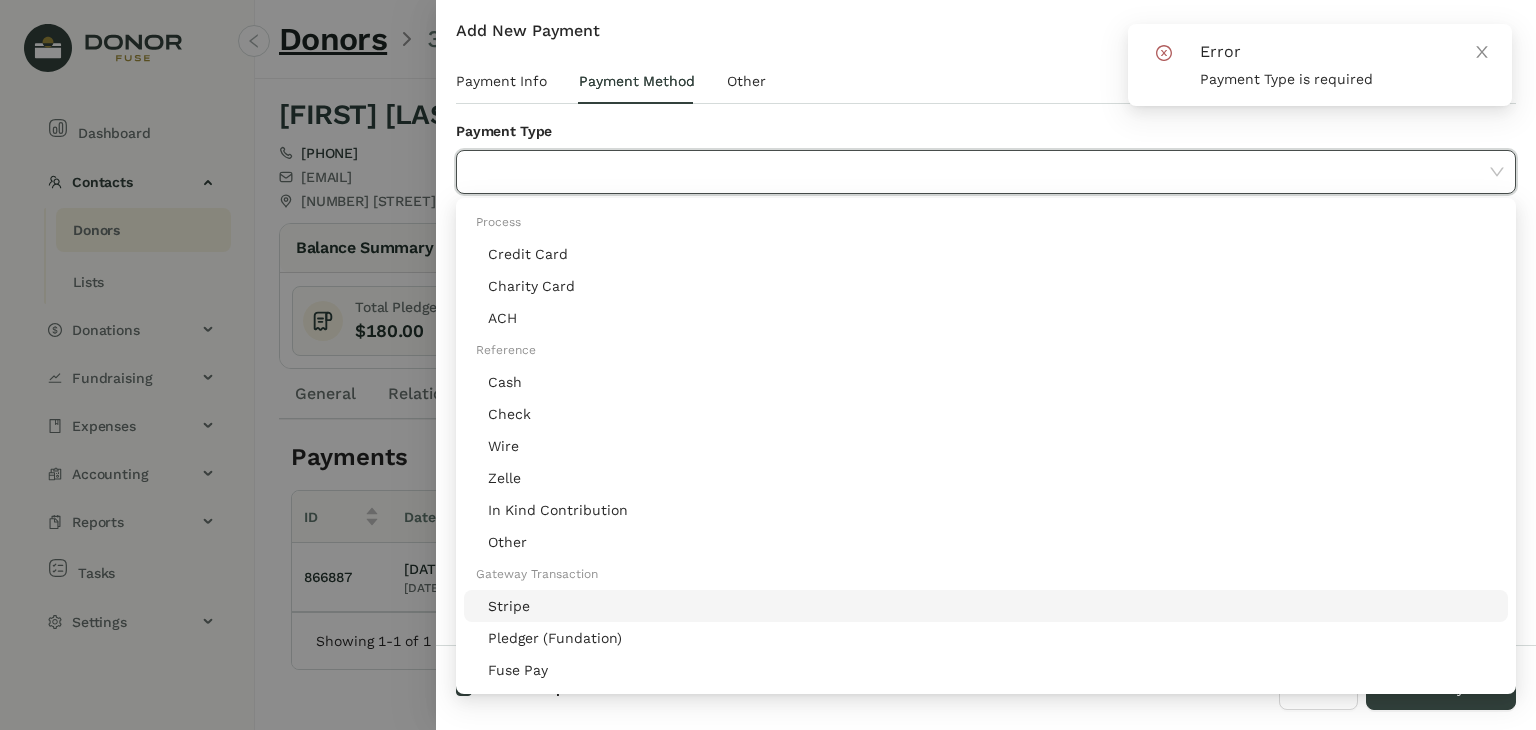 click on "Stripe" at bounding box center (992, 606) 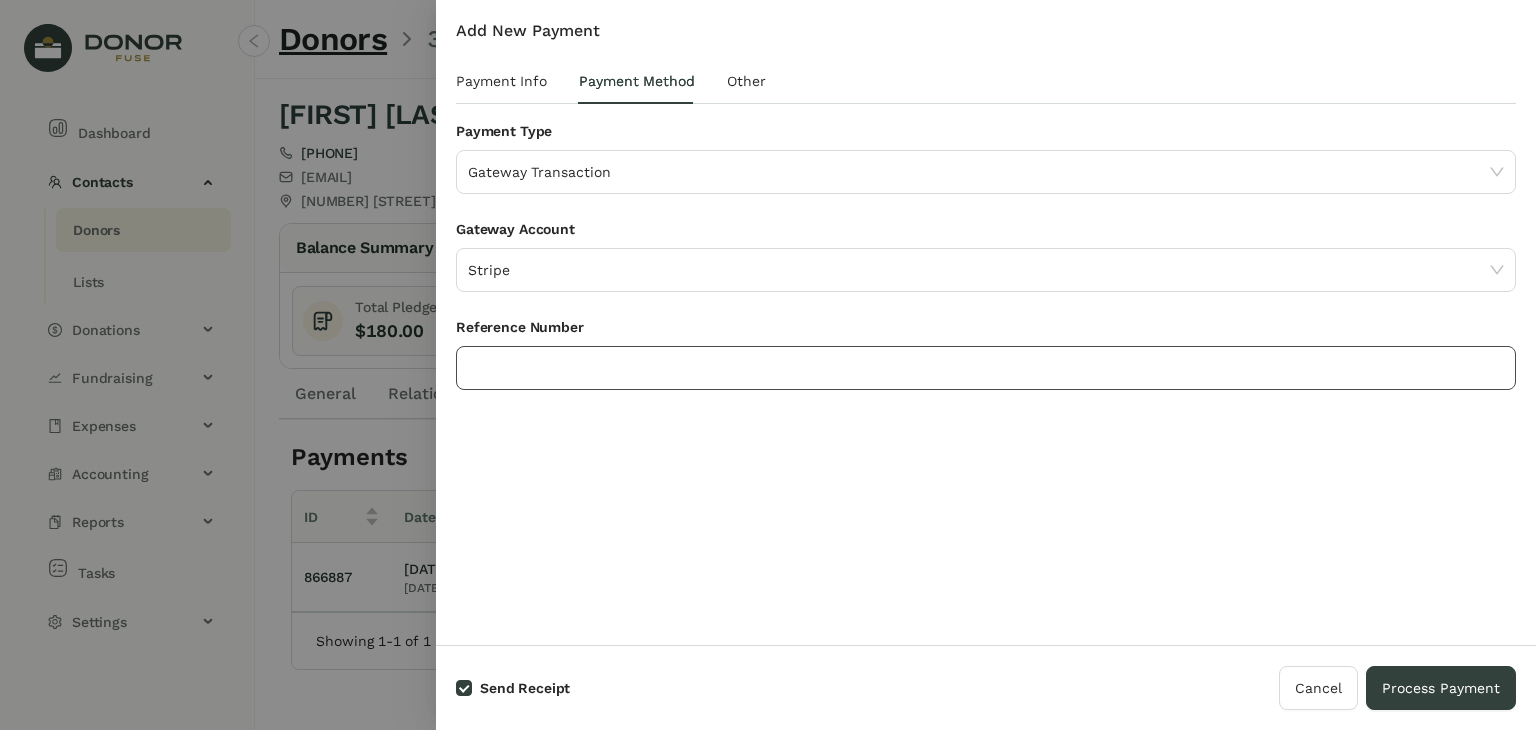 click at bounding box center [986, 368] 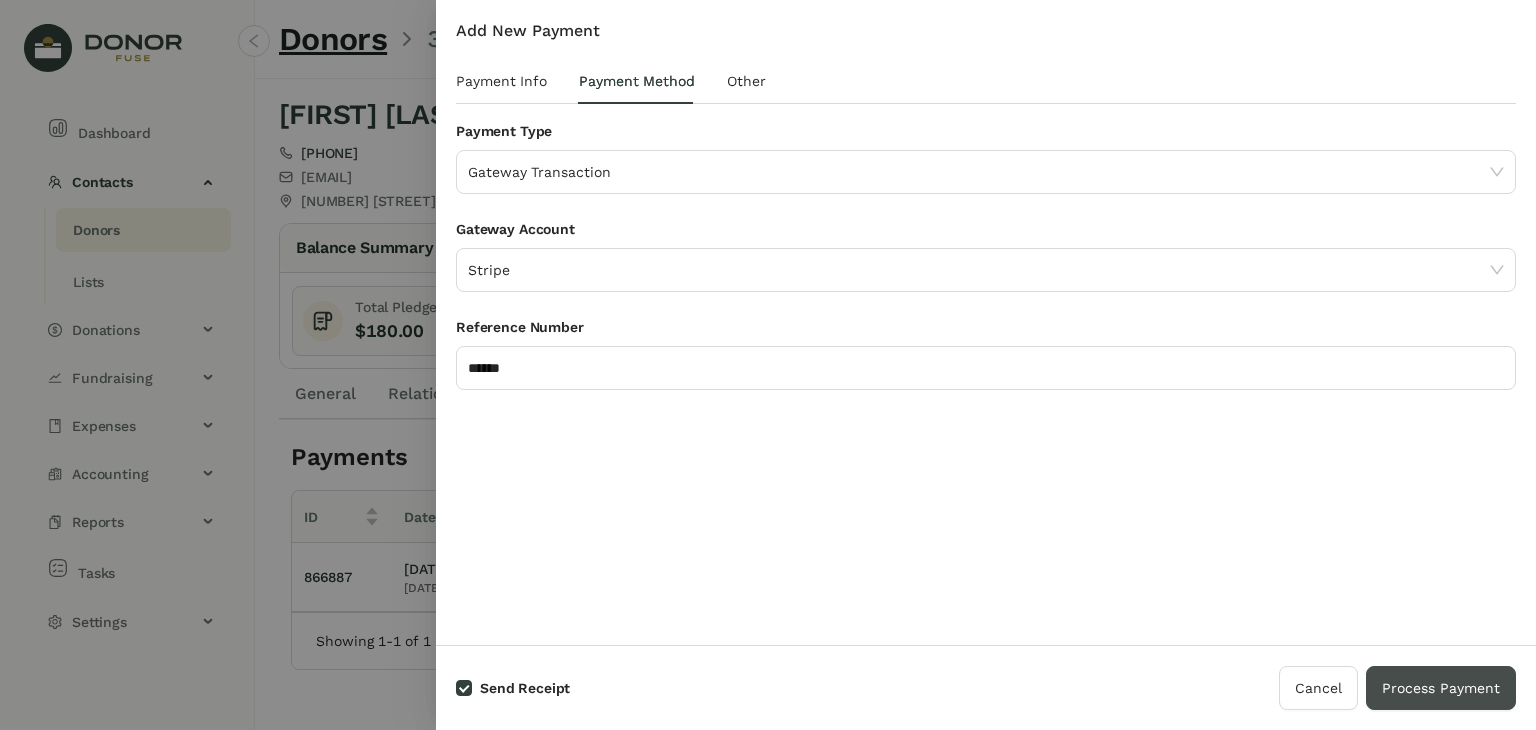 click on "Process Payment" at bounding box center (1441, 688) 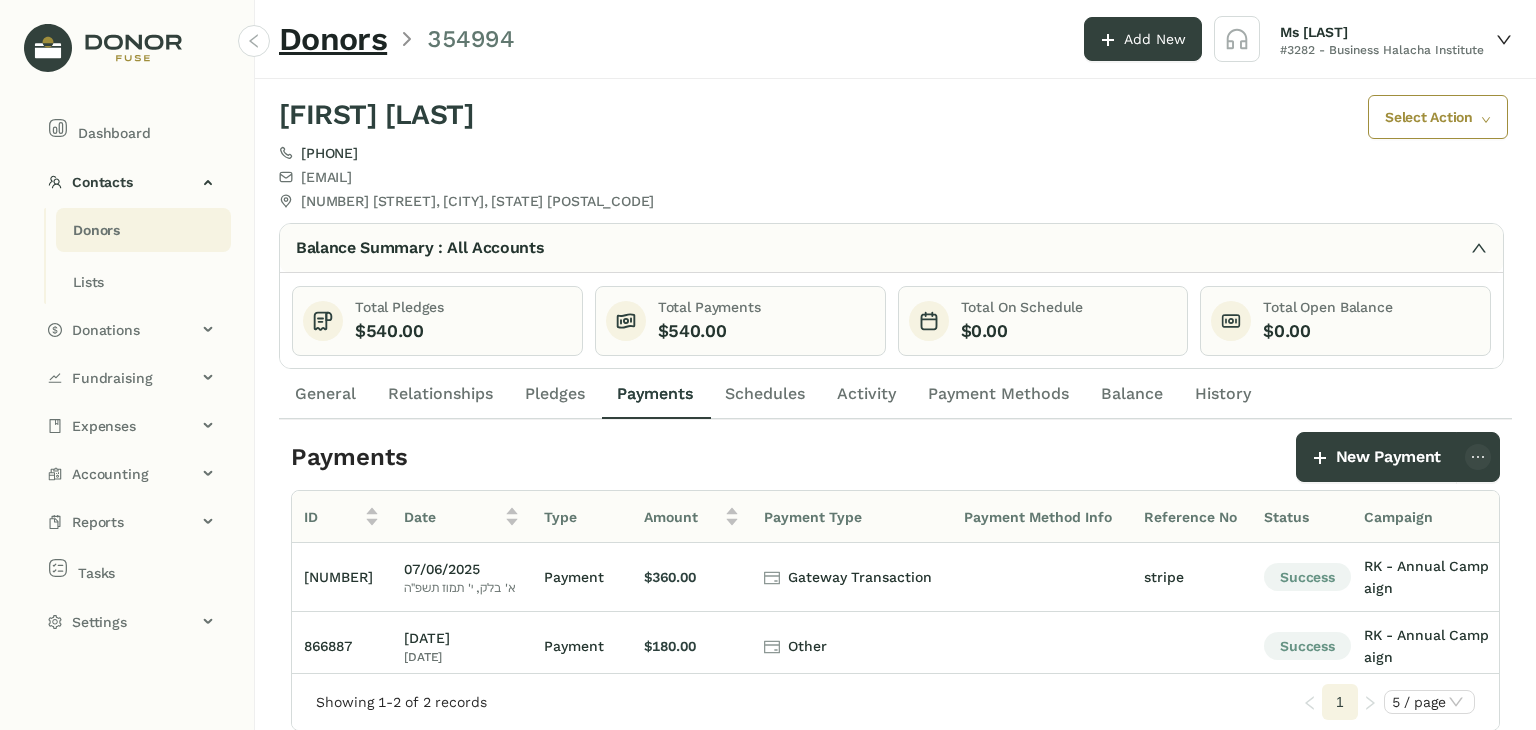 click on "Donors" at bounding box center [96, 230] 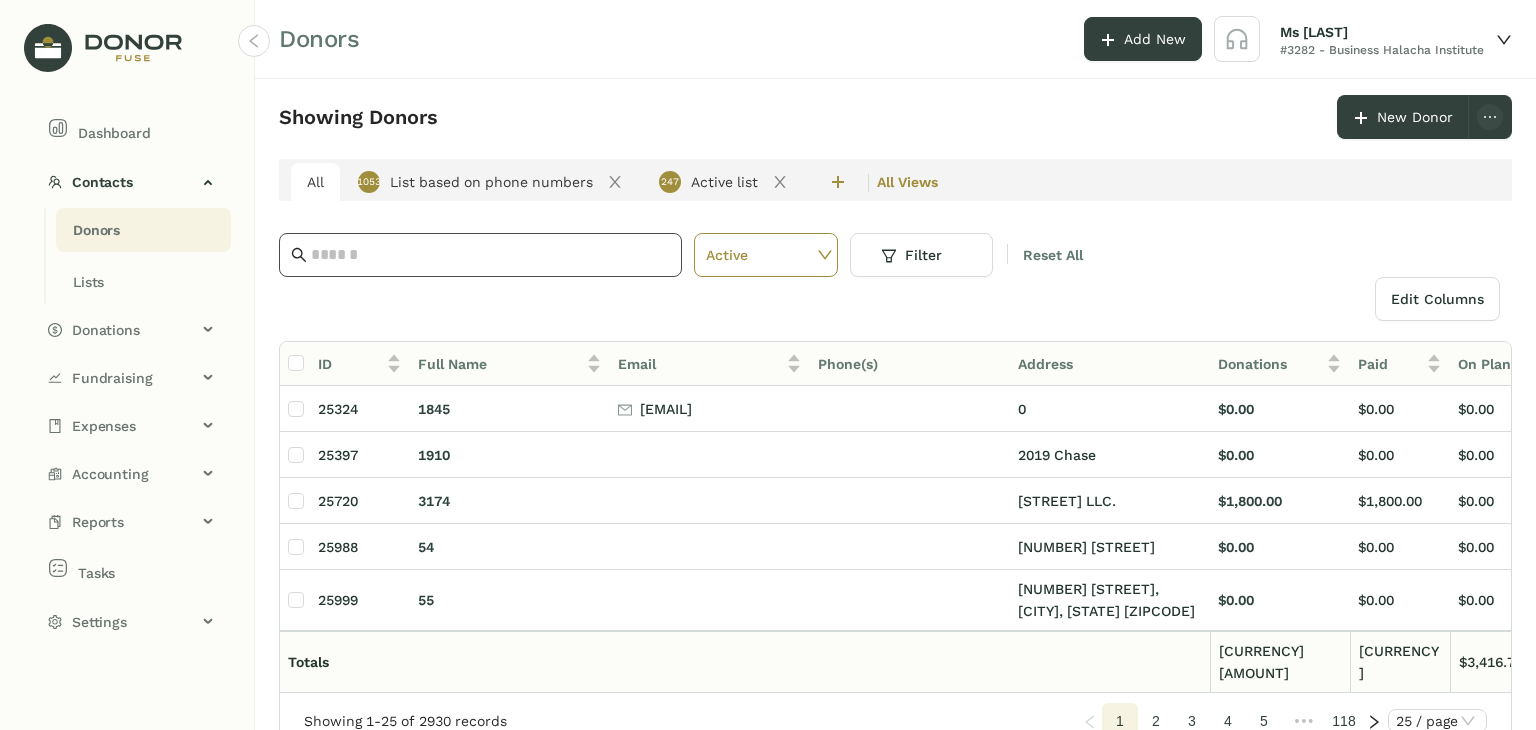 click at bounding box center (480, 255) 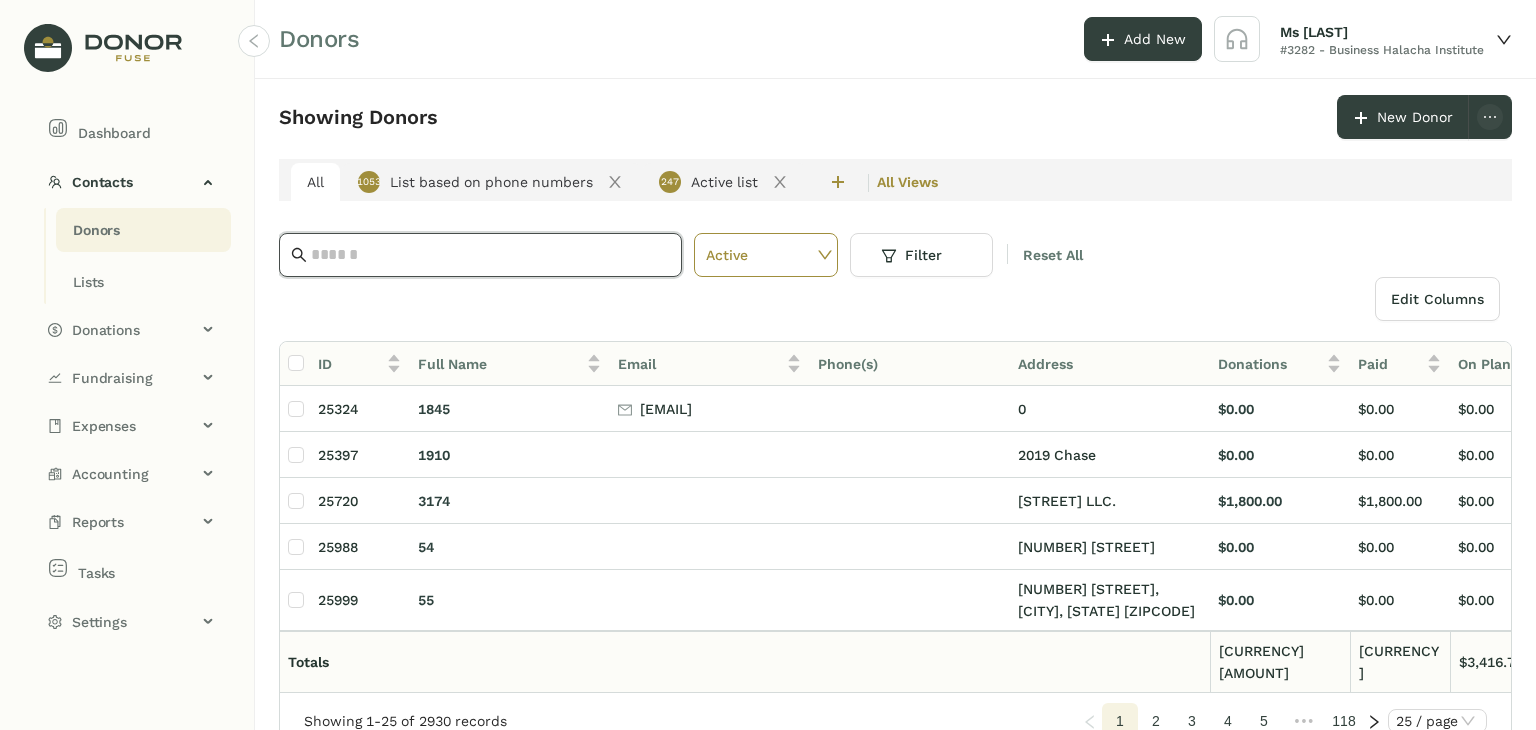 click at bounding box center (490, 255) 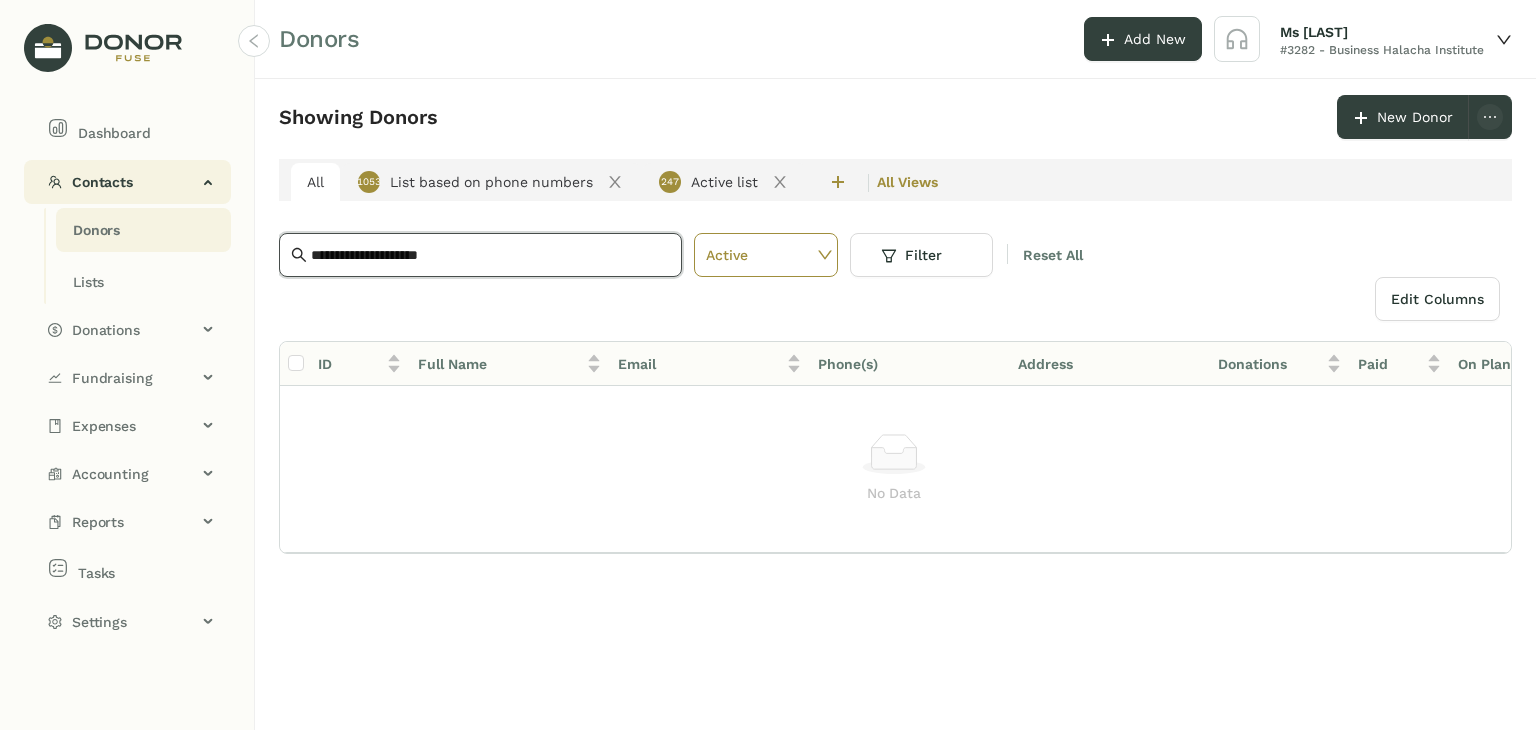 drag, startPoint x: 504, startPoint y: 251, endPoint x: 76, endPoint y: 164, distance: 436.75278 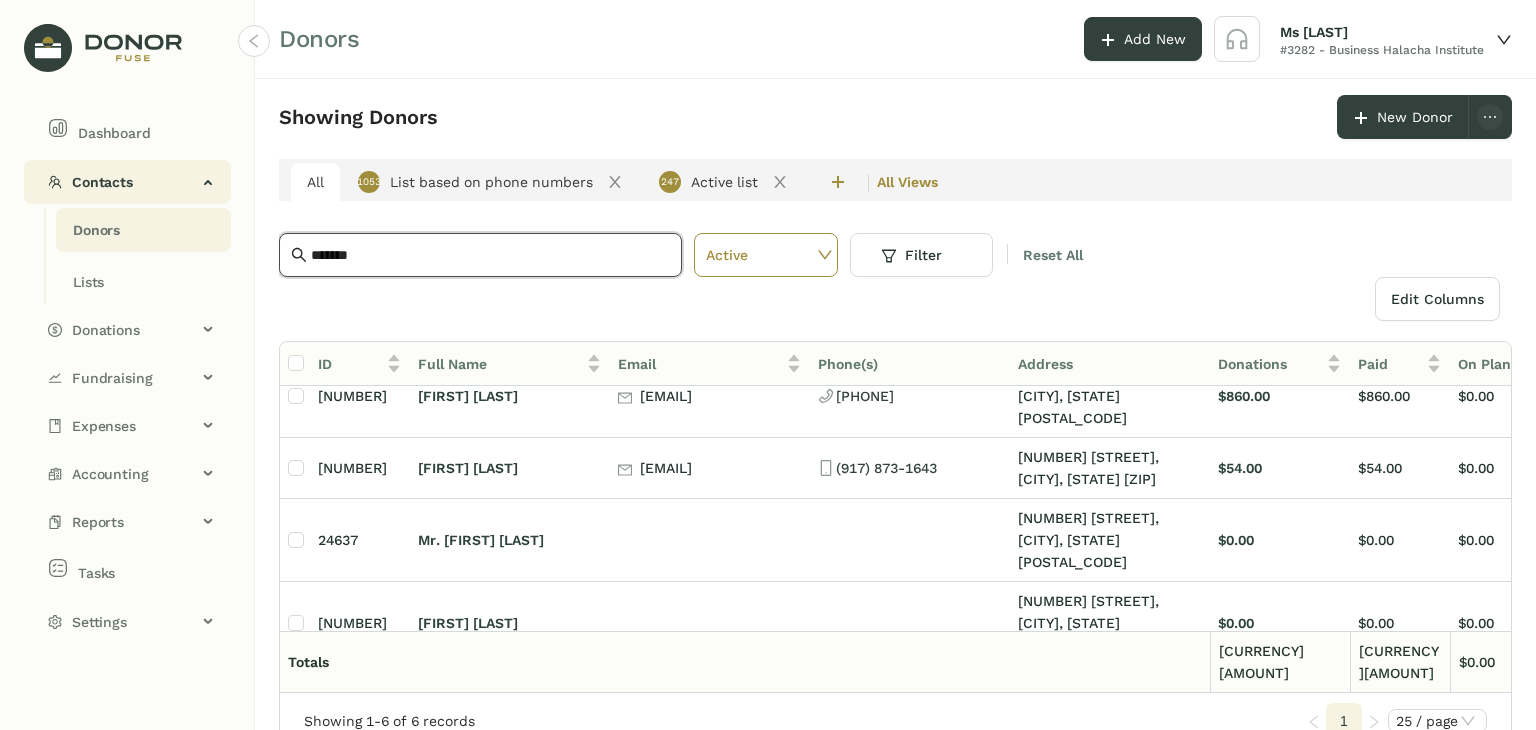 scroll, scrollTop: 0, scrollLeft: 0, axis: both 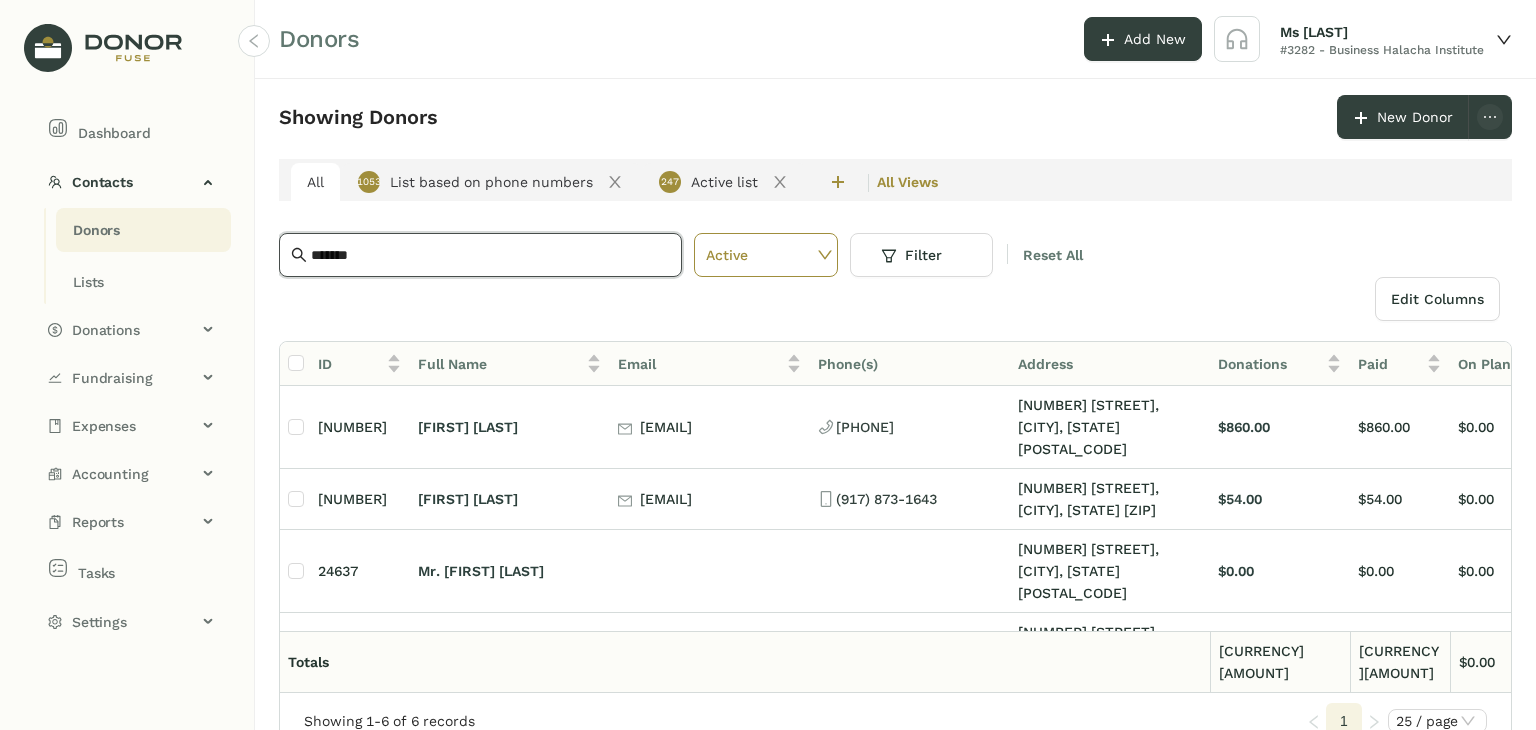 drag, startPoint x: 381, startPoint y: 254, endPoint x: 0, endPoint y: 210, distance: 383.53226 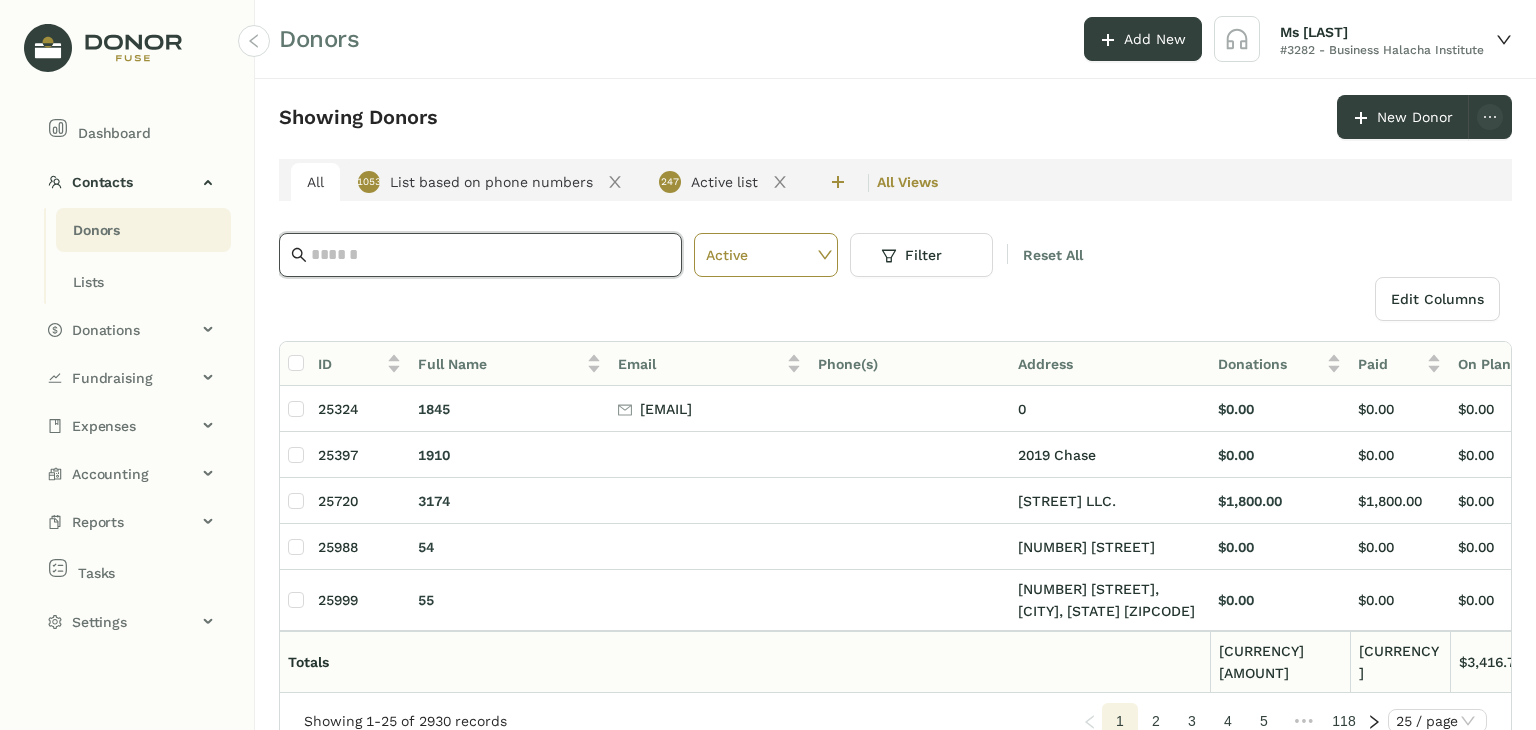 paste on "**********" 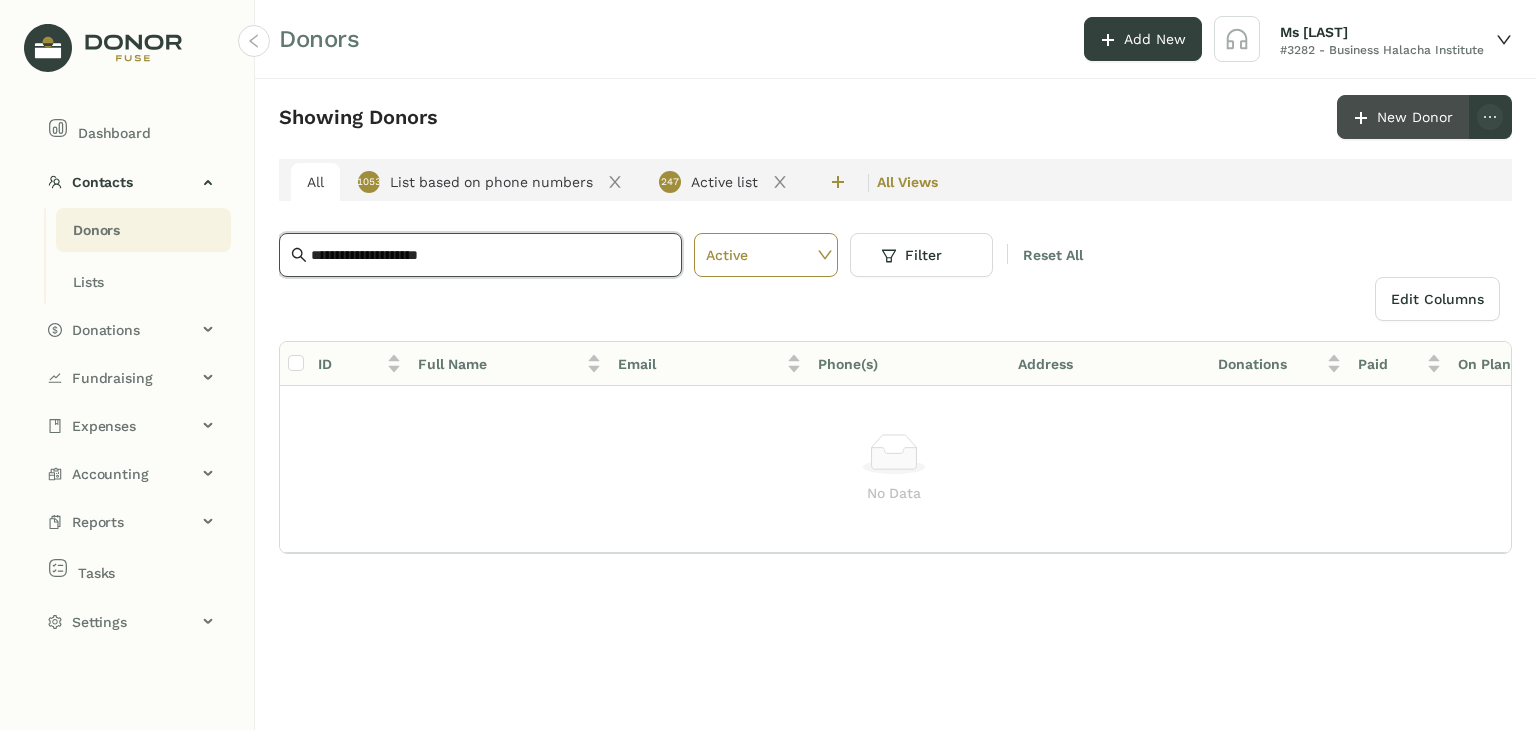type on "**********" 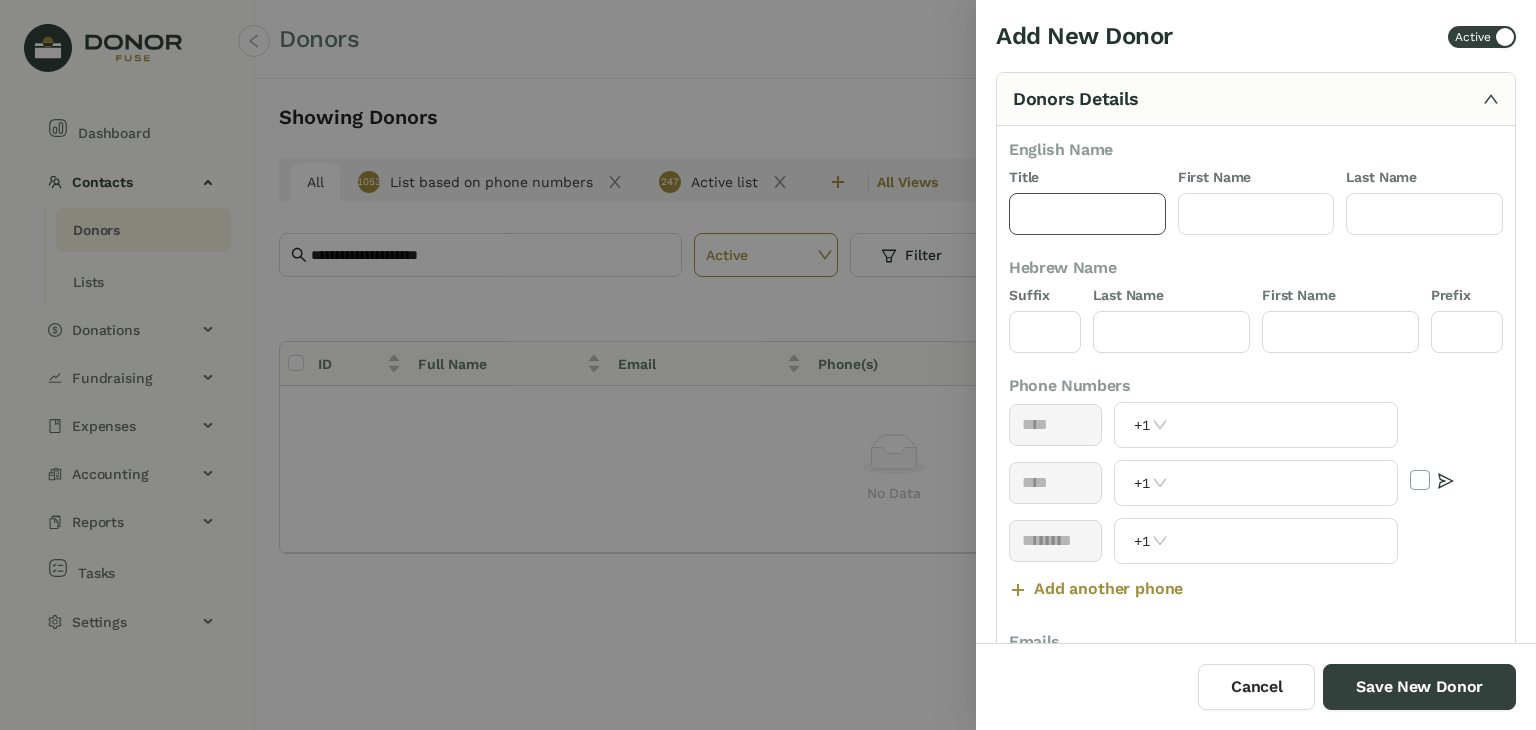click at bounding box center (1087, 214) 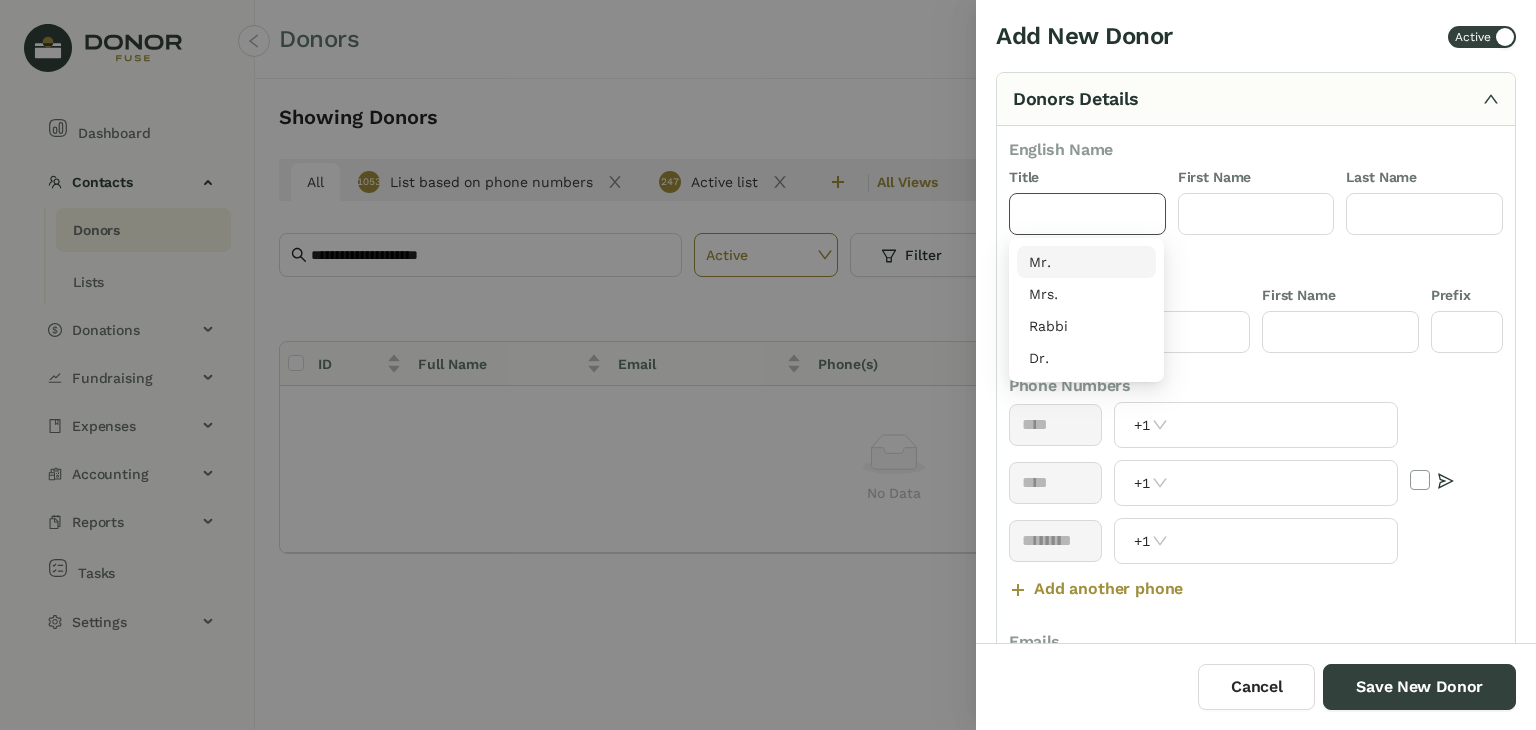 click on "Mr." at bounding box center (1086, 262) 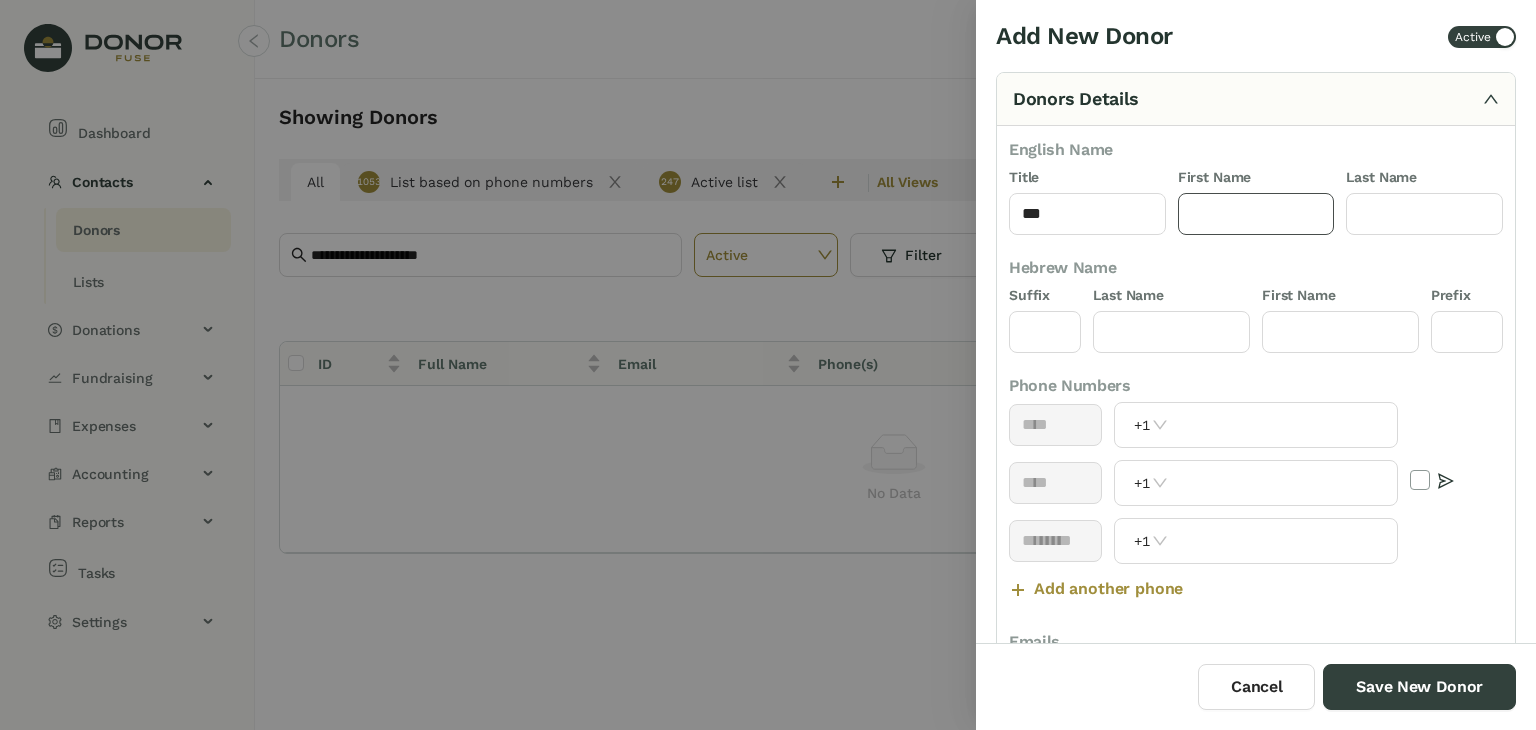 click at bounding box center (1256, 214) 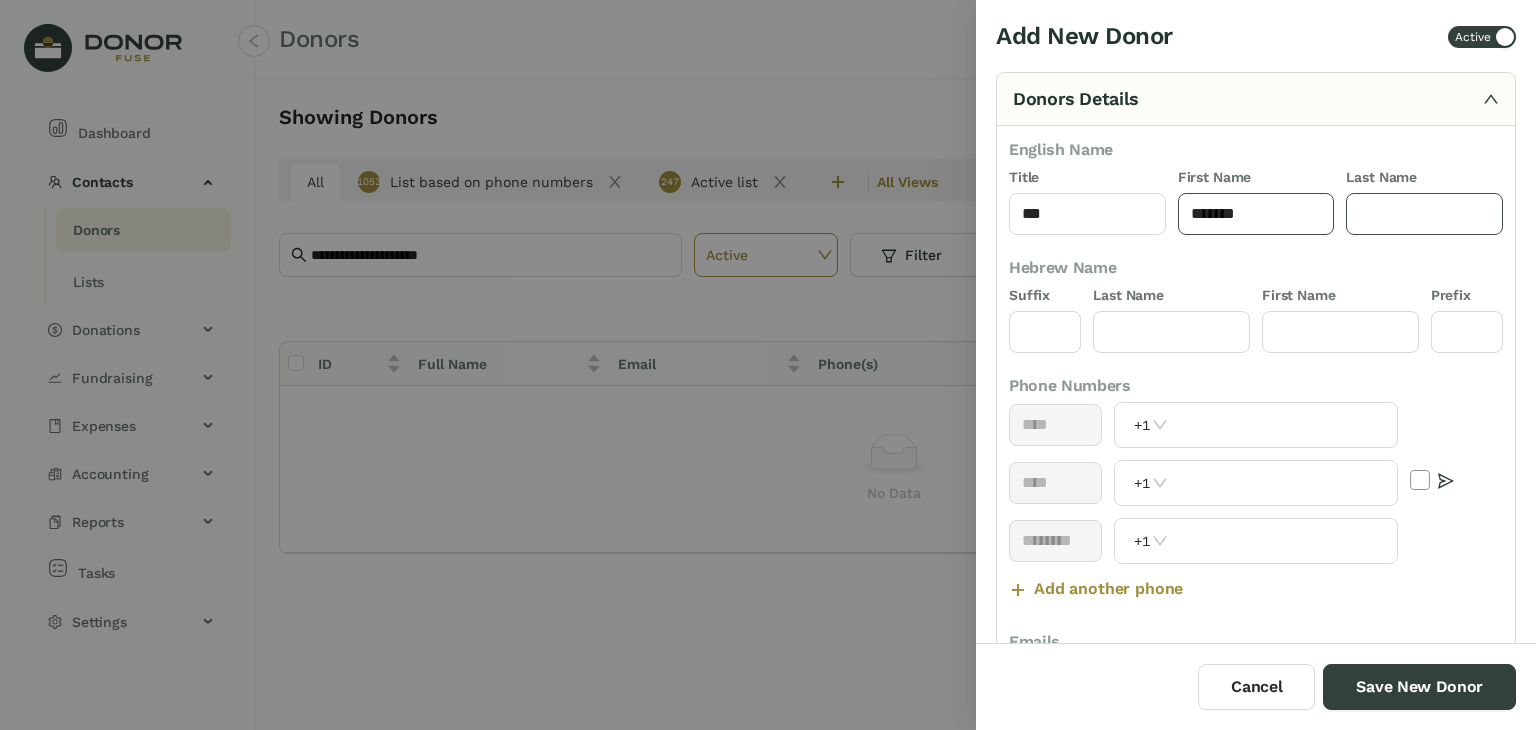 type on "*******" 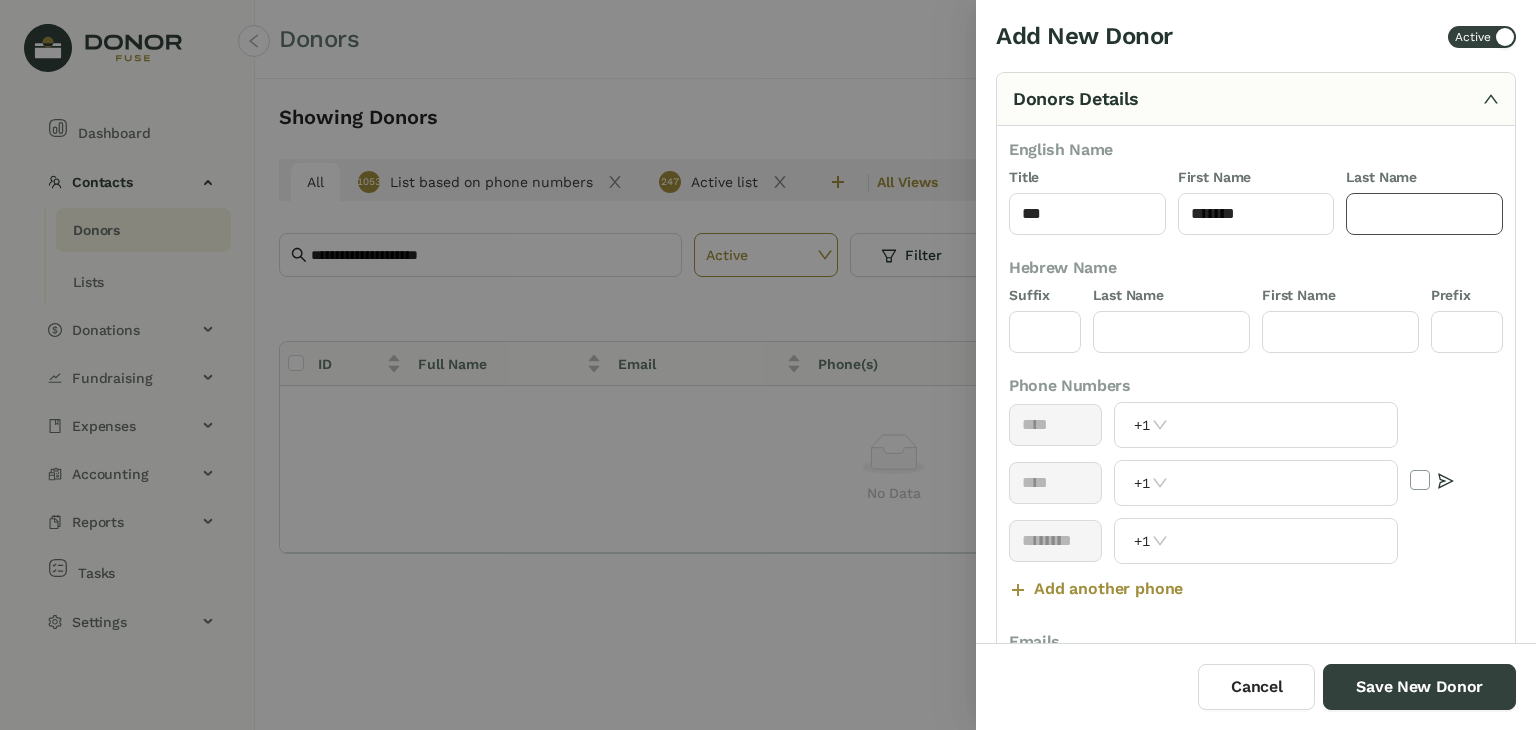 click at bounding box center (1424, 214) 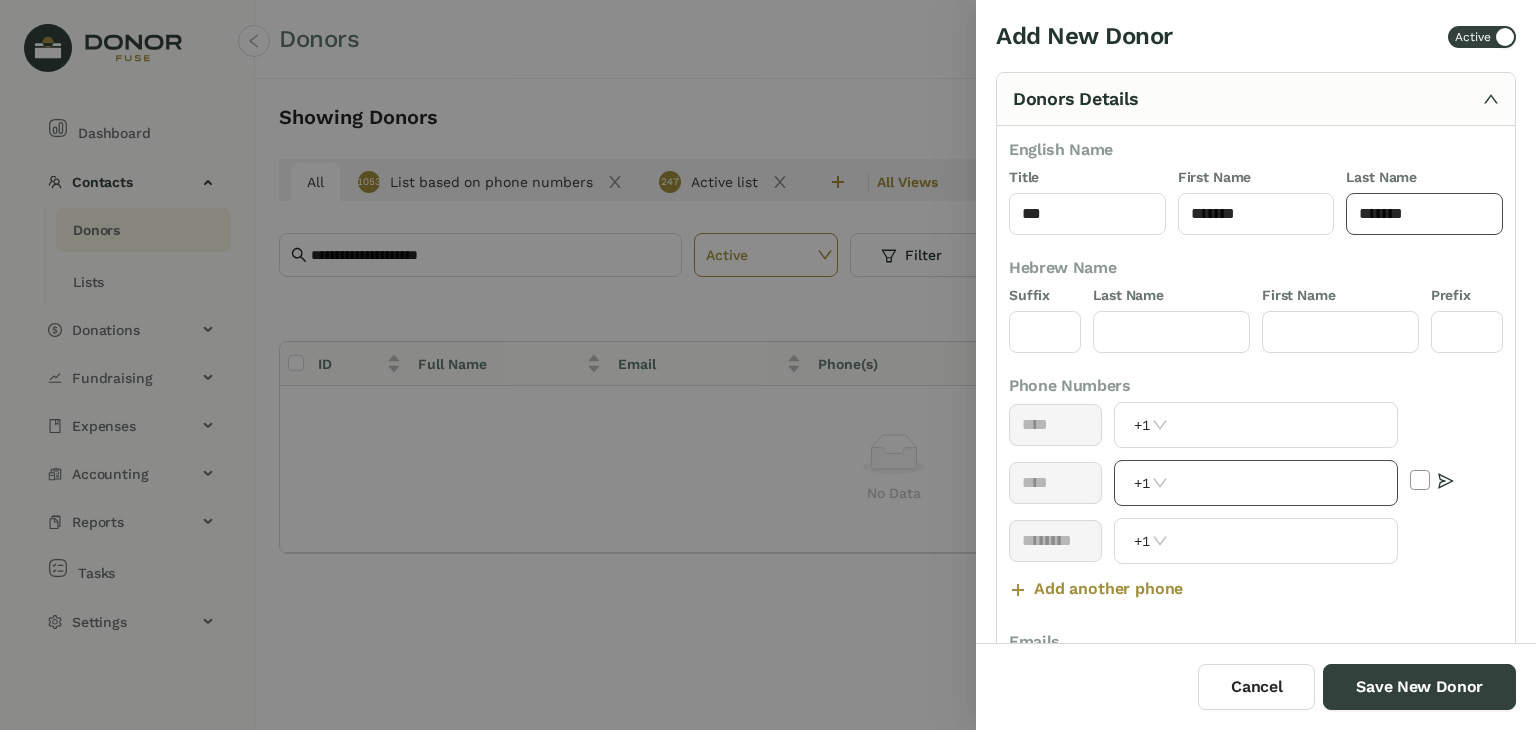 type on "*******" 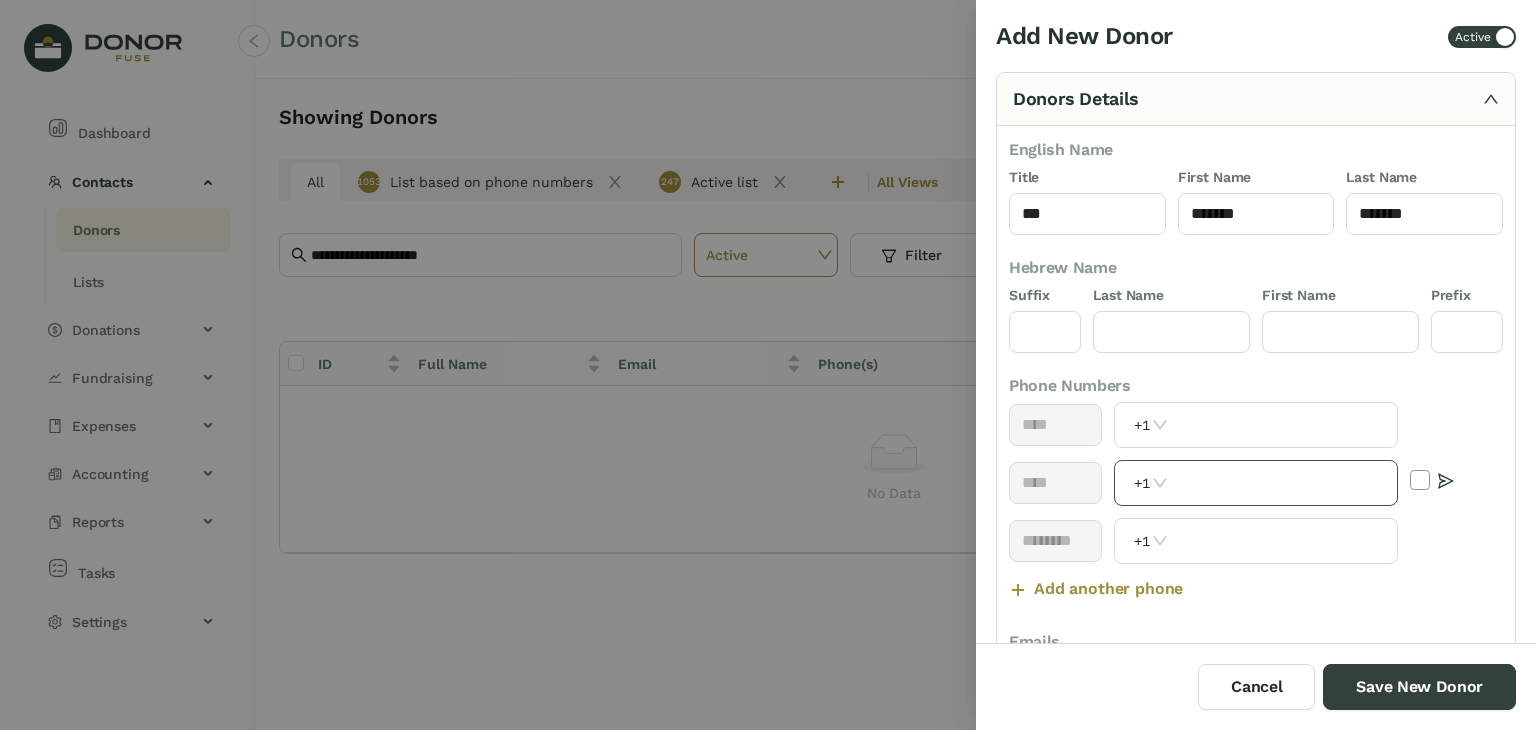 click at bounding box center [1284, 483] 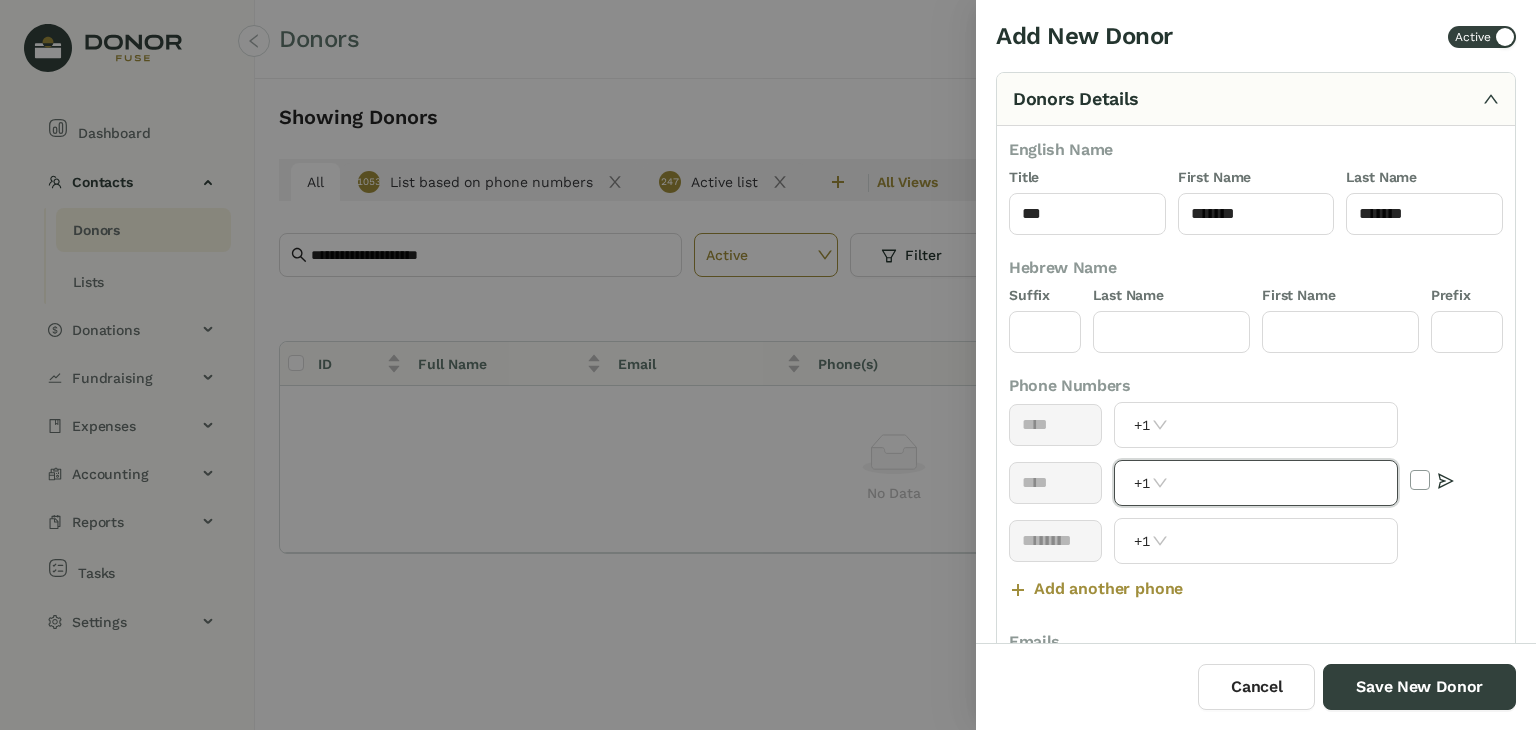 paste on "**********" 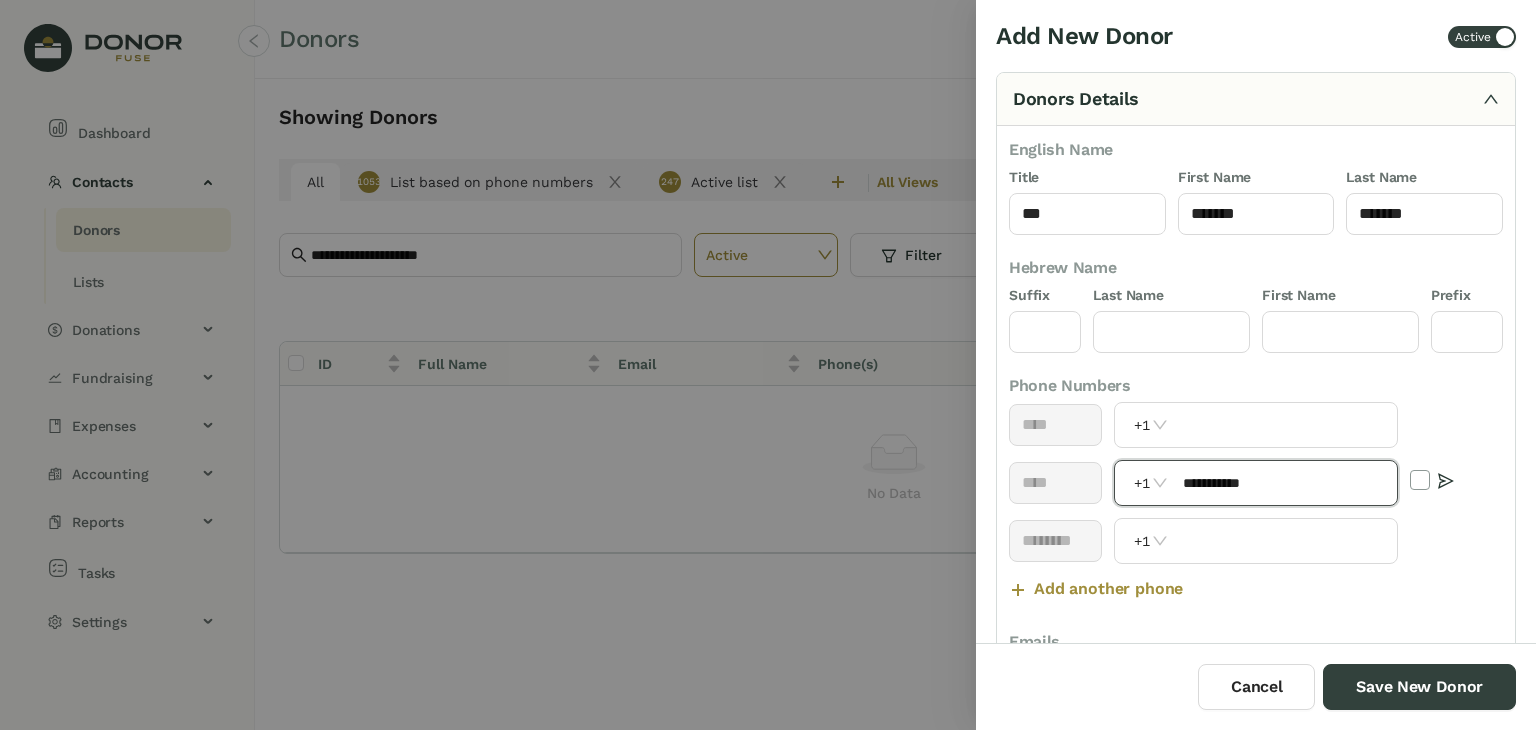 click on "**********" at bounding box center [1284, 483] 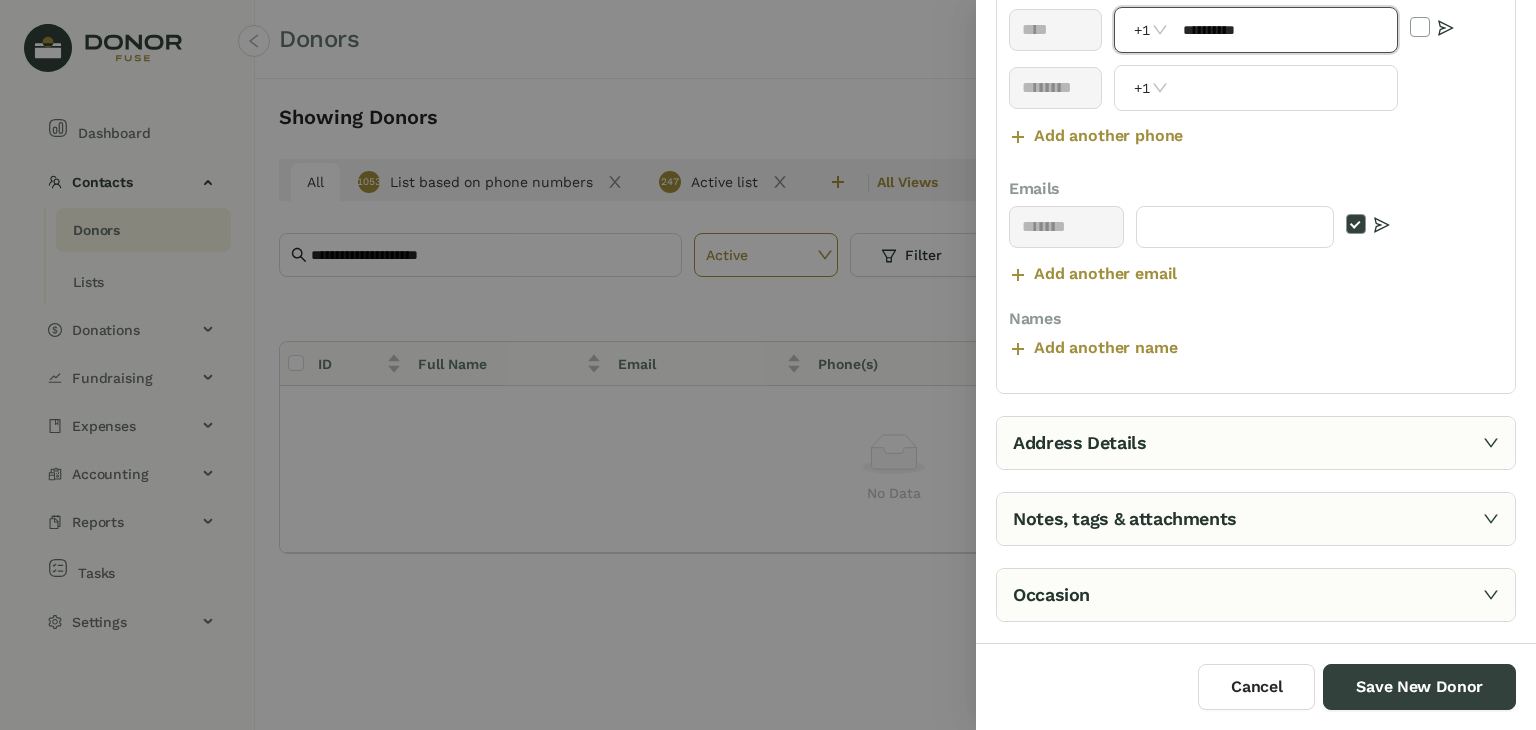 scroll, scrollTop: 454, scrollLeft: 0, axis: vertical 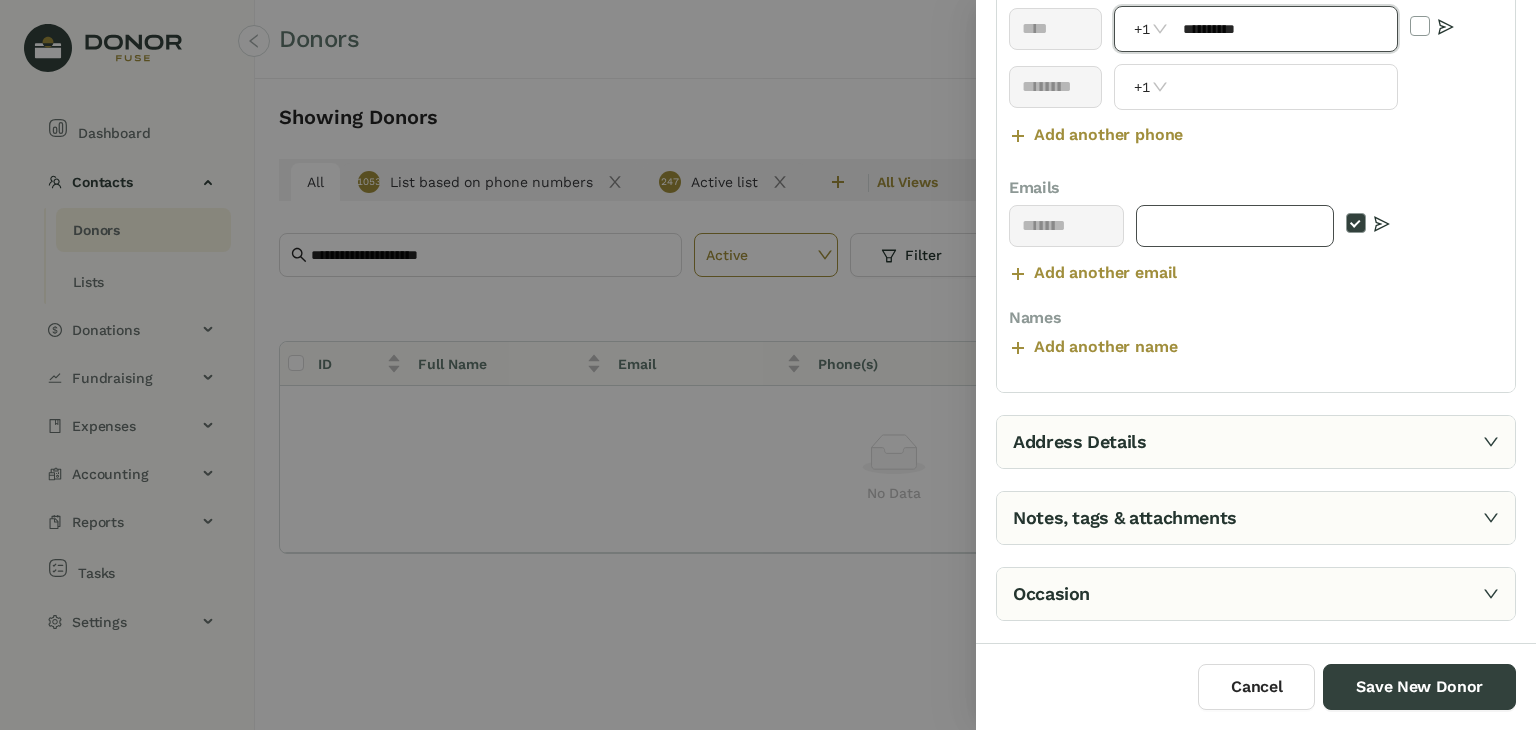 type on "**********" 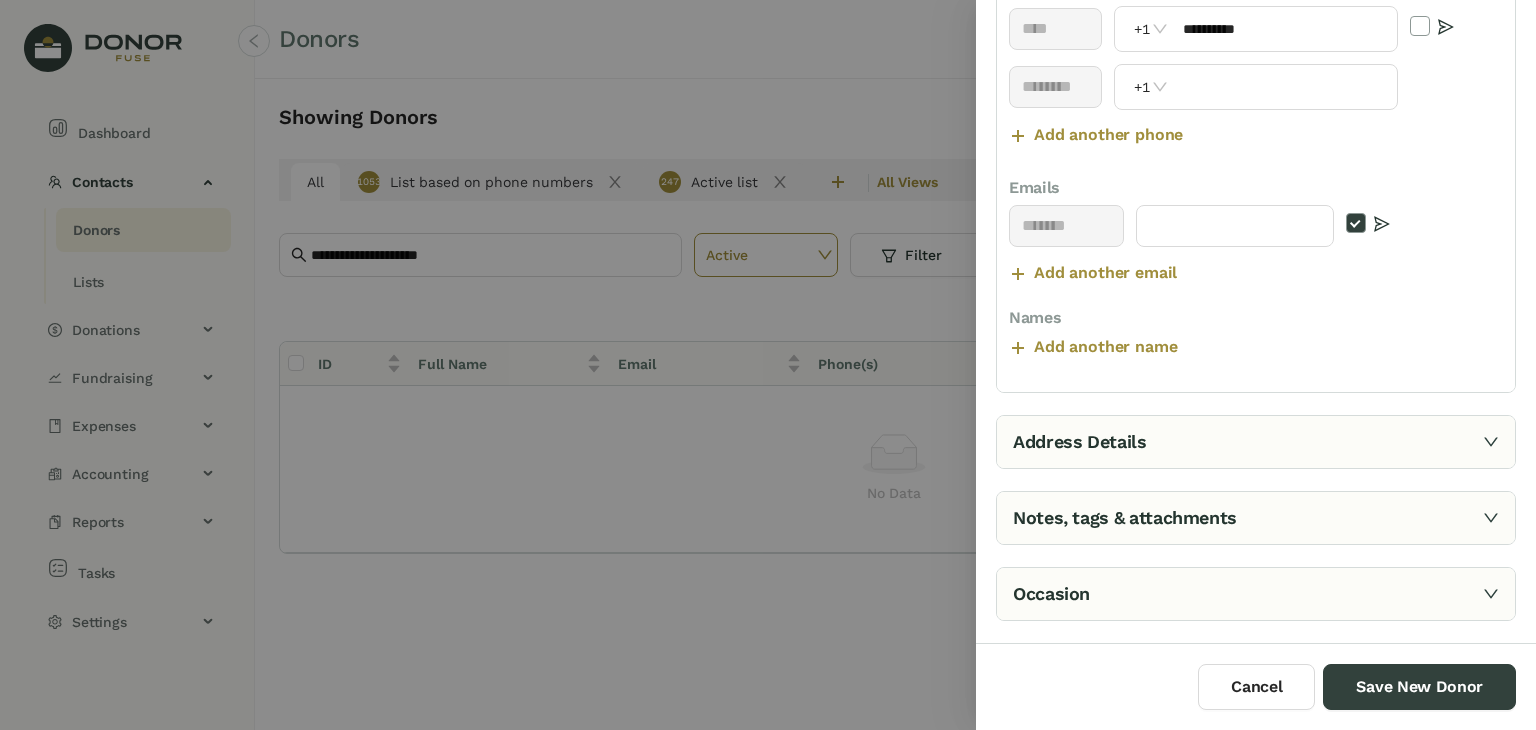 drag, startPoint x: 1301, startPoint y: 221, endPoint x: 1059, endPoint y: 403, distance: 302.80026 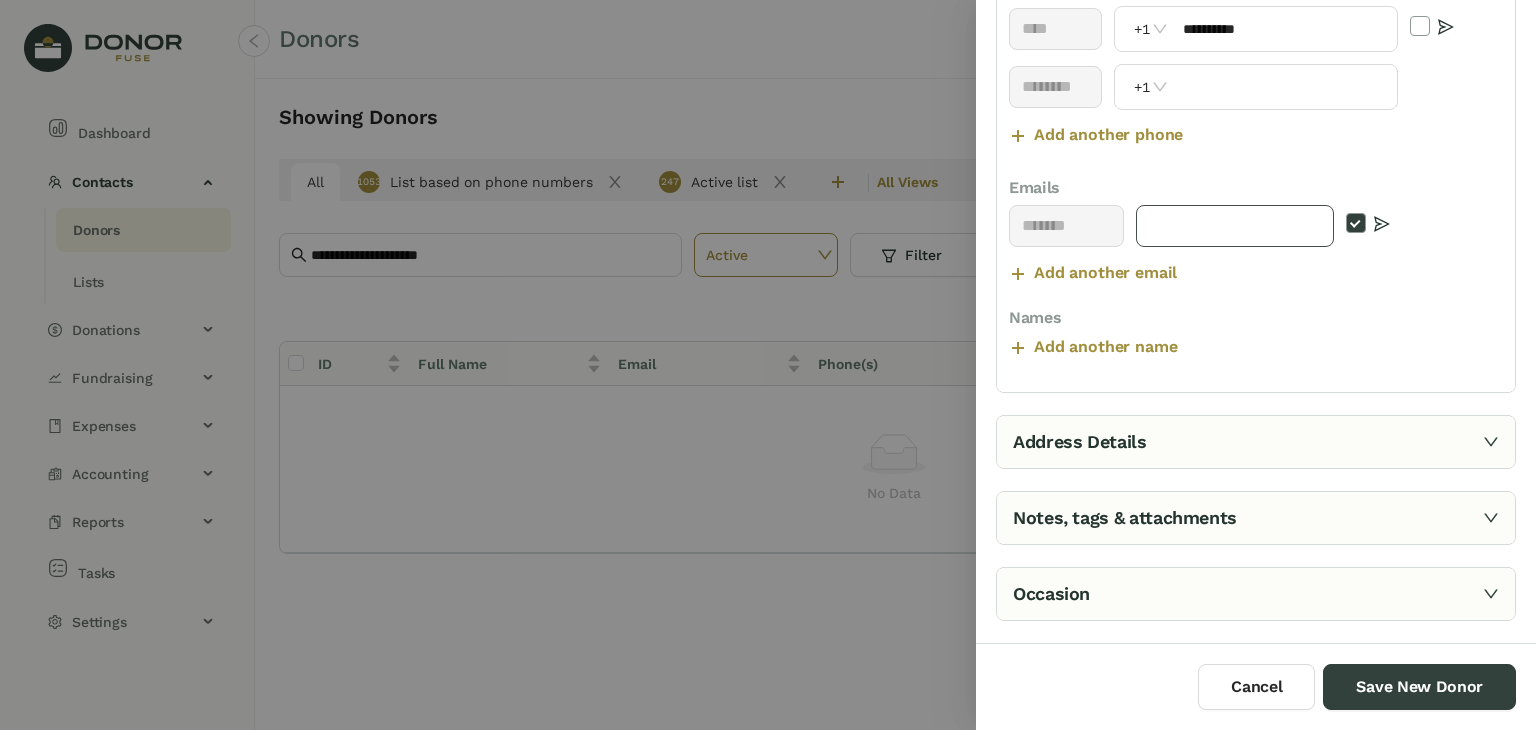 click at bounding box center (1235, 226) 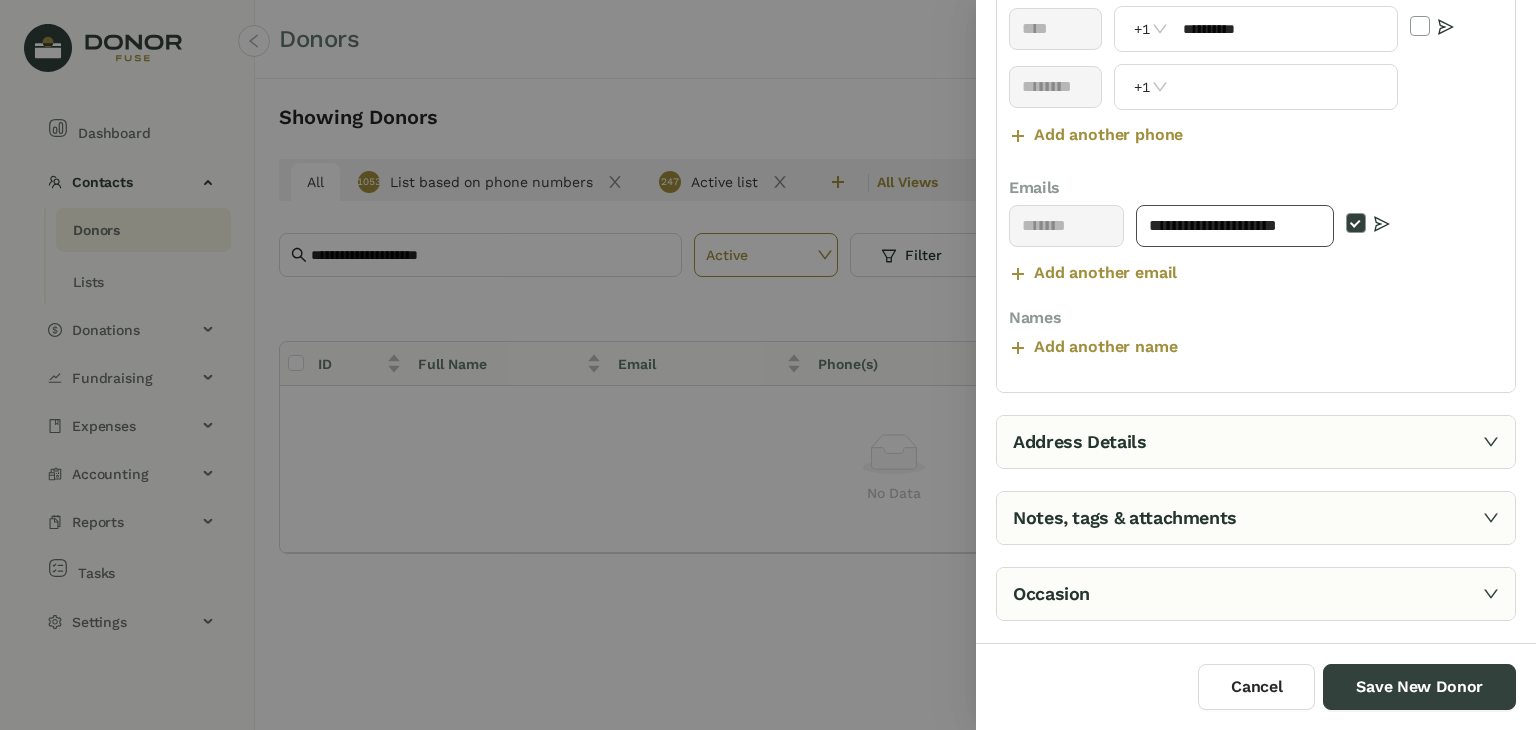 scroll, scrollTop: 0, scrollLeft: 28, axis: horizontal 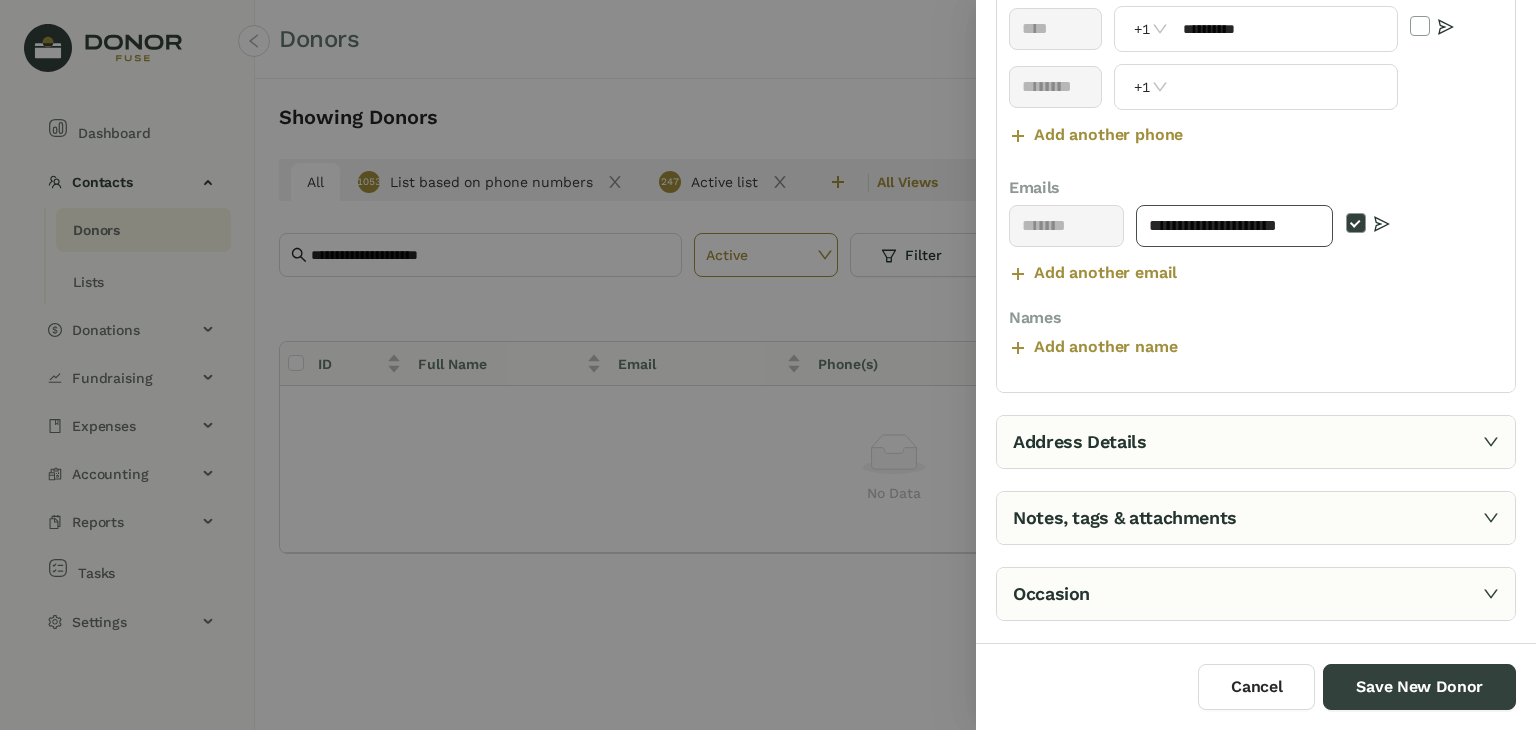 type on "**********" 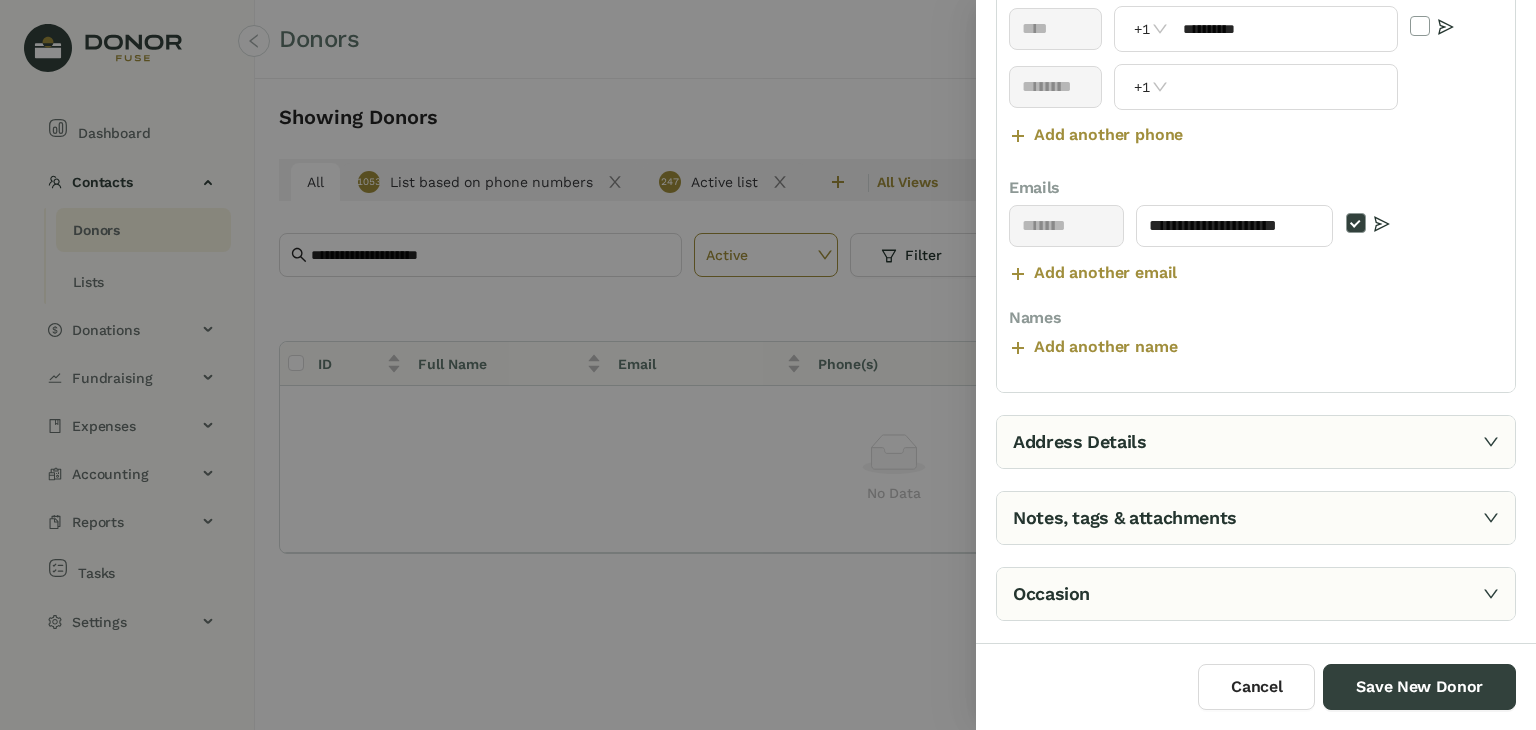 click at bounding box center (1491, 442) 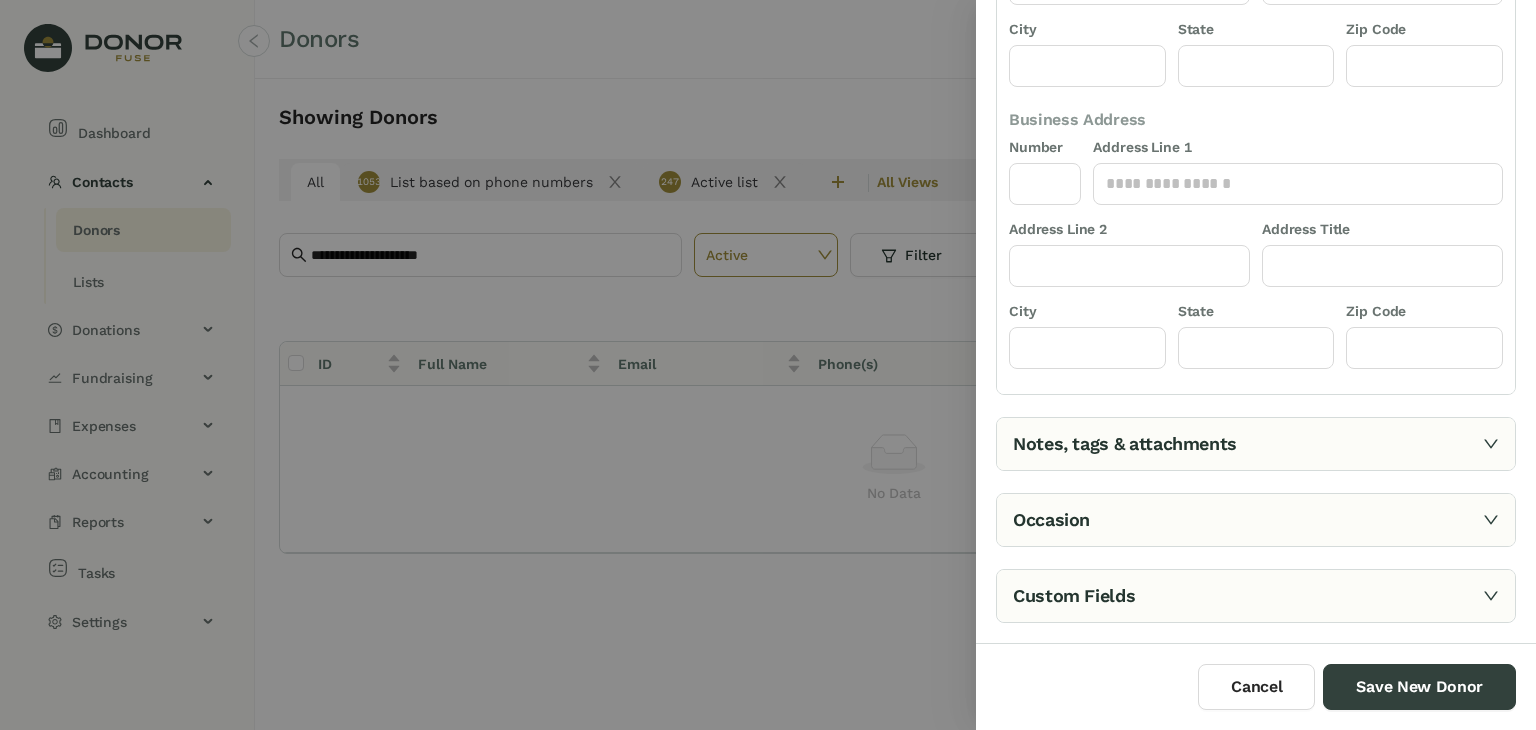 scroll, scrollTop: 0, scrollLeft: 0, axis: both 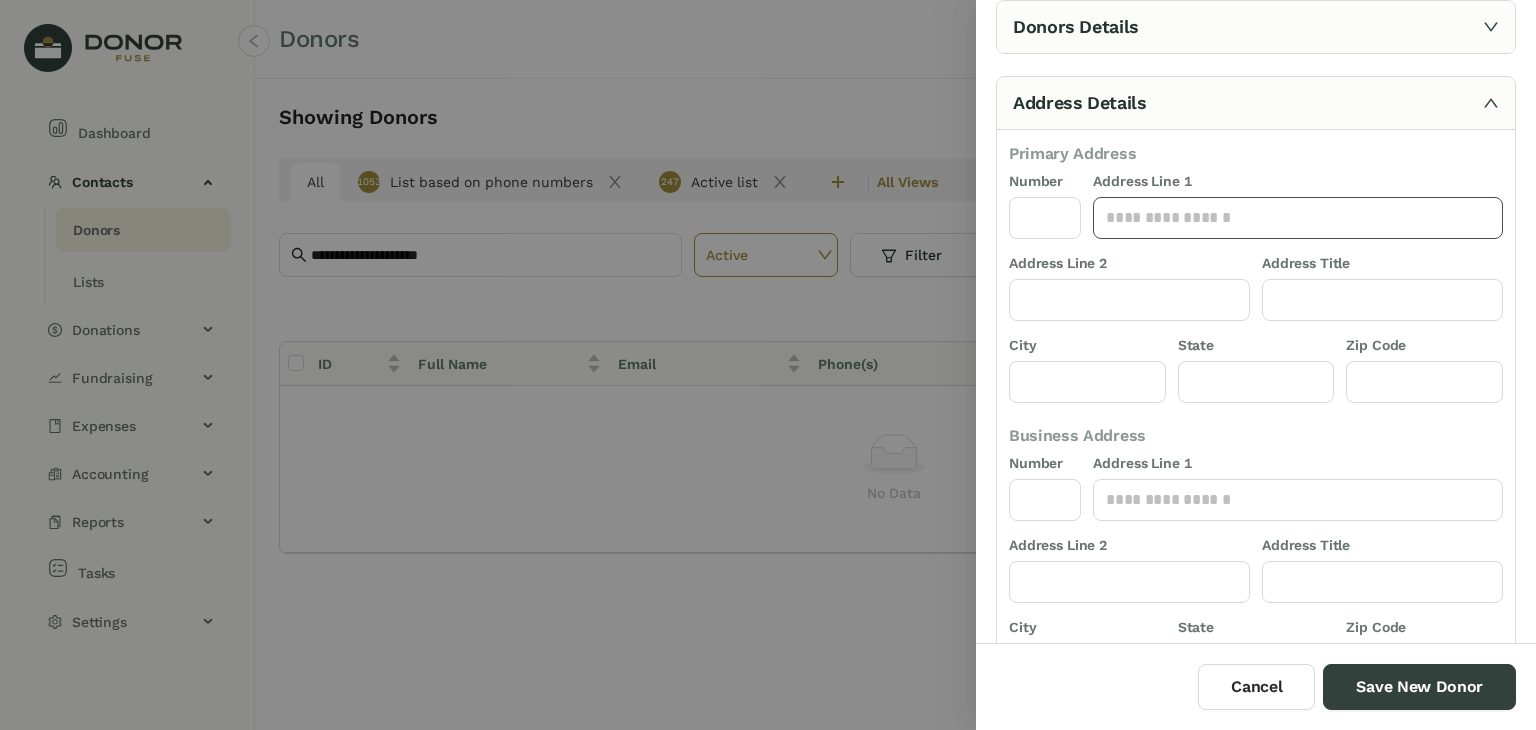 click at bounding box center [1298, 218] 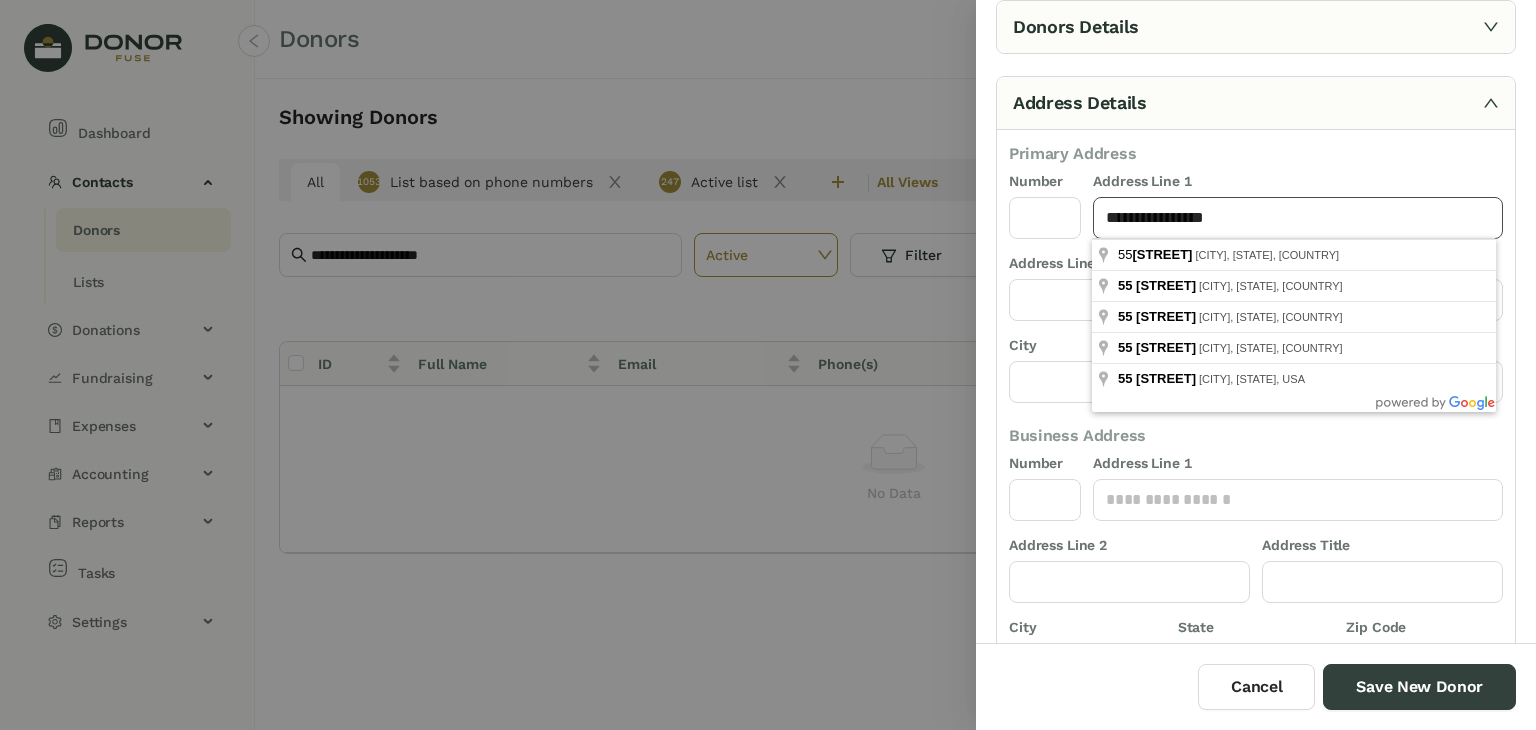 click on "**********" at bounding box center [1298, 218] 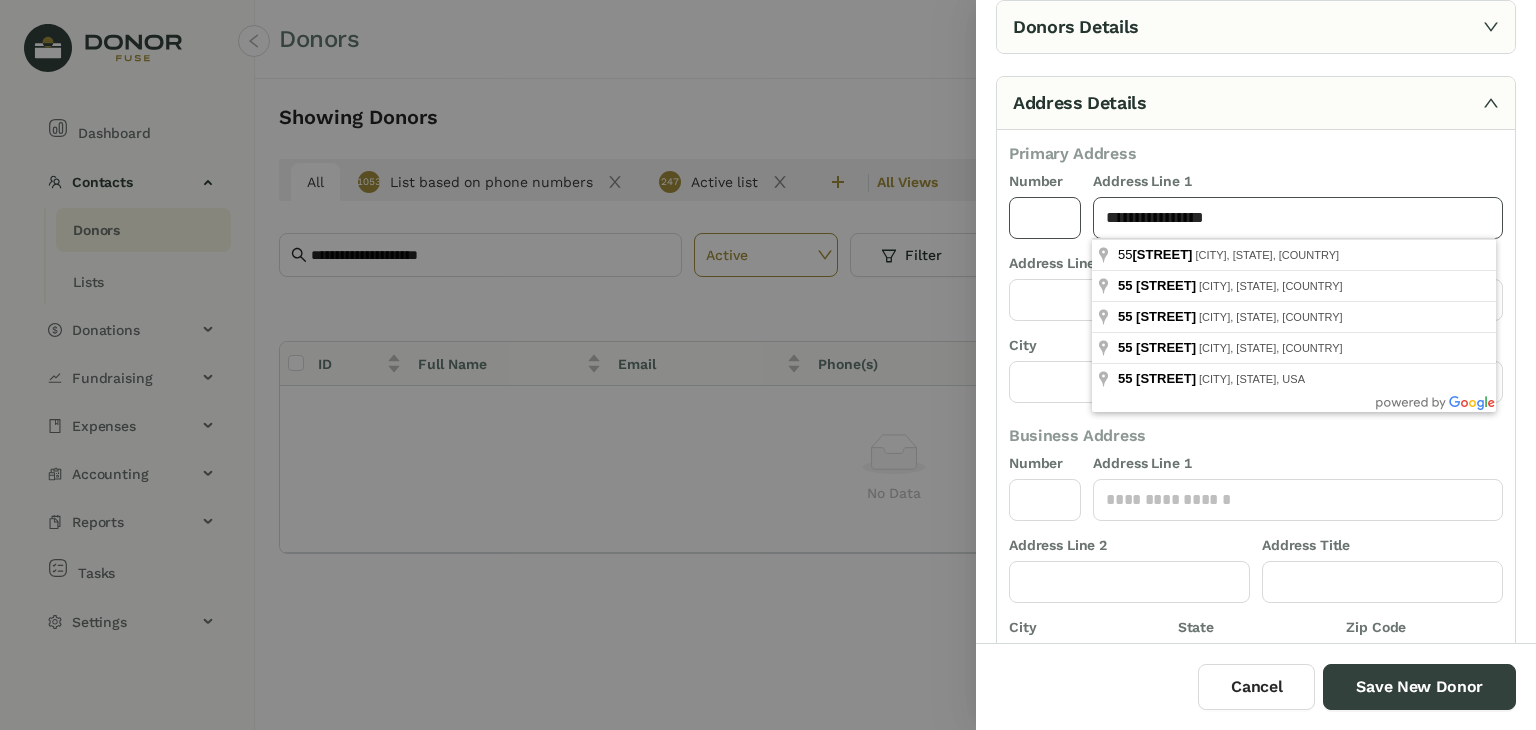 drag, startPoint x: 1120, startPoint y: 221, endPoint x: 1041, endPoint y: 234, distance: 80.06248 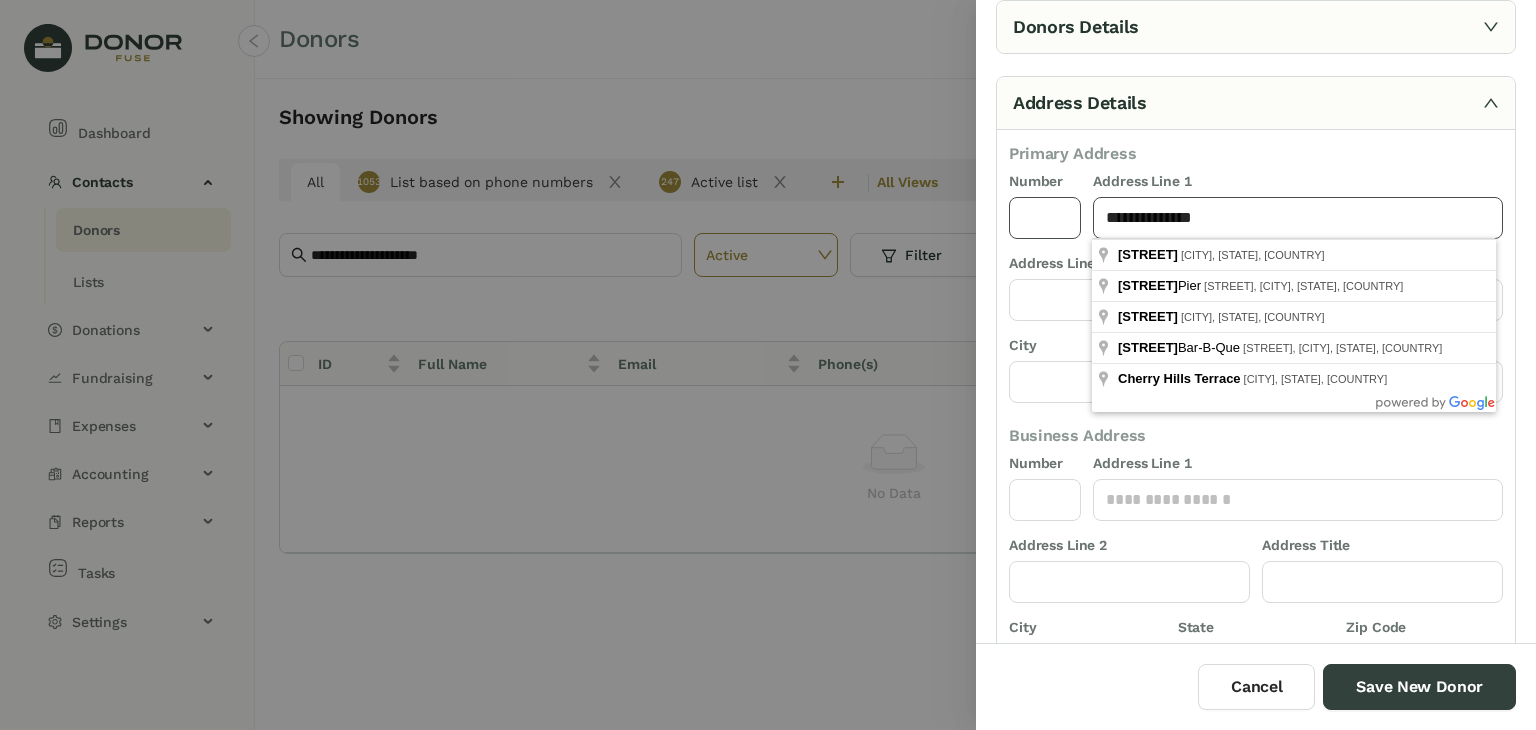 type on "**********" 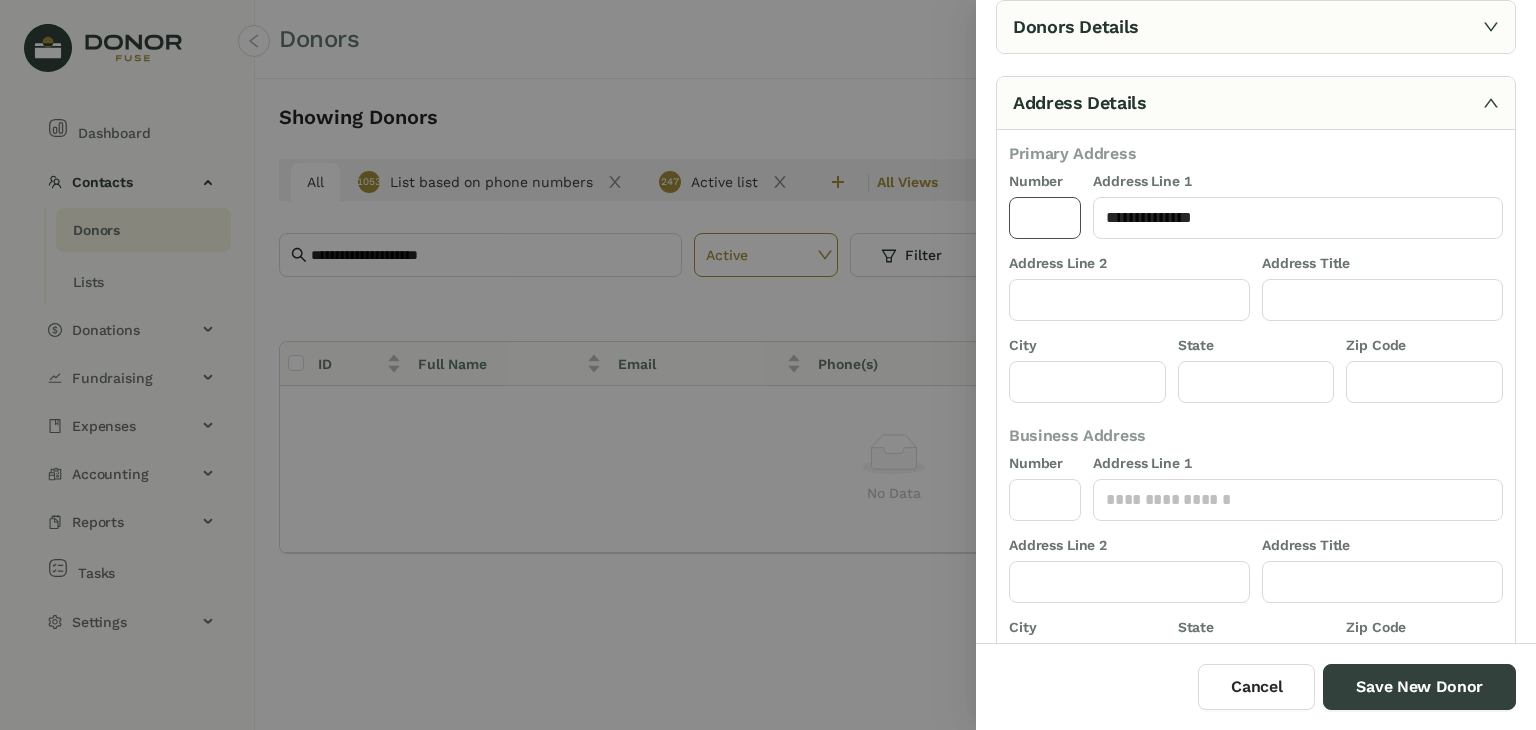 click at bounding box center (1045, 218) 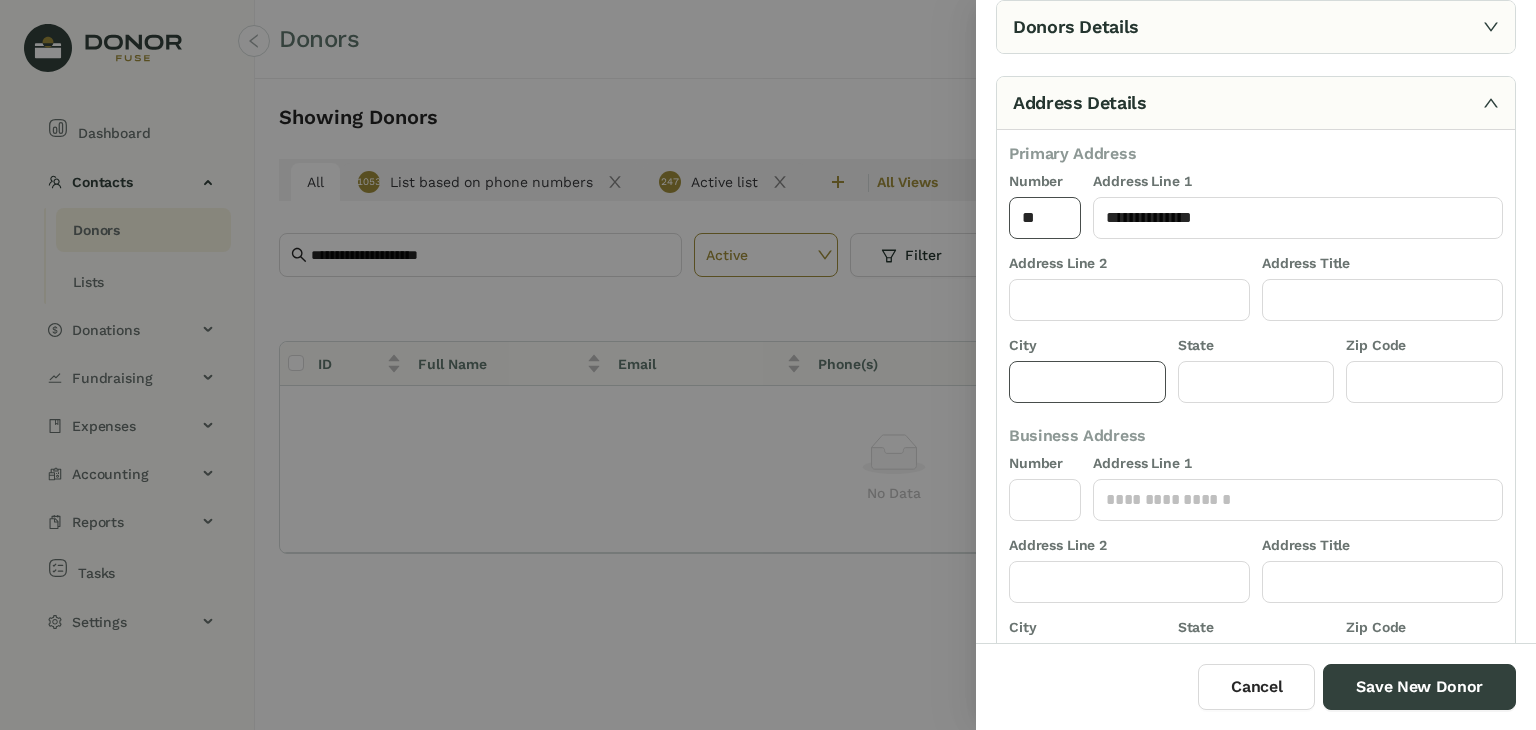 type on "**" 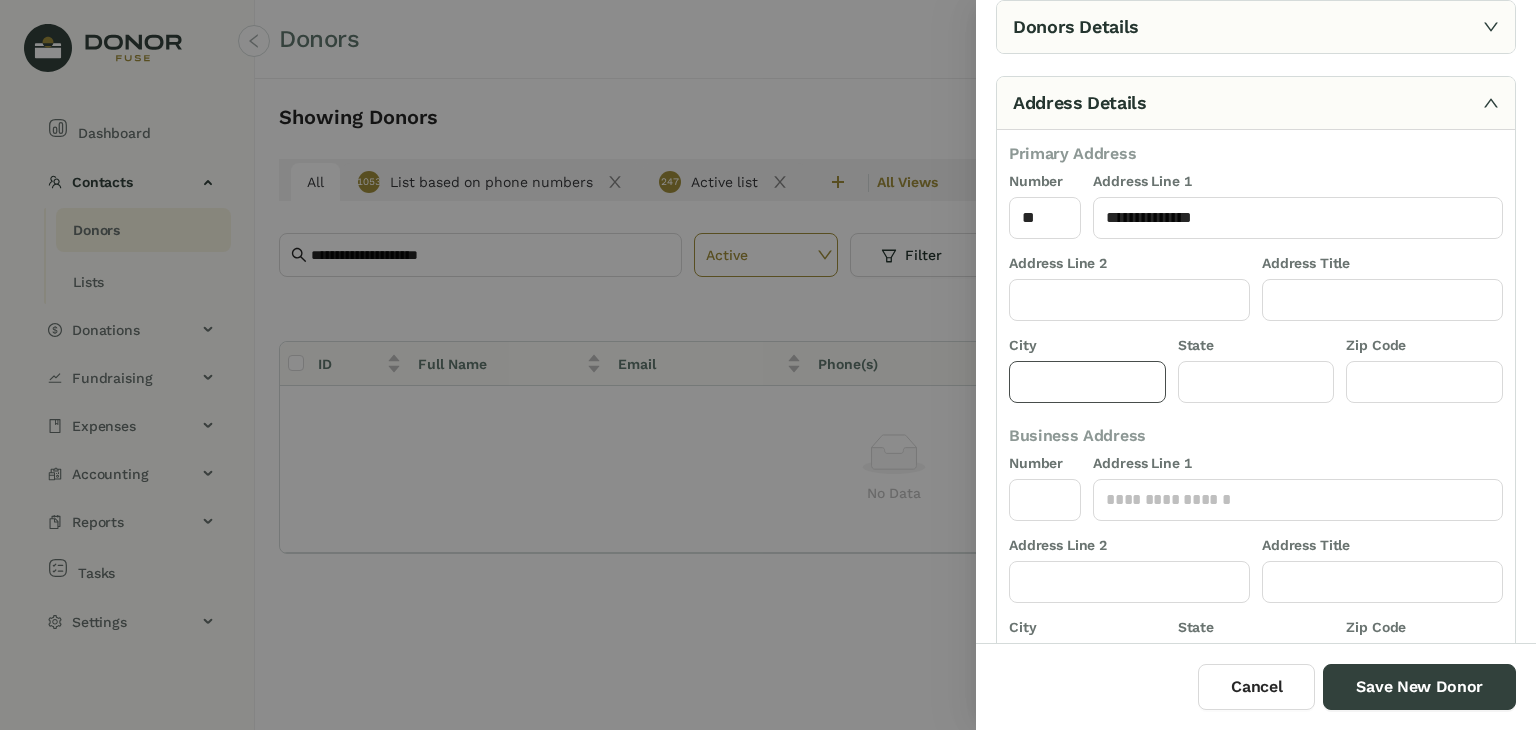 click at bounding box center [1087, 382] 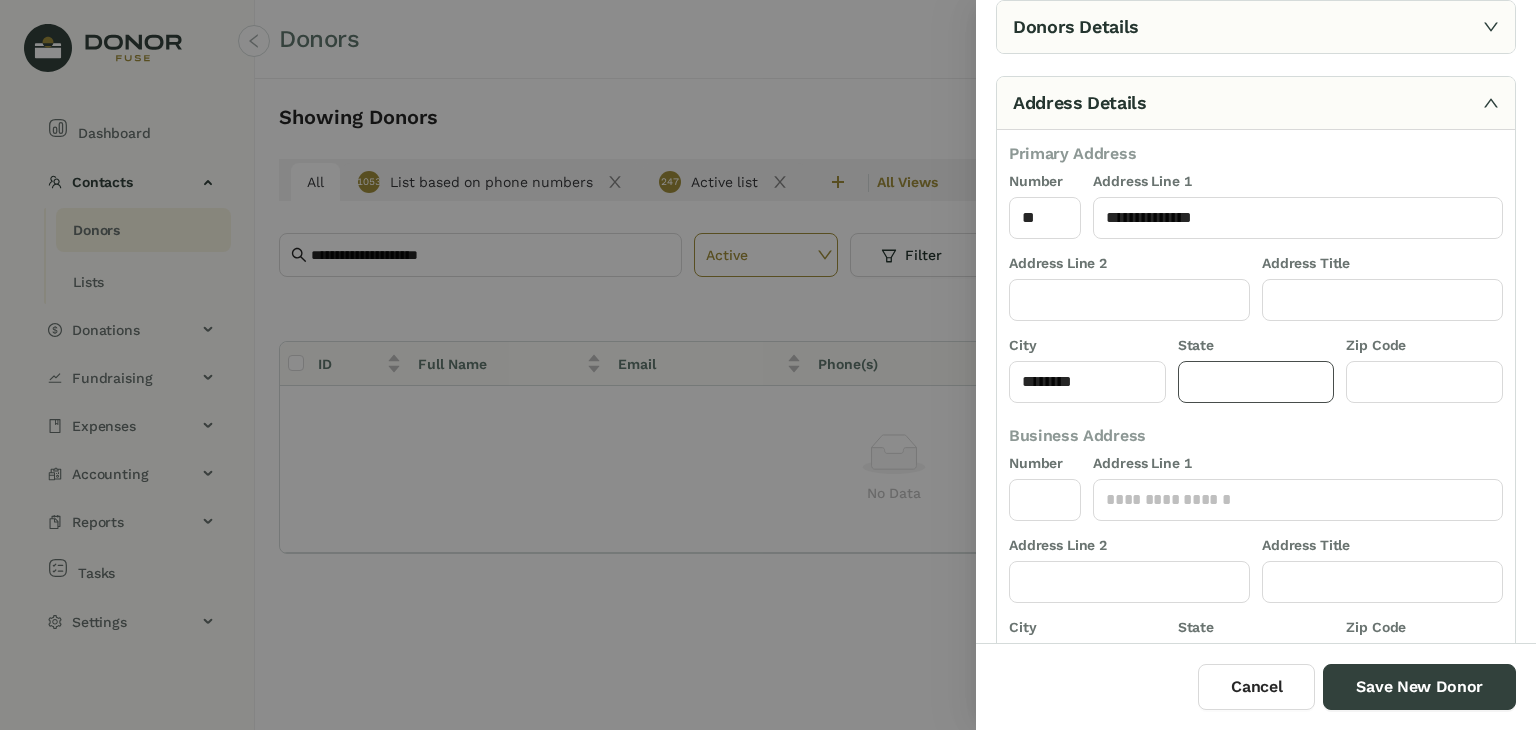 click at bounding box center (1256, 382) 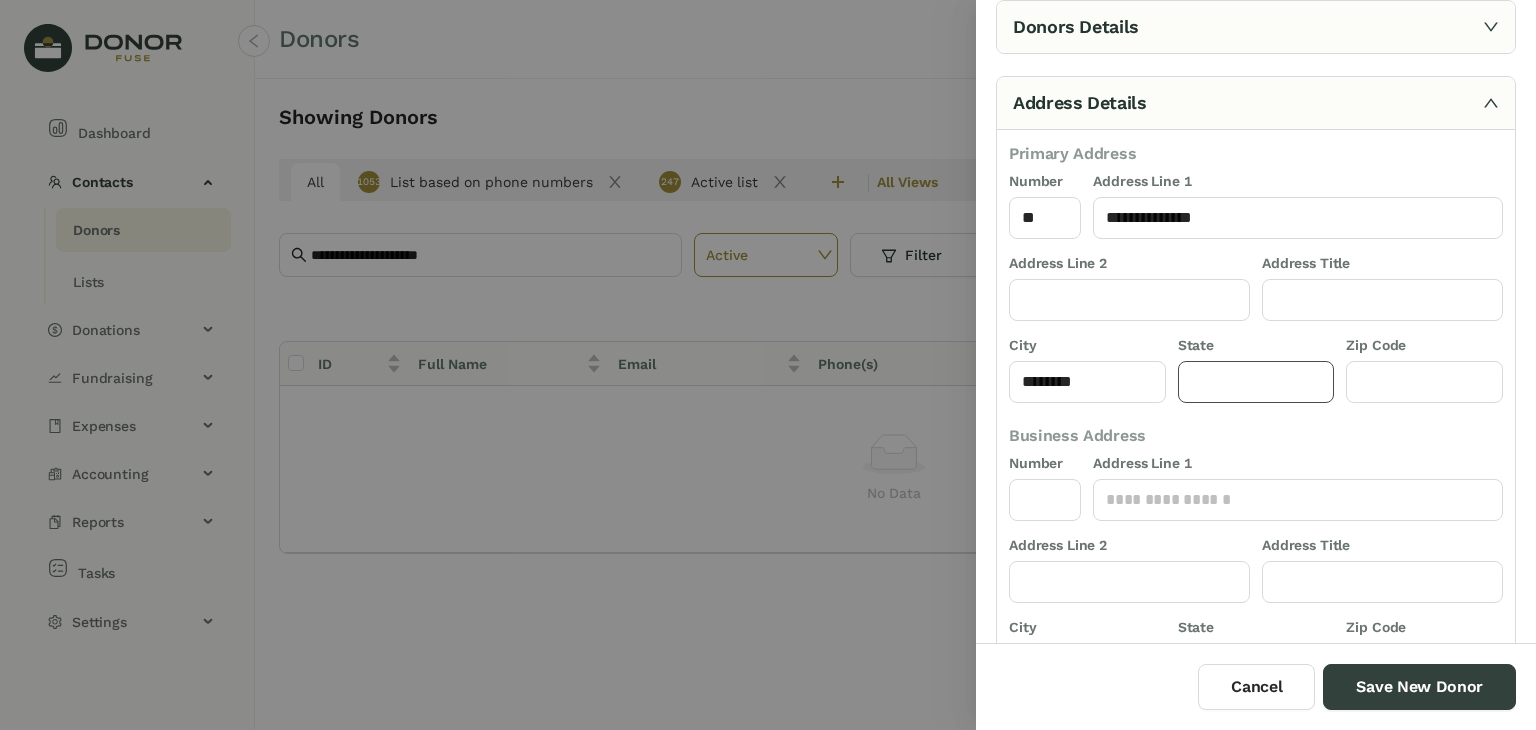 type on "**********" 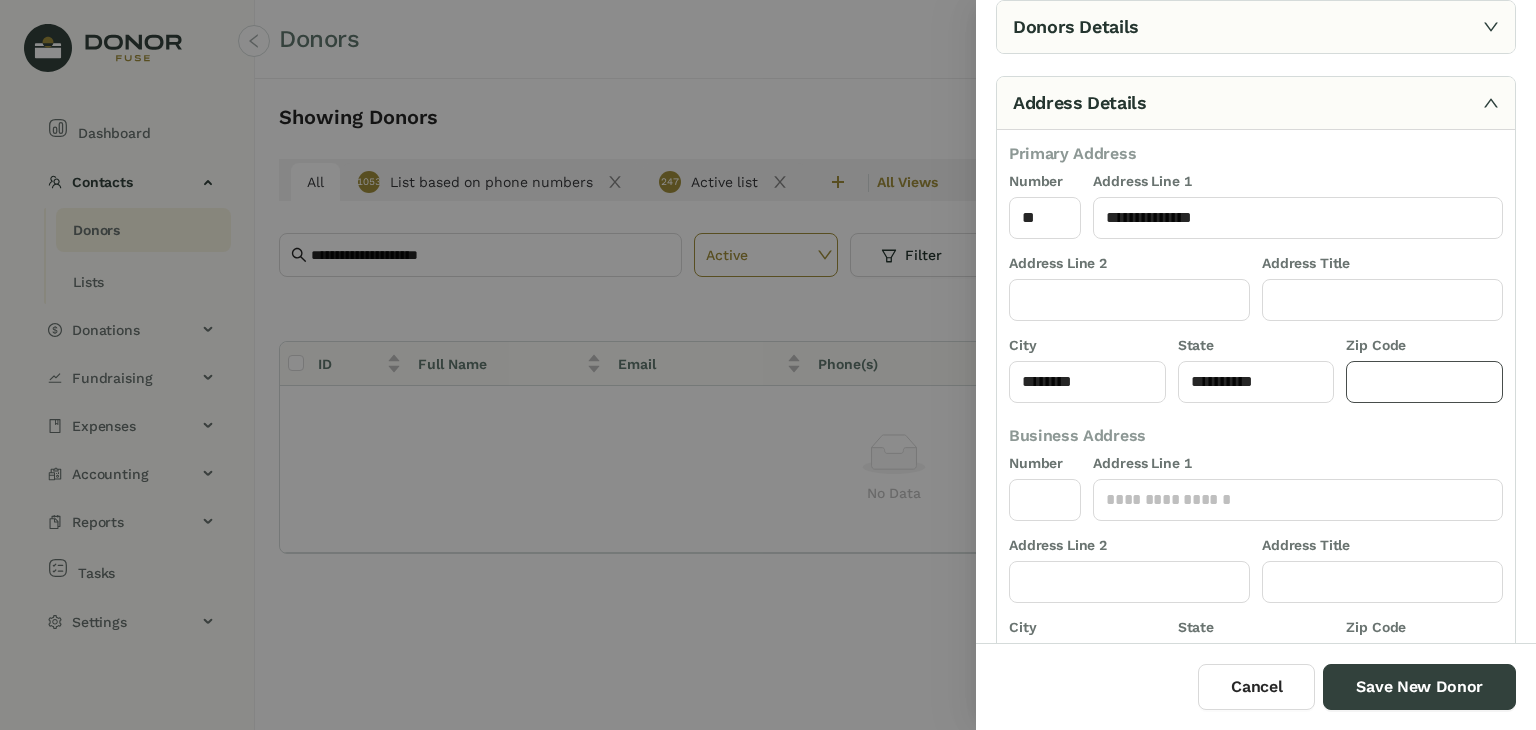 click at bounding box center [1424, 382] 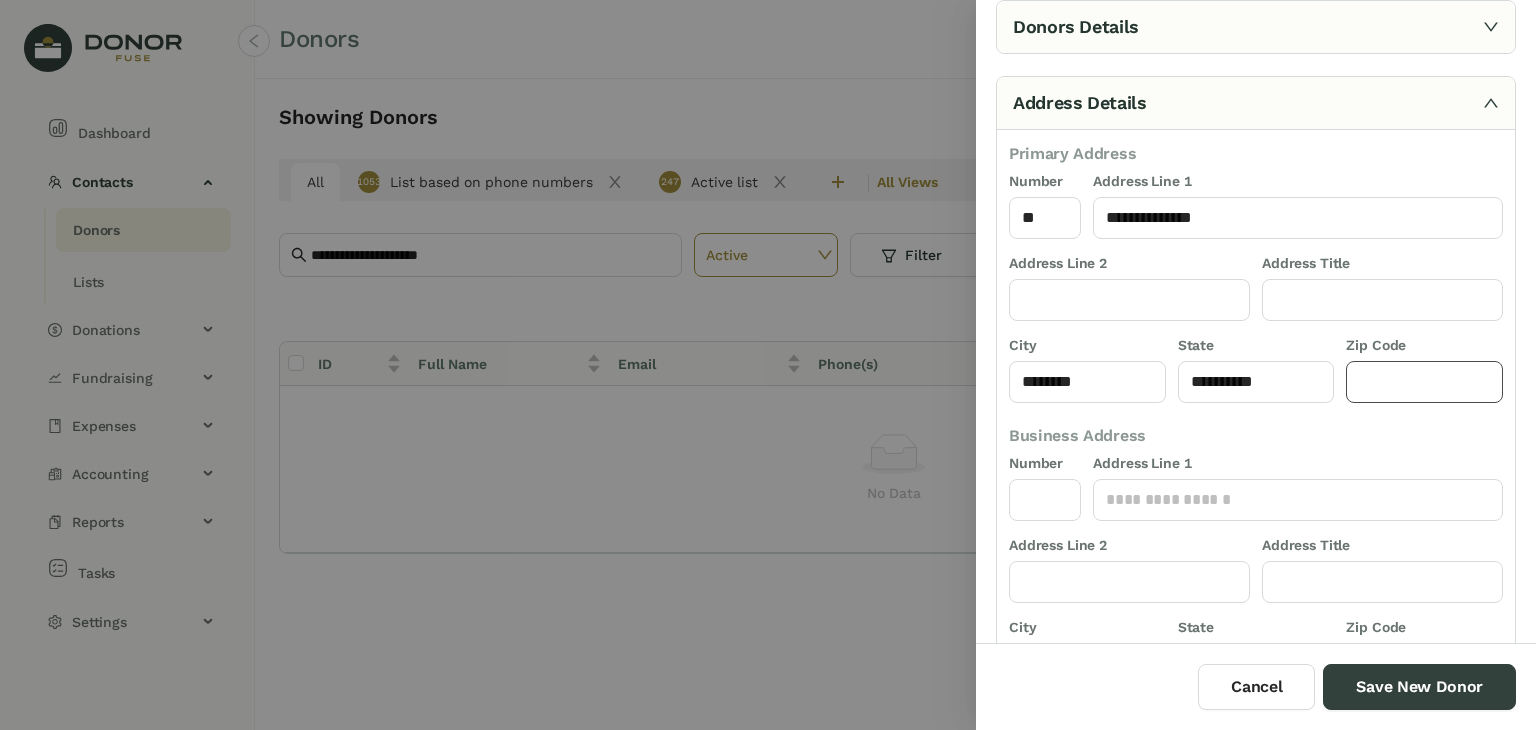 type on "*****" 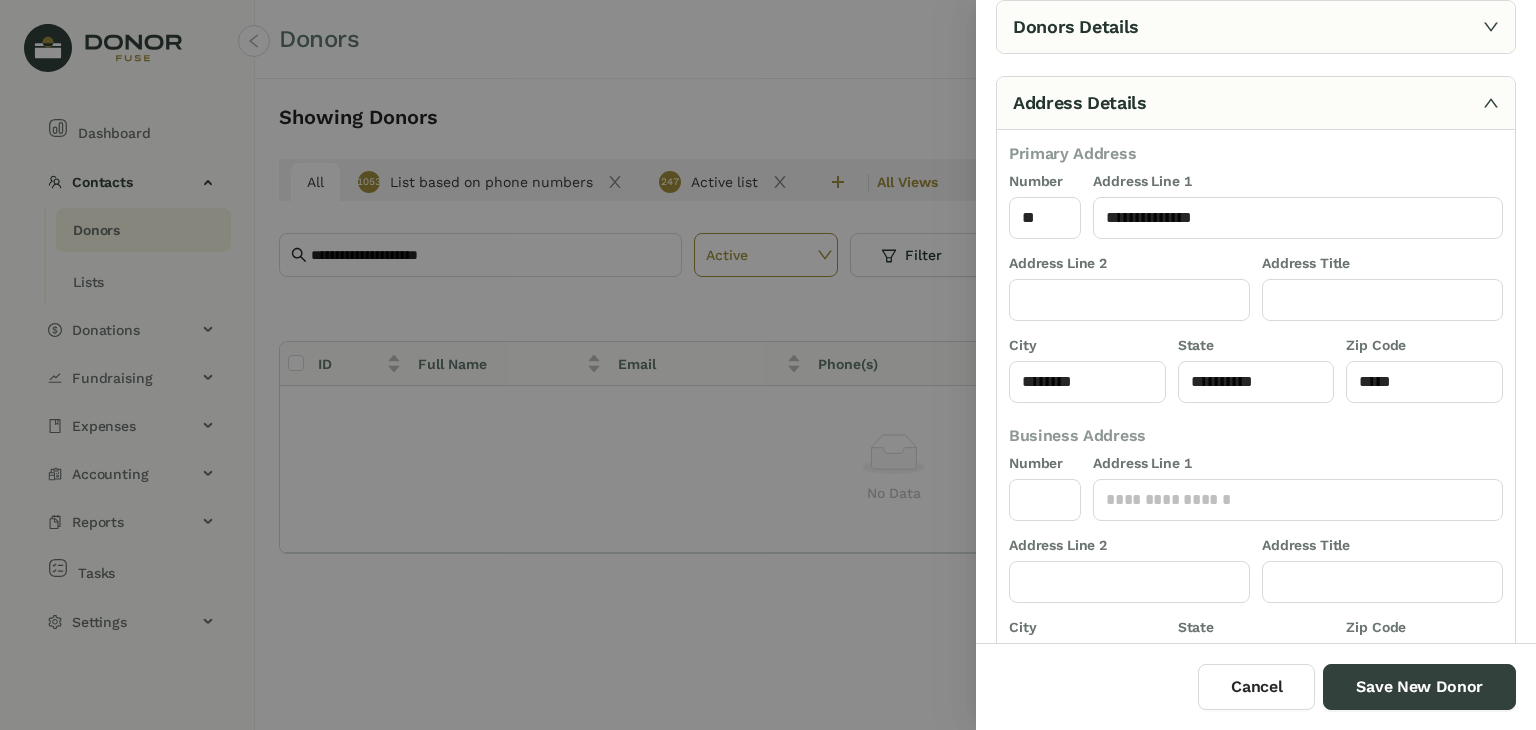 click on "**********" at bounding box center (1256, 420) 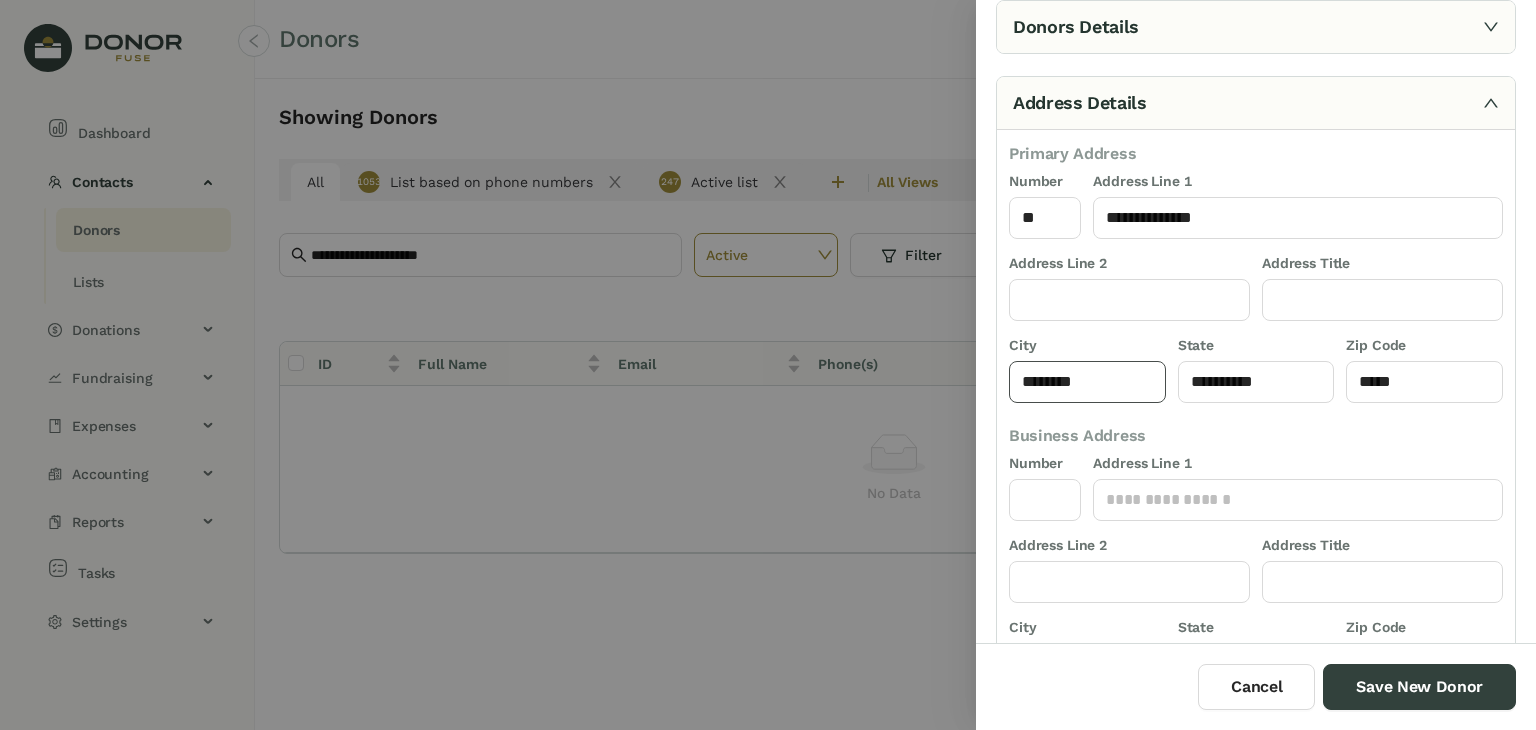 drag, startPoint x: 1104, startPoint y: 381, endPoint x: 951, endPoint y: 387, distance: 153.1176 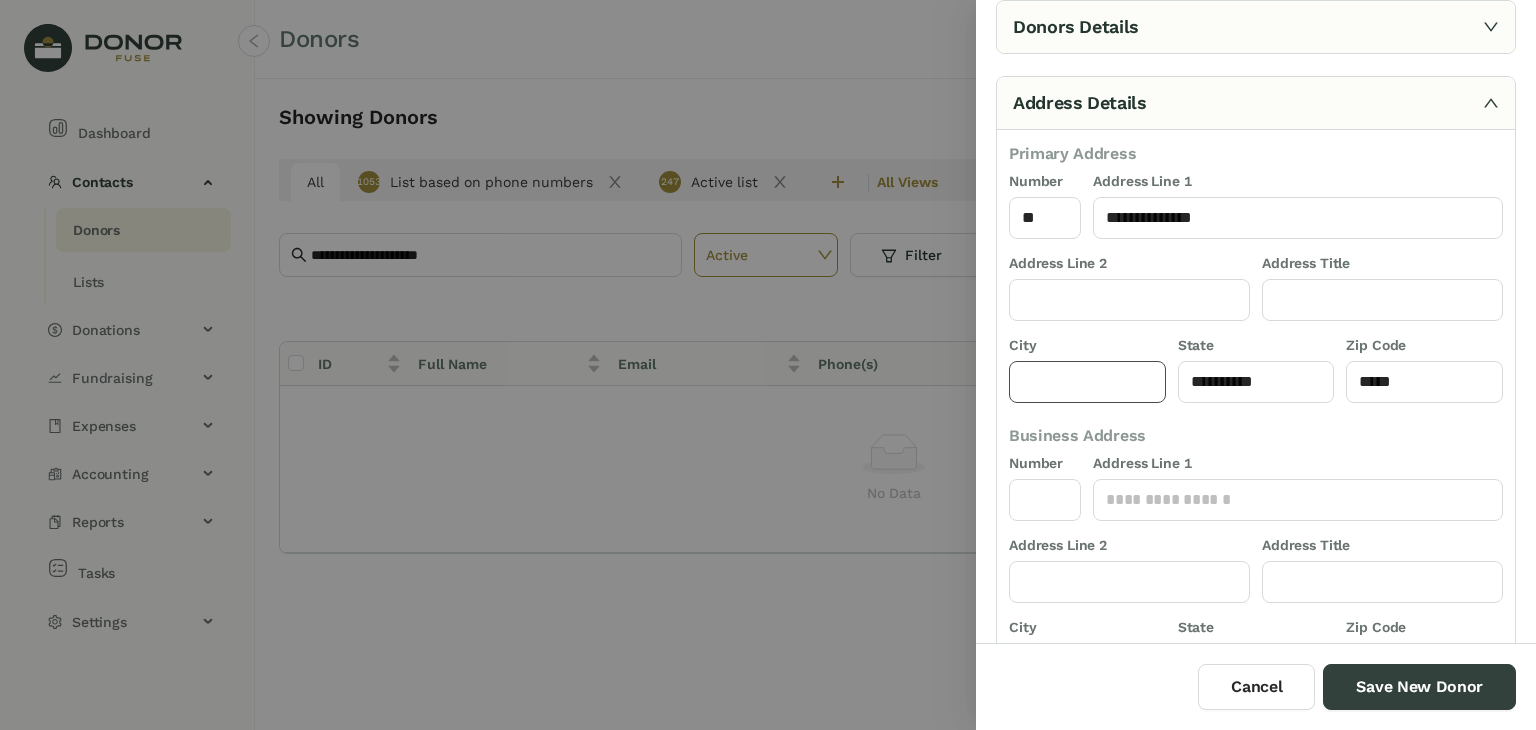click at bounding box center [1087, 382] 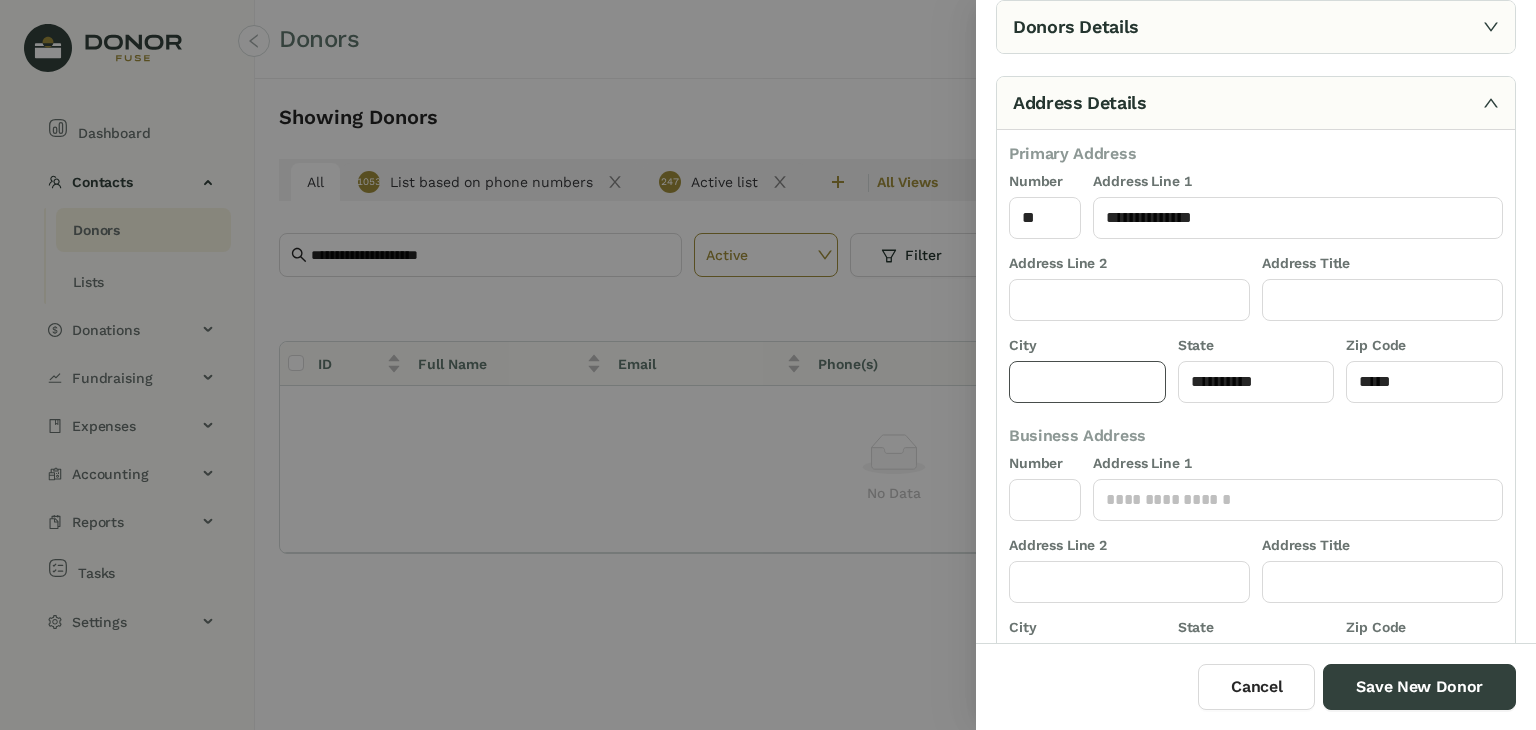 type on "********" 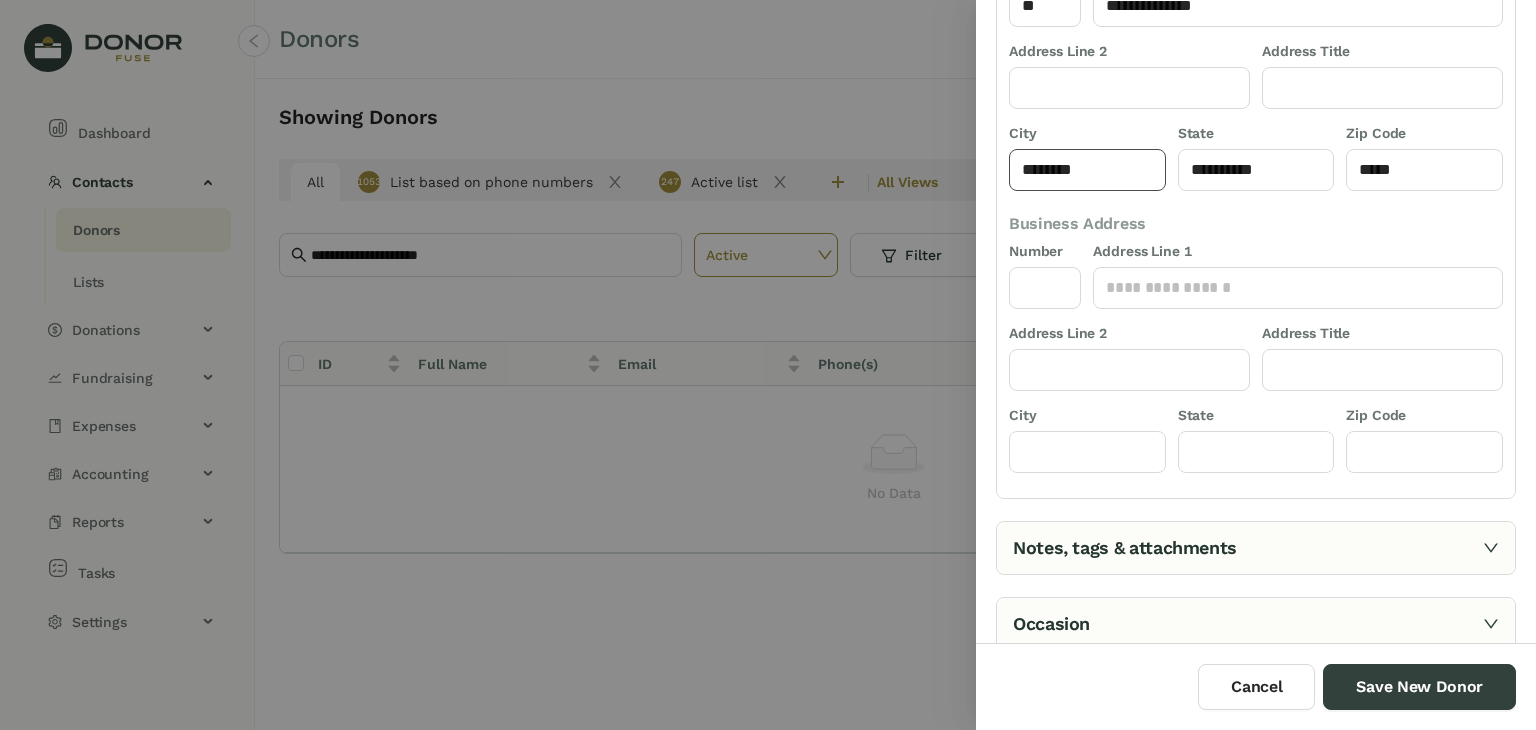 scroll, scrollTop: 385, scrollLeft: 0, axis: vertical 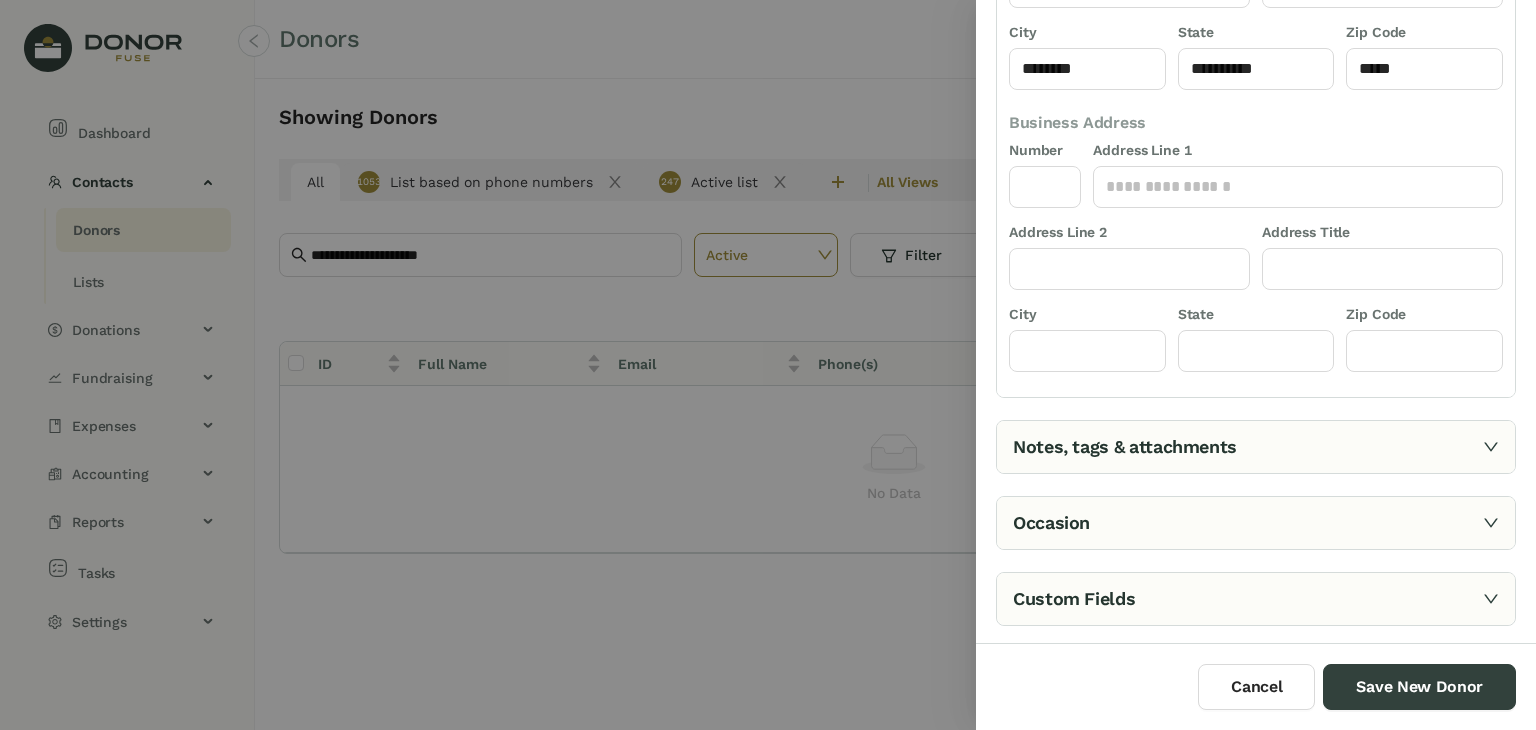click on "Notes, tags & attachments" at bounding box center (1256, 447) 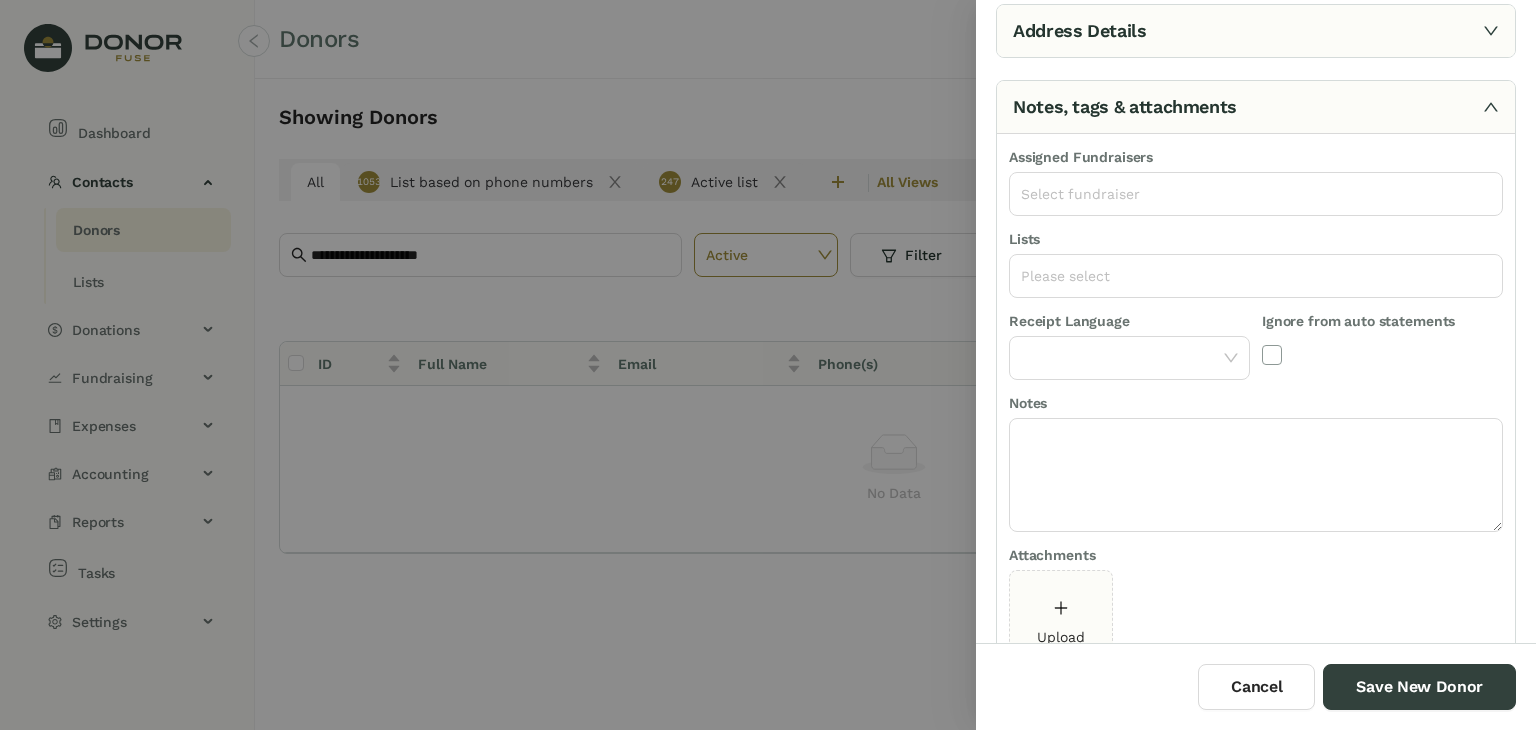 scroll, scrollTop: 140, scrollLeft: 0, axis: vertical 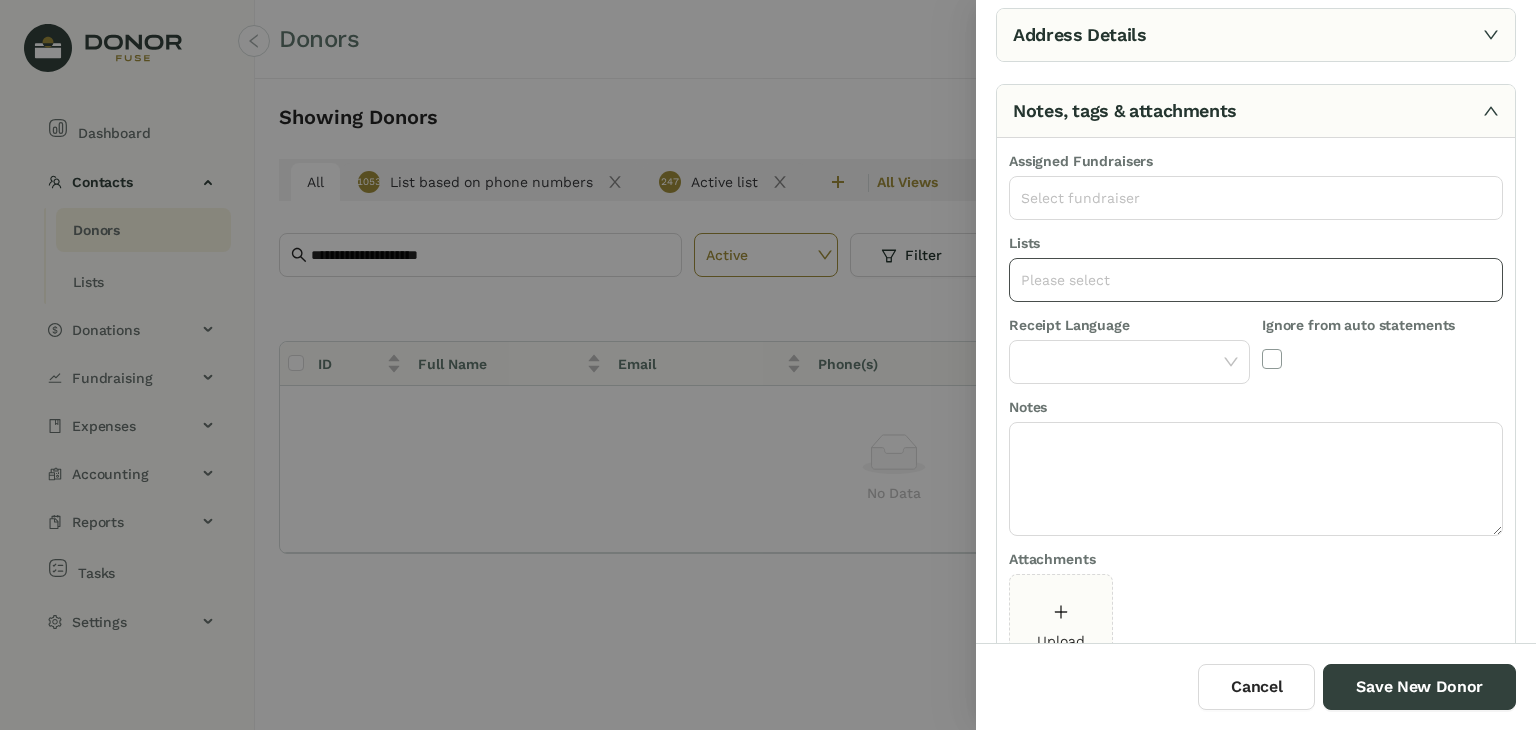 click on "Please select" at bounding box center [1256, 280] 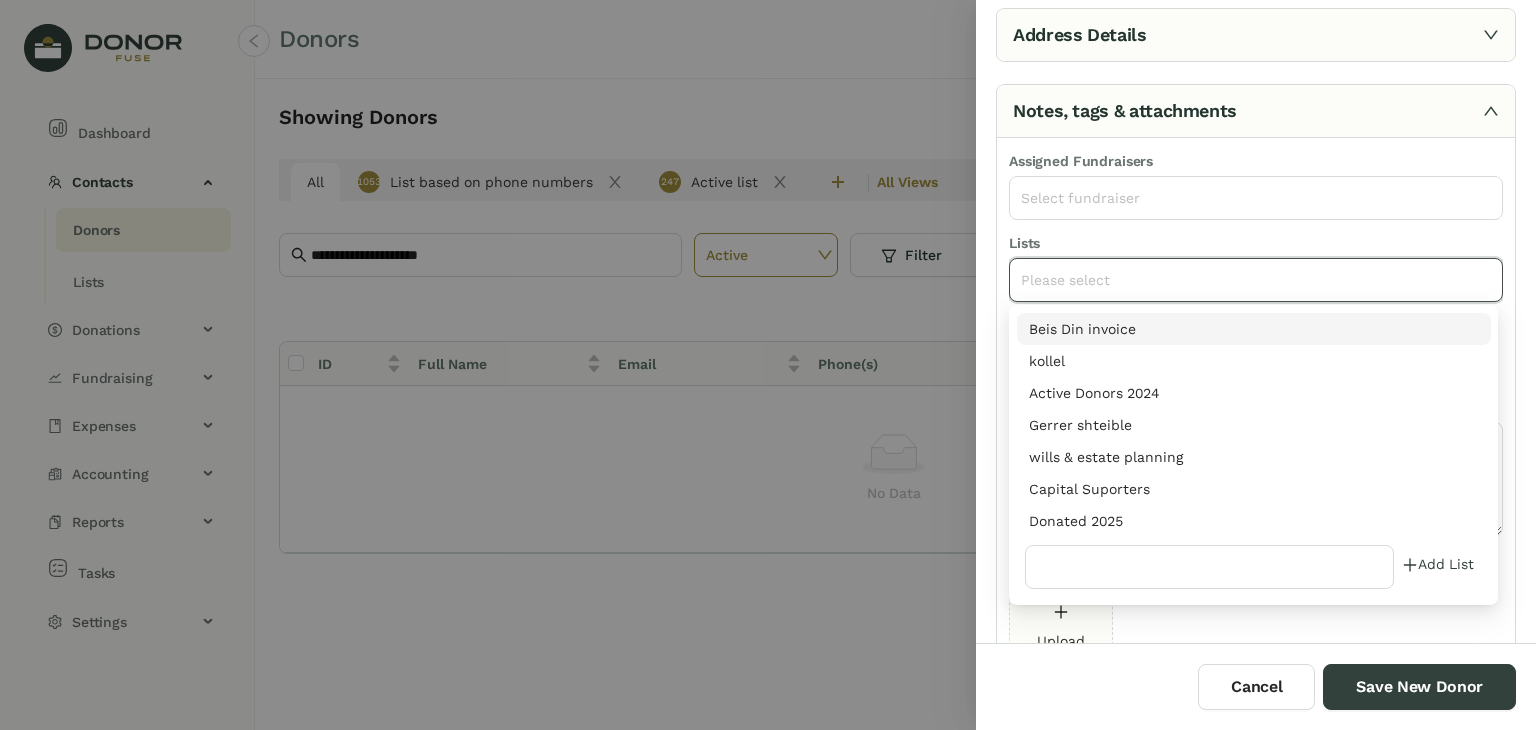 click on "Donated 2025" at bounding box center [1254, 521] 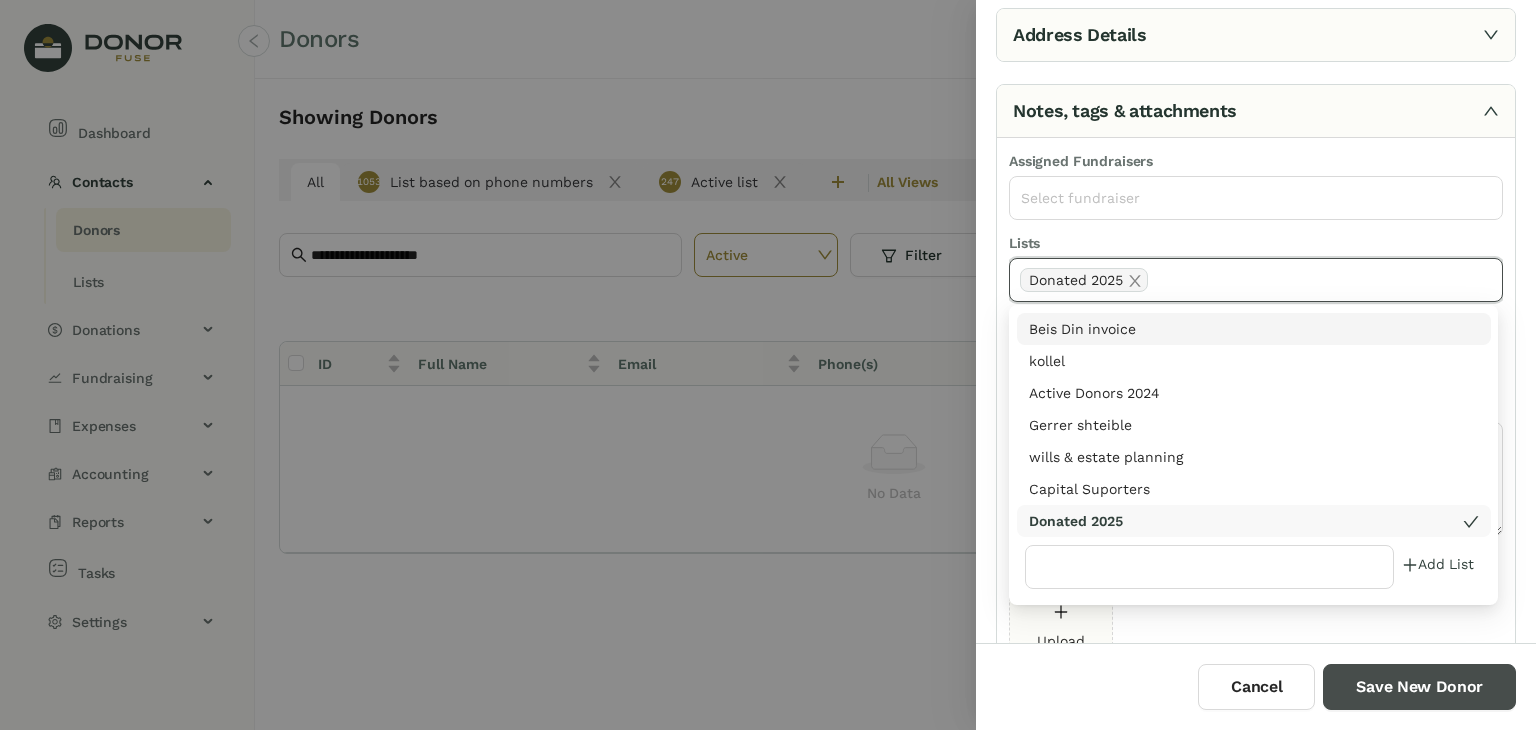 click on "Save New Donor" at bounding box center [1419, 687] 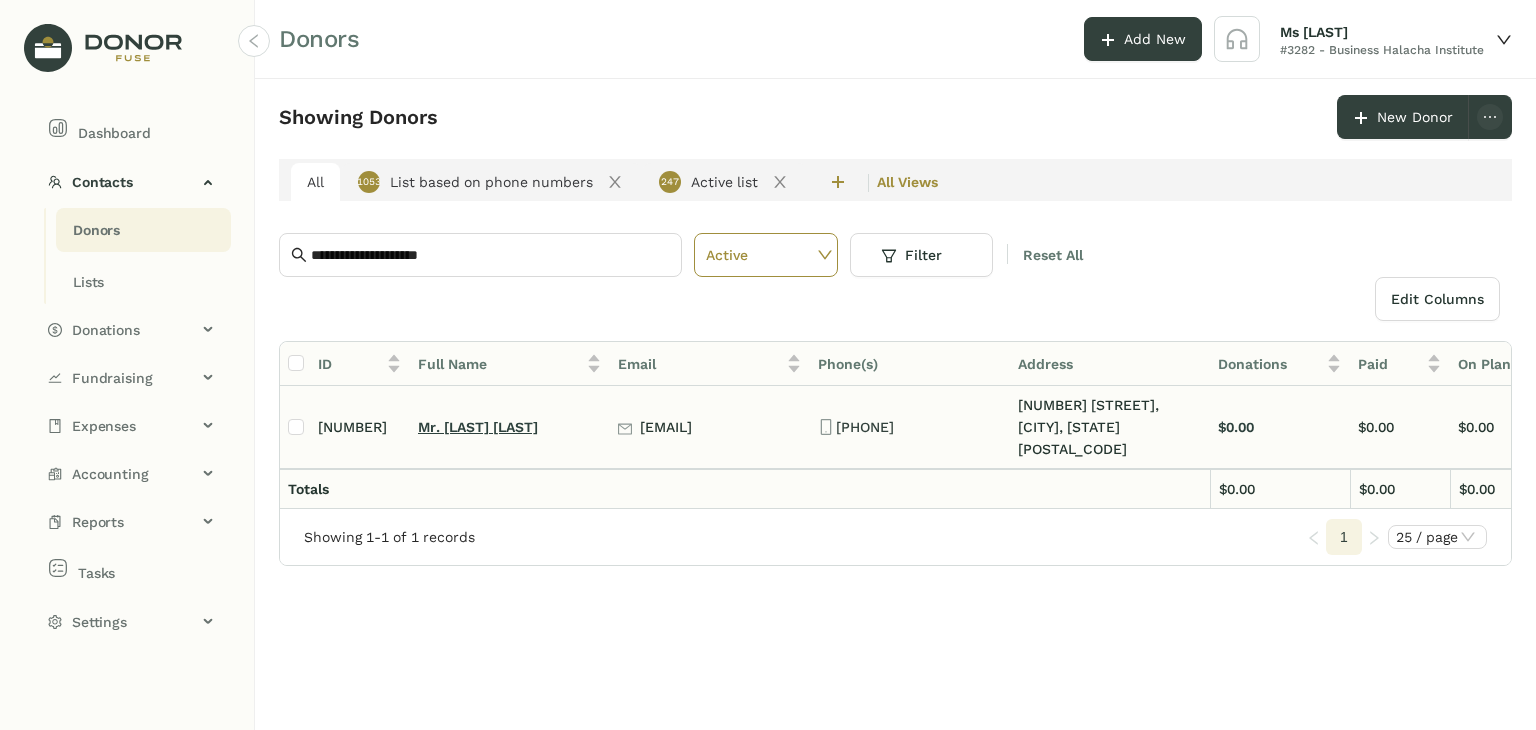 click on "Mr. [LAST] [LAST]" at bounding box center (478, 427) 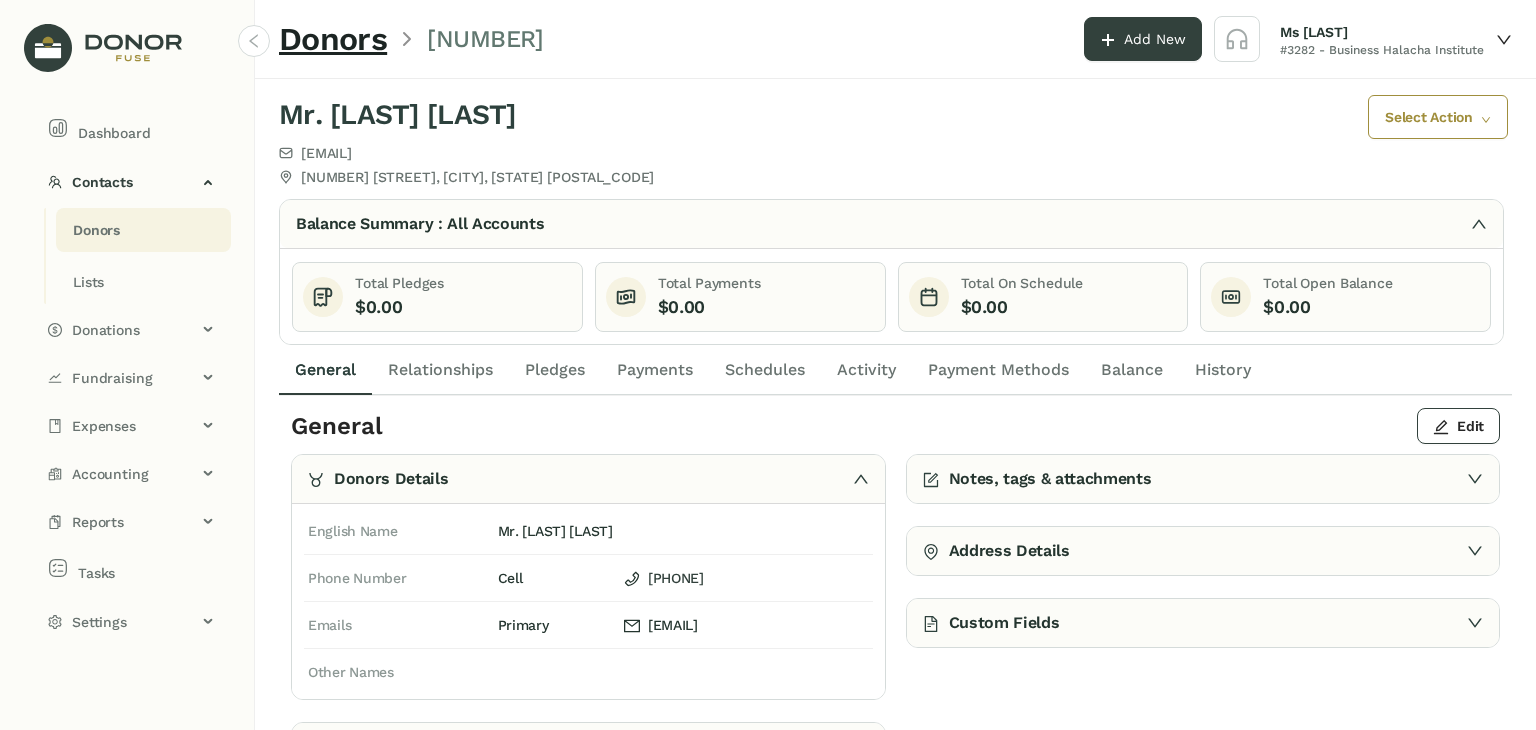 click on "Payments" at bounding box center (655, 370) 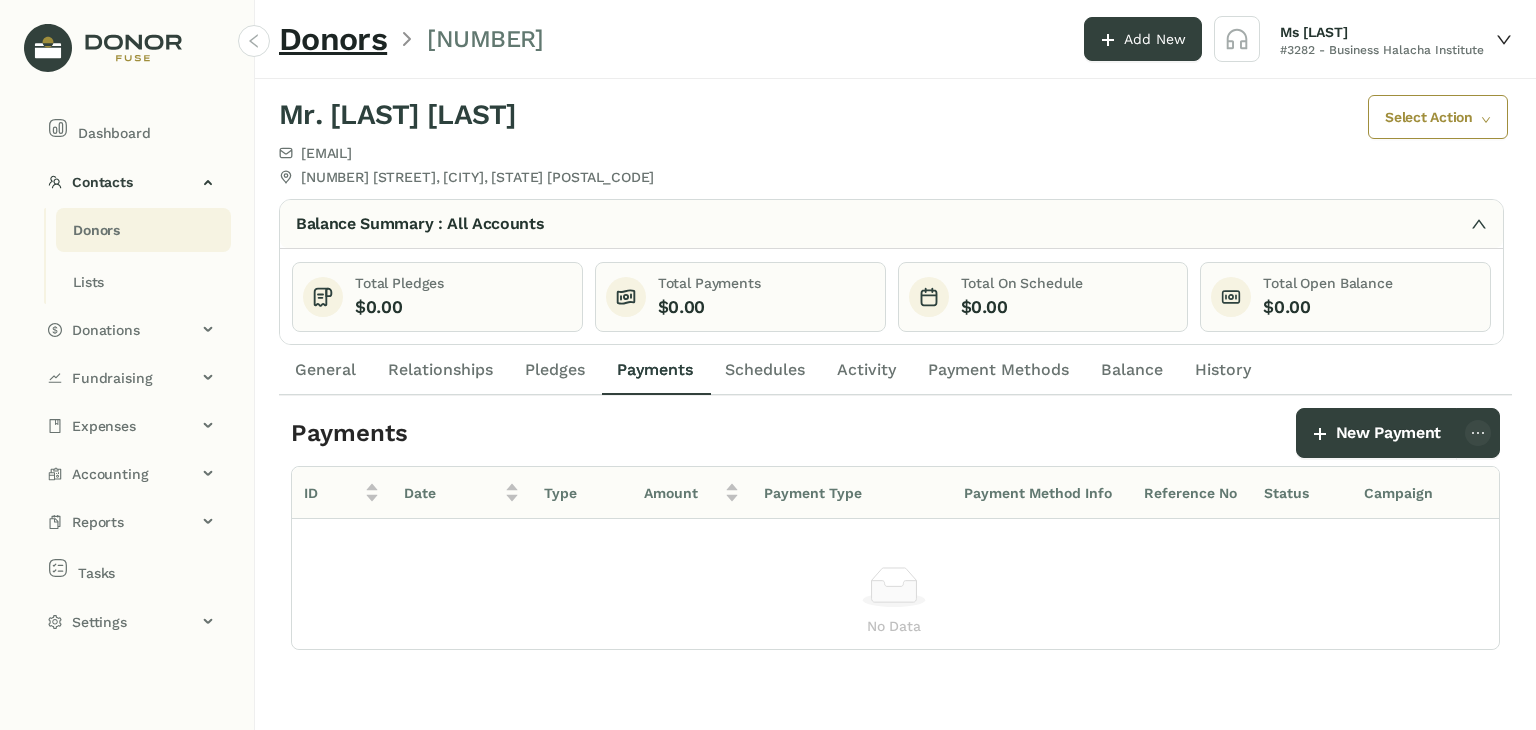 click on "New Payment" at bounding box center (1152, 433) 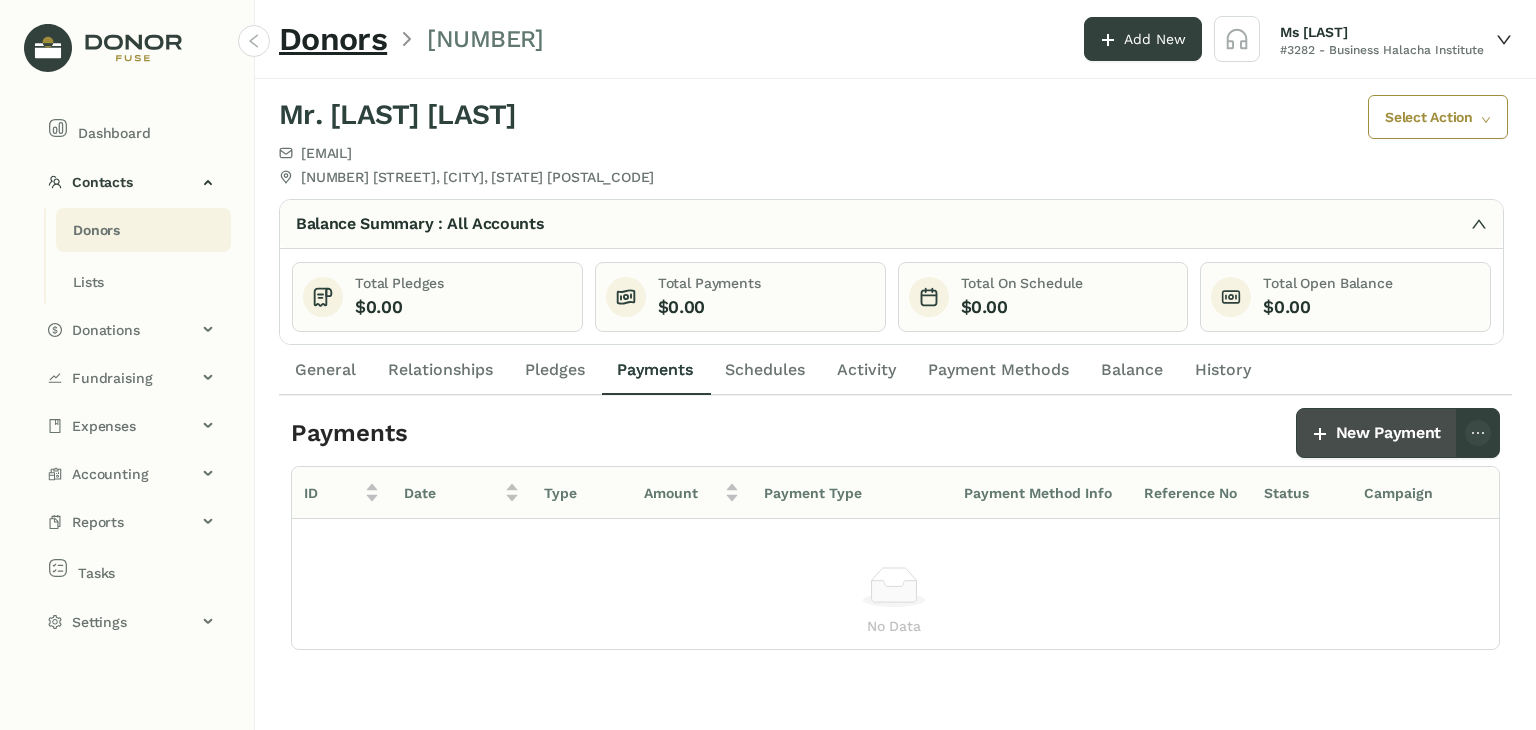 click on "New Payment" at bounding box center [1388, 433] 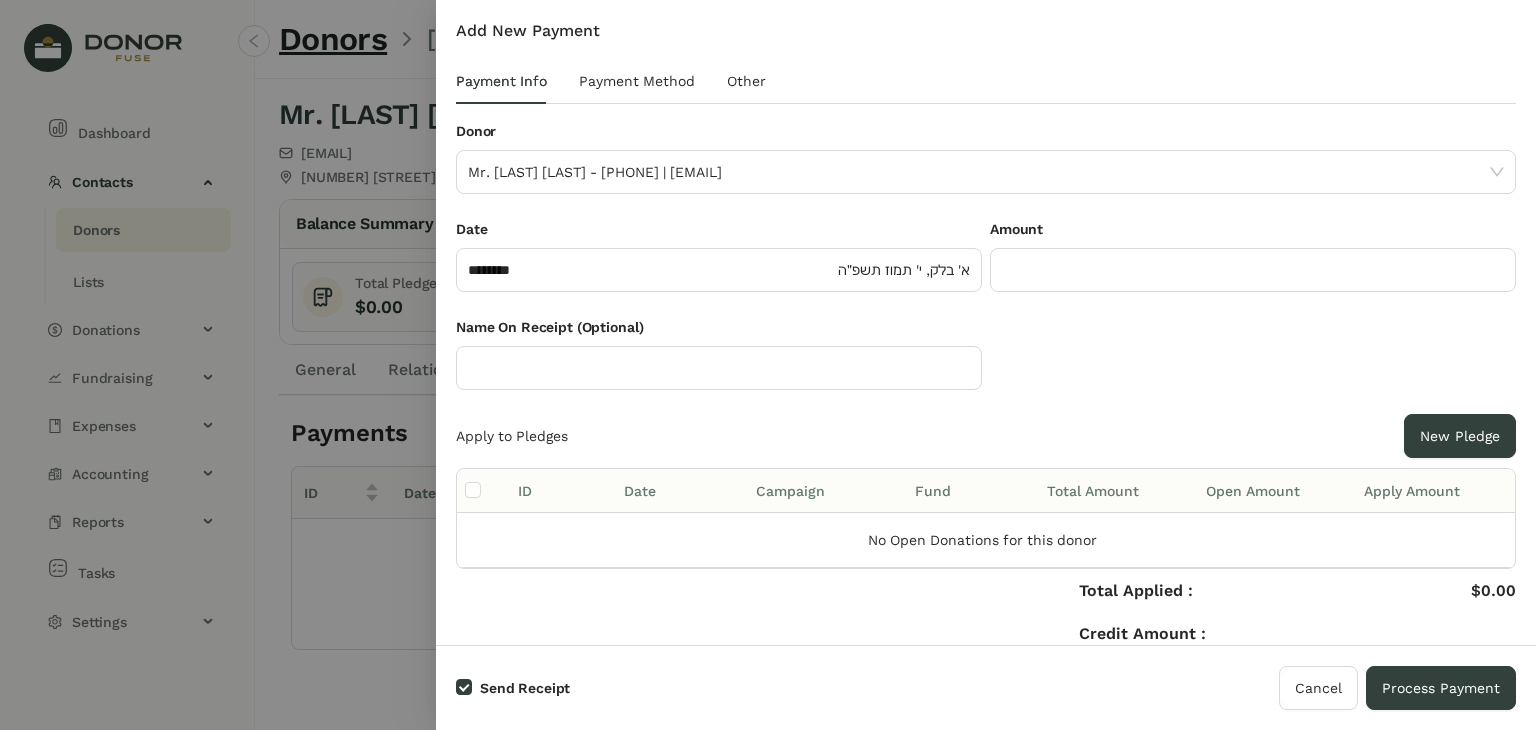 click at bounding box center (768, 365) 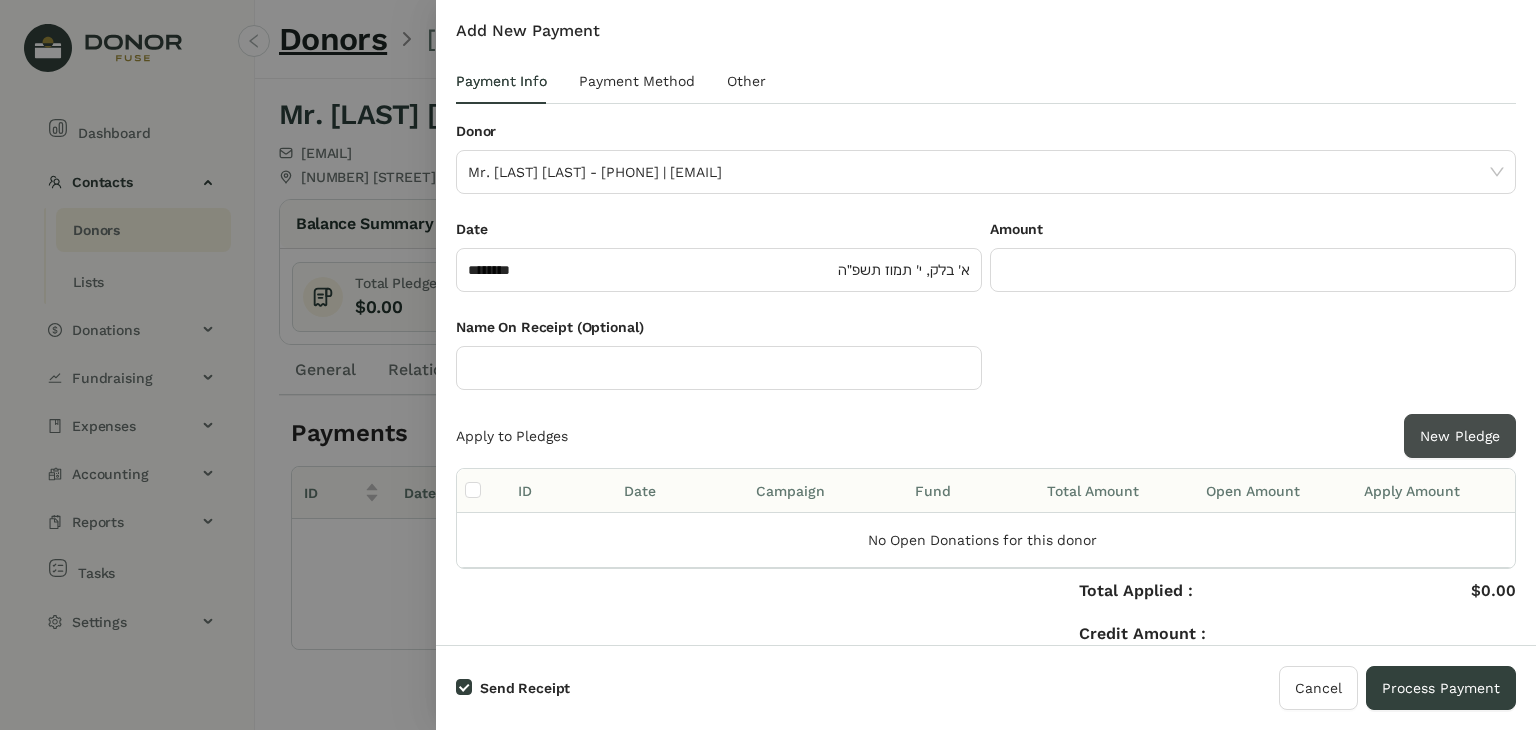 click on "New Pledge" at bounding box center [1460, 436] 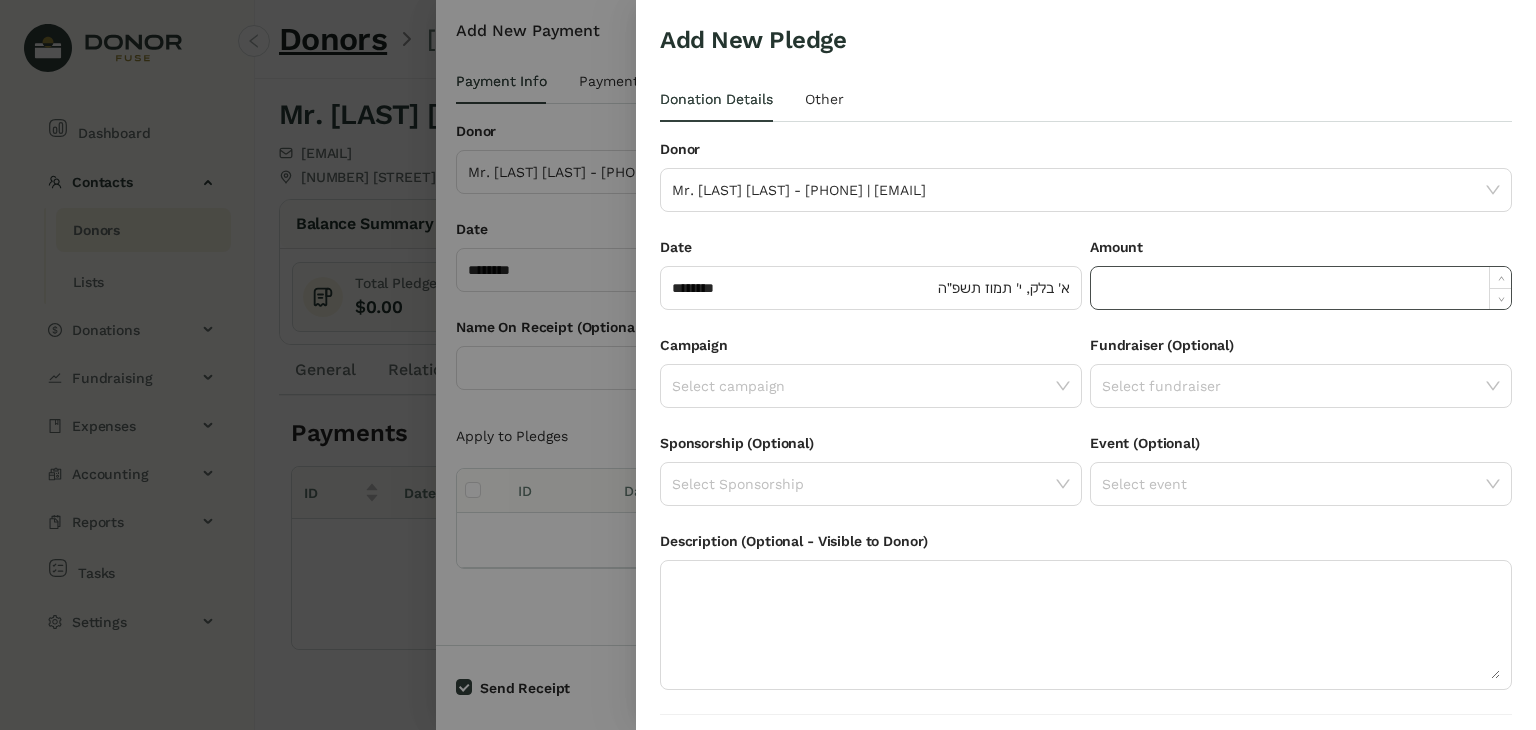click at bounding box center (1301, 288) 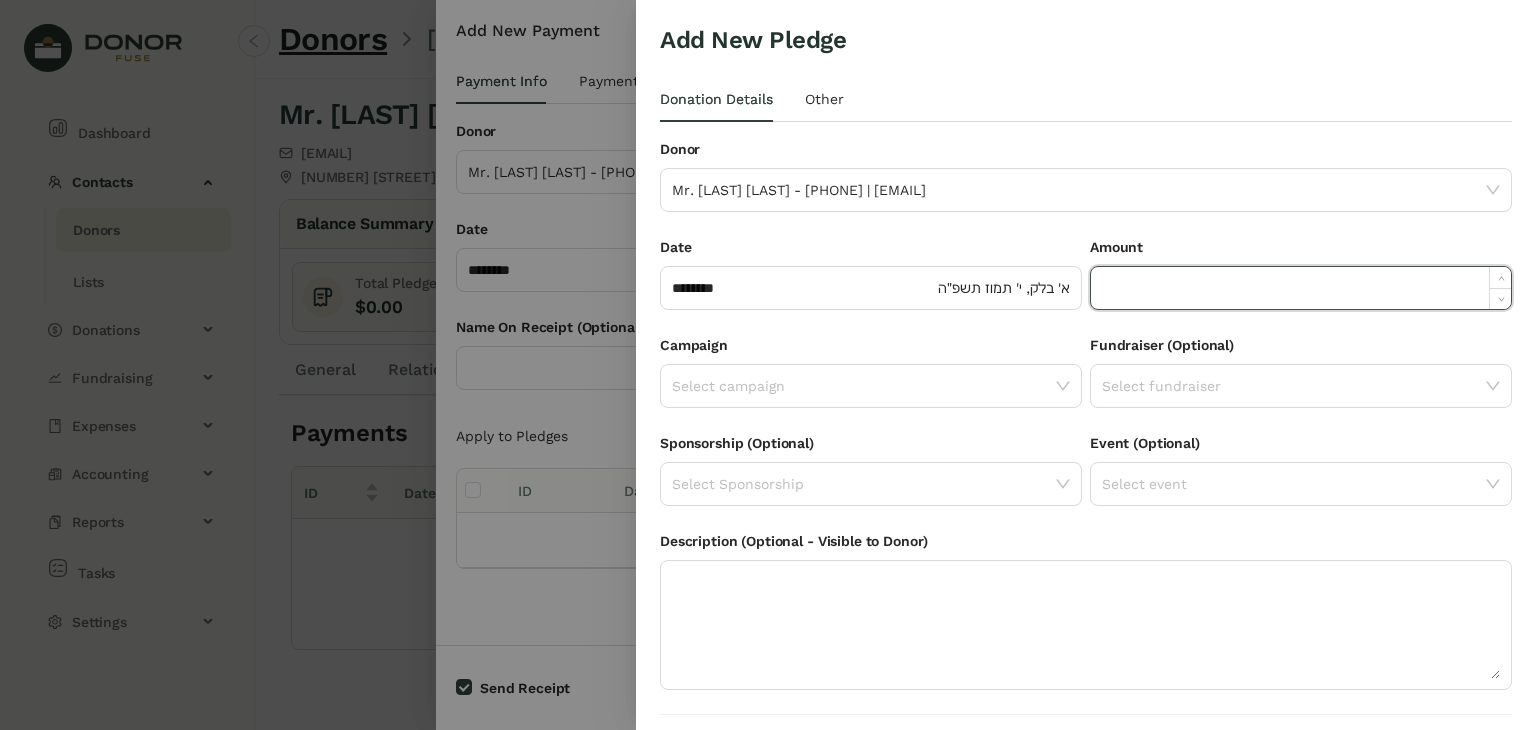 paste on "******" 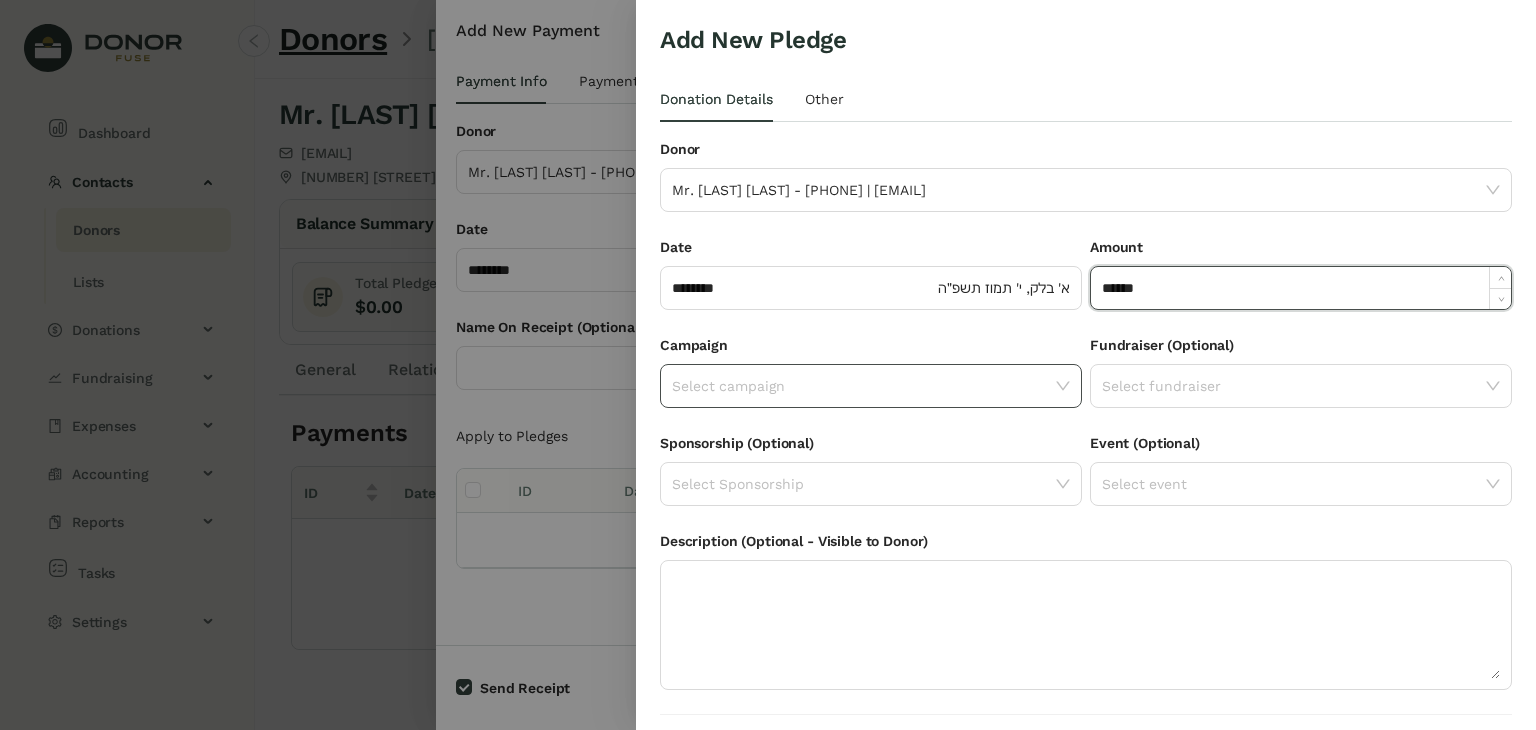 type on "******" 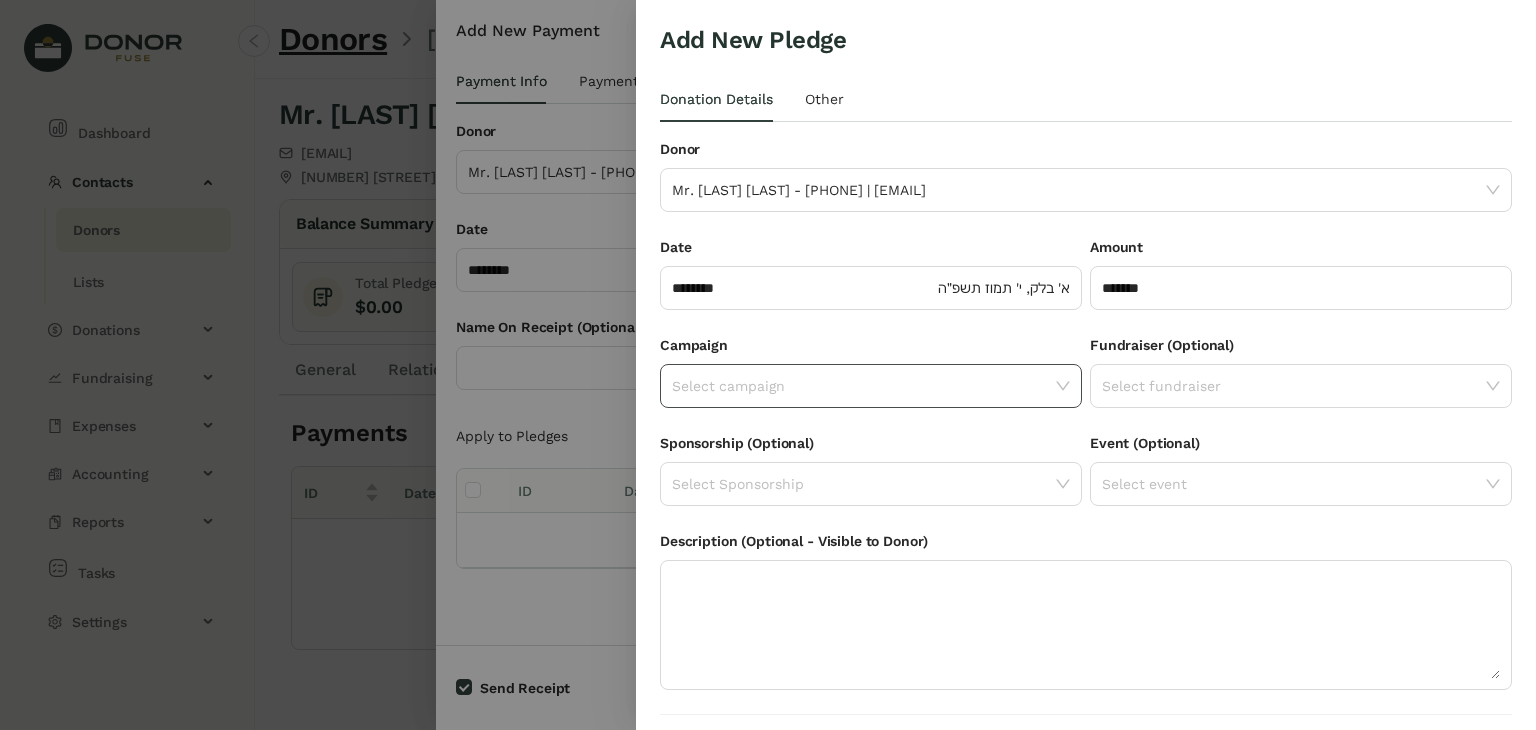 click at bounding box center (1063, 386) 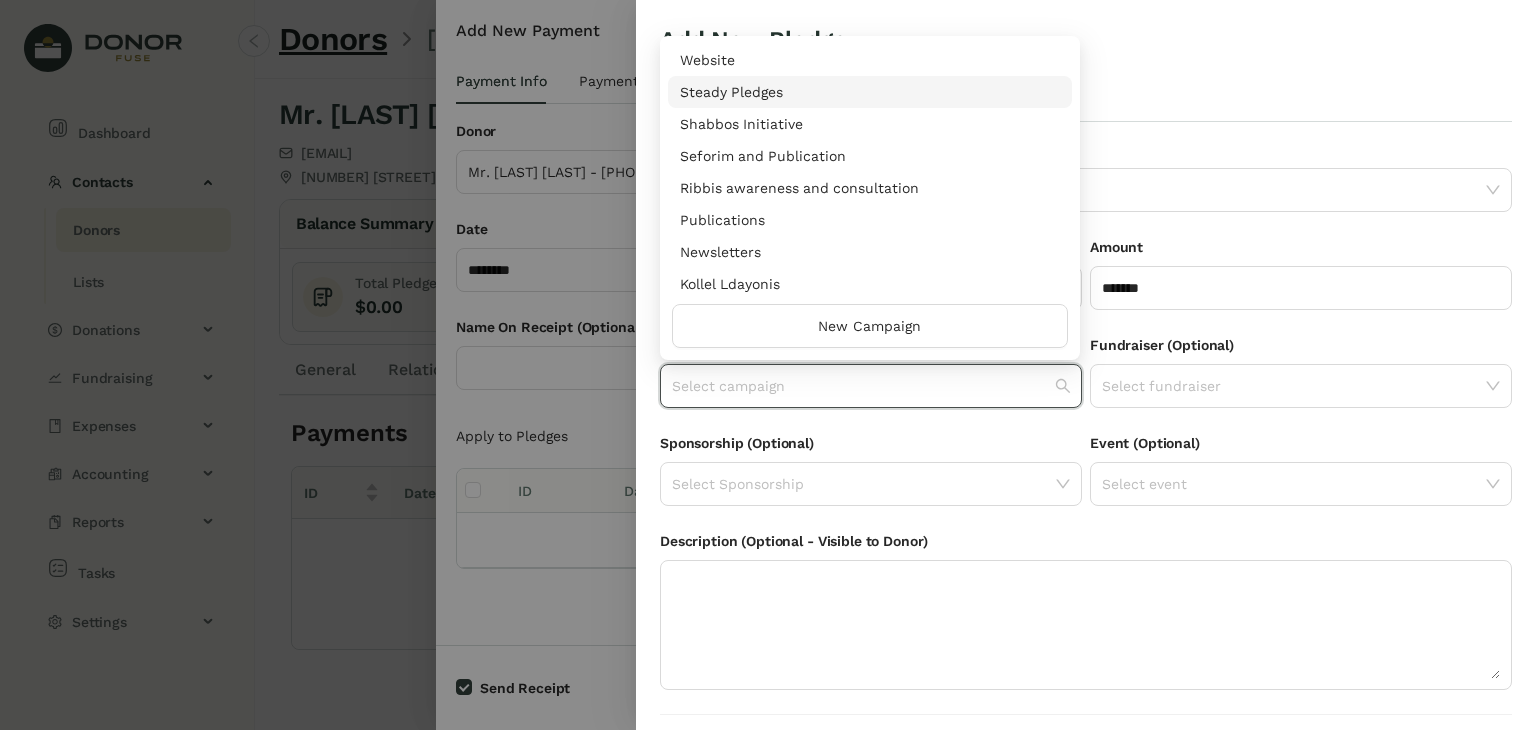 click on "Website Steady Pledges Shabbos Initiative Seforim and Publication Ribbis awareness and consultation Publications Newsletters Kollel Ldayonis Kimcha DePischa" at bounding box center [870, 172] 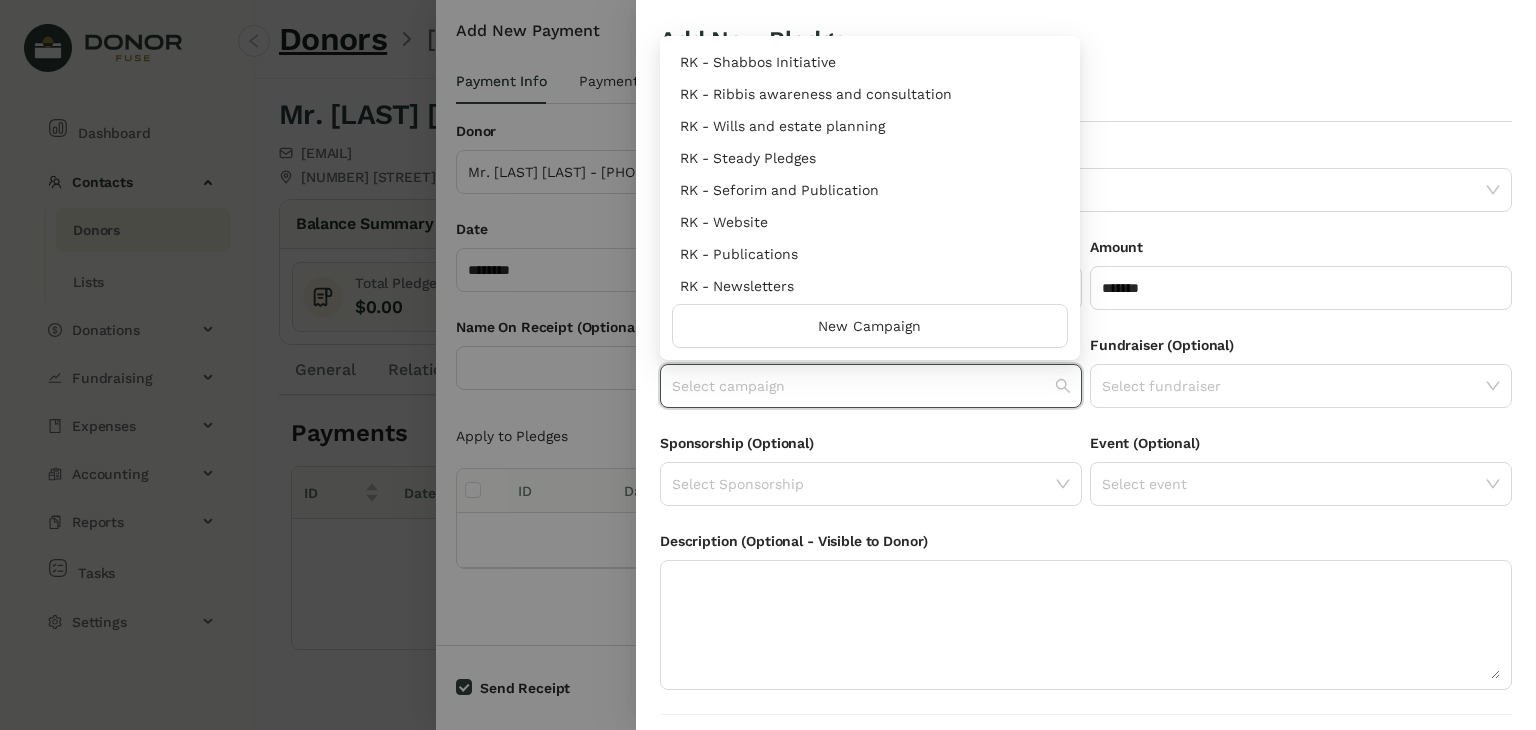 scroll, scrollTop: 960, scrollLeft: 0, axis: vertical 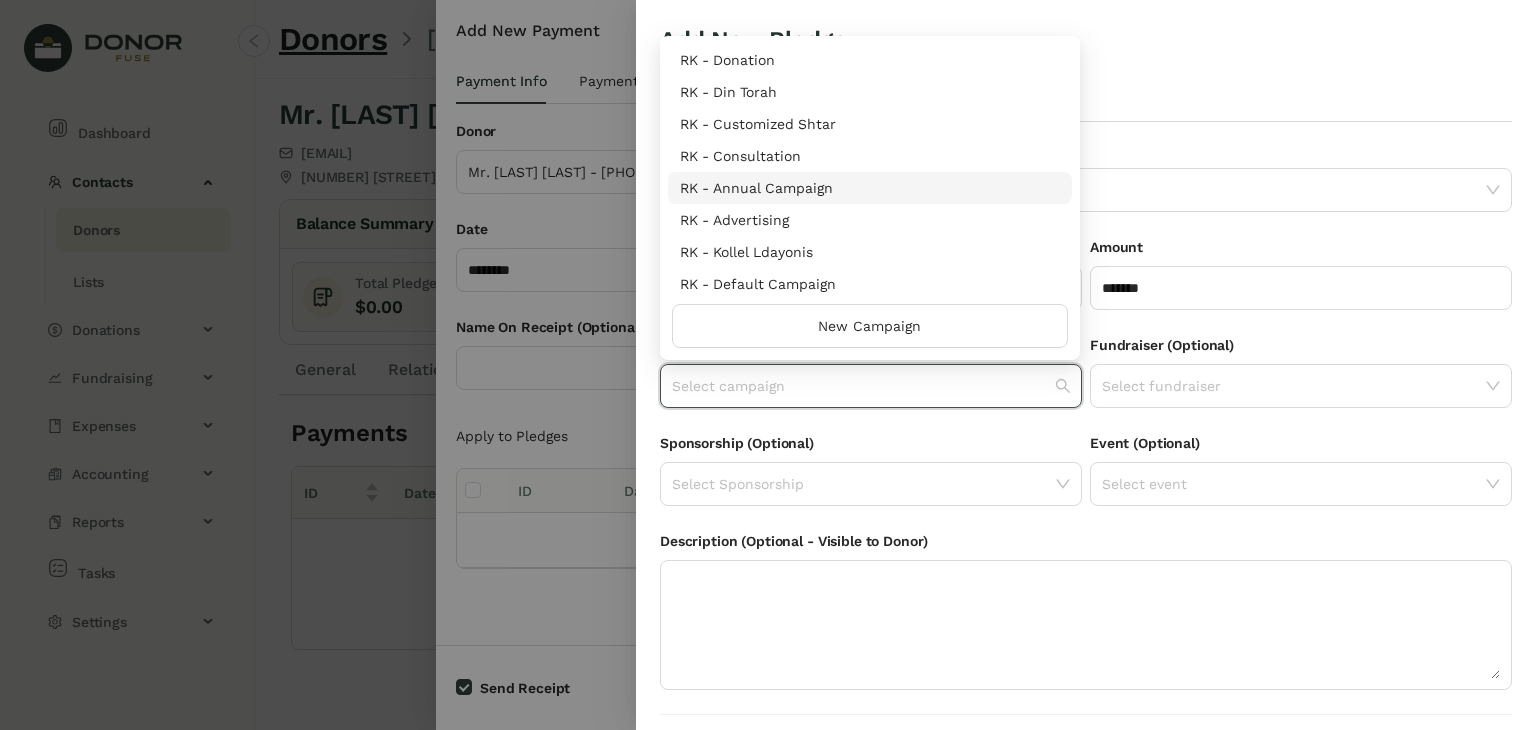 click on "RK - Annual Campaign" at bounding box center (870, 188) 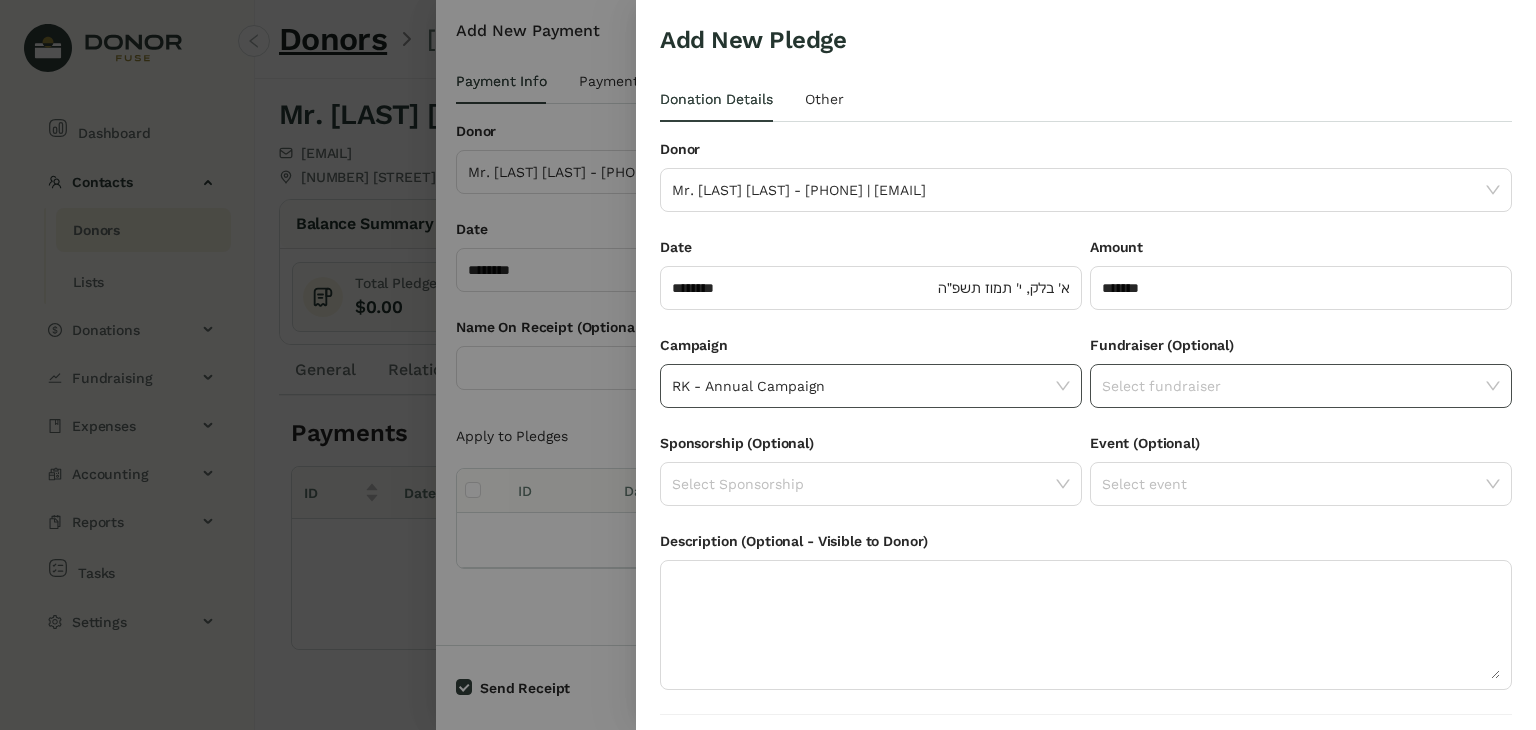 click on "Select fundraiser" at bounding box center [1301, 386] 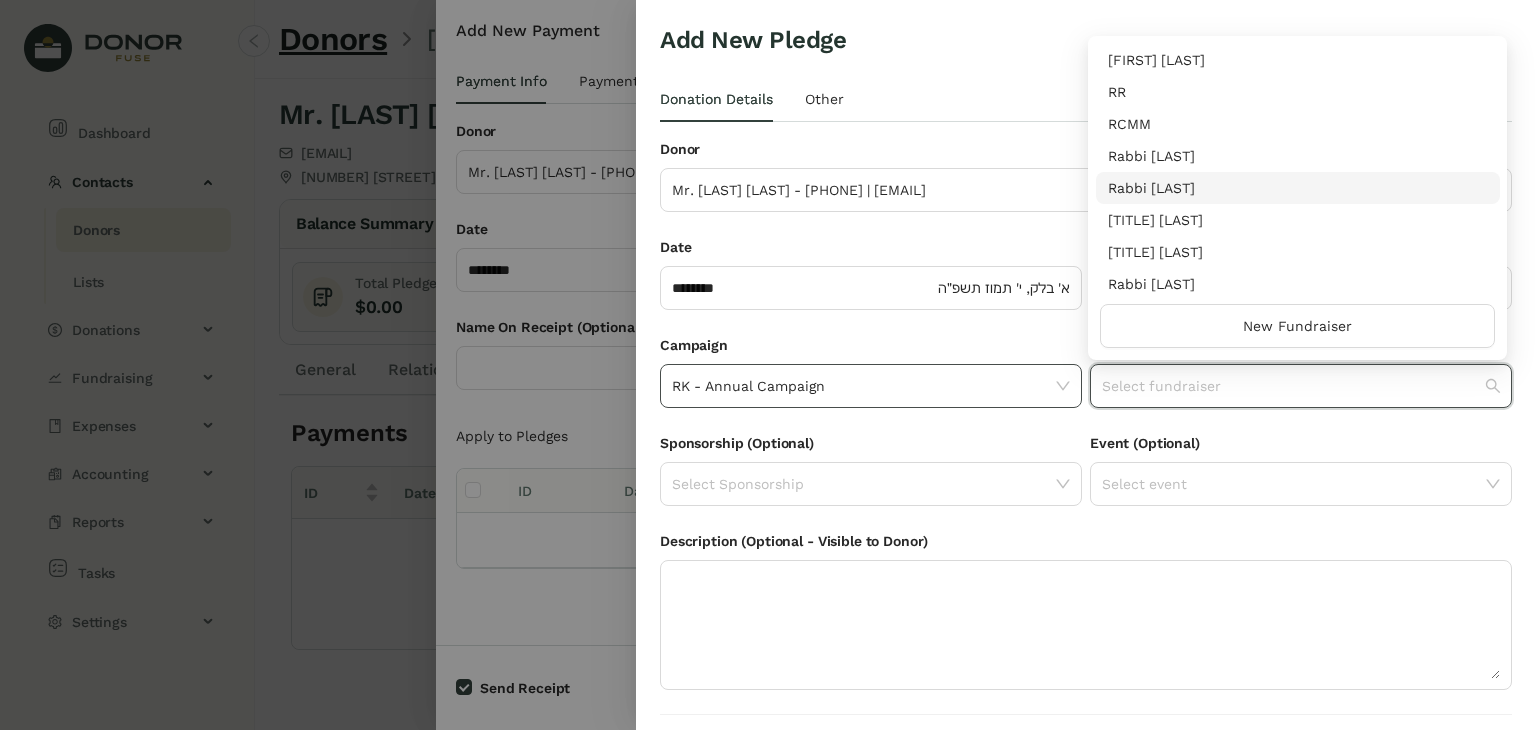 click on "Rabbi [LAST]" at bounding box center [1298, 188] 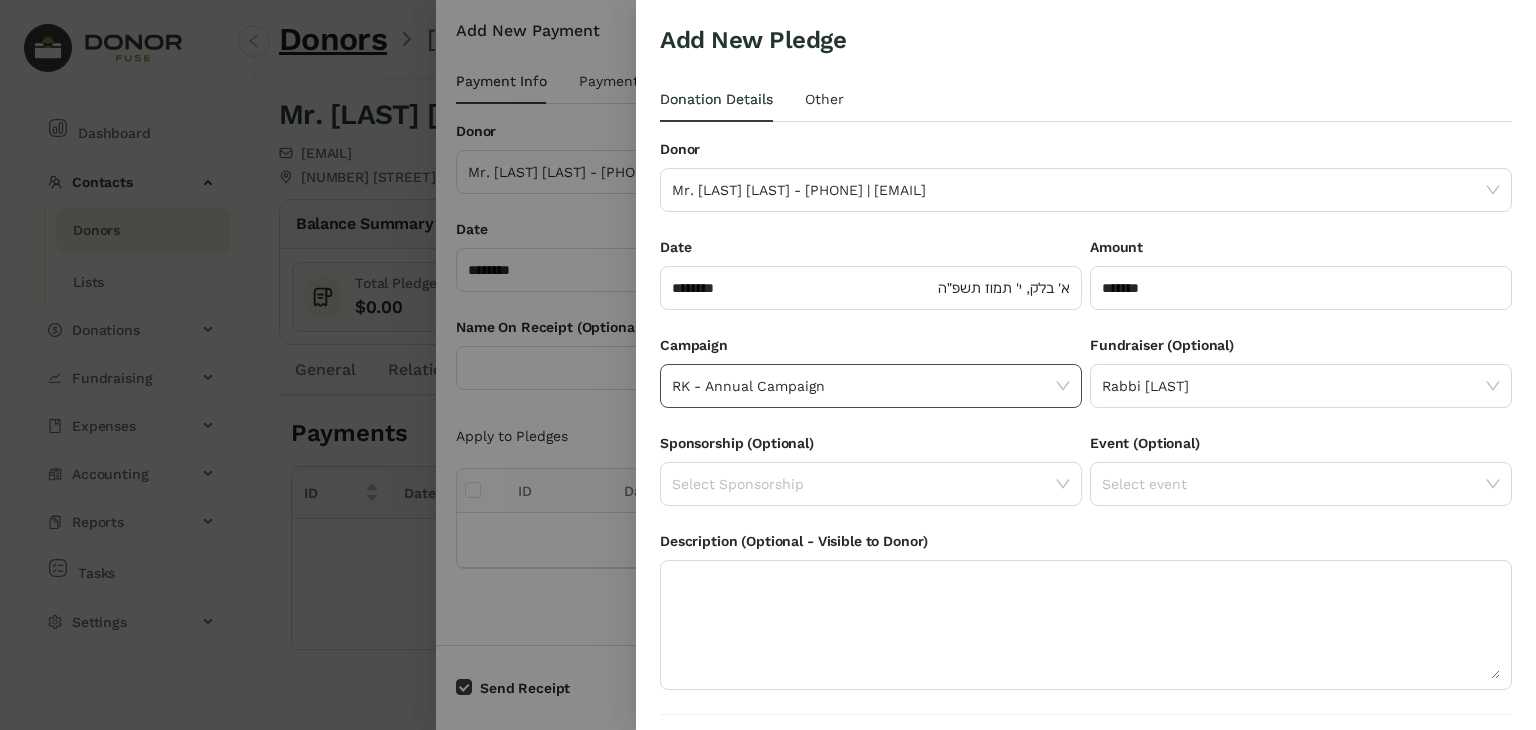 scroll, scrollTop: 54, scrollLeft: 0, axis: vertical 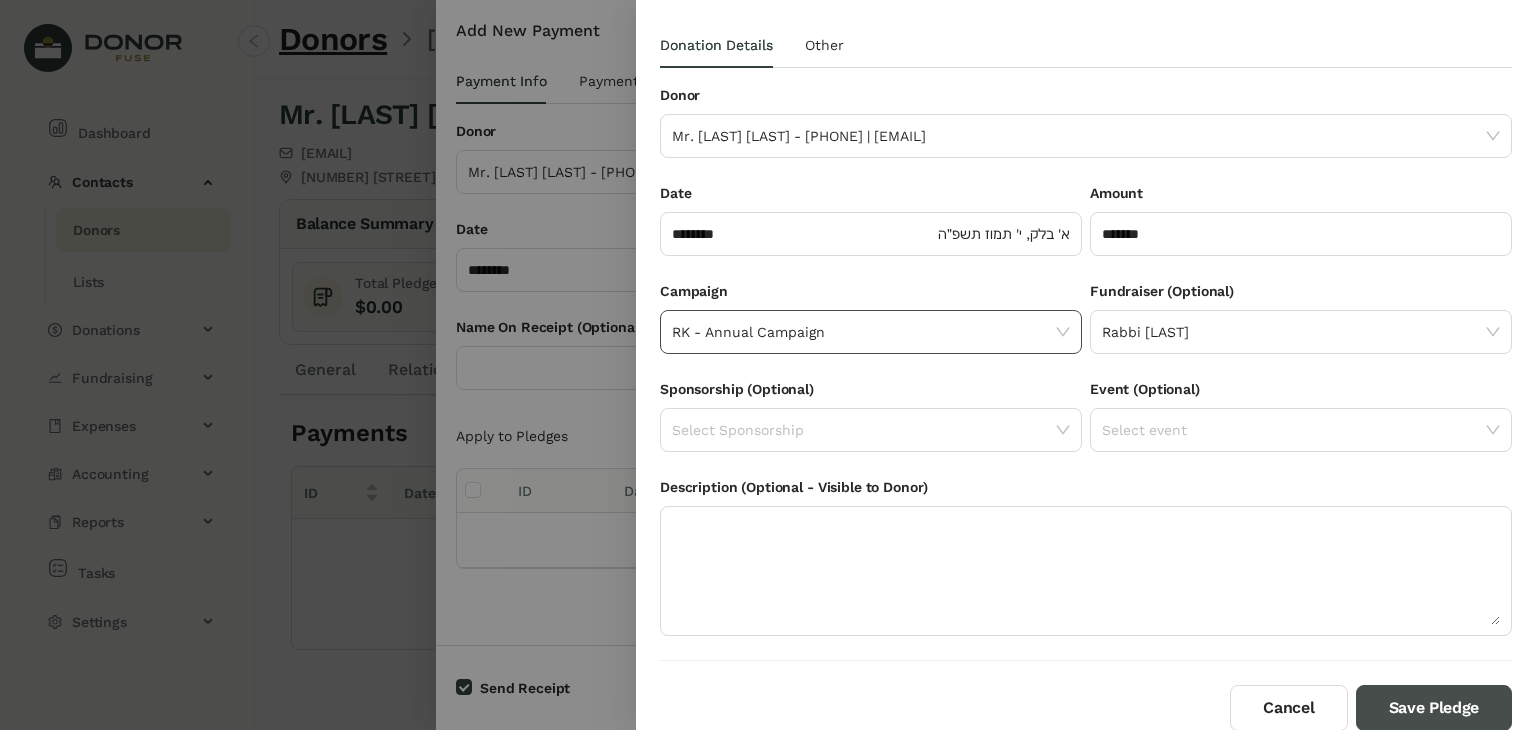 click on "Save Pledge" at bounding box center [1434, 708] 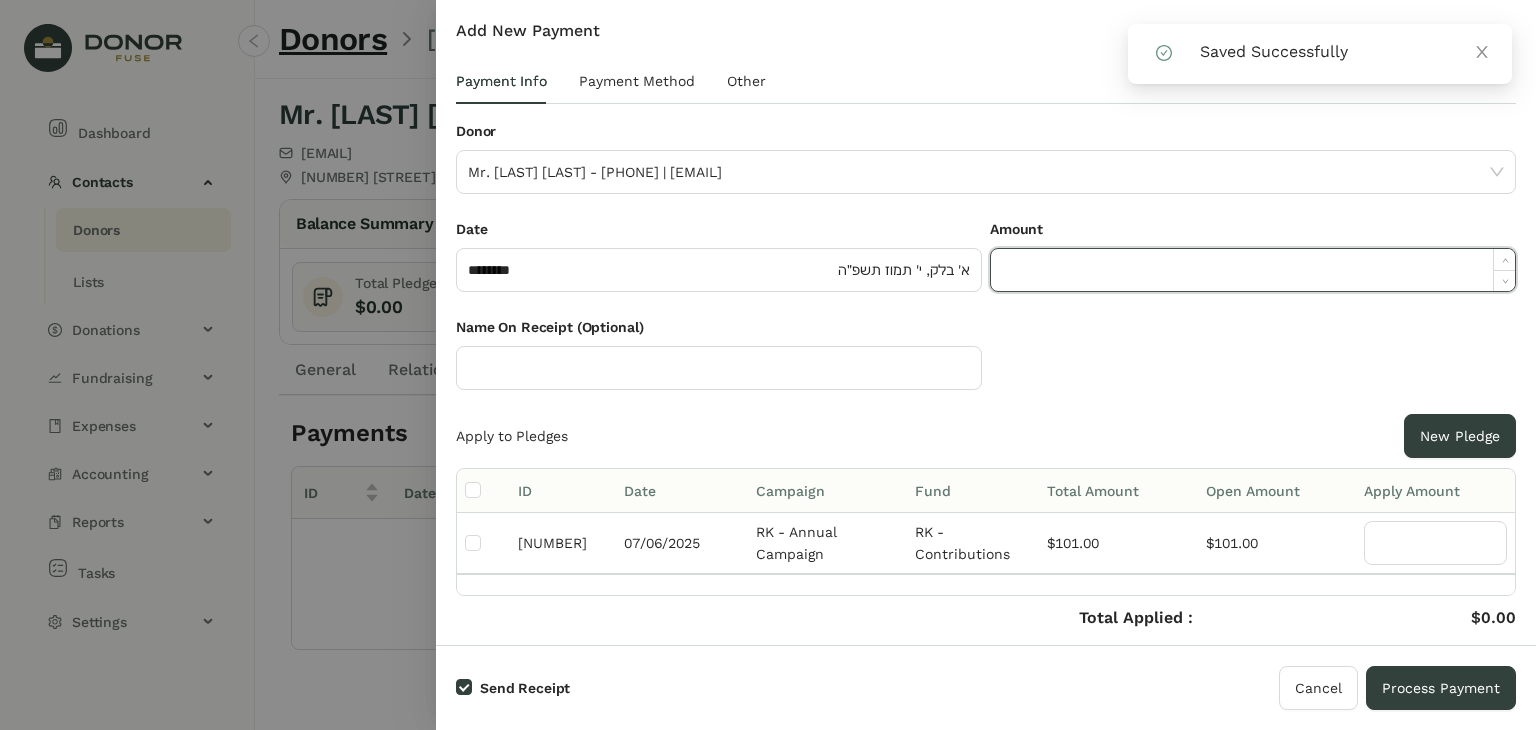 click at bounding box center [1253, 270] 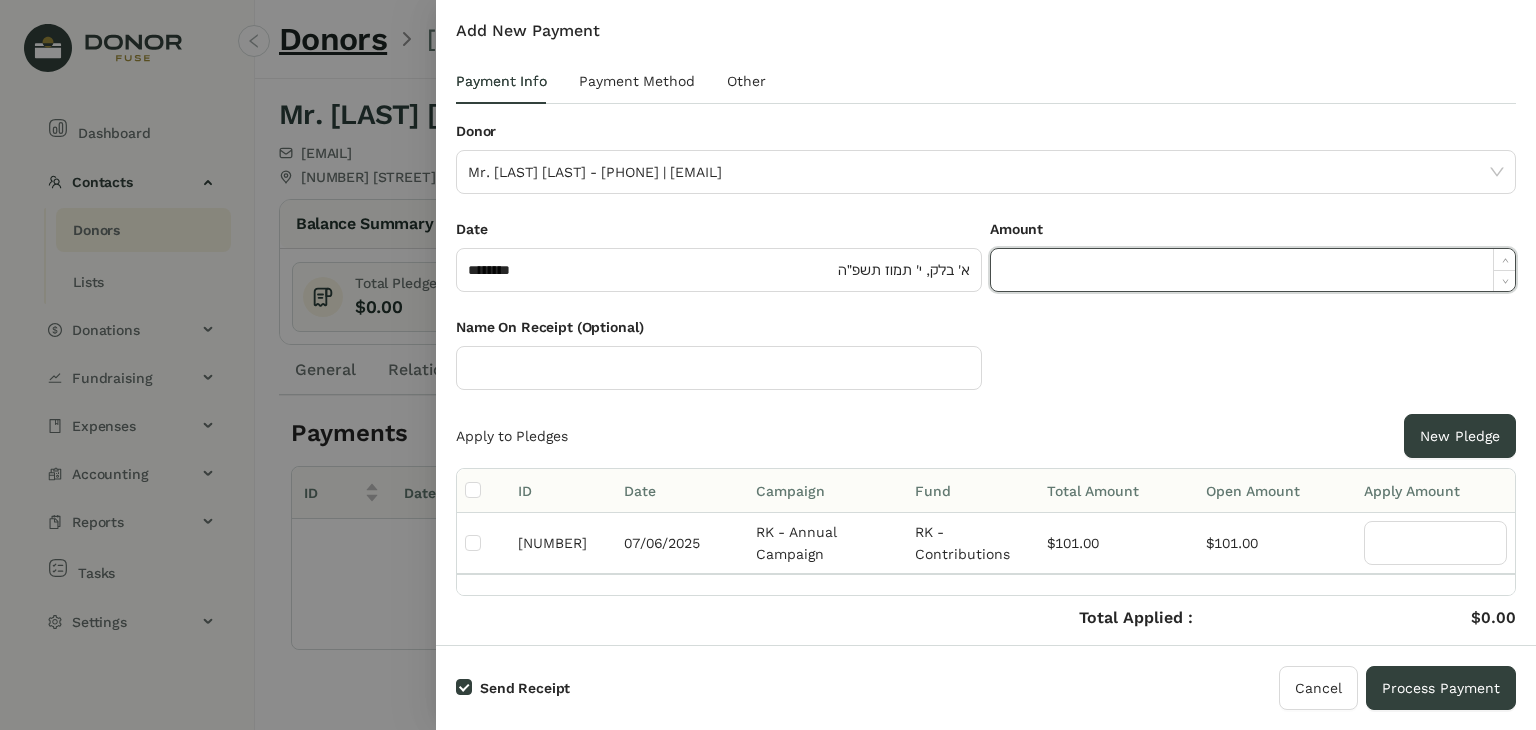 paste on "******" 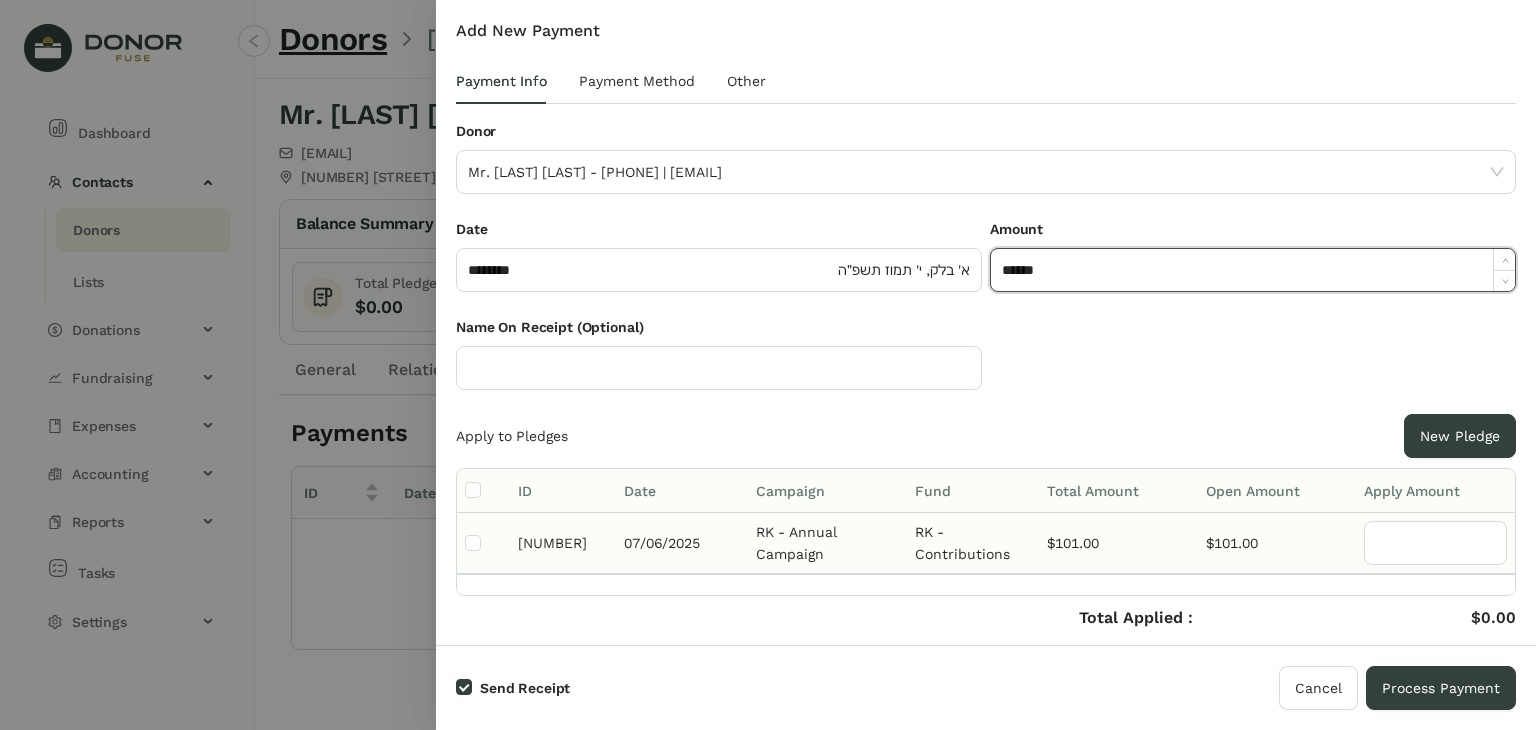 type on "******" 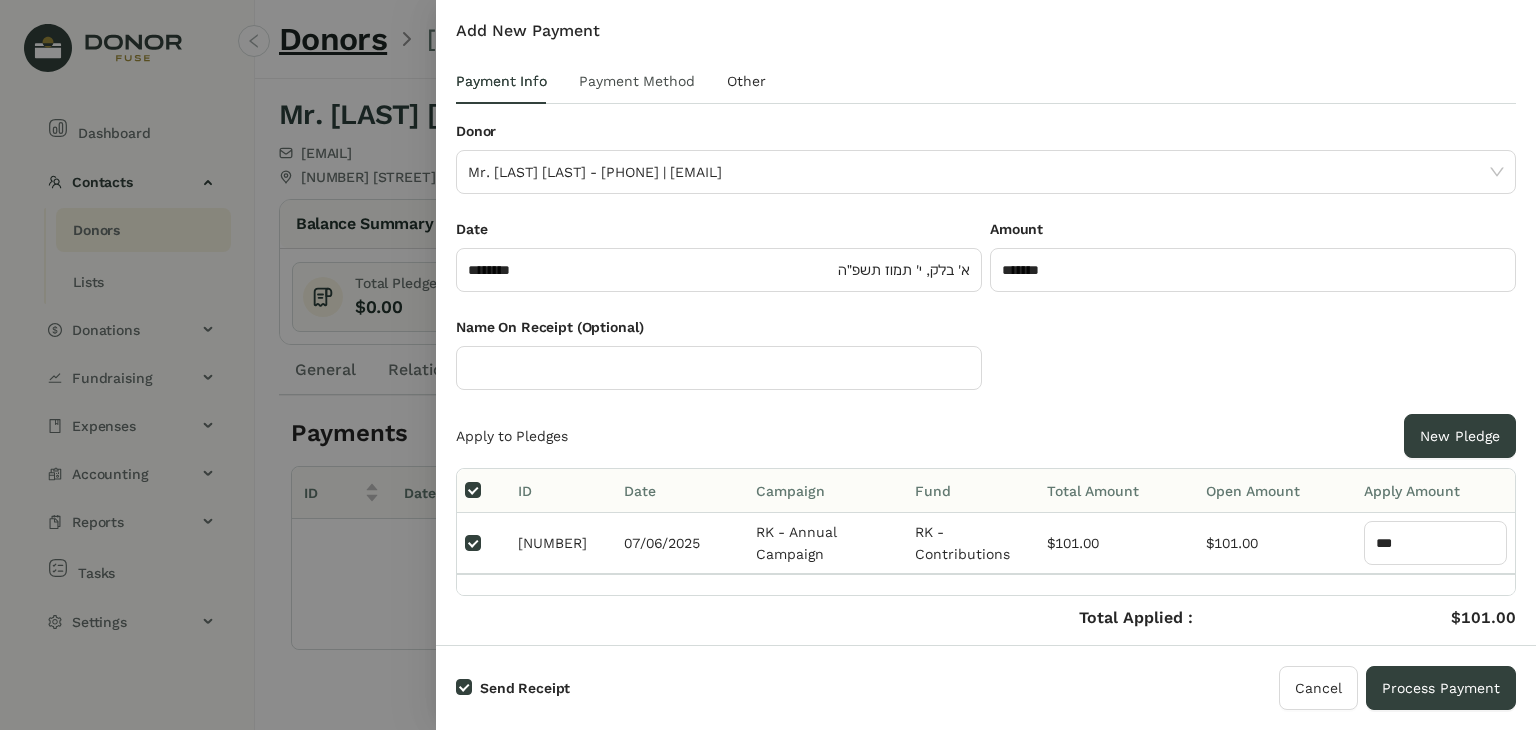 click on "Payment Method" at bounding box center [637, 81] 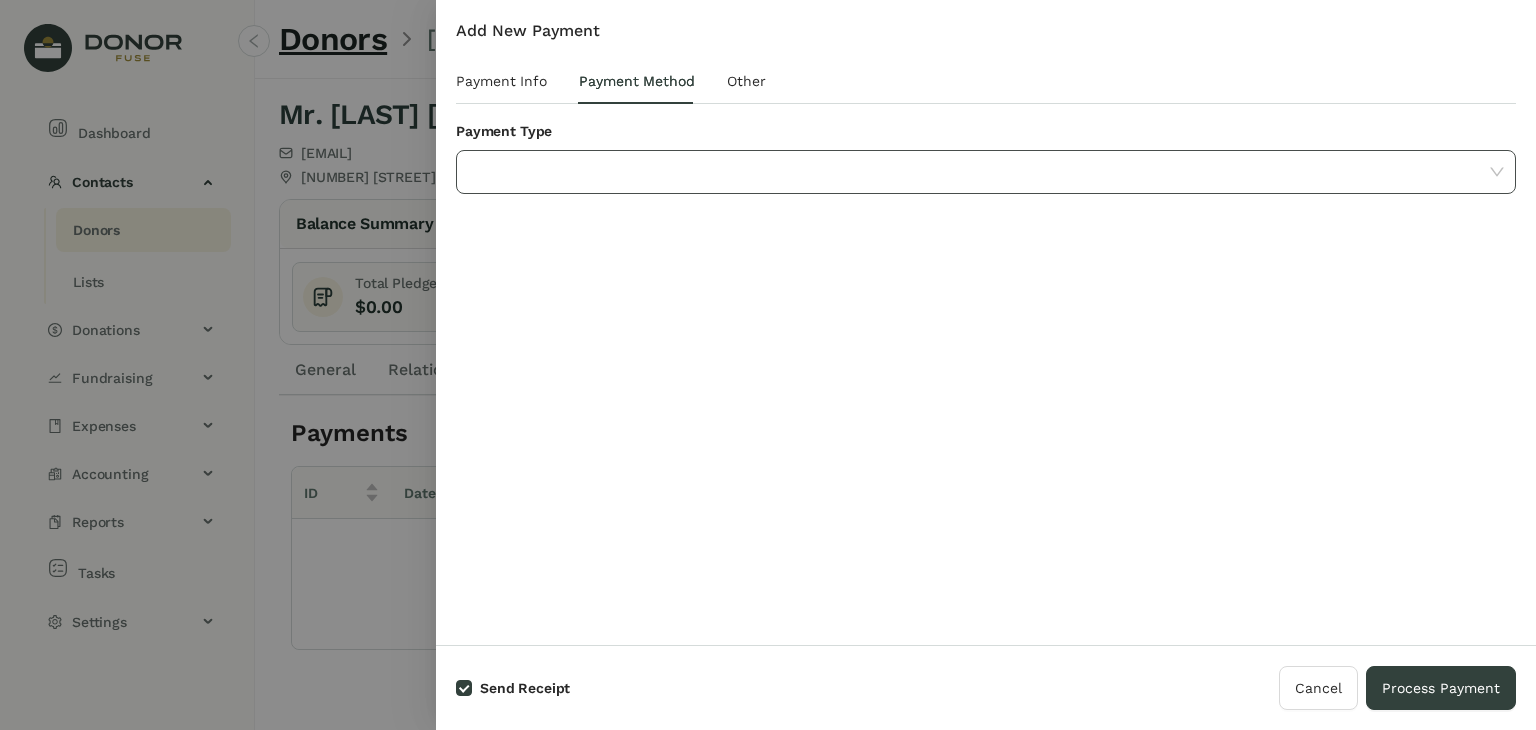click at bounding box center [979, 172] 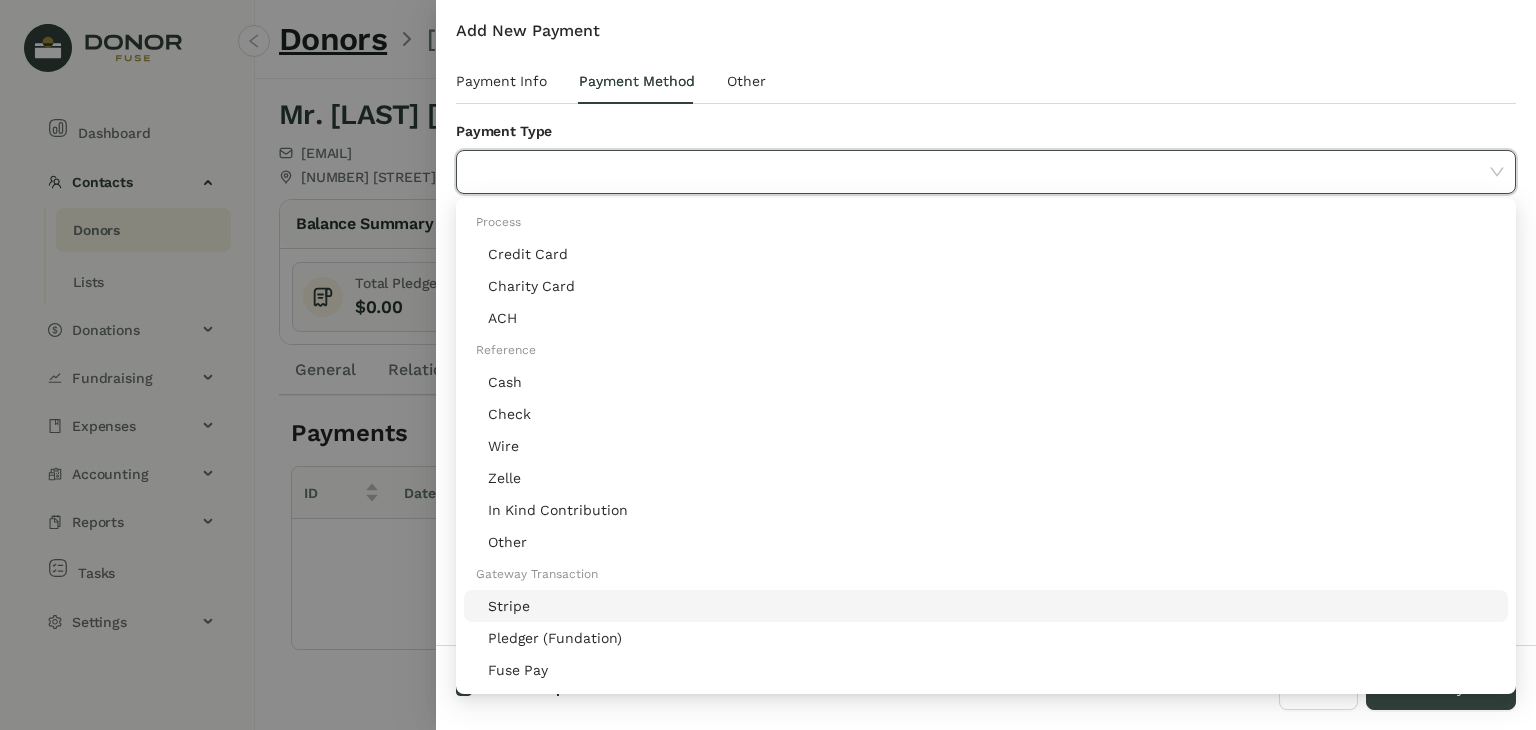 click on "Stripe" at bounding box center [992, 606] 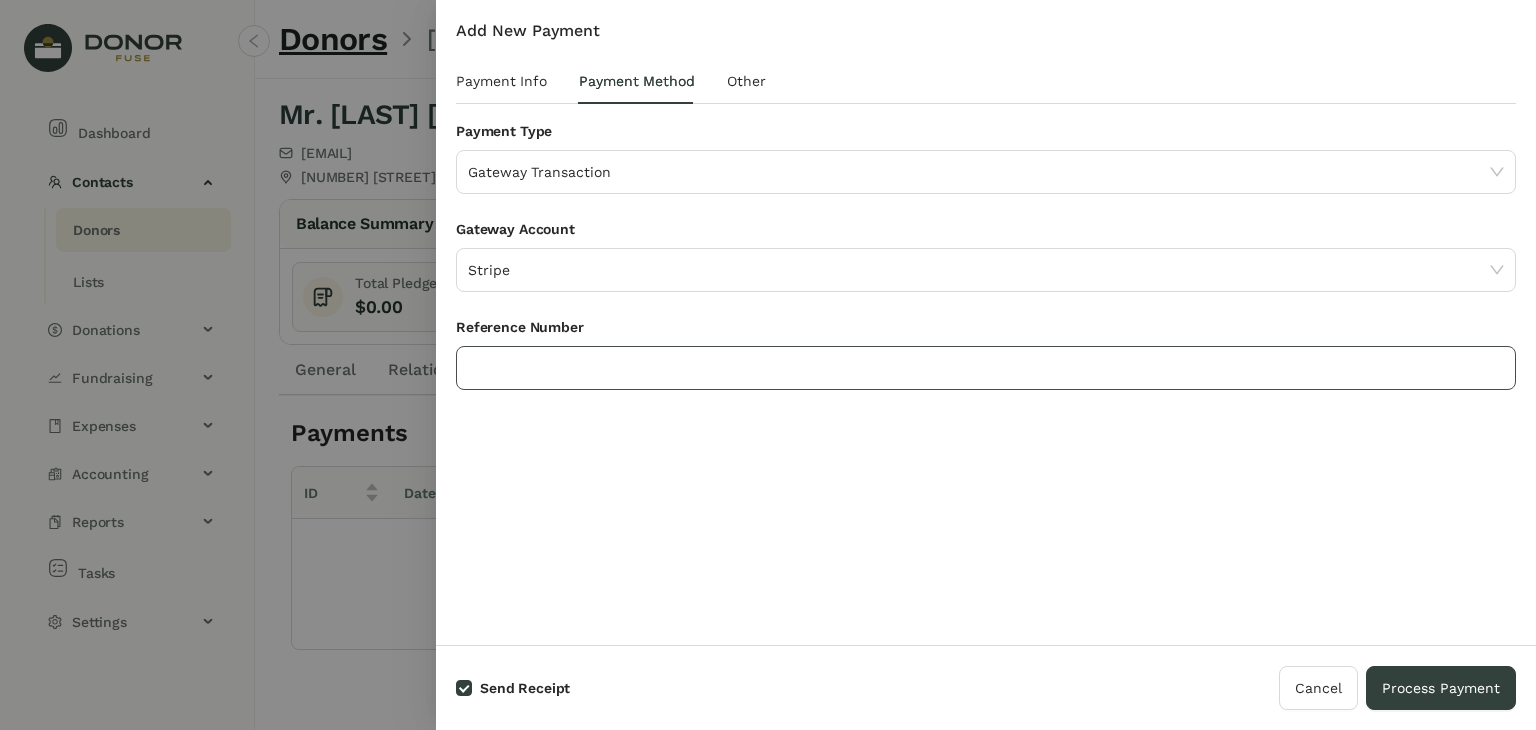click at bounding box center (986, 368) 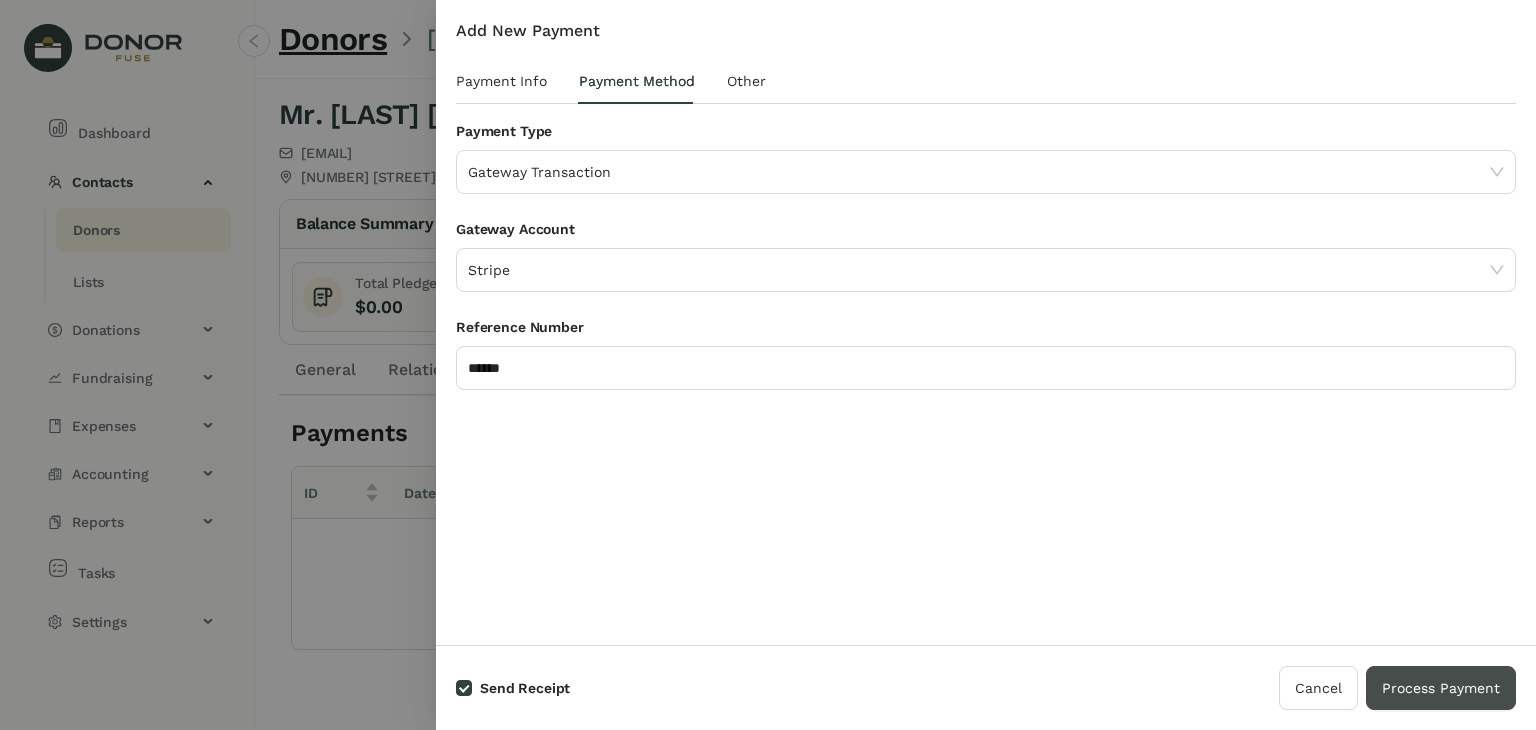 click on "Process Payment" at bounding box center (1441, 688) 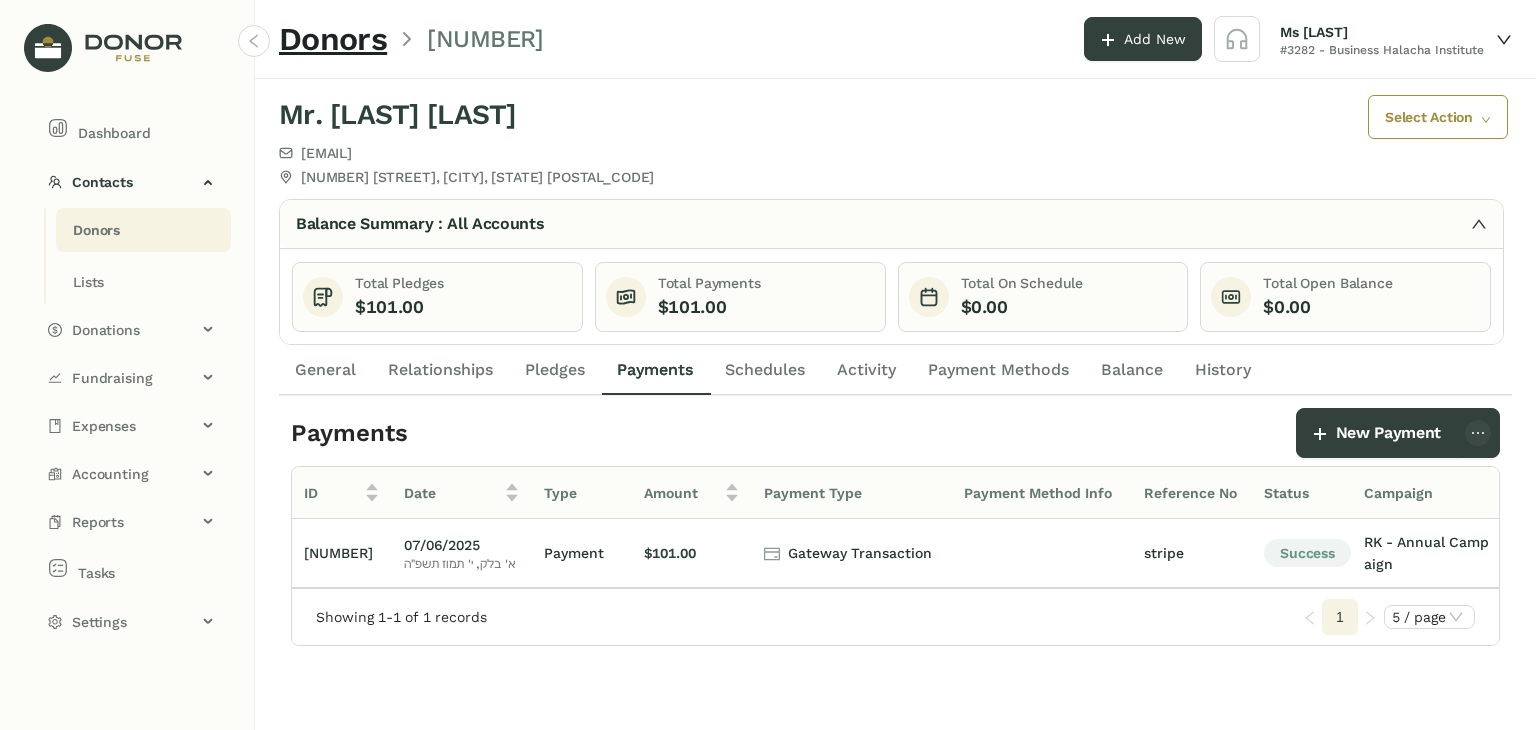 click on "Donors" at bounding box center [96, 230] 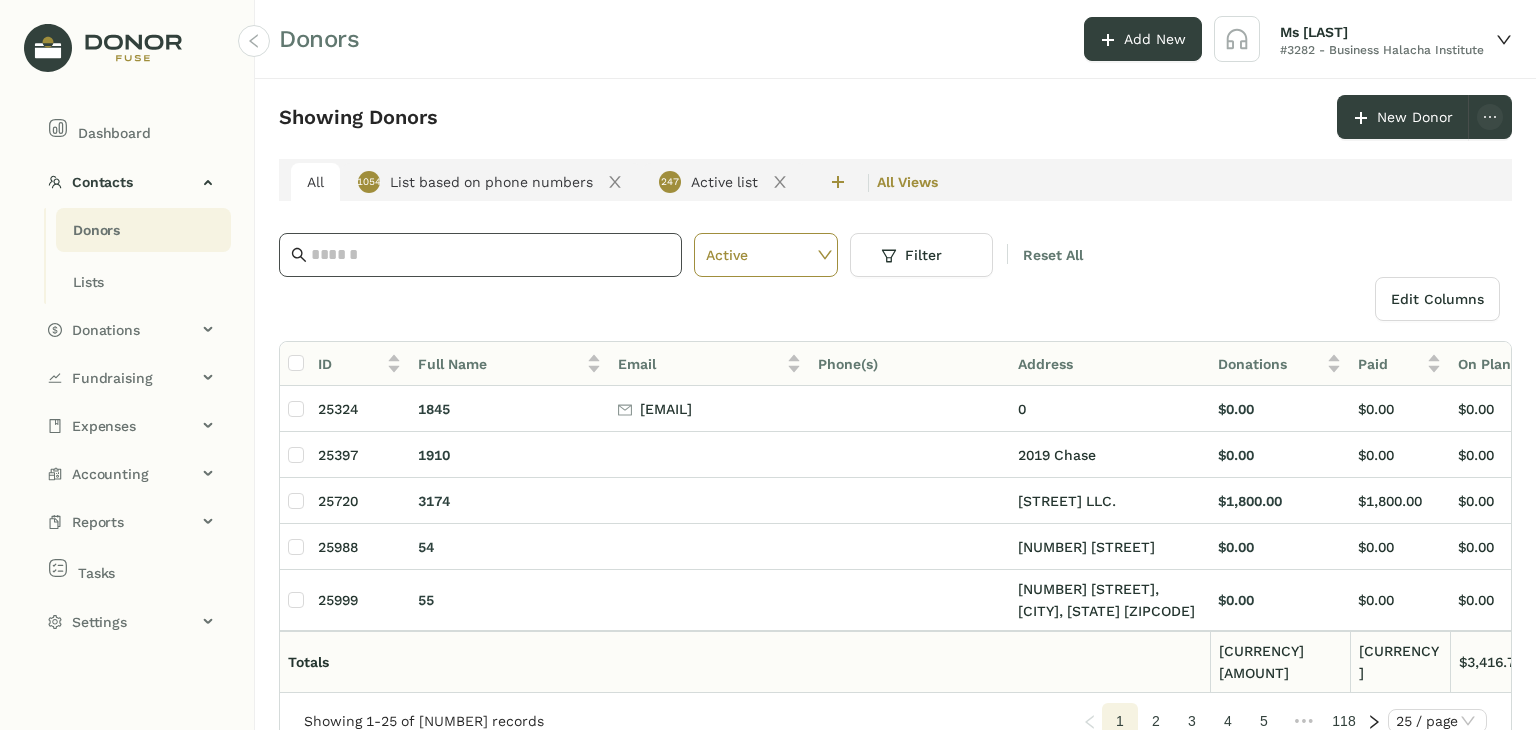 click at bounding box center (480, 255) 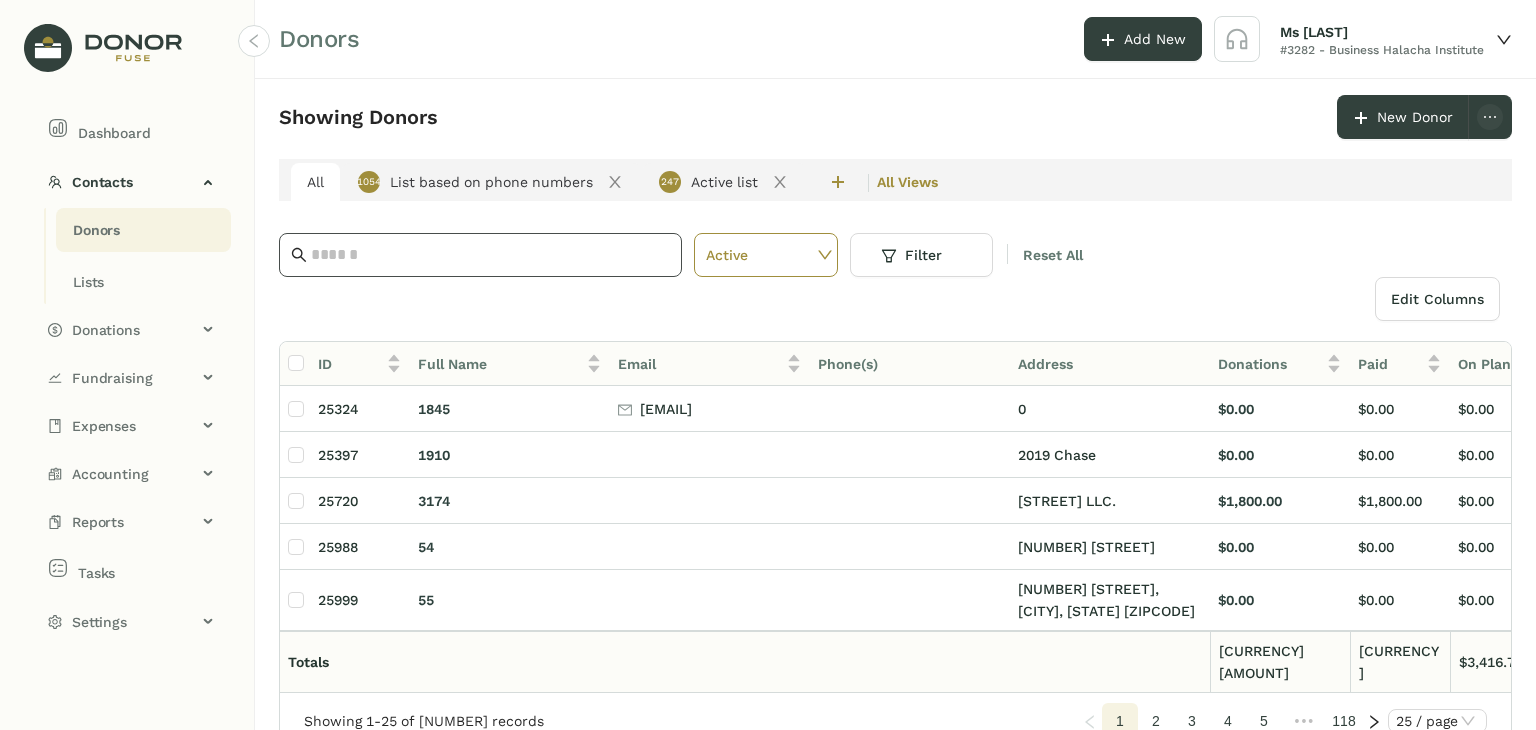click at bounding box center [490, 255] 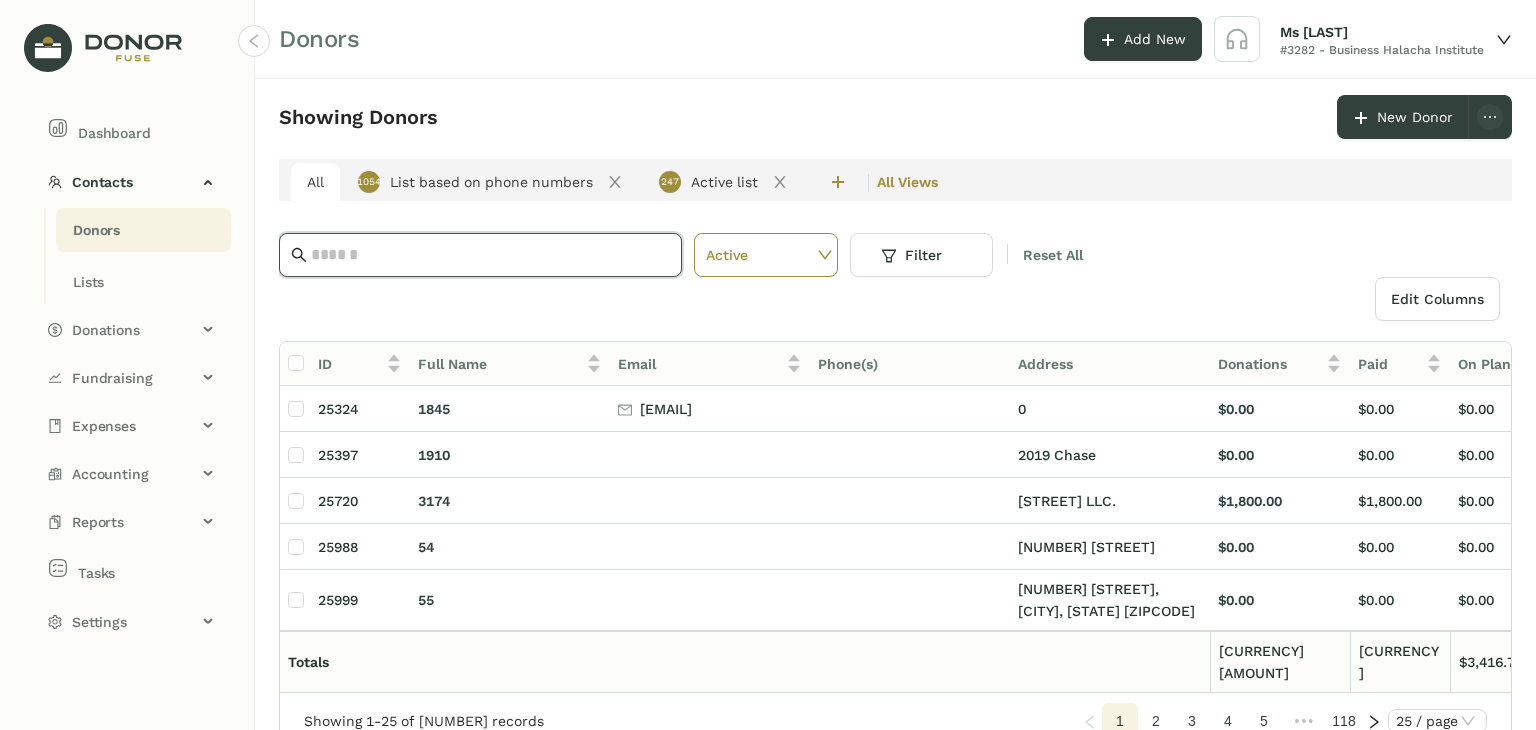 paste on "**********" 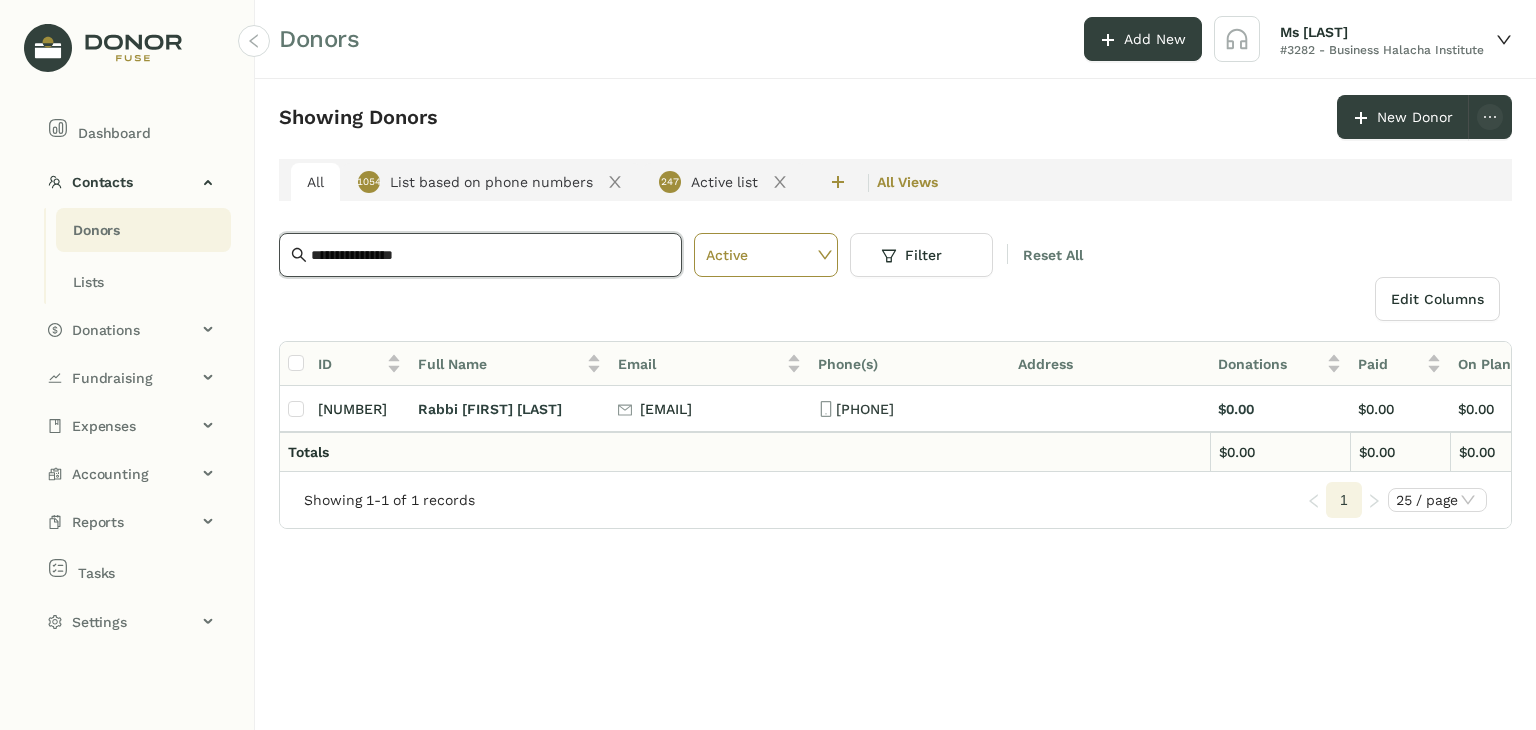 click on "**********" at bounding box center (490, 255) 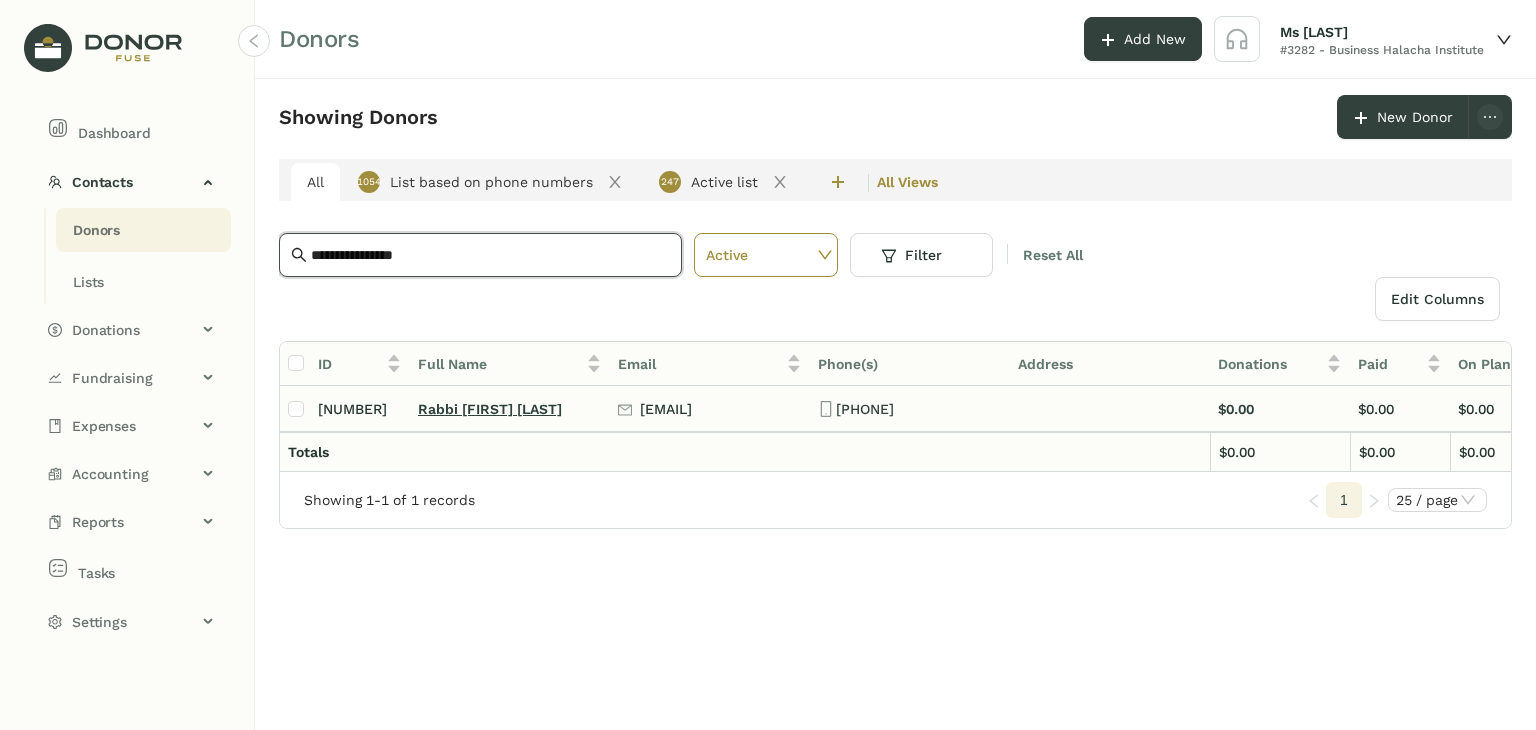 click on "Rabbi [FIRST] [LAST]" at bounding box center [490, 409] 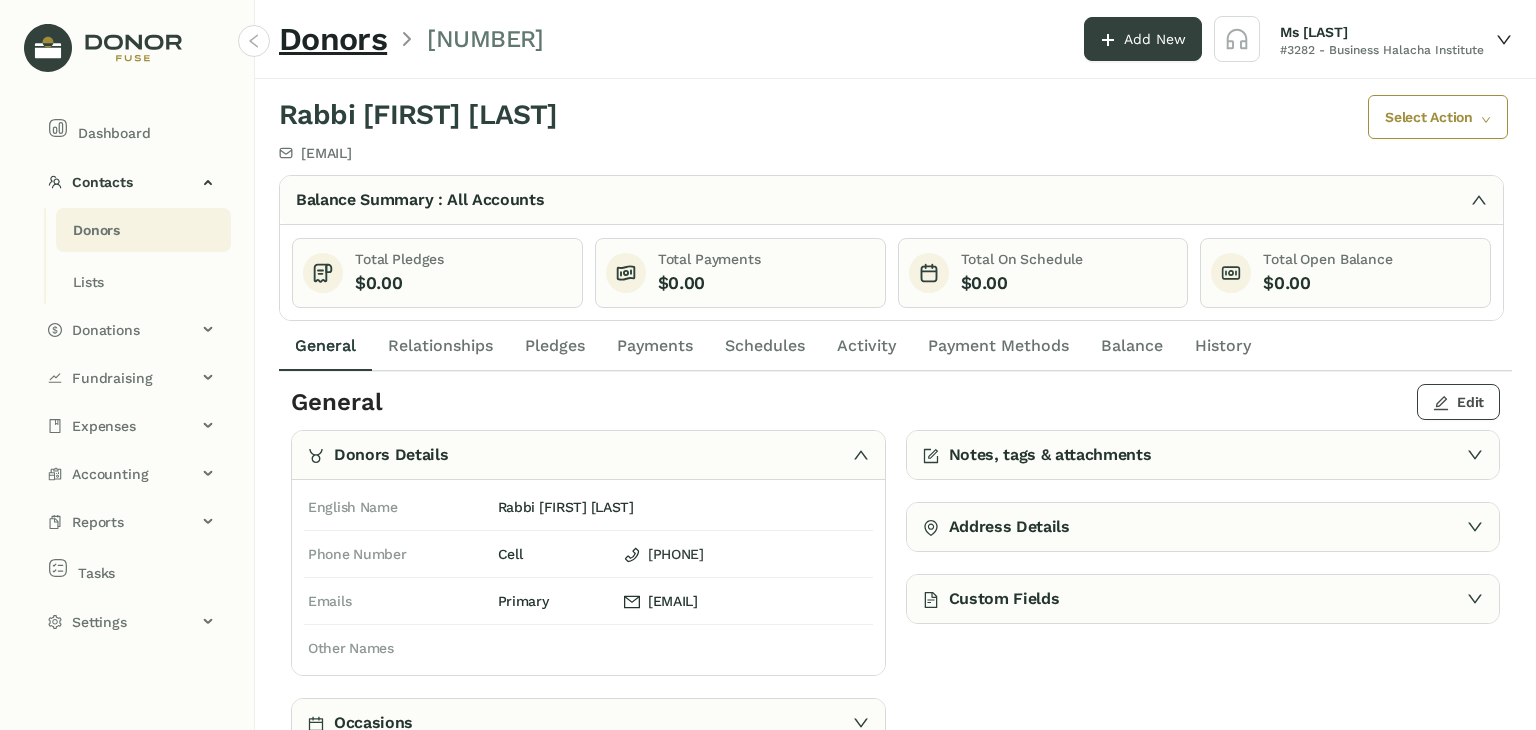 click on "Edit" at bounding box center (1470, 402) 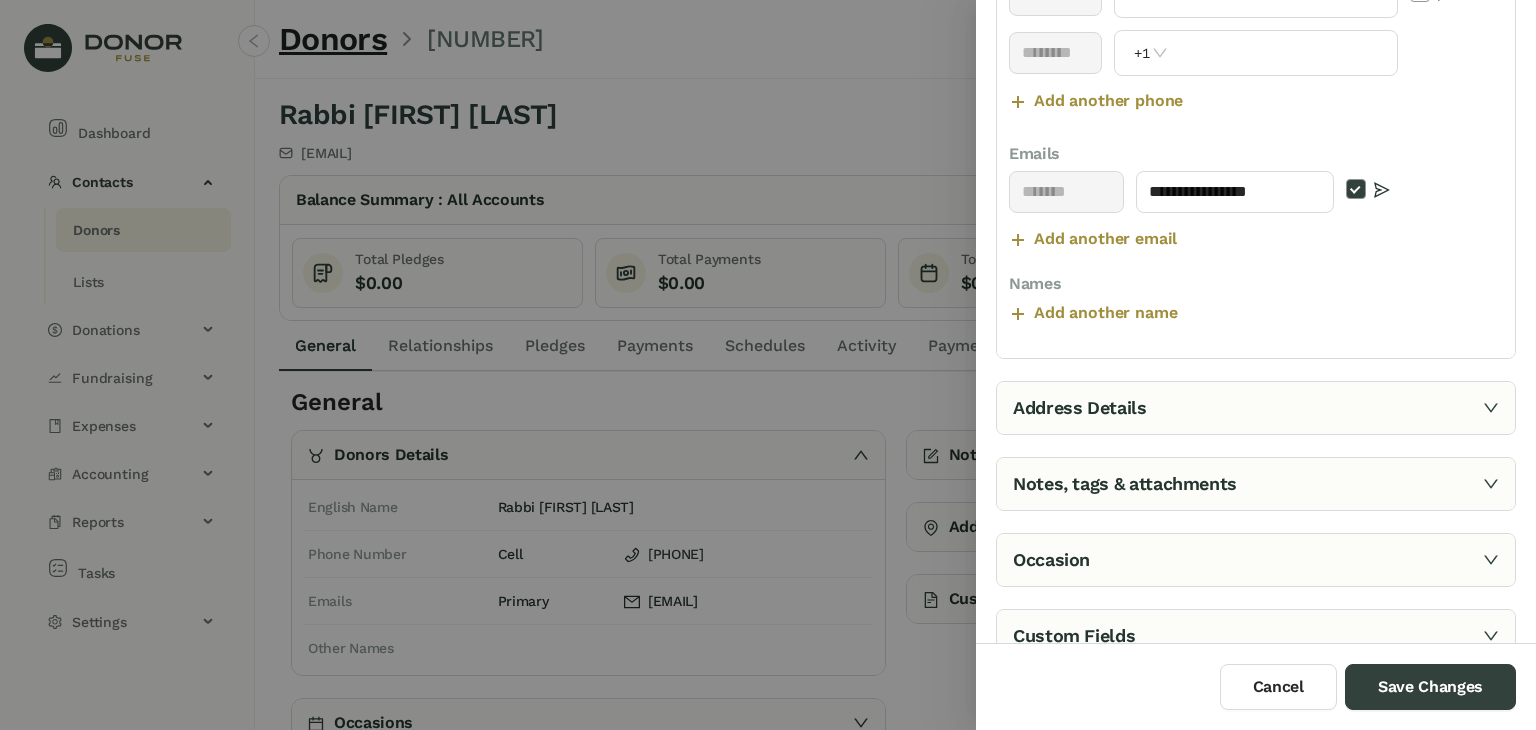 scroll, scrollTop: 495, scrollLeft: 0, axis: vertical 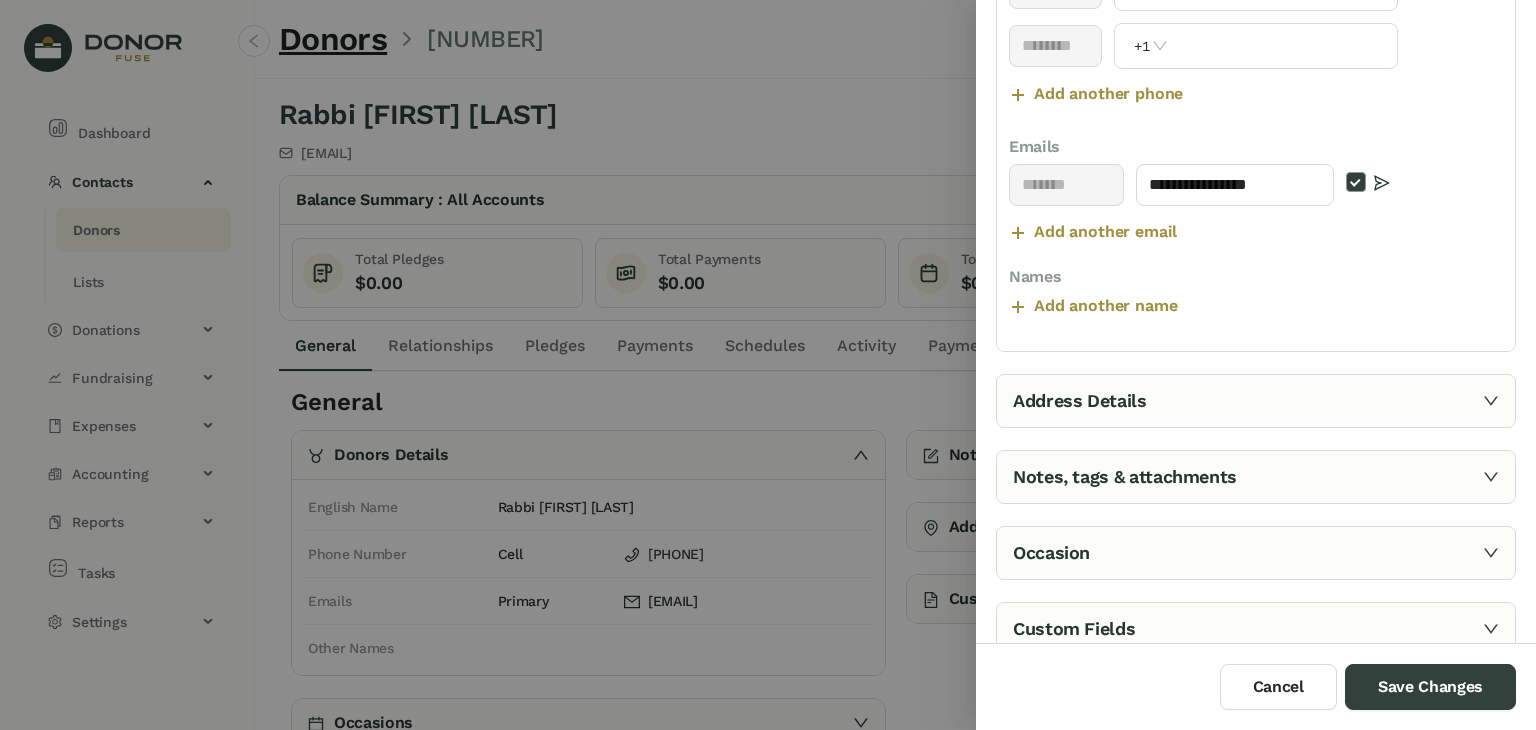 click at bounding box center (1491, 400) 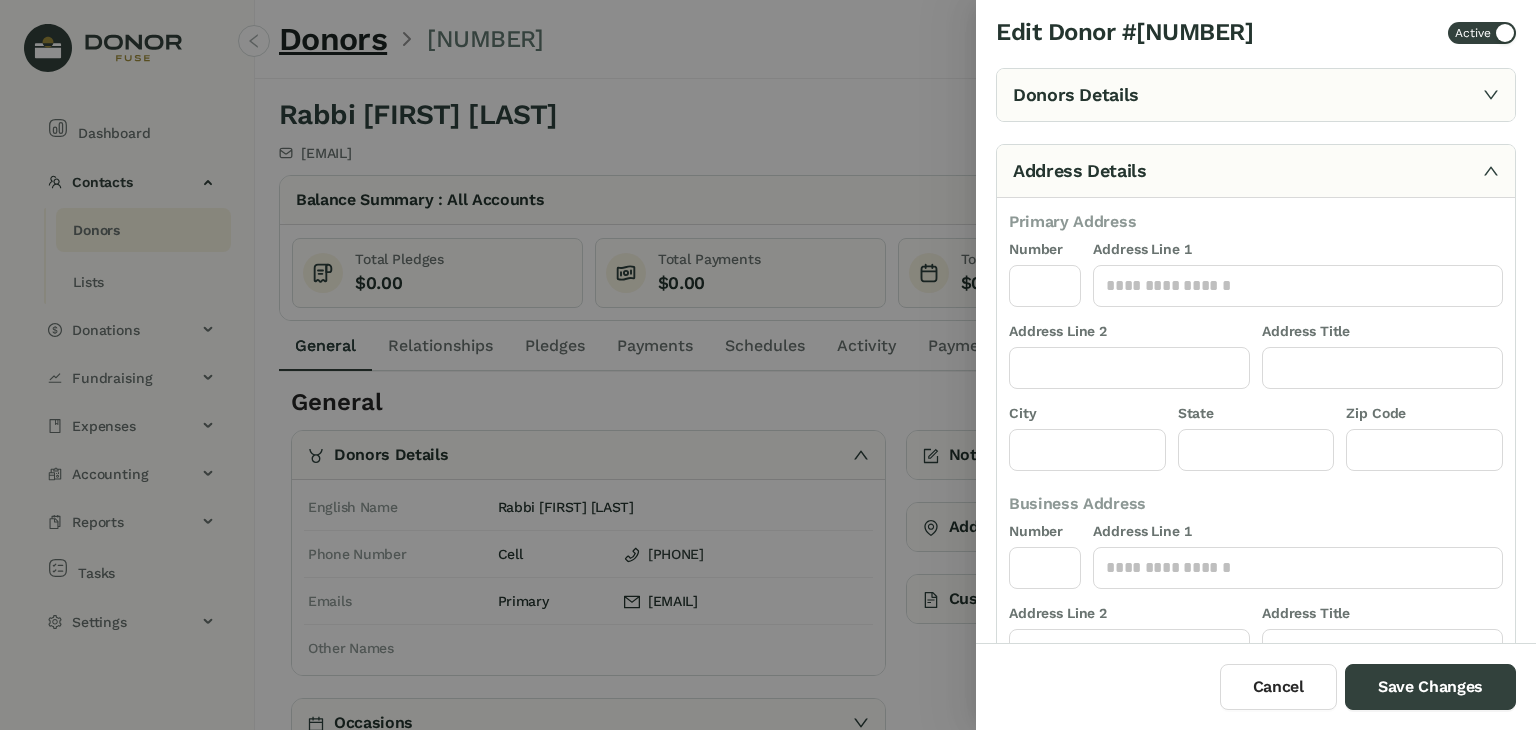 scroll, scrollTop: 0, scrollLeft: 0, axis: both 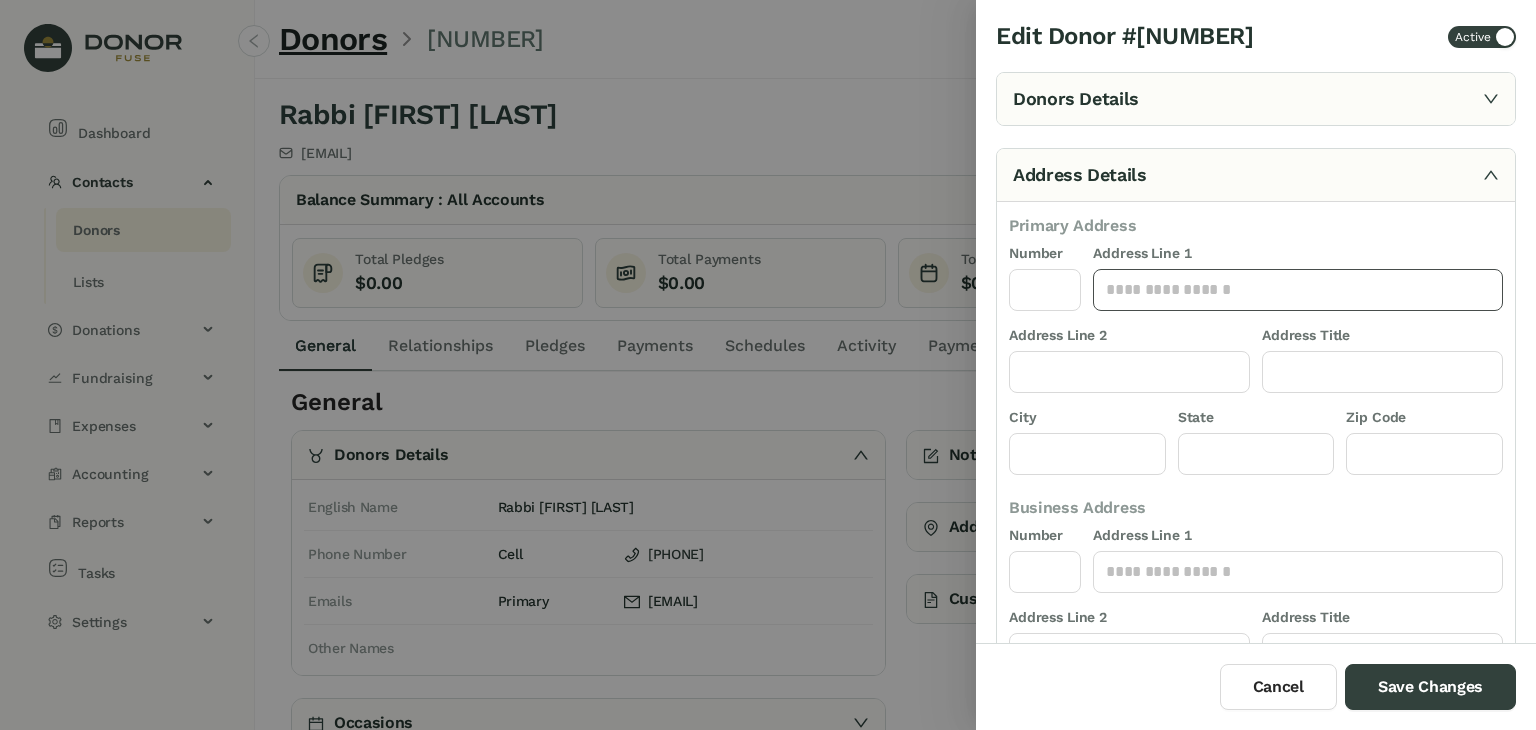 click at bounding box center (1298, 290) 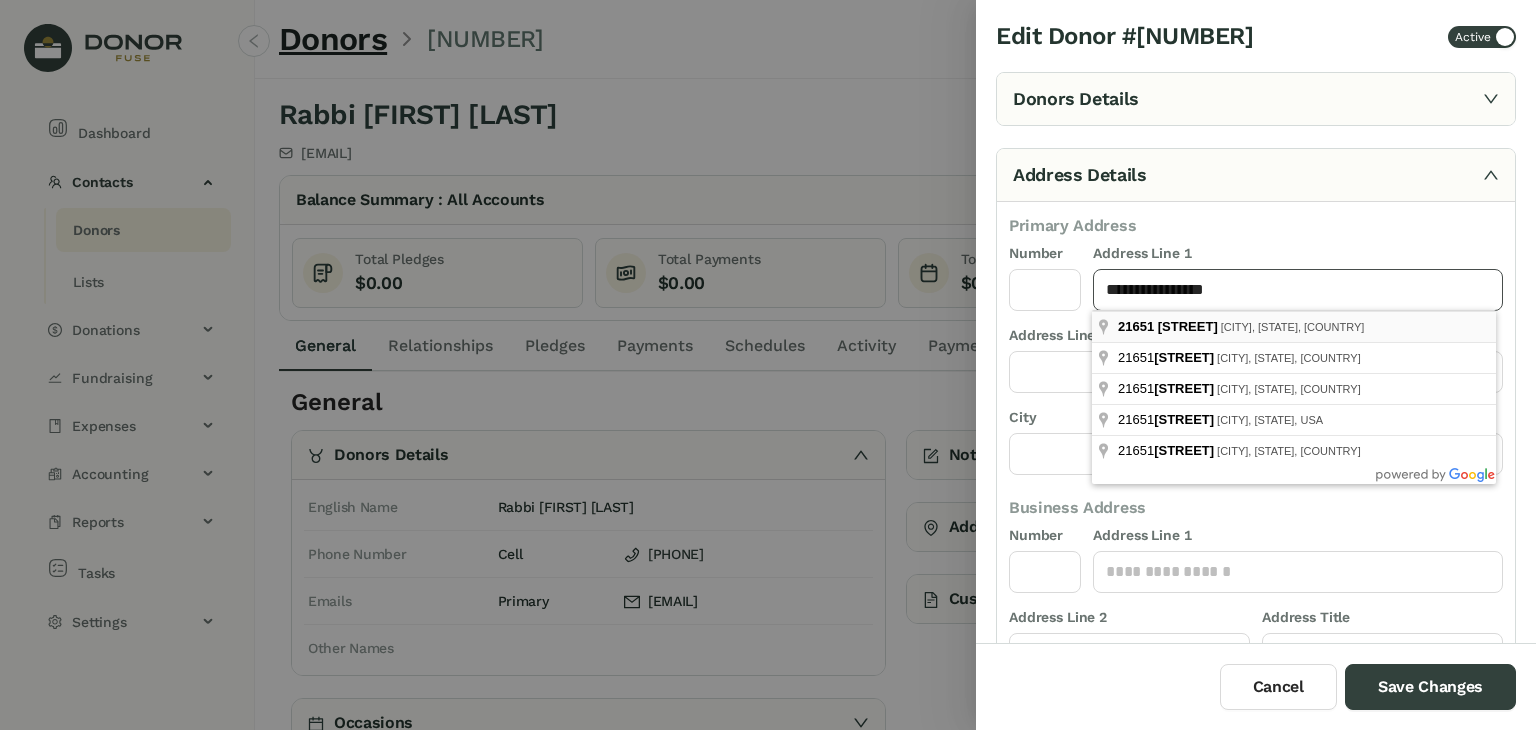 type on "**********" 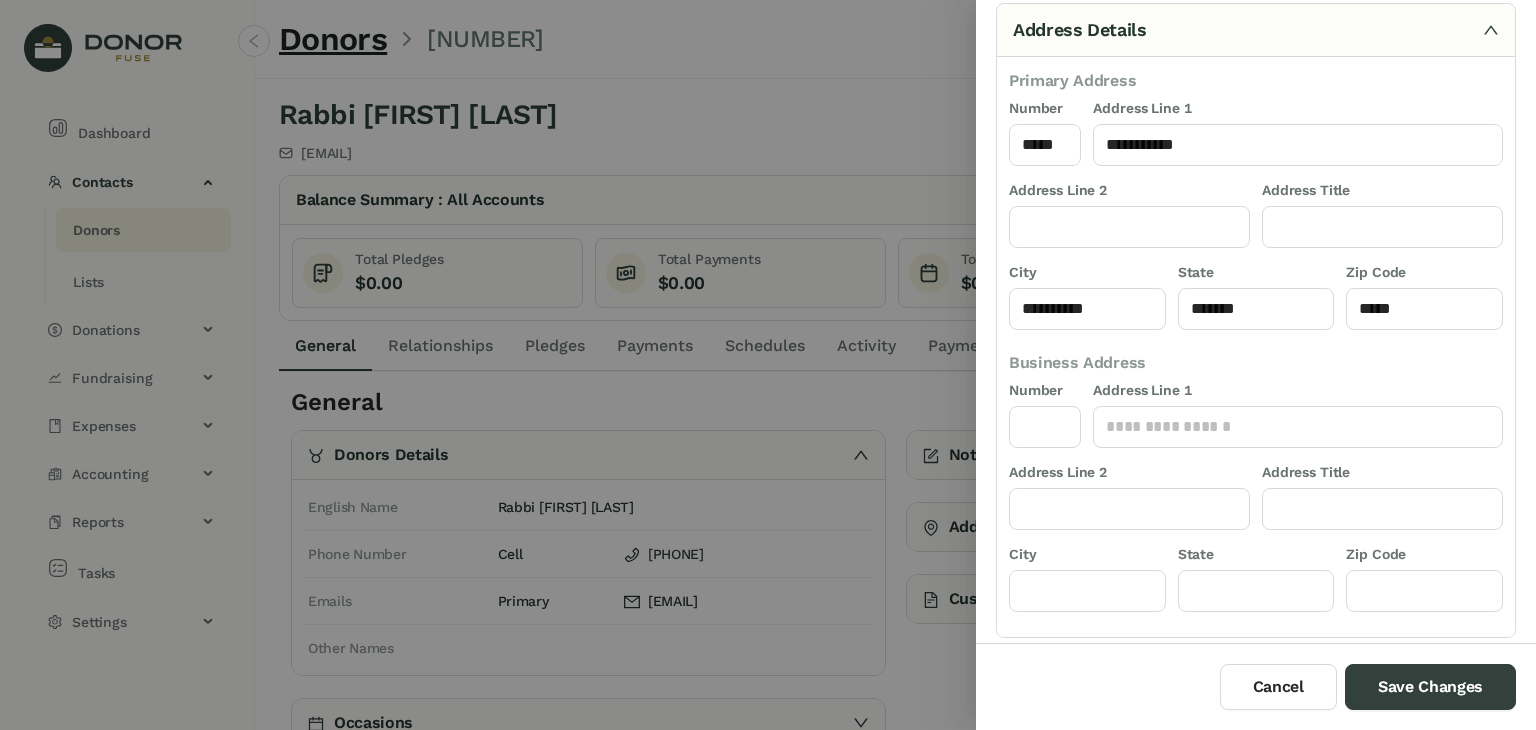 scroll, scrollTop: 0, scrollLeft: 0, axis: both 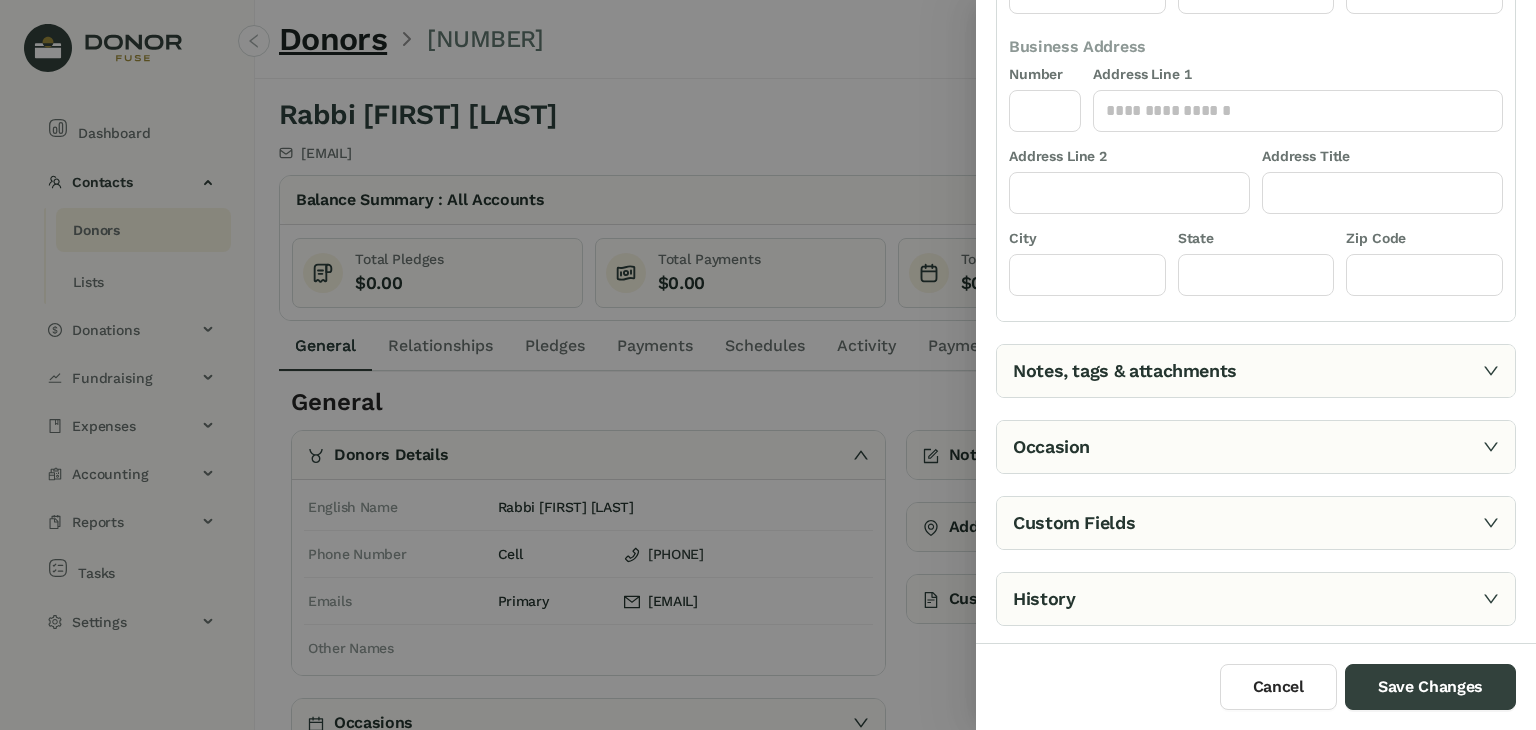 click on "Notes, tags & attachments" at bounding box center [1256, 371] 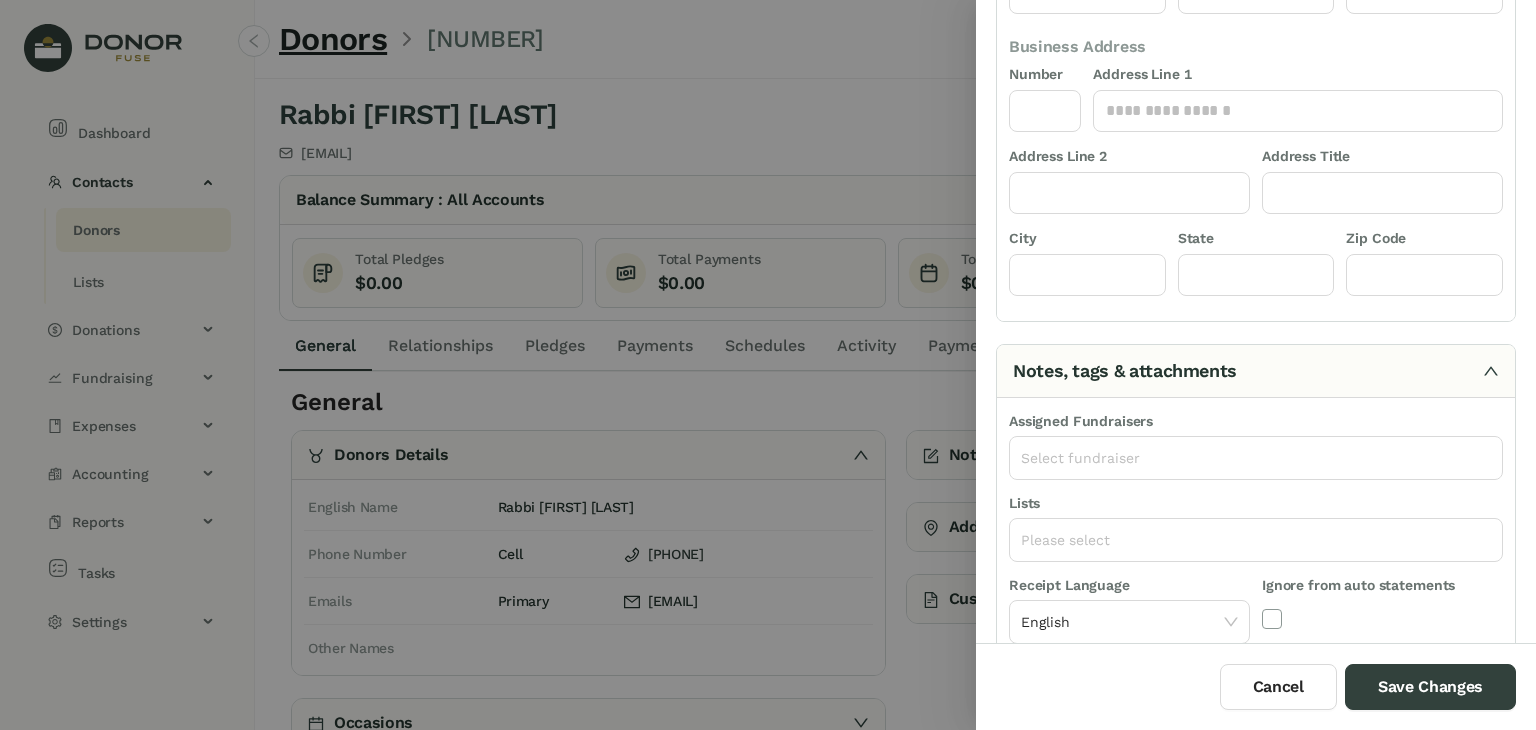 scroll, scrollTop: 256, scrollLeft: 0, axis: vertical 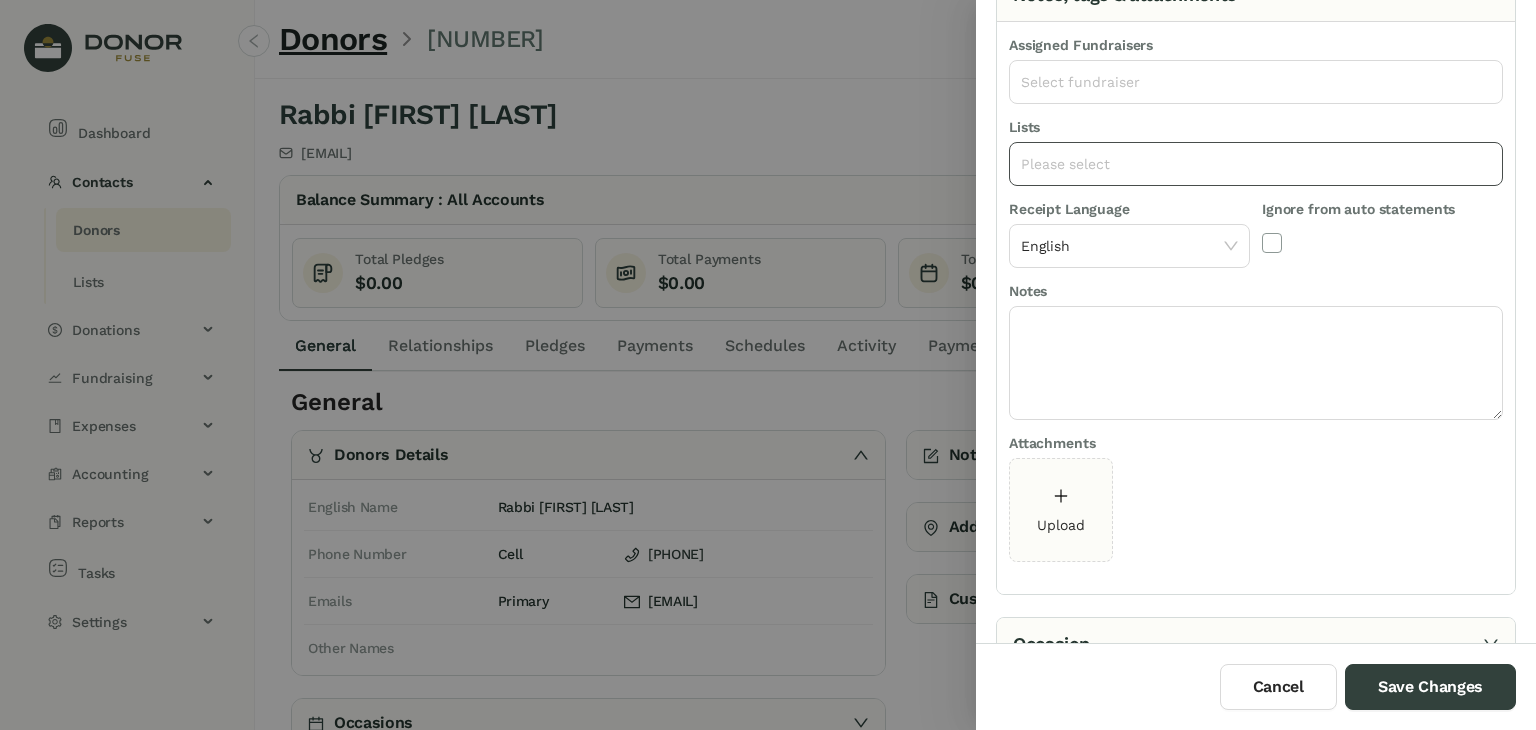 click on "Please select" at bounding box center [1256, 164] 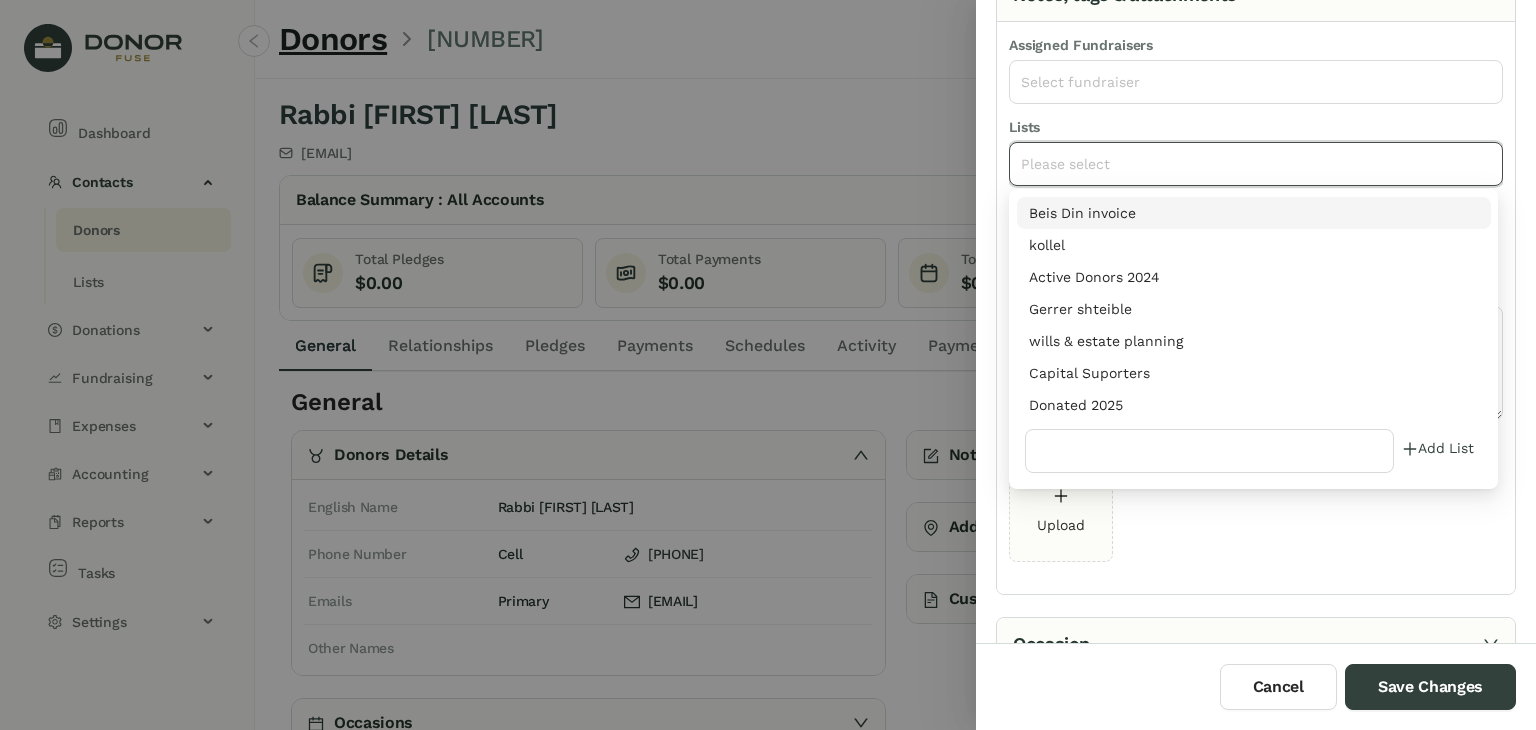 click on "Donated 2025" at bounding box center [1254, 213] 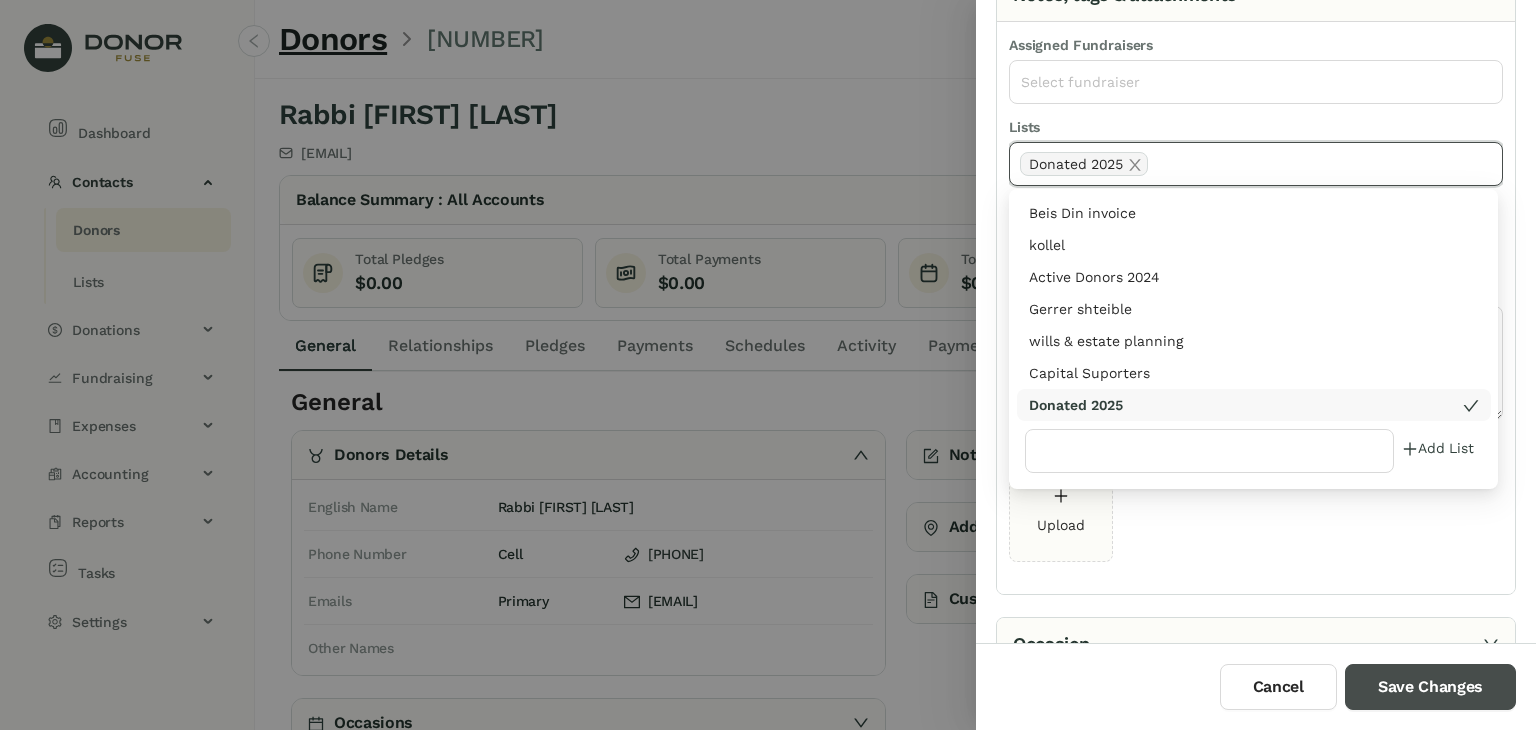click on "Save Changes" at bounding box center (1430, 687) 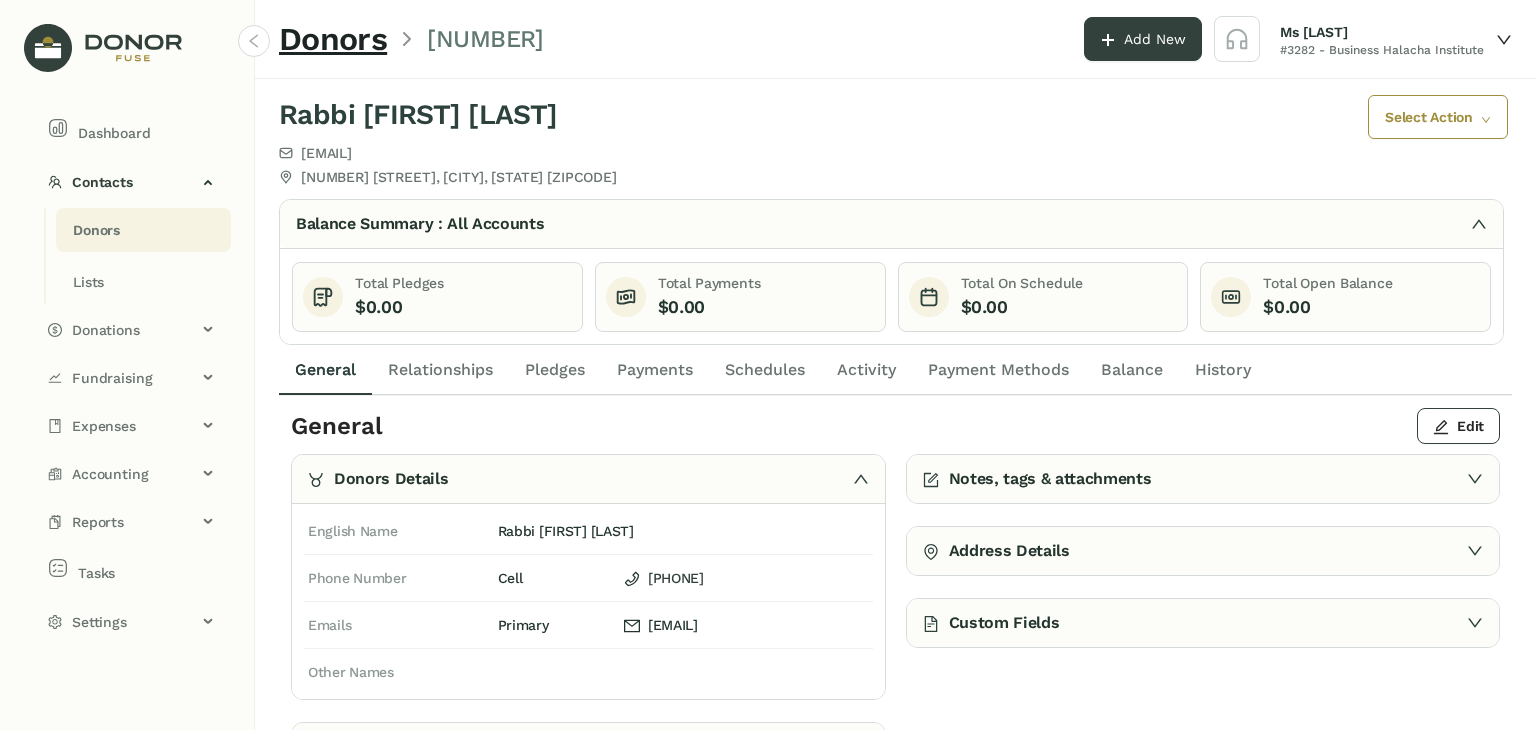 click on "Payments" at bounding box center [655, 370] 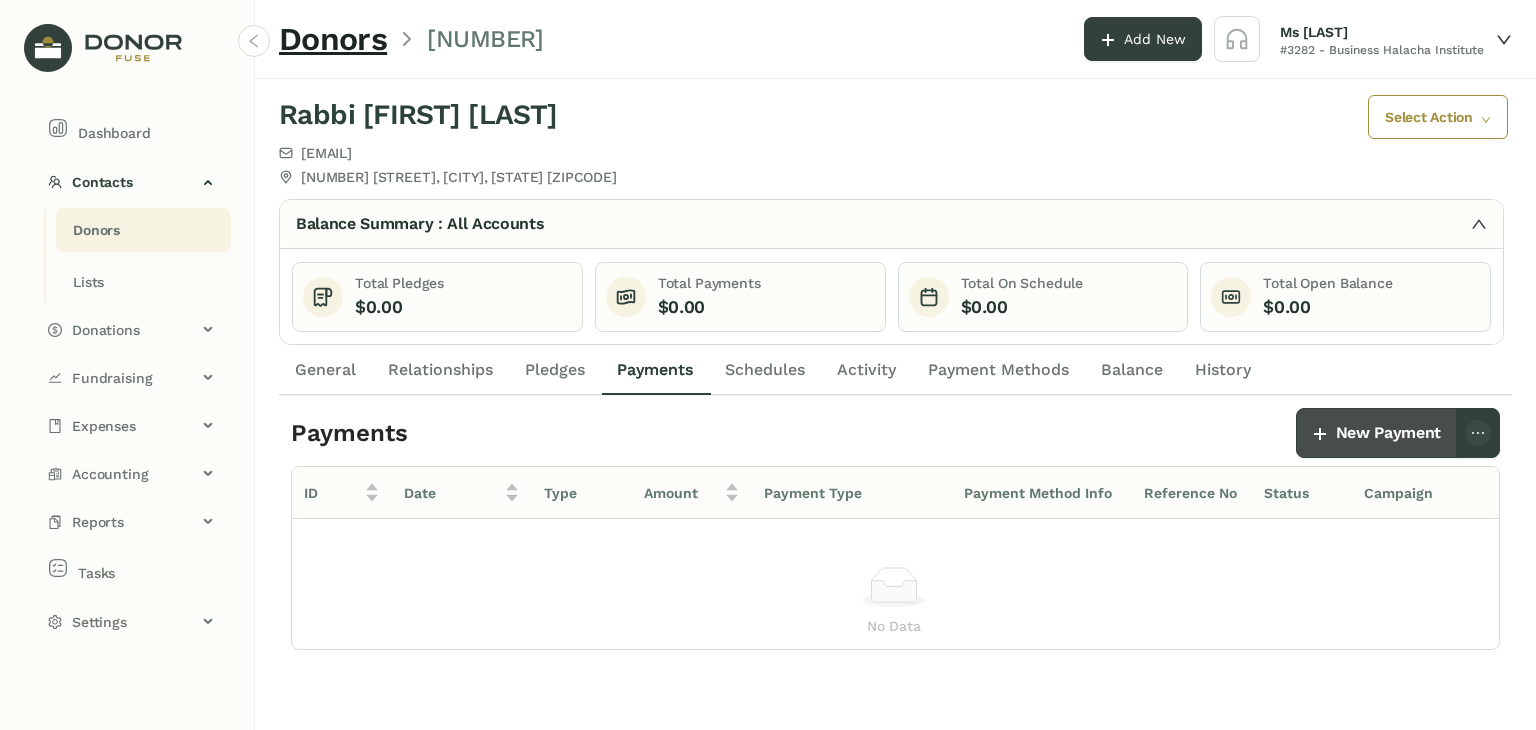 click on "New Payment" at bounding box center (1388, 433) 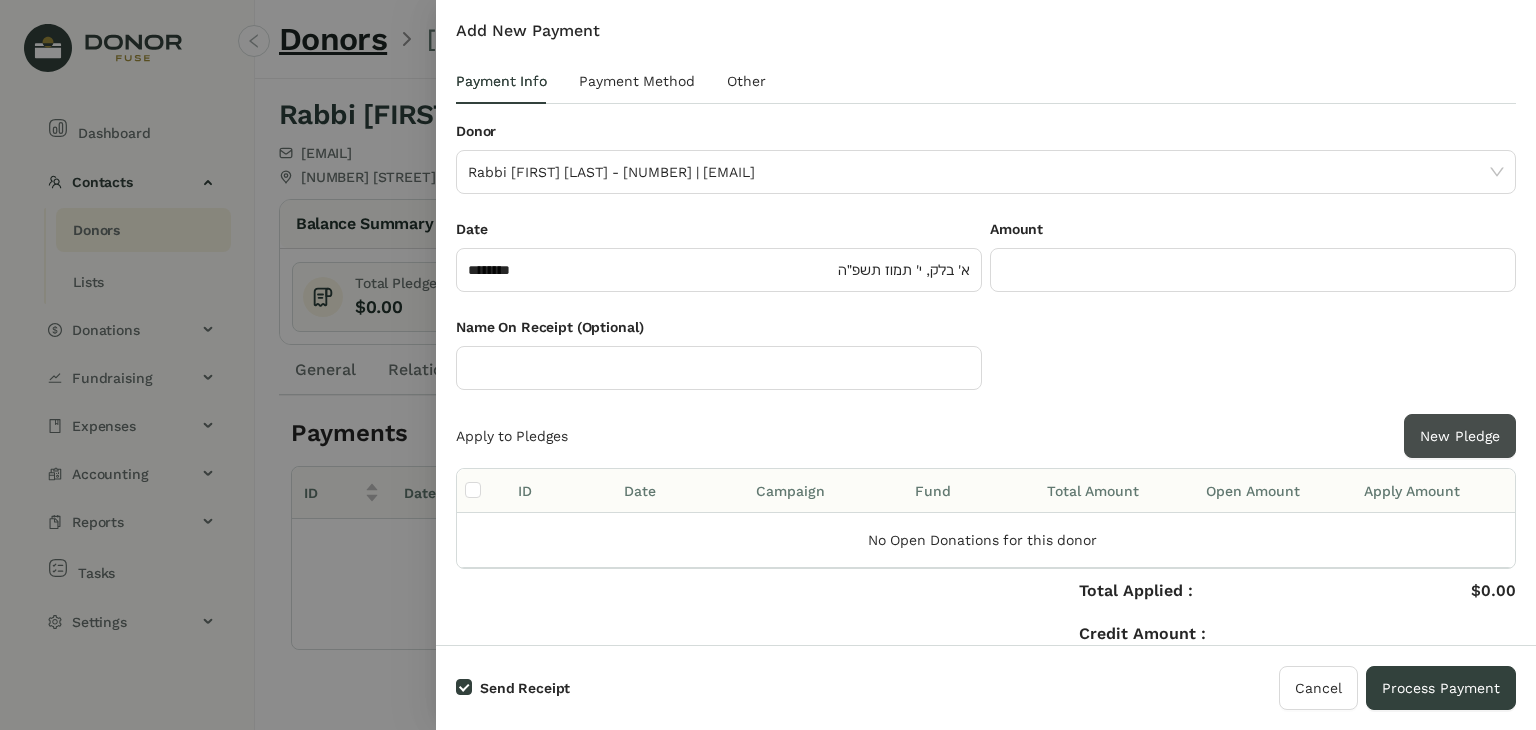 click on "New Pledge" at bounding box center (1460, 436) 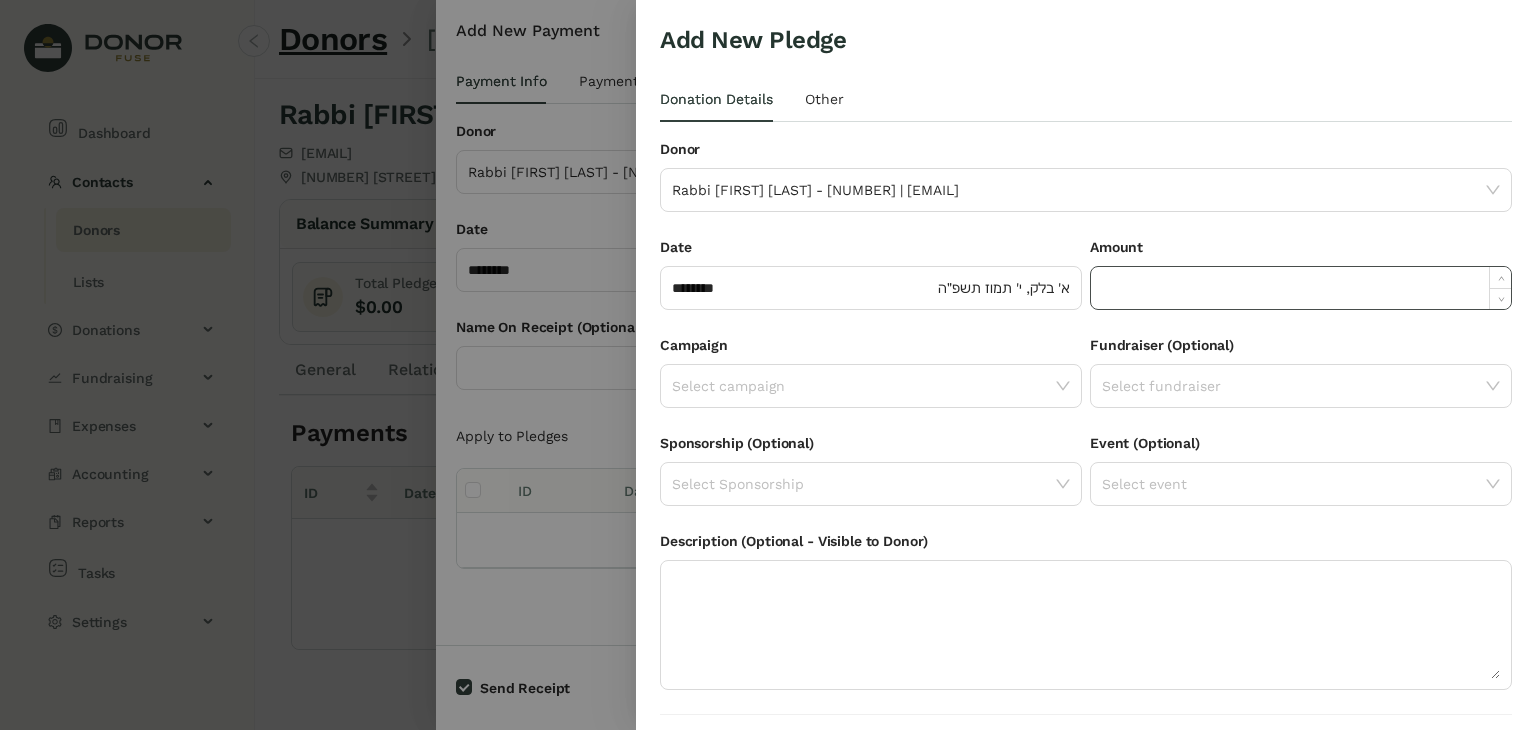click at bounding box center [1301, 288] 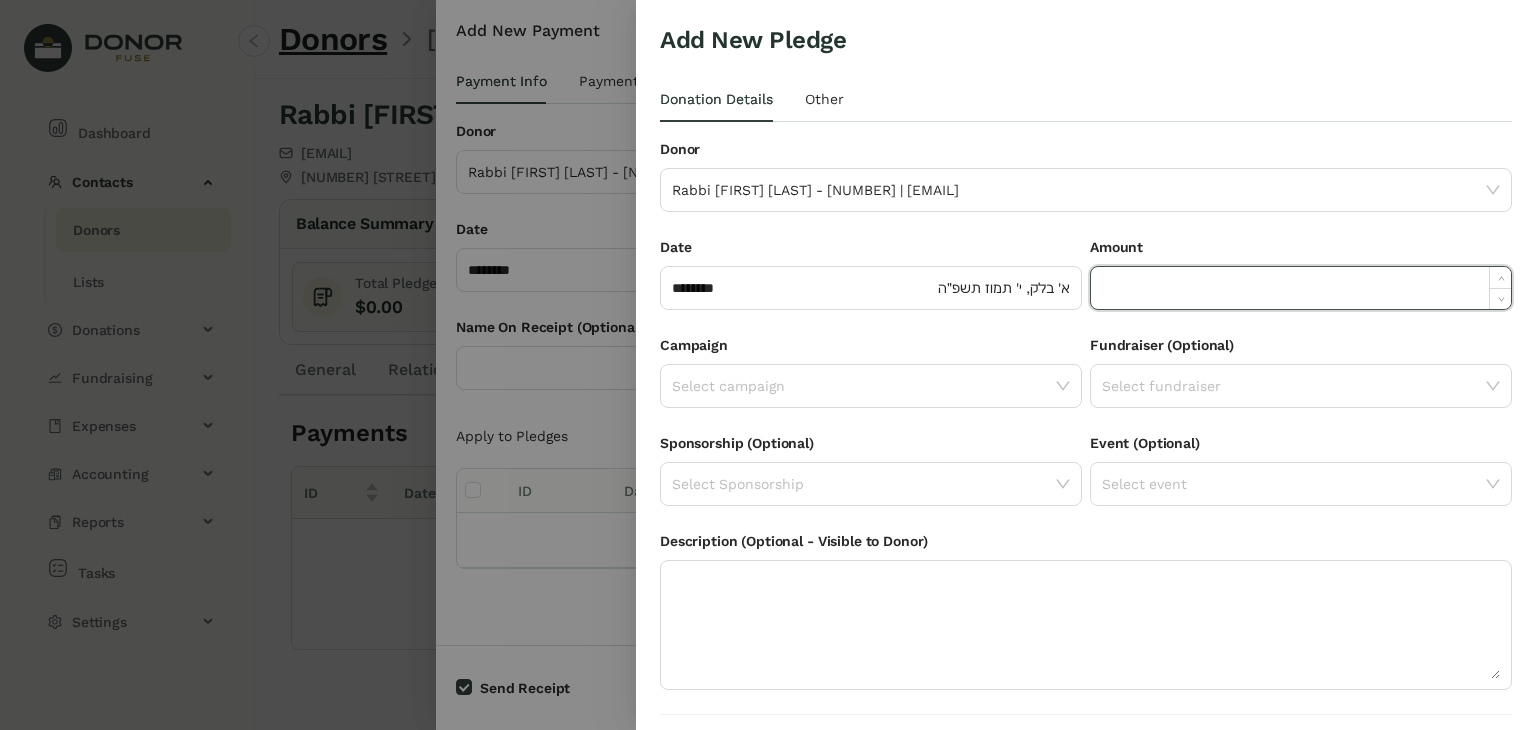 paste on "******" 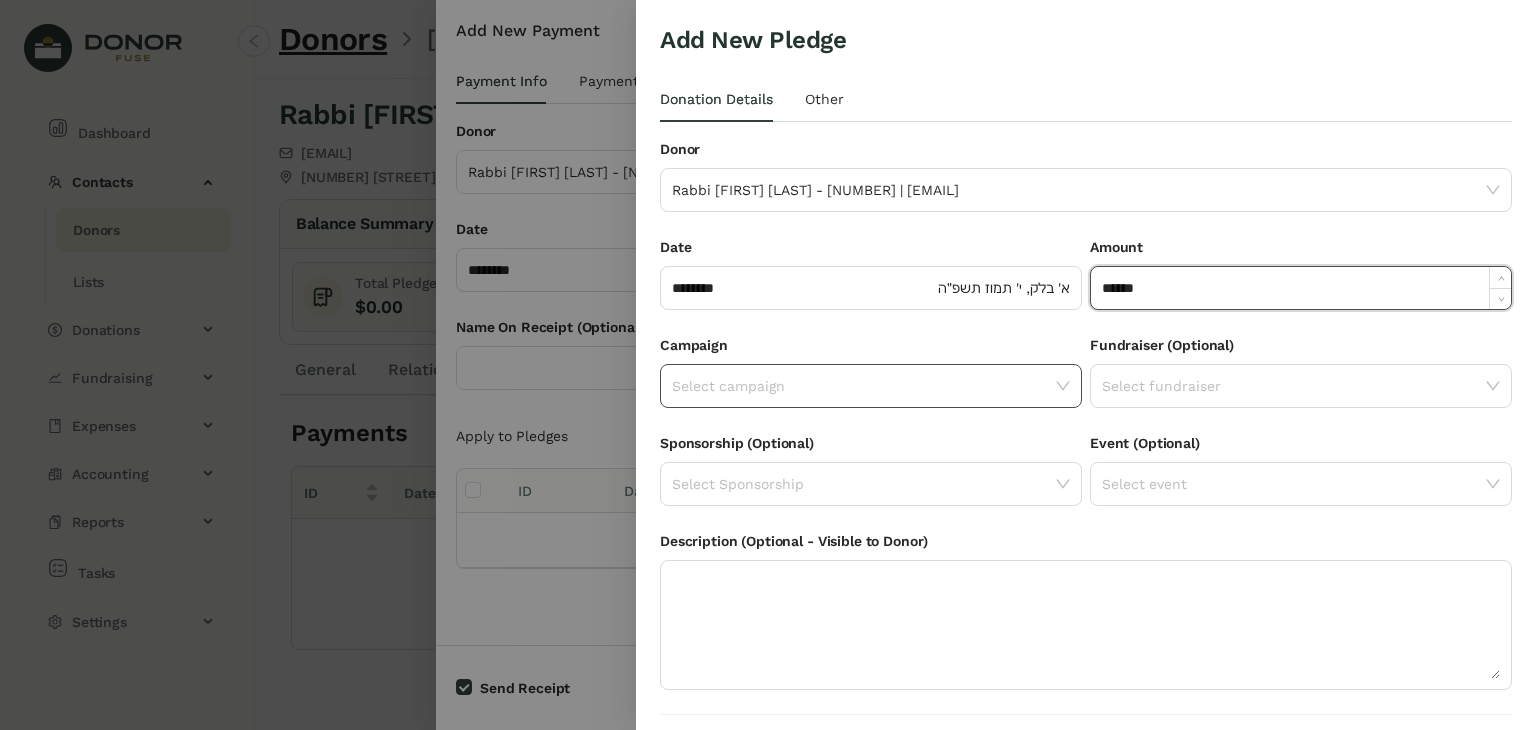type on "******" 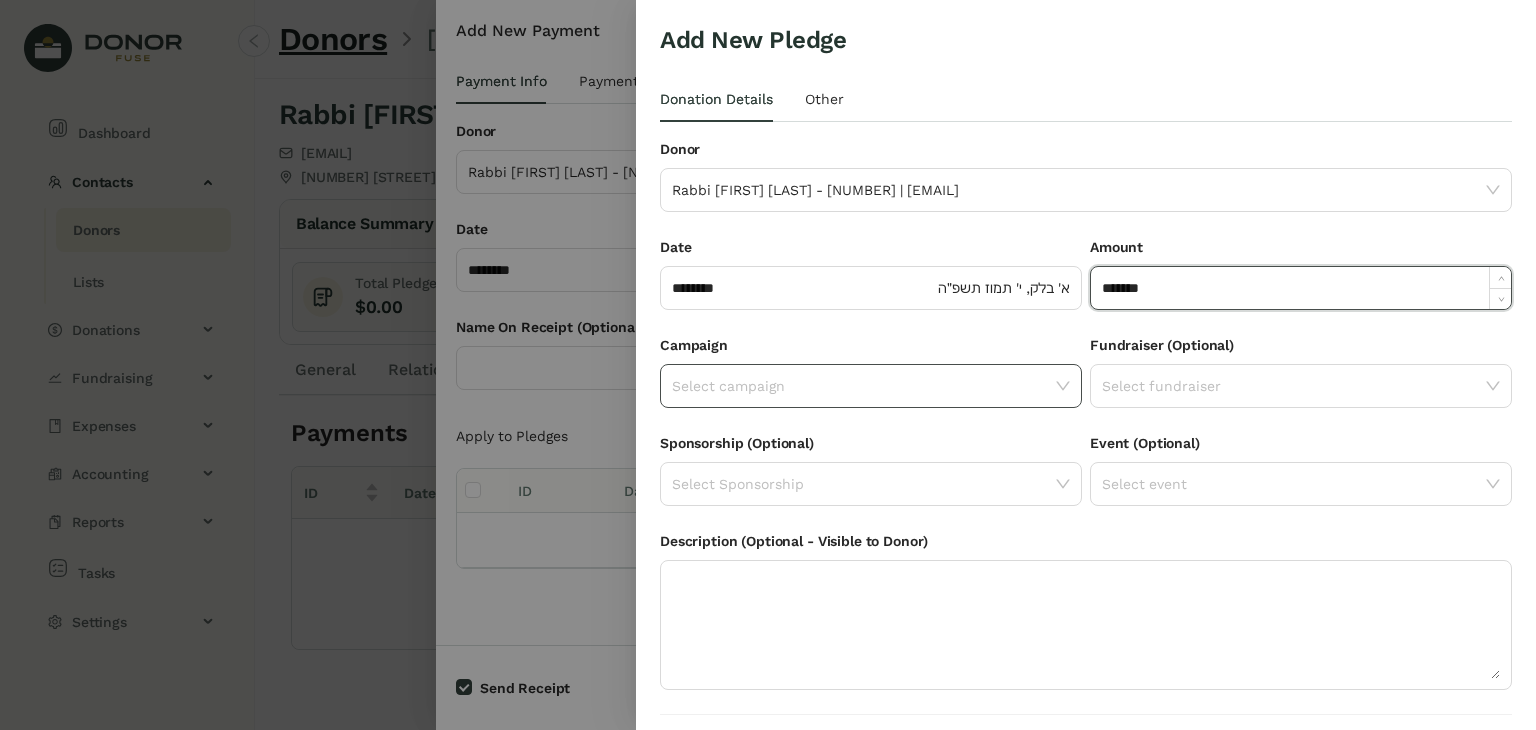 click at bounding box center [864, 386] 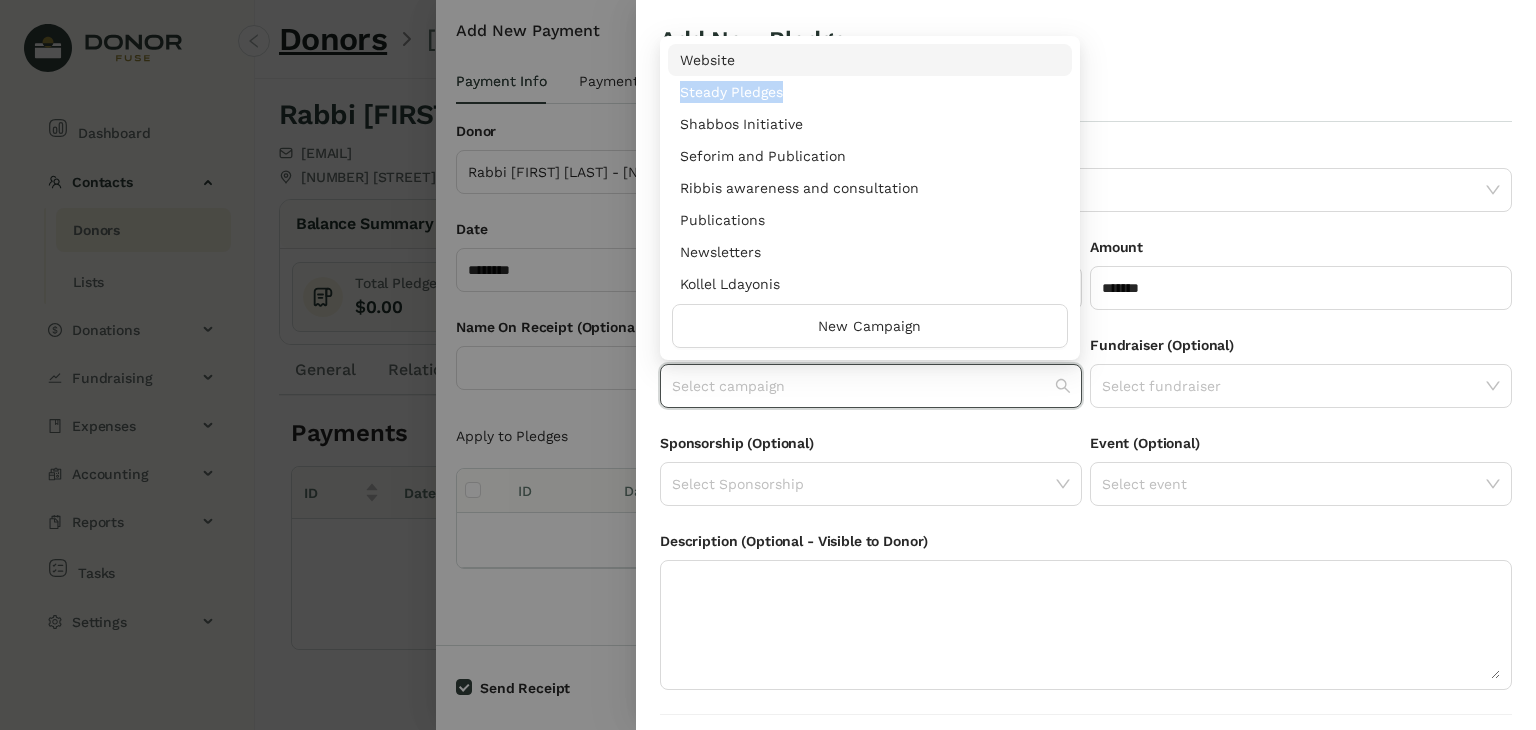 click on "Website Steady Pledges Shabbos Initiative Seforim and Publication Ribbis awareness and consultation Publications Newsletters Kollel Ldayonis Kimcha DePischa" at bounding box center [870, 188] 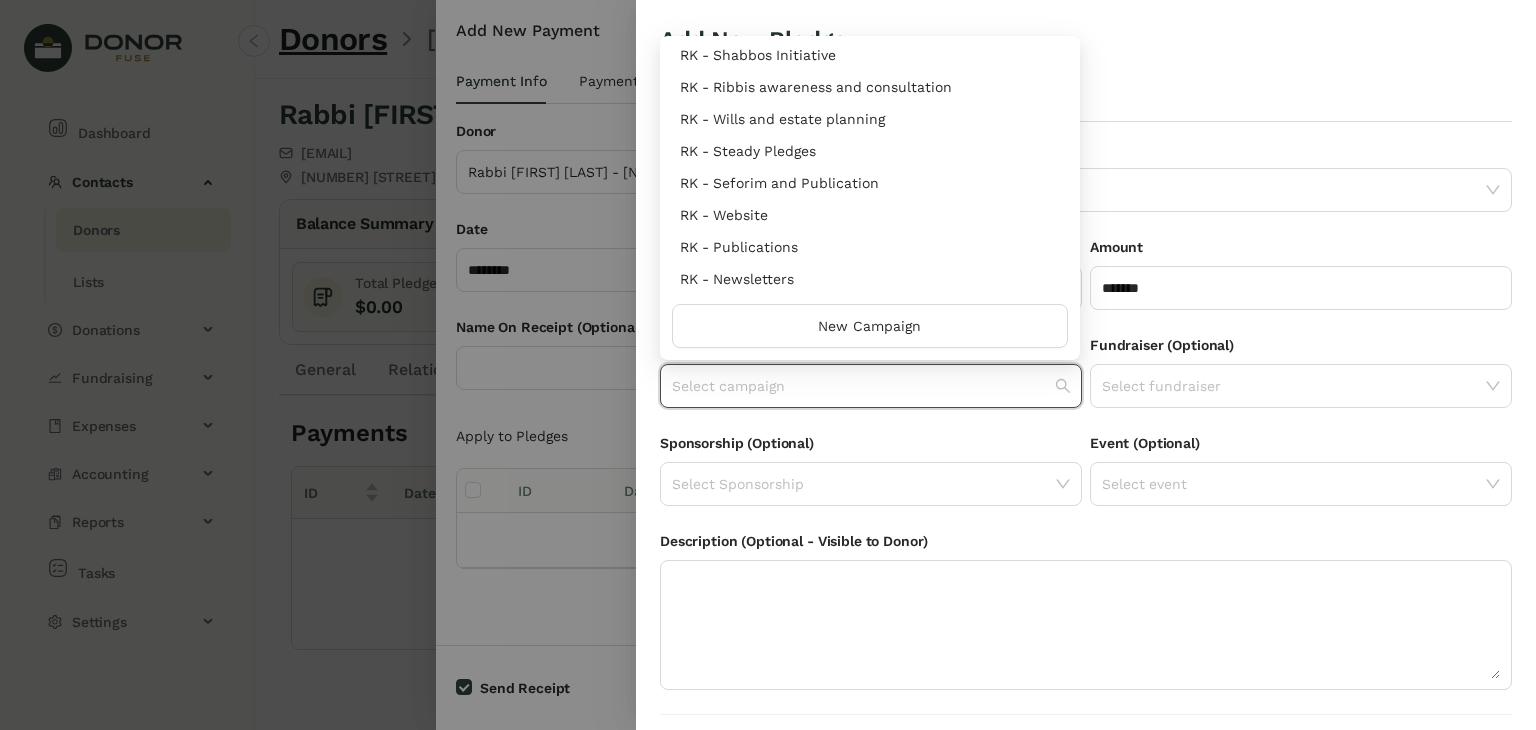 scroll, scrollTop: 960, scrollLeft: 0, axis: vertical 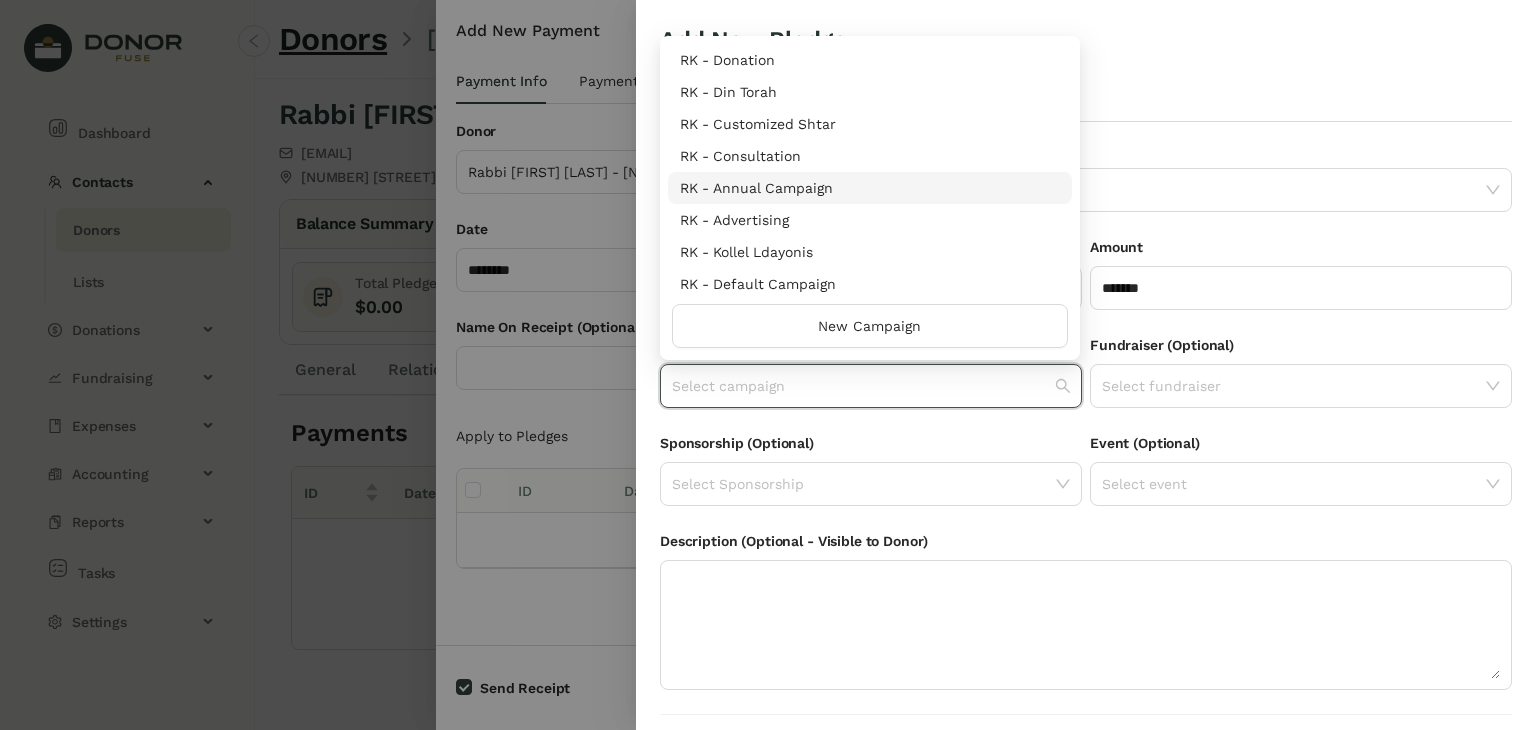 click on "RK - Annual Campaign" at bounding box center (870, 188) 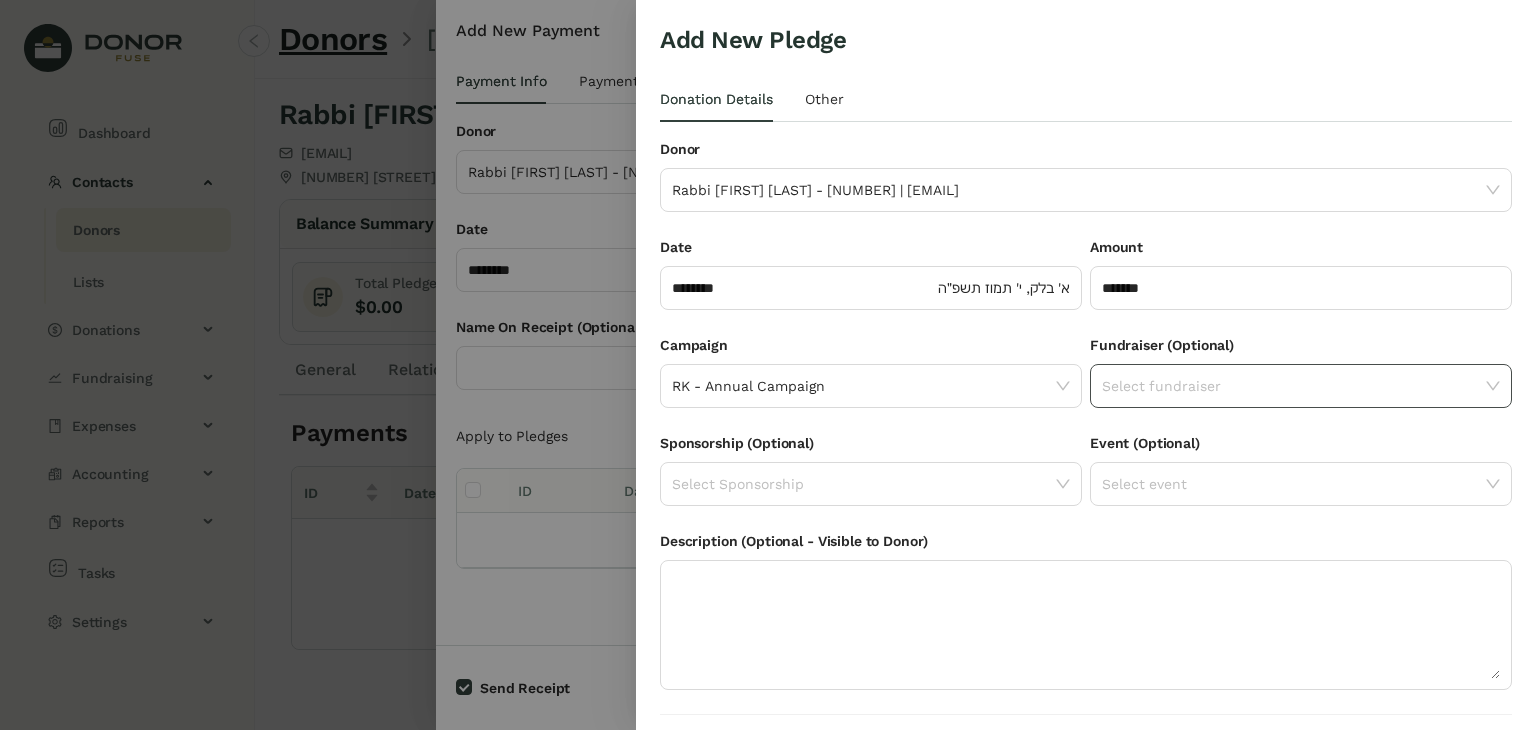 click at bounding box center [1493, 386] 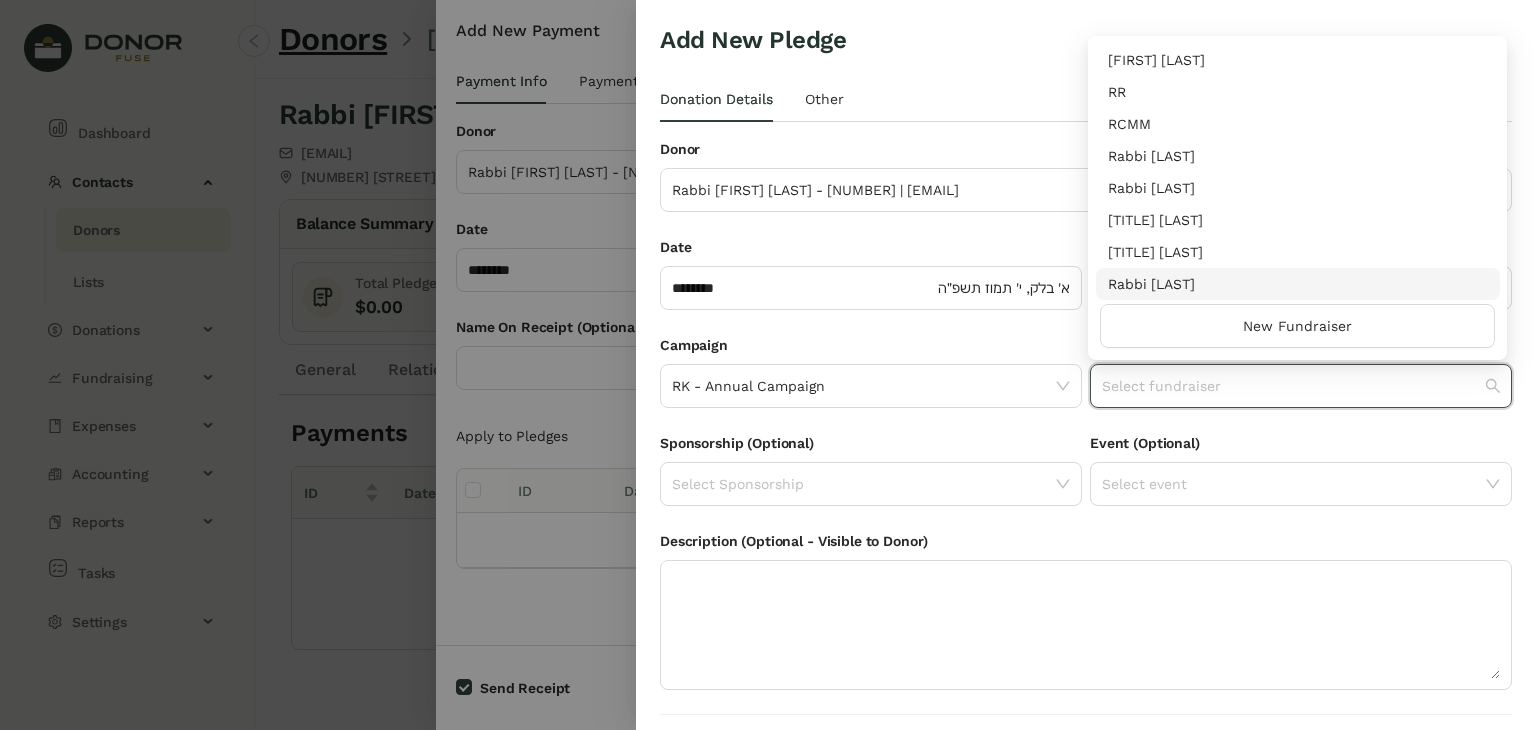scroll, scrollTop: 54, scrollLeft: 0, axis: vertical 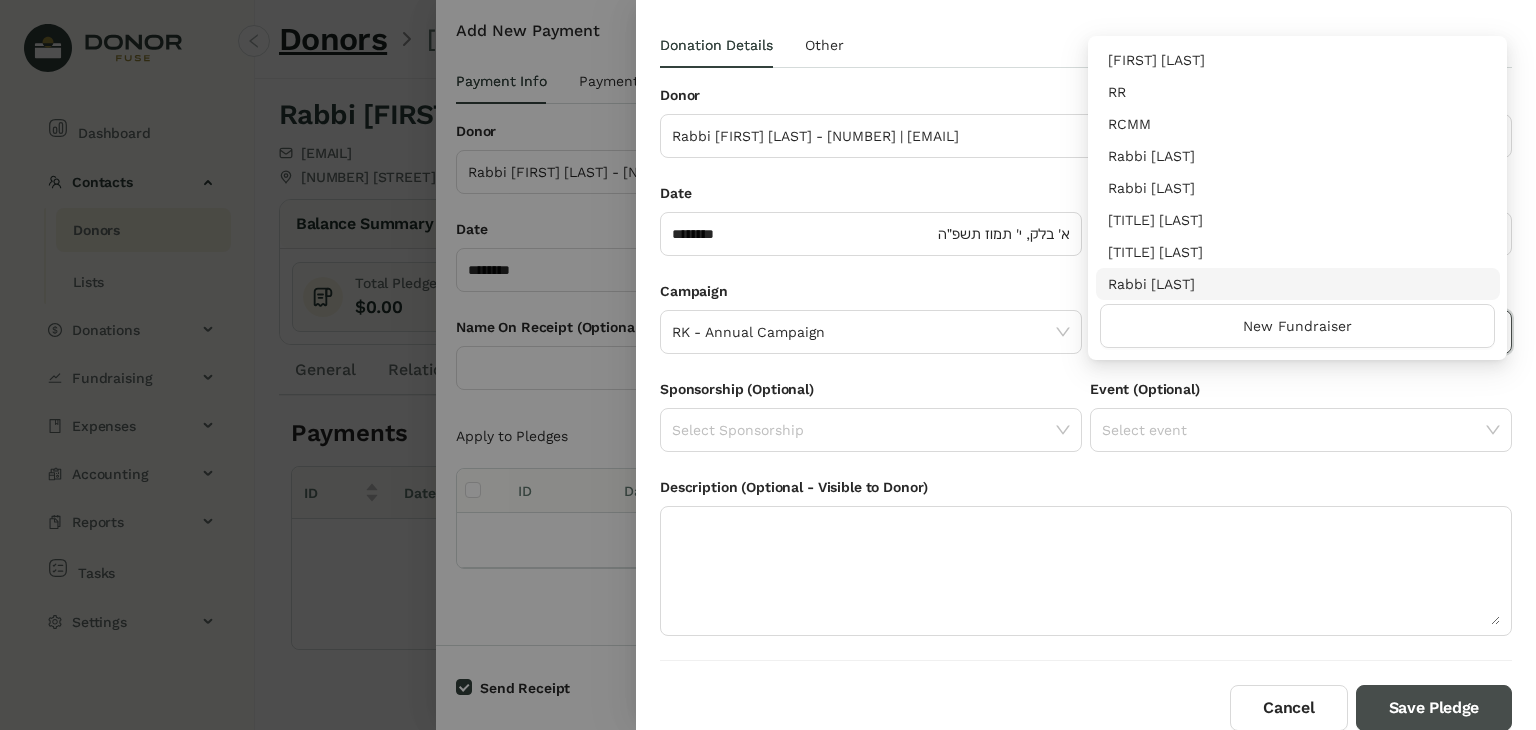 click on "Save Pledge" at bounding box center (1434, 708) 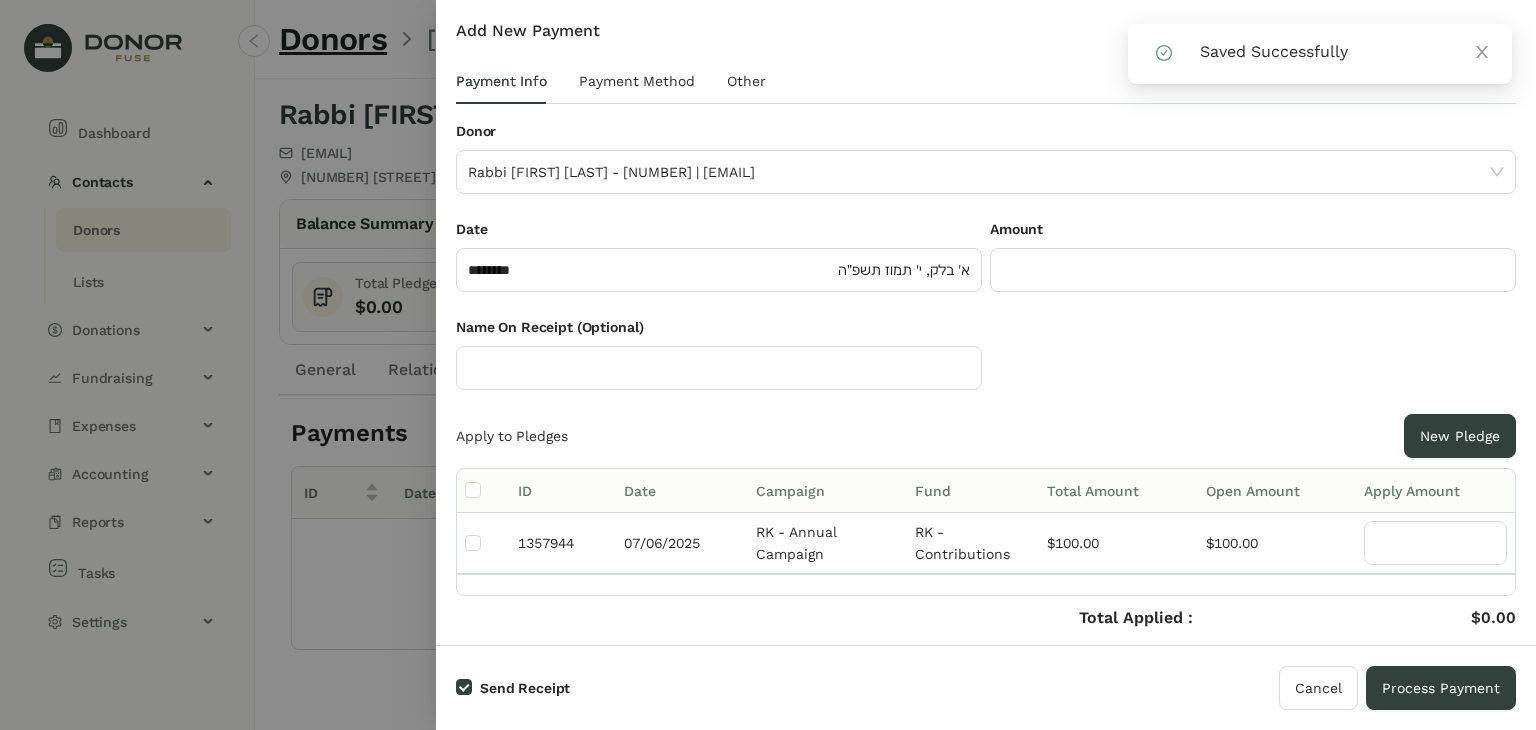 click on "Amount" at bounding box center [986, 135] 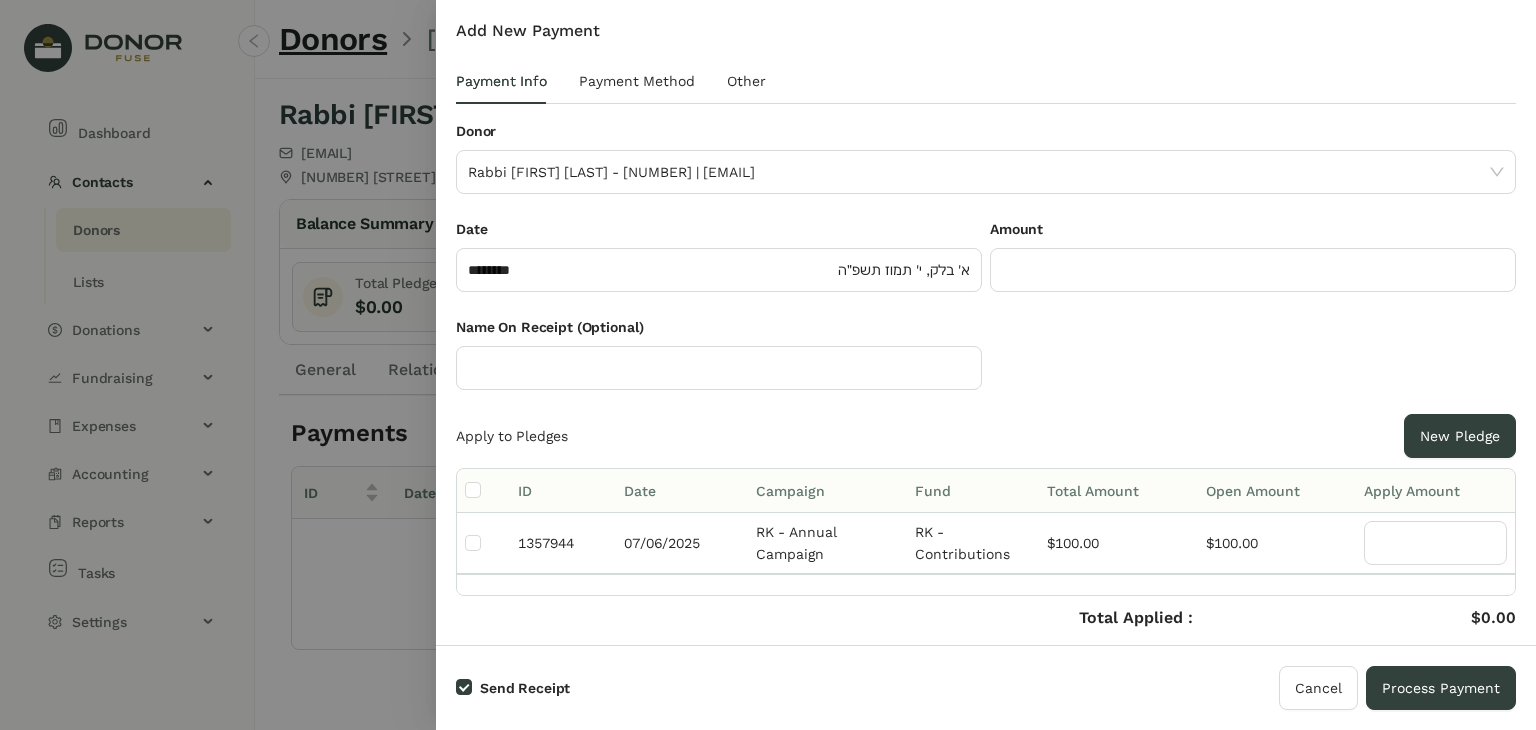 click on "Amount" at bounding box center [1253, 267] 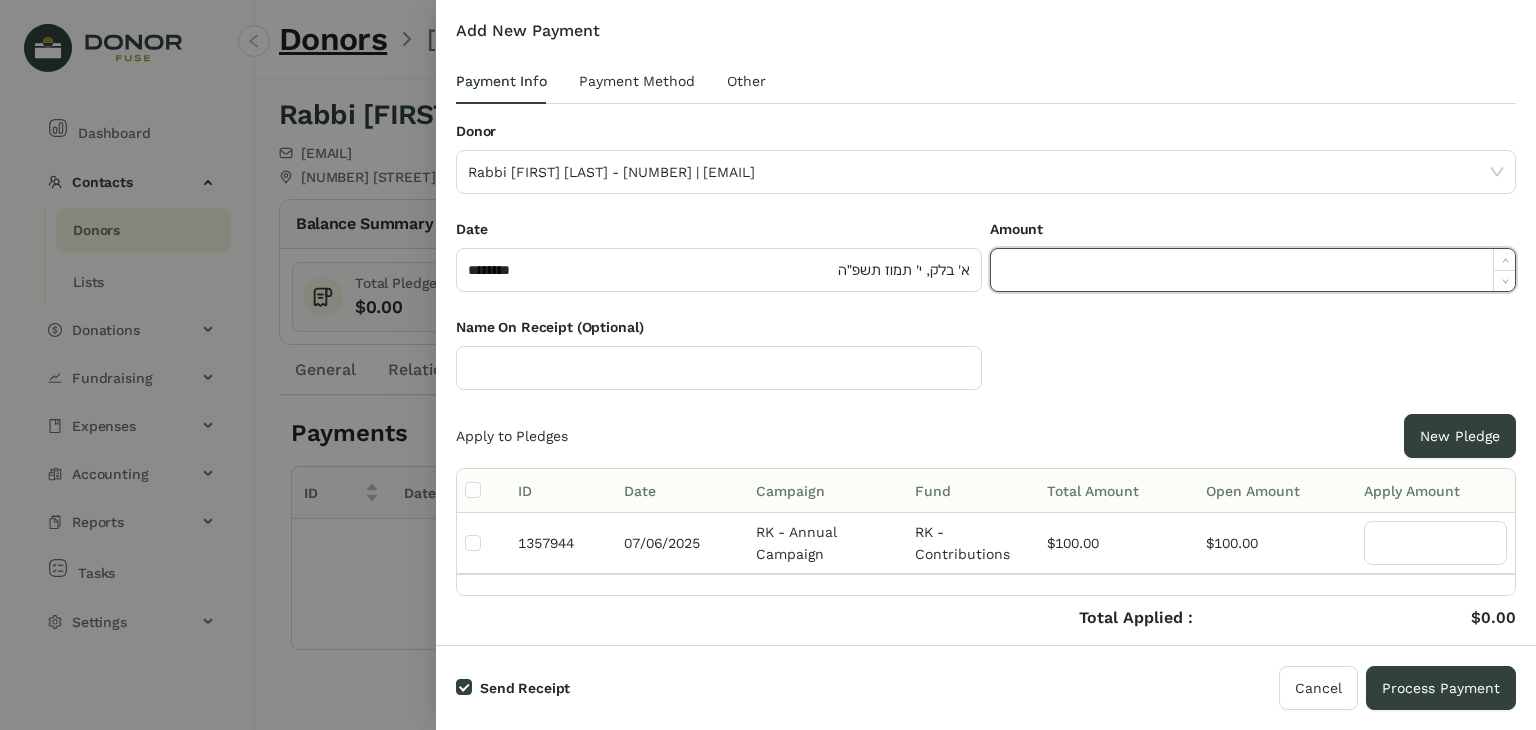 click at bounding box center (1253, 270) 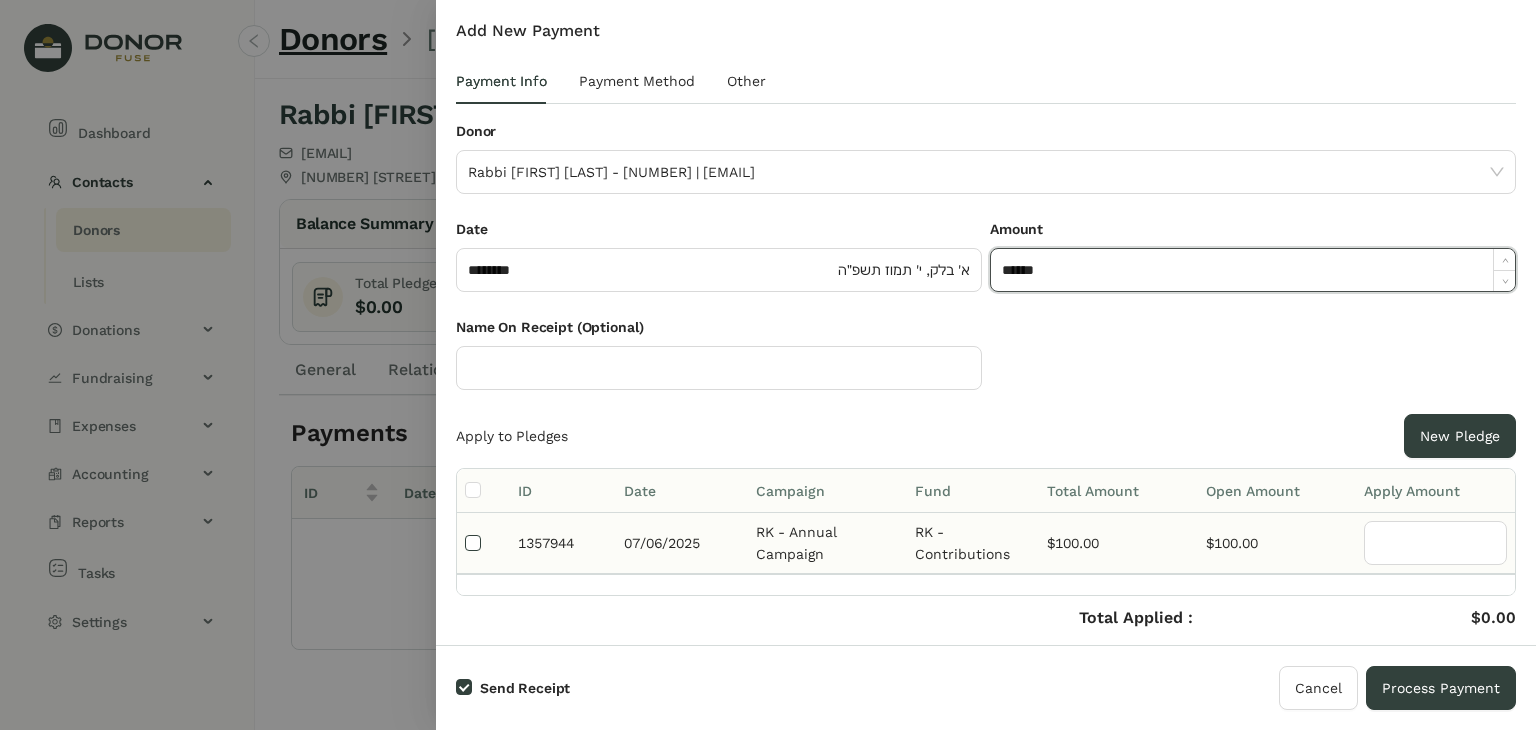 type on "******" 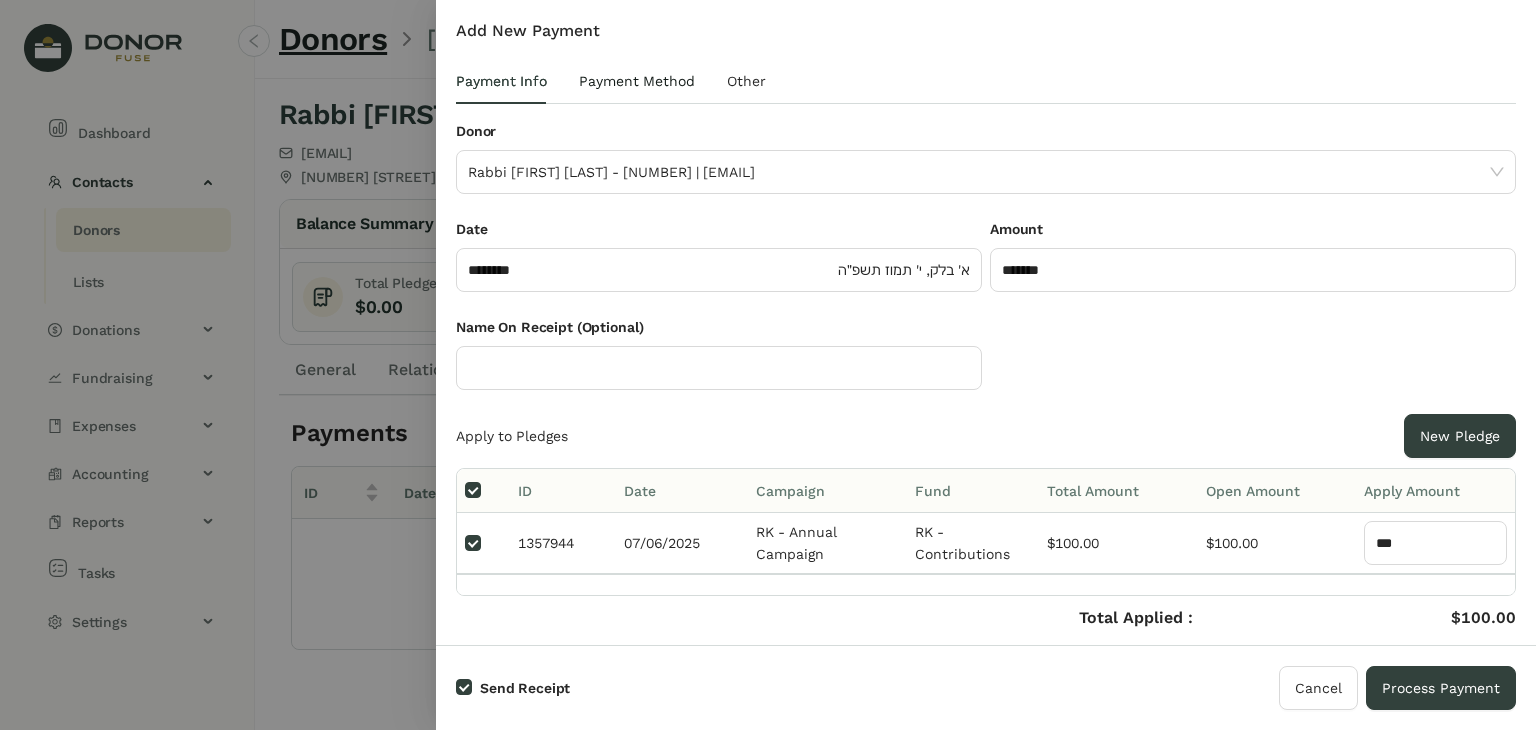 click on "Payment Method" at bounding box center (637, 81) 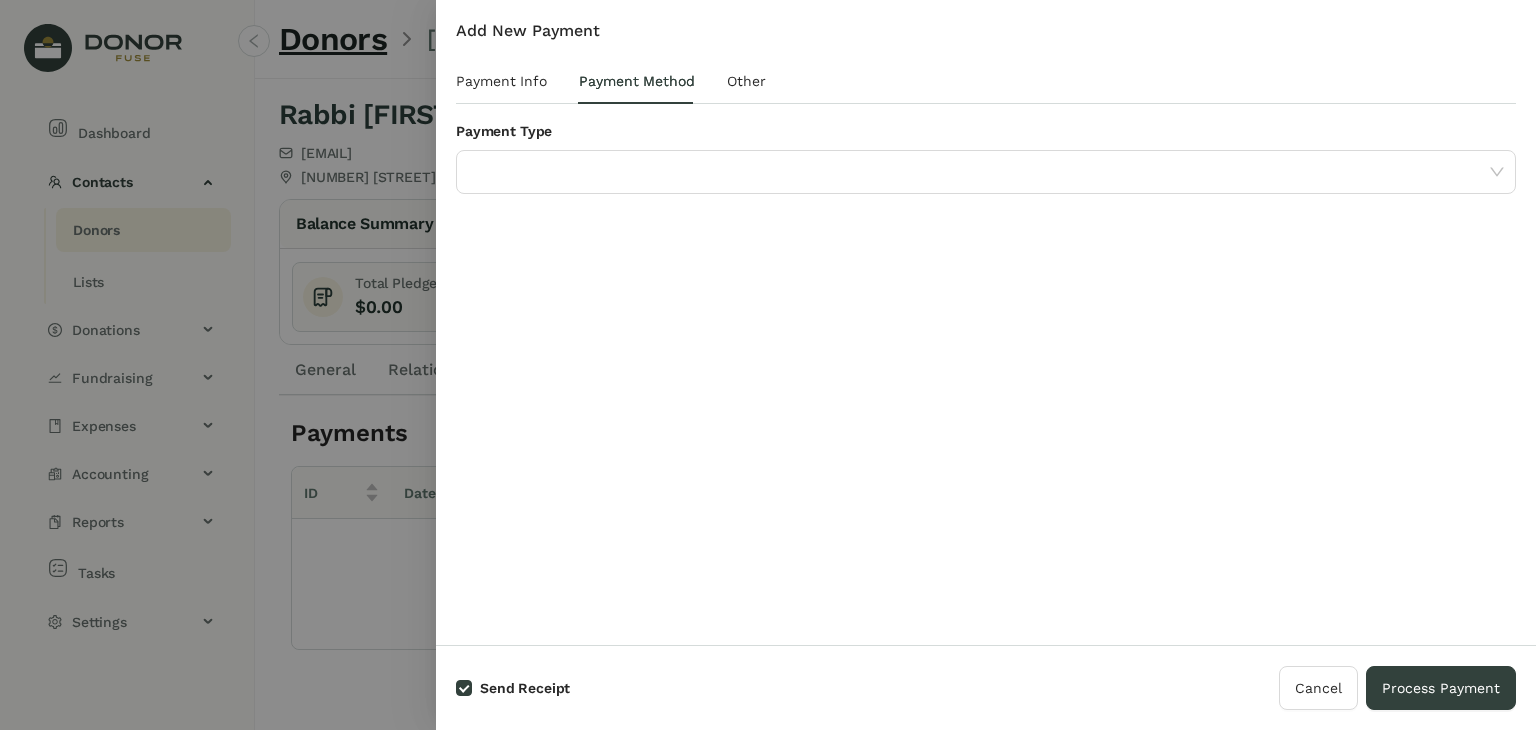 click on "Payment Type" at bounding box center (986, 135) 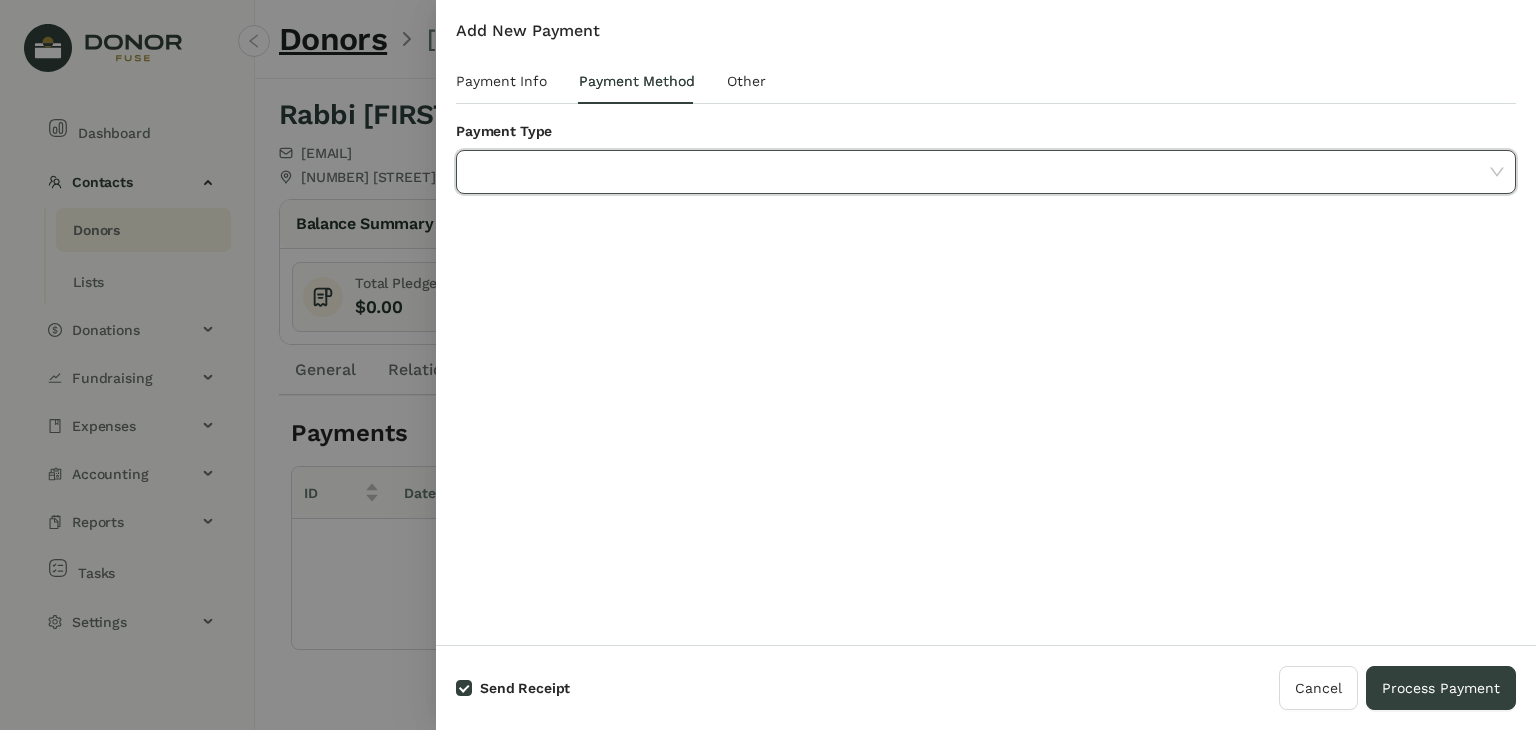 click at bounding box center [979, 172] 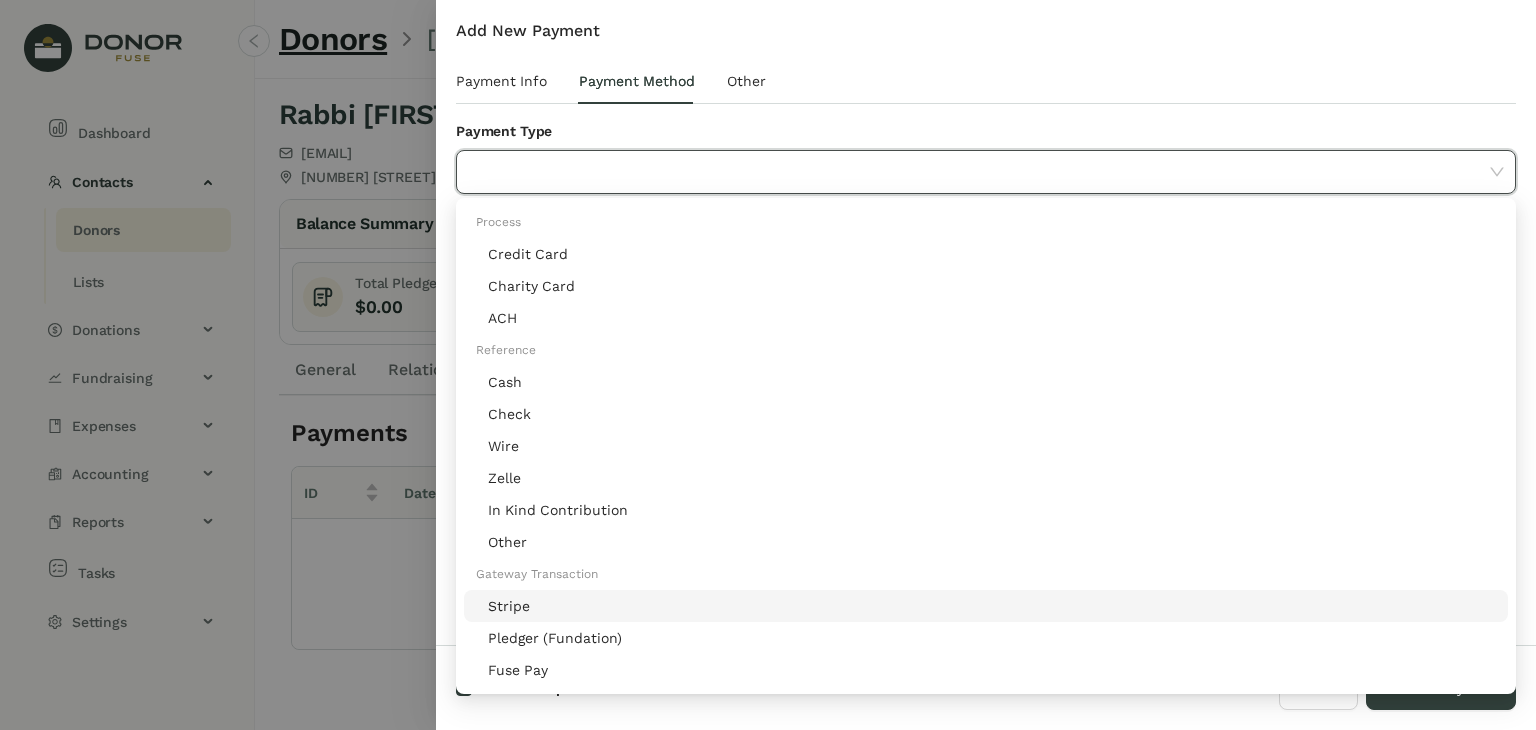 click on "Stripe" at bounding box center [992, 606] 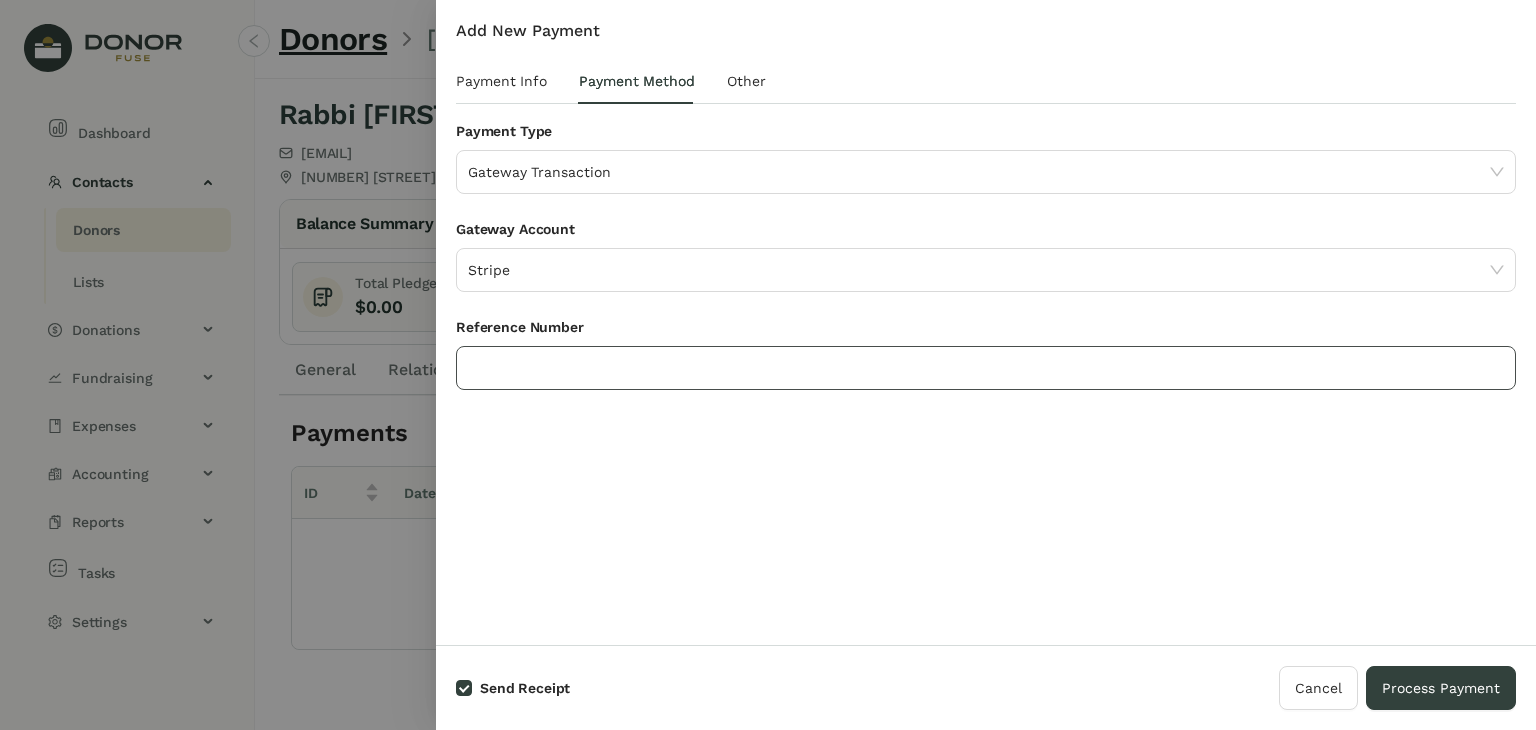 click at bounding box center (986, 368) 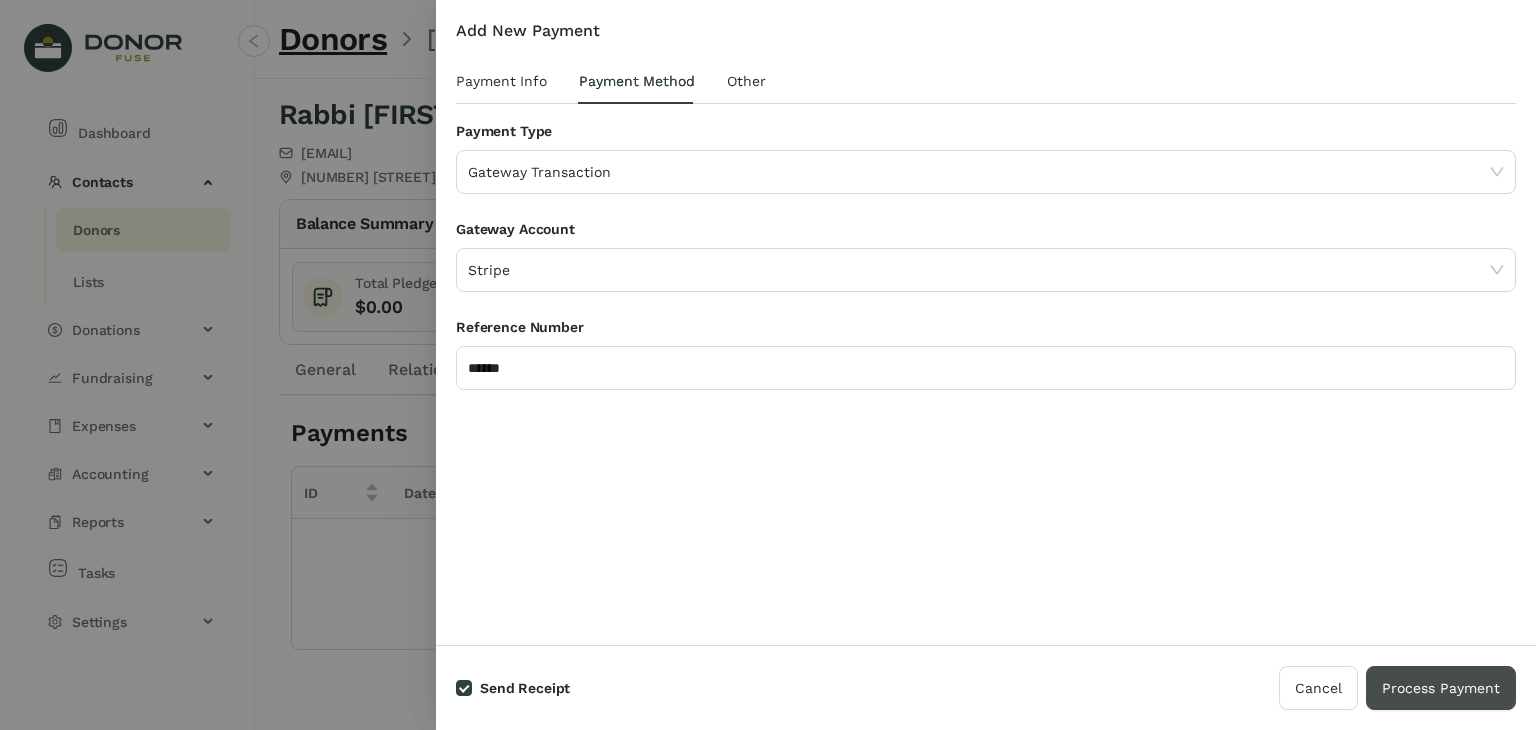 click on "Process Payment" at bounding box center [1441, 688] 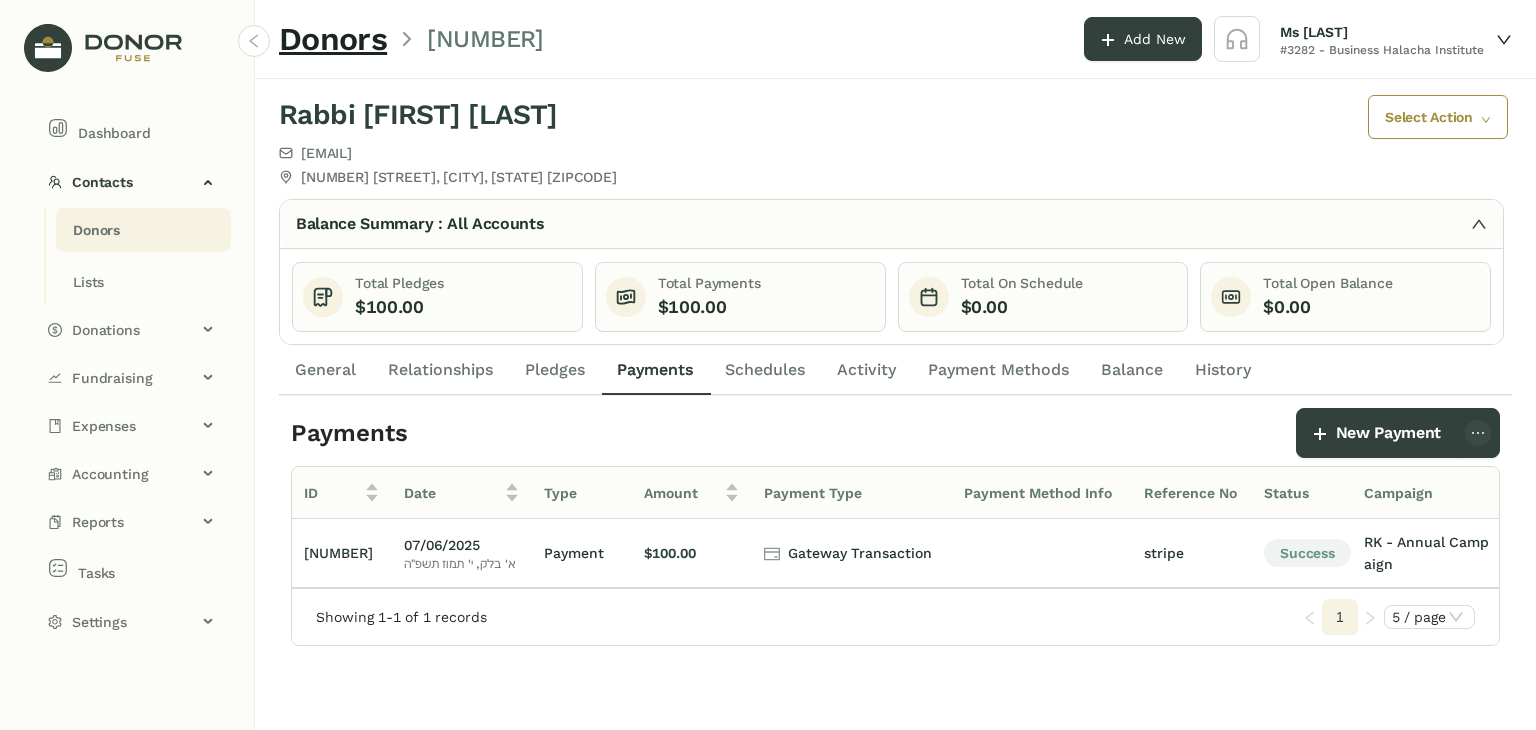 click on "Donors" at bounding box center (96, 230) 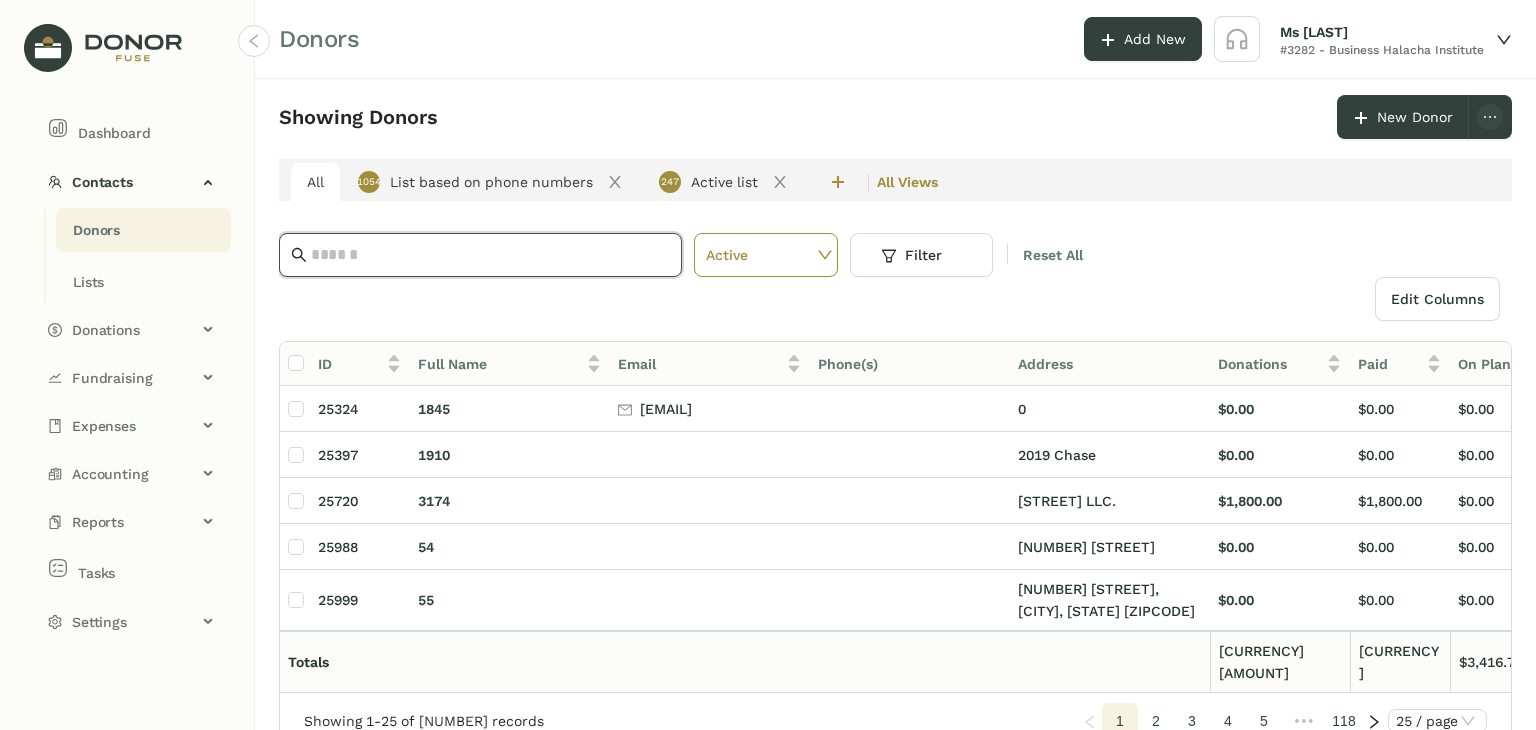 click at bounding box center (490, 255) 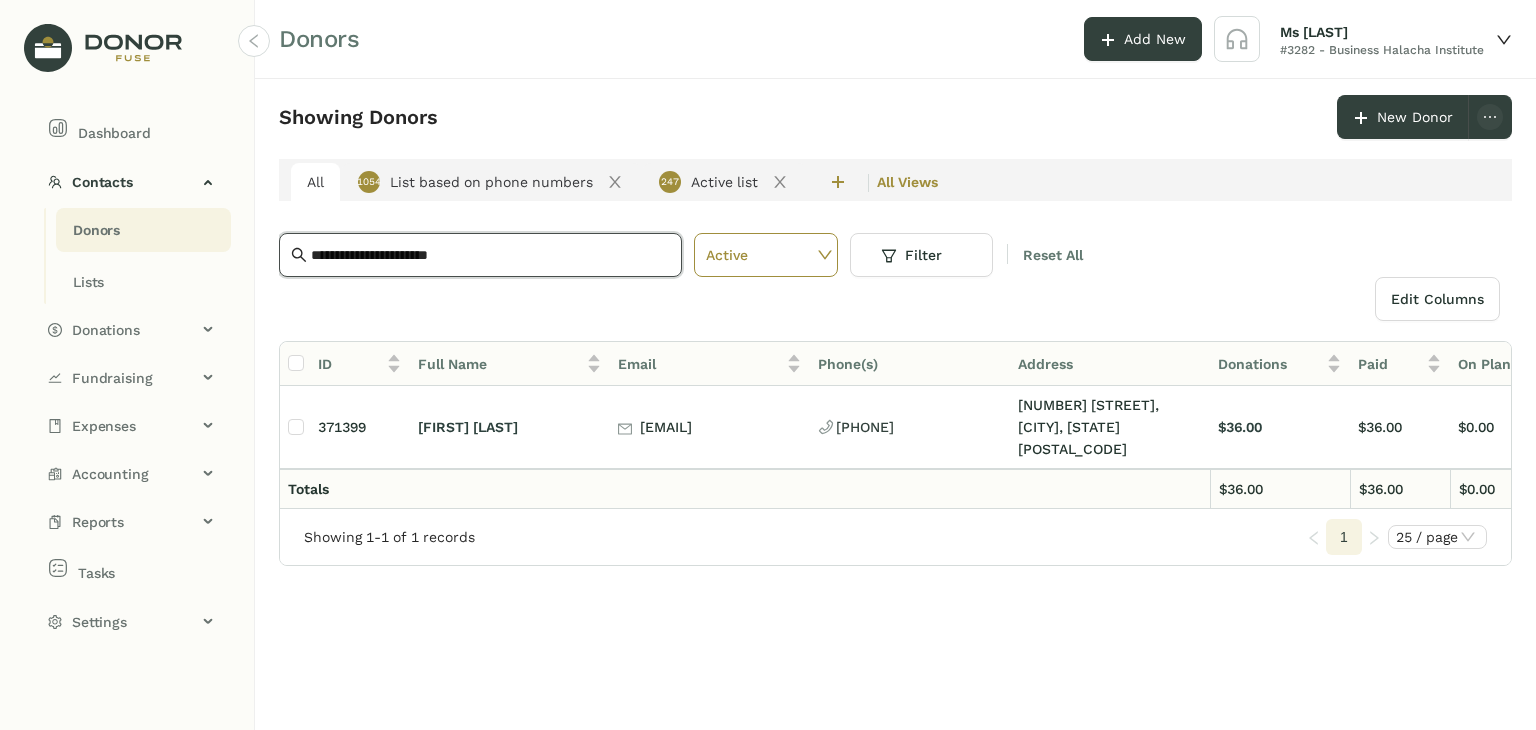 type on "**********" 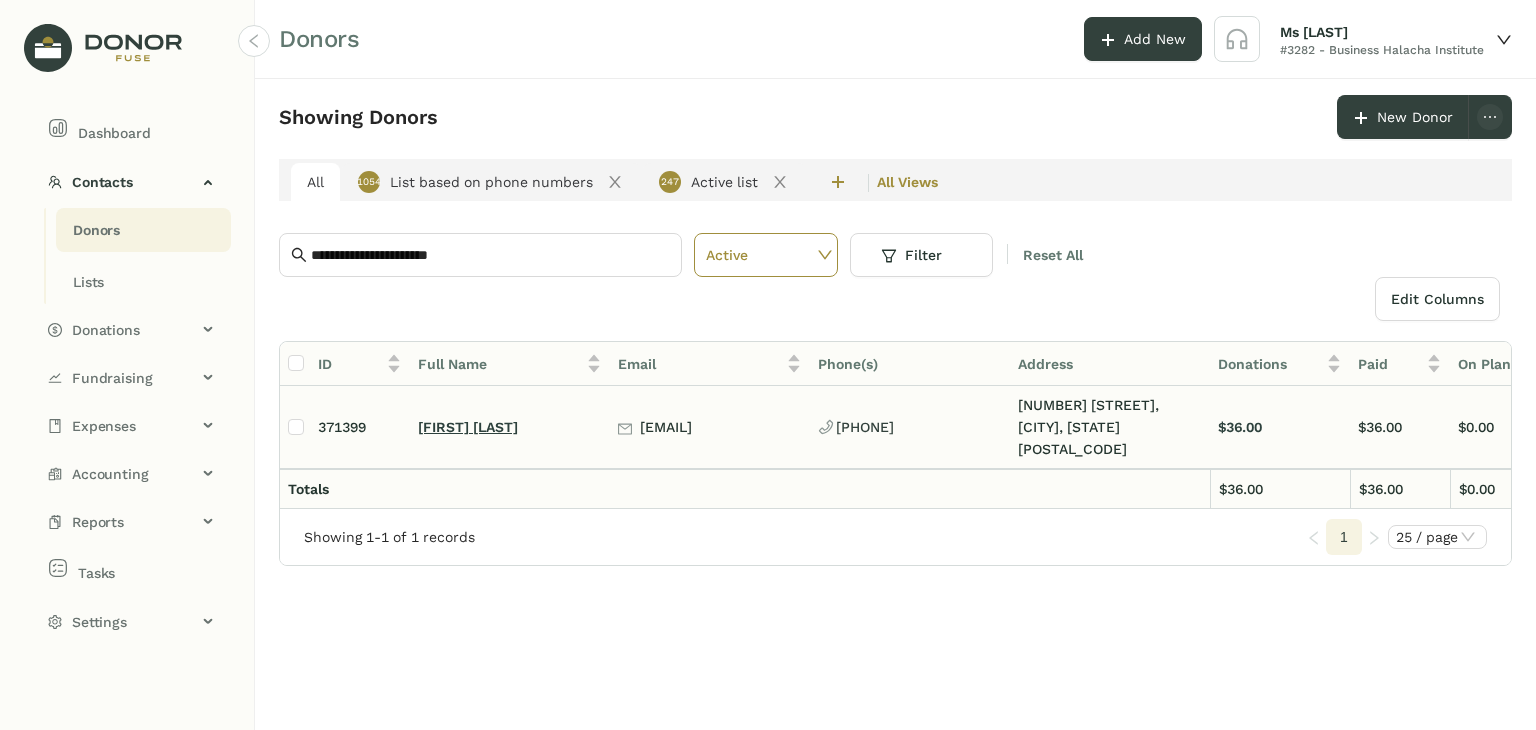 click on "[FIRST] [LAST]" at bounding box center (468, 427) 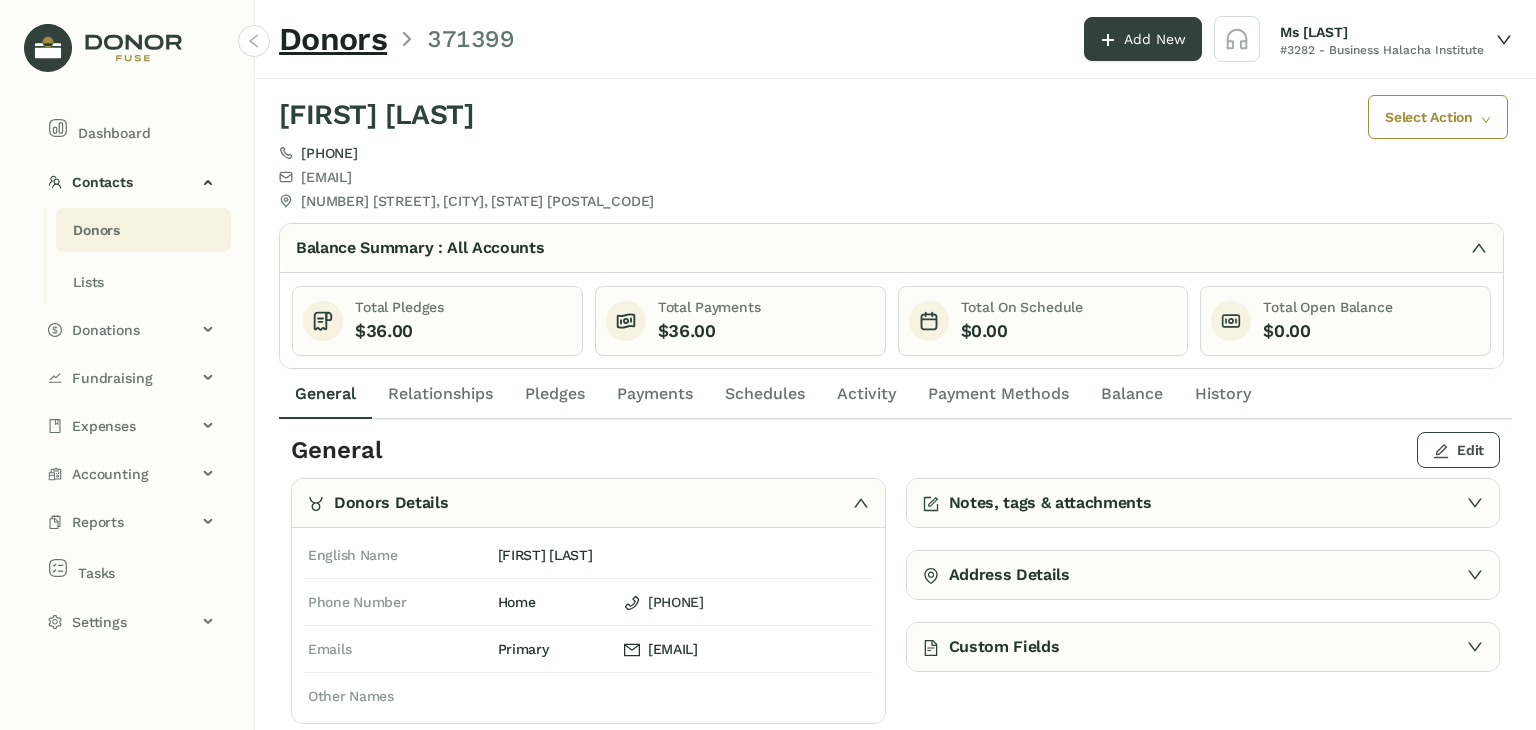 click at bounding box center (1441, 451) 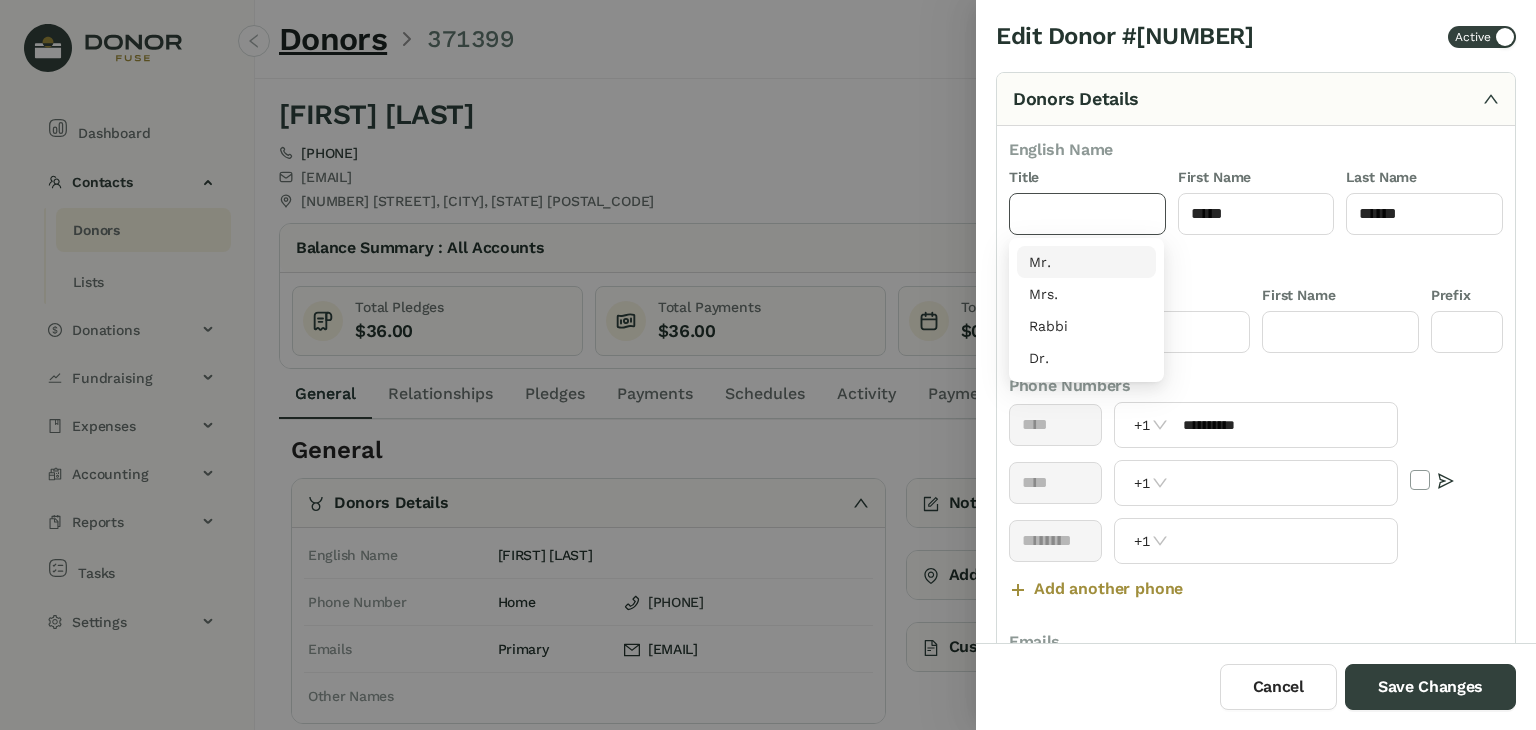 click at bounding box center (1087, 214) 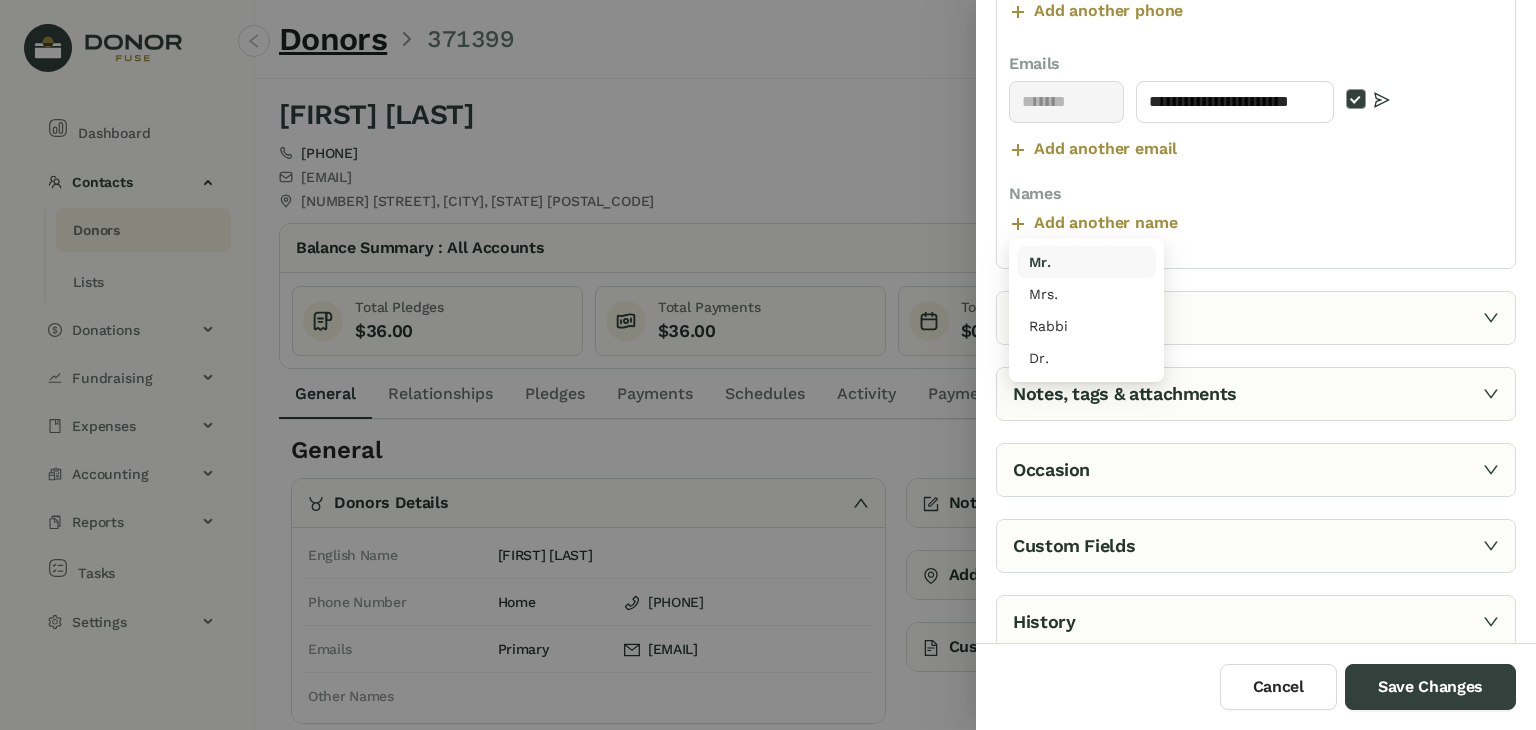 scroll, scrollTop: 579, scrollLeft: 0, axis: vertical 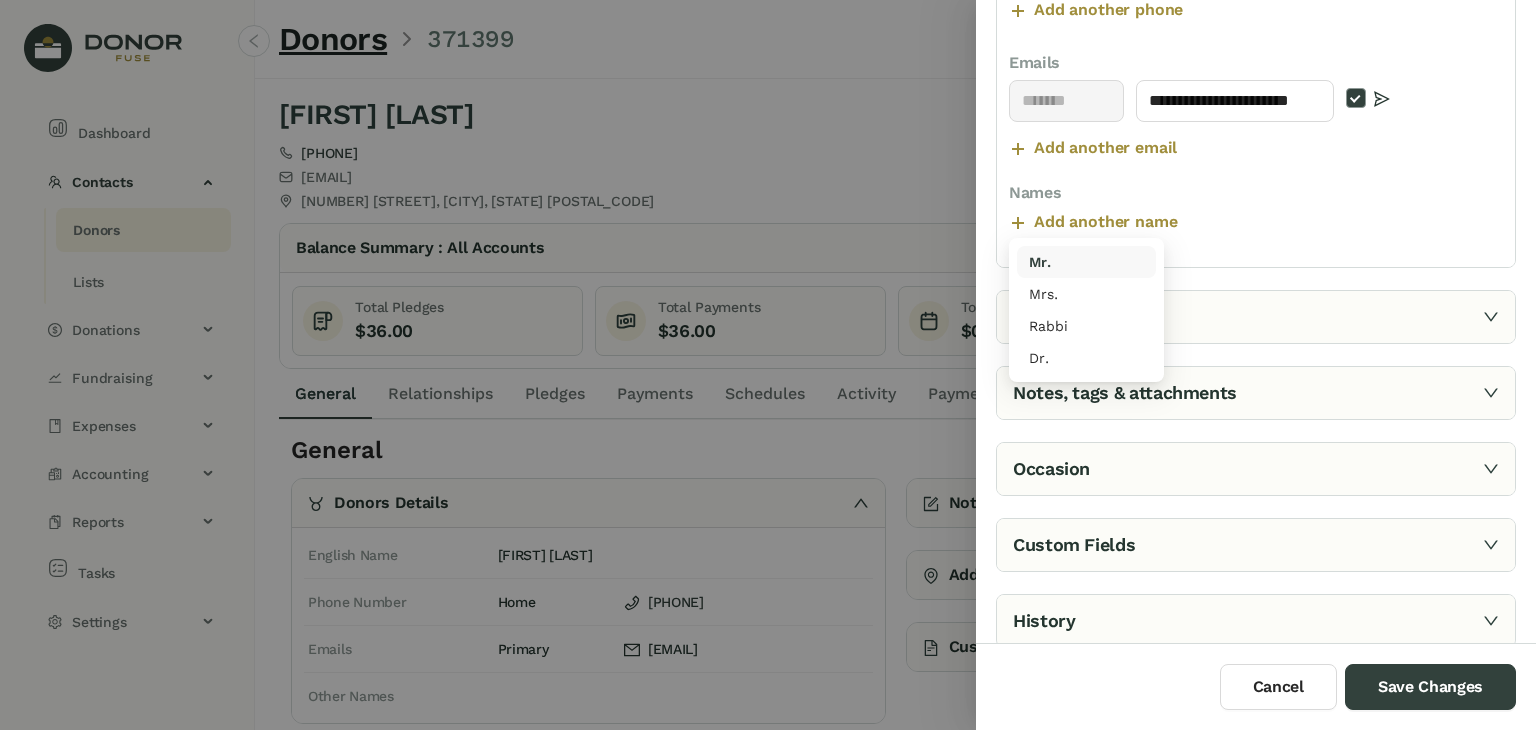 click on "Address Details" at bounding box center [1256, 317] 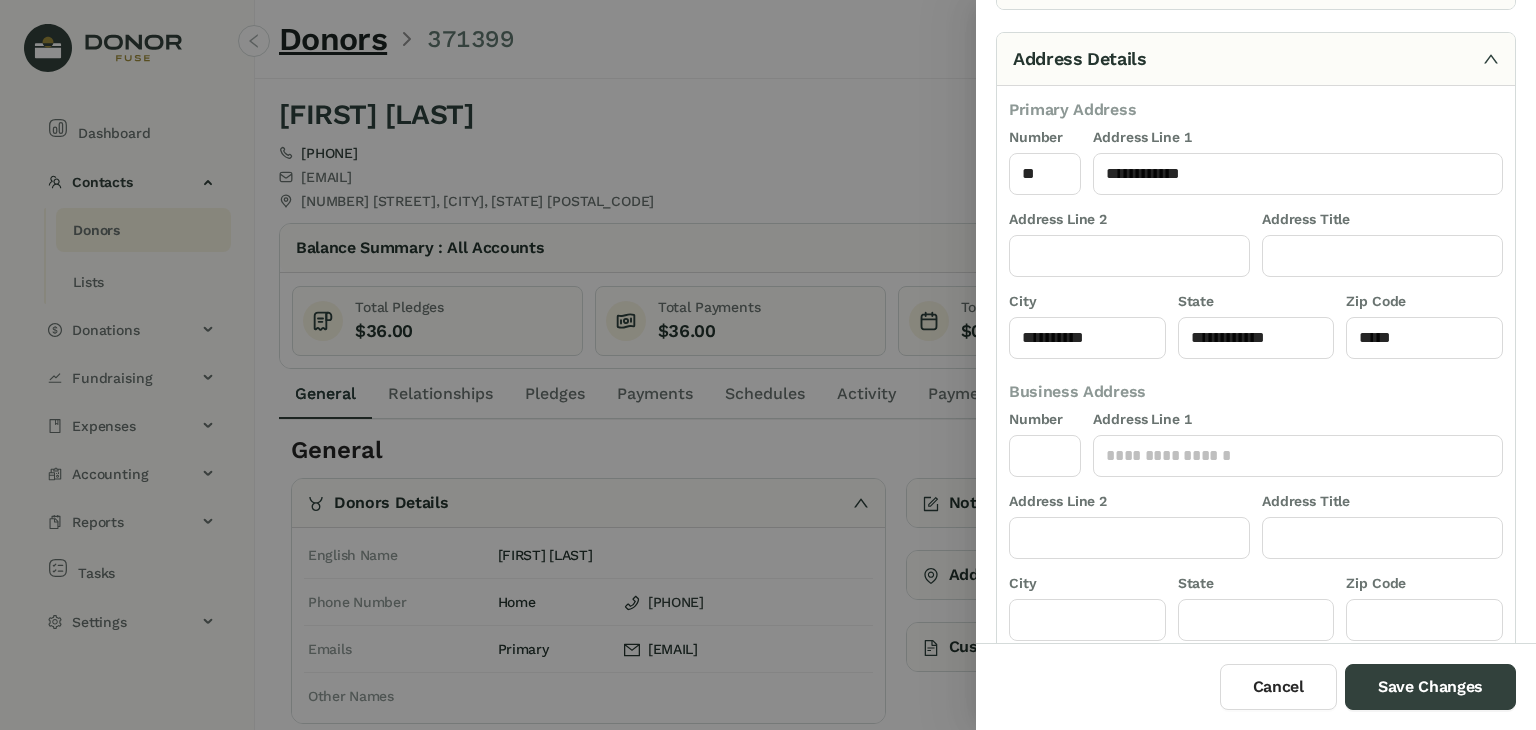 scroll, scrollTop: 111, scrollLeft: 0, axis: vertical 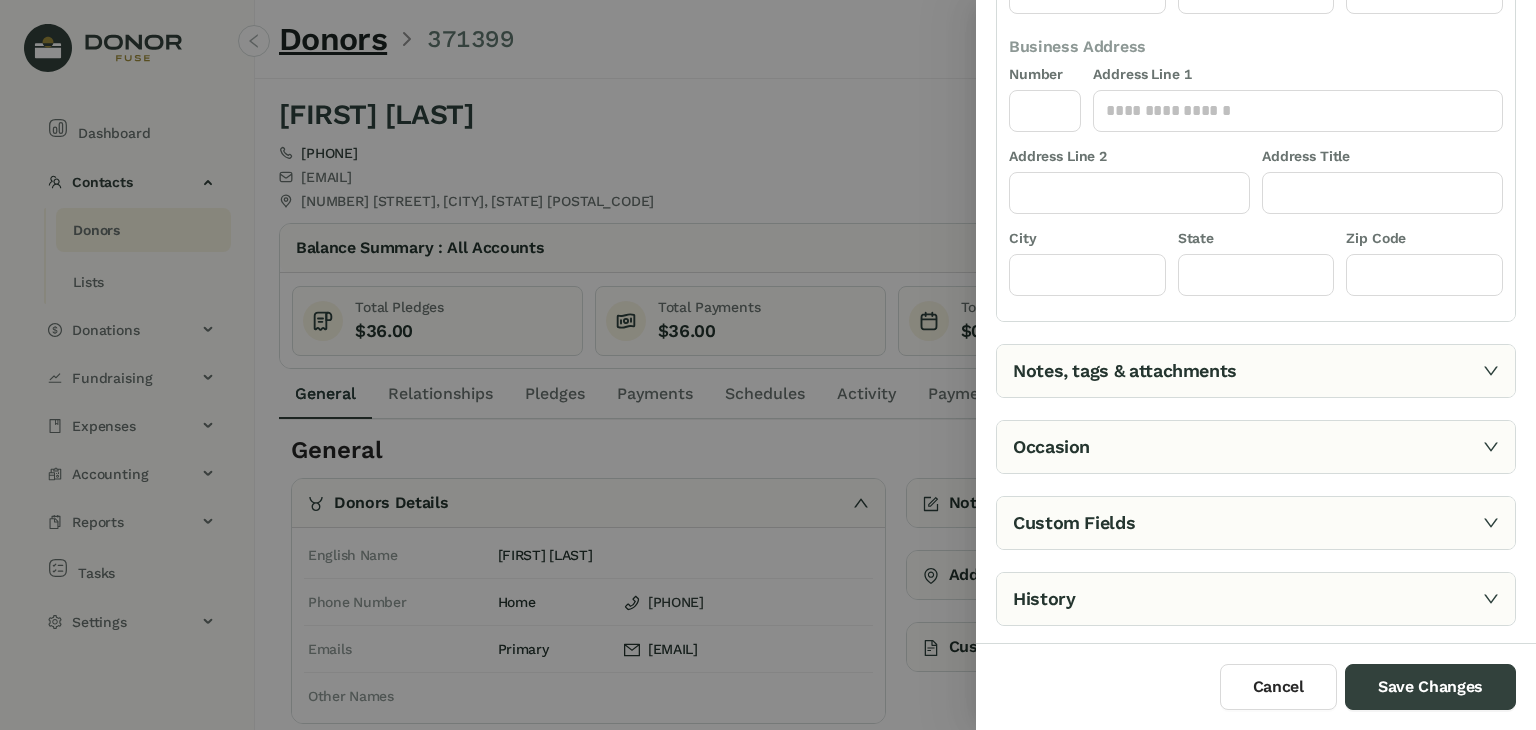 click on "Notes, tags & attachments" at bounding box center (1256, 371) 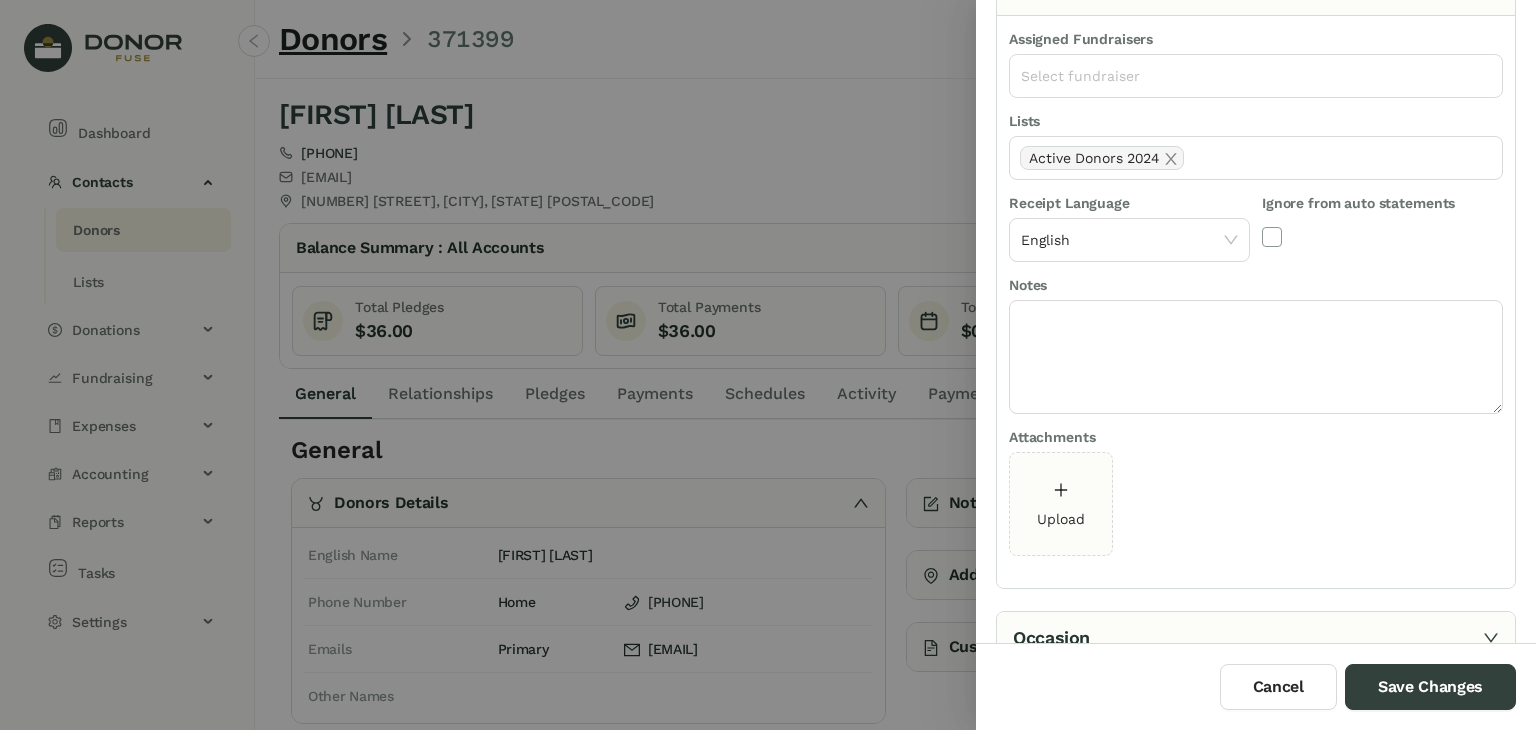 scroll, scrollTop: 256, scrollLeft: 0, axis: vertical 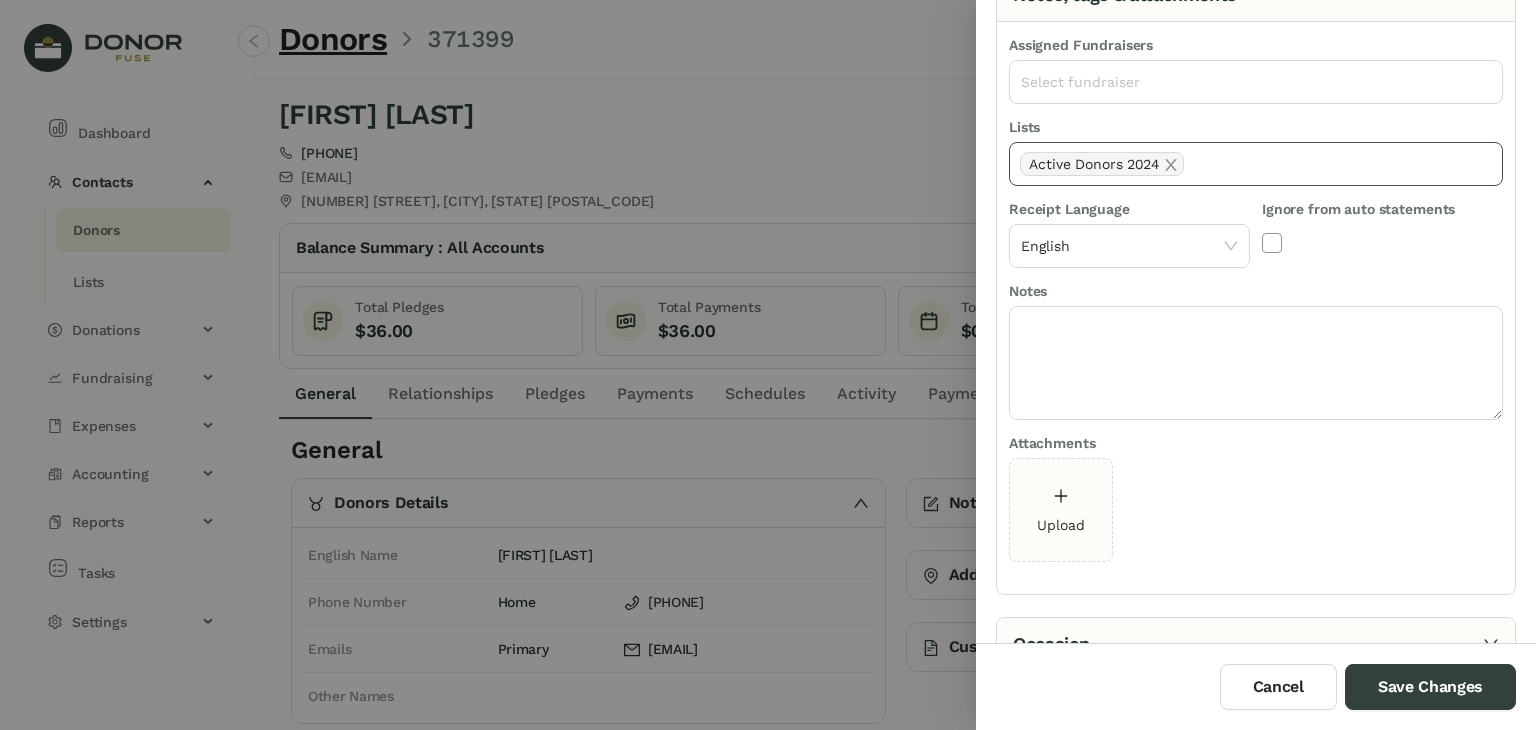 click on "Active Donors 2024" at bounding box center [1256, 164] 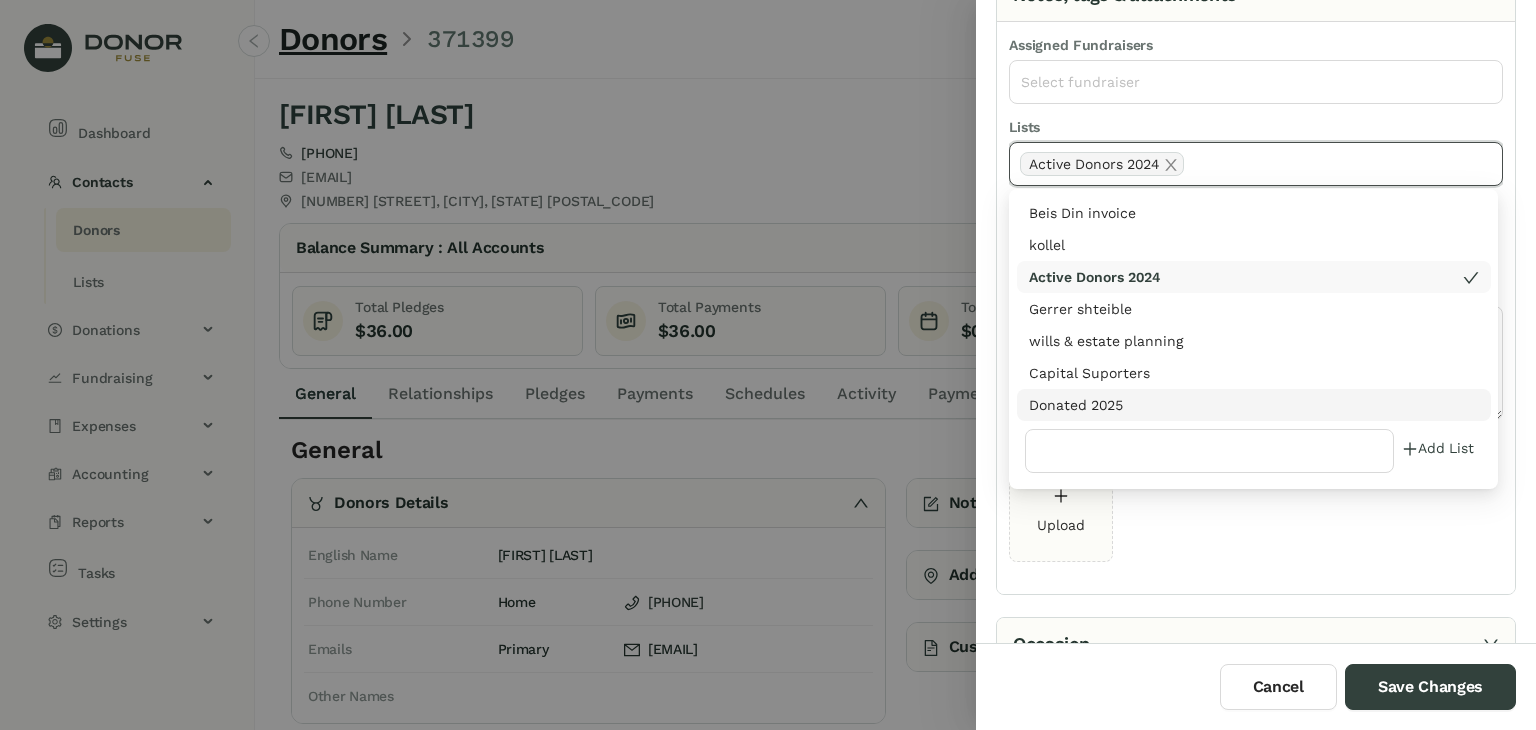 click on "Donated 2025" at bounding box center [1254, 405] 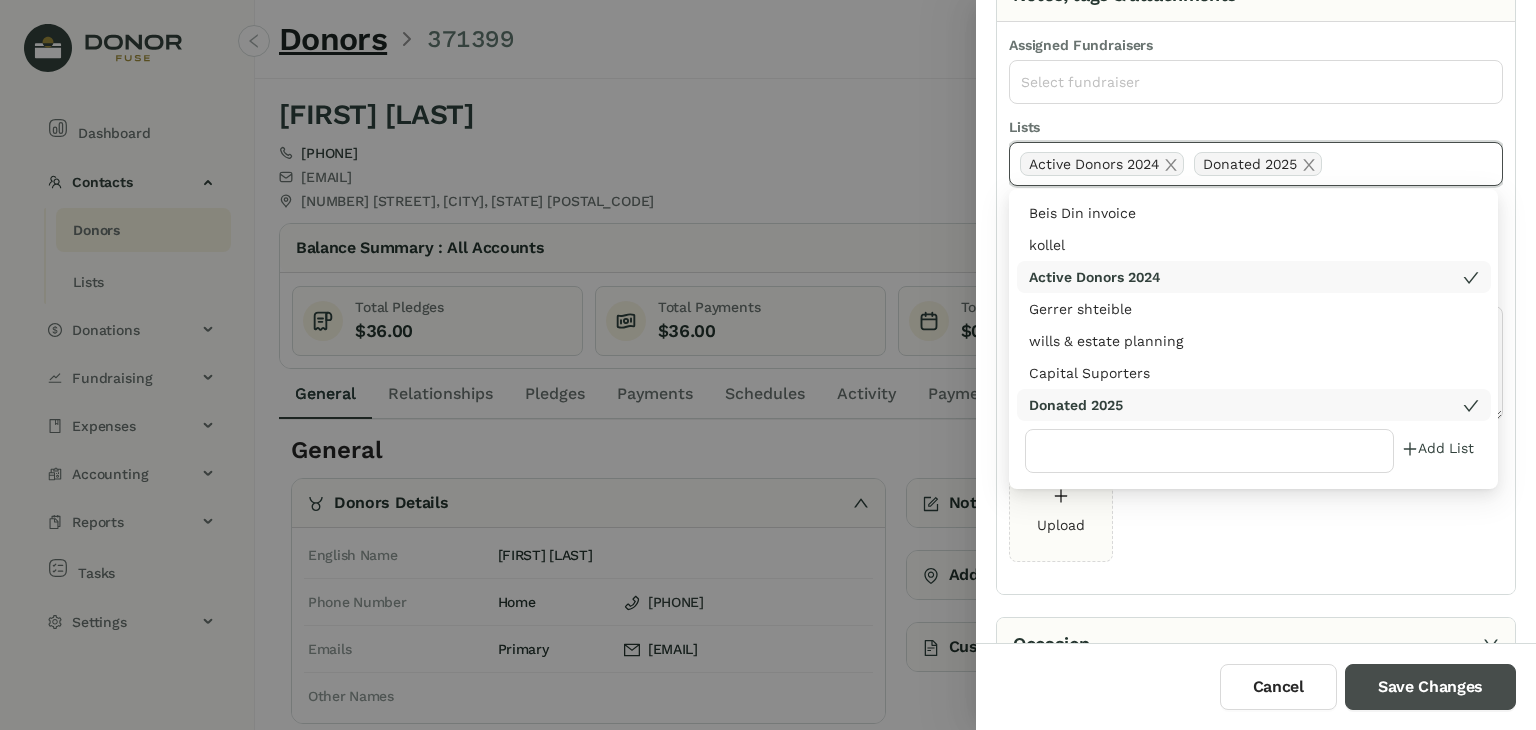click on "Save Changes" at bounding box center [1430, 687] 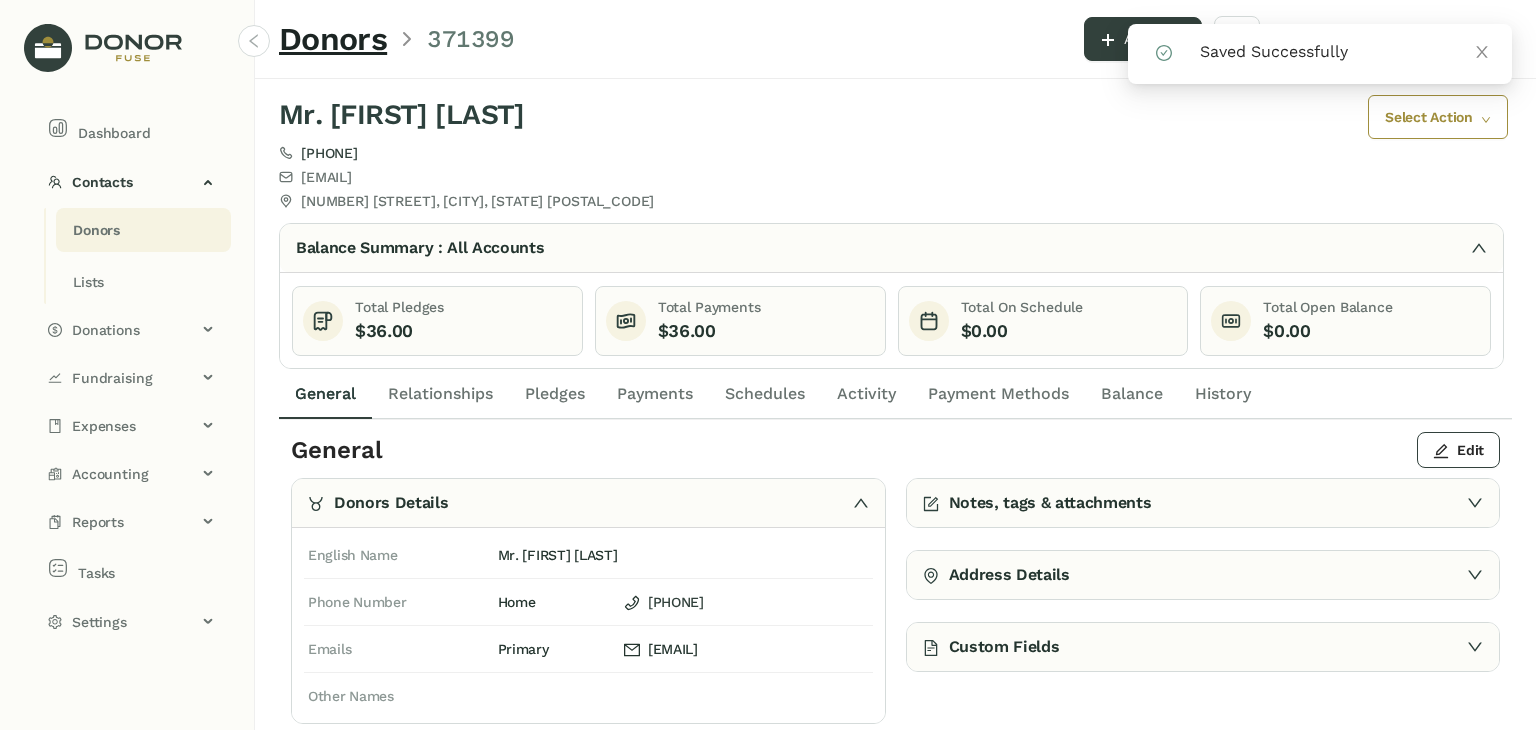 click on "Payments" at bounding box center (325, 394) 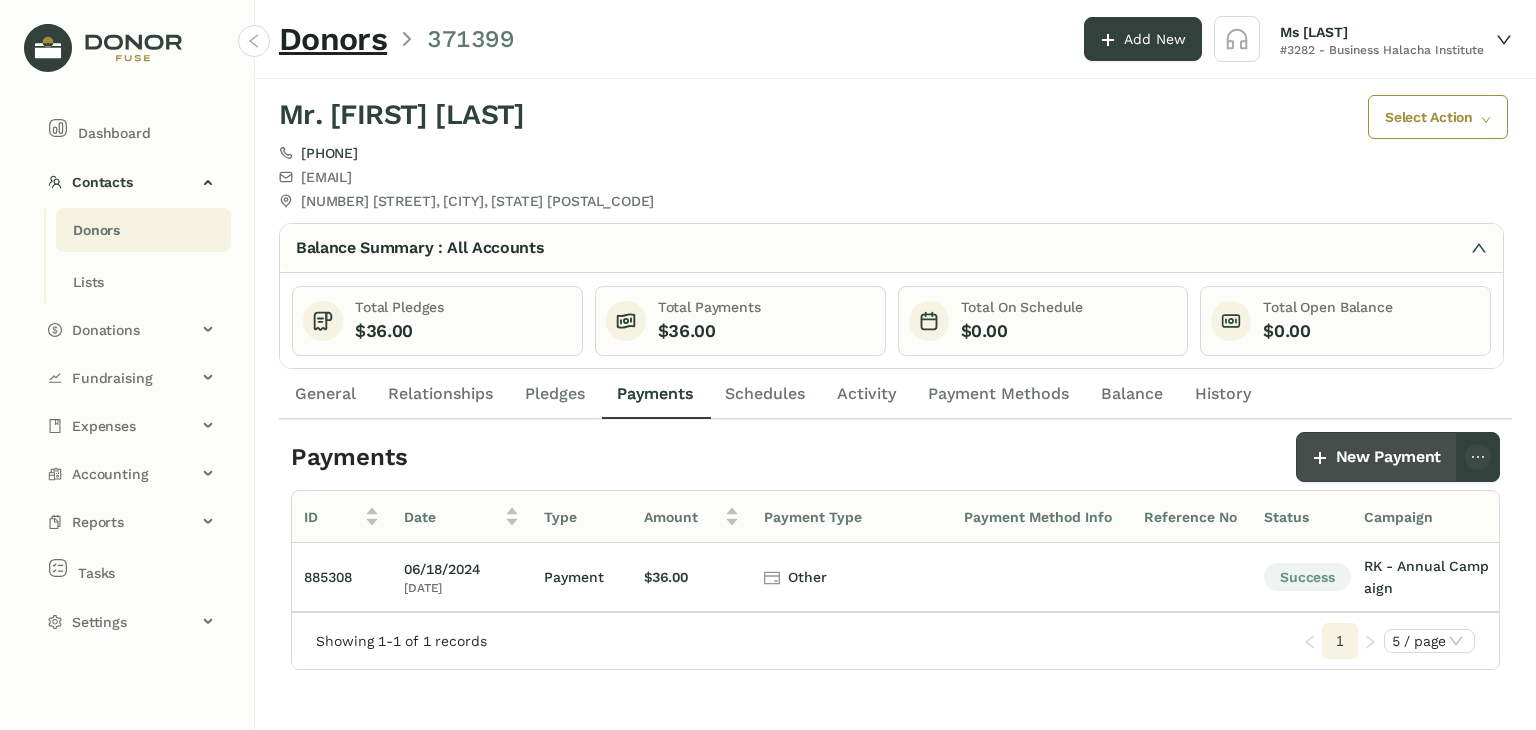 click on "New Payment" at bounding box center [1376, 457] 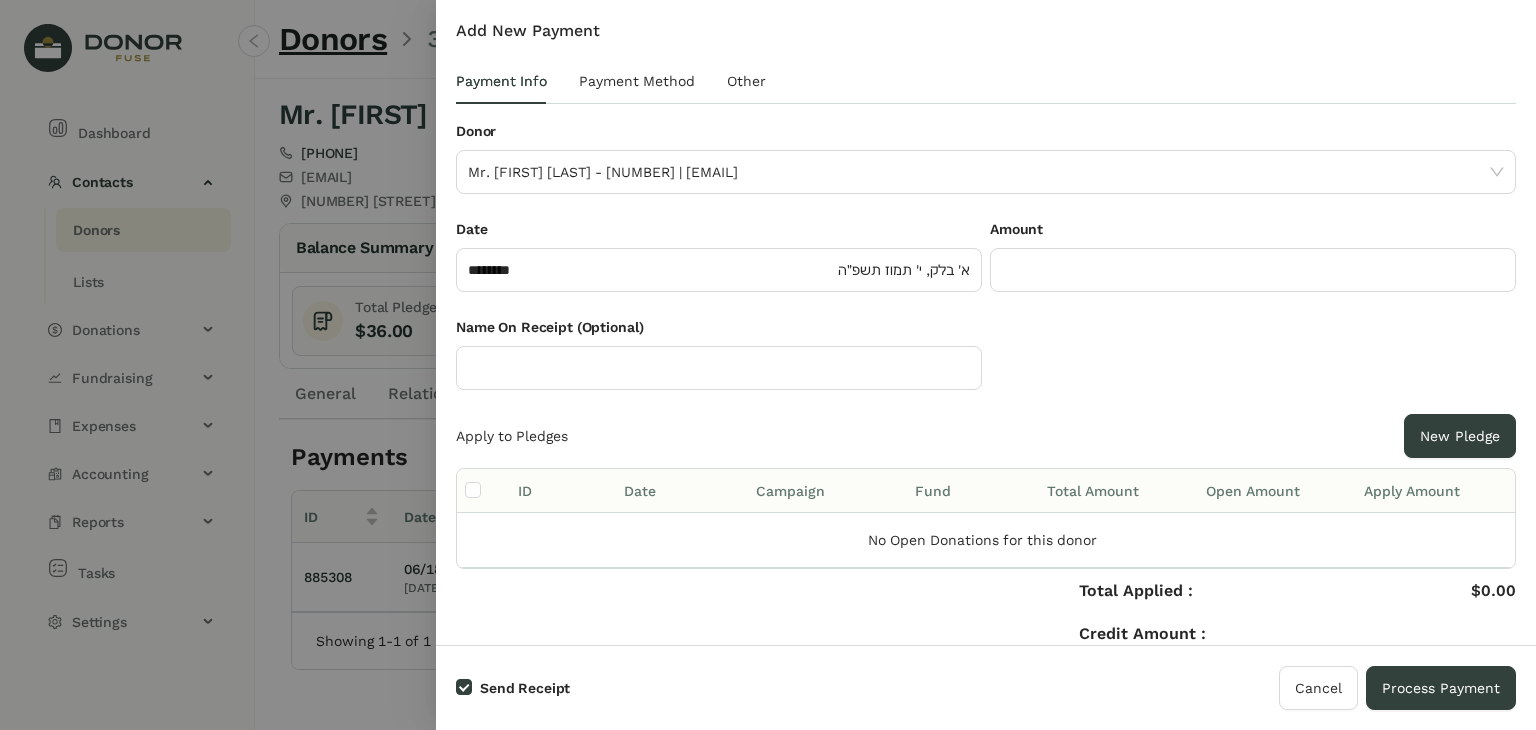 click at bounding box center [768, 365] 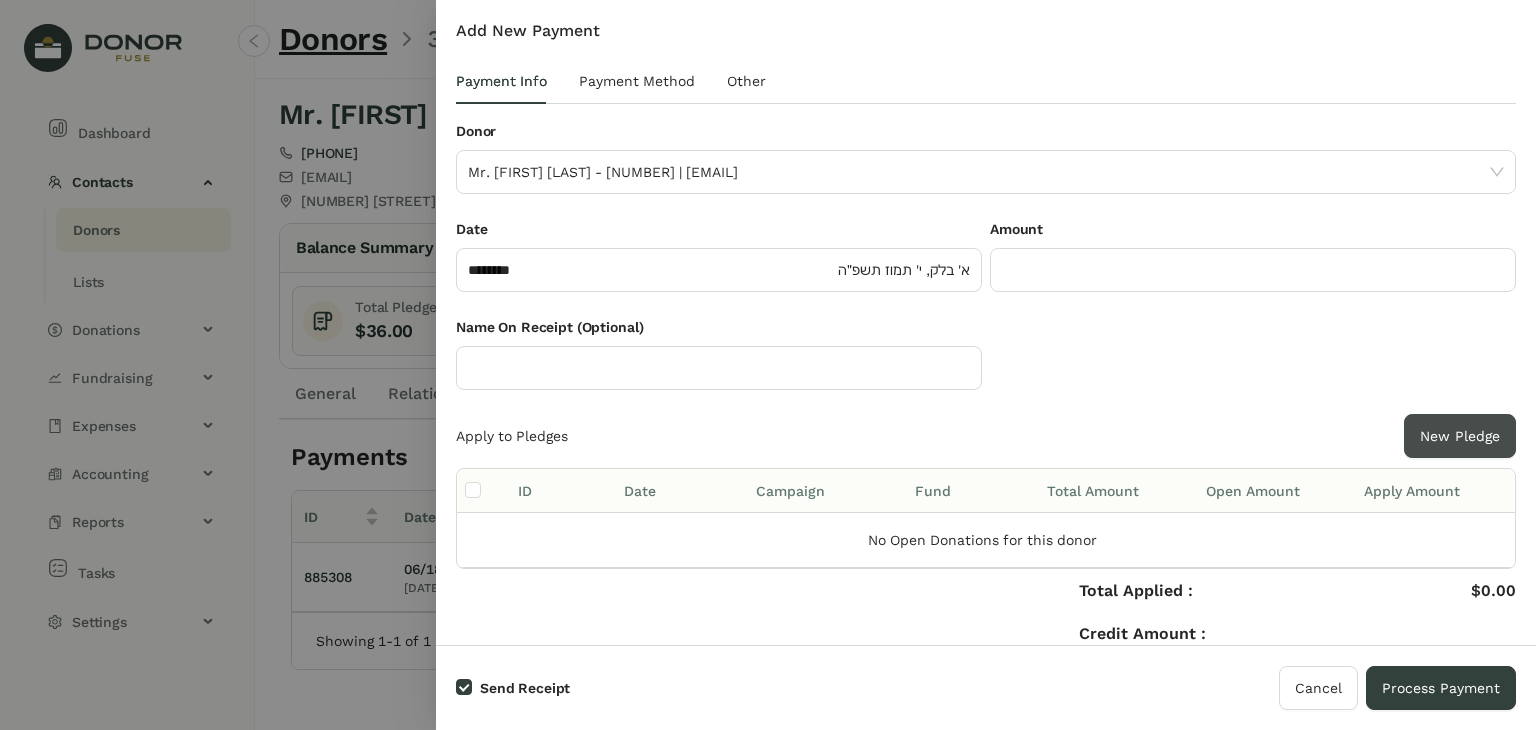 click on "New Pledge" at bounding box center (1460, 436) 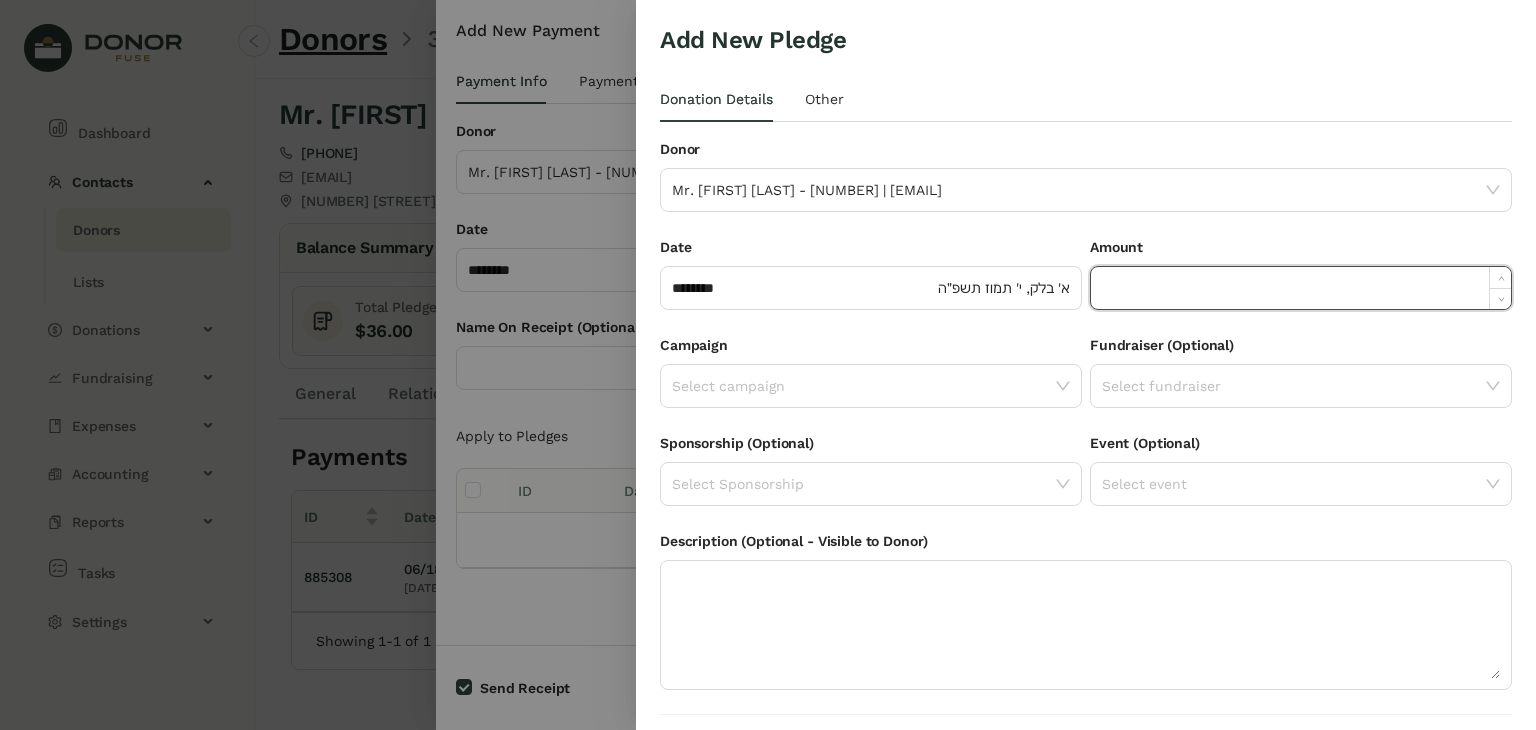 click at bounding box center (1301, 288) 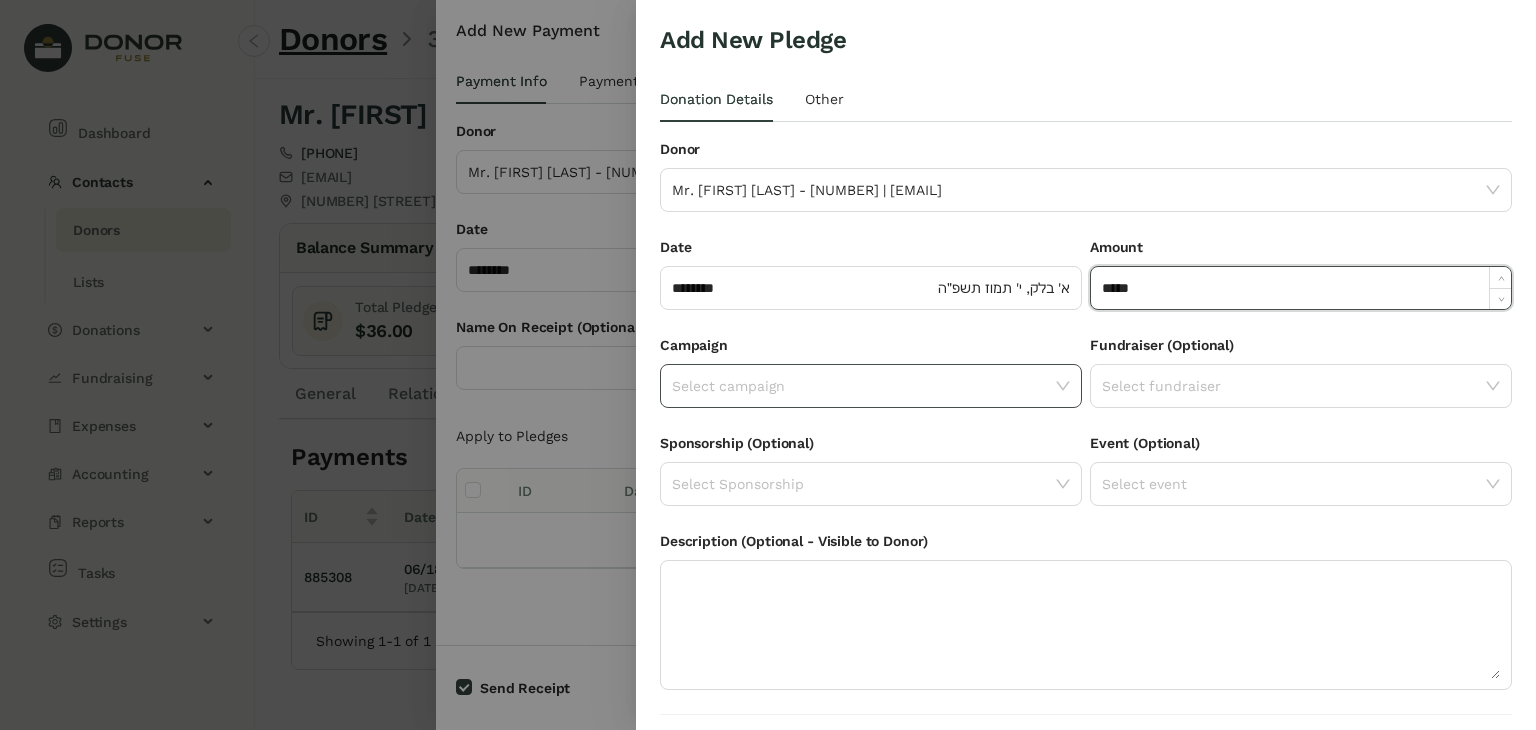 type on "*****" 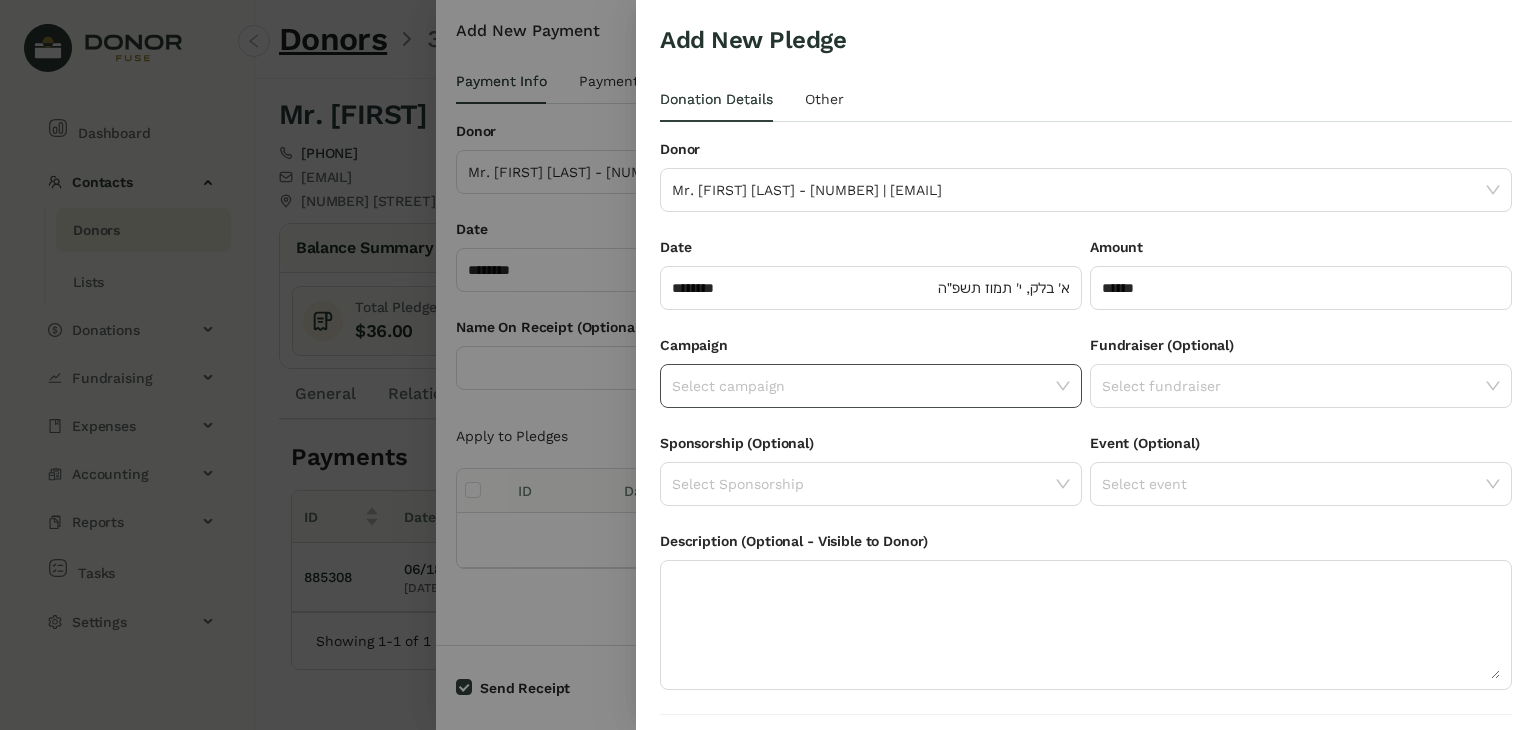 click on "Select campaign" at bounding box center [871, 386] 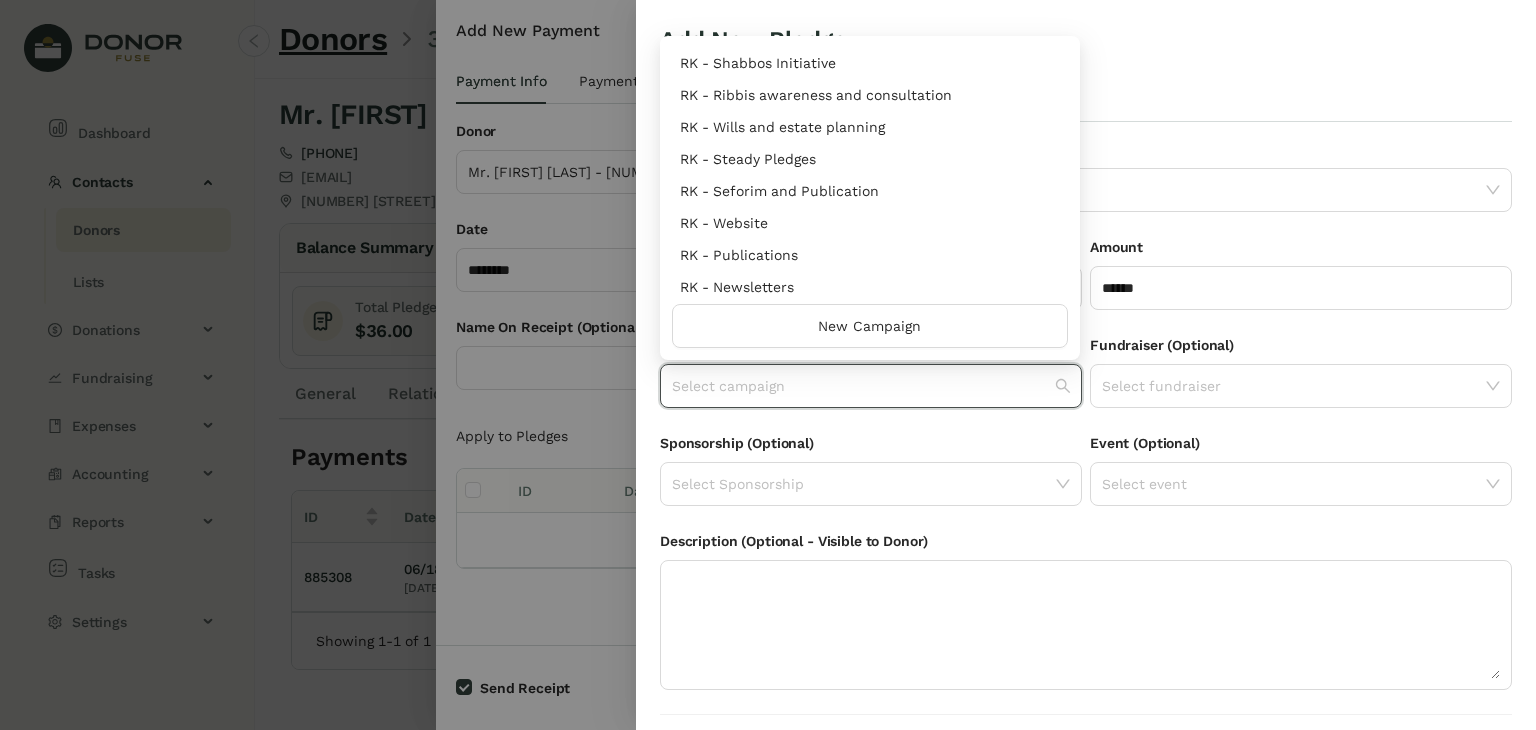 scroll, scrollTop: 960, scrollLeft: 0, axis: vertical 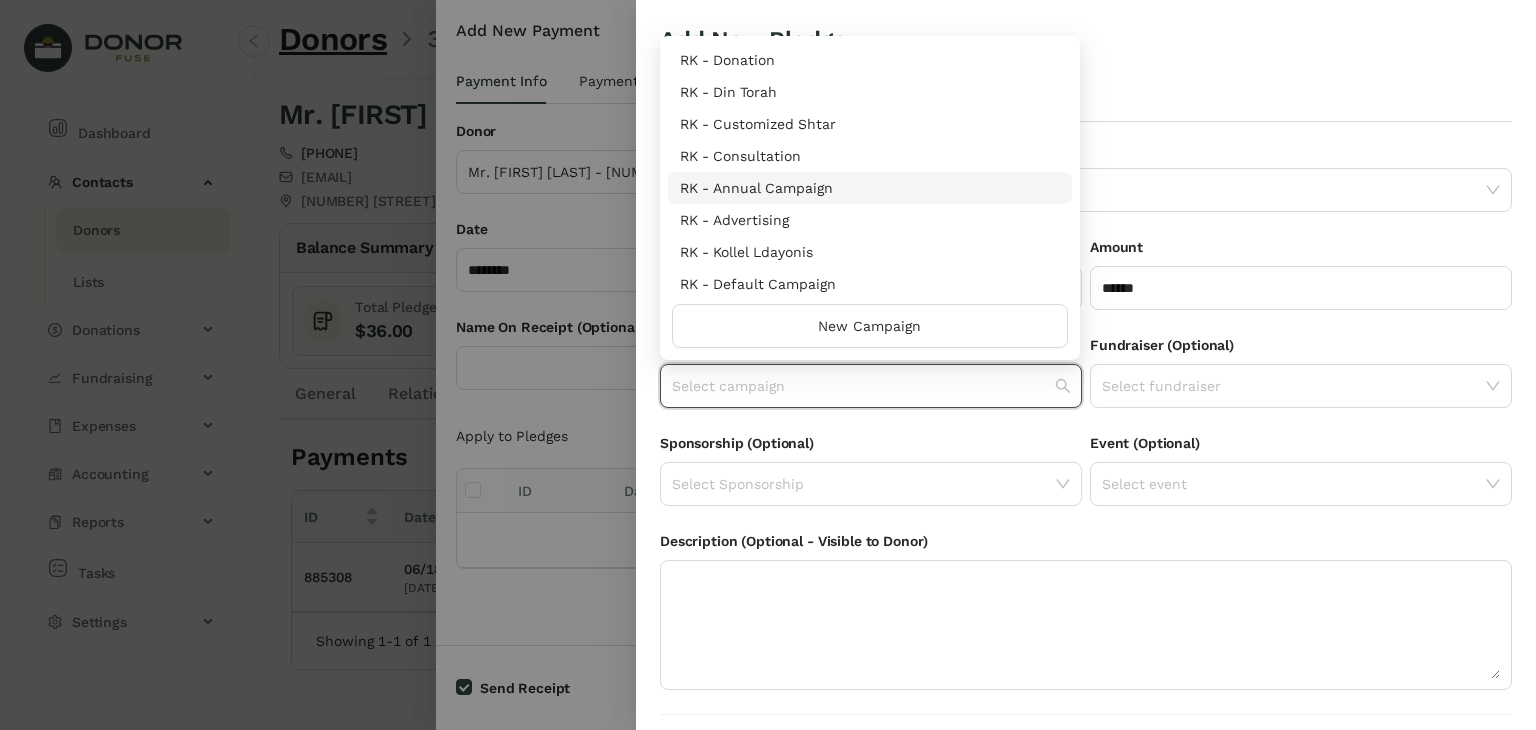 click on "RK - Annual Campaign" at bounding box center (870, 188) 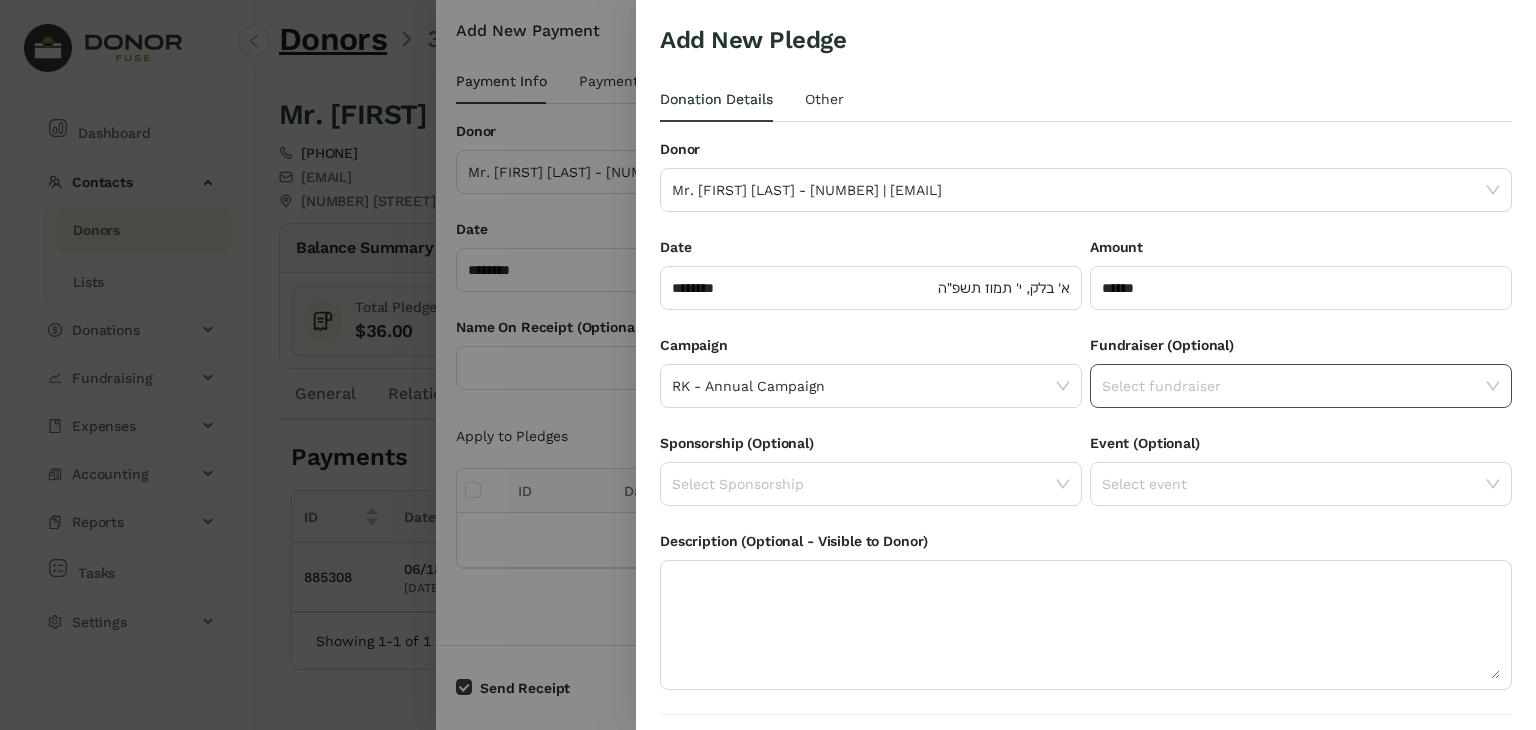 click at bounding box center (1493, 386) 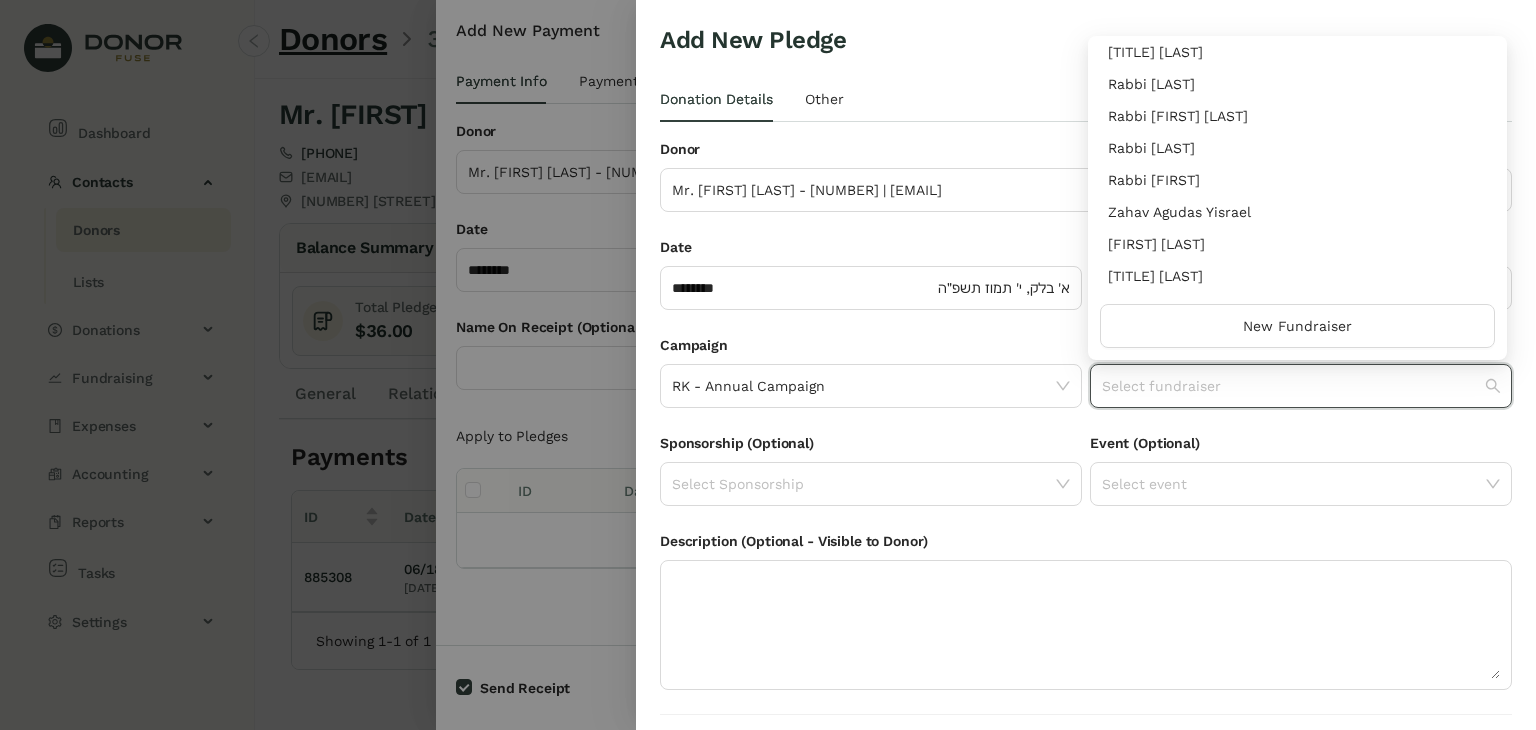 scroll, scrollTop: 224, scrollLeft: 0, axis: vertical 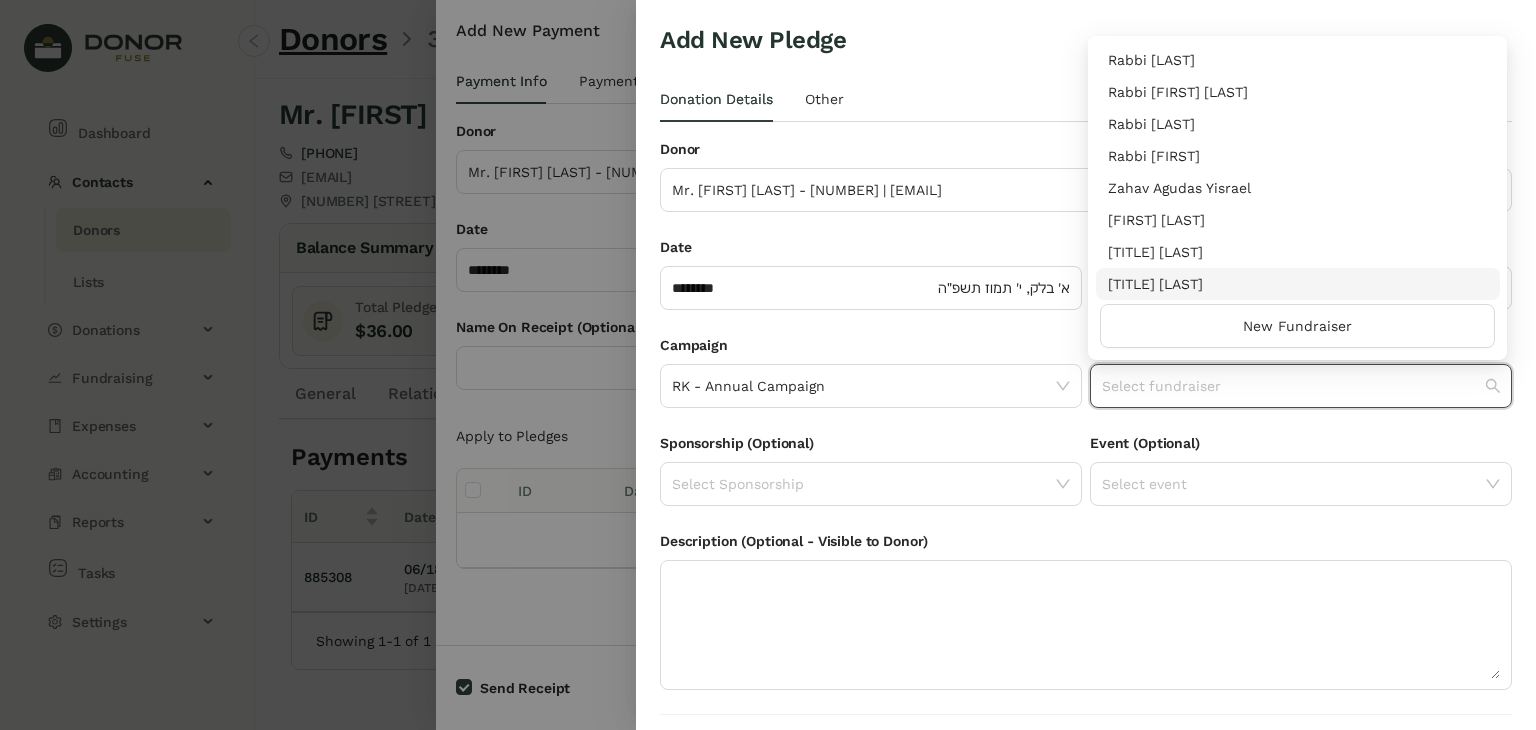 click on "[TITLE] [LAST]" at bounding box center (1298, 284) 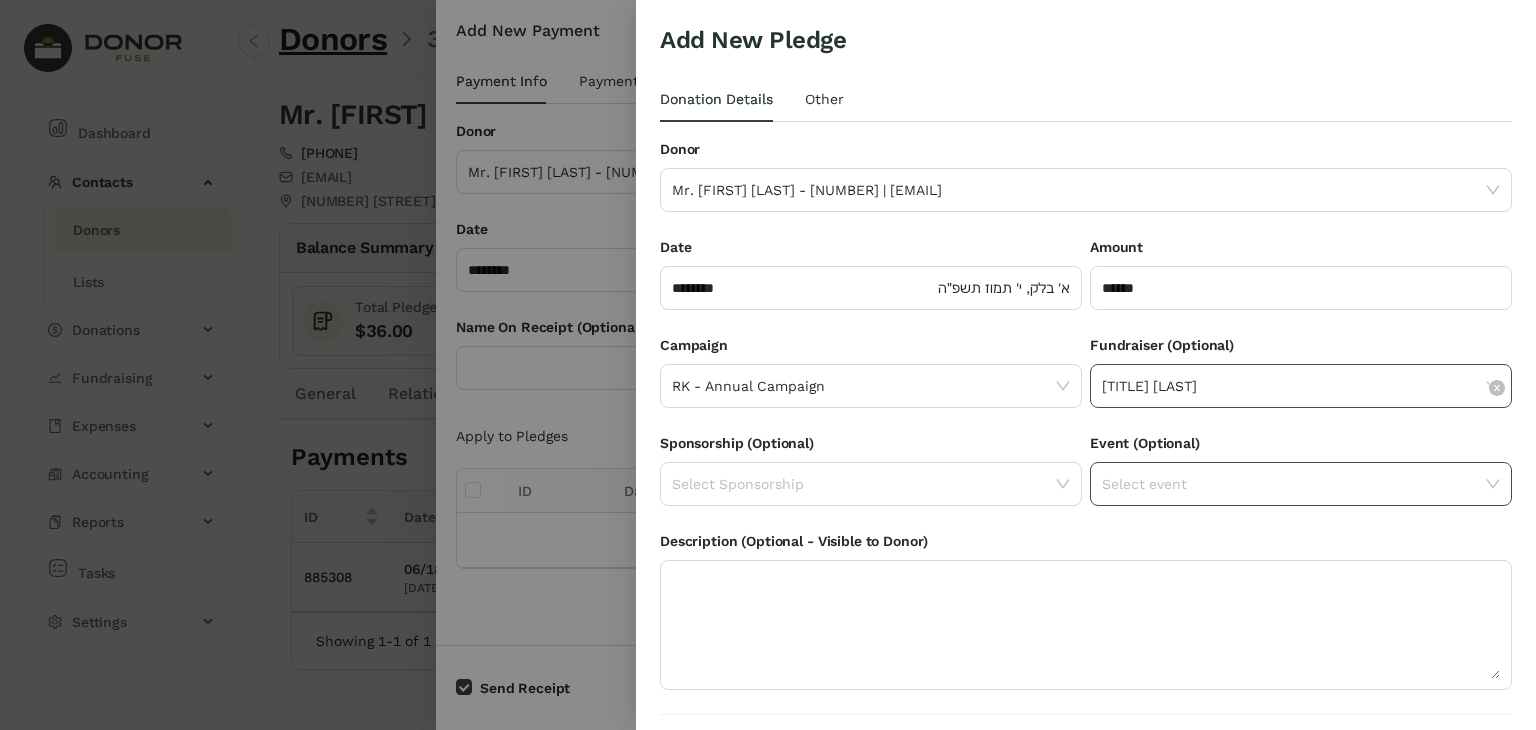 scroll, scrollTop: 54, scrollLeft: 0, axis: vertical 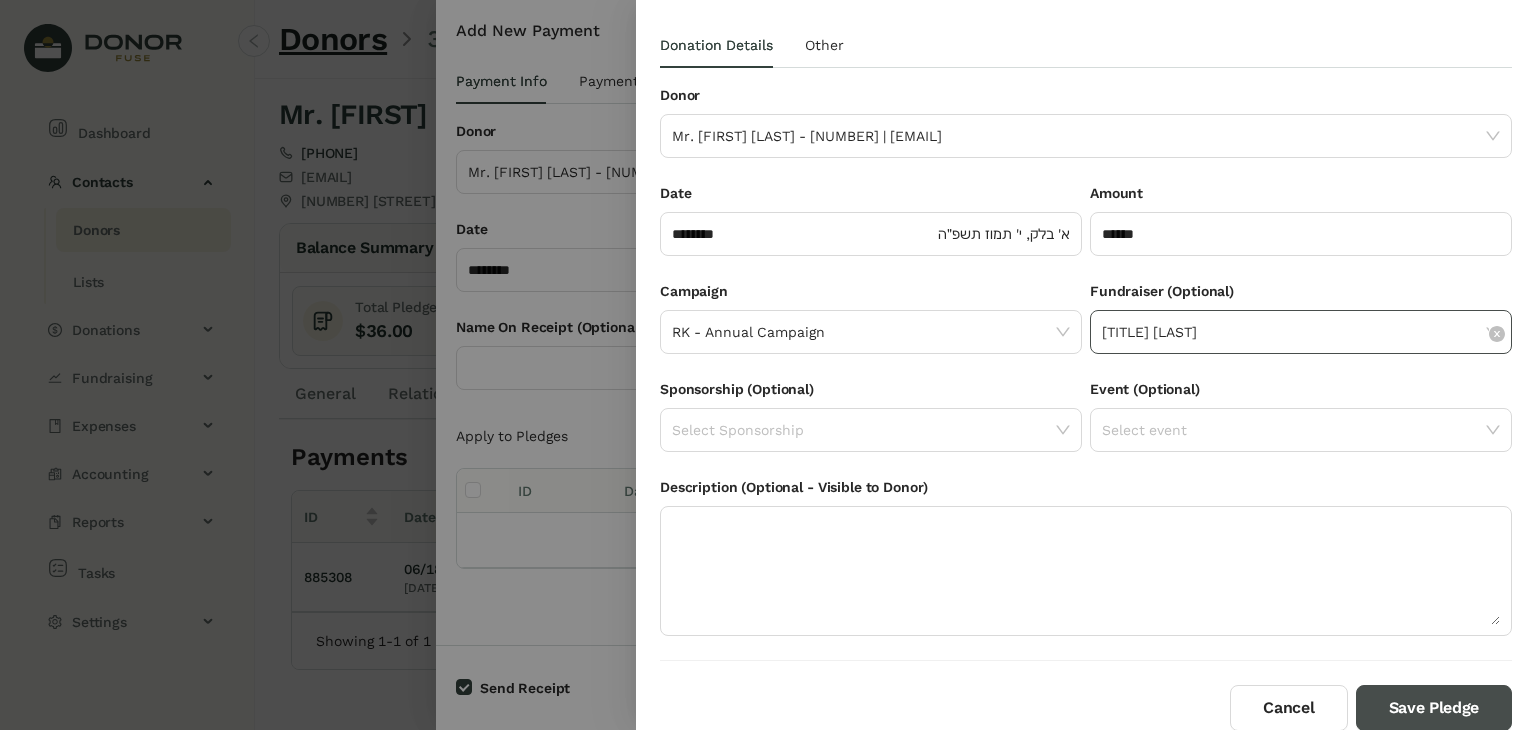 click on "Save Pledge" at bounding box center (1434, 708) 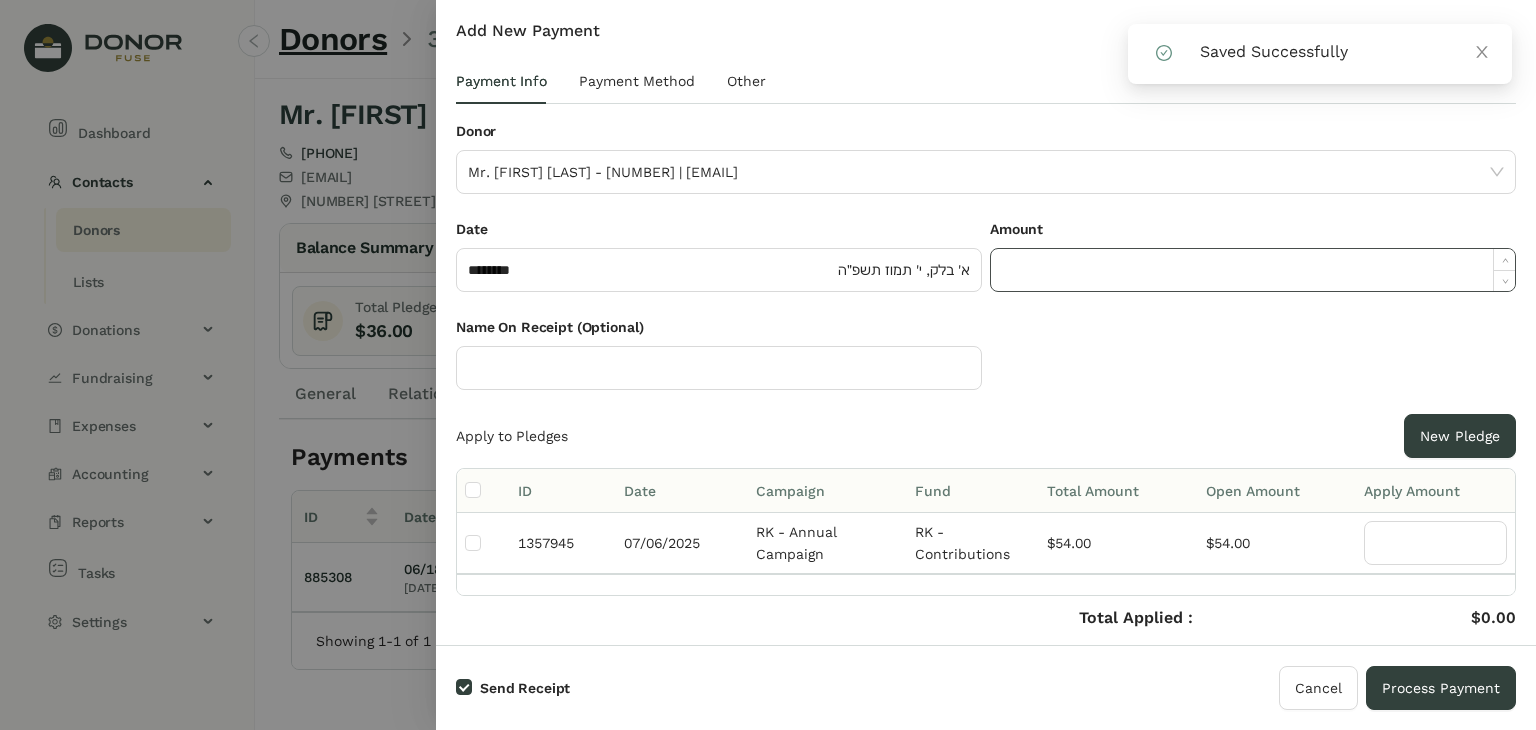 click at bounding box center (1253, 270) 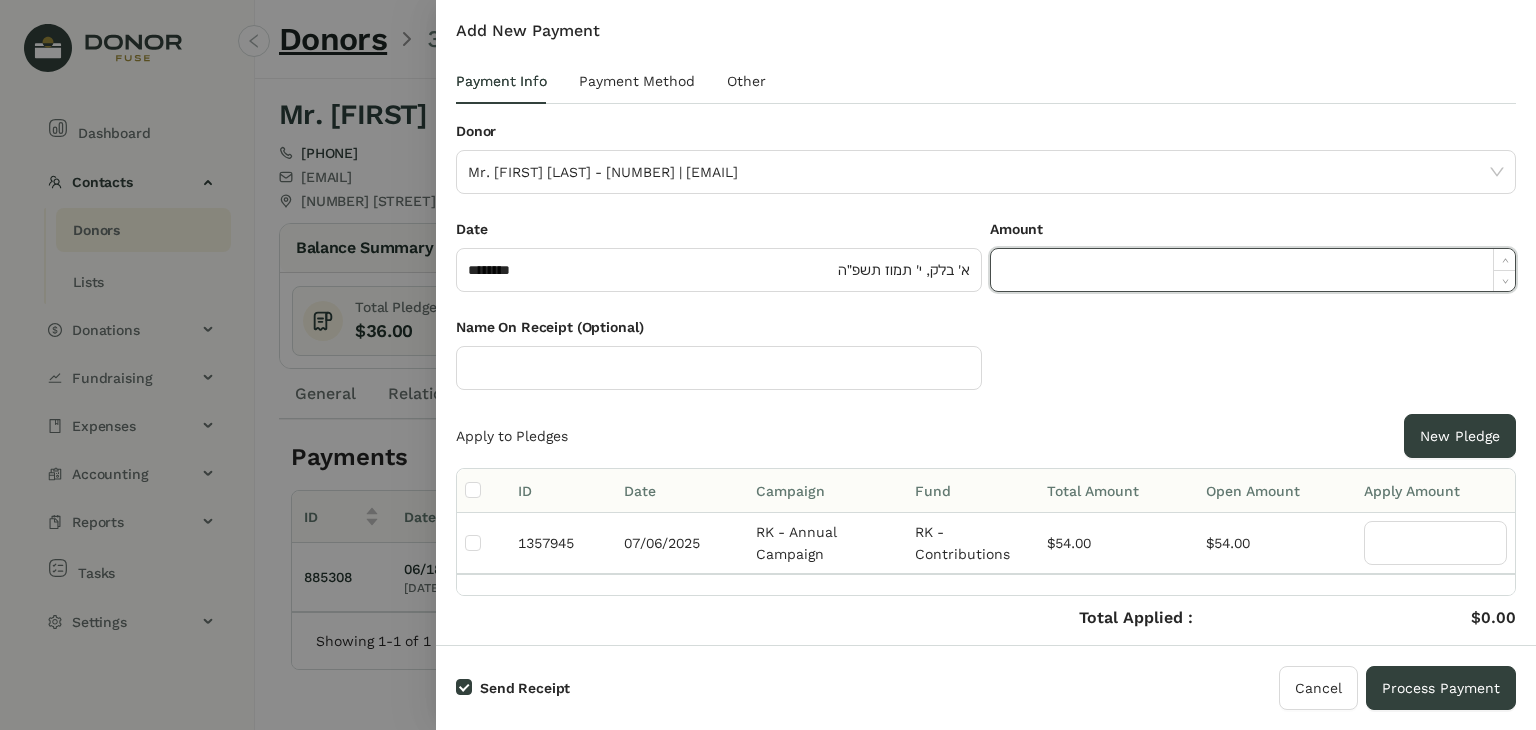 paste on "*****" 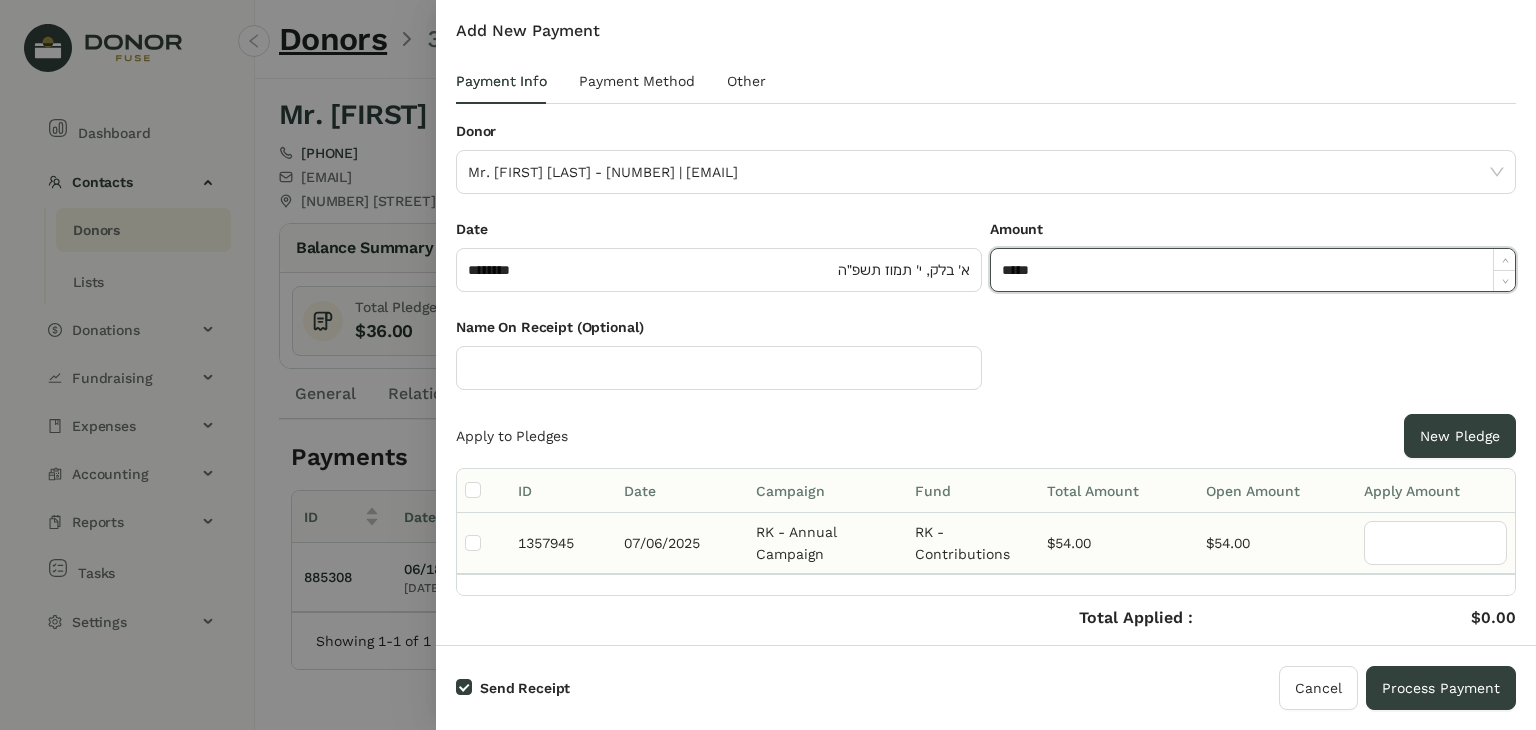 type on "*****" 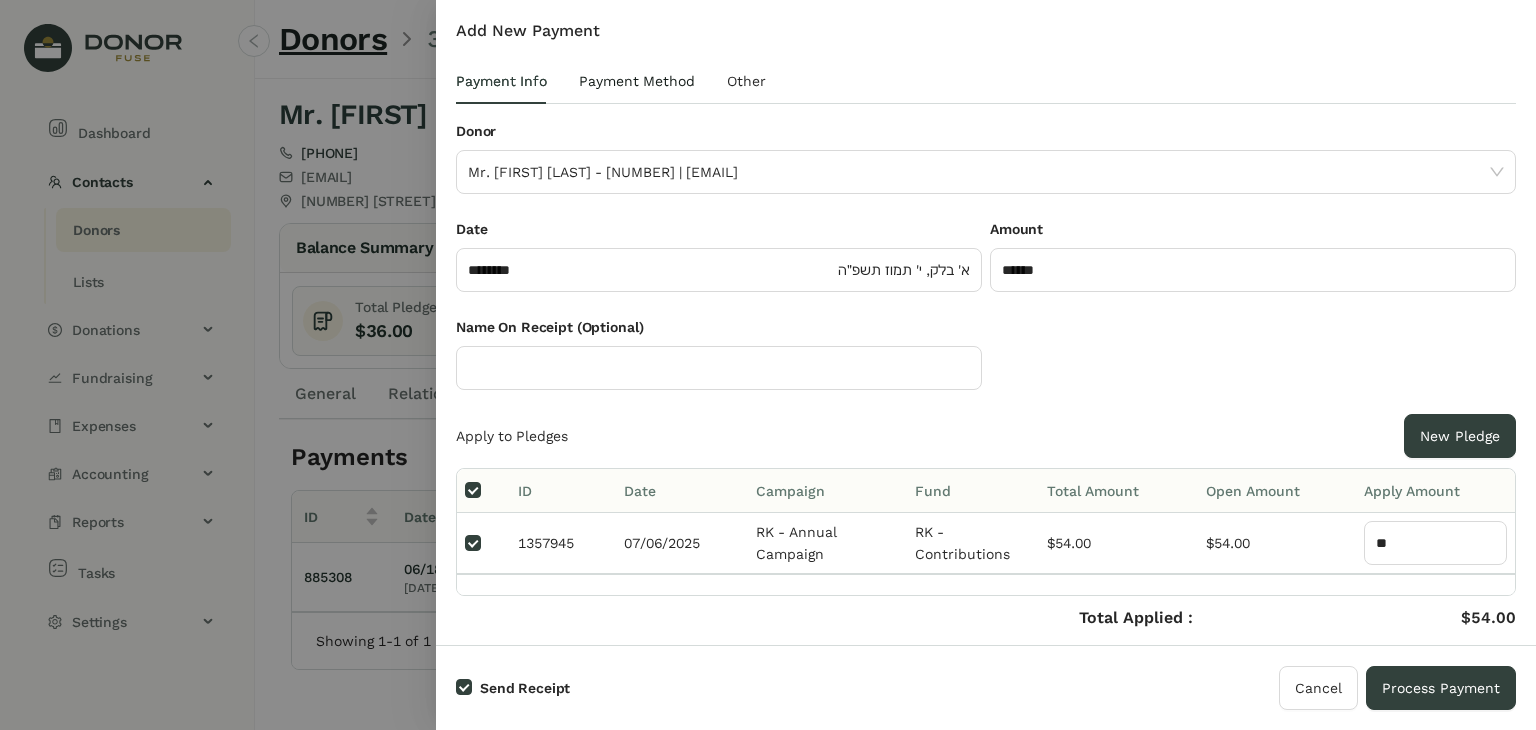 click on "Payment Method" at bounding box center [637, 81] 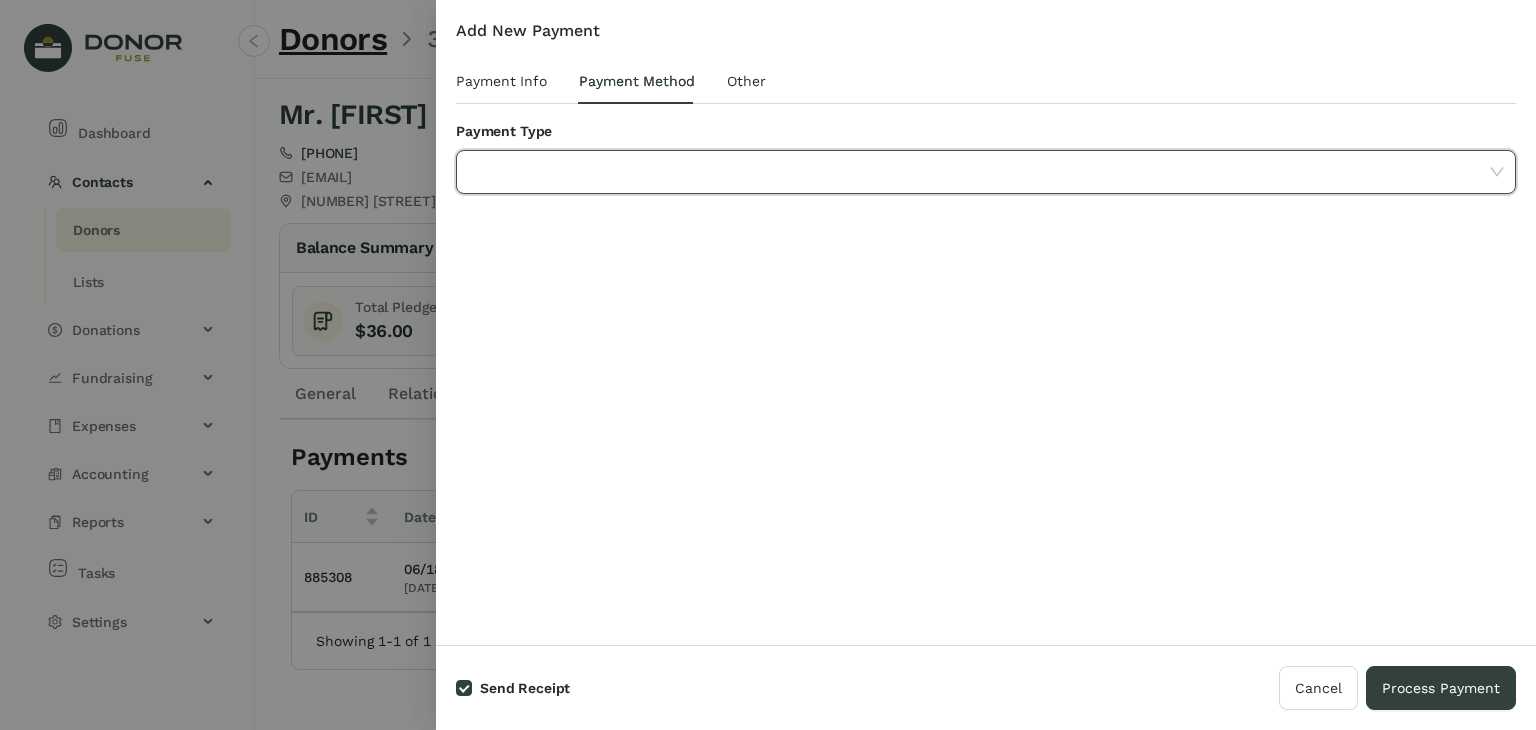 click at bounding box center (979, 172) 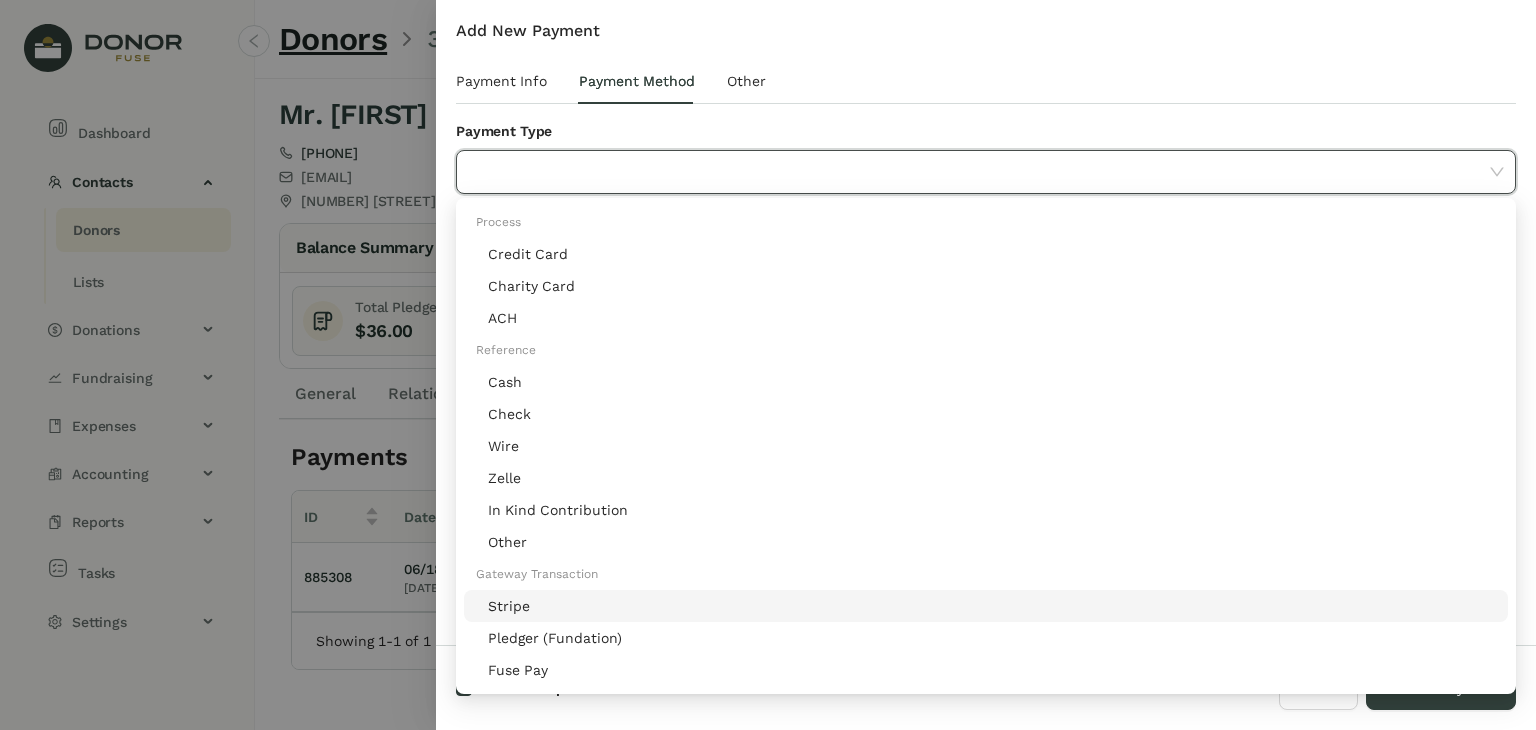 click on "Stripe" at bounding box center (992, 606) 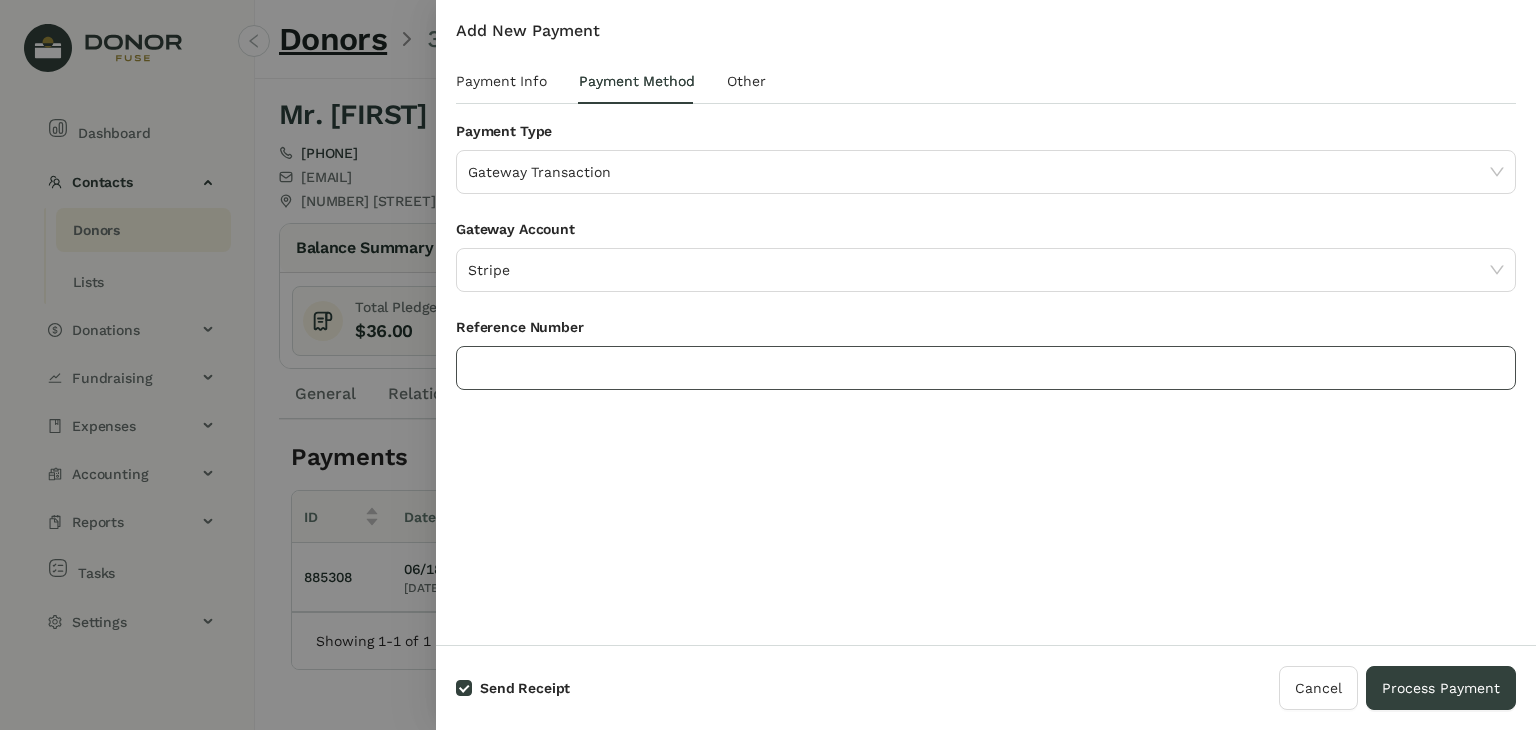 click at bounding box center (986, 368) 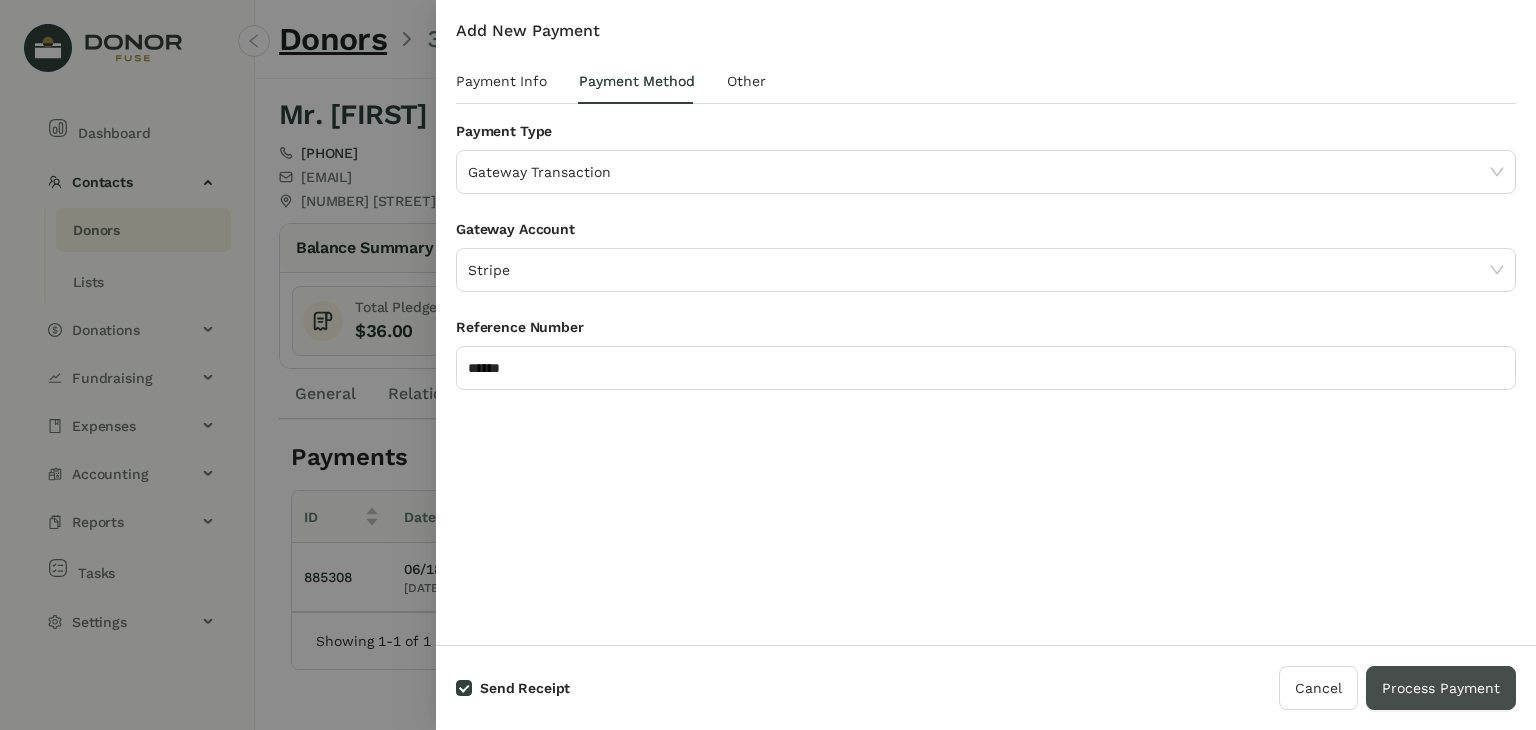 click on "Process Payment" at bounding box center [1441, 688] 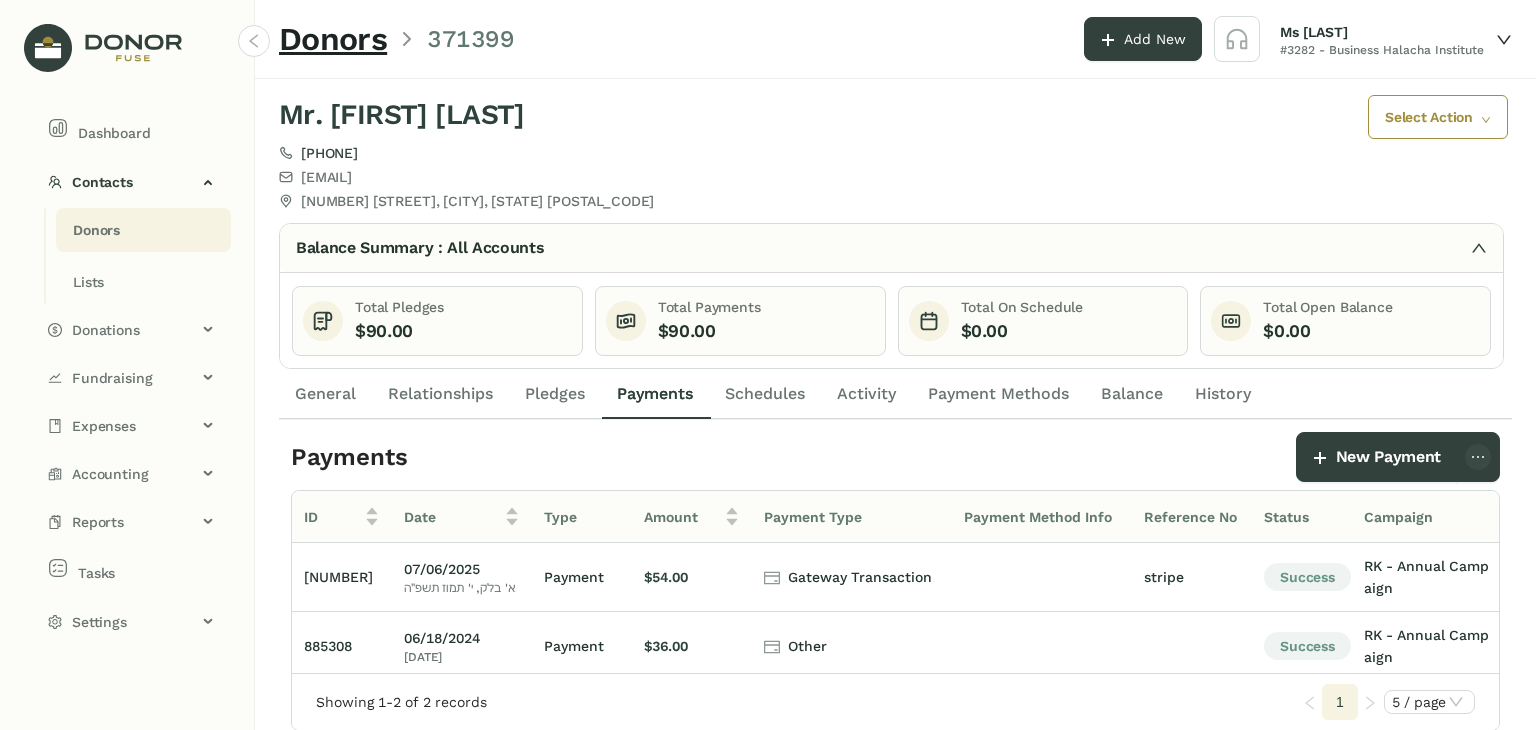 click on "Donors" at bounding box center [96, 230] 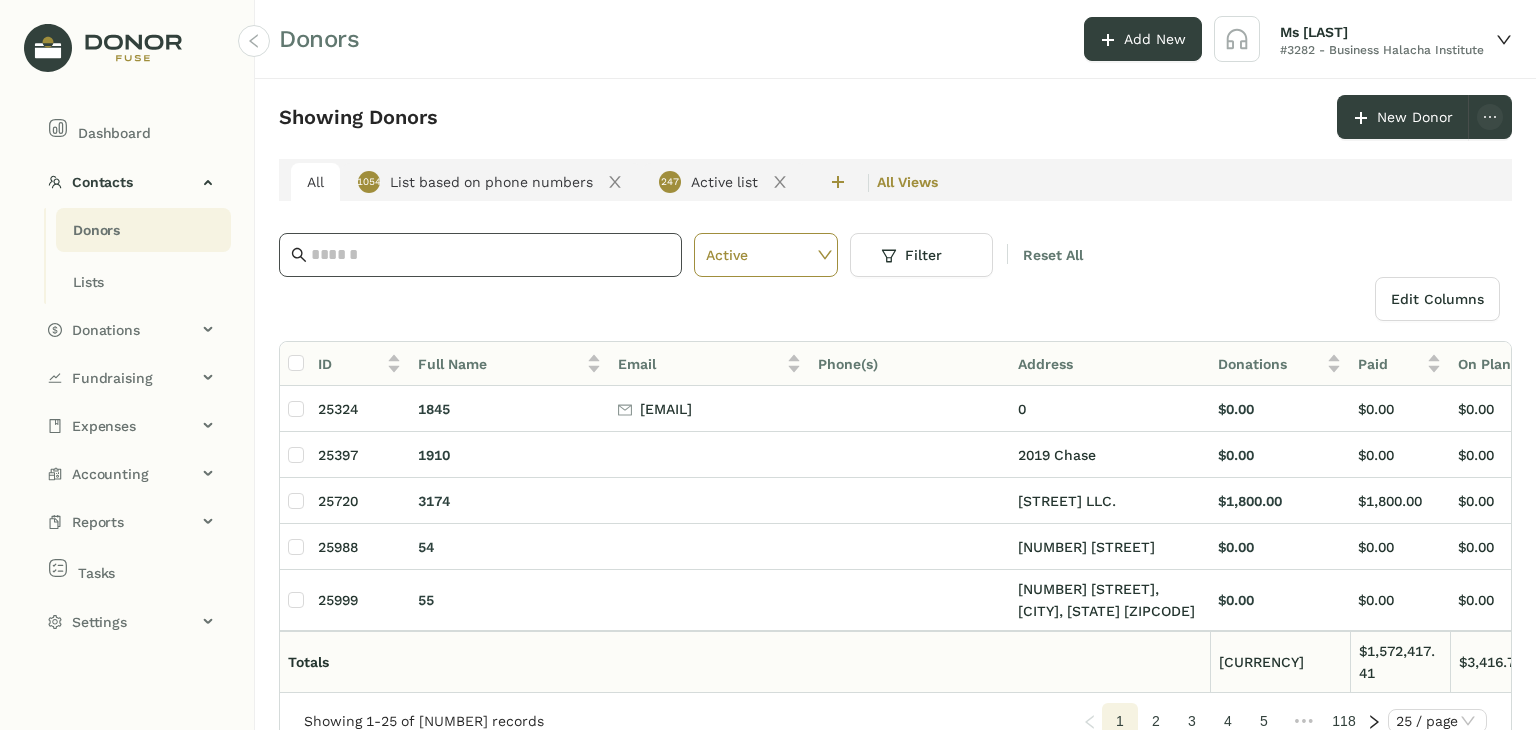click at bounding box center [490, 255] 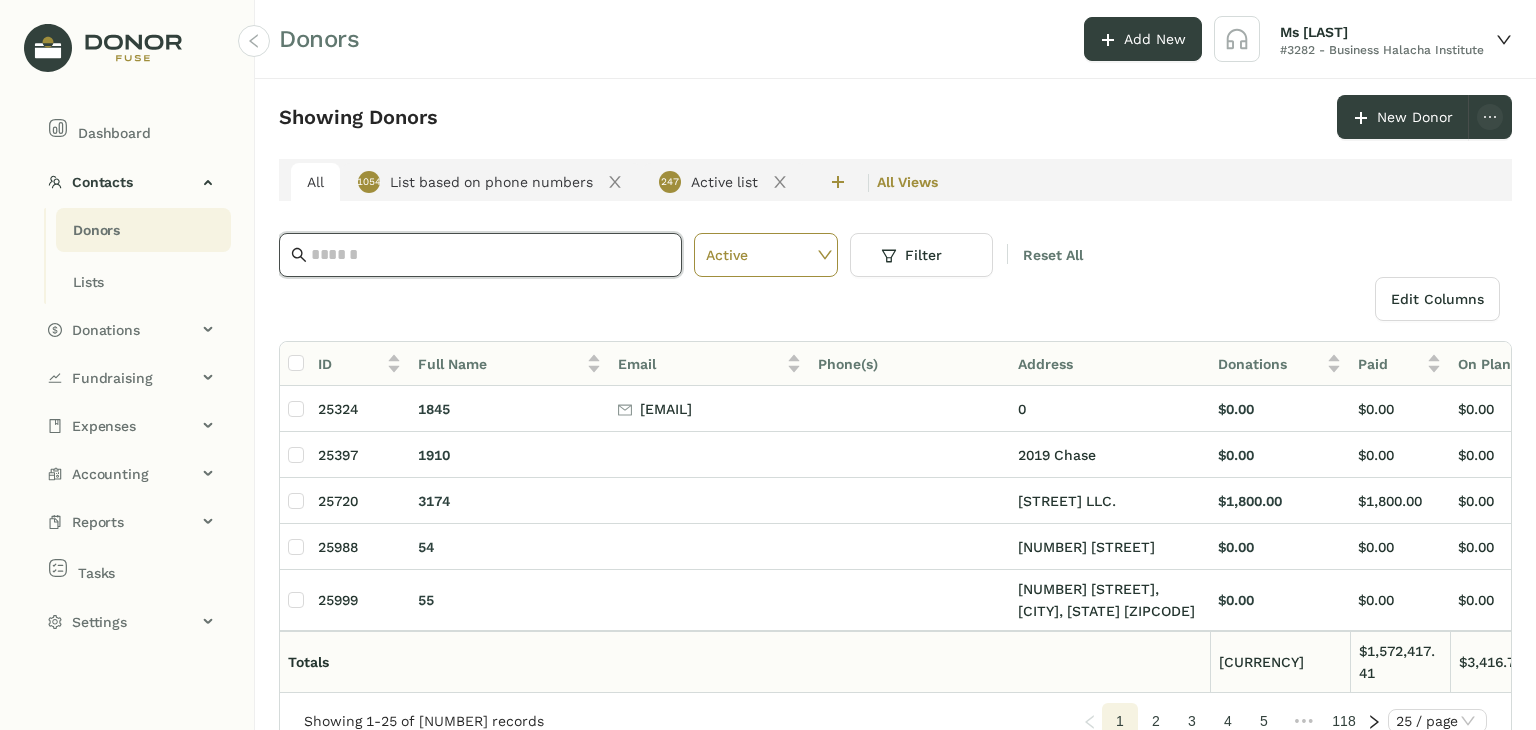 paste on "**********" 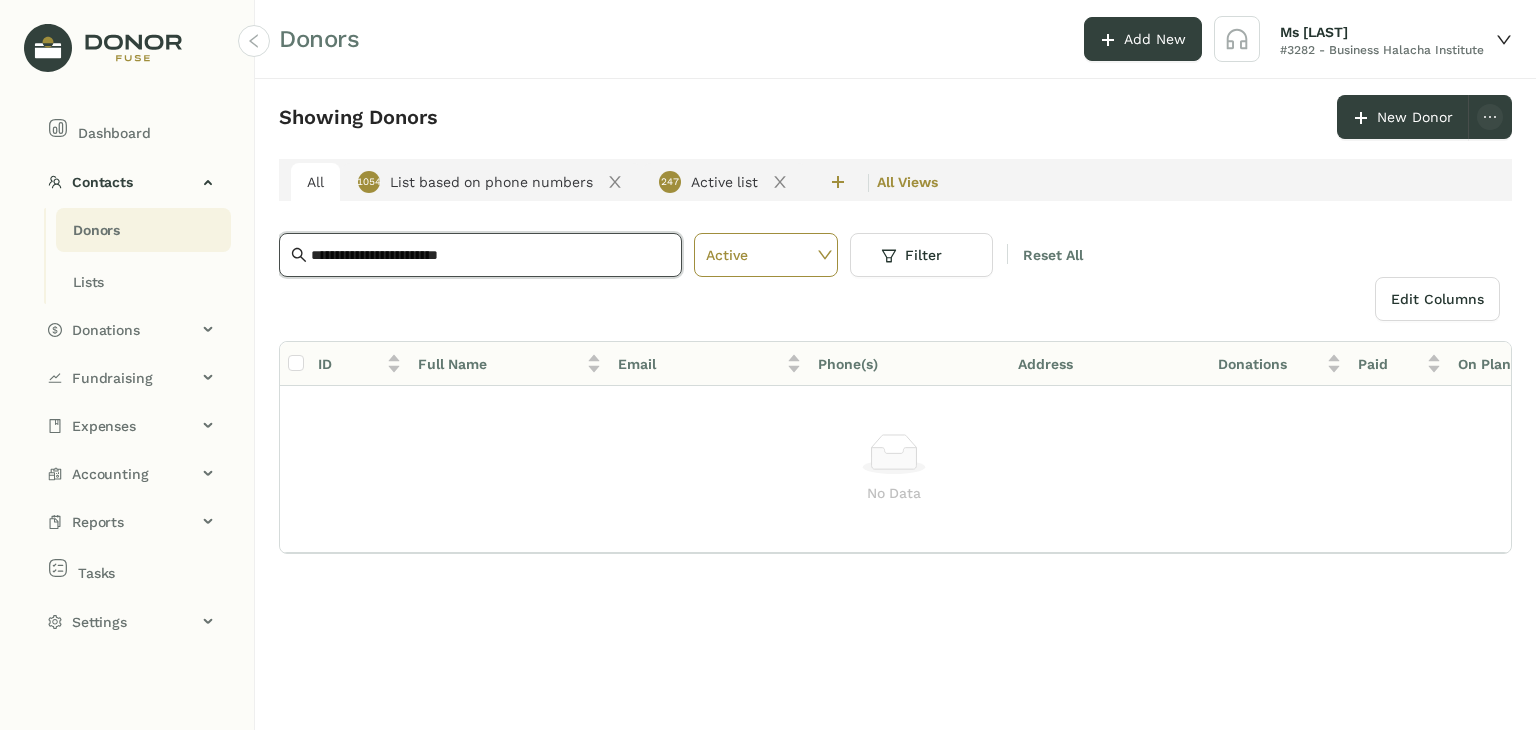 drag, startPoint x: 518, startPoint y: 253, endPoint x: 68, endPoint y: 153, distance: 460.97723 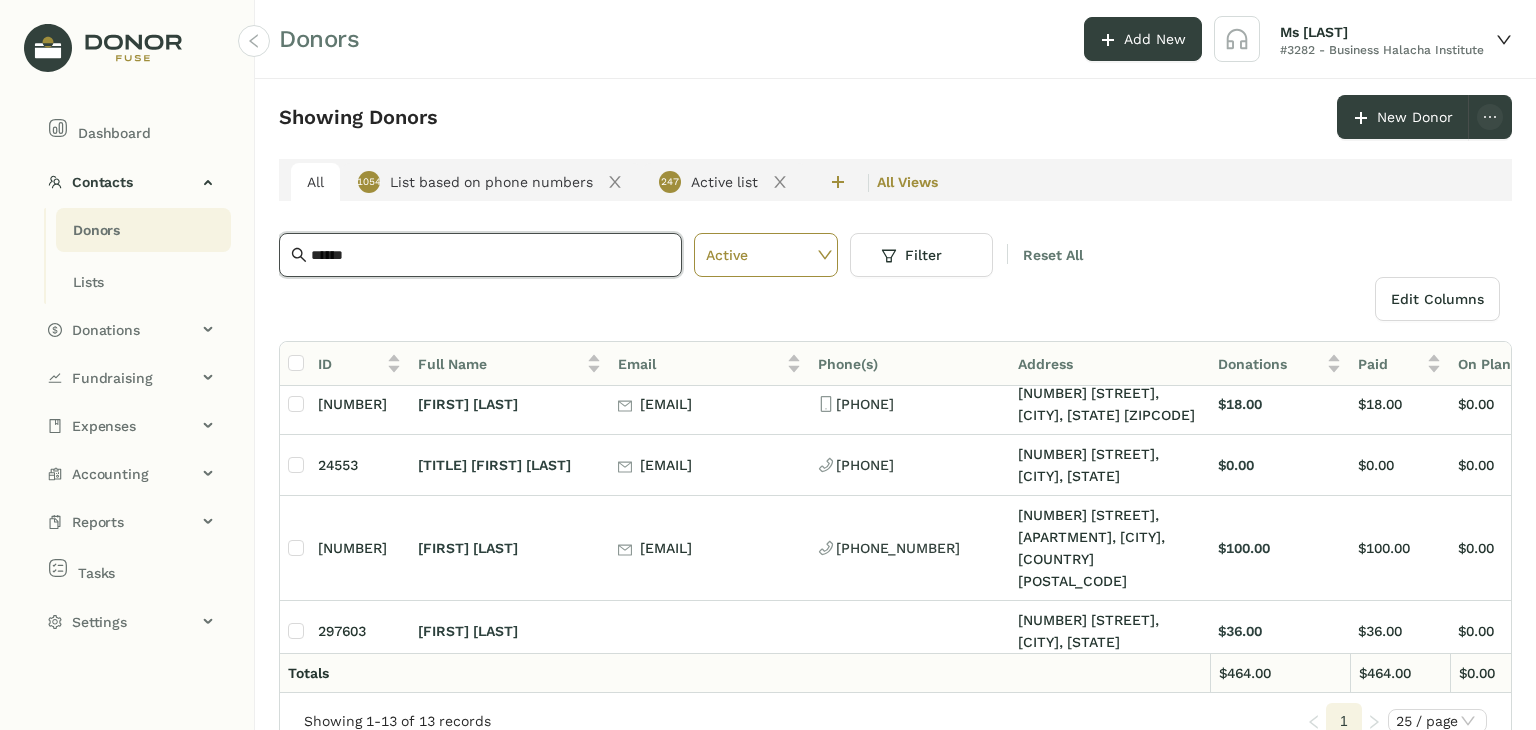 scroll, scrollTop: 0, scrollLeft: 0, axis: both 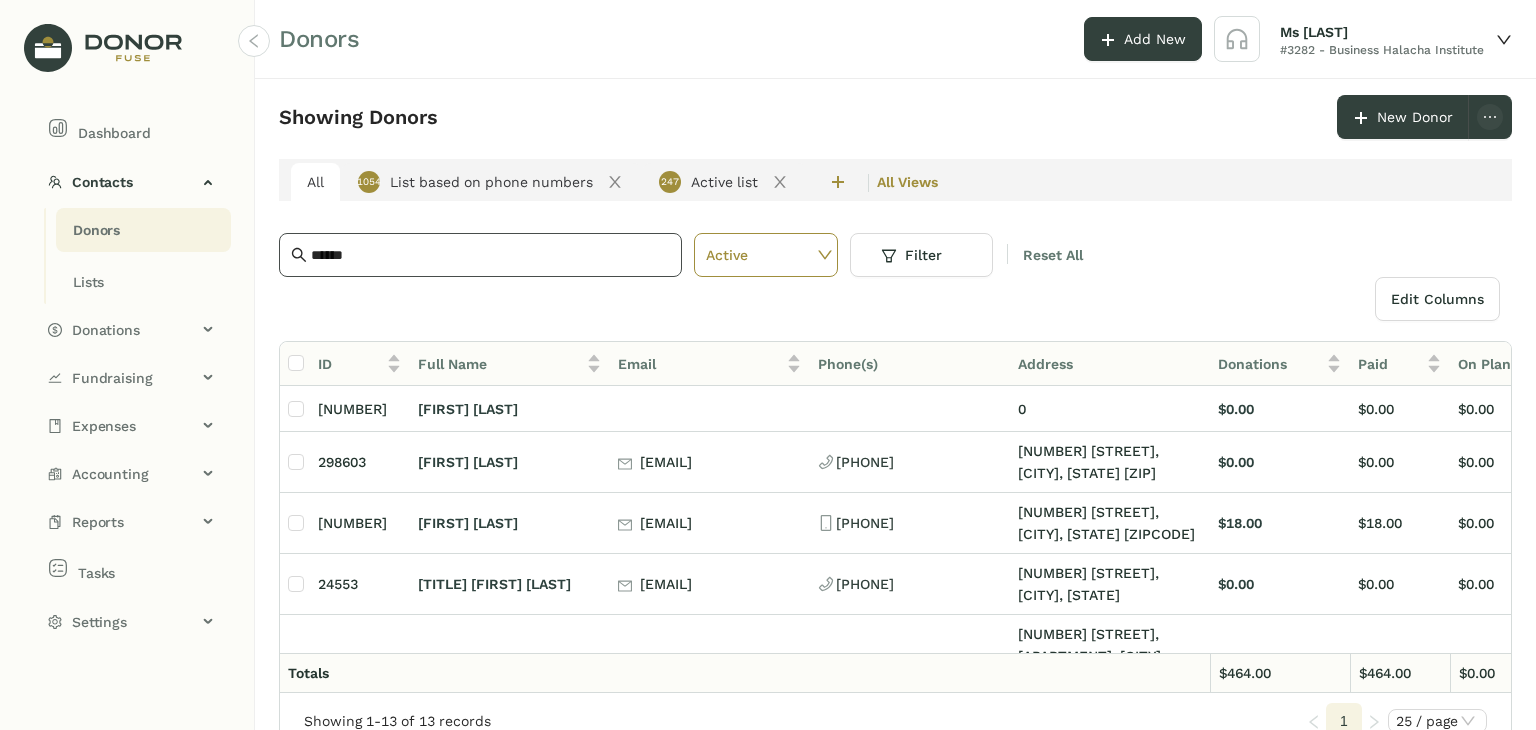 drag, startPoint x: 425, startPoint y: 243, endPoint x: 312, endPoint y: 271, distance: 116.41735 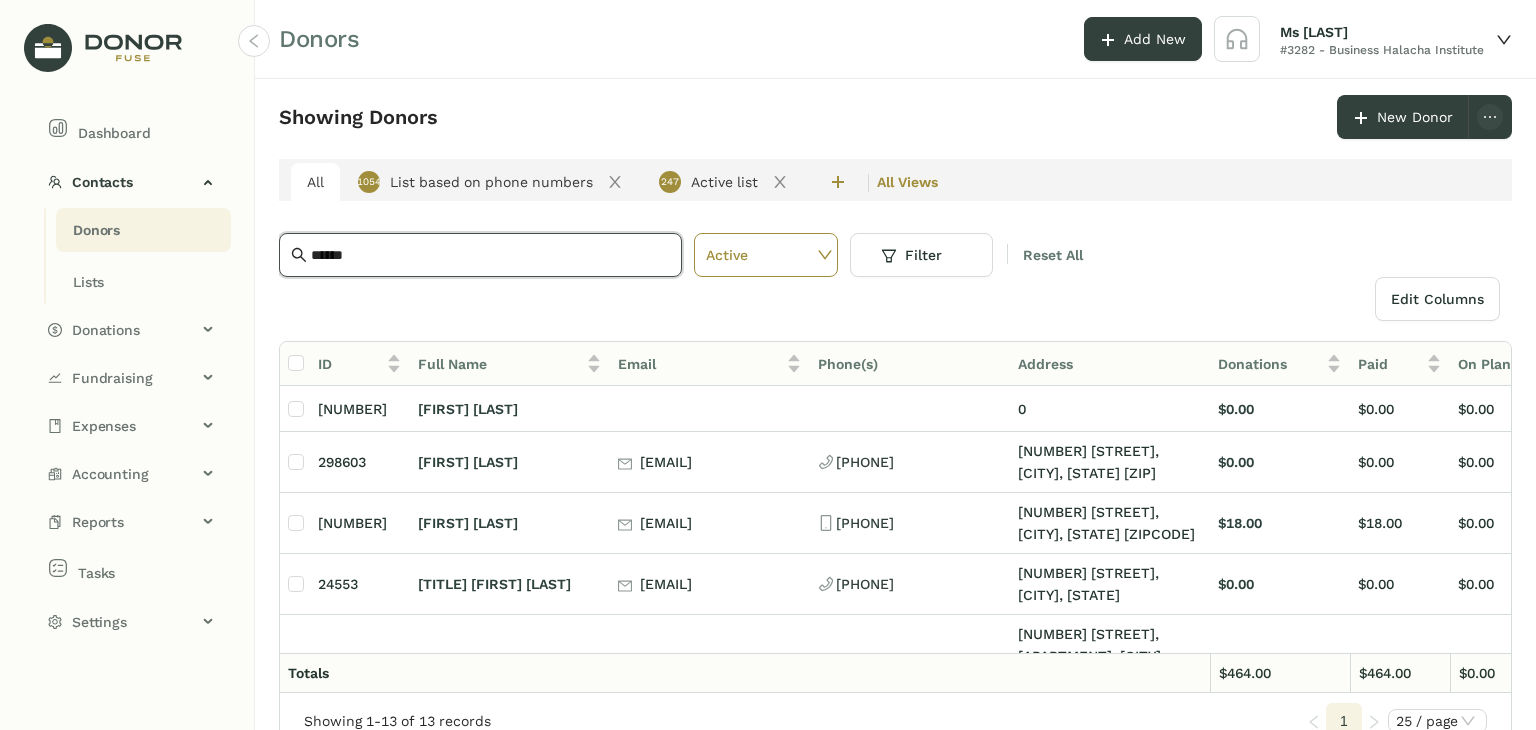 drag, startPoint x: 361, startPoint y: 259, endPoint x: 171, endPoint y: 228, distance: 192.51234 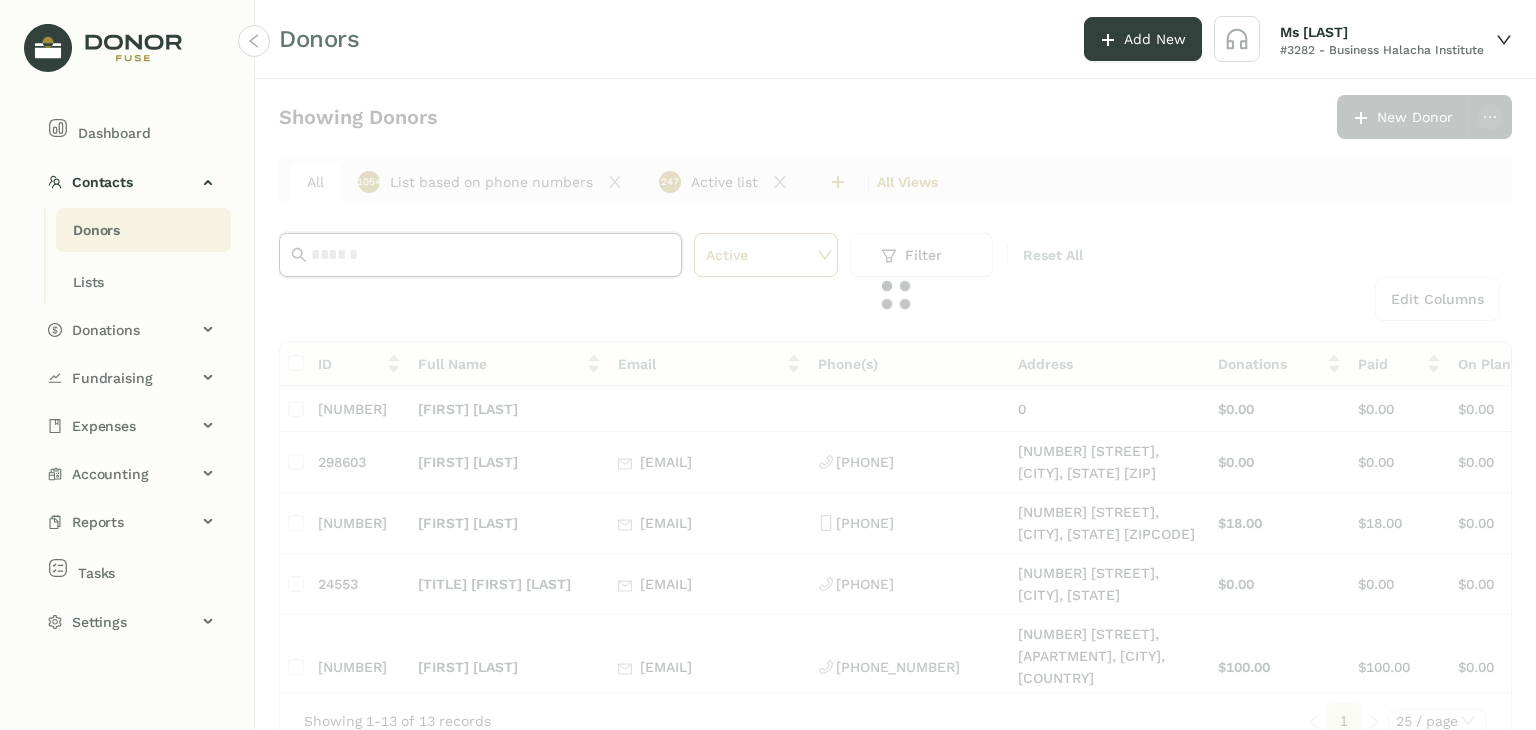 paste on "**********" 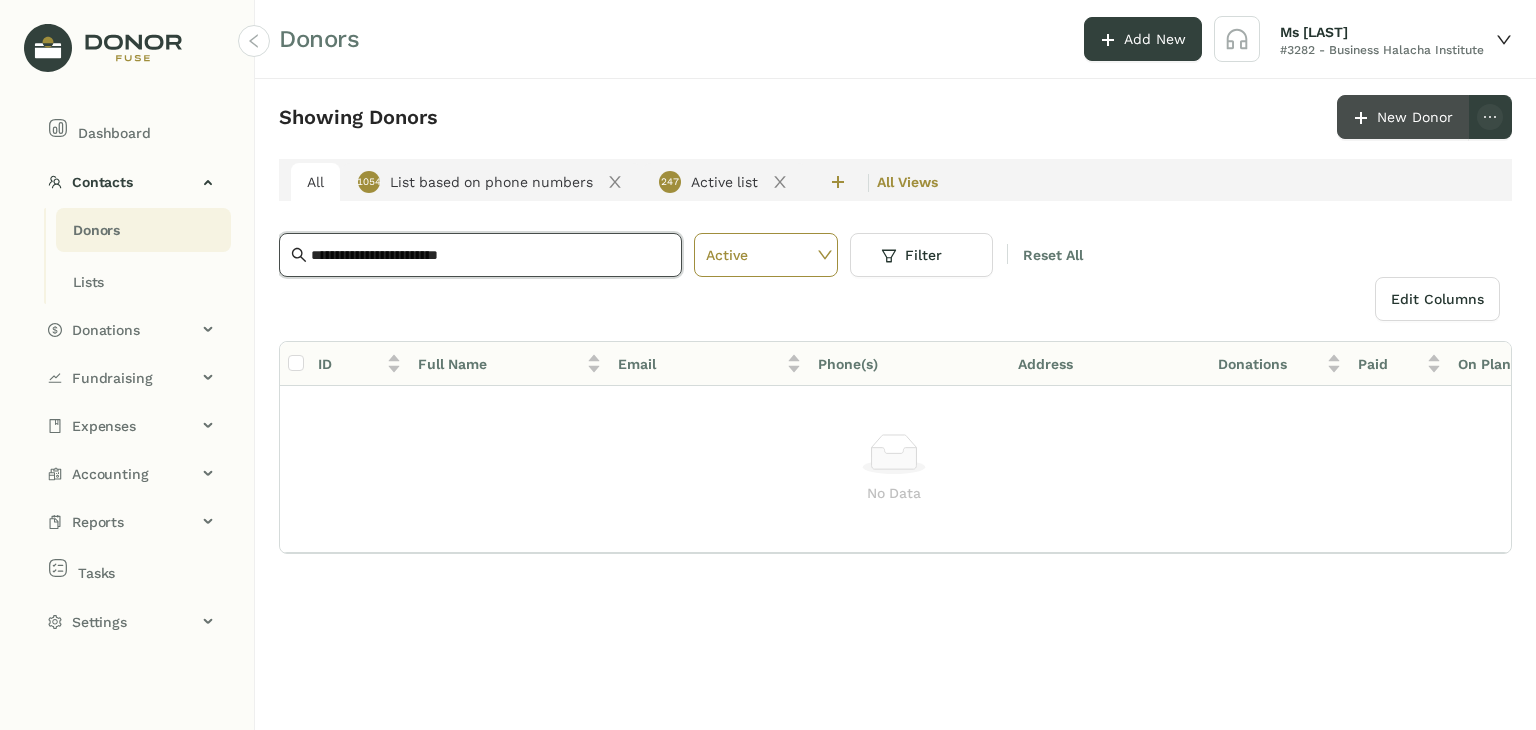 type on "**********" 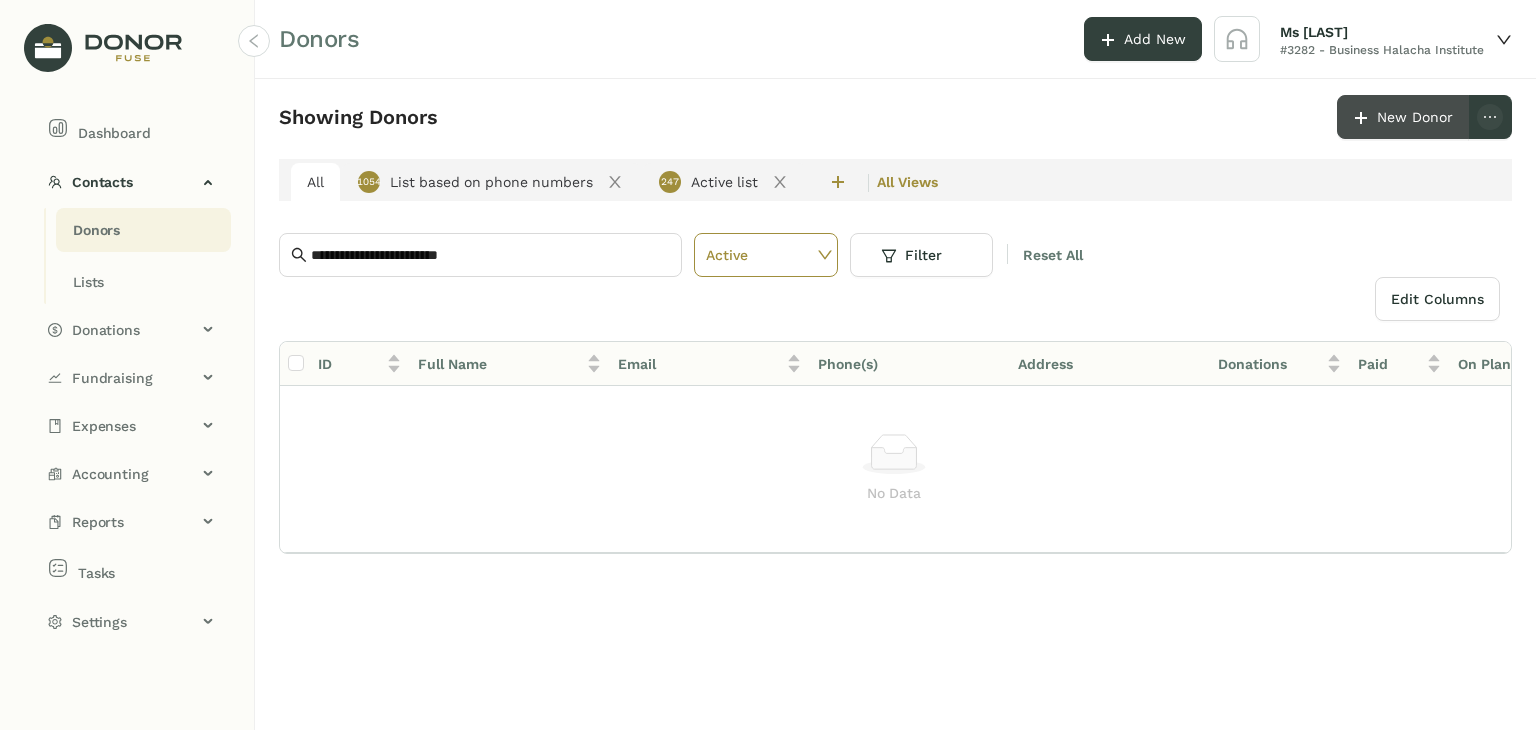 click on "New Donor" at bounding box center (1415, 117) 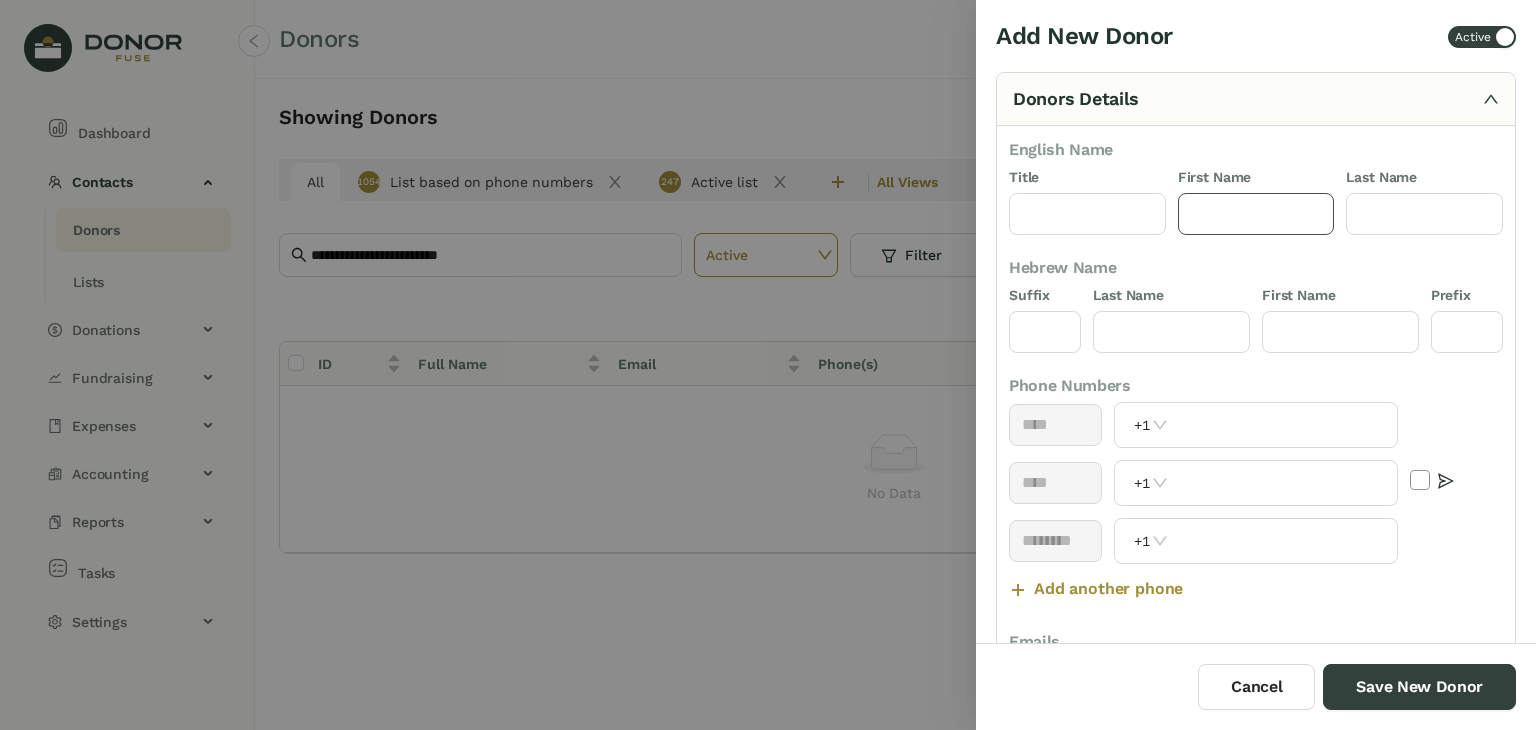 click at bounding box center [1256, 214] 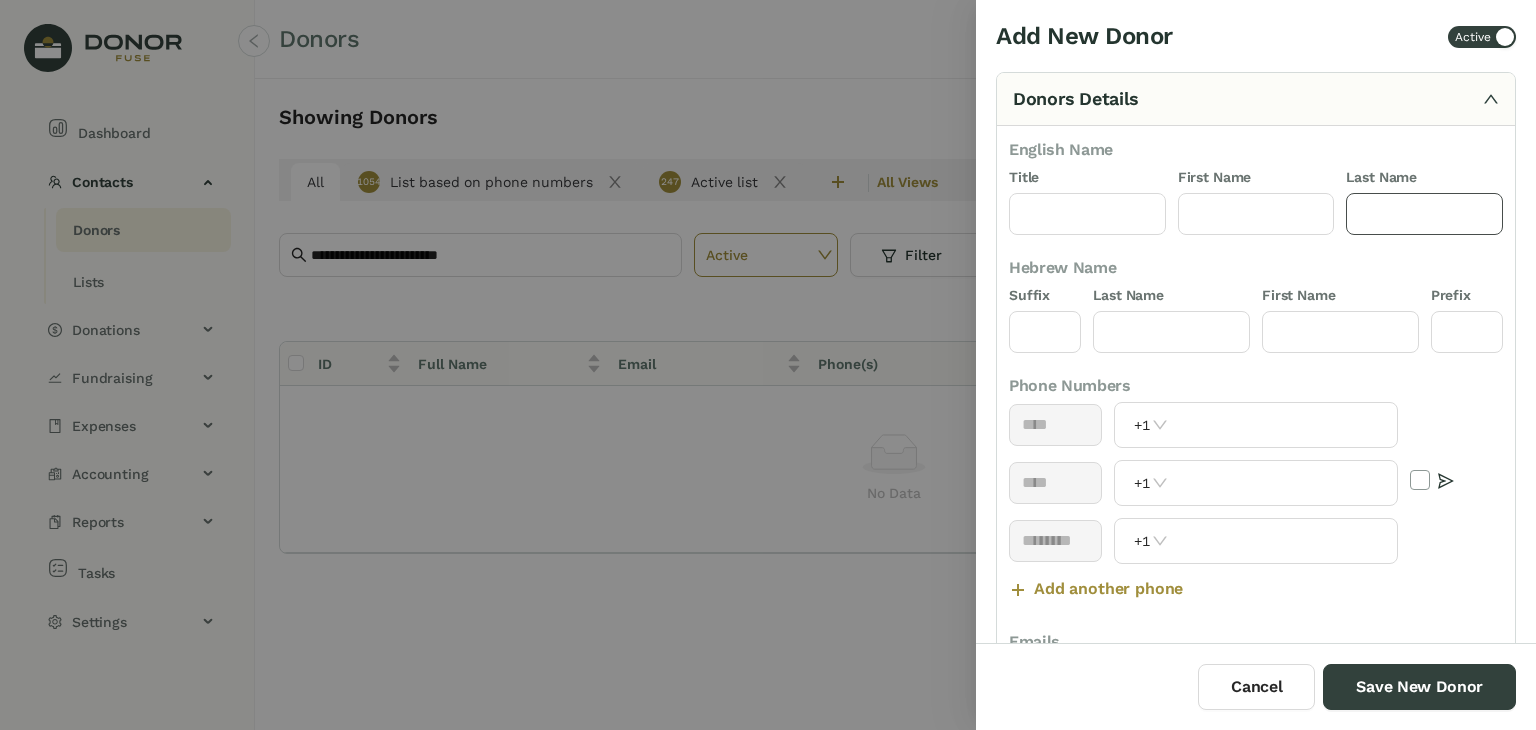 click at bounding box center [1424, 214] 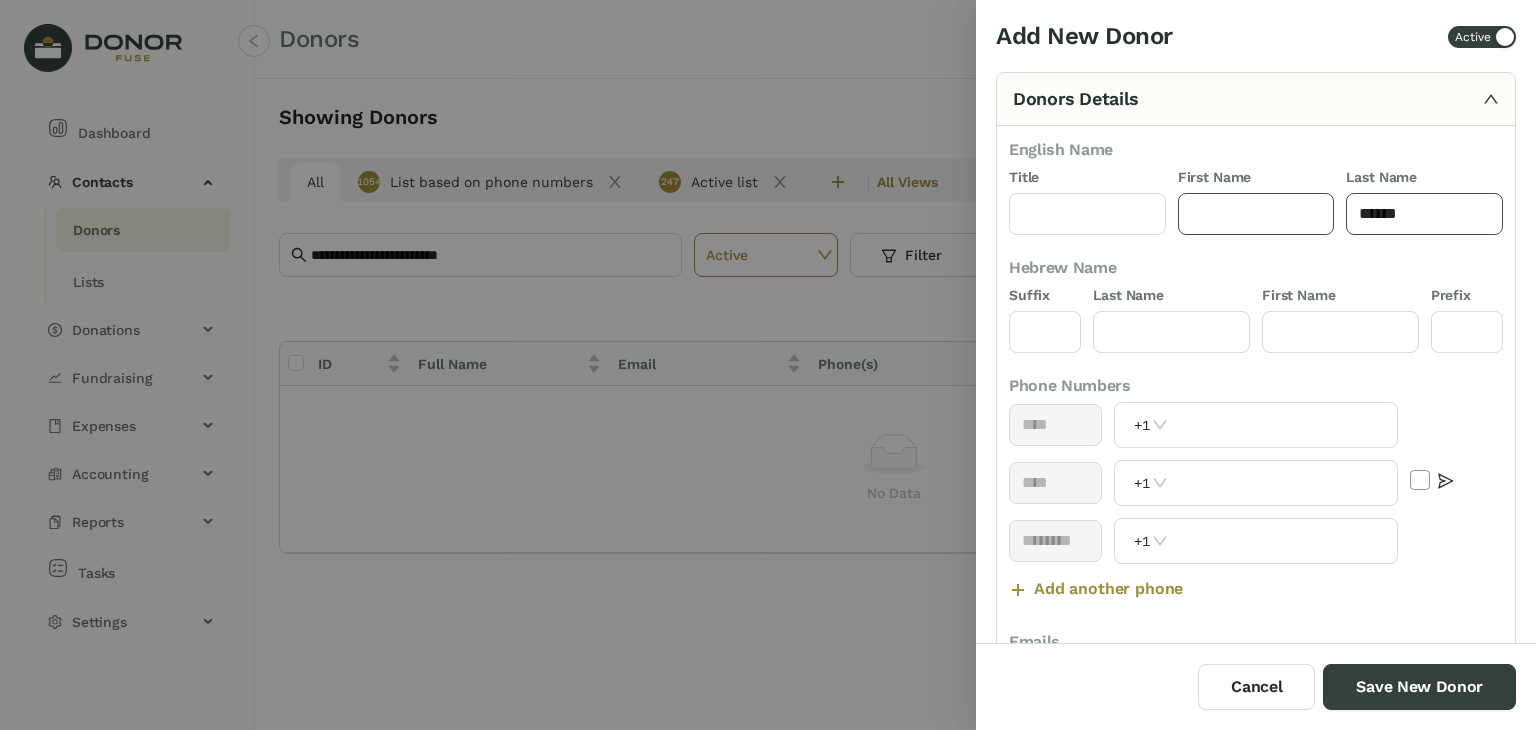type on "******" 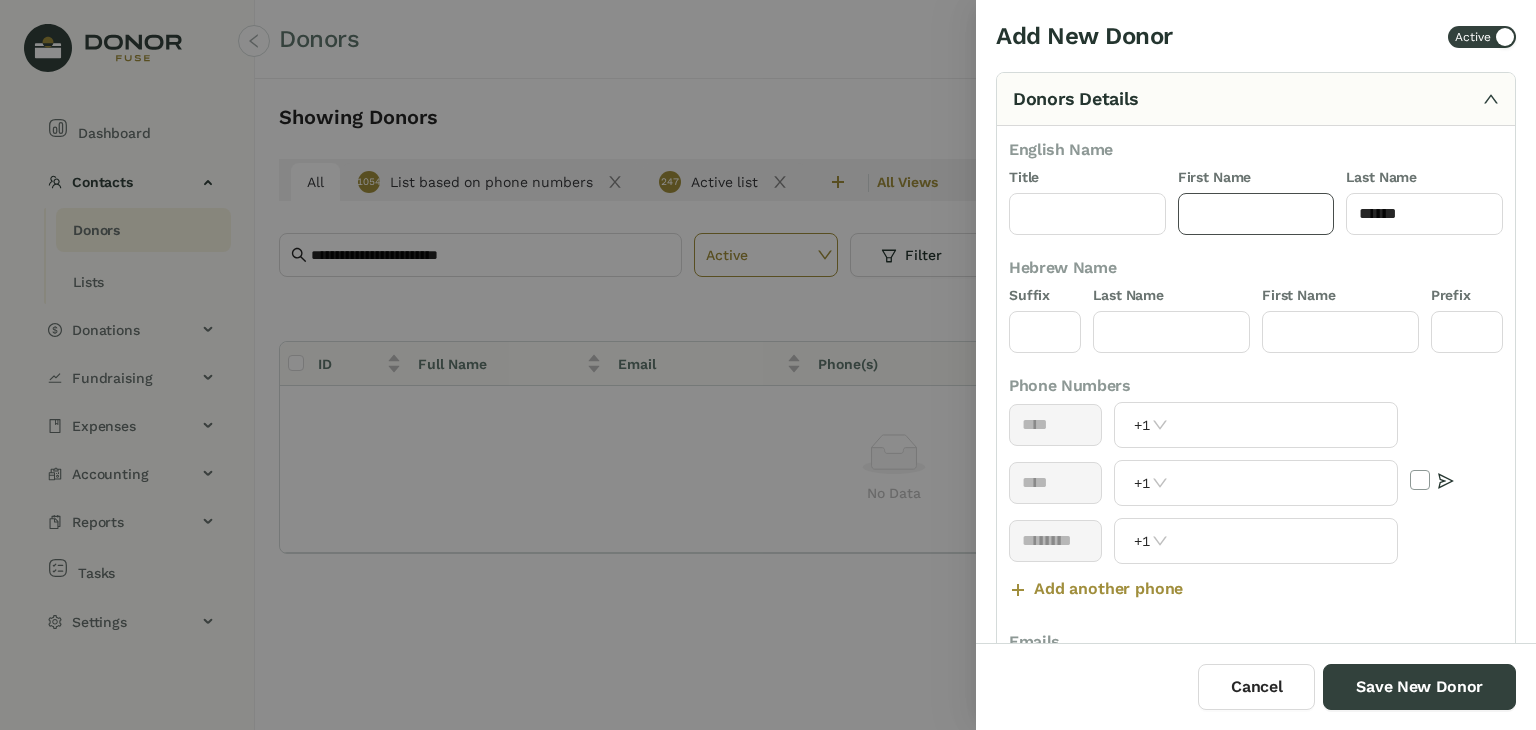 click at bounding box center (1256, 214) 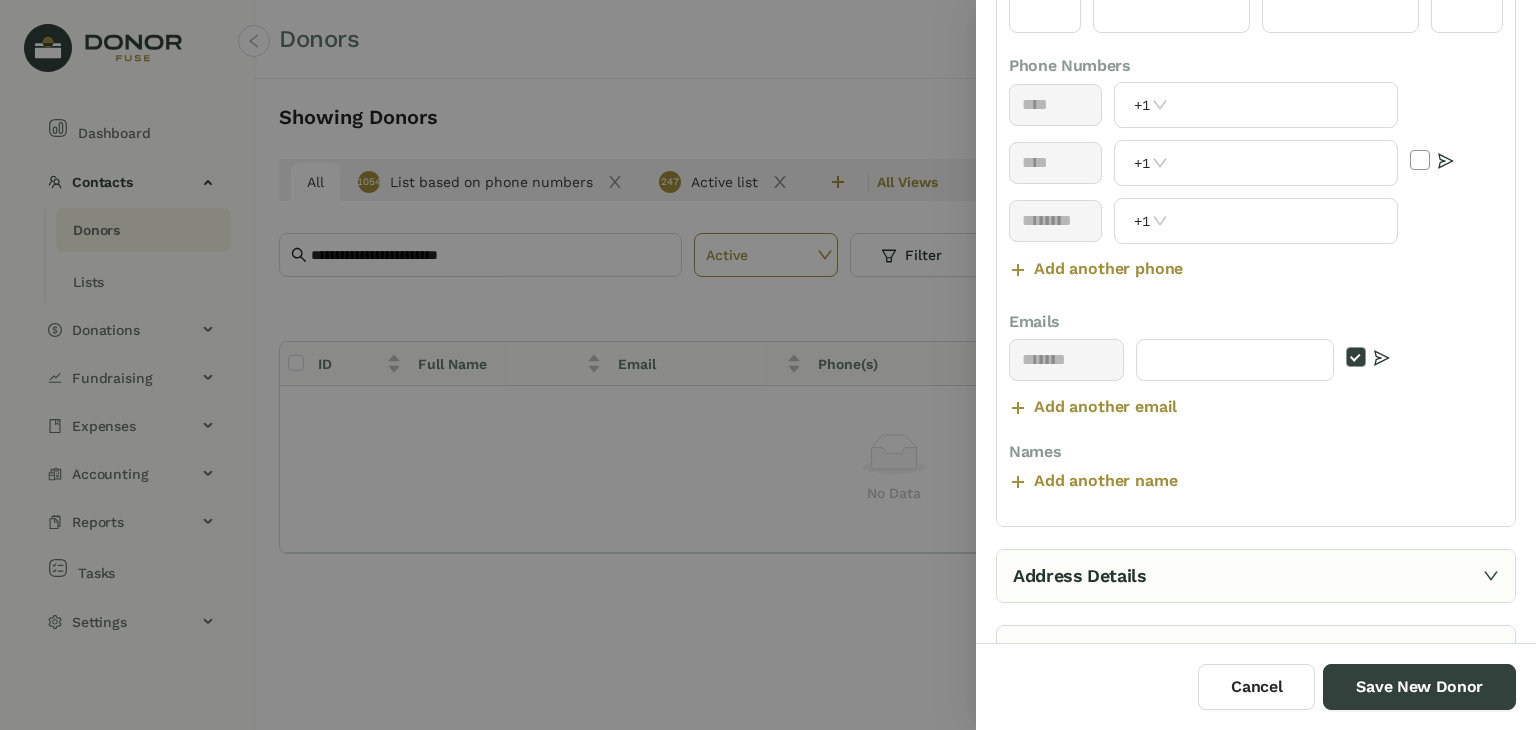 scroll, scrollTop: 428, scrollLeft: 0, axis: vertical 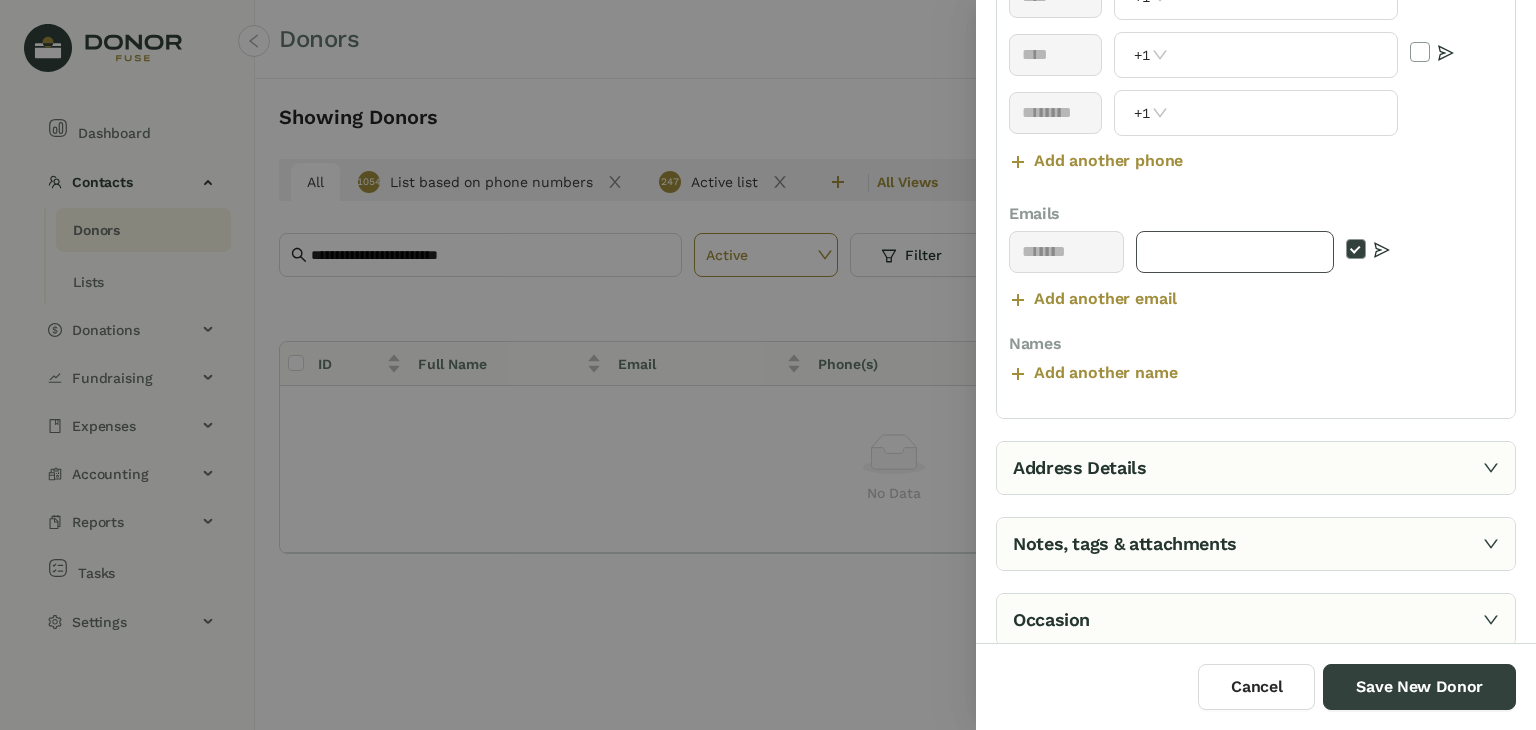 click at bounding box center [1235, 252] 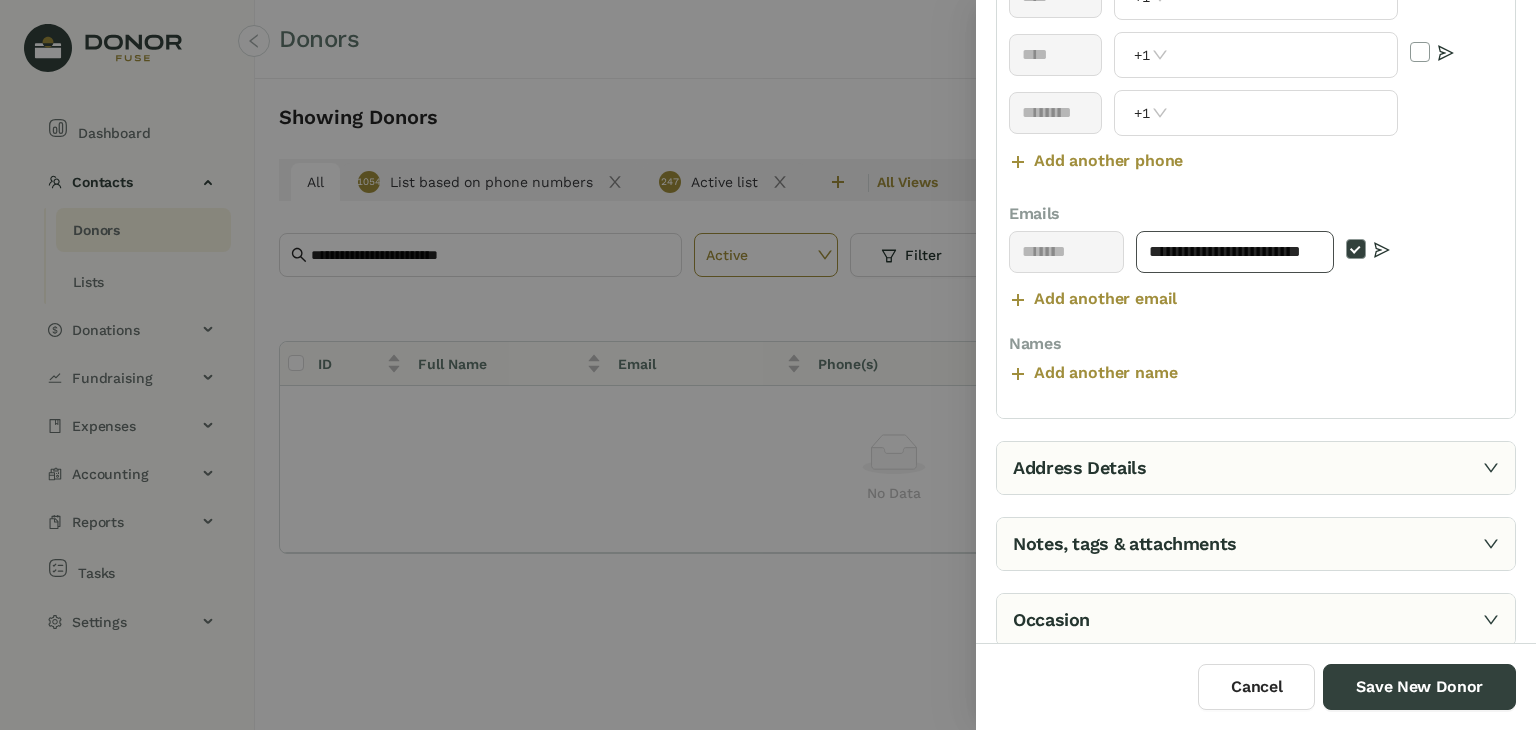 scroll, scrollTop: 0, scrollLeft: 40, axis: horizontal 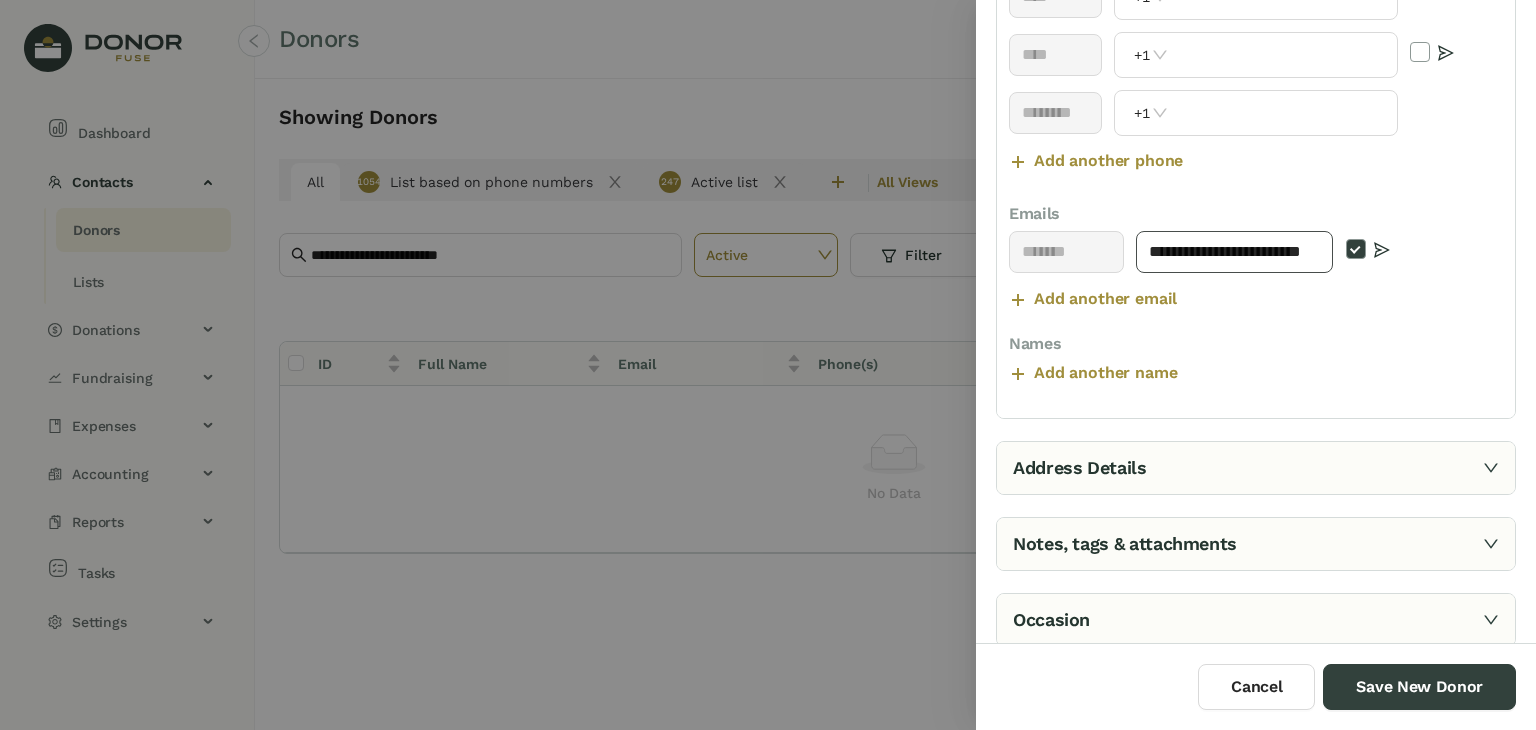 type on "**********" 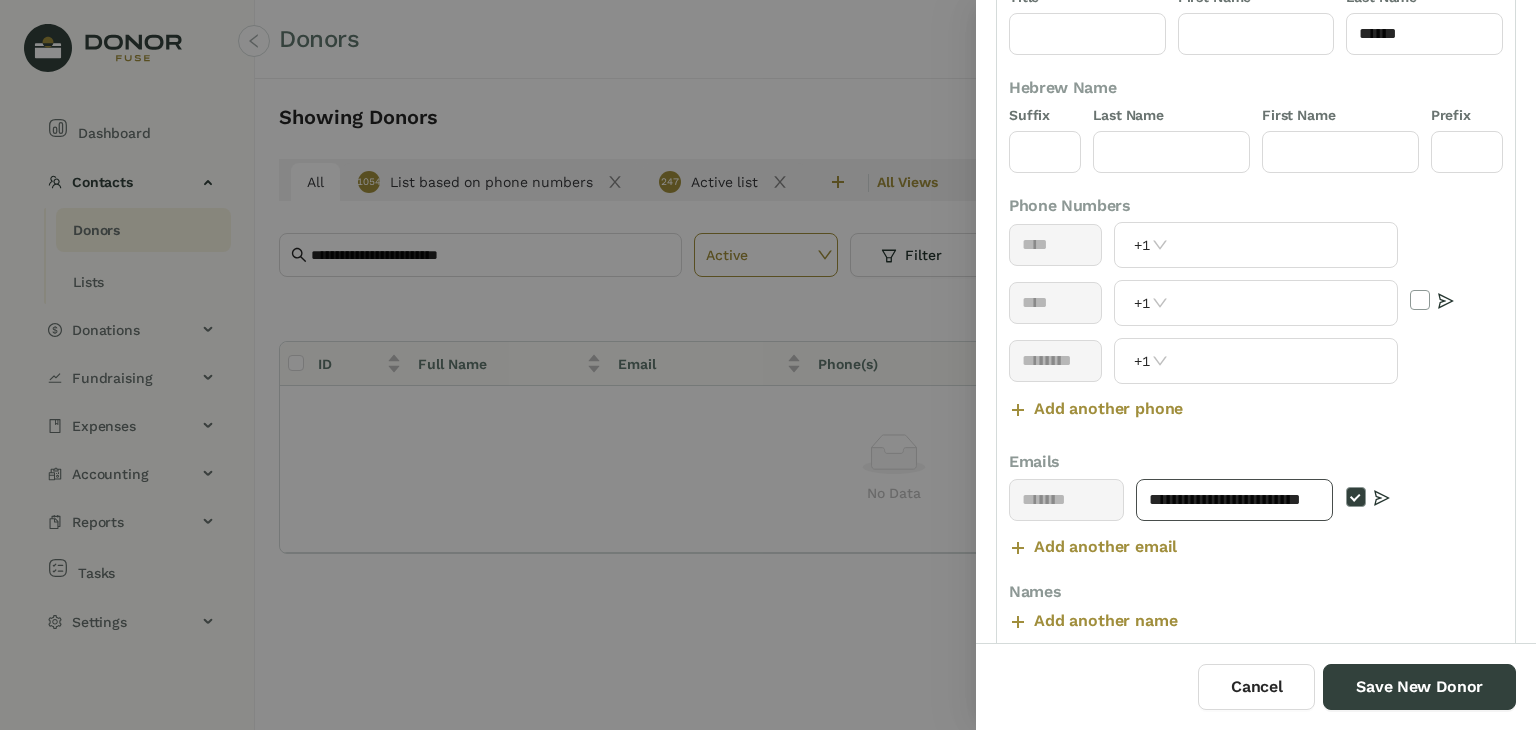 scroll, scrollTop: 0, scrollLeft: 0, axis: both 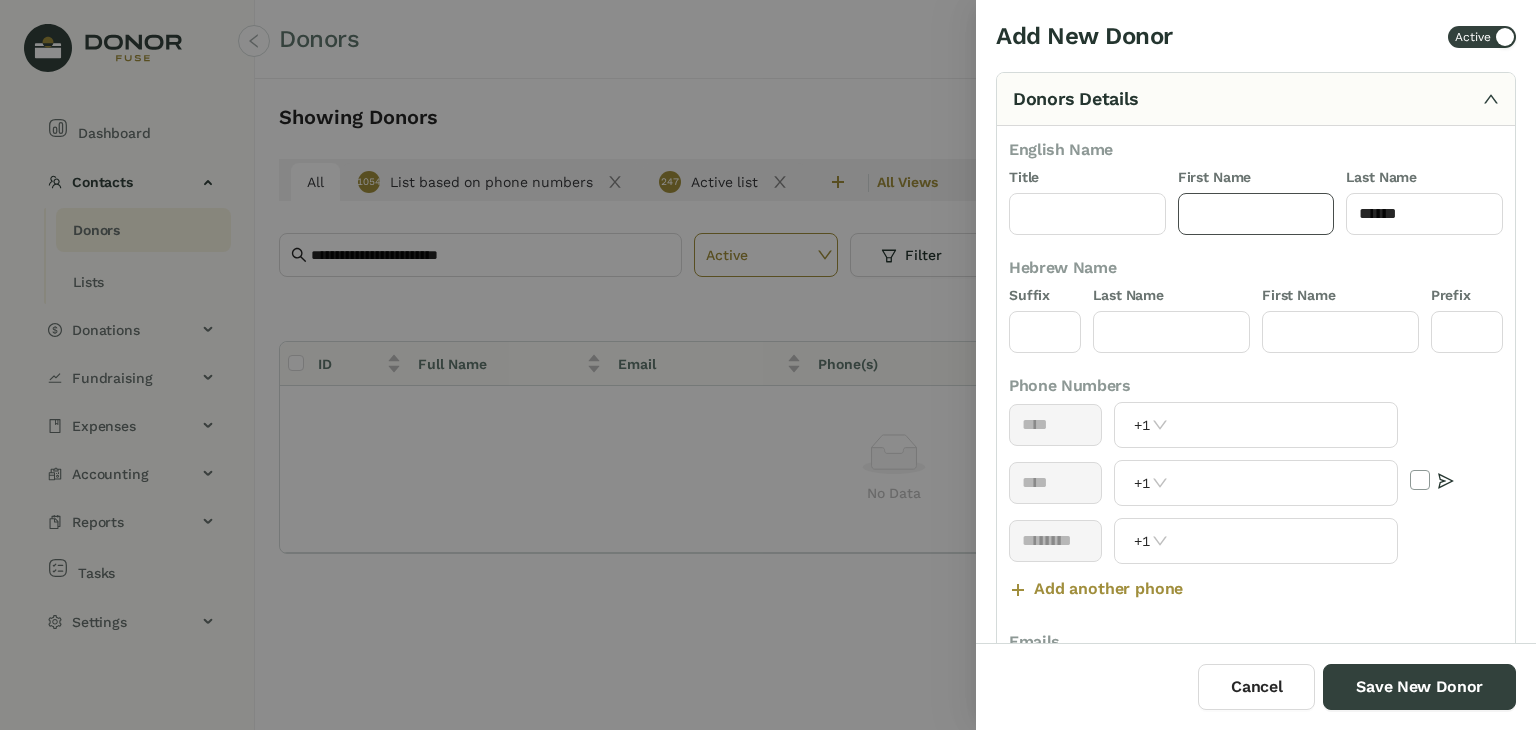 click at bounding box center (1256, 214) 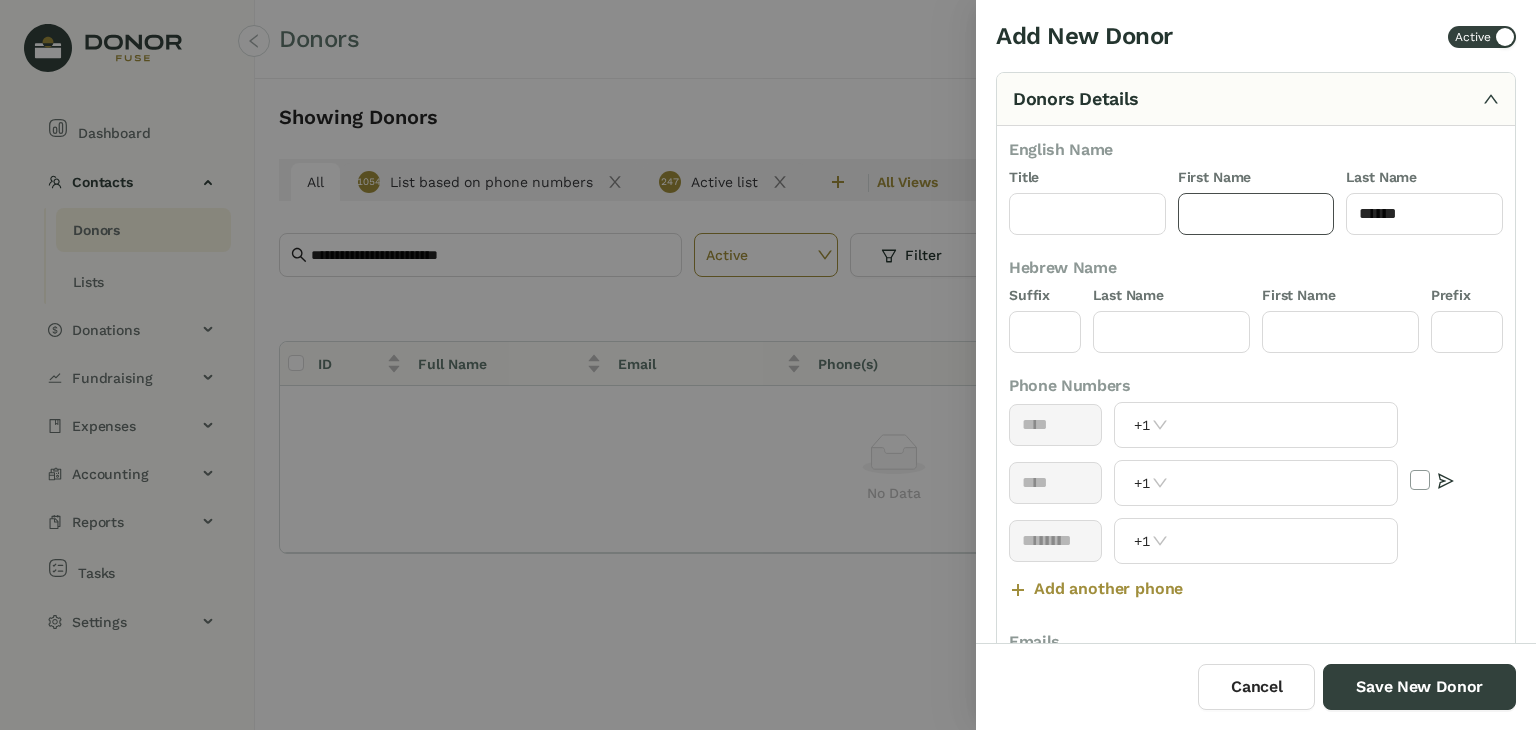 paste on "**********" 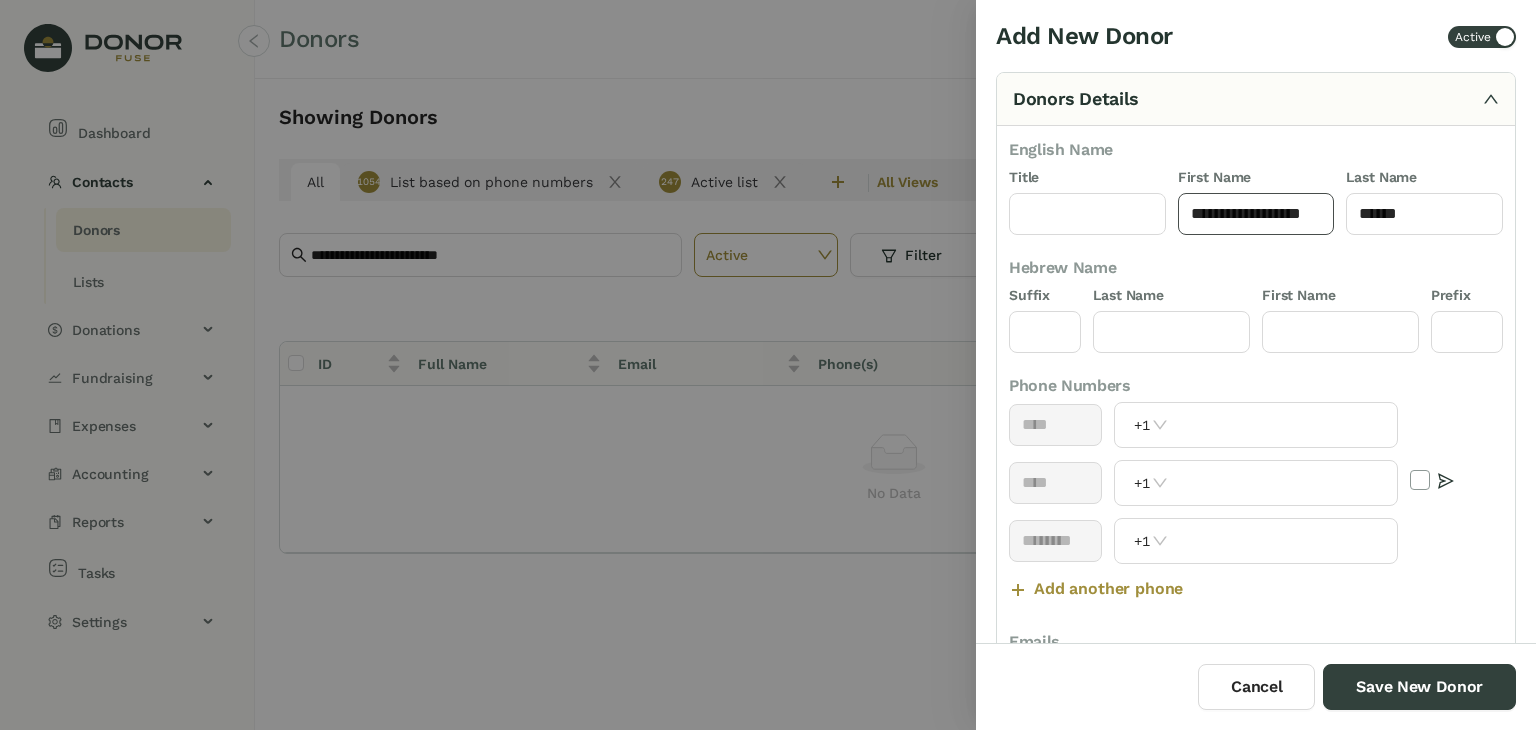 scroll, scrollTop: 0, scrollLeft: 20, axis: horizontal 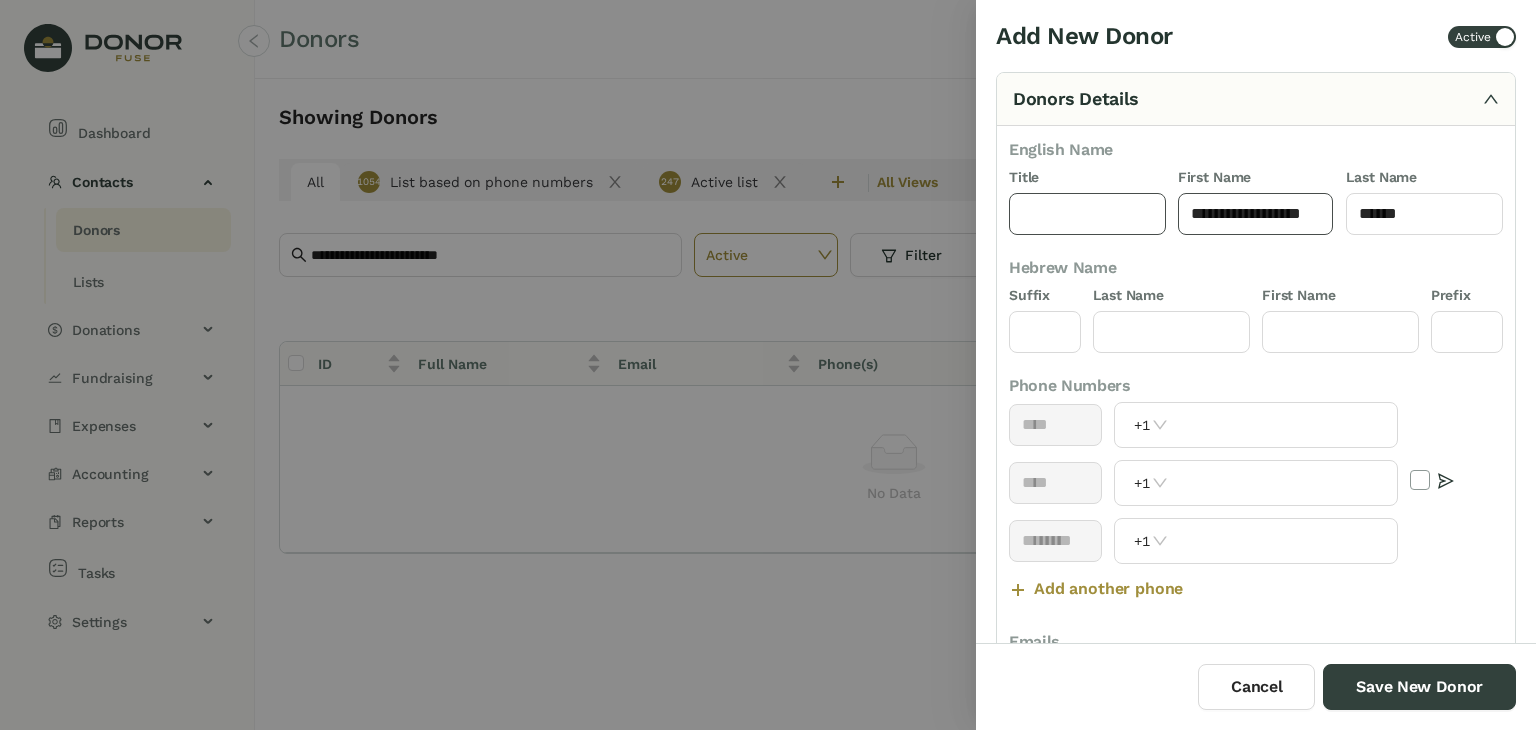 type on "**********" 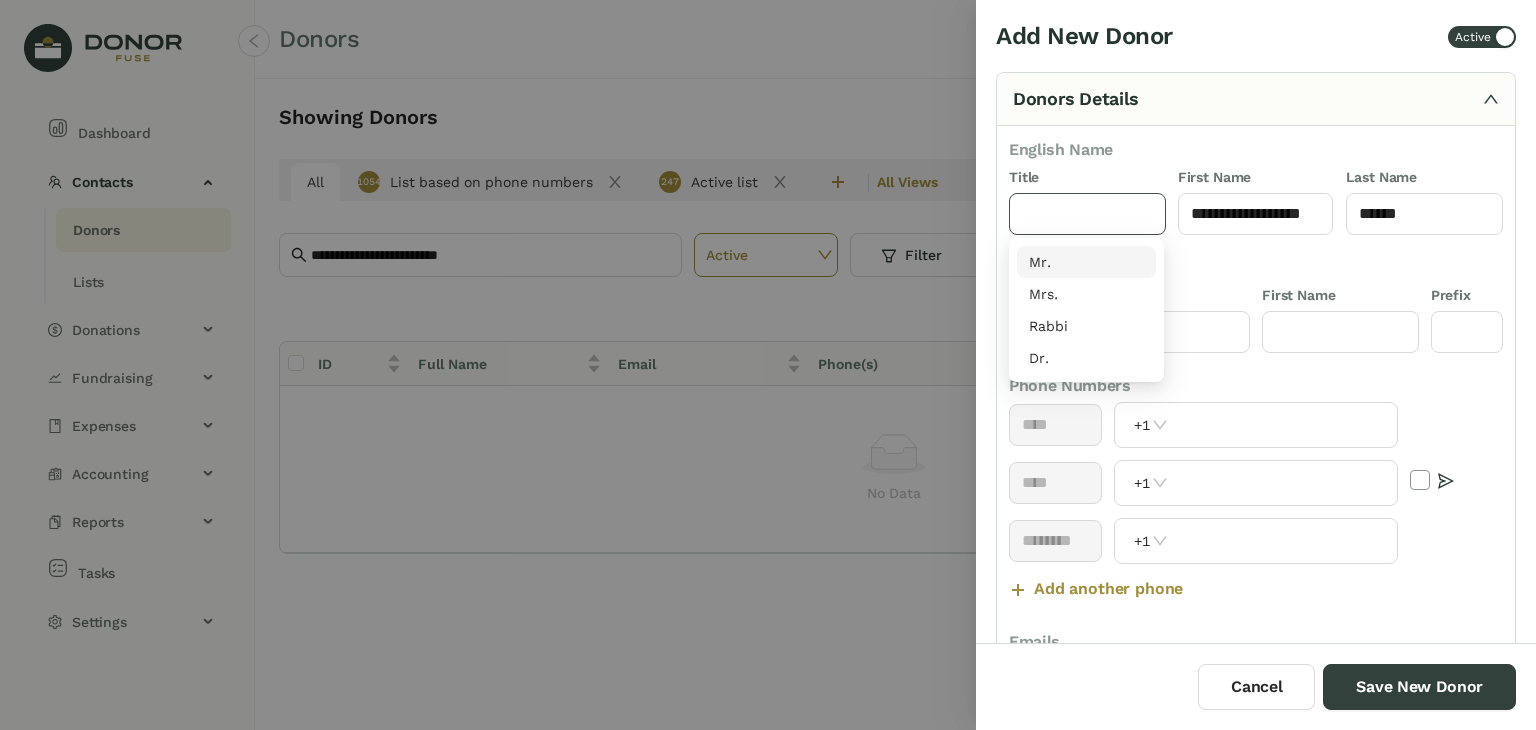 click at bounding box center (1087, 214) 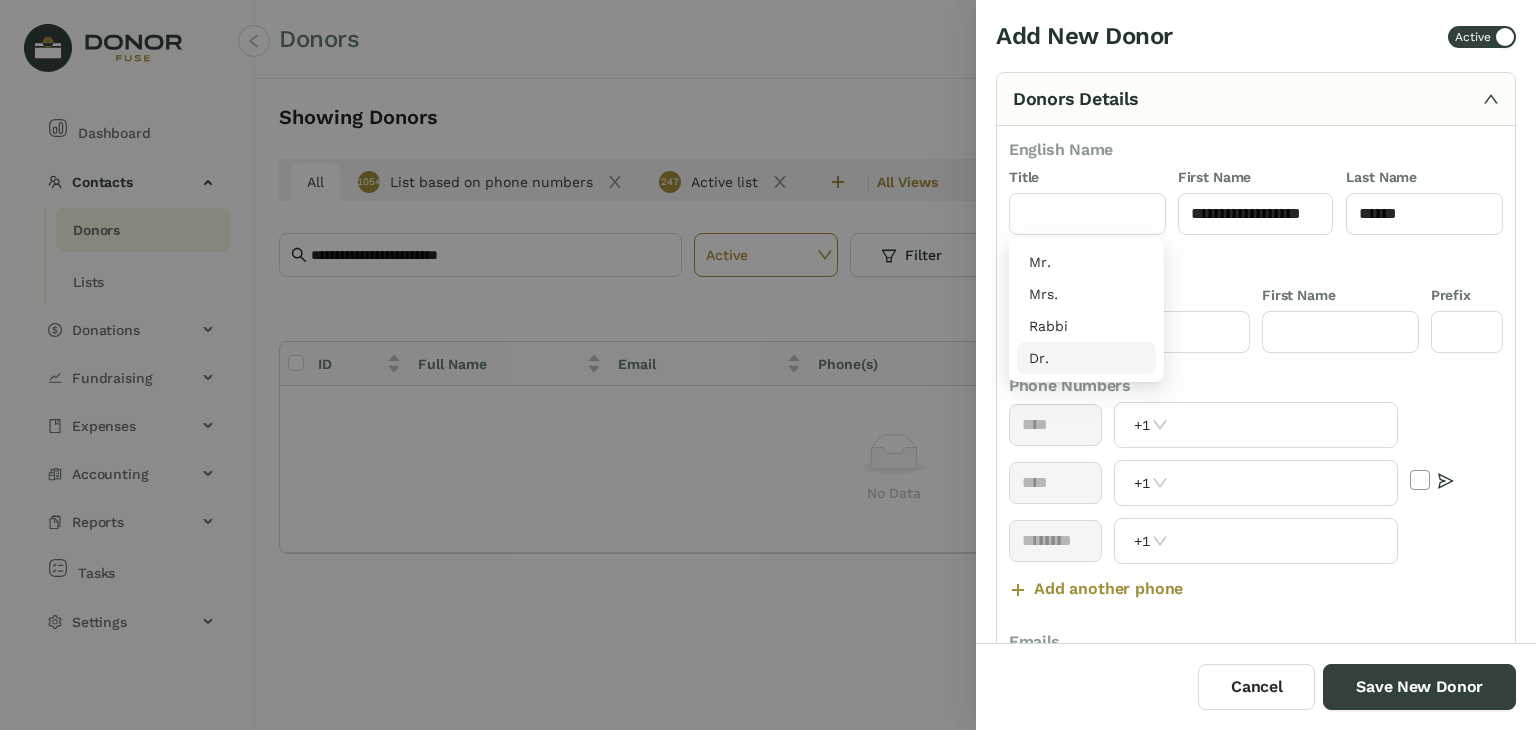 click on "Hebrew Name" at bounding box center (1256, 268) 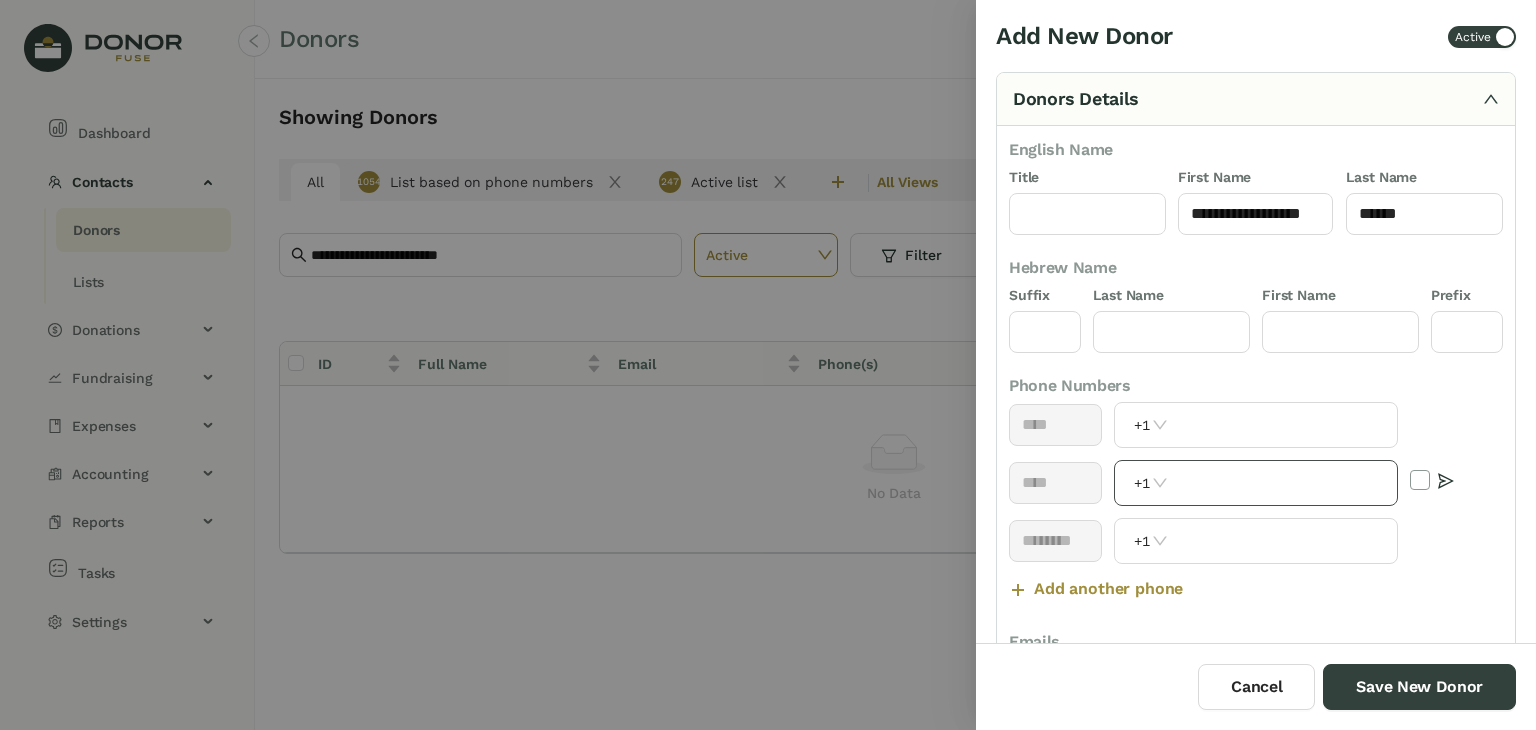 click on "+1" at bounding box center [1255, 483] 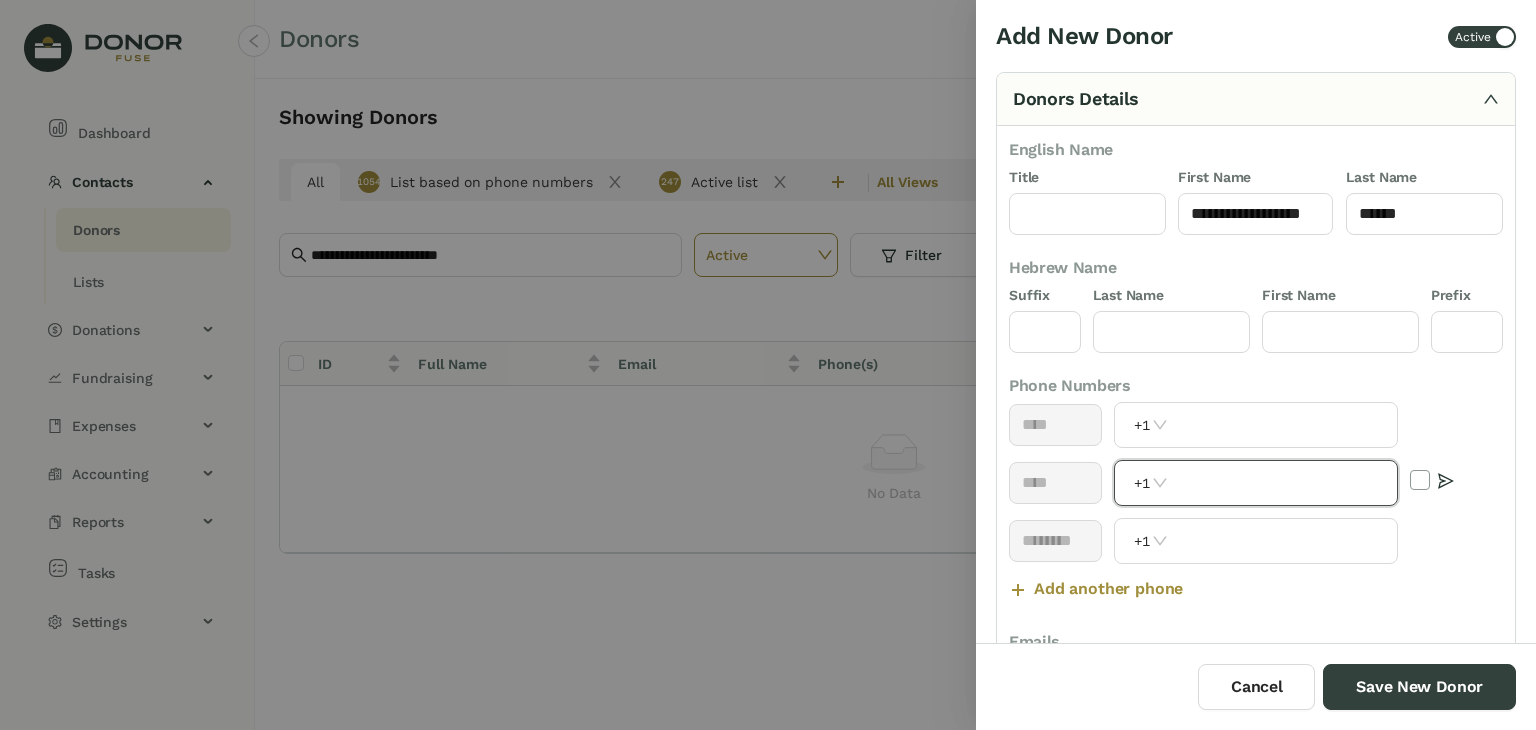 click at bounding box center [1284, 483] 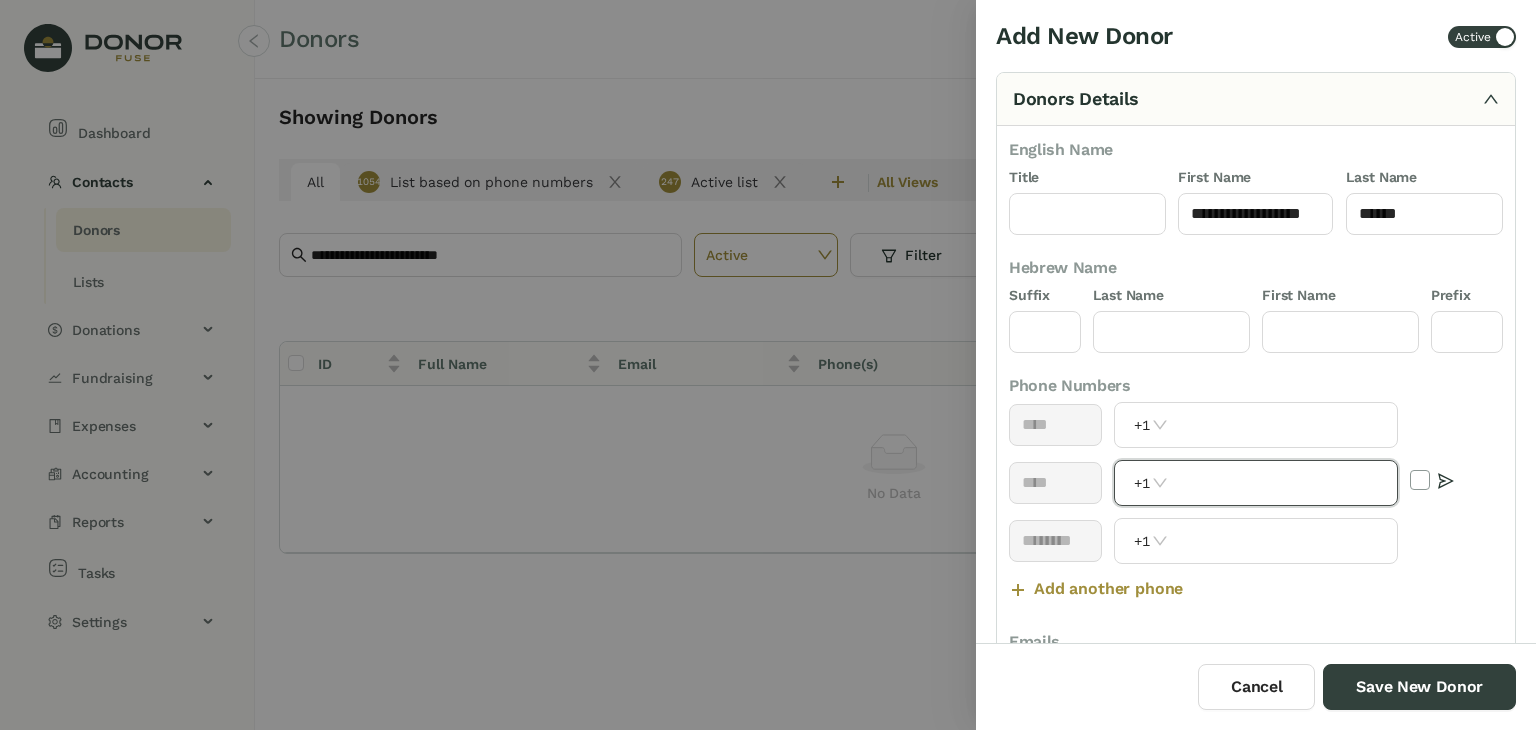 paste on "**********" 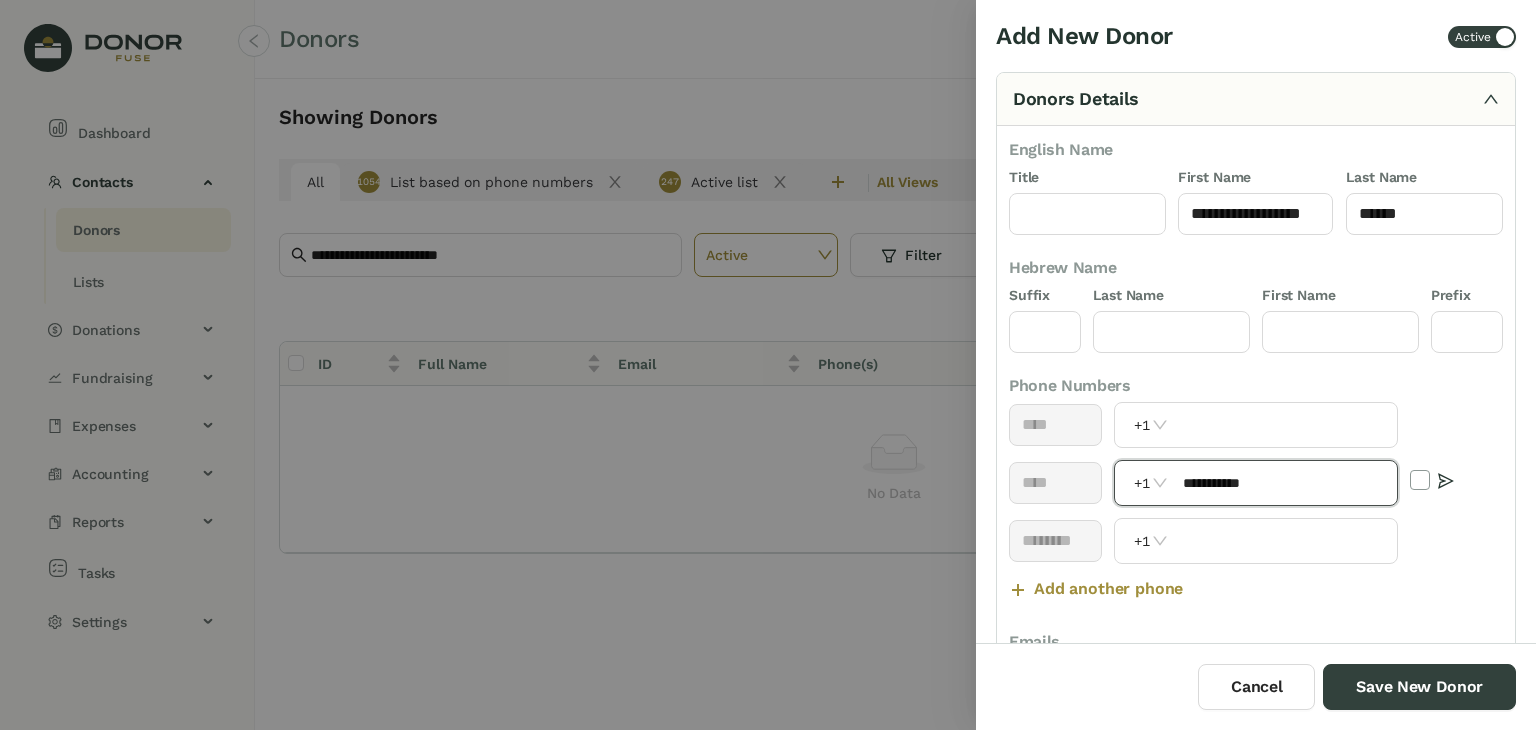 click on "**********" at bounding box center (1284, 483) 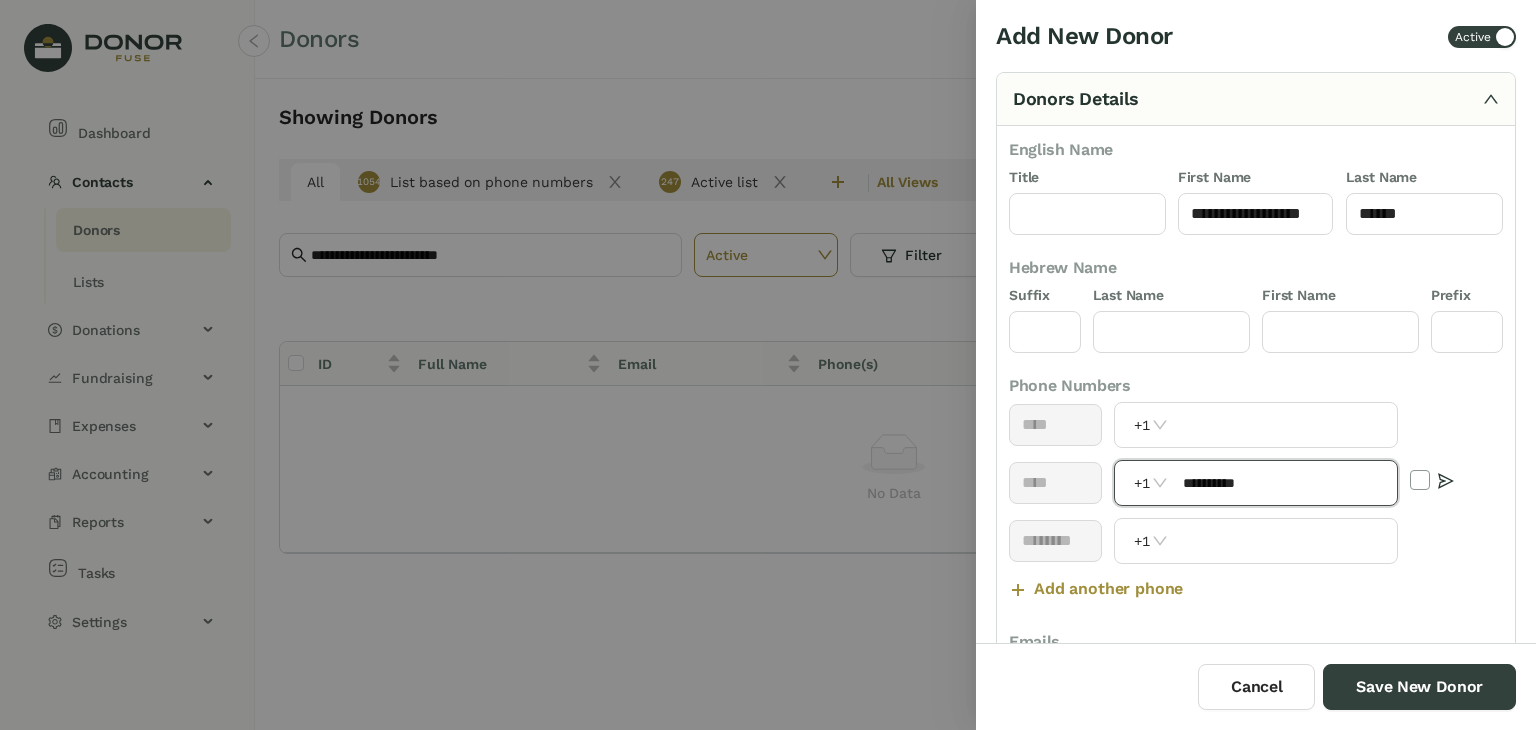 type on "**********" 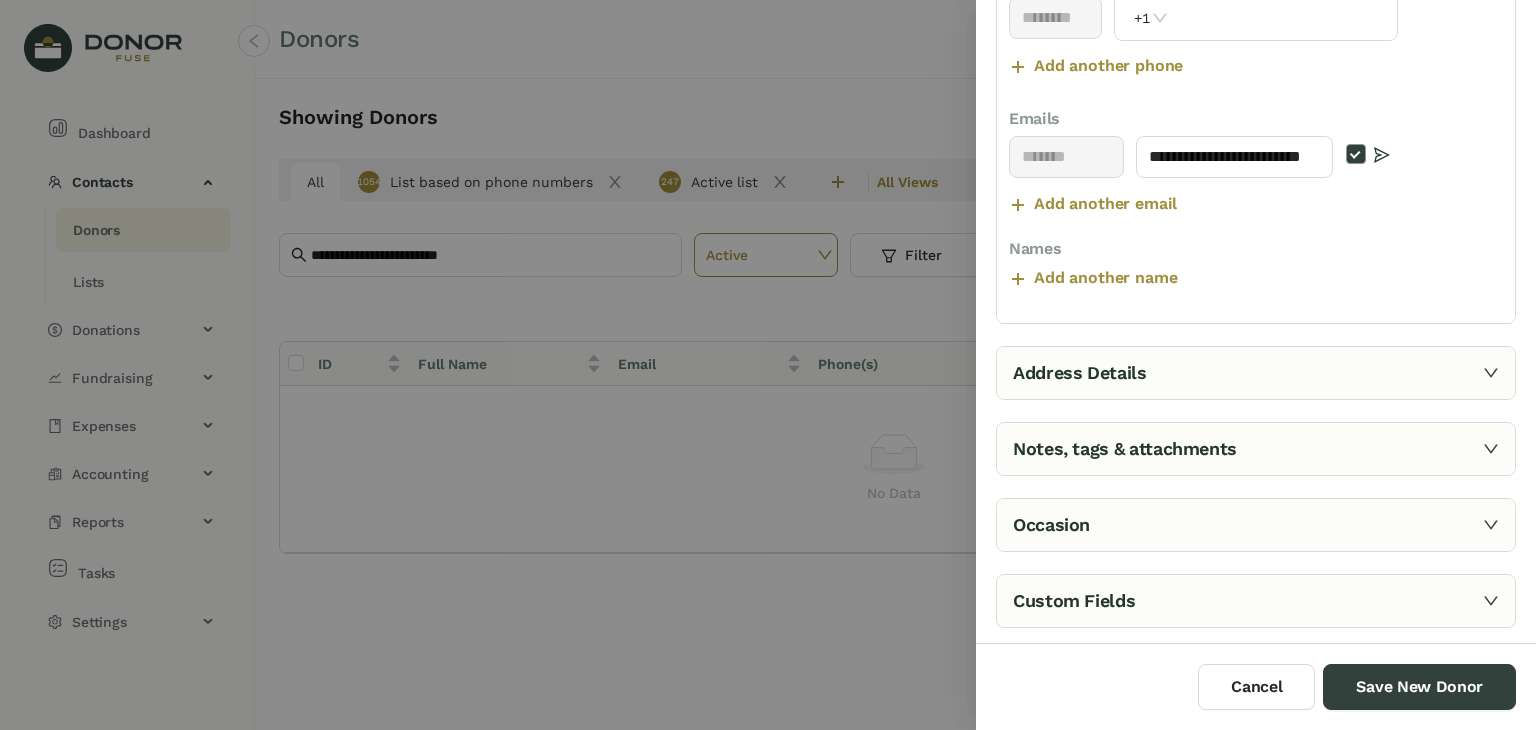 click on "Address Details" at bounding box center [1256, 373] 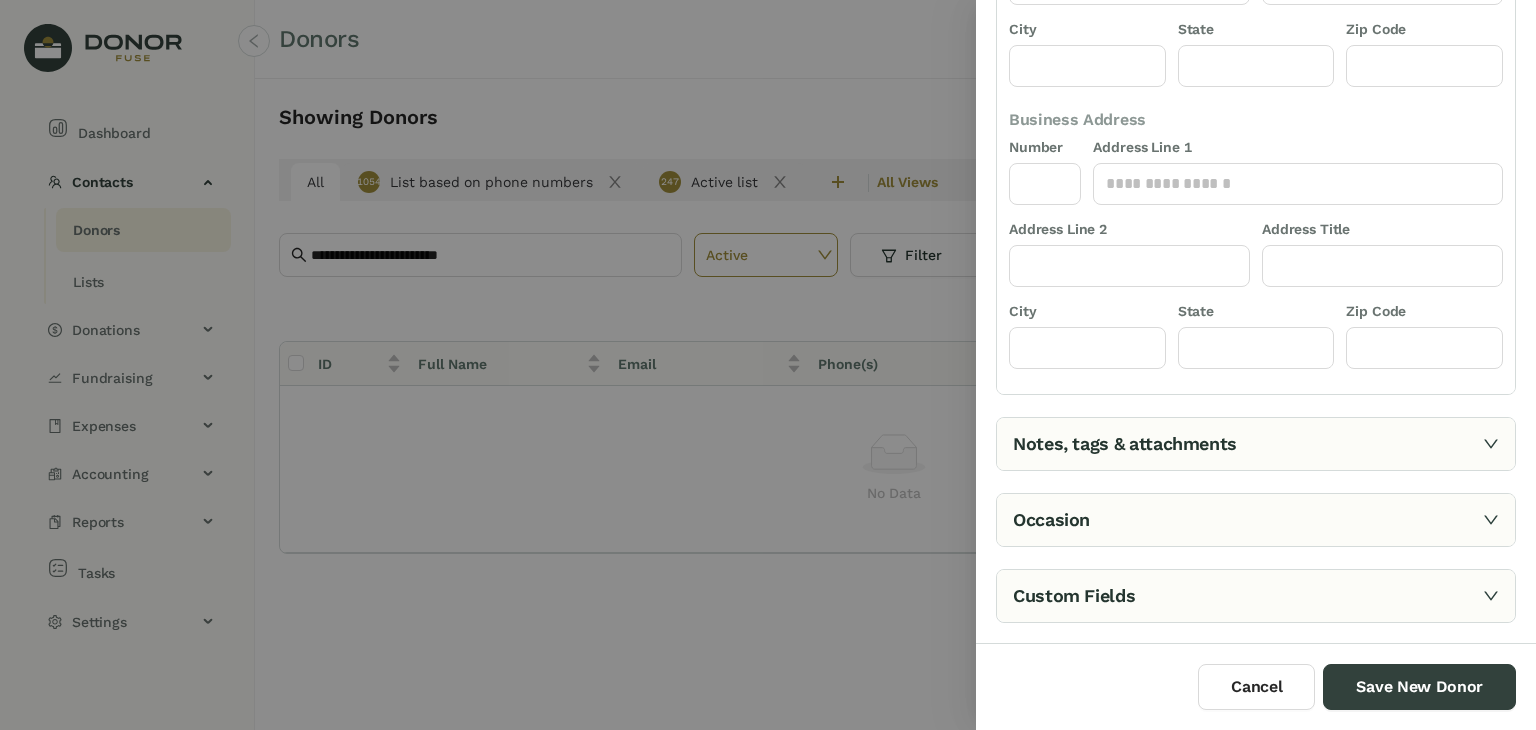 scroll, scrollTop: 385, scrollLeft: 0, axis: vertical 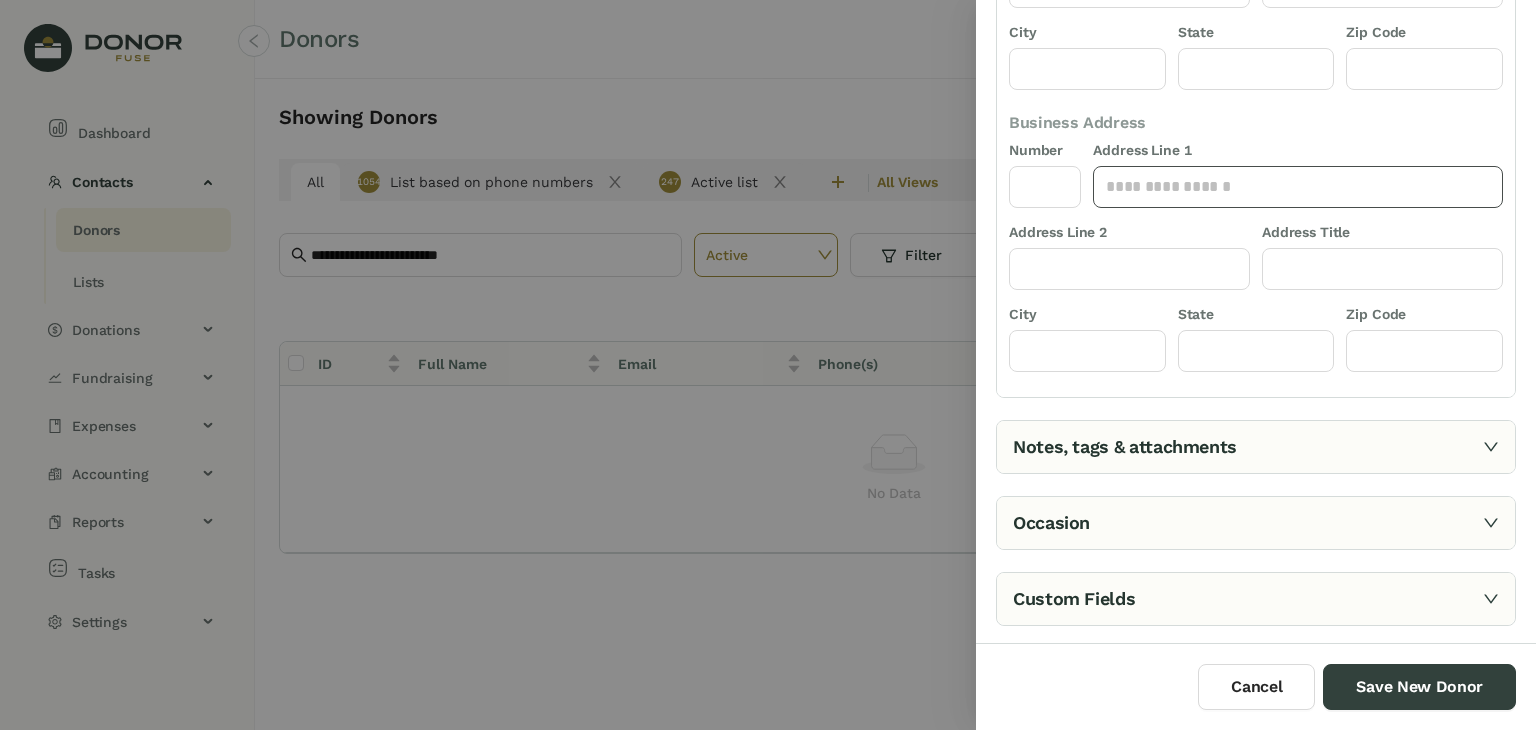 click at bounding box center (1298, 187) 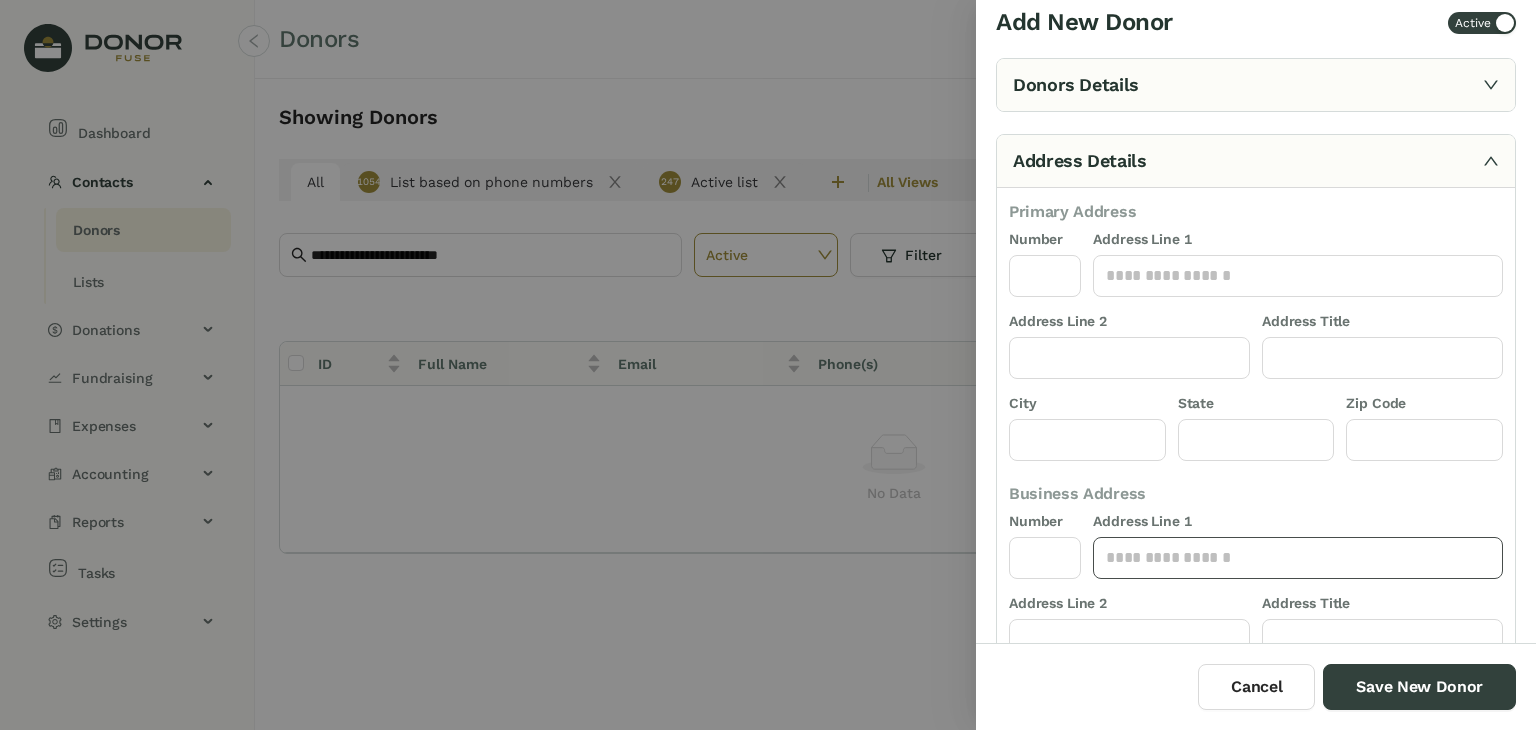 scroll, scrollTop: 0, scrollLeft: 0, axis: both 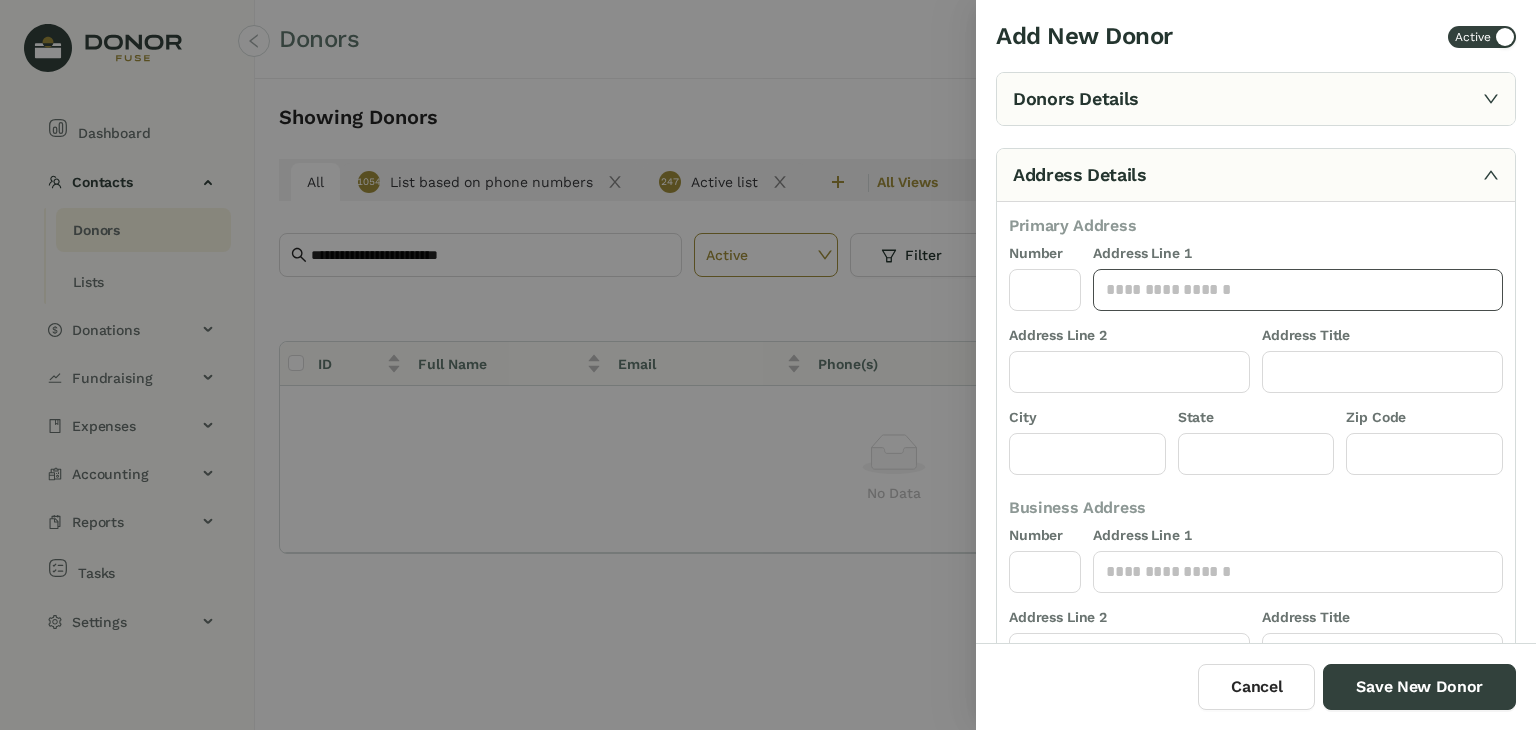 click at bounding box center (1298, 290) 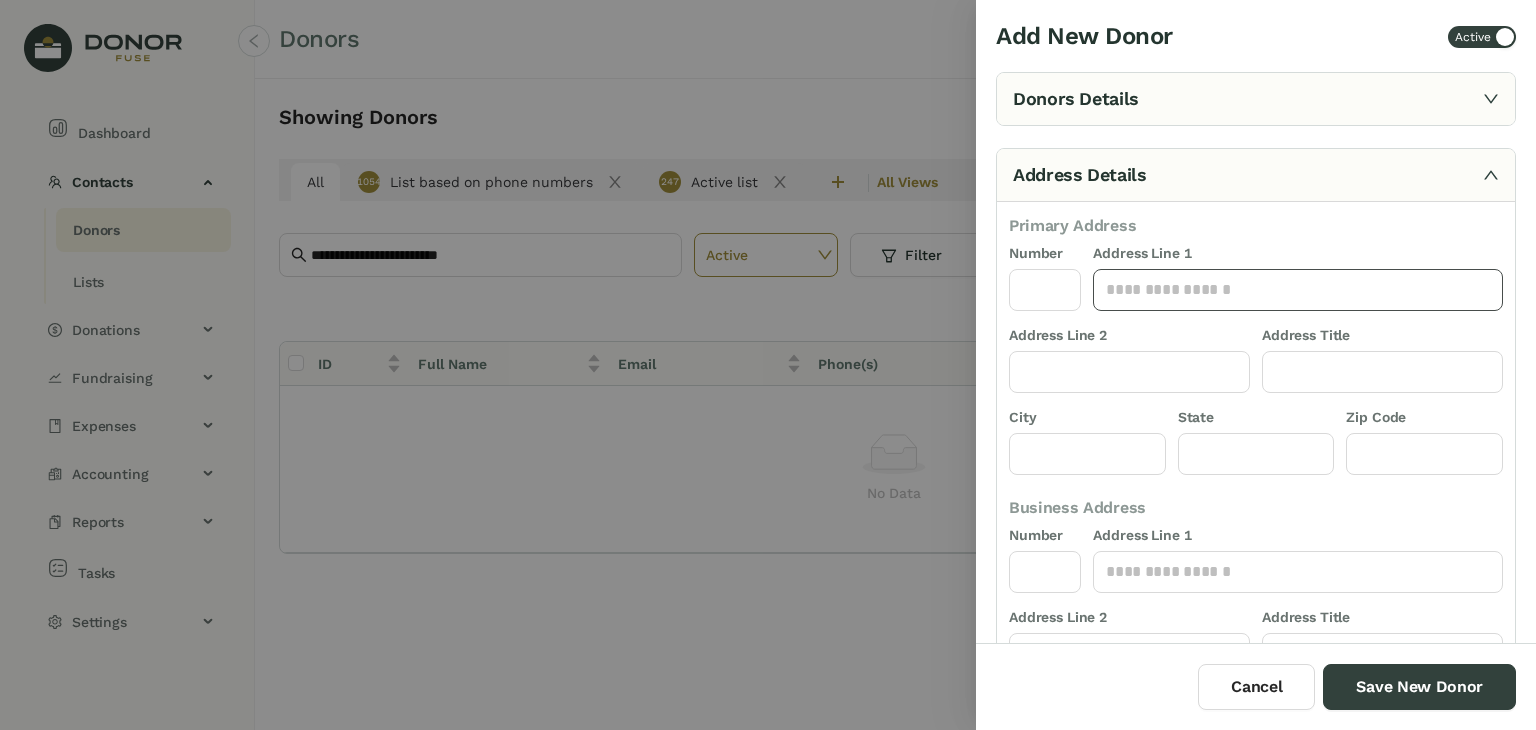 paste on "**********" 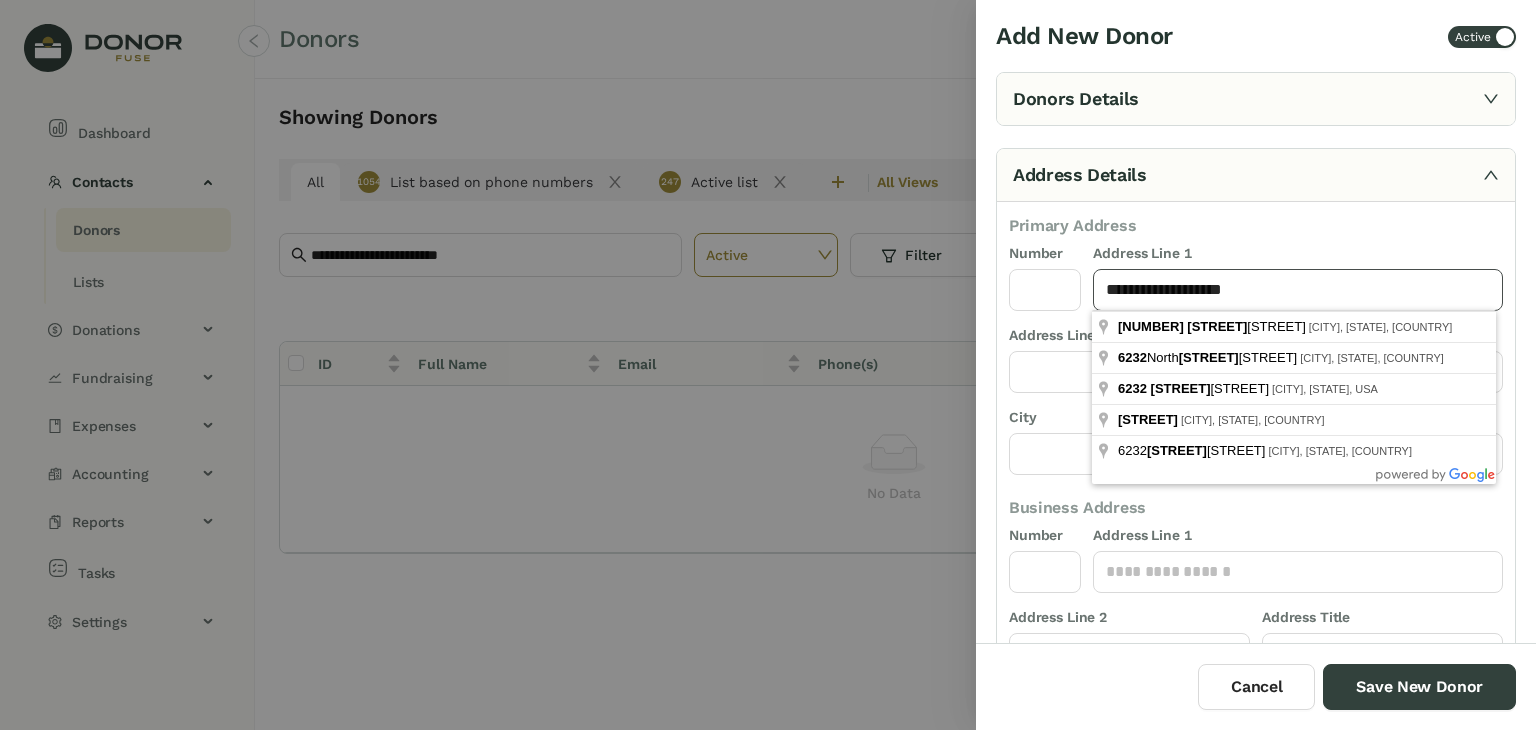 drag, startPoint x: 1308, startPoint y: 306, endPoint x: 1338, endPoint y: 285, distance: 36.619667 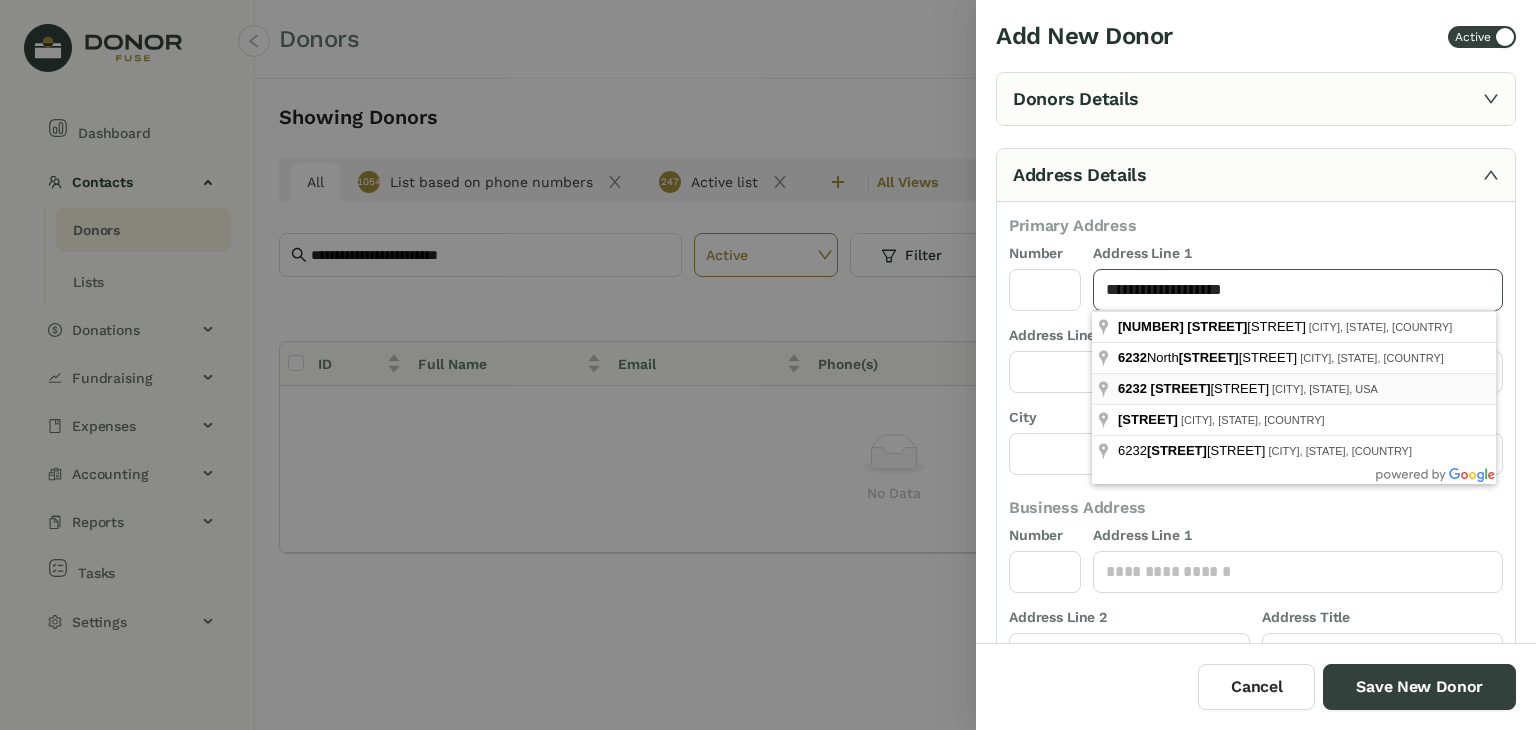 type on "**********" 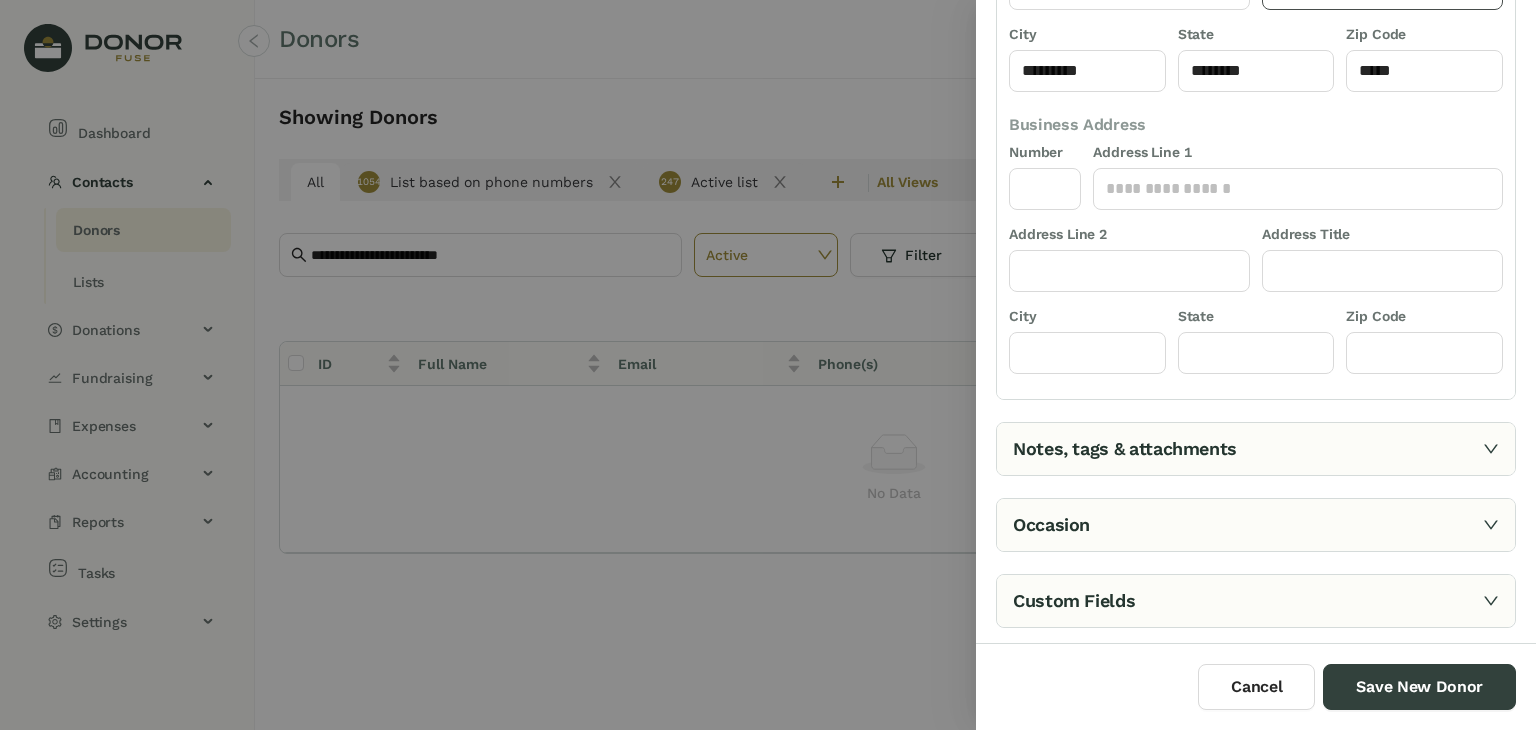 scroll, scrollTop: 385, scrollLeft: 0, axis: vertical 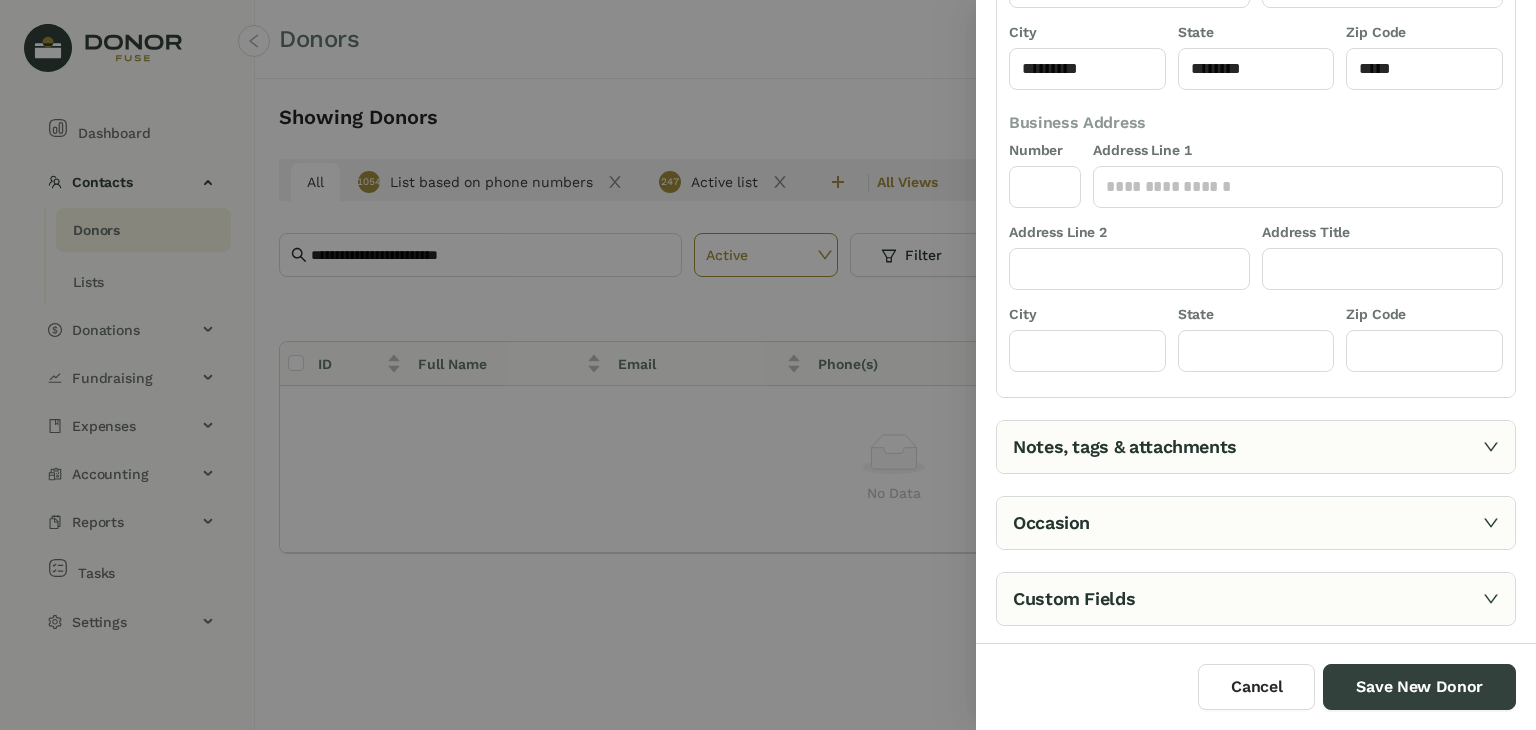 click at bounding box center [1491, 447] 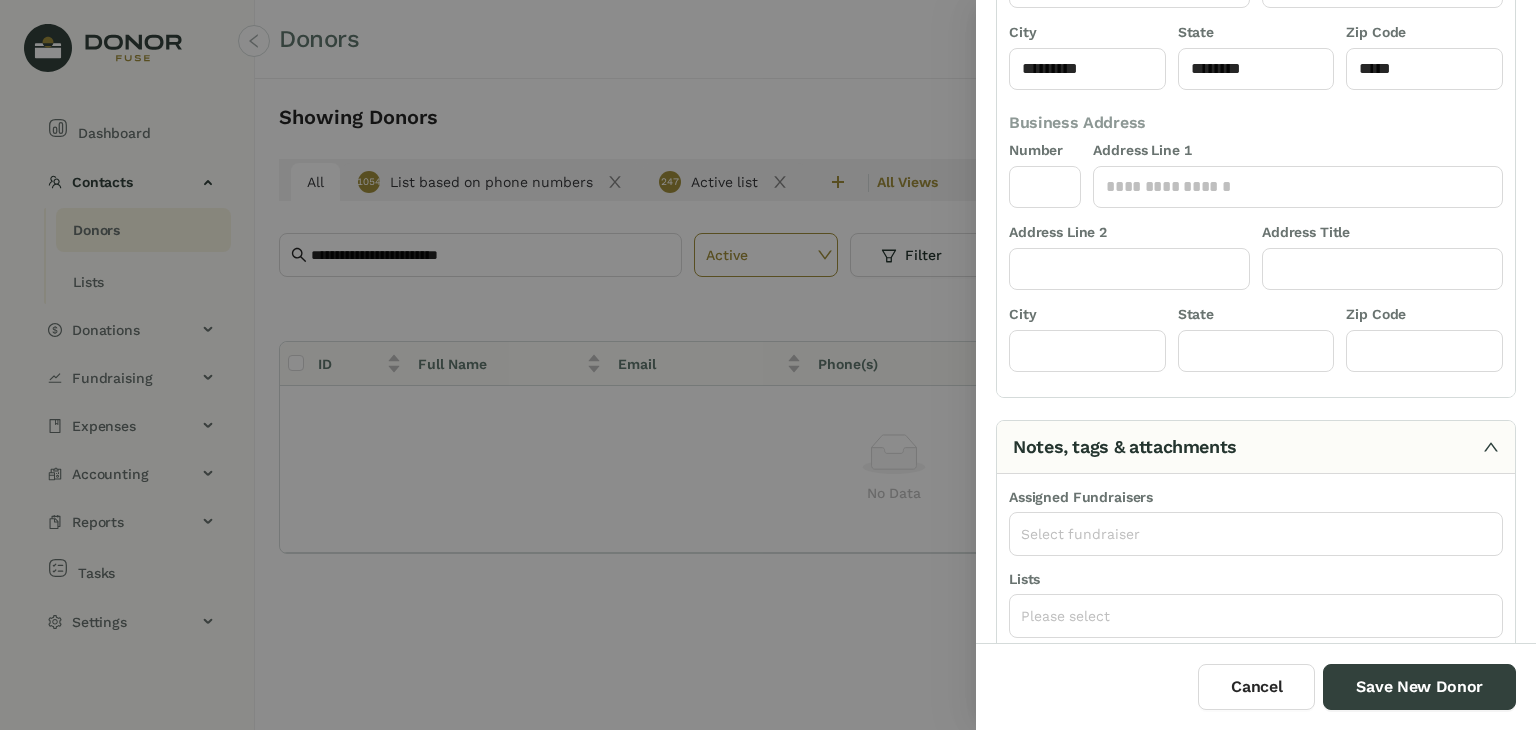 scroll, scrollTop: 377, scrollLeft: 0, axis: vertical 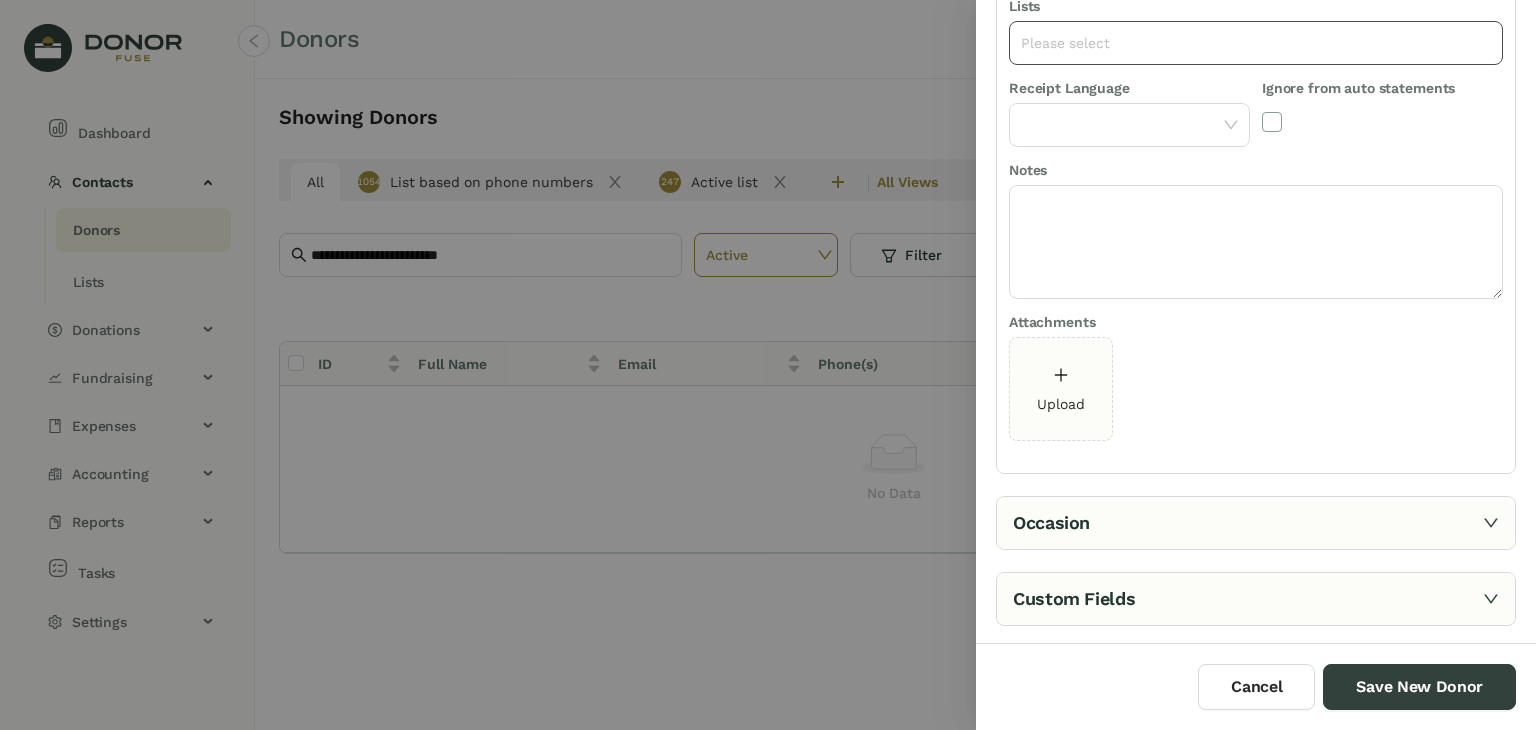 click on "Please select" at bounding box center [1256, 43] 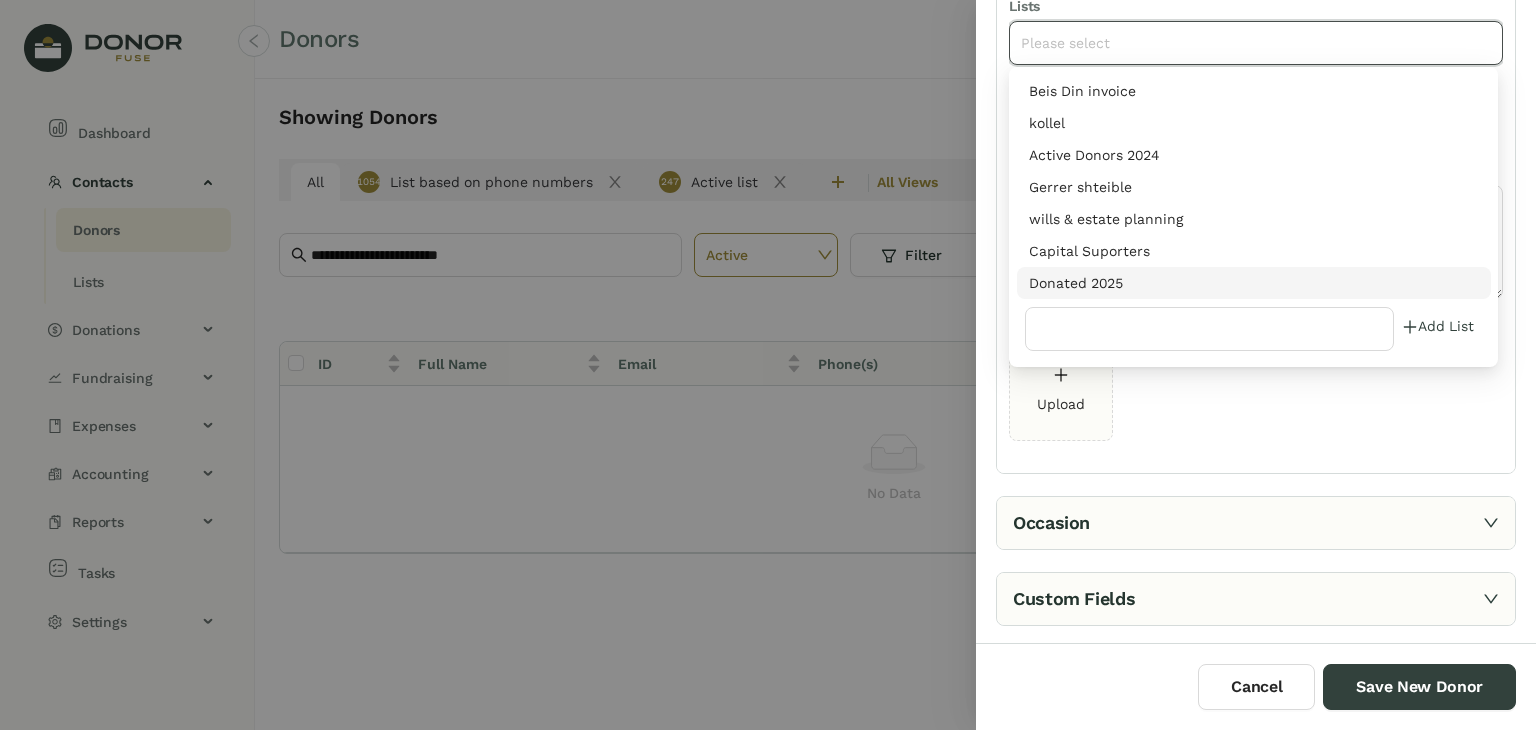 click on "Donated 2025" at bounding box center [1254, 283] 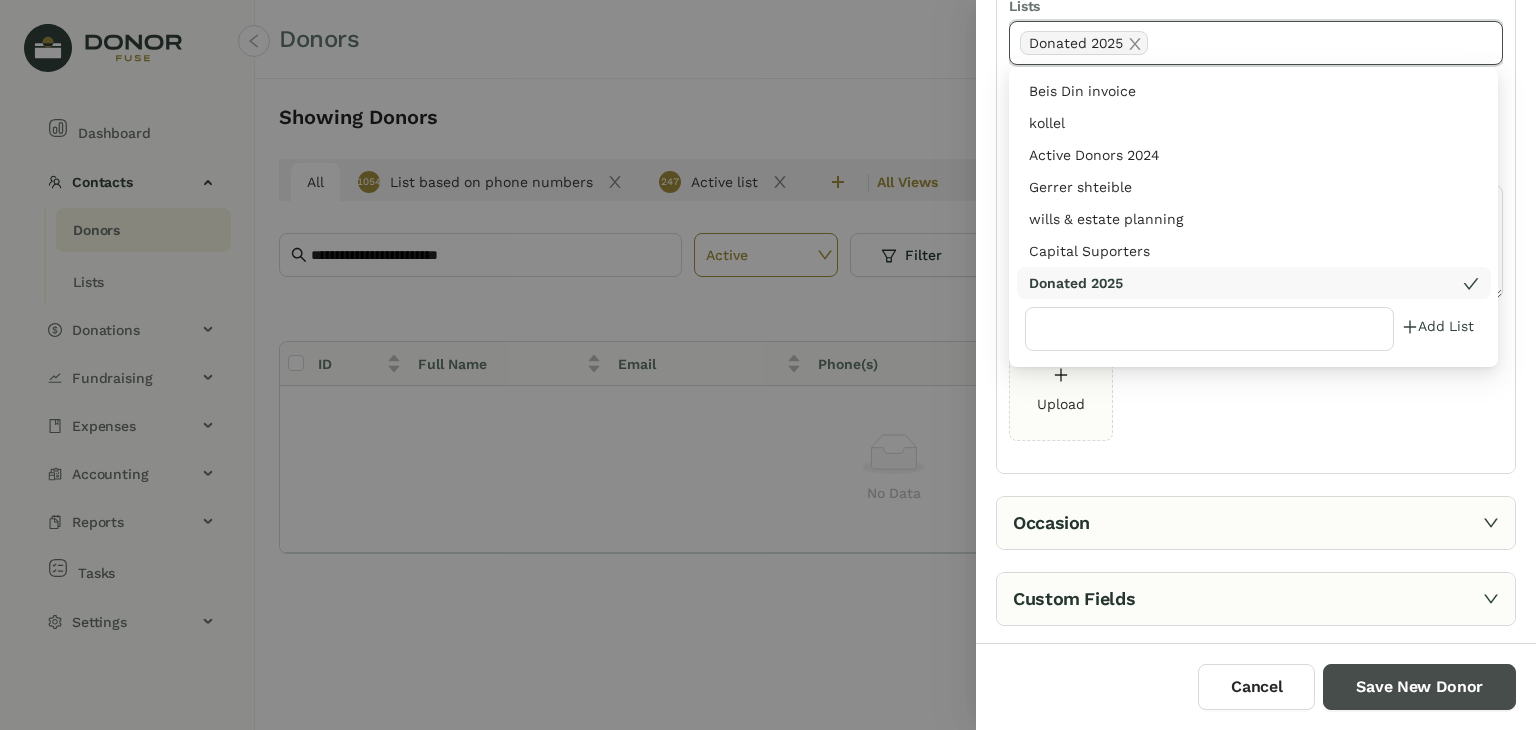 click on "Save New Donor" at bounding box center [1419, 687] 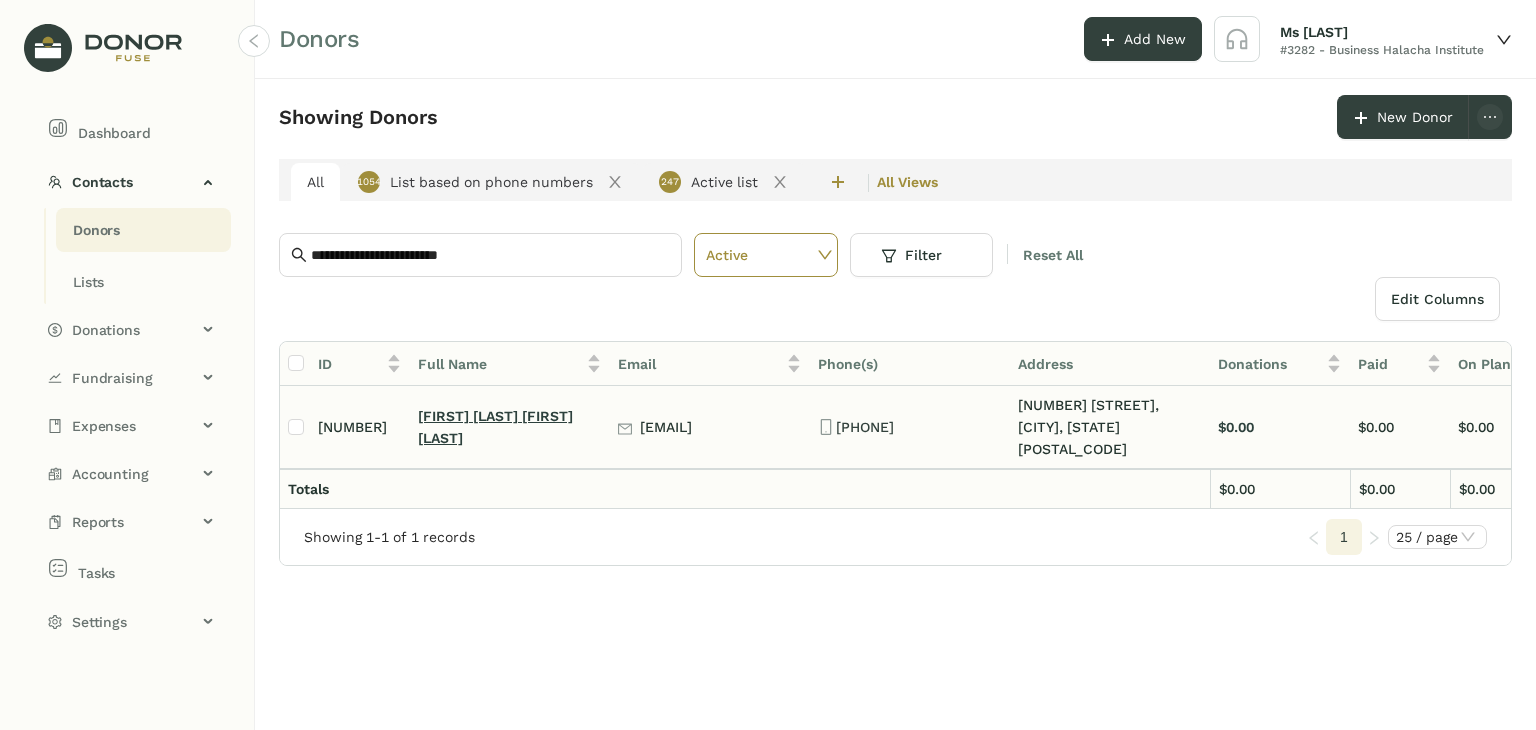 click on "[FIRST] [LAST] [FIRST] [LAST]" at bounding box center [495, 427] 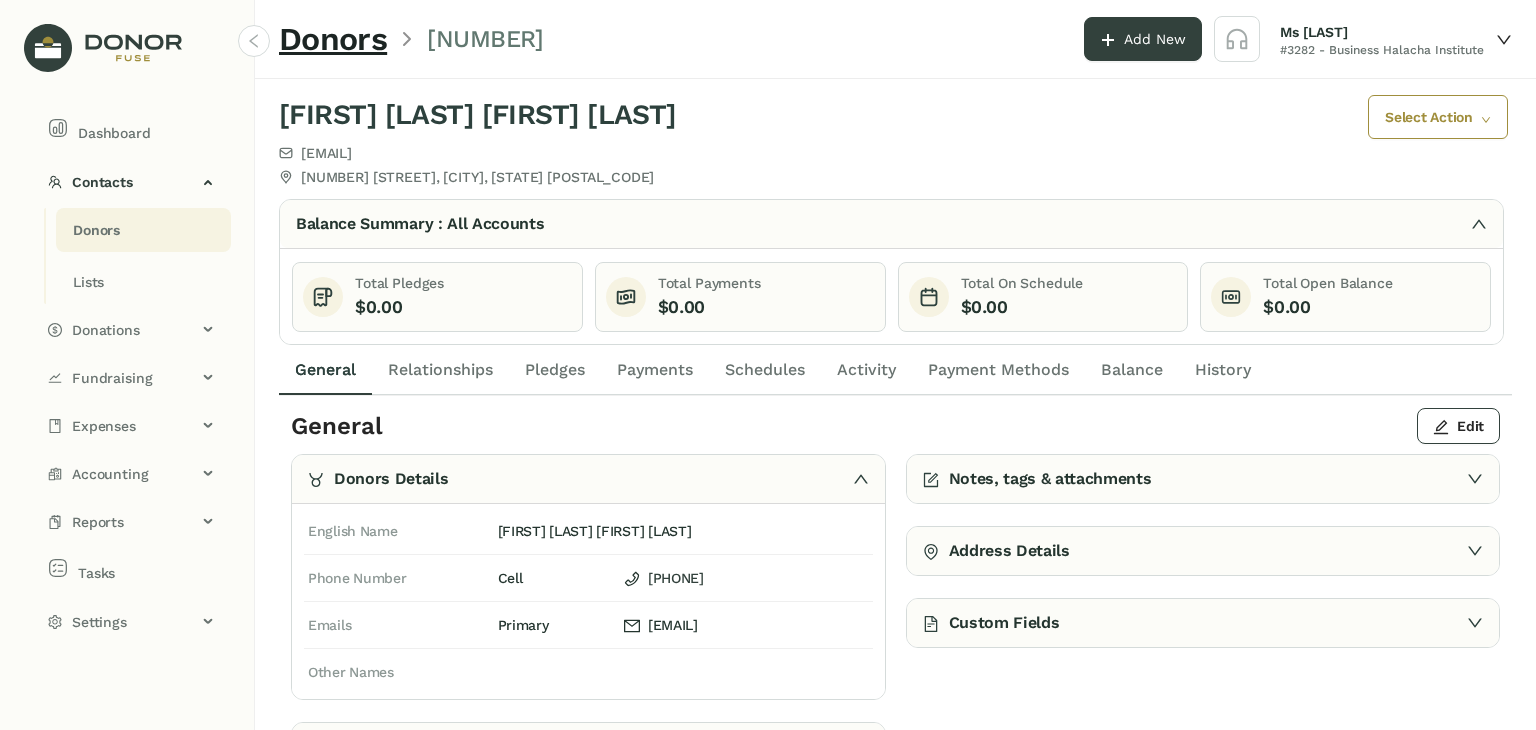 click on "Payments" at bounding box center [655, 370] 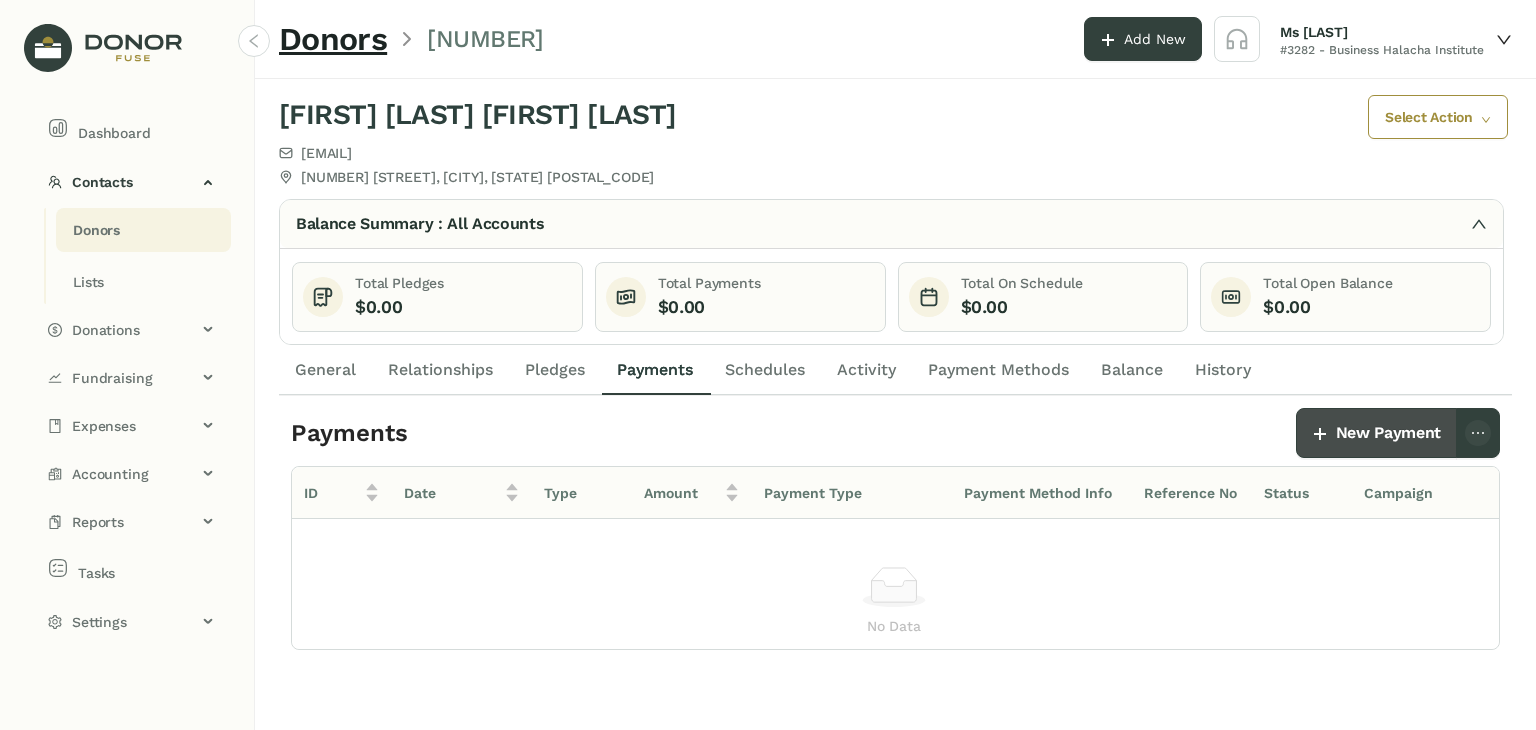 click on "New Payment" at bounding box center [1388, 433] 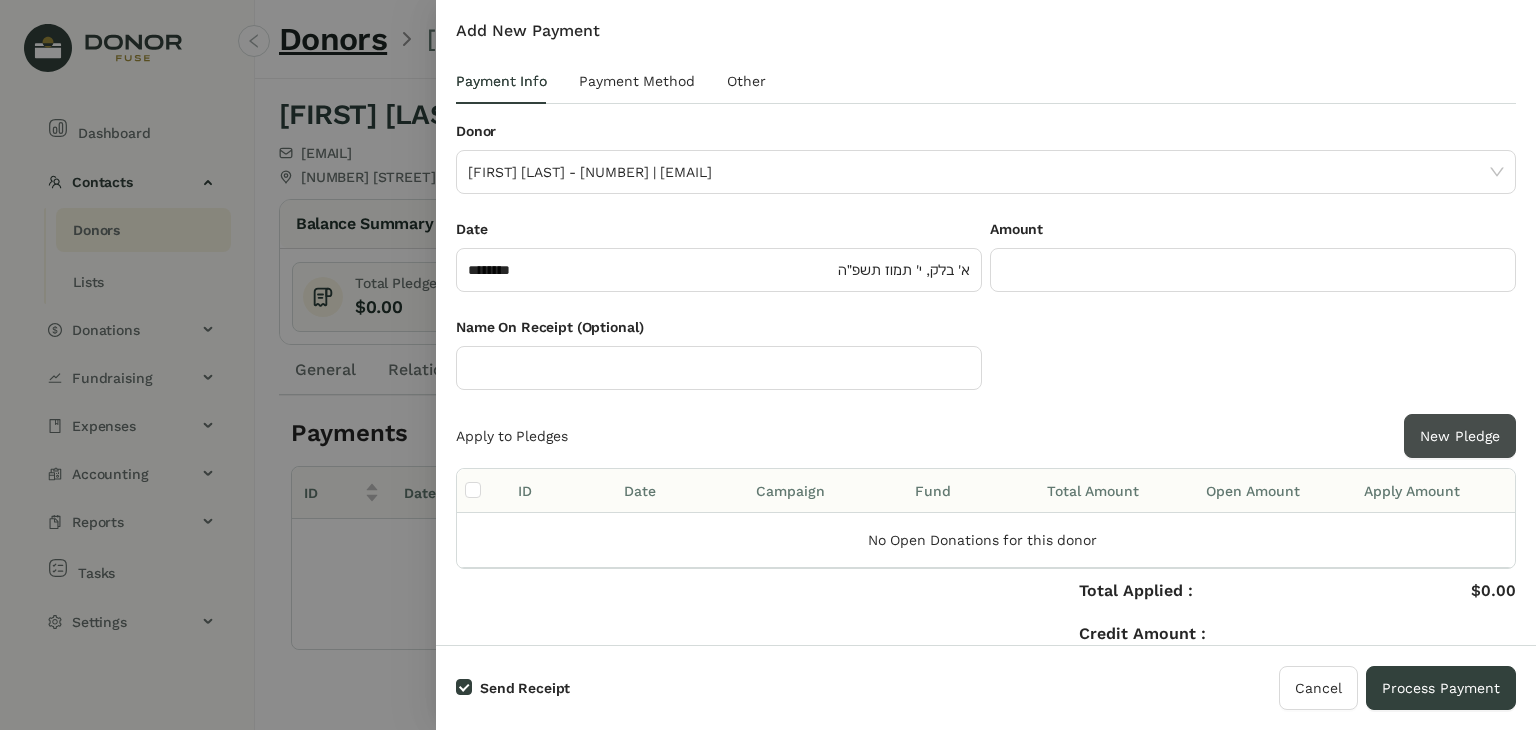click on "New Pledge" at bounding box center [1460, 436] 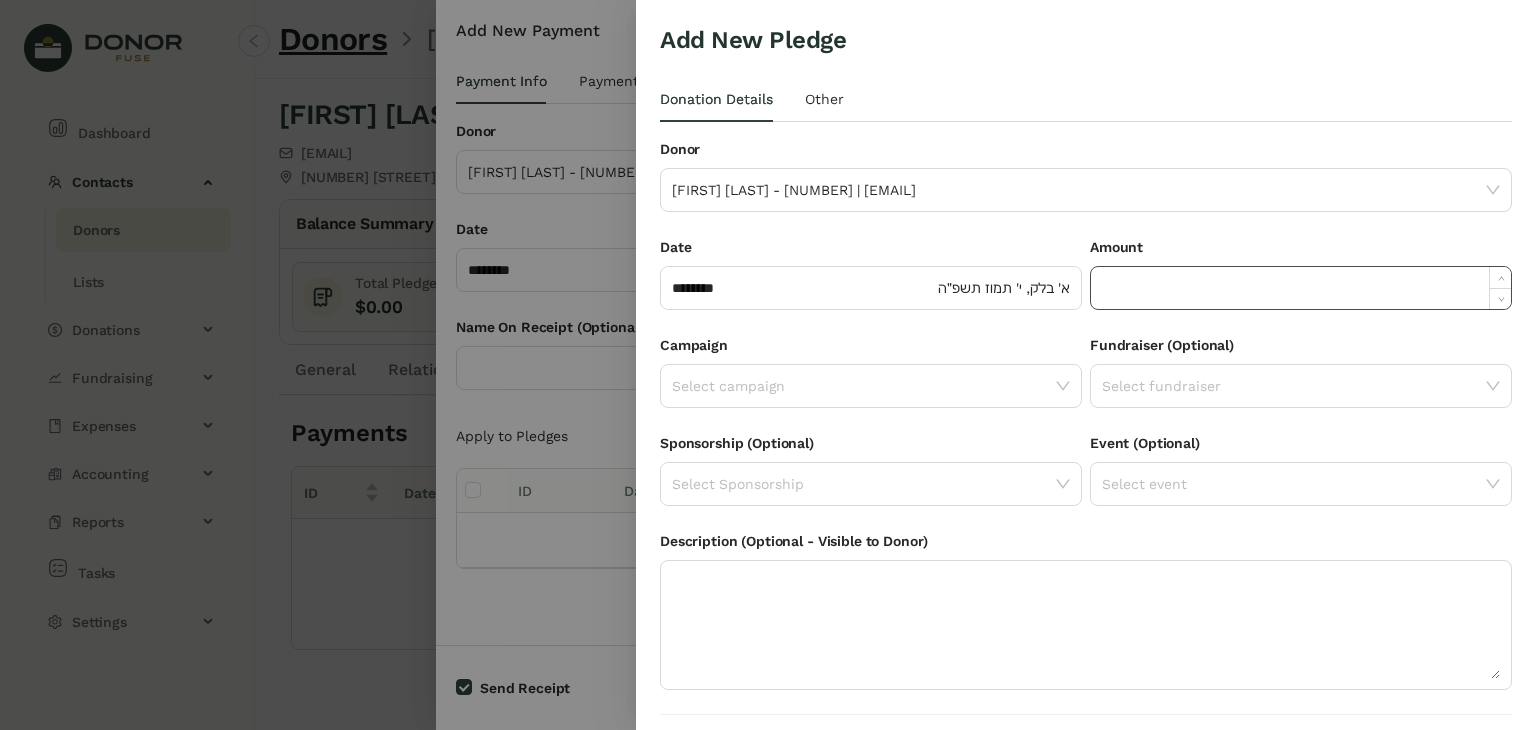 click at bounding box center (1301, 288) 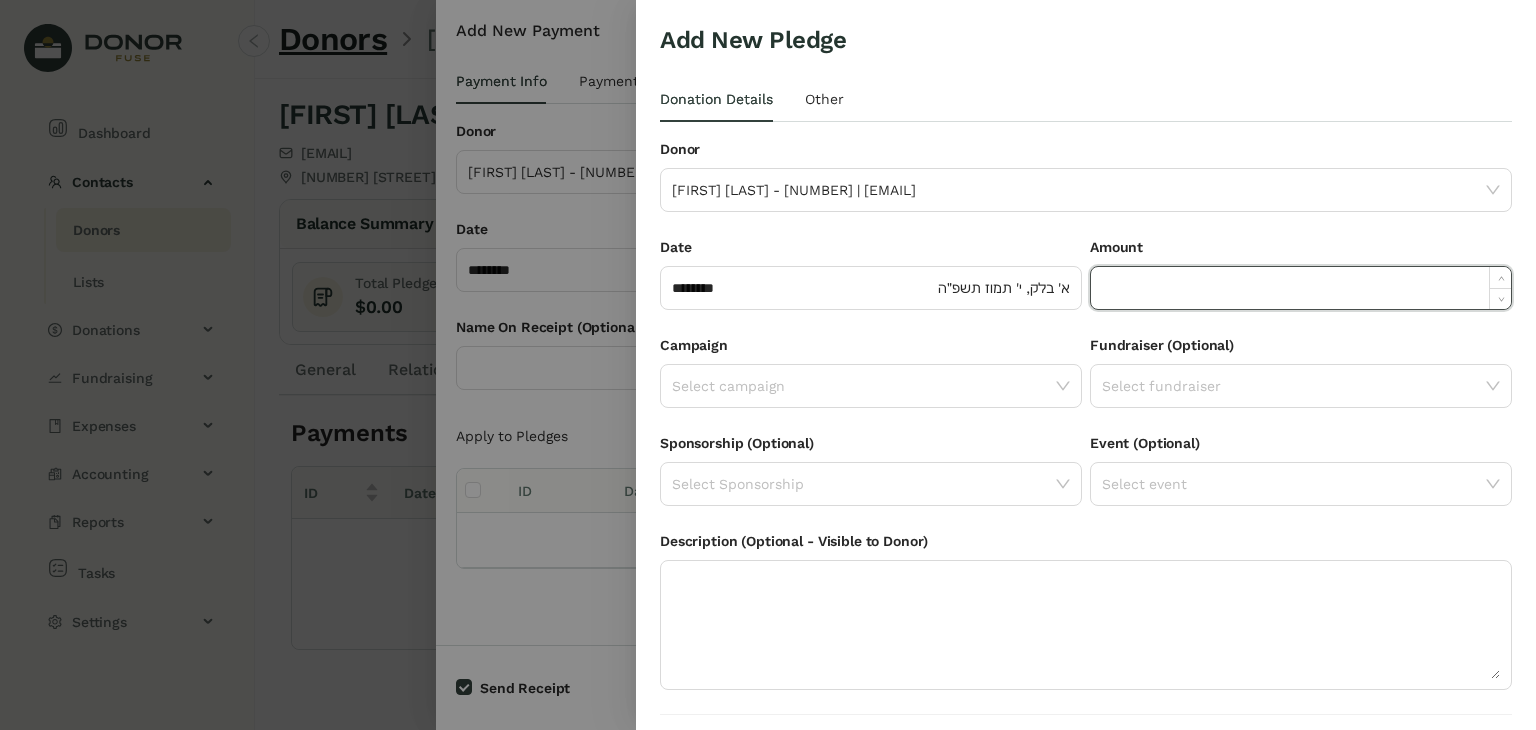 paste on "******" 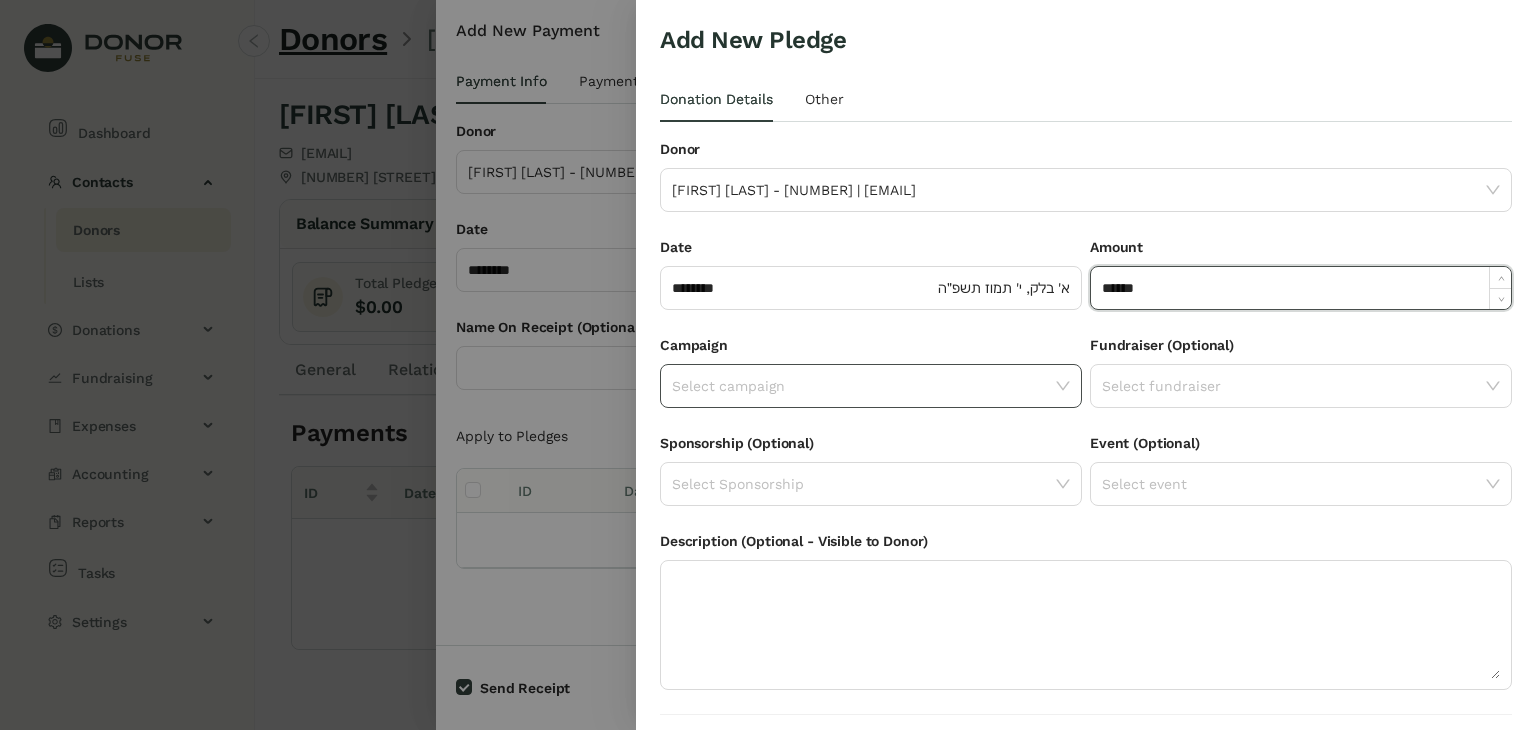 type on "******" 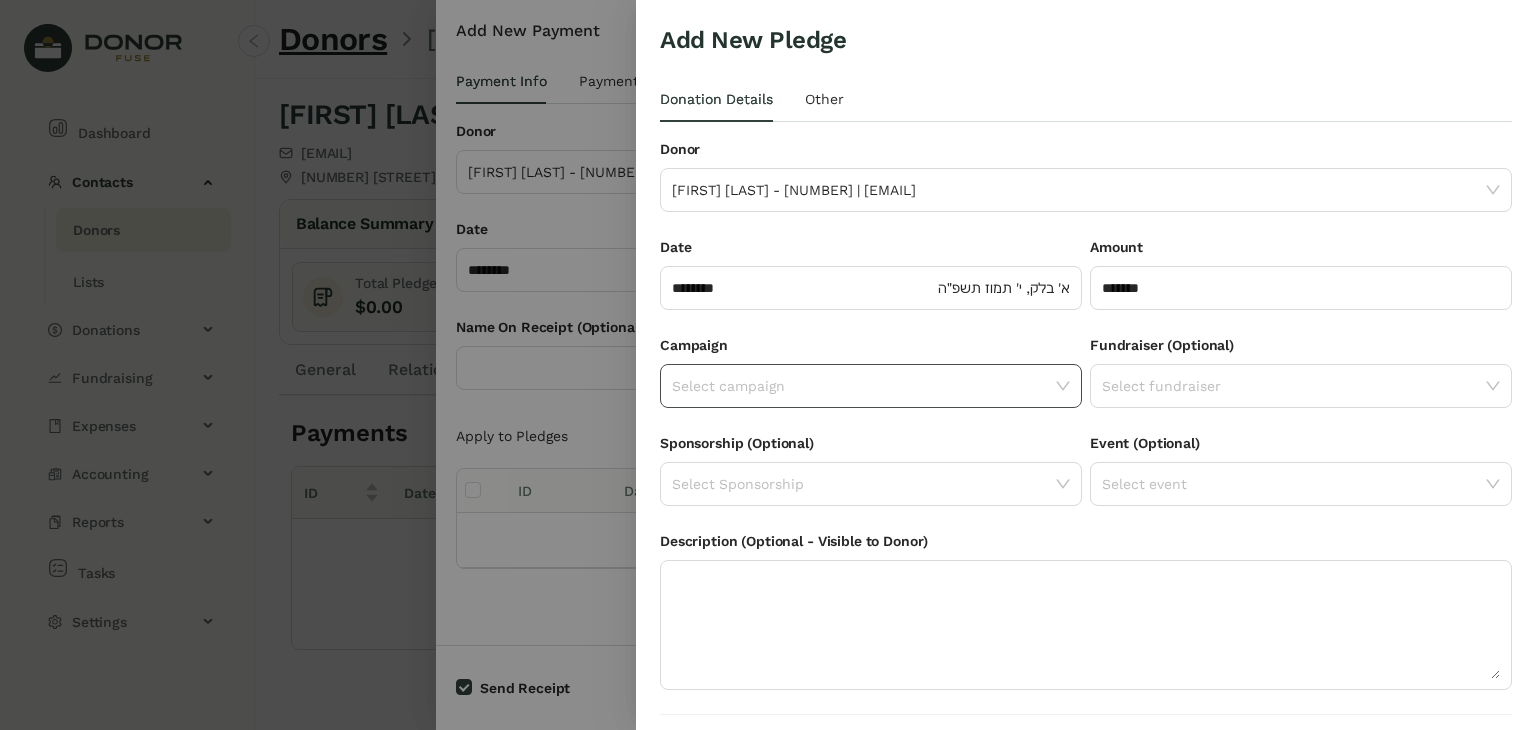 click on "Select campaign" at bounding box center (871, 386) 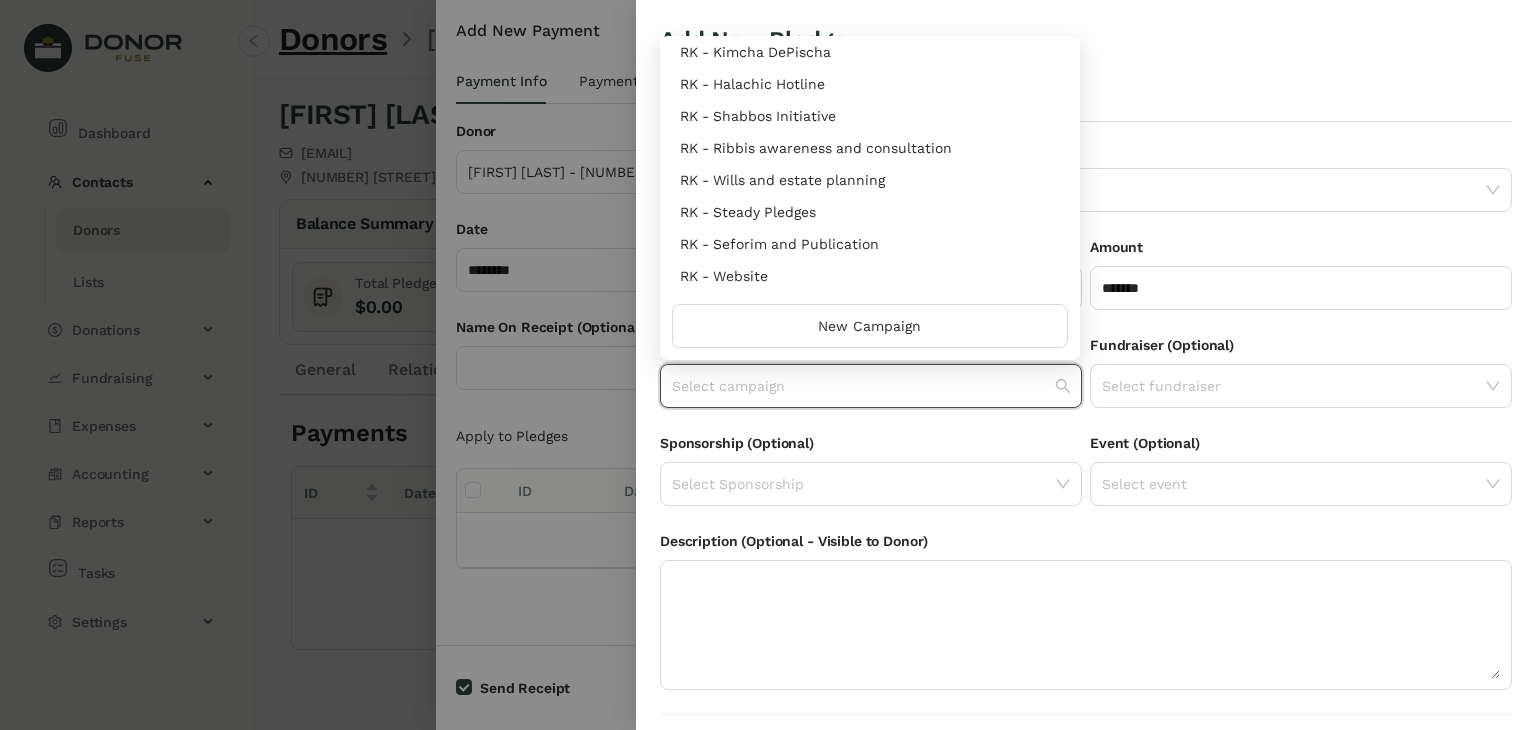 scroll, scrollTop: 960, scrollLeft: 0, axis: vertical 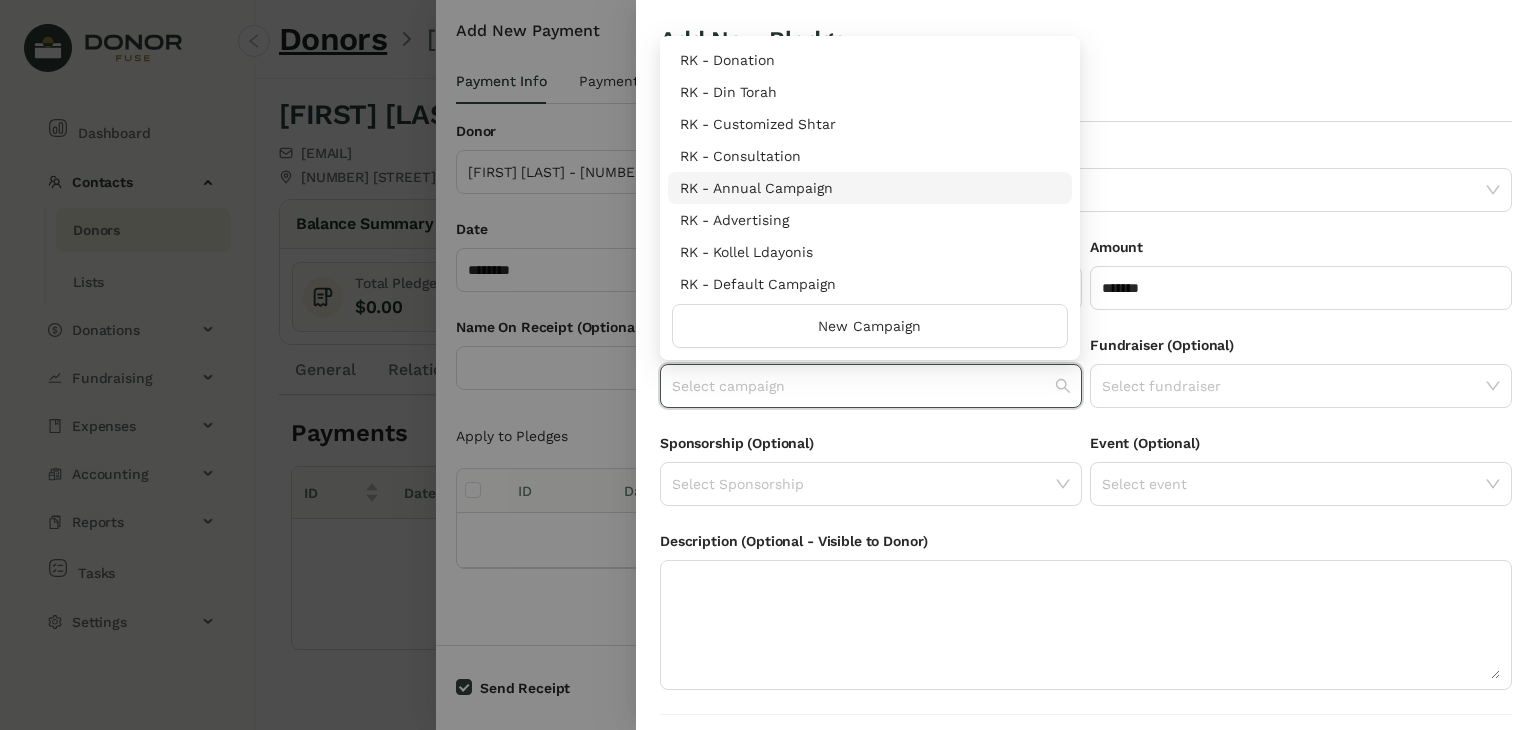 click on "RK - Annual Campaign" at bounding box center [870, 188] 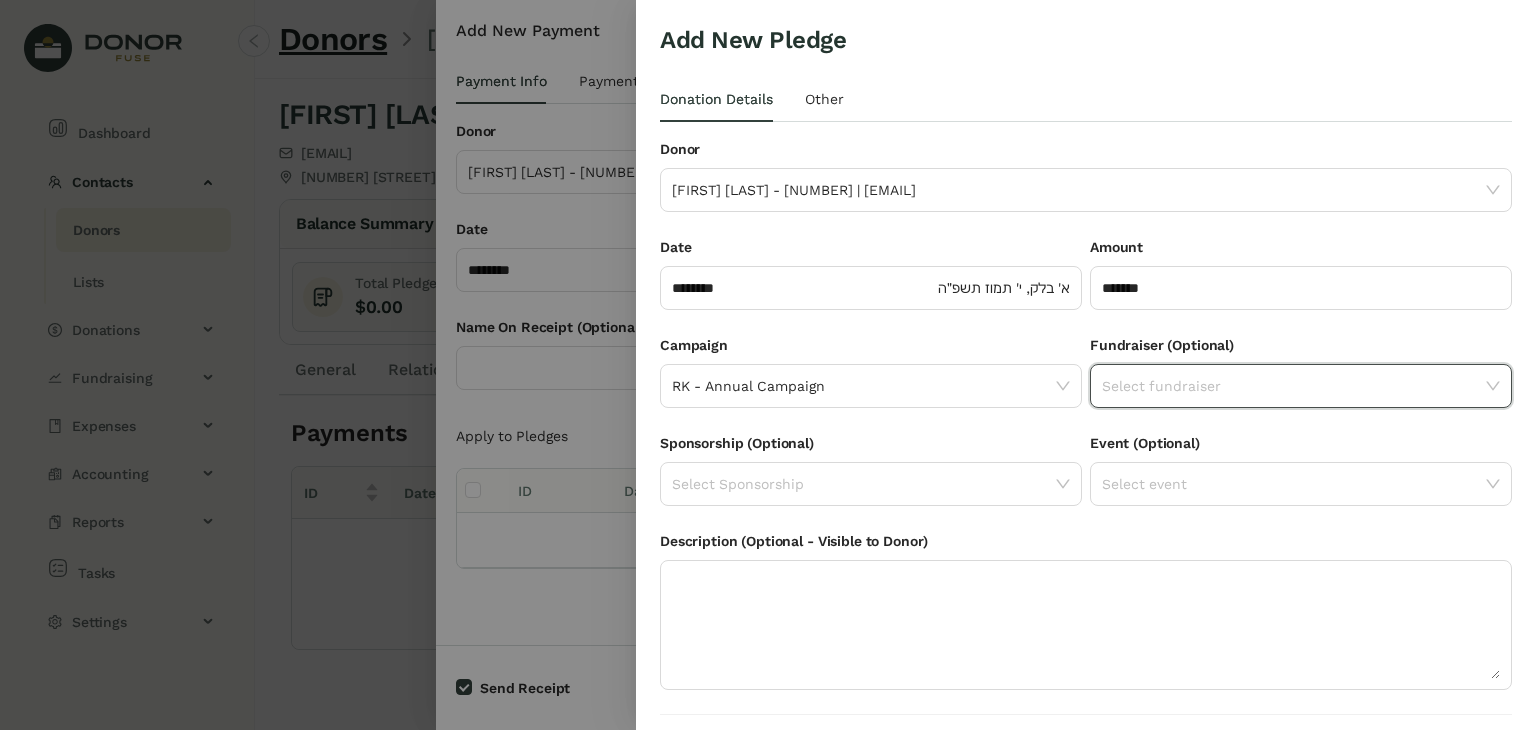click at bounding box center (1294, 386) 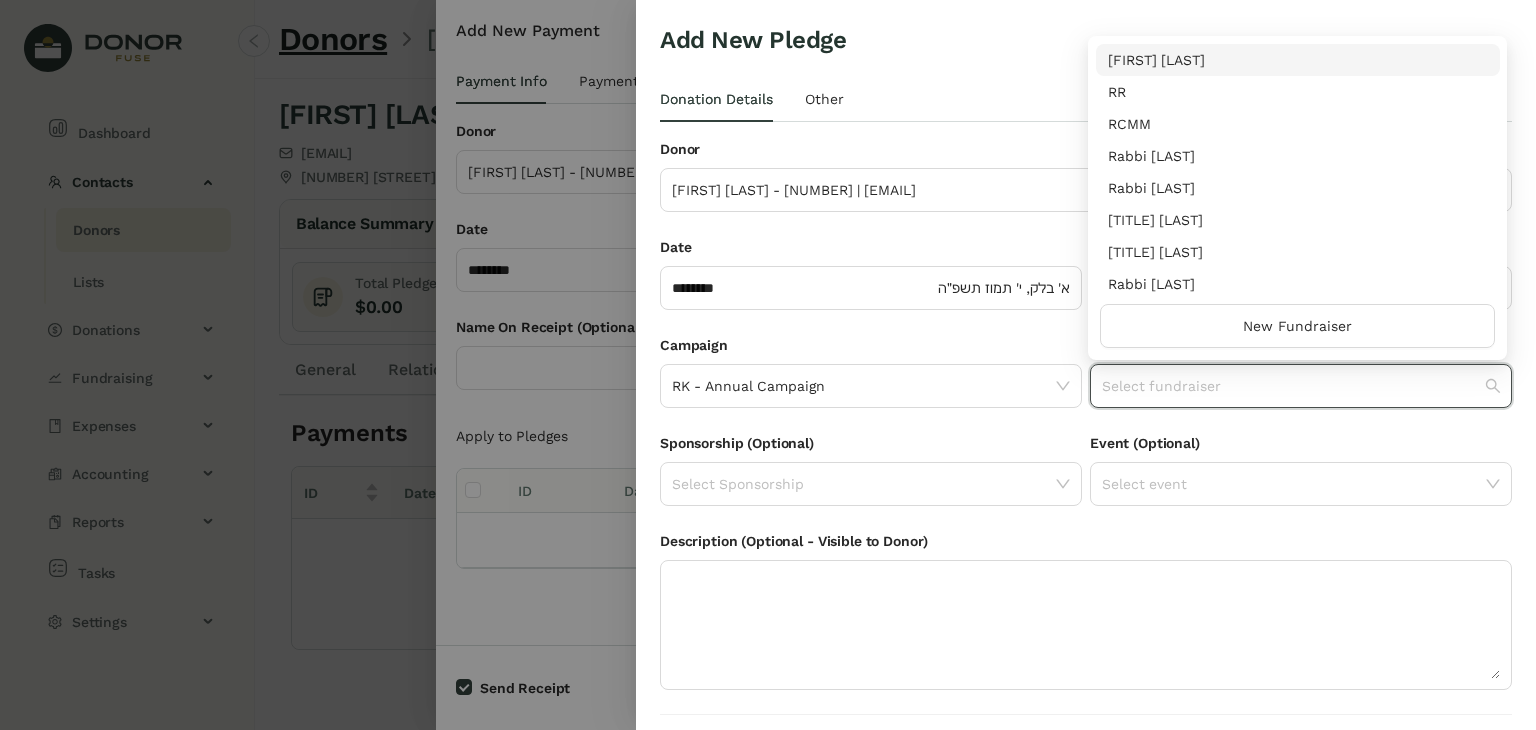 scroll, scrollTop: 54, scrollLeft: 0, axis: vertical 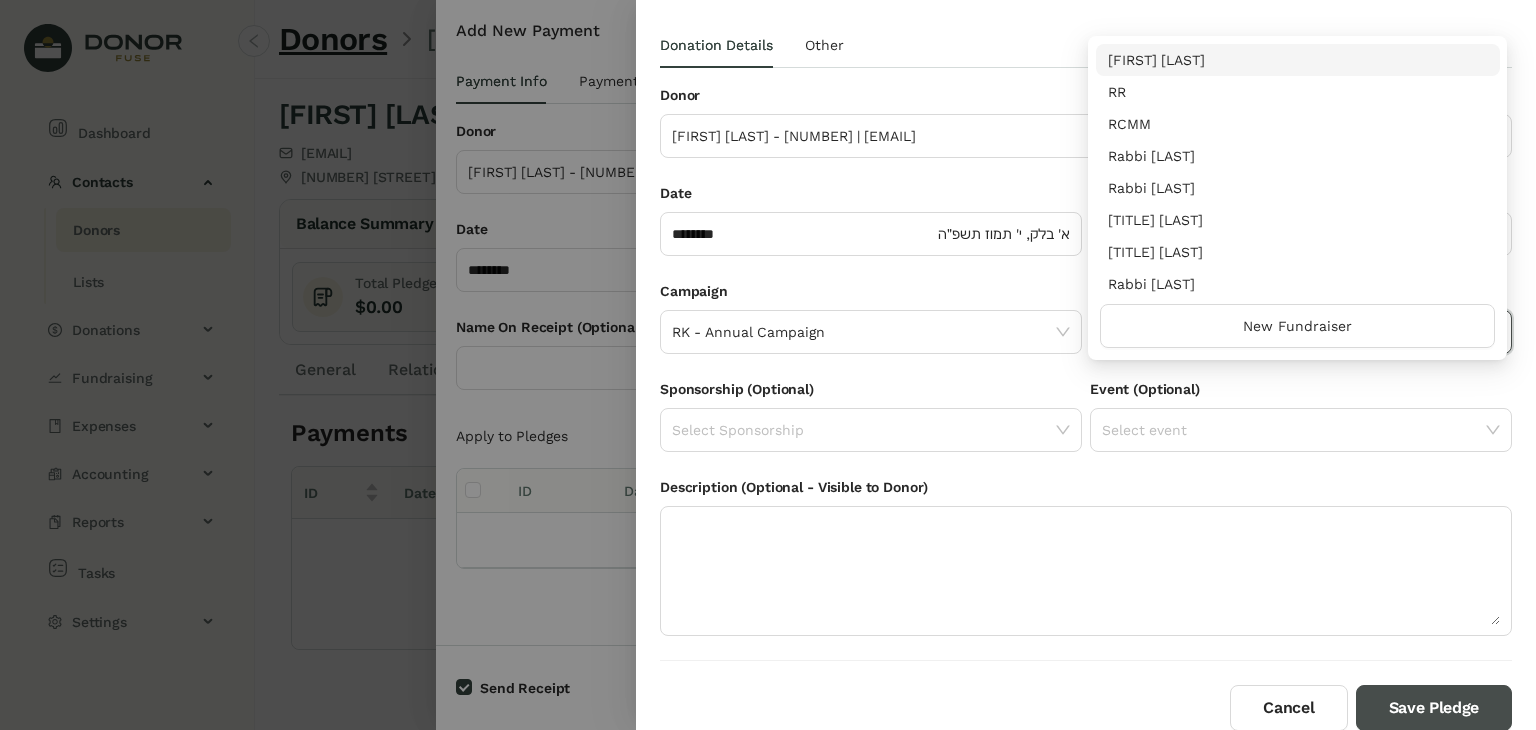 click on "Save Pledge" at bounding box center [1434, 708] 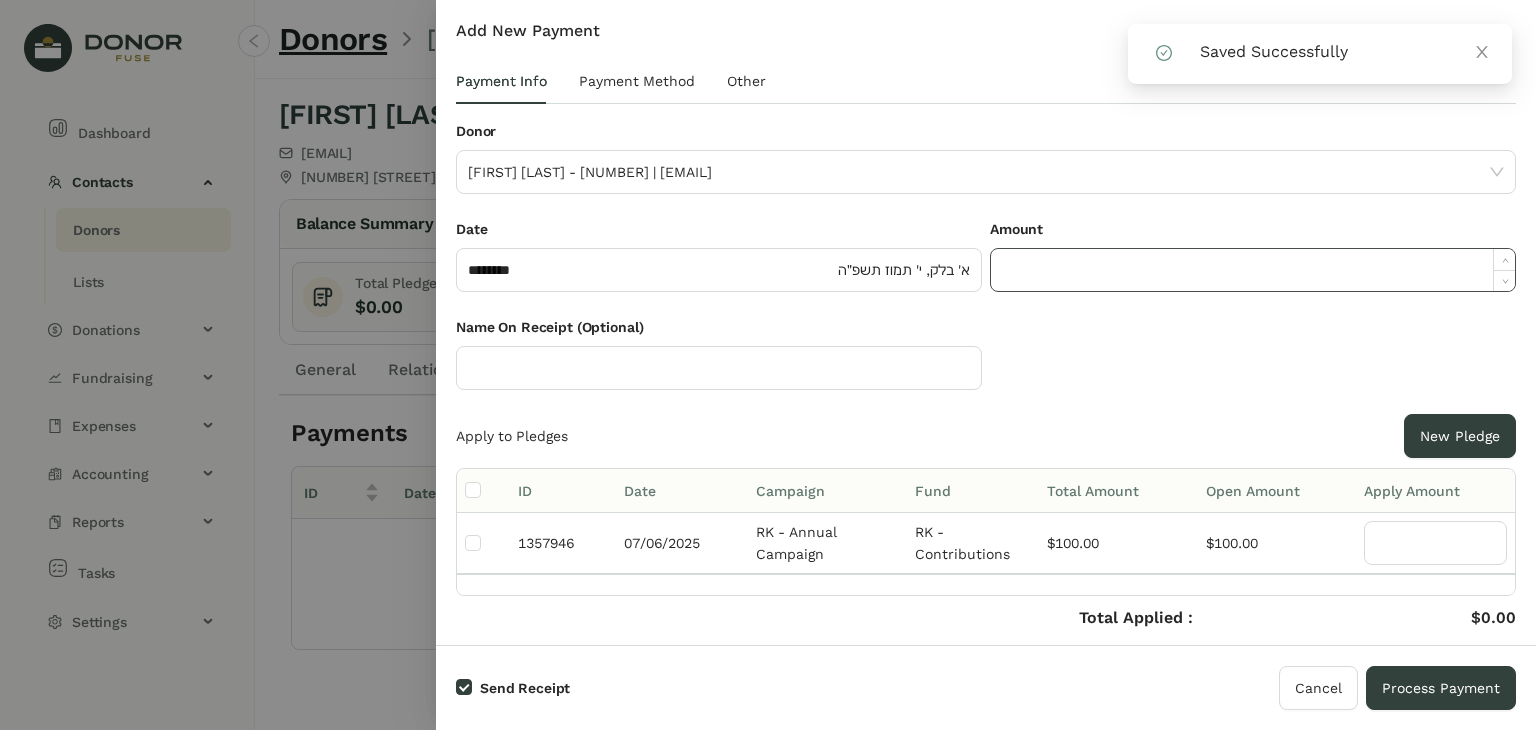 click at bounding box center [1253, 270] 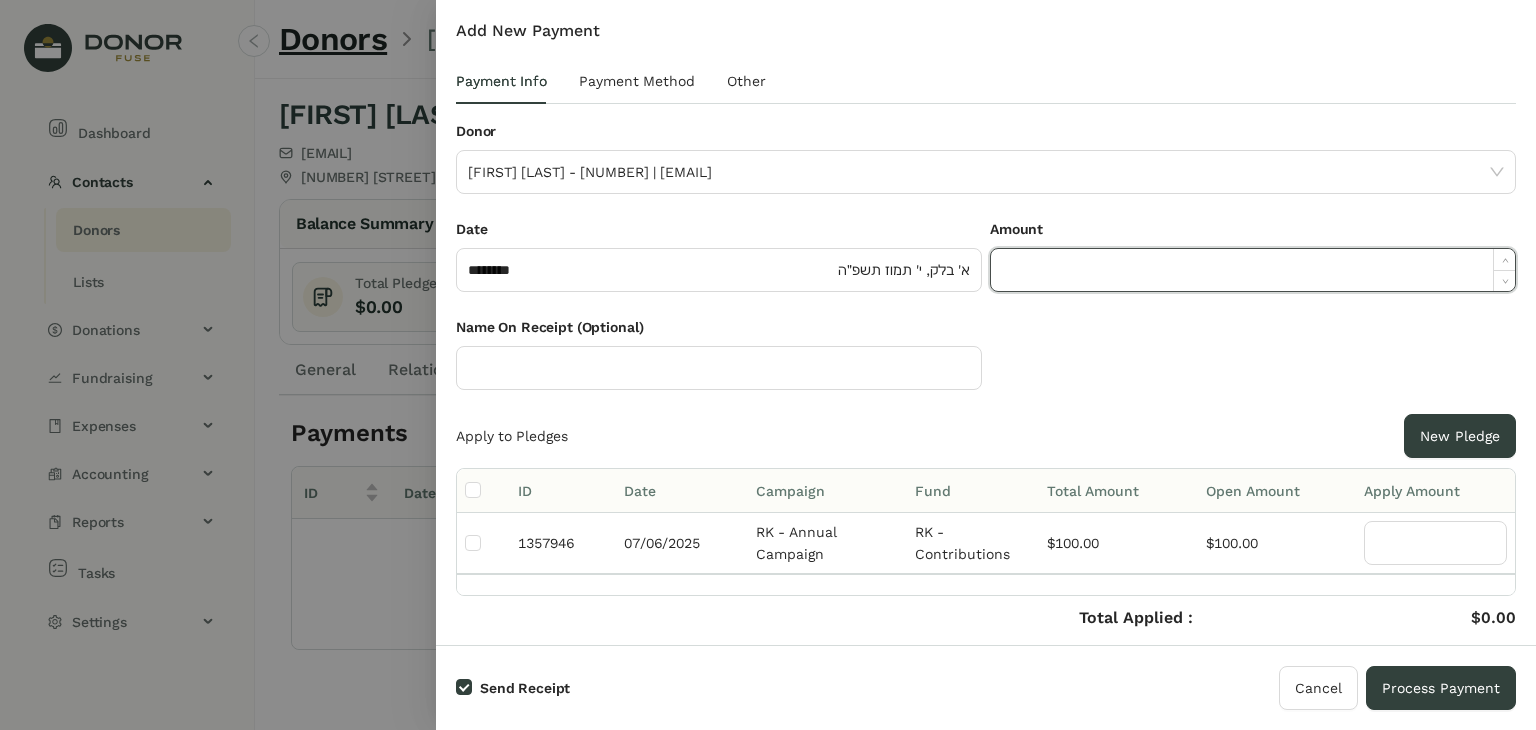 paste on "******" 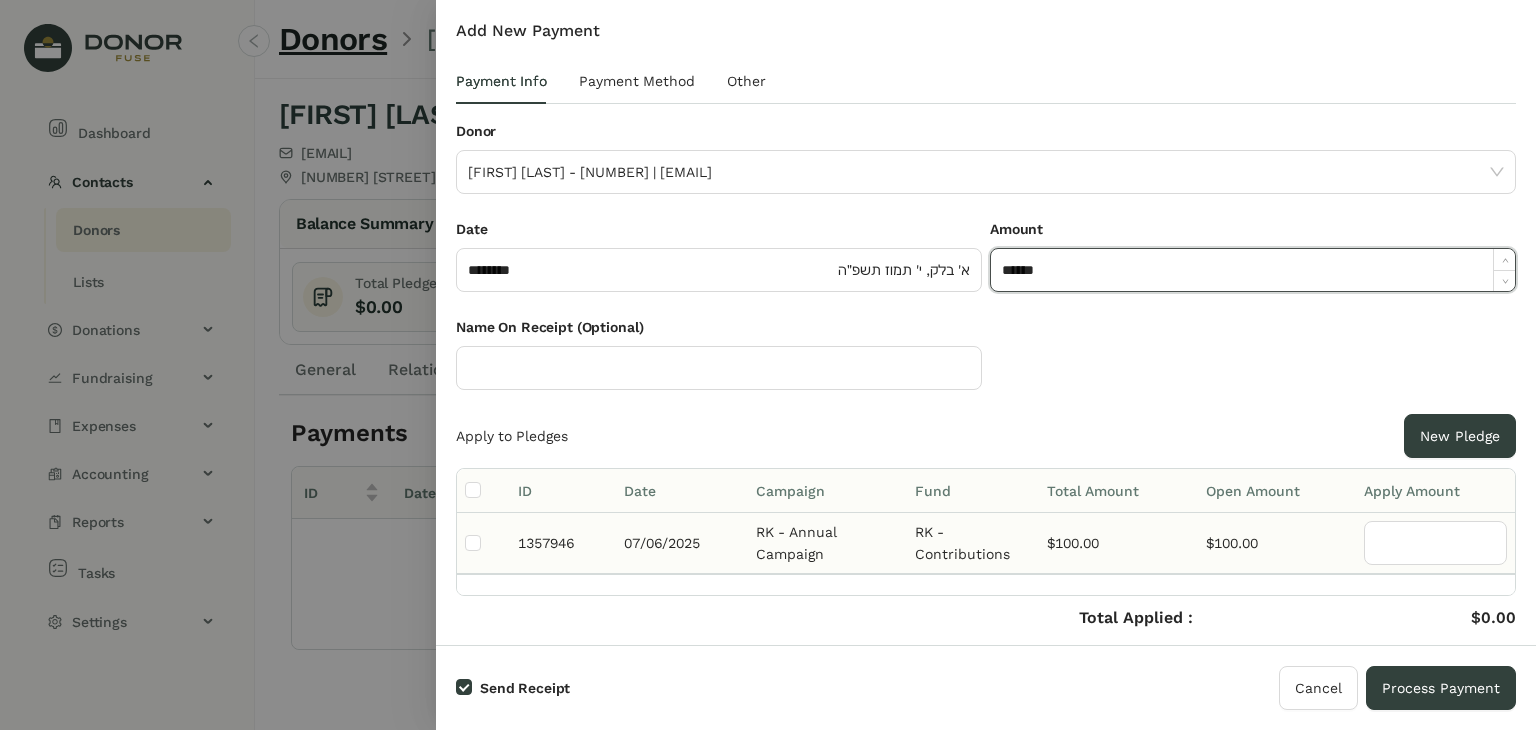 type on "******" 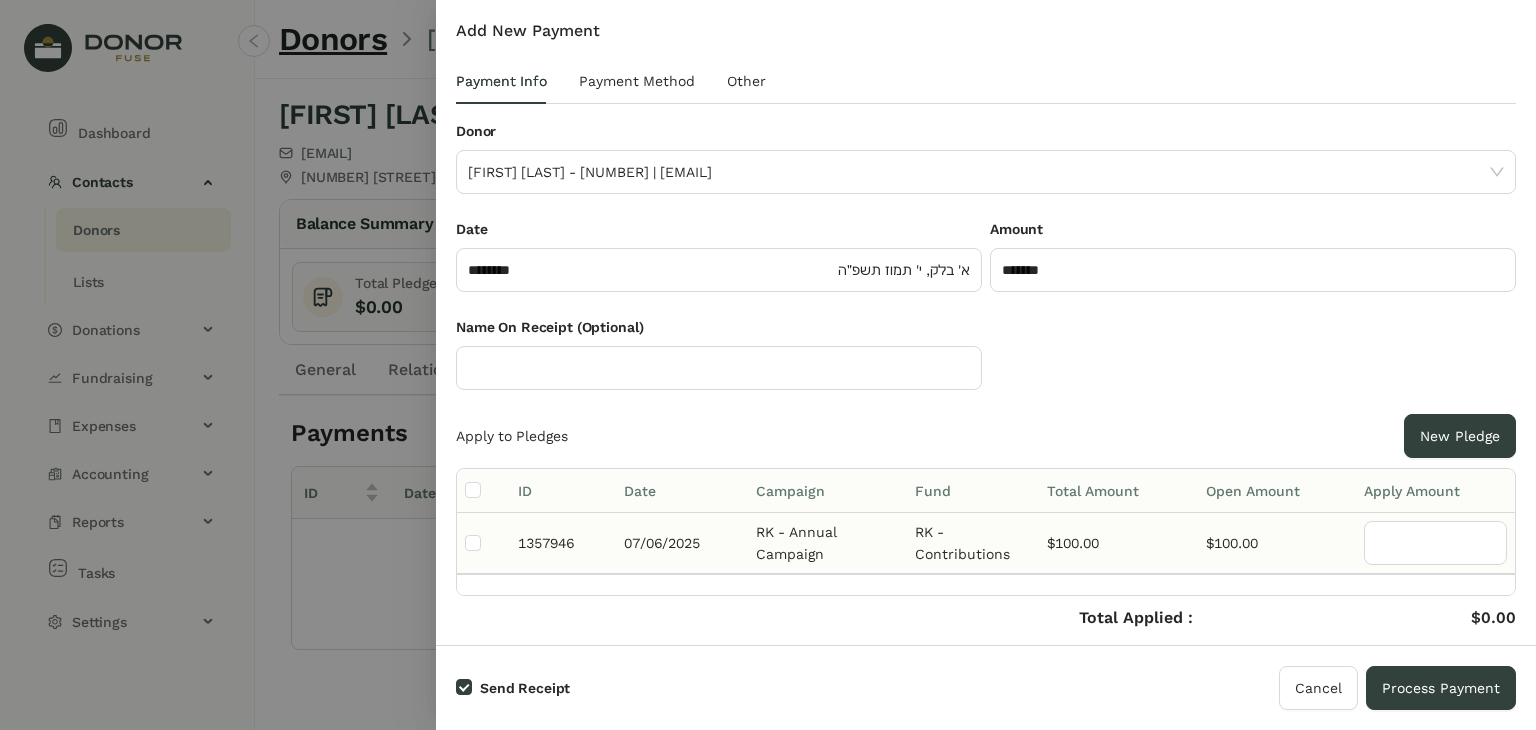 click at bounding box center (483, 543) 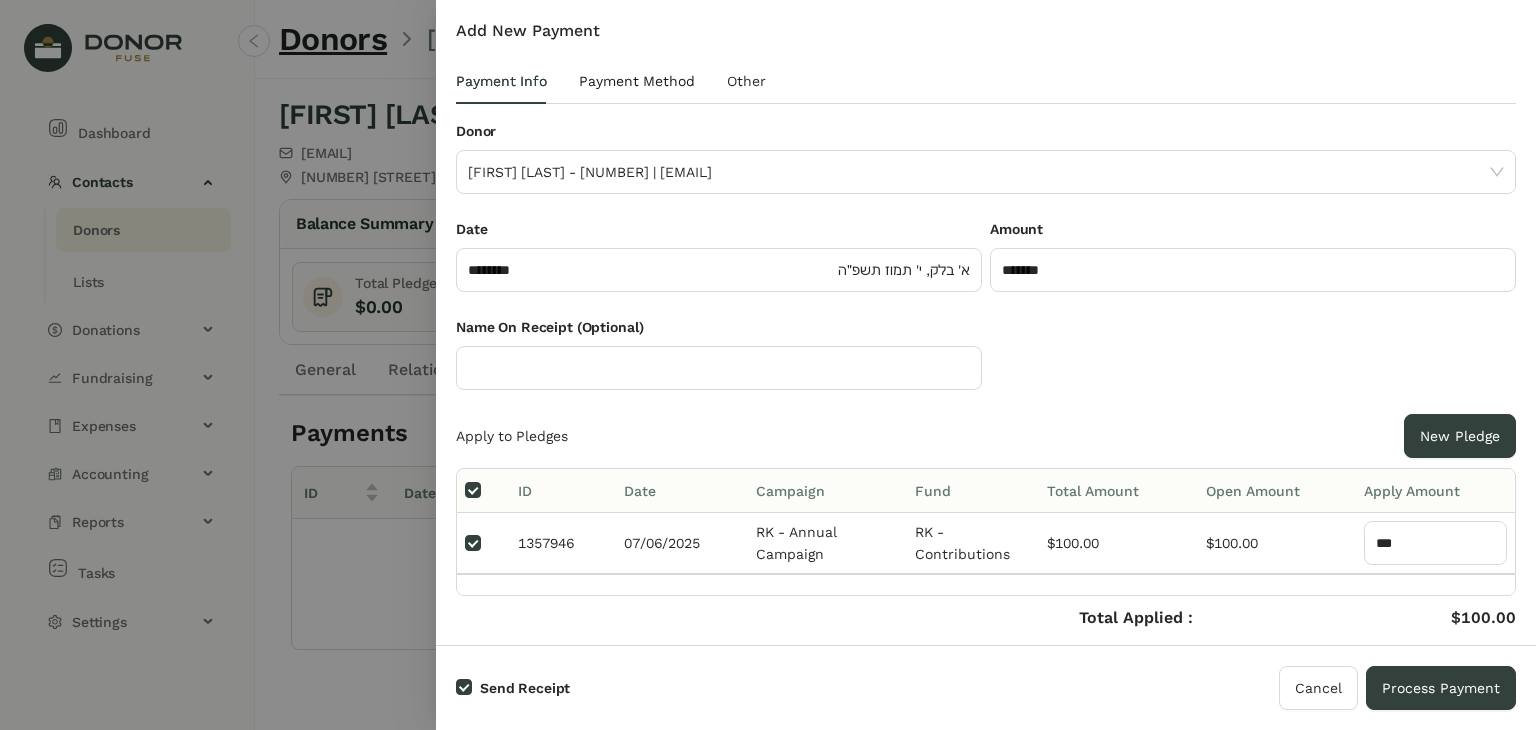 click on "Payment Method" at bounding box center [637, 81] 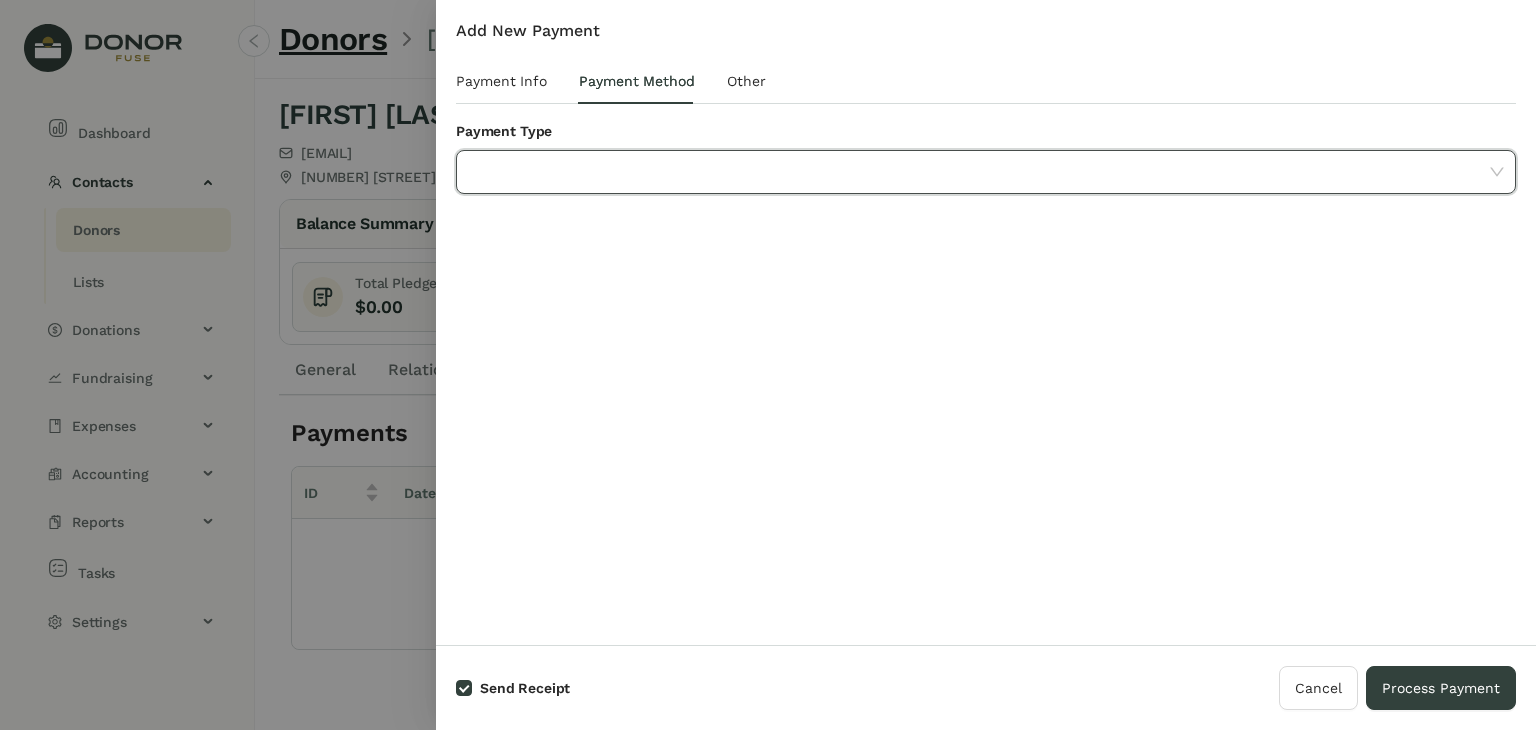 click at bounding box center [979, 172] 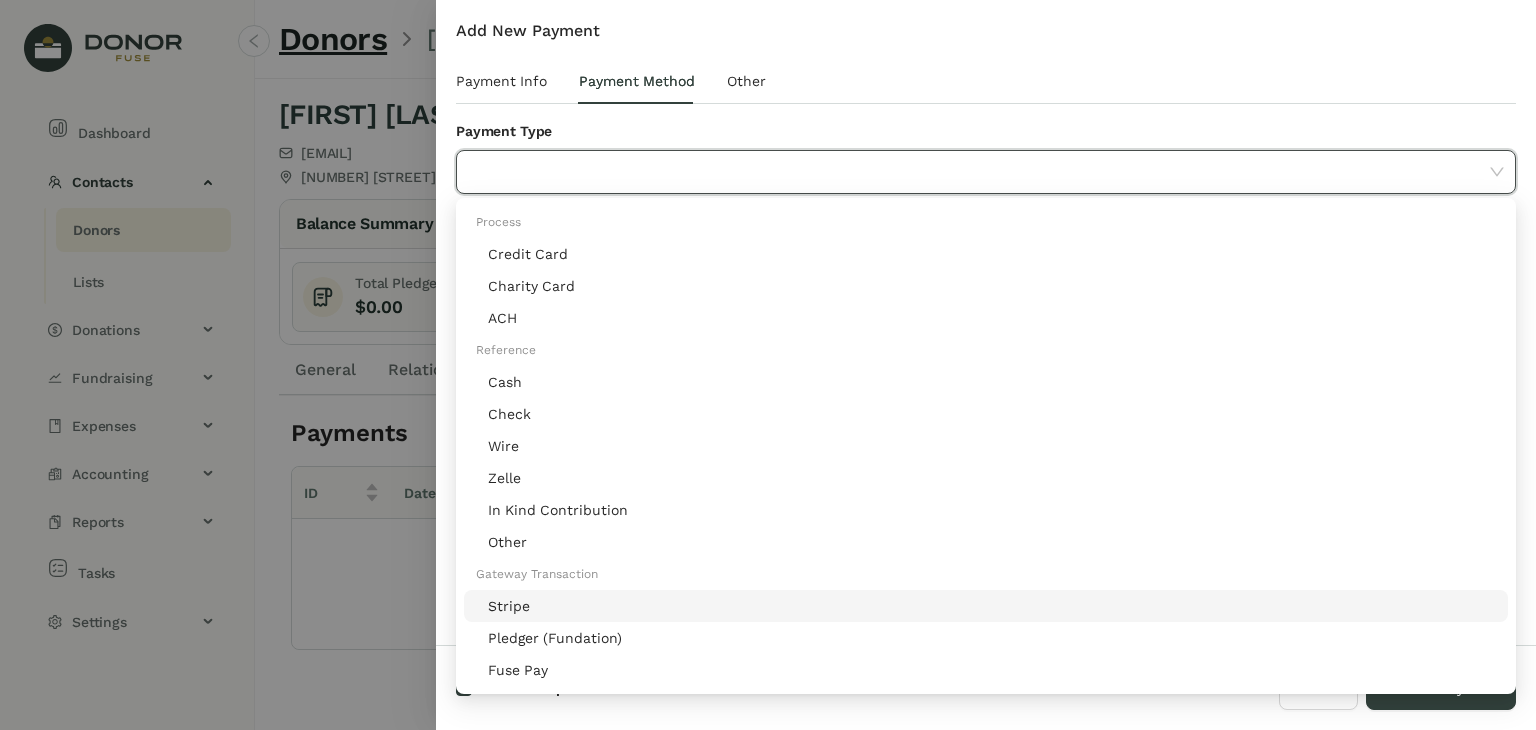 click on "Stripe" at bounding box center (986, 606) 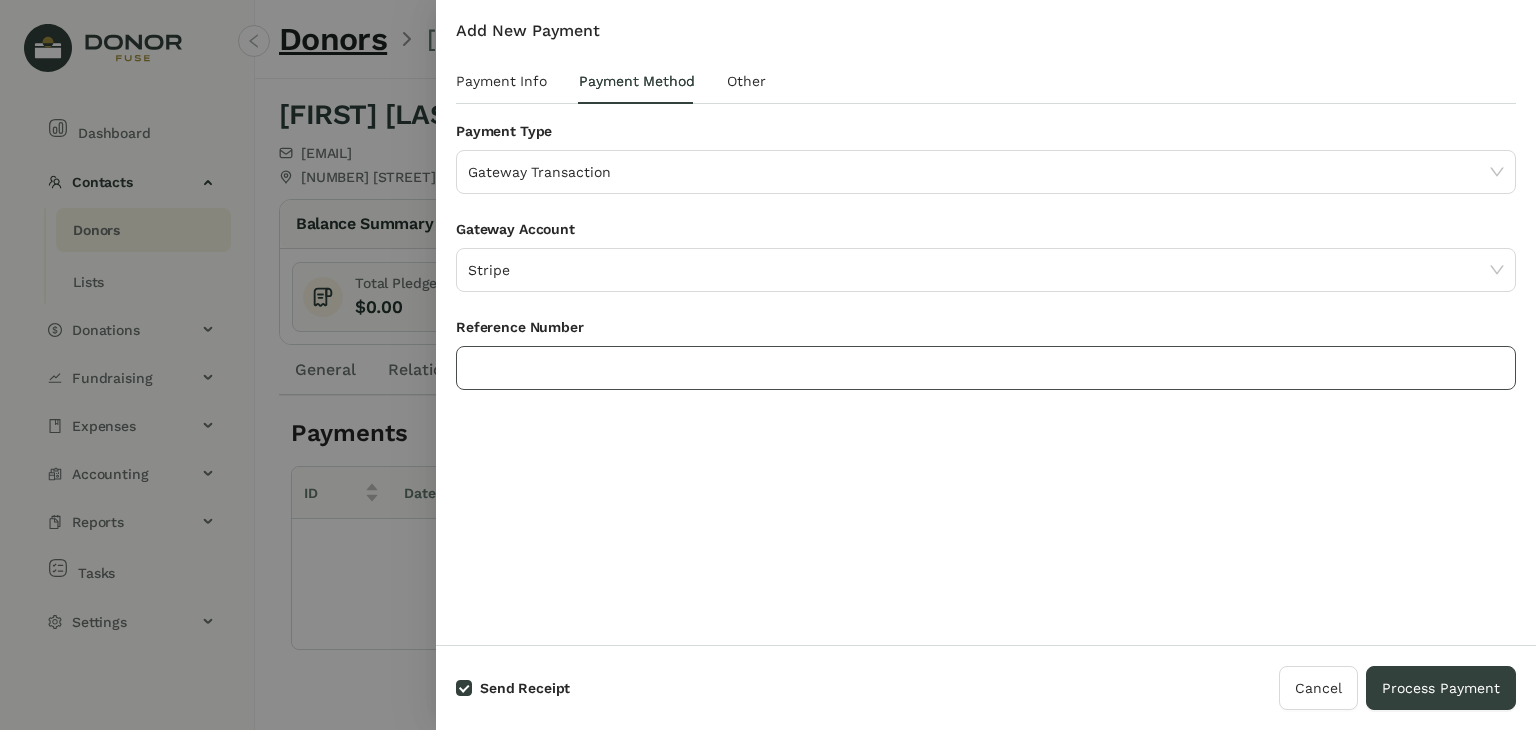 click at bounding box center (986, 368) 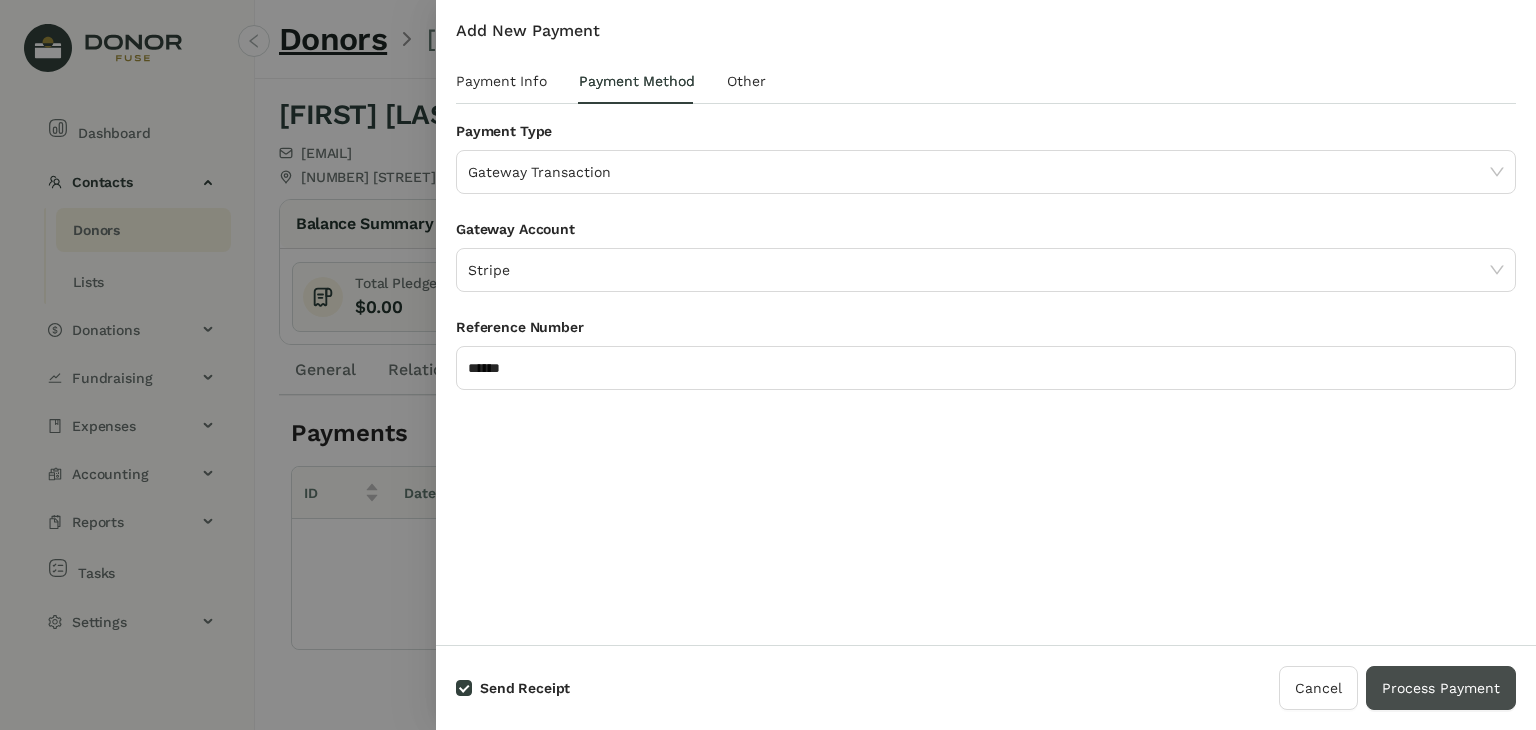 click on "Process Payment" at bounding box center [1441, 688] 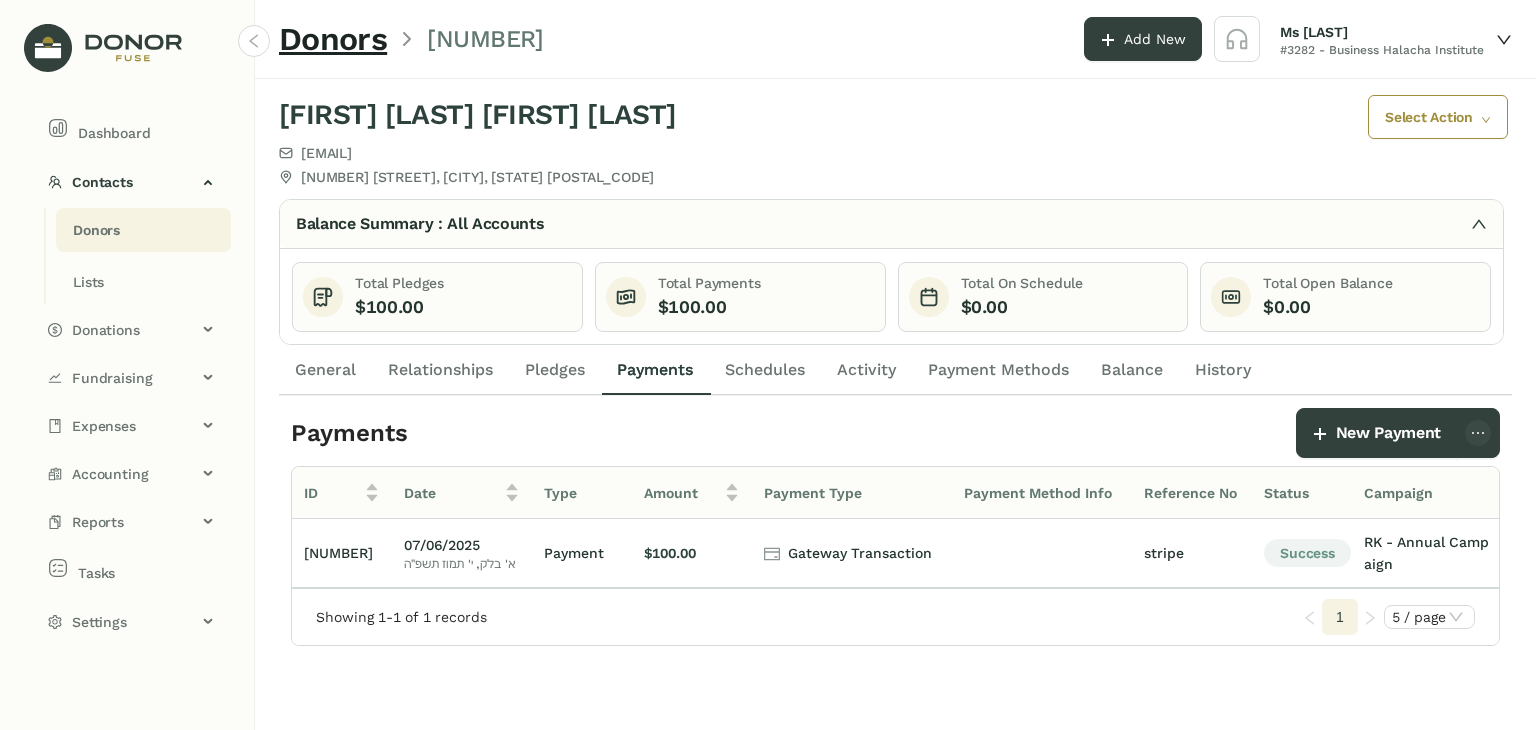 click on "Donors" at bounding box center [96, 230] 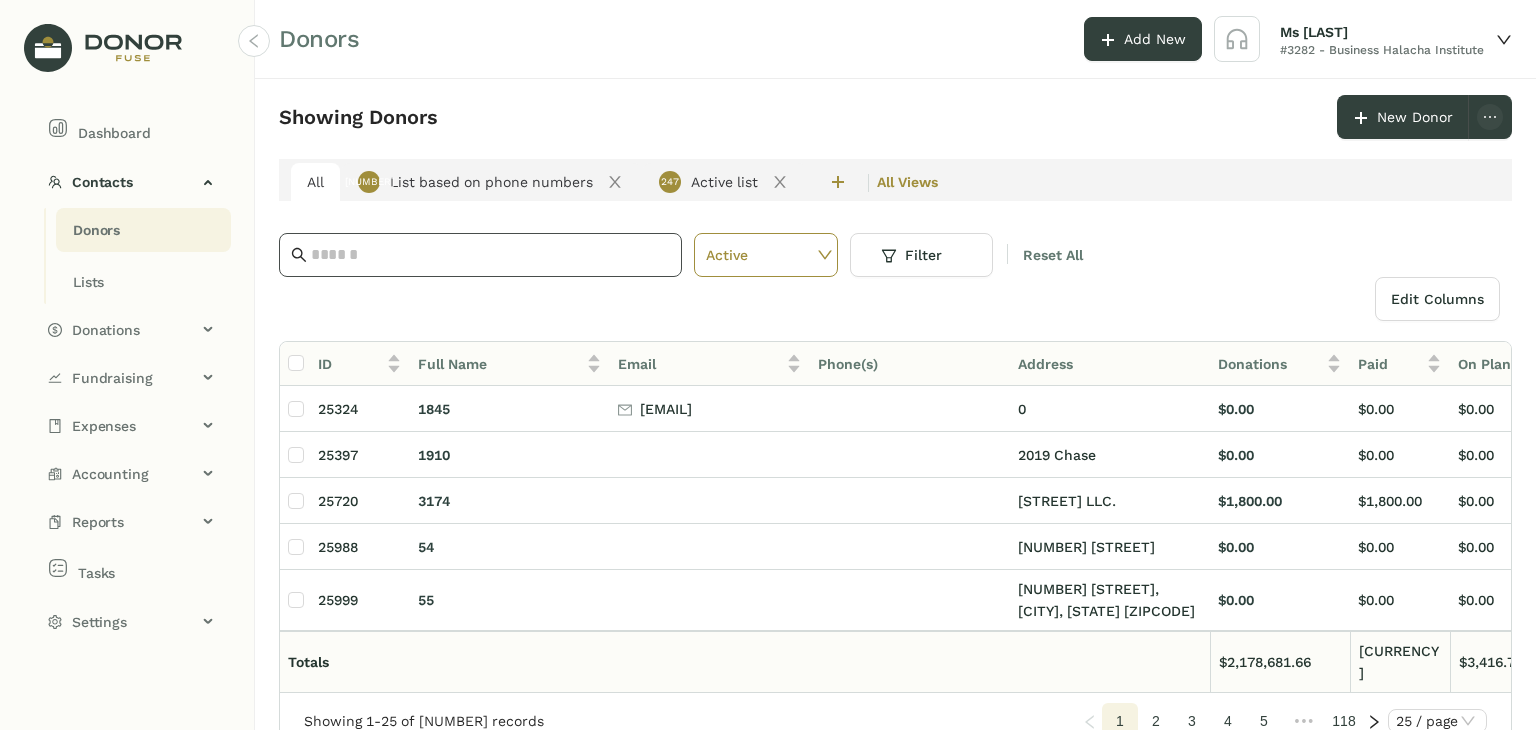 click at bounding box center (490, 255) 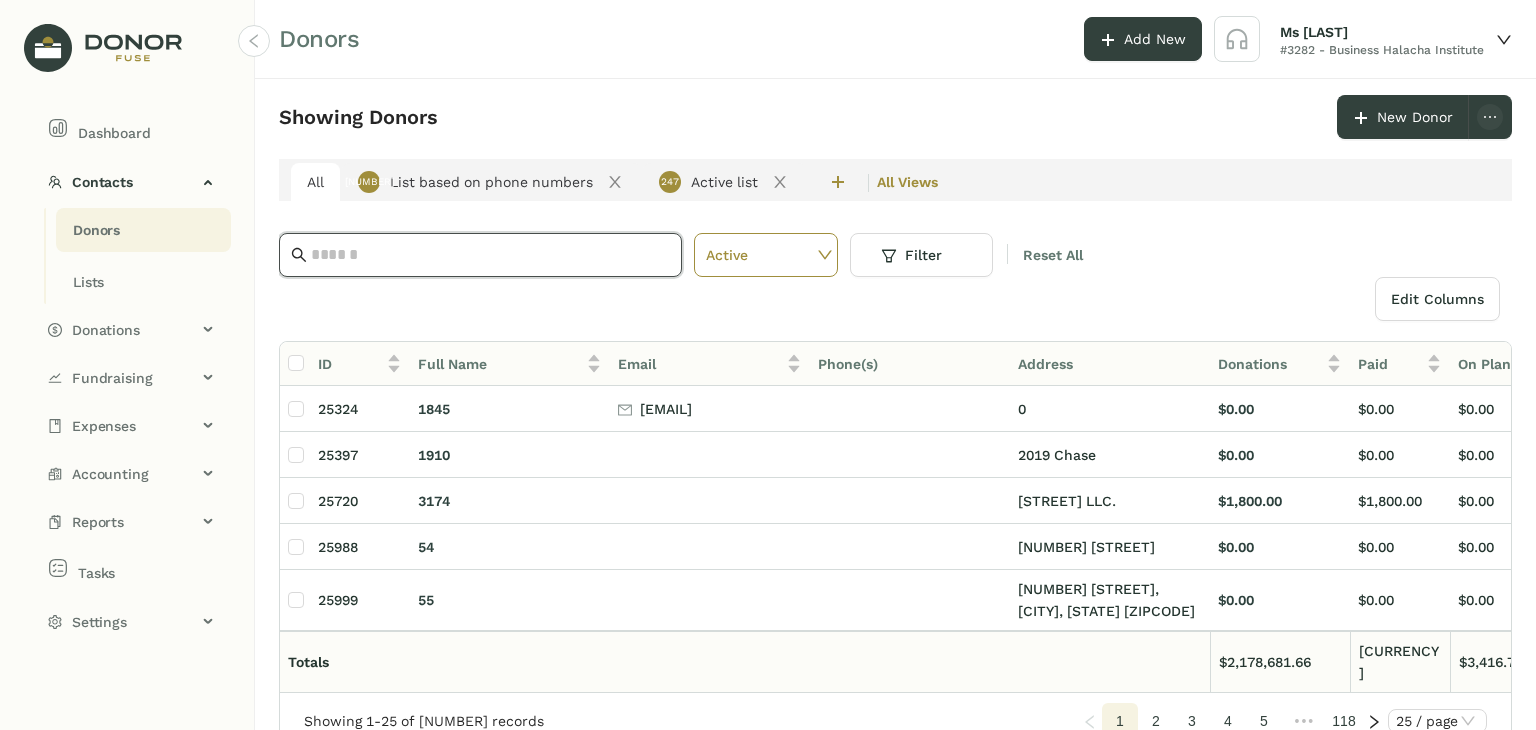 paste on "**********" 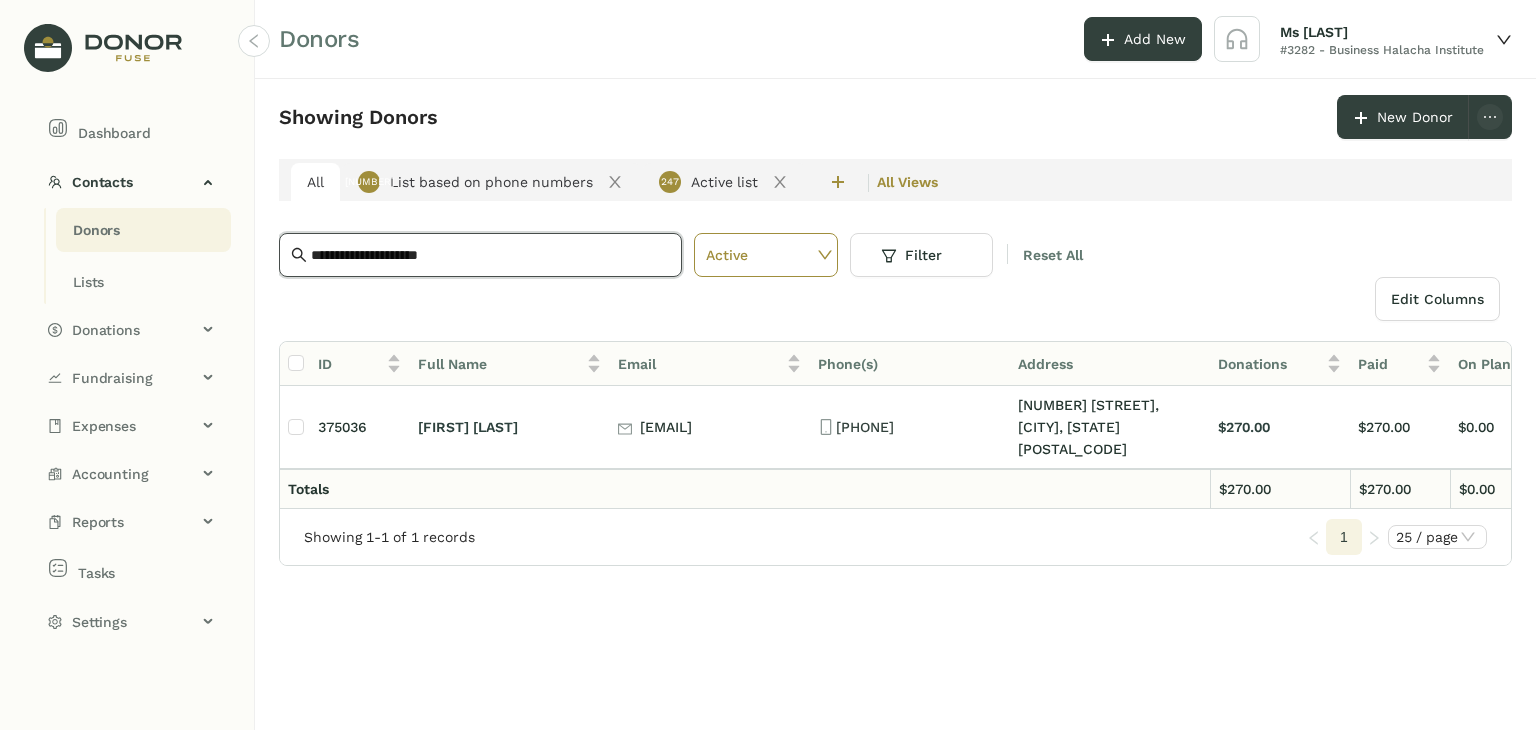 type on "**********" 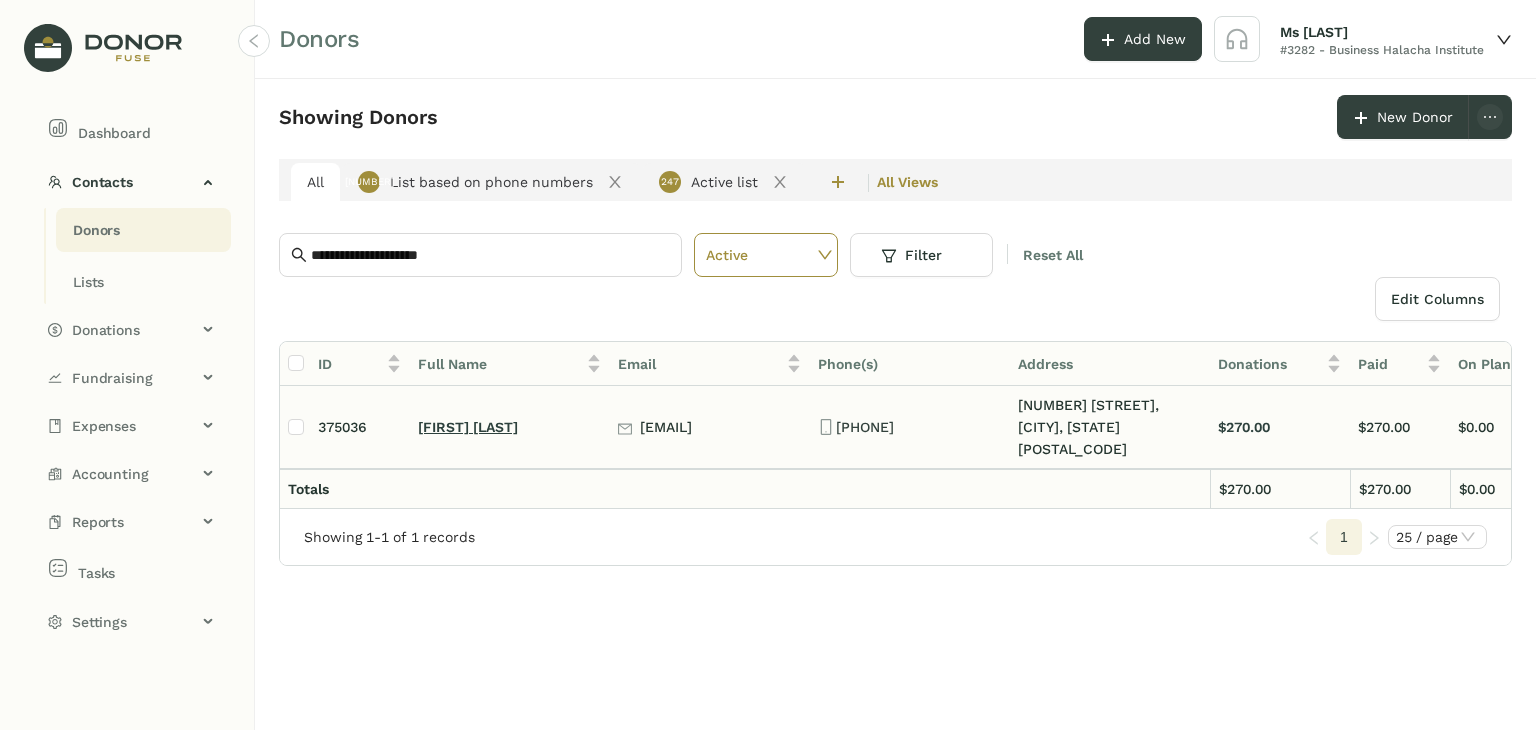 click on "[FIRST] [LAST]" at bounding box center [468, 427] 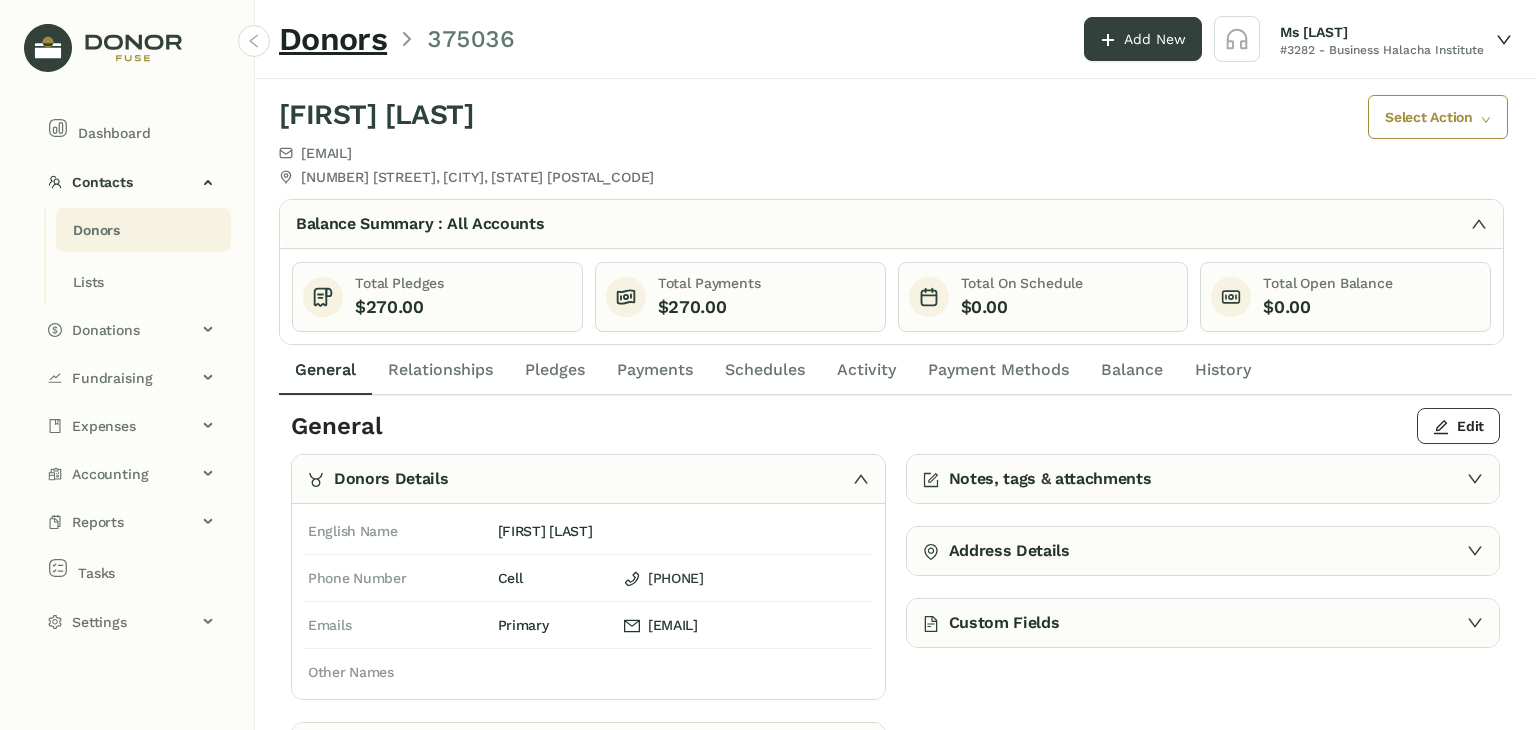 click on "Edit" at bounding box center (1101, 426) 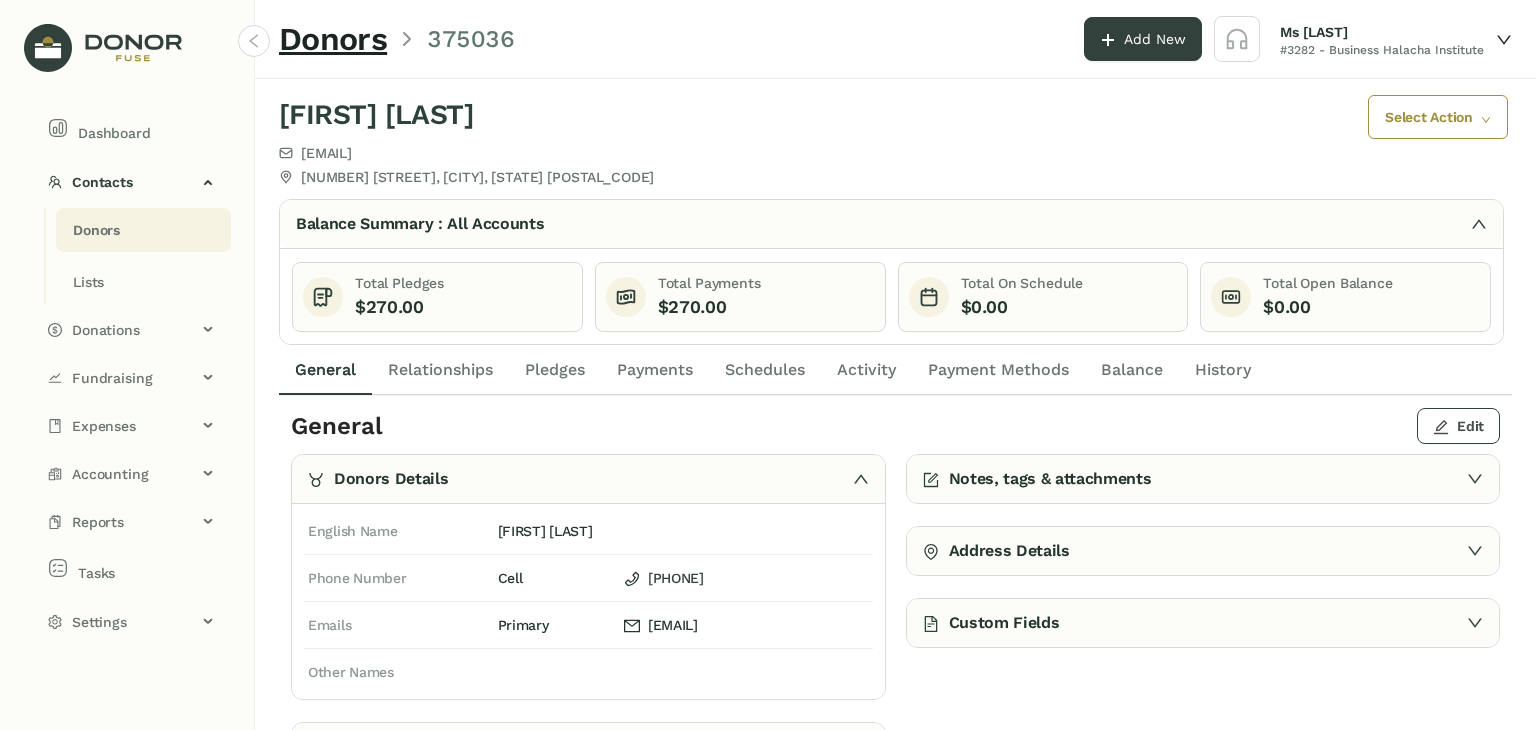 click on "Edit" at bounding box center (1458, 426) 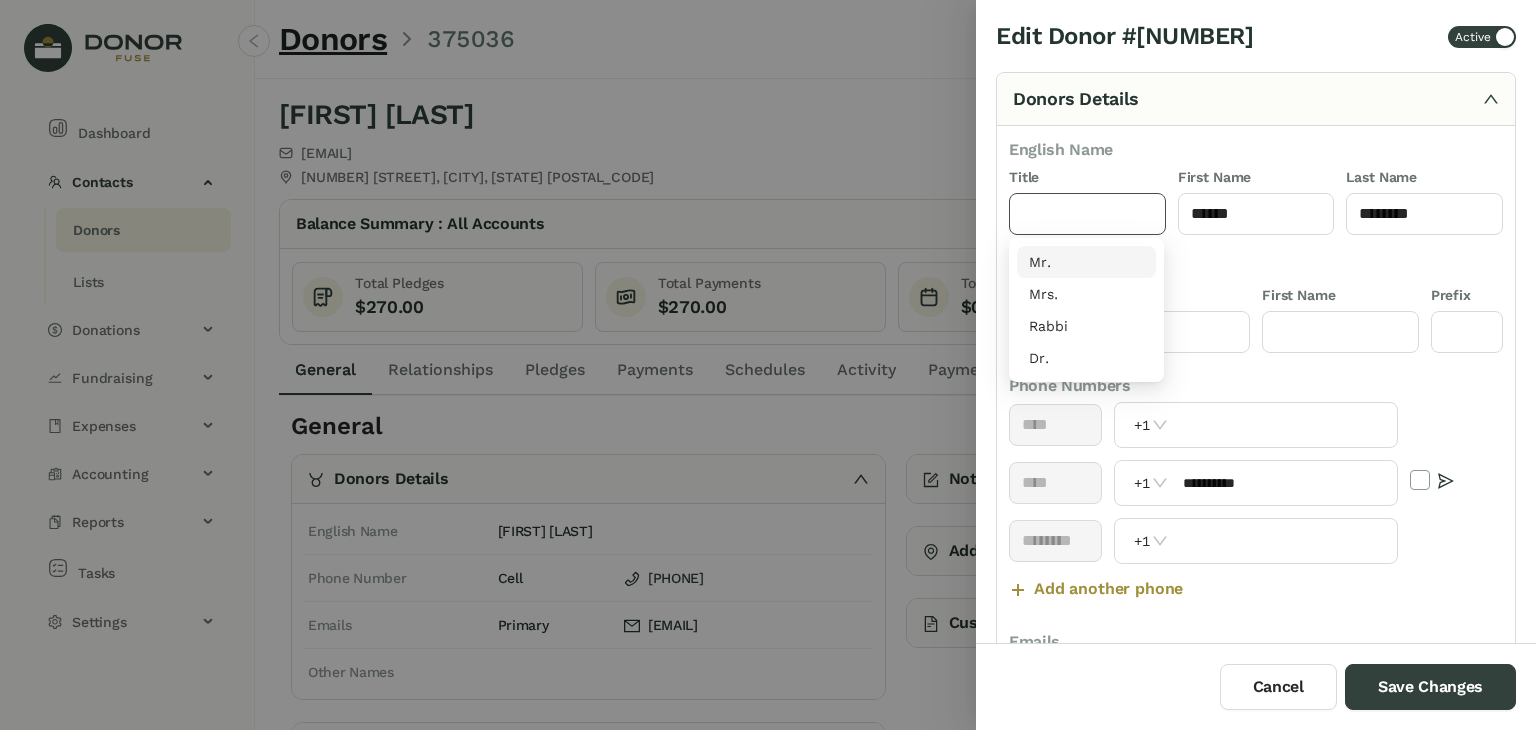 click at bounding box center [1087, 214] 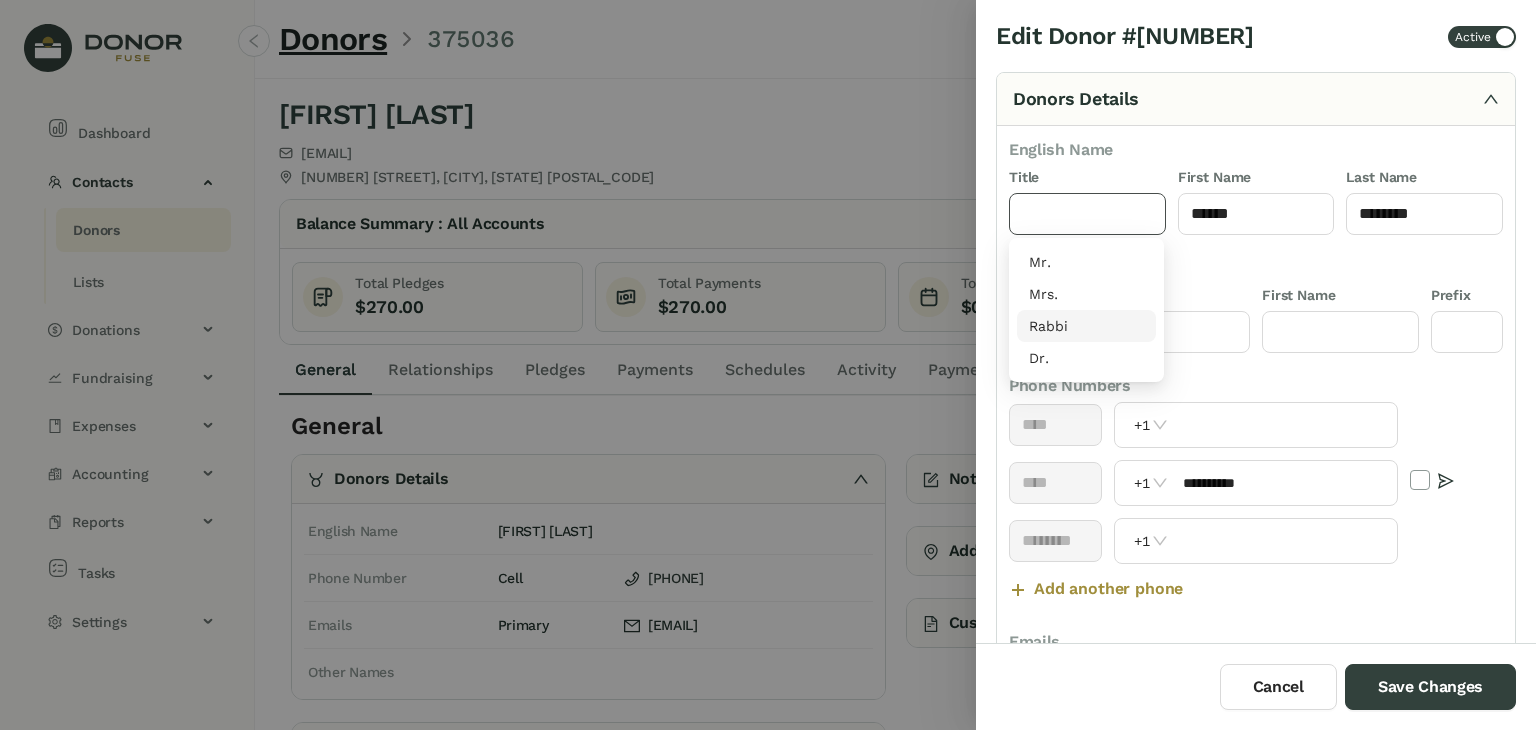 click on "Rabbi" at bounding box center (1086, 326) 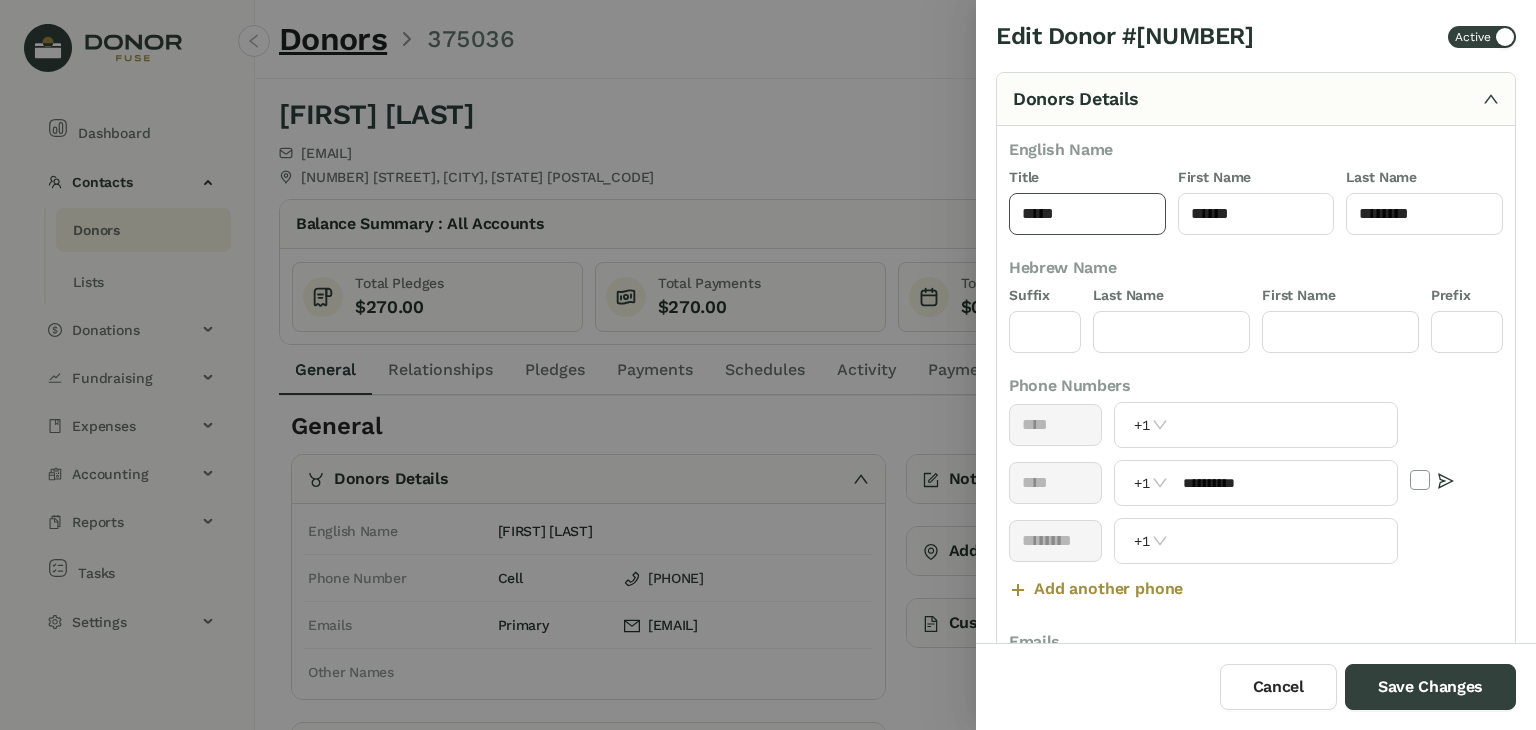 click on "*****" at bounding box center (1087, 214) 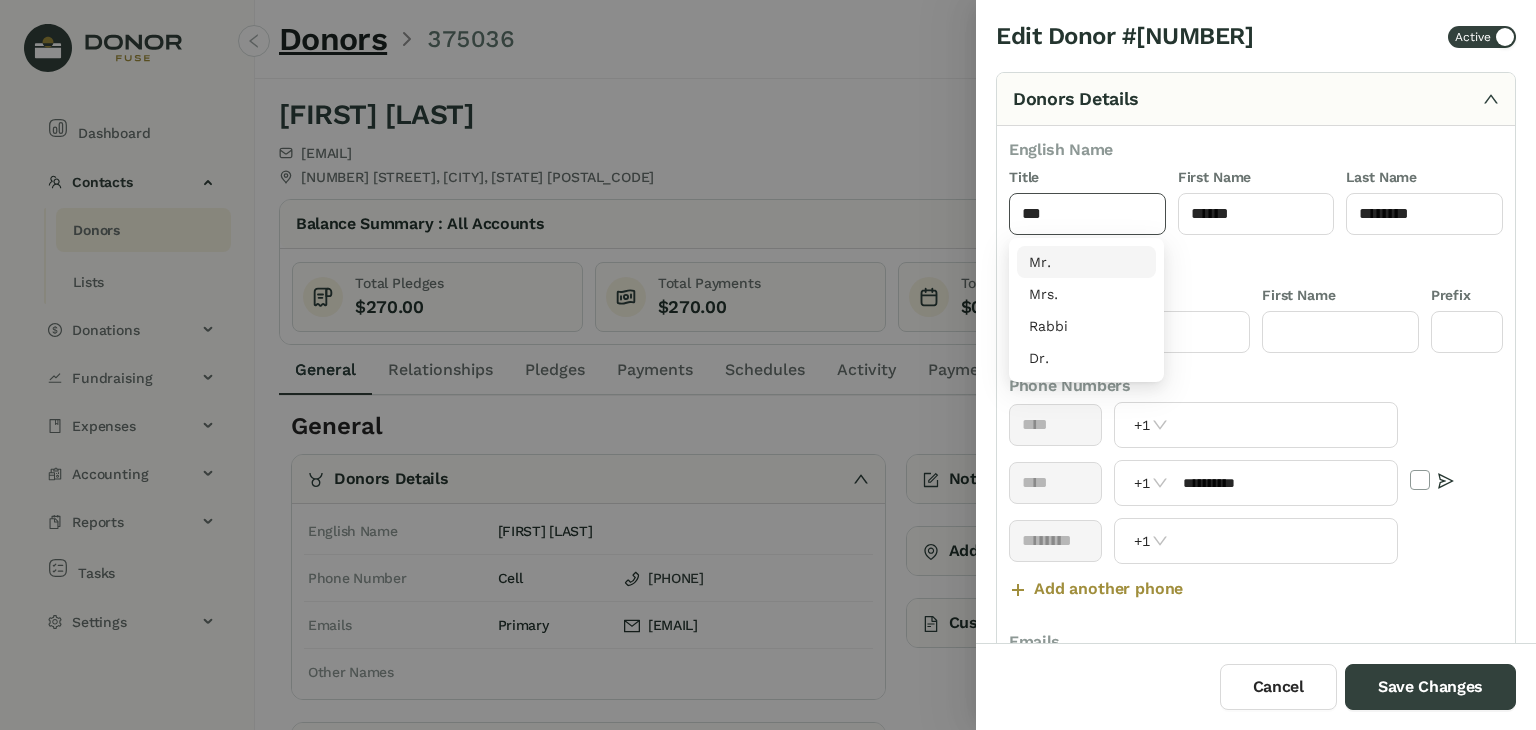 click on "Mr." at bounding box center (1086, 262) 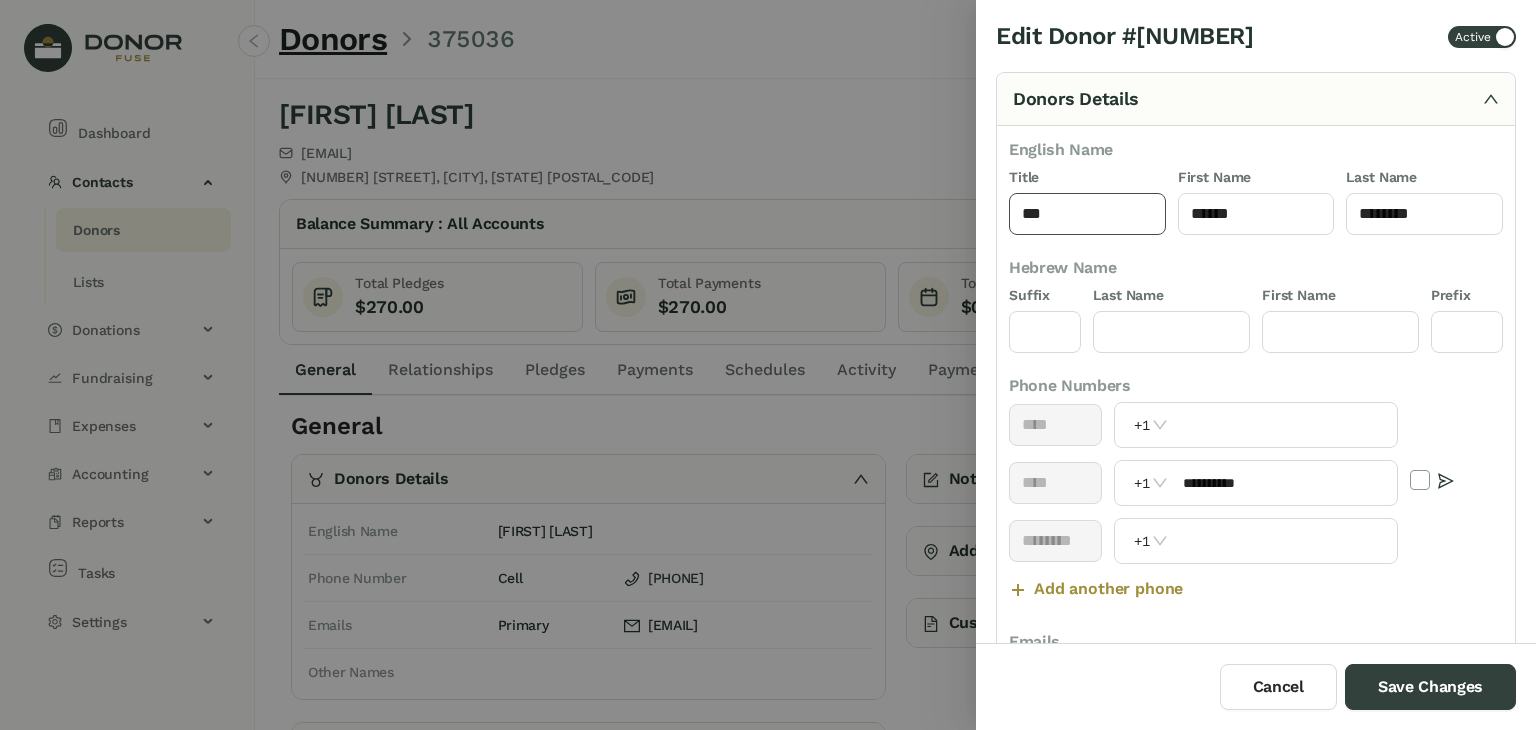 type on "***" 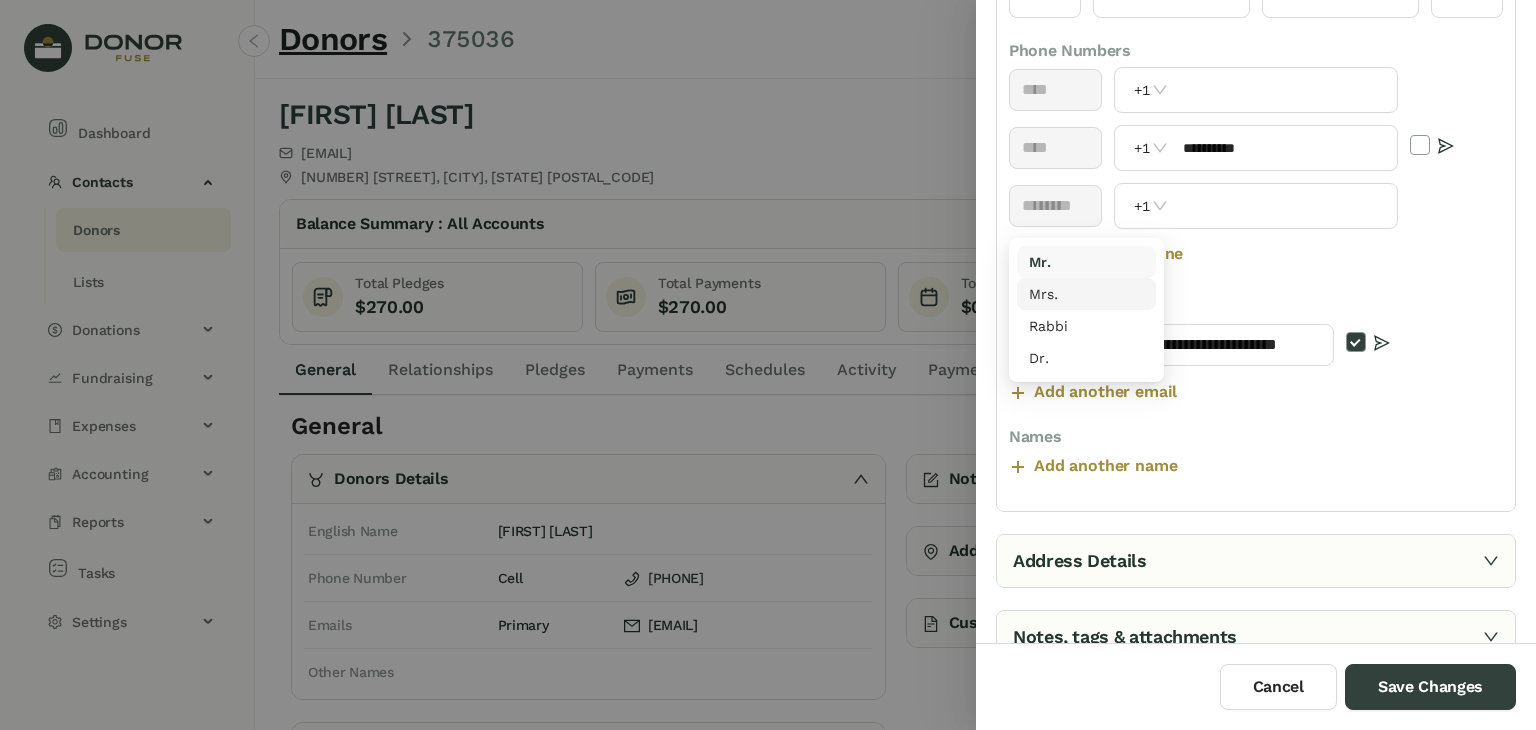 scroll, scrollTop: 340, scrollLeft: 0, axis: vertical 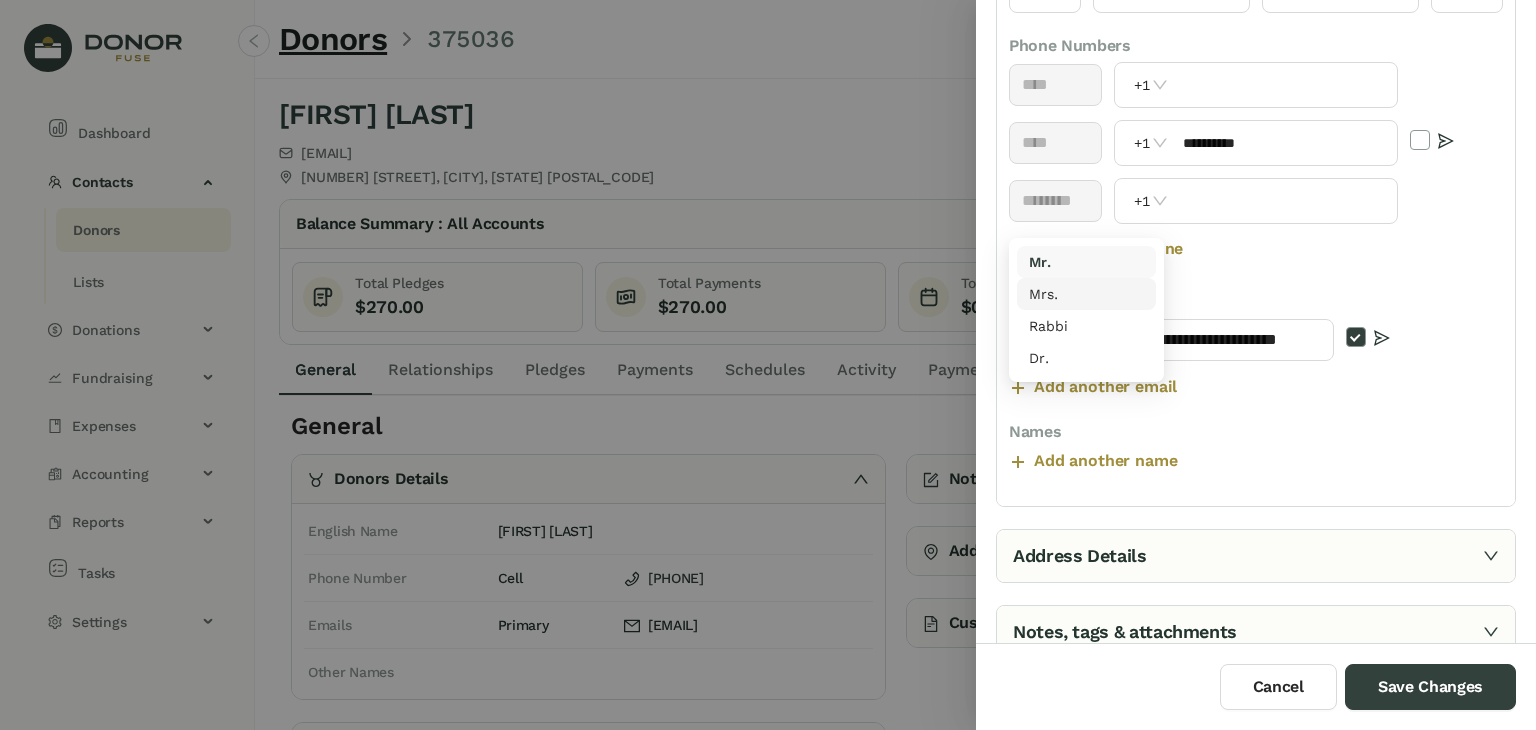 click on "Names" at bounding box center (1256, 432) 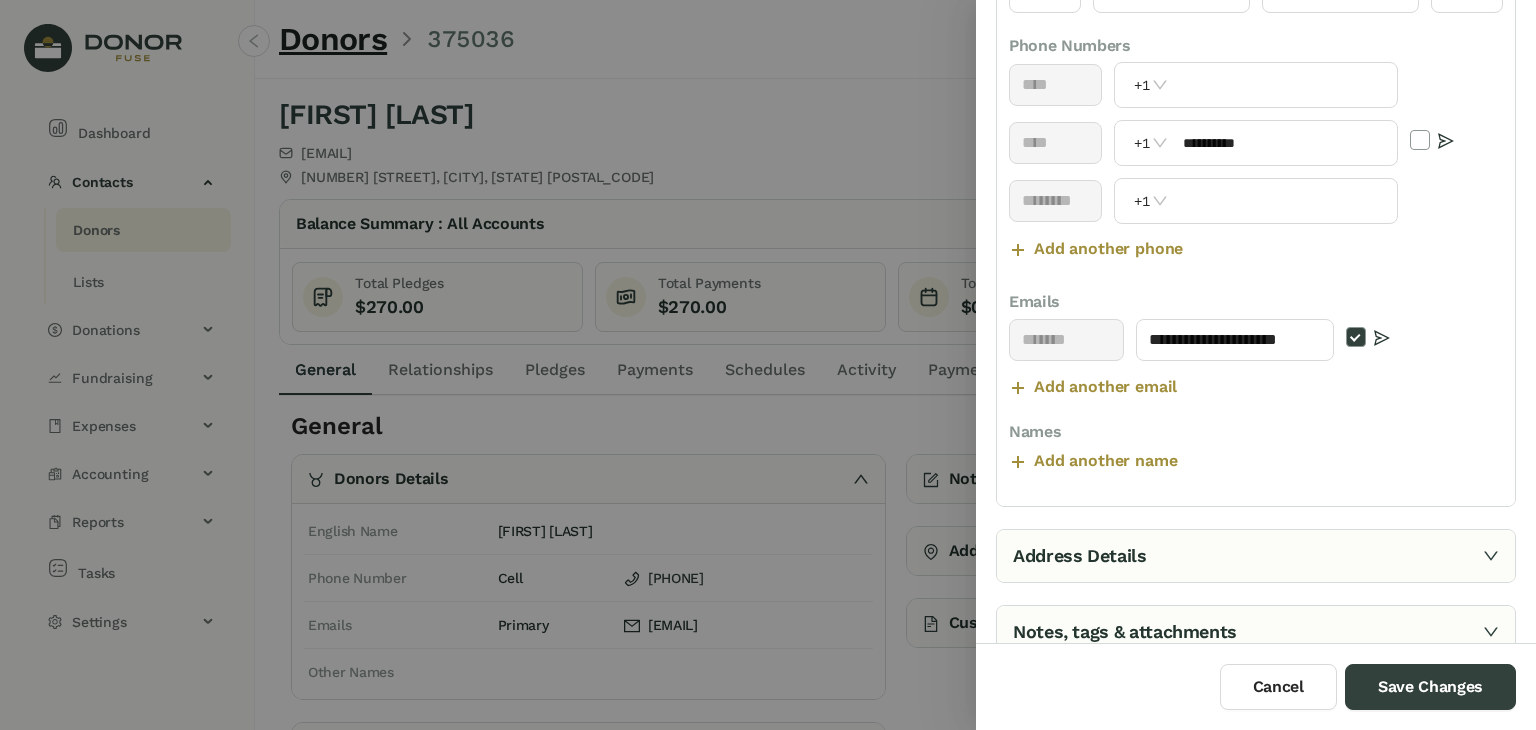 click at bounding box center [1491, 556] 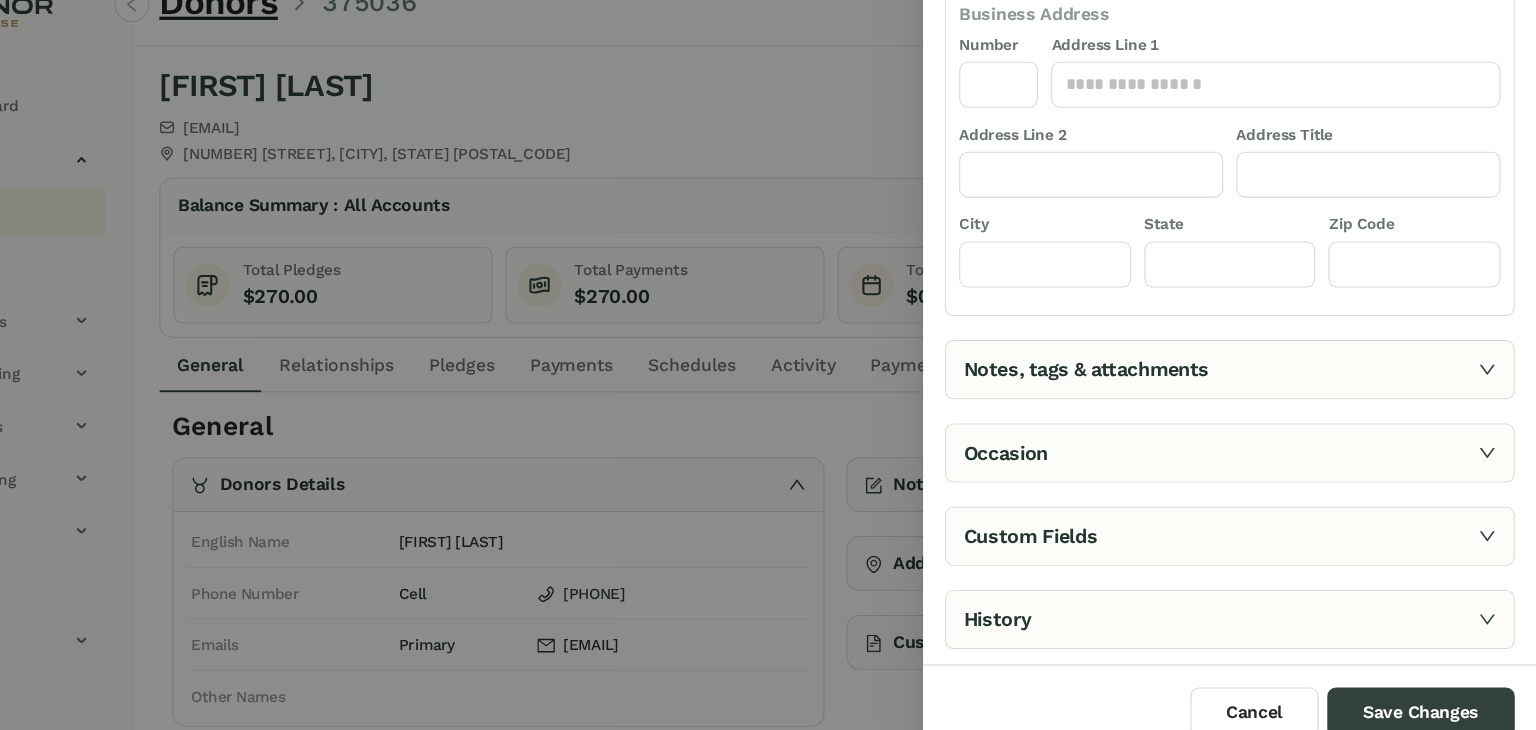 scroll, scrollTop: 459, scrollLeft: 0, axis: vertical 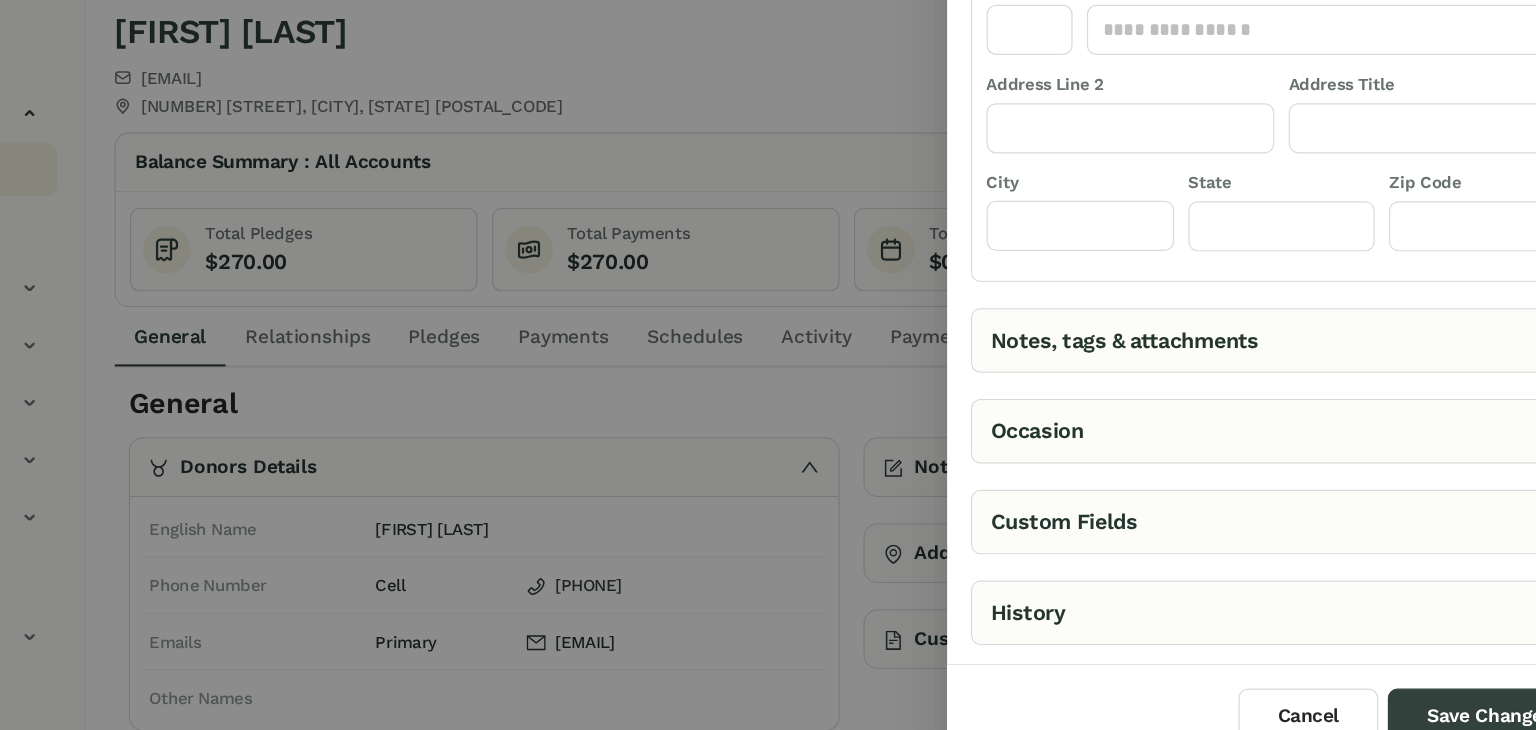 click at bounding box center [768, 365] 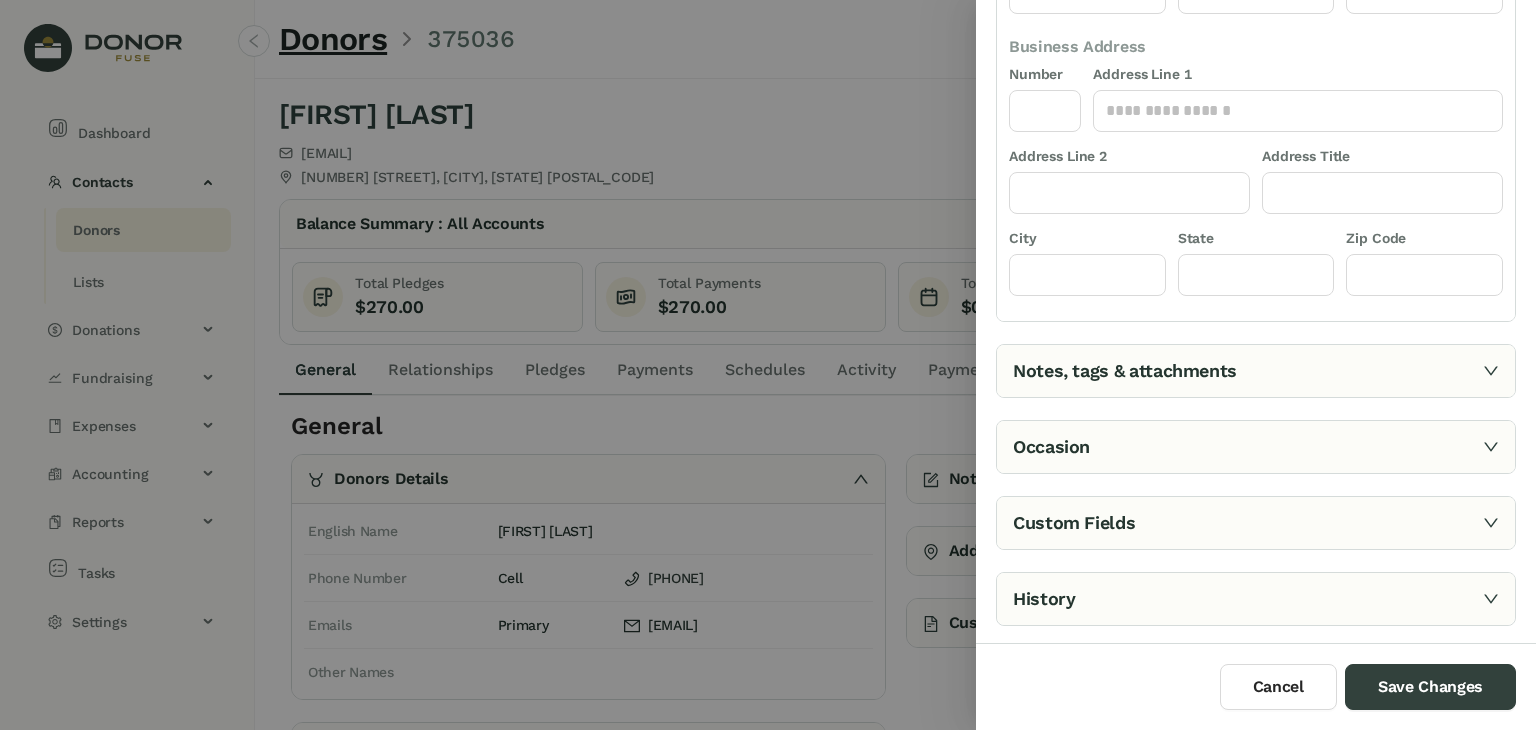 click on "Notes, tags & attachments" at bounding box center [1256, 371] 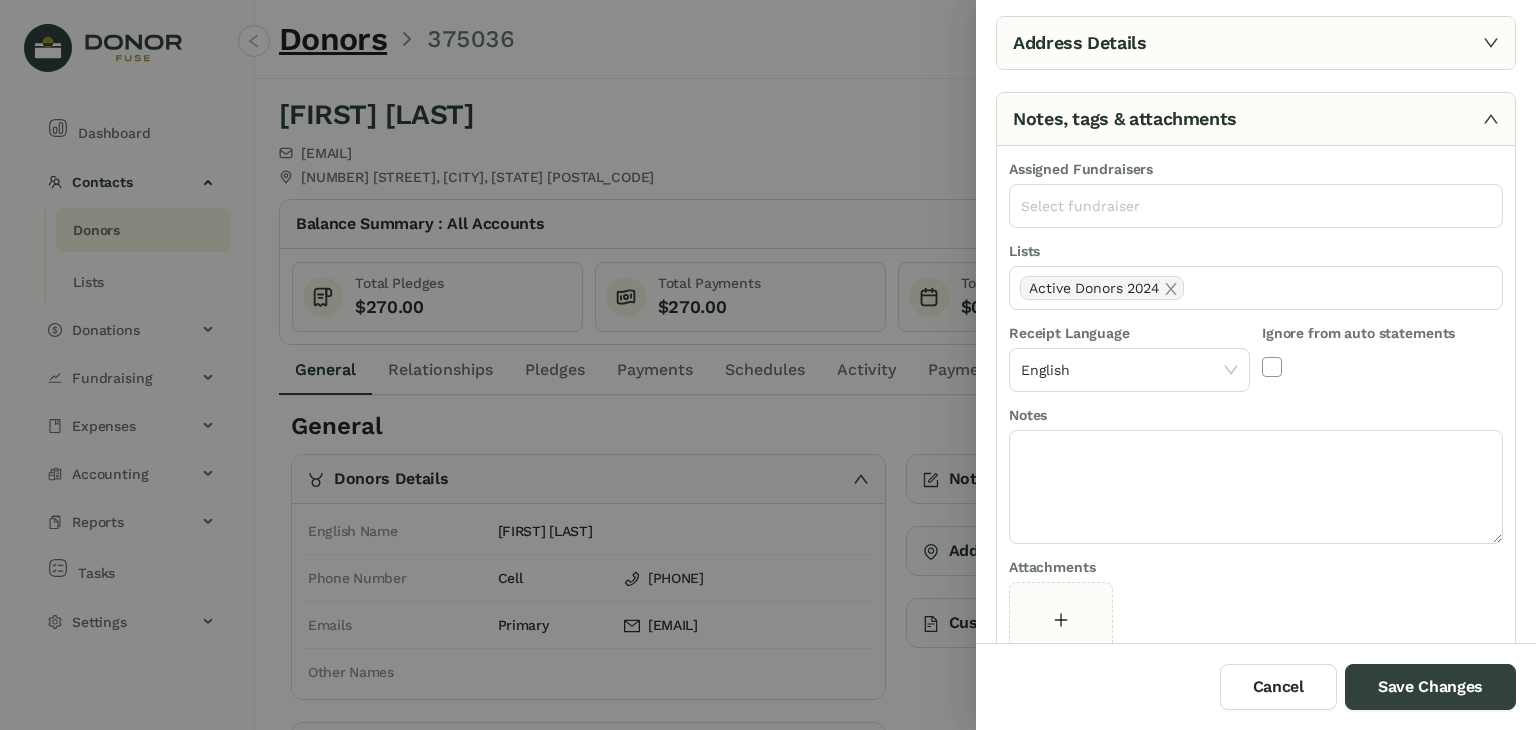 scroll, scrollTop: 130, scrollLeft: 0, axis: vertical 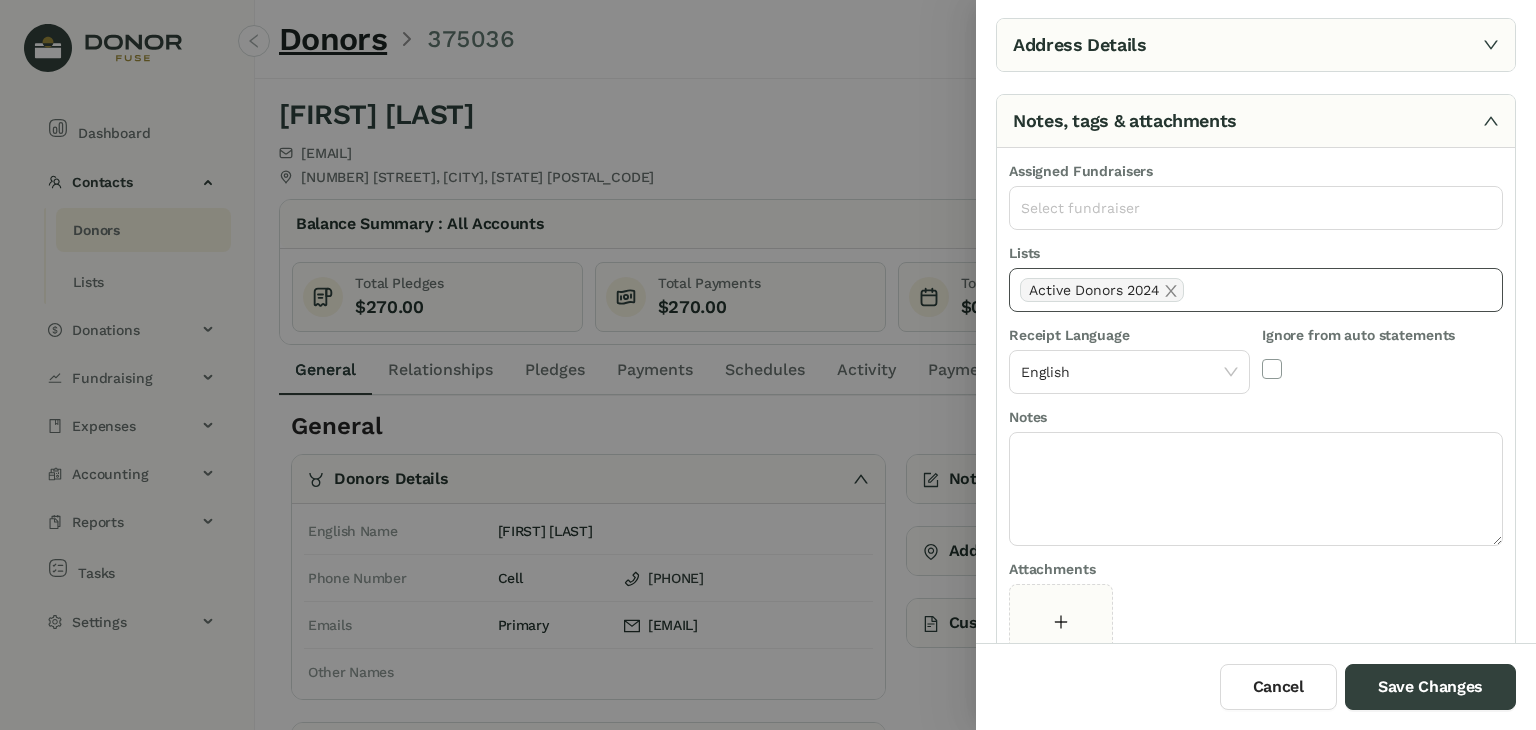 click on "Active Donors 2024" at bounding box center (1256, 290) 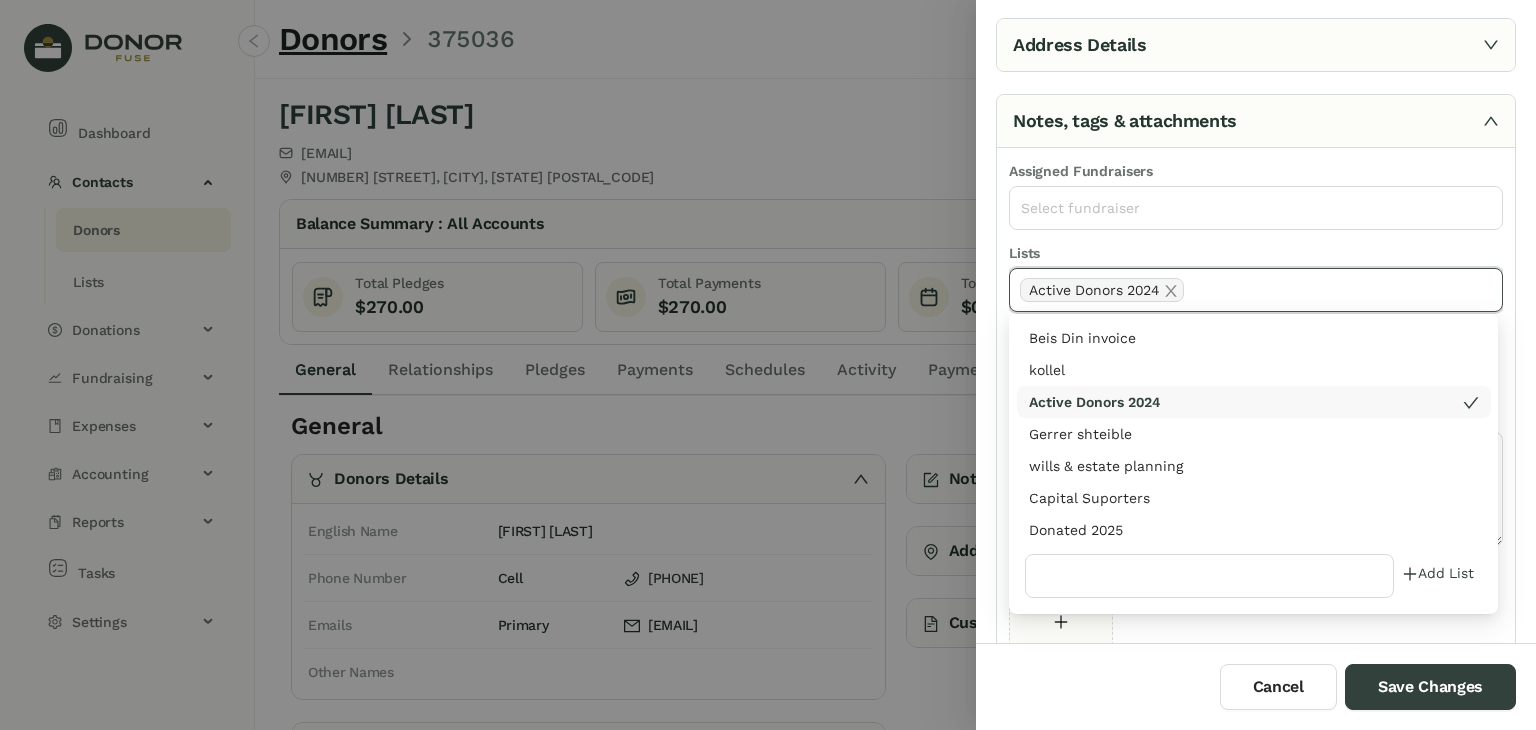 click on "Donated 2025" at bounding box center (1254, 338) 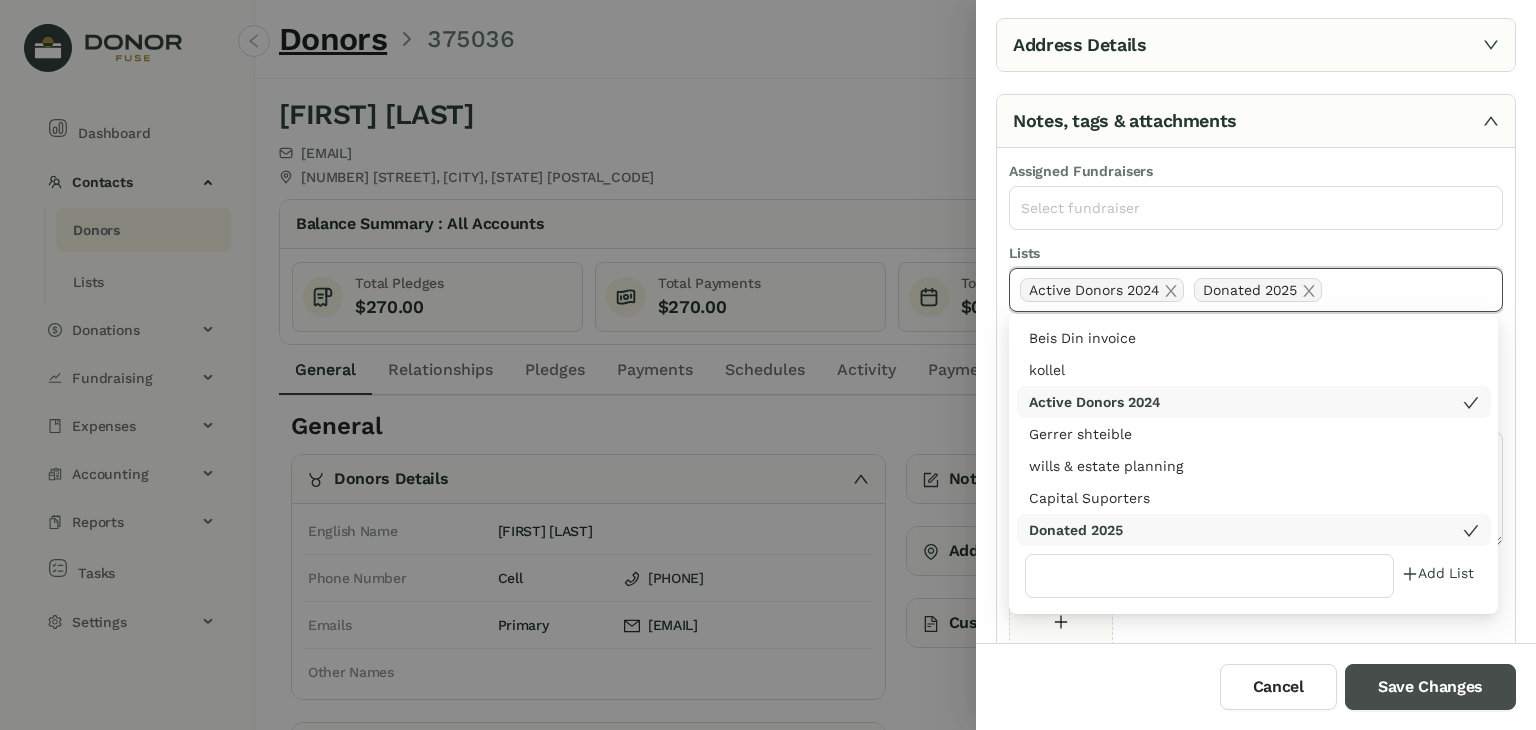 click on "Save Changes" at bounding box center [1430, 687] 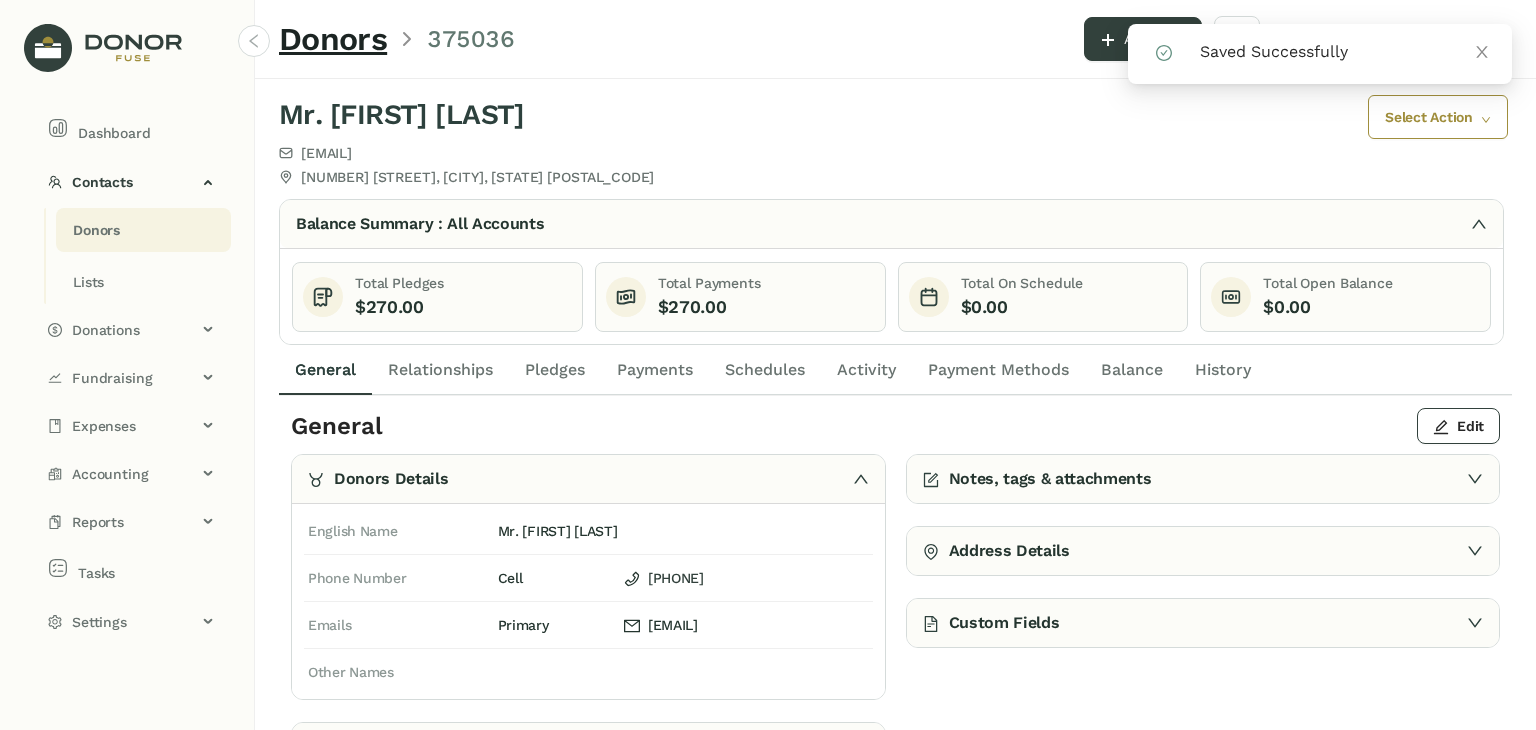click on "Payments" at bounding box center [325, 370] 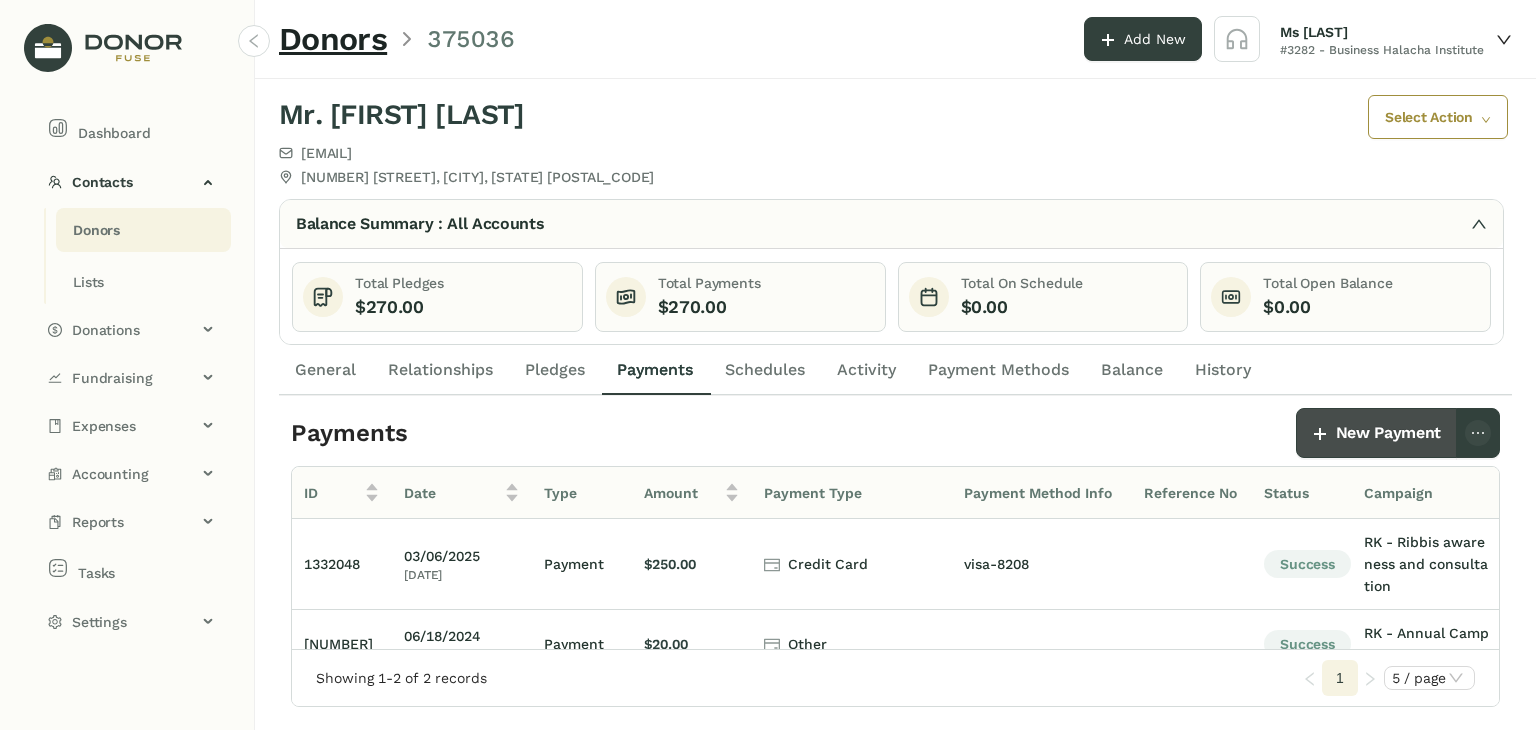 click on "New Payment" at bounding box center (1388, 433) 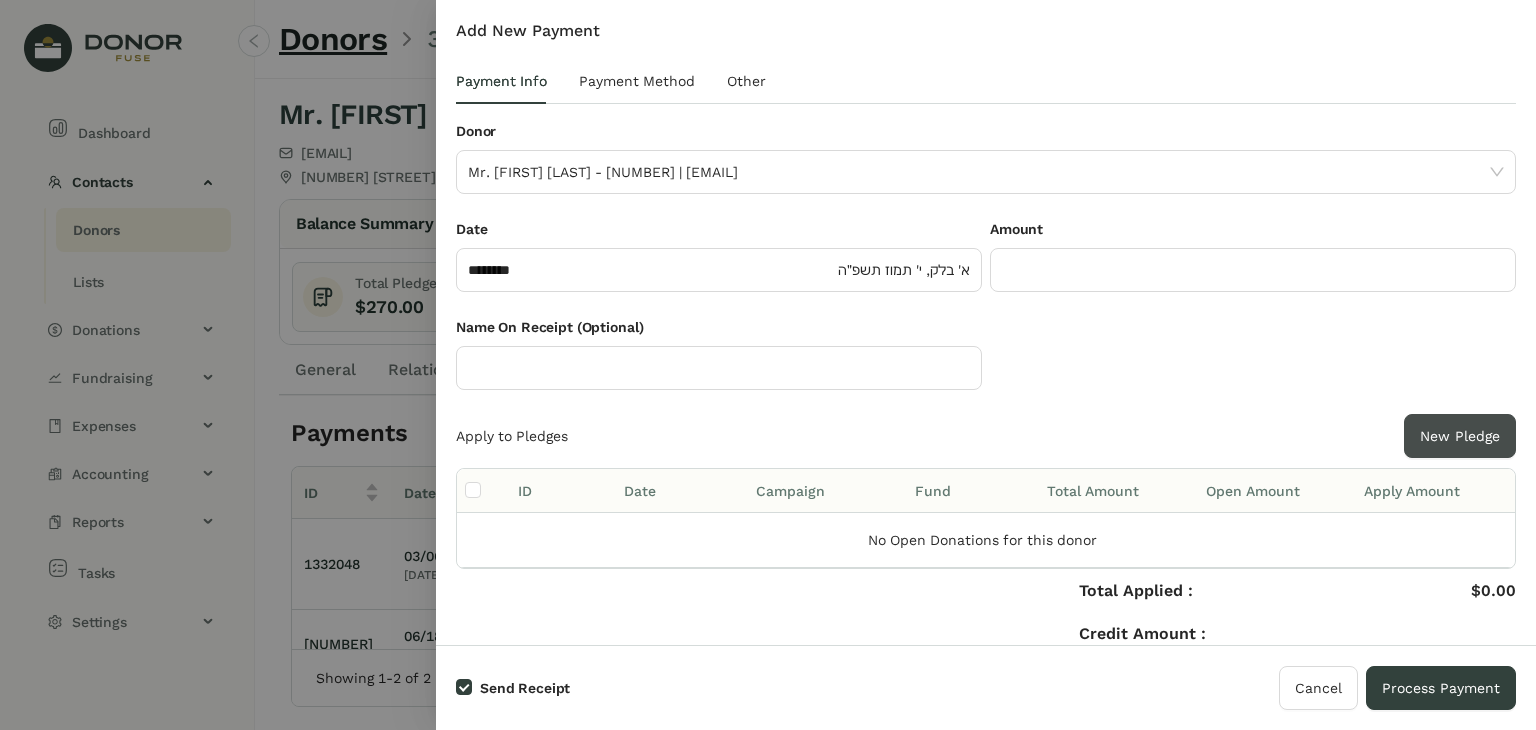 click on "New Pledge" at bounding box center [1460, 436] 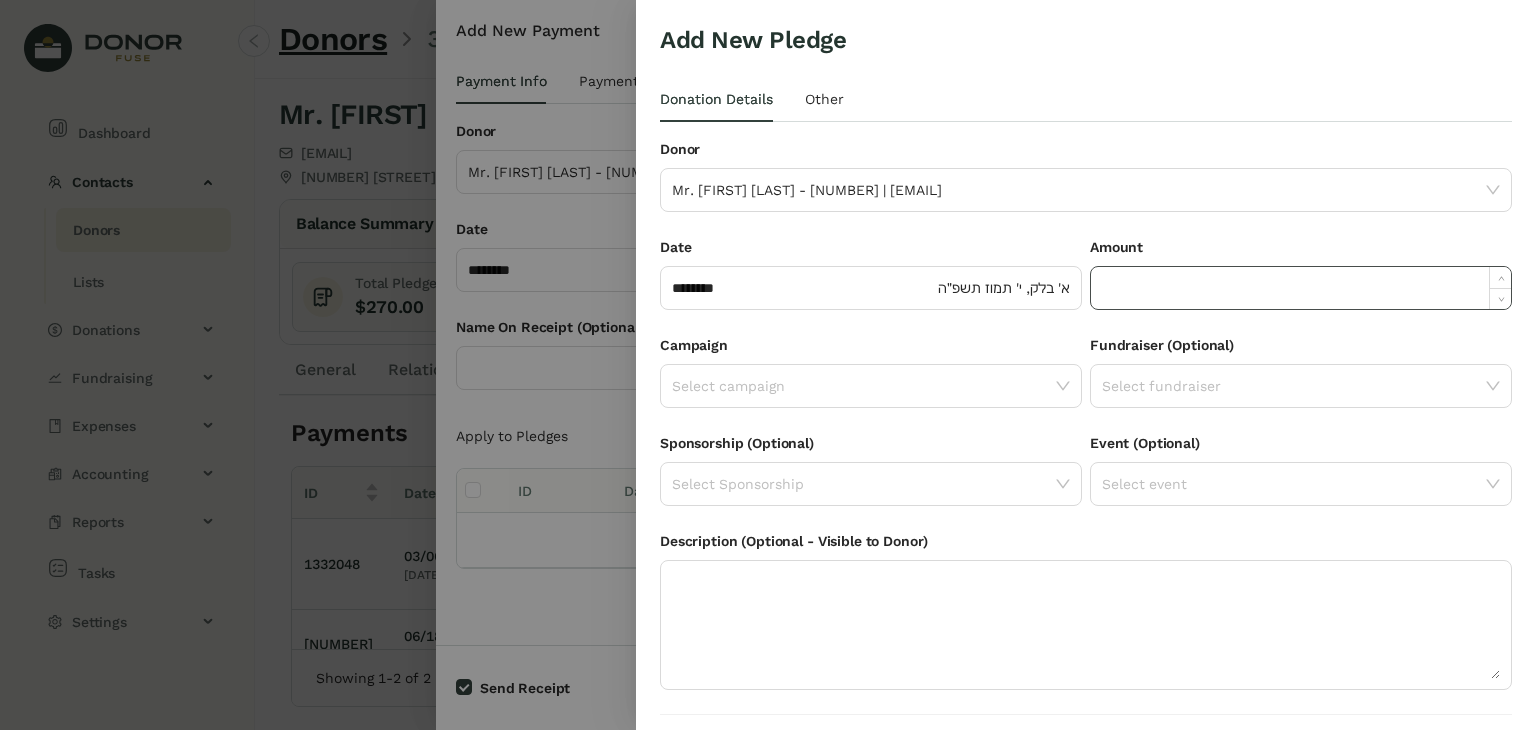 click at bounding box center [1301, 288] 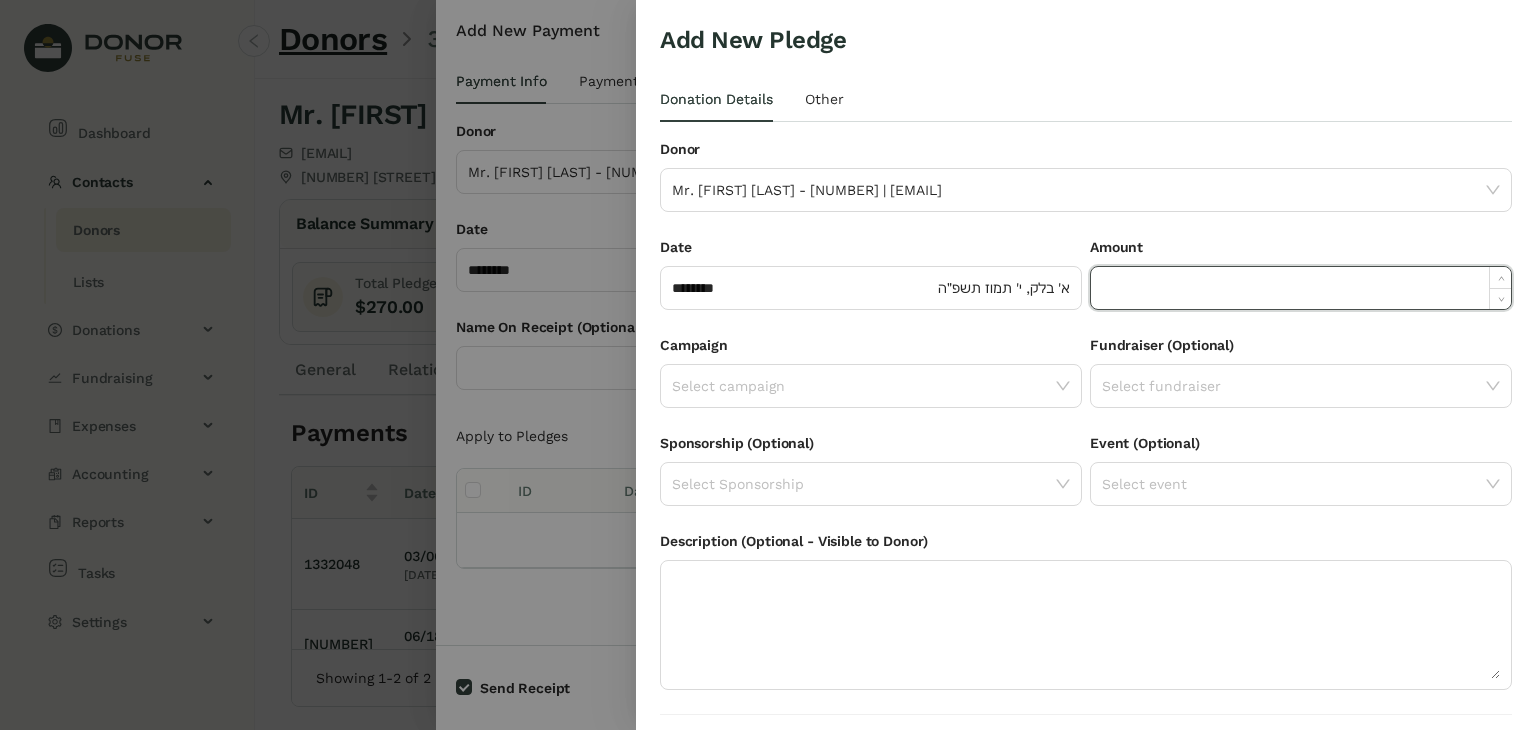 paste on "*****" 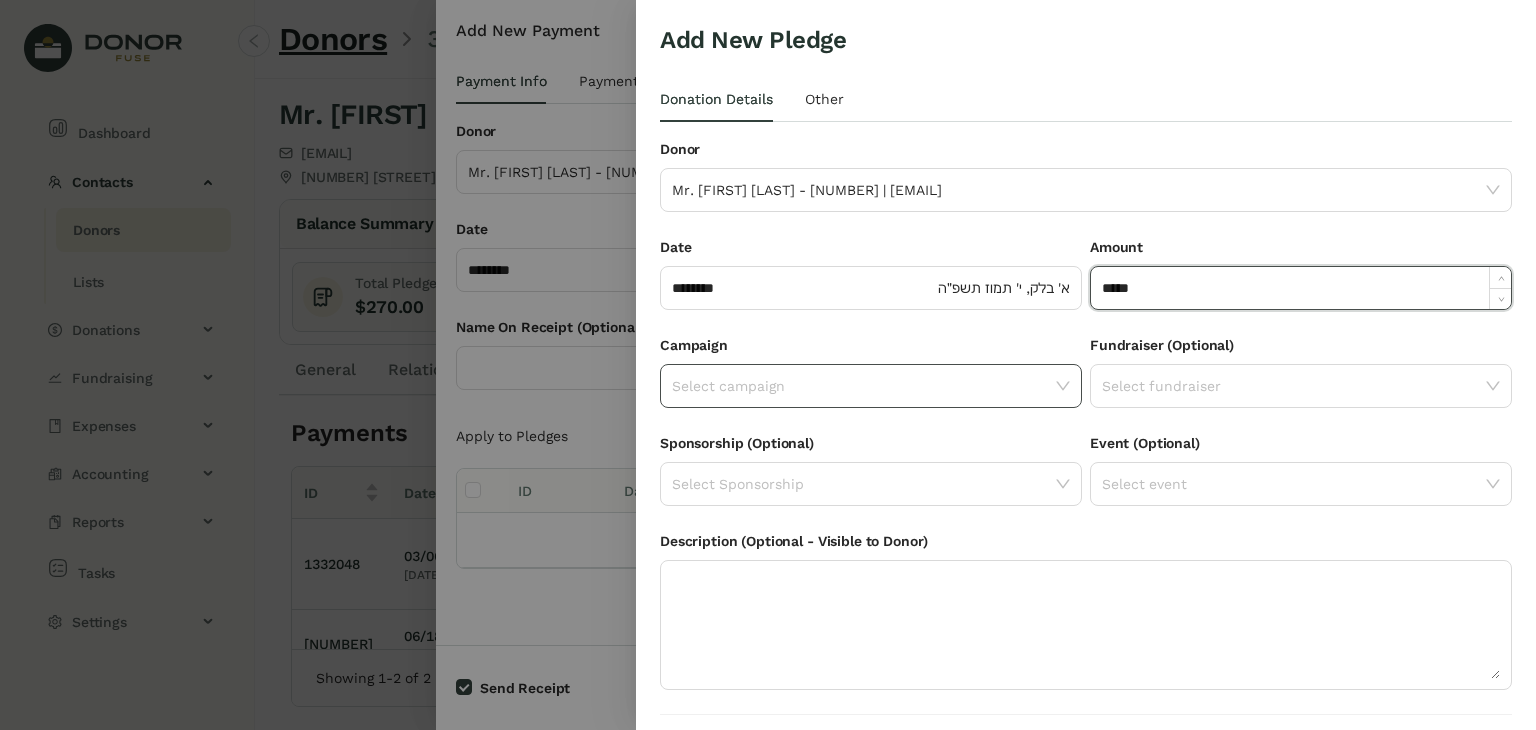 type on "*****" 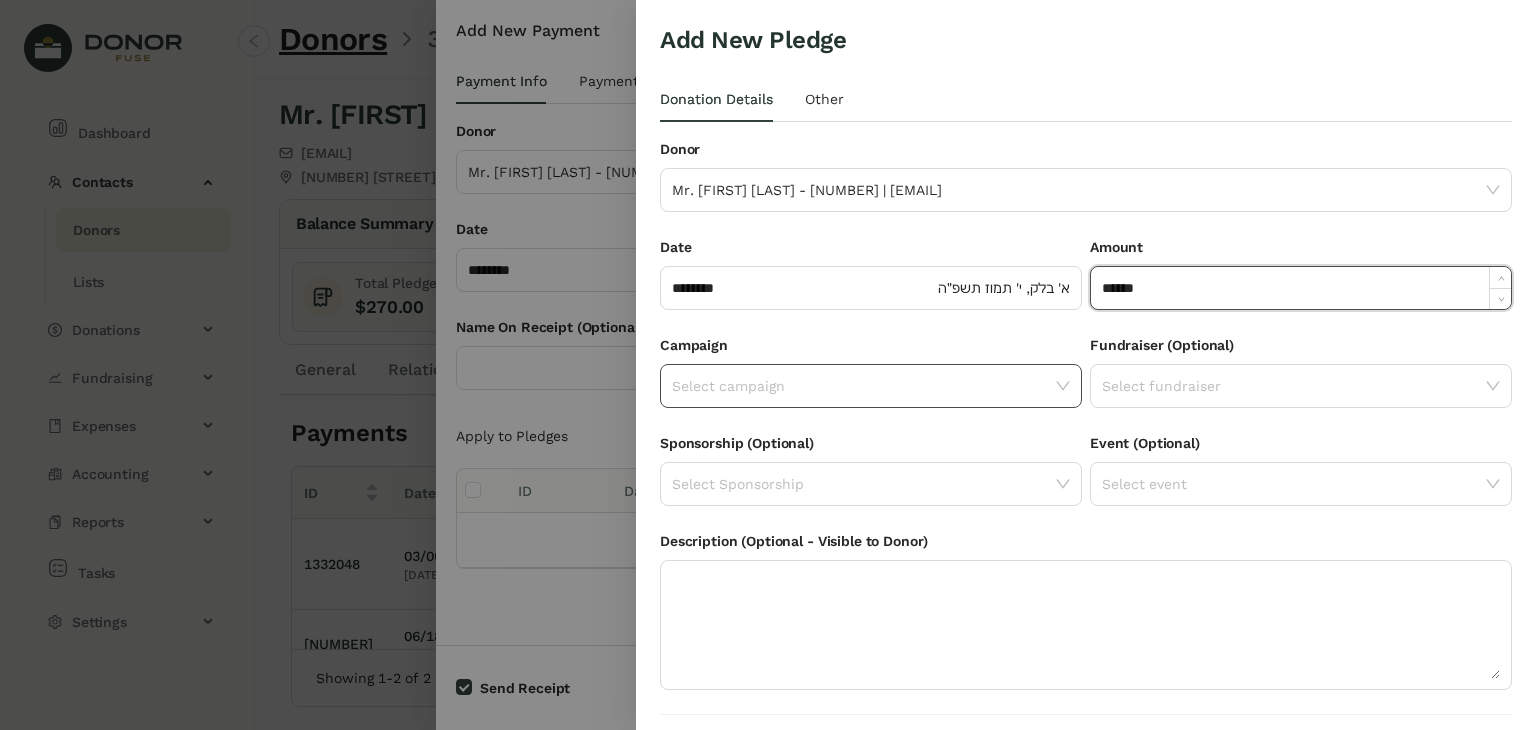 click at bounding box center [1063, 386] 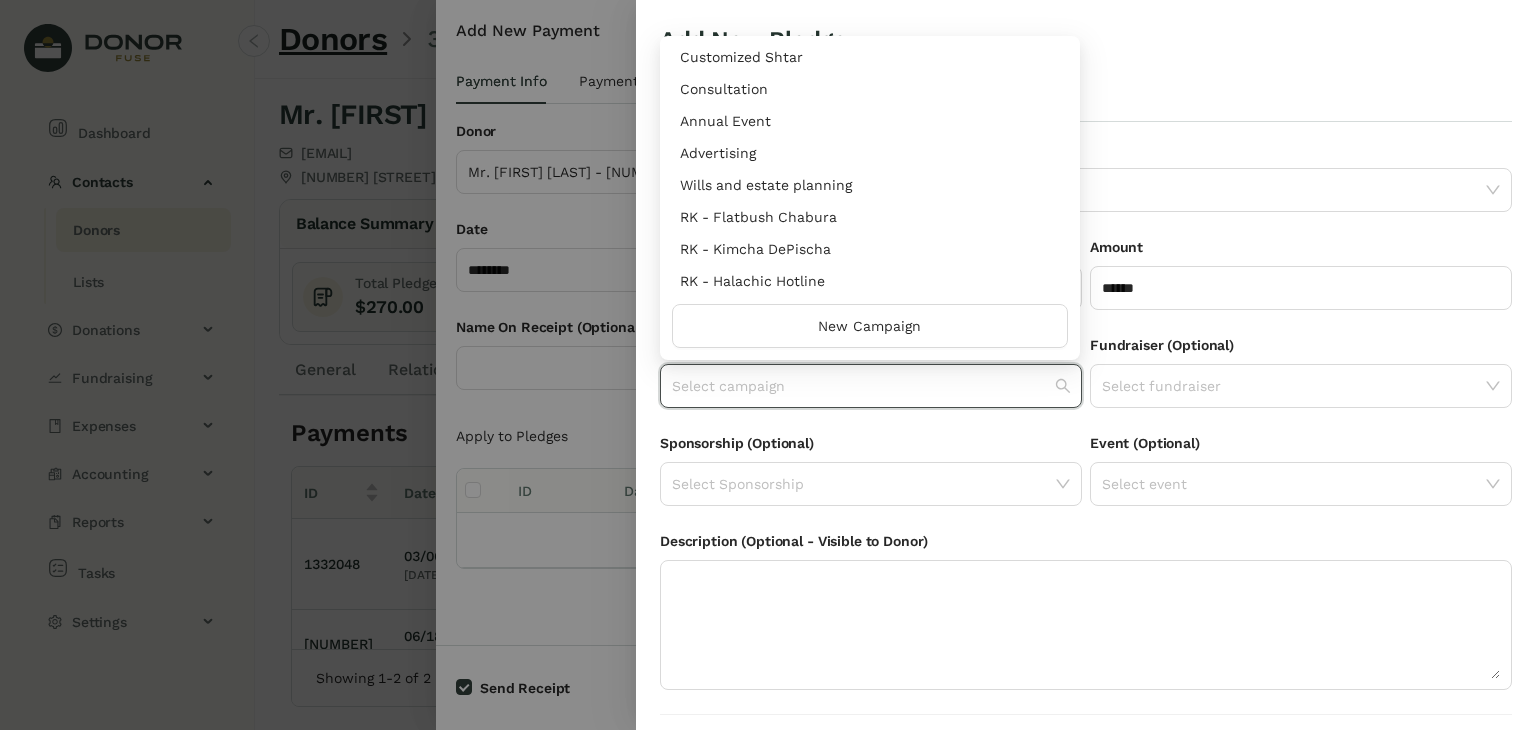 scroll, scrollTop: 960, scrollLeft: 0, axis: vertical 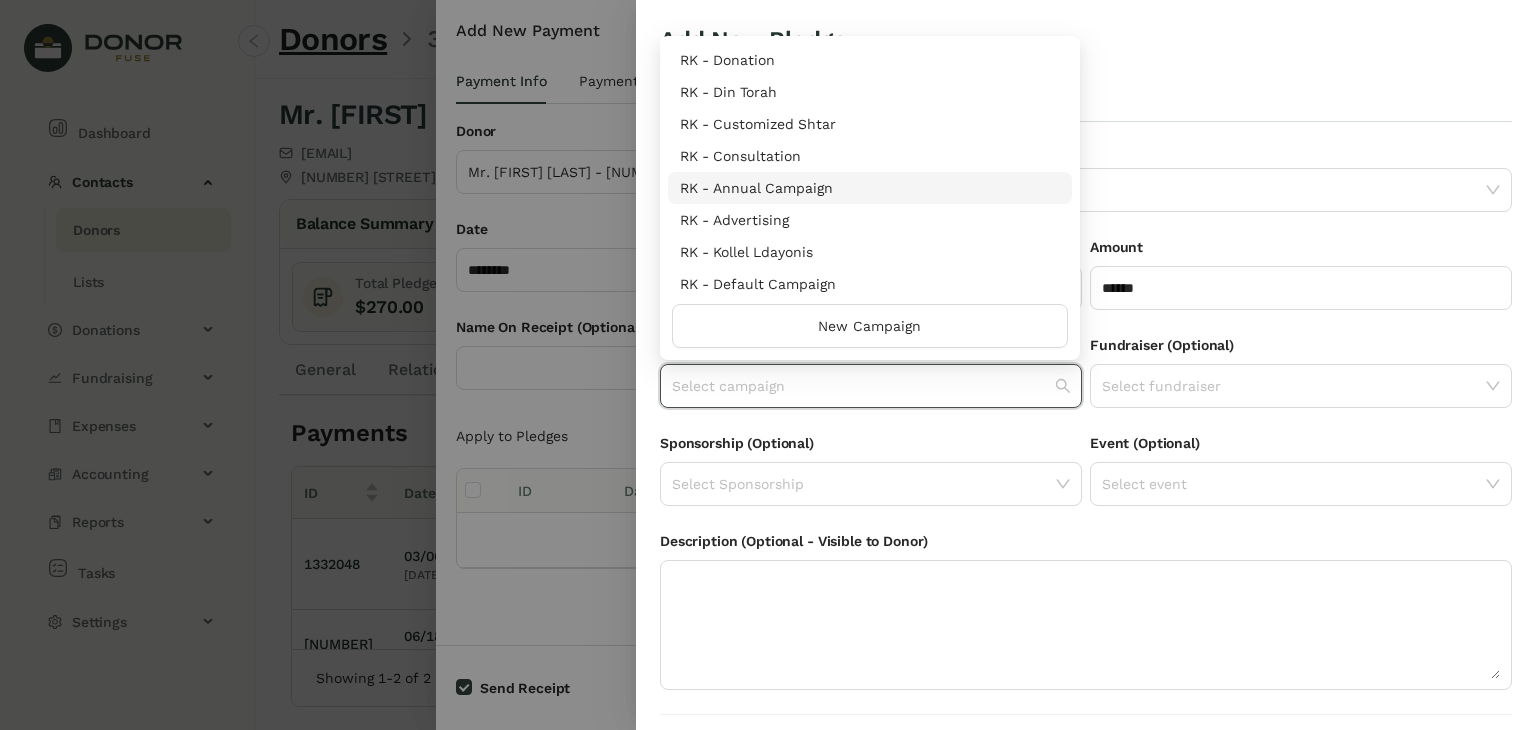 click on "RK - Annual Campaign" at bounding box center (870, 188) 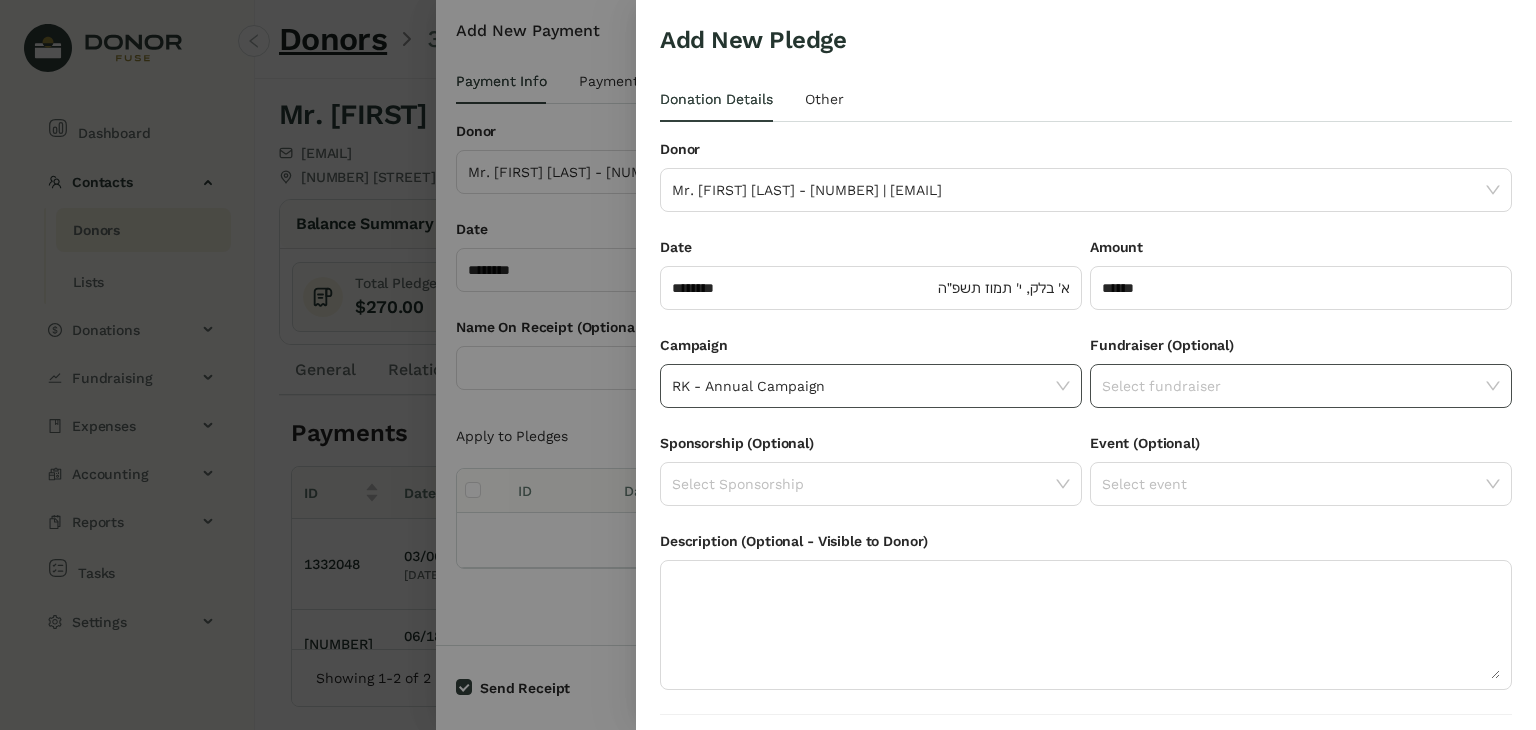 click at bounding box center (1294, 386) 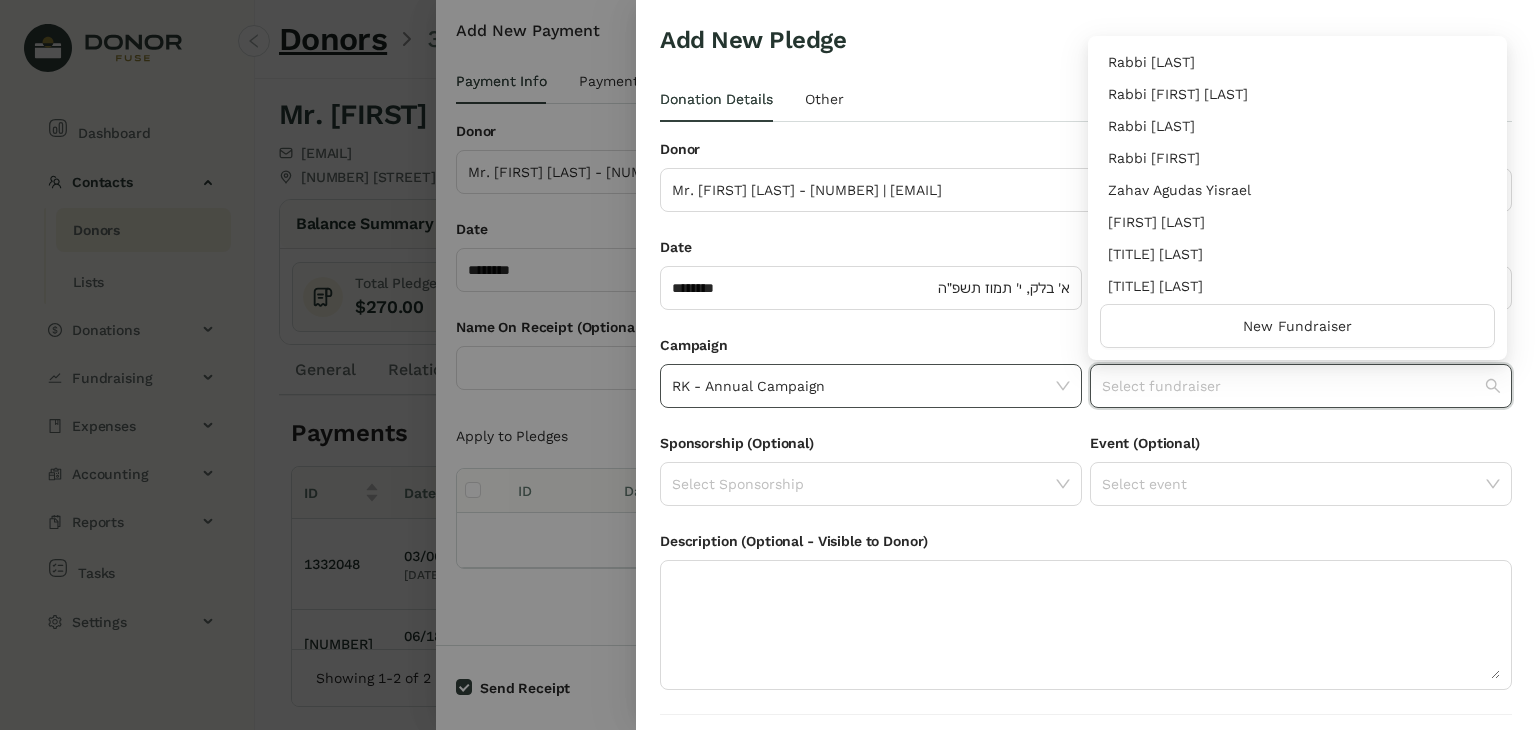 scroll, scrollTop: 224, scrollLeft: 0, axis: vertical 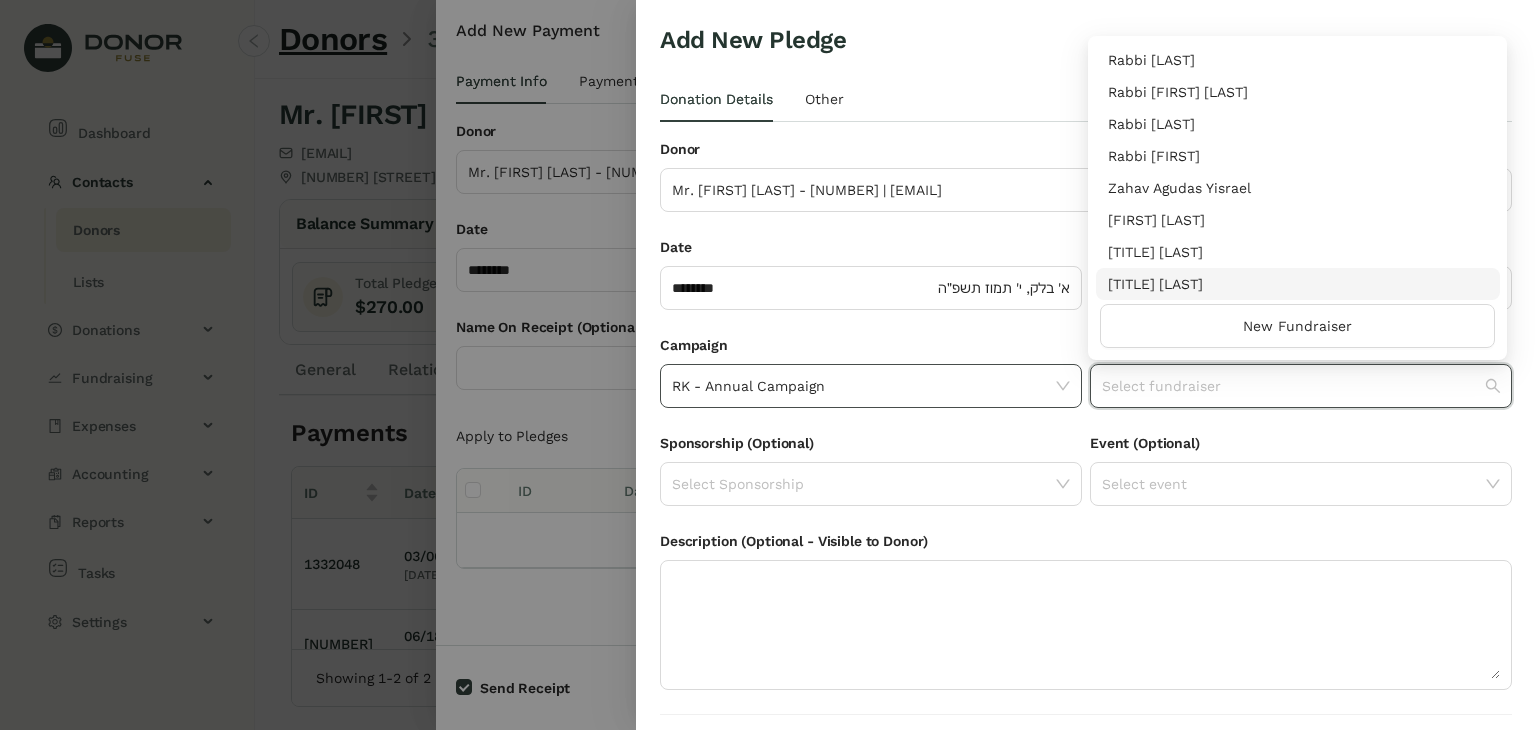 click on "[TITLE] [LAST]" at bounding box center (1298, 284) 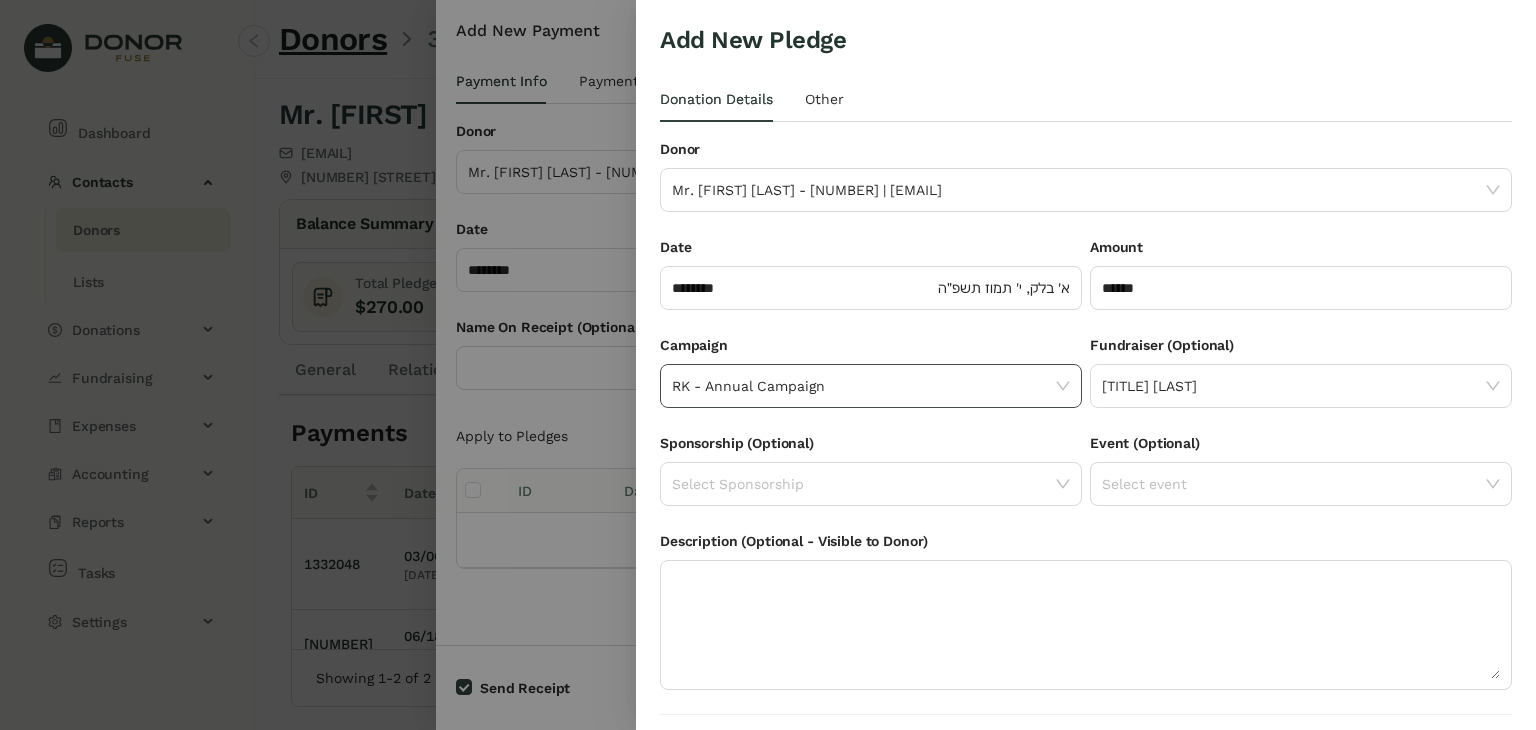 scroll, scrollTop: 54, scrollLeft: 0, axis: vertical 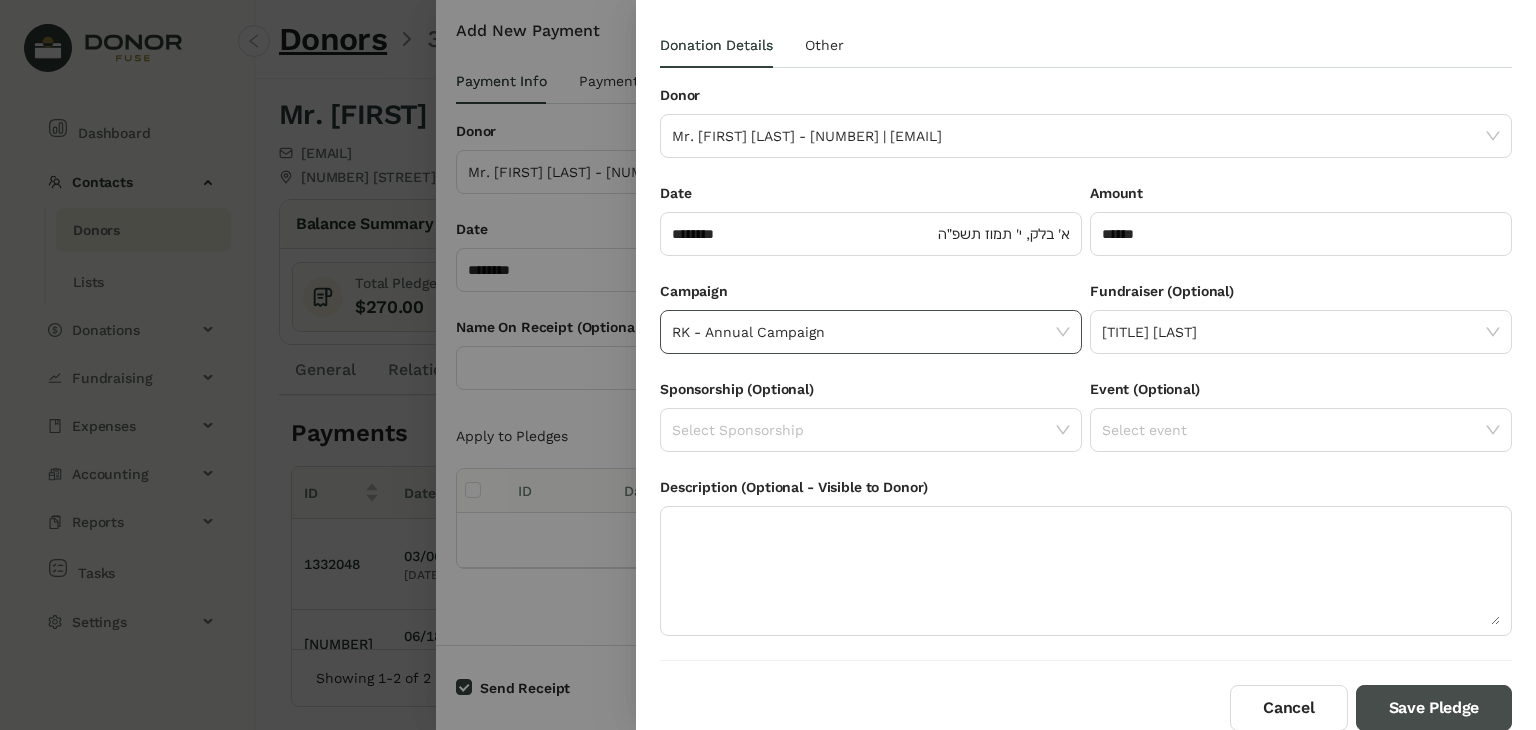 click on "Save Pledge" at bounding box center (1434, 708) 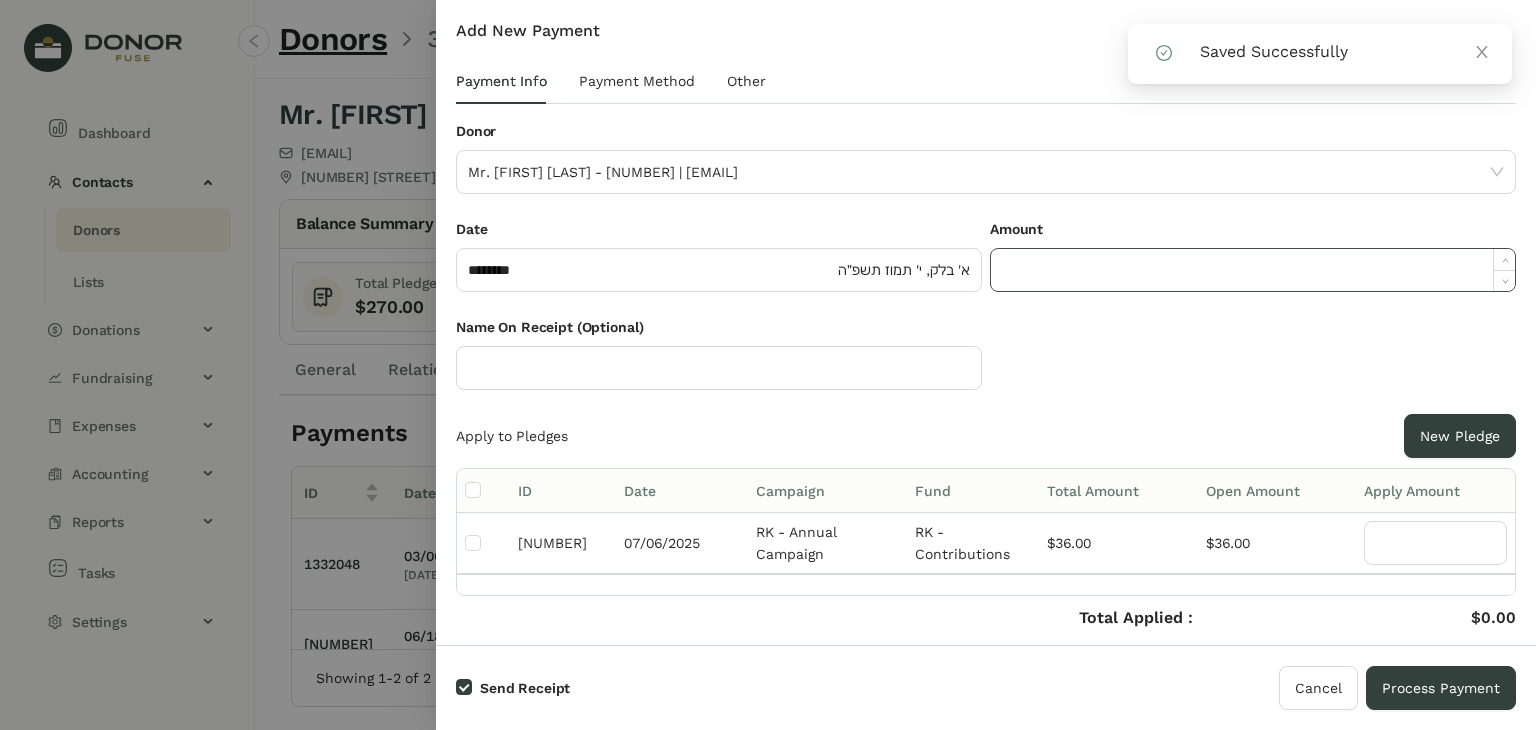 click at bounding box center (1253, 270) 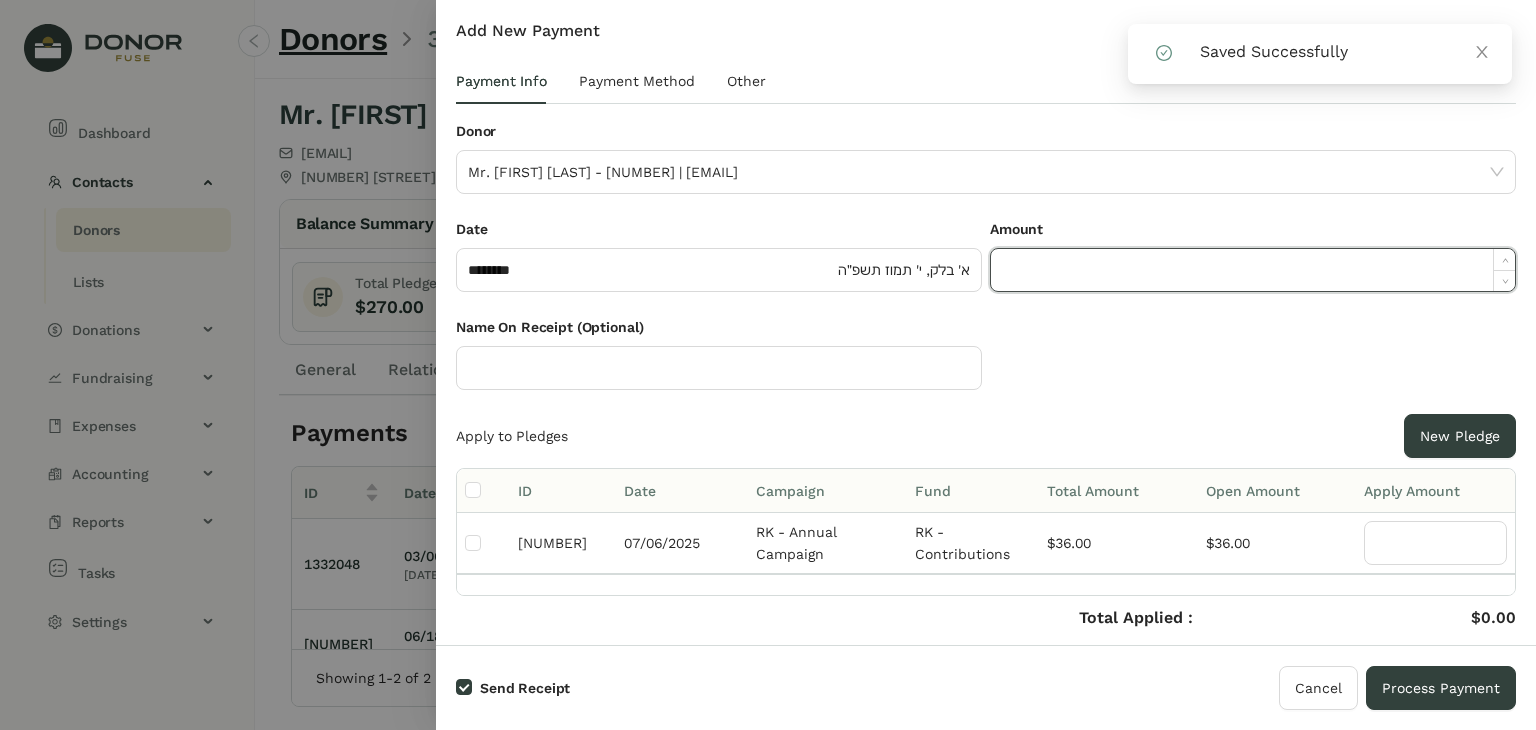paste on "*****" 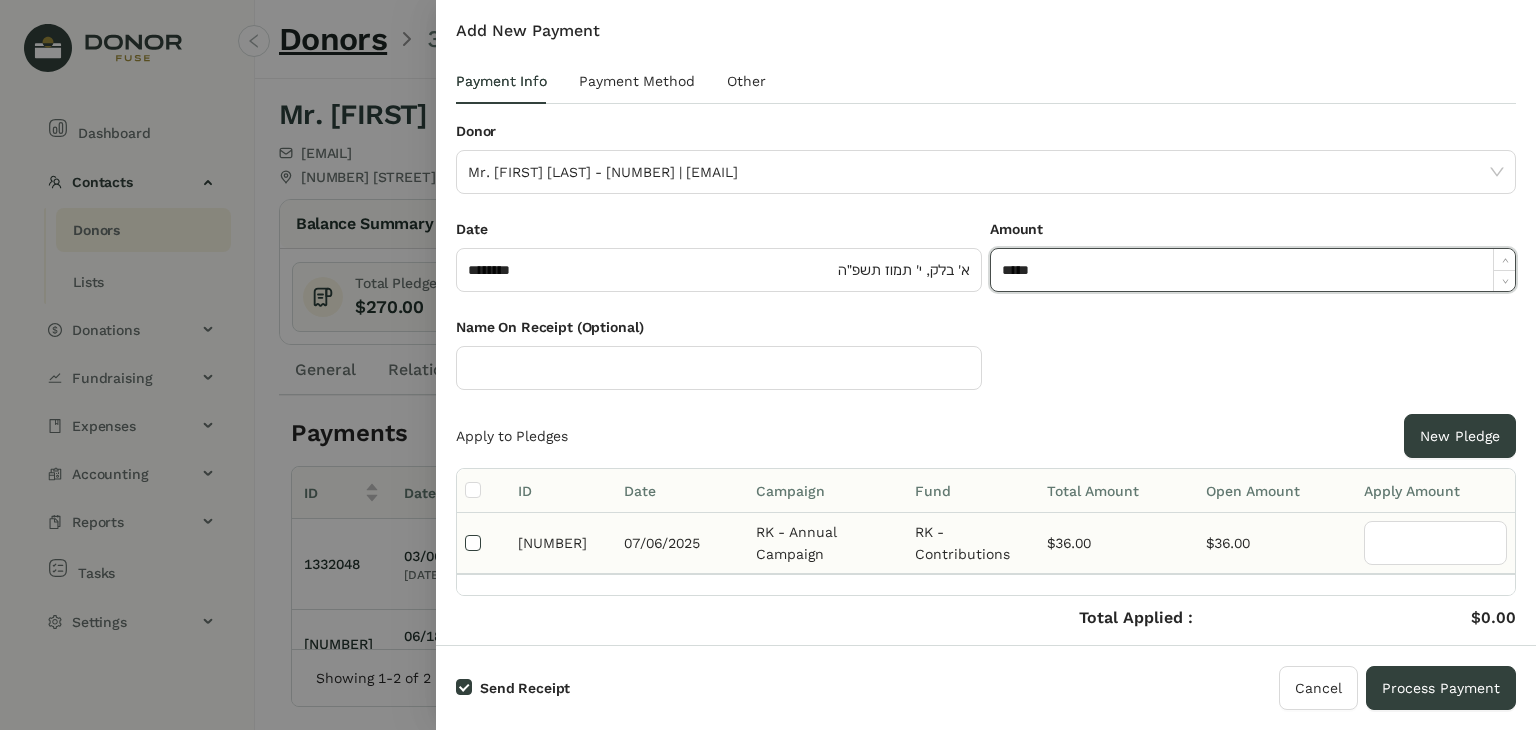 type on "*****" 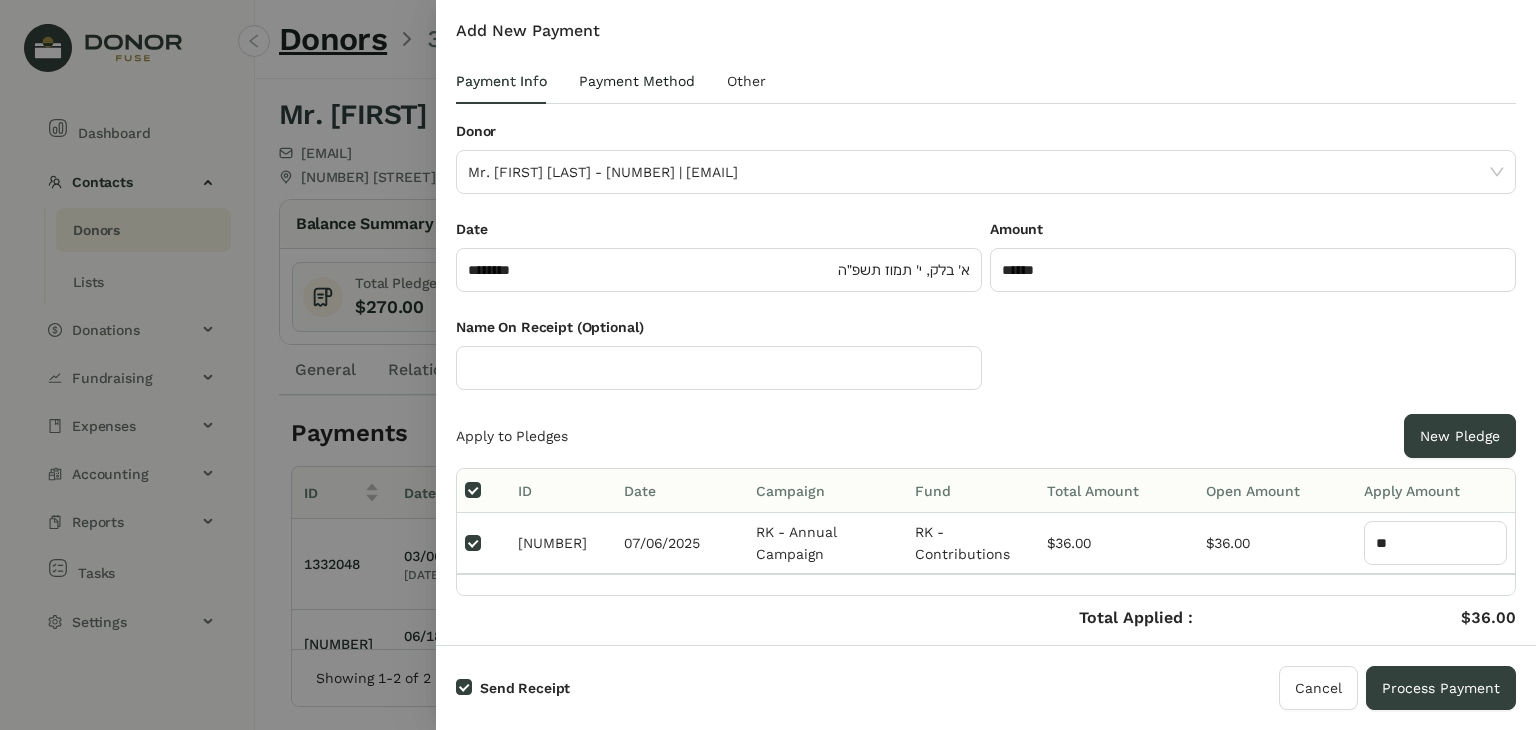 click on "Payment Method" at bounding box center [637, 81] 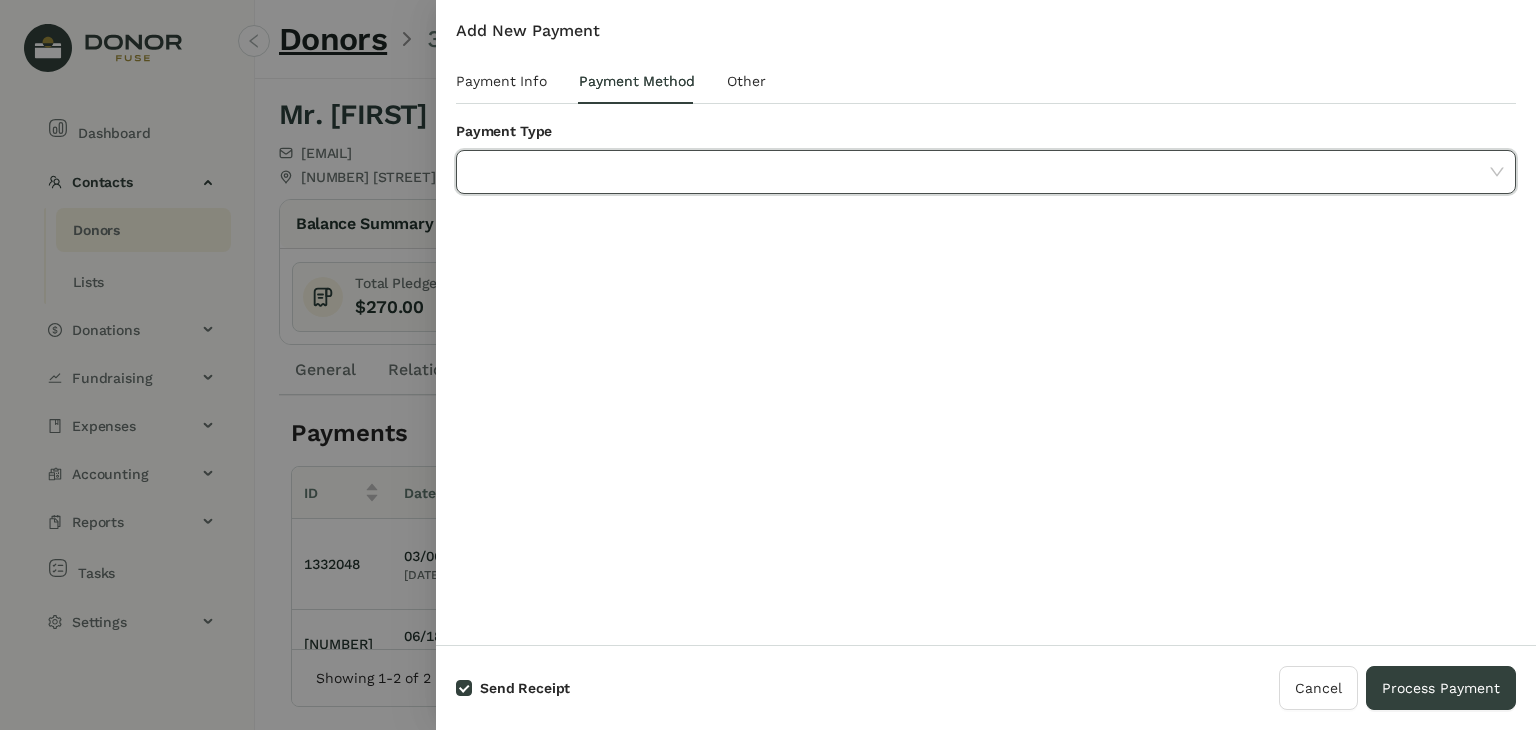 click at bounding box center (979, 172) 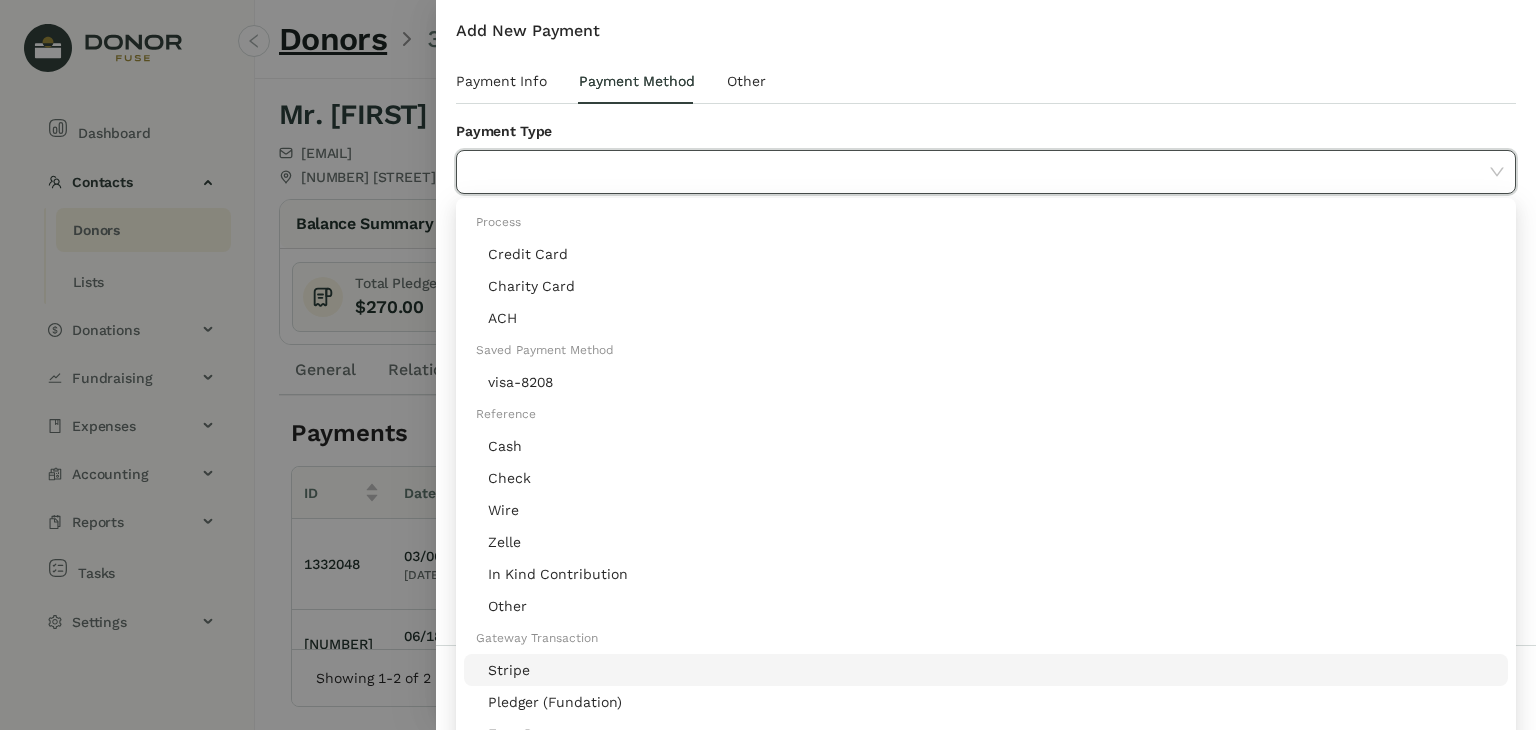 click on "Stripe" at bounding box center (986, 670) 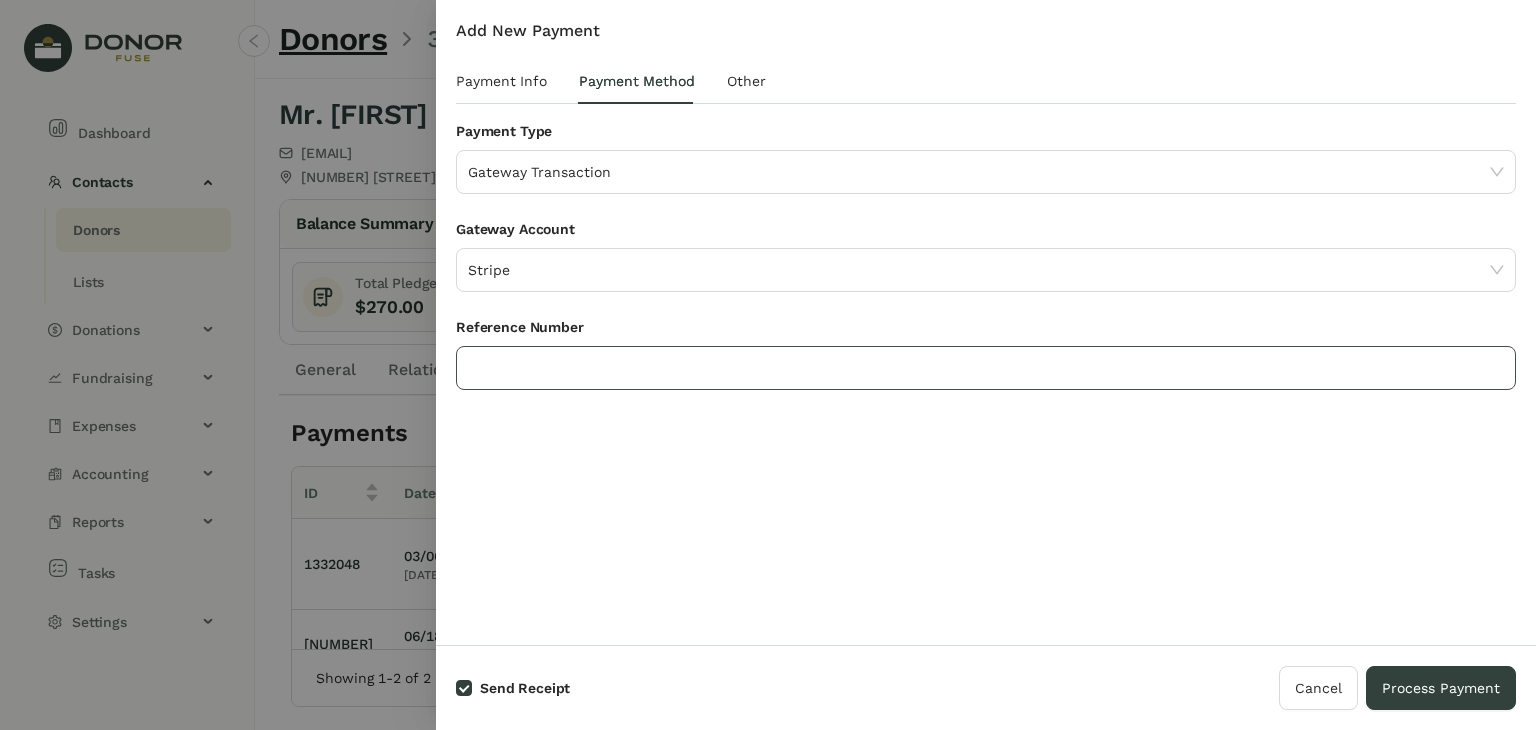 click at bounding box center (986, 368) 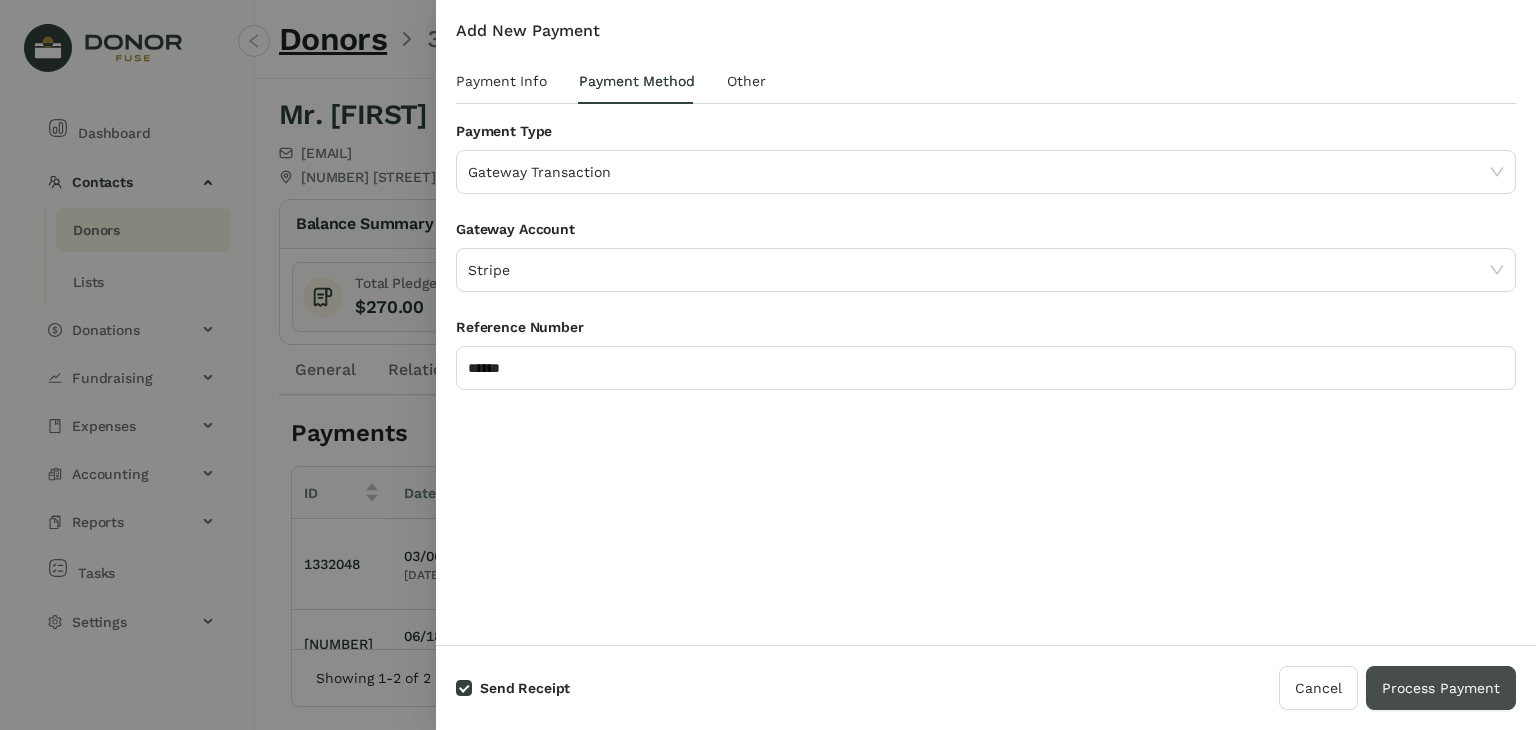 click on "Process Payment" at bounding box center [1441, 688] 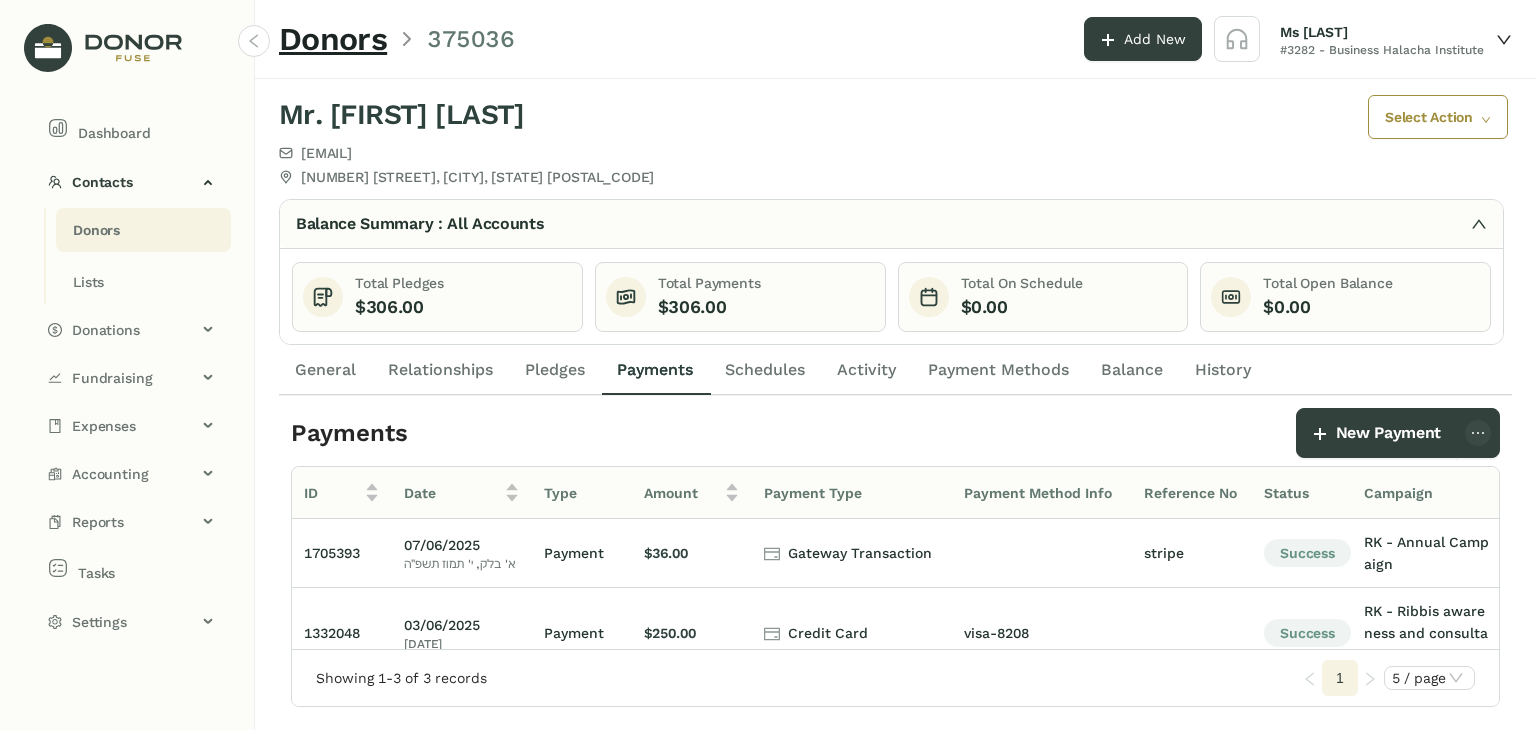 click on "Donors" at bounding box center [96, 230] 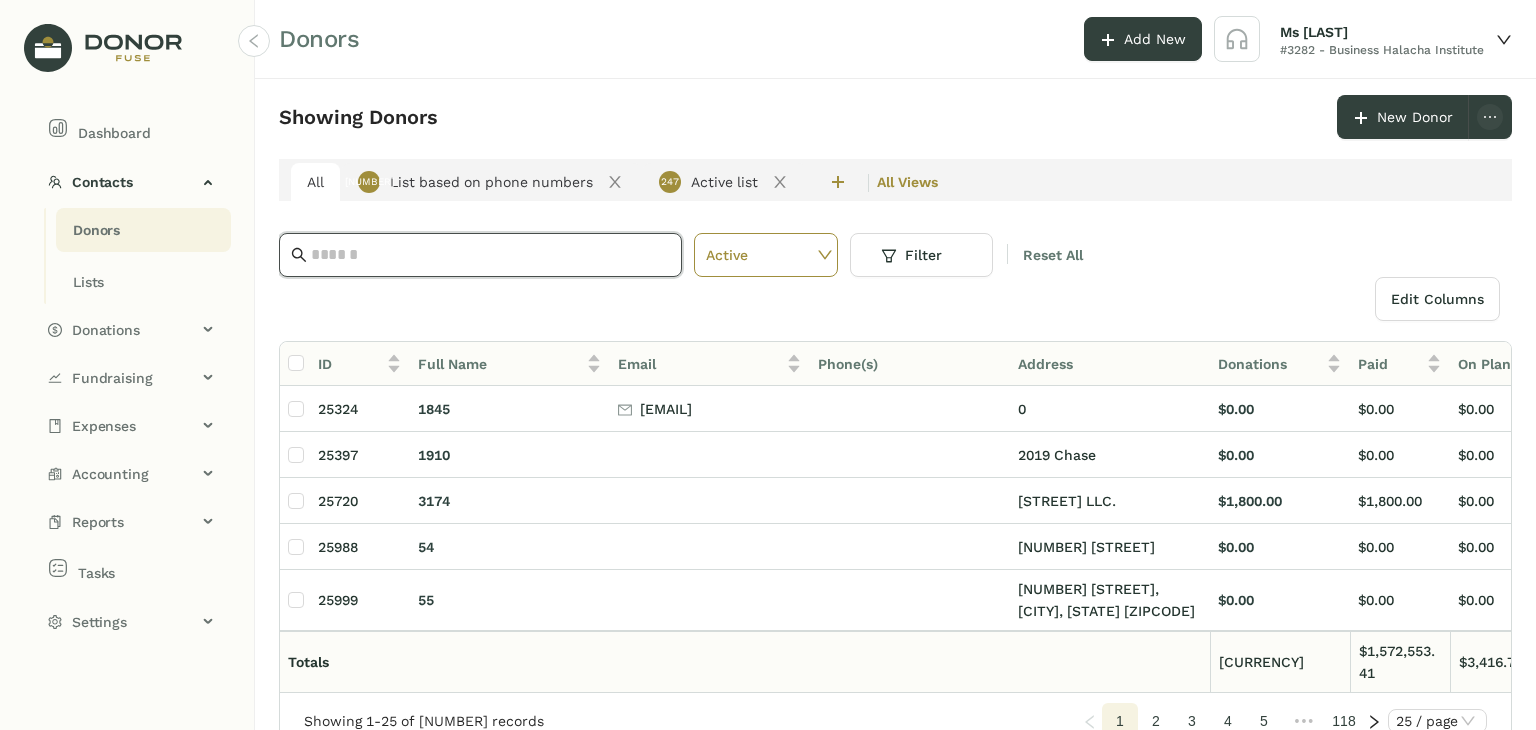click at bounding box center [490, 255] 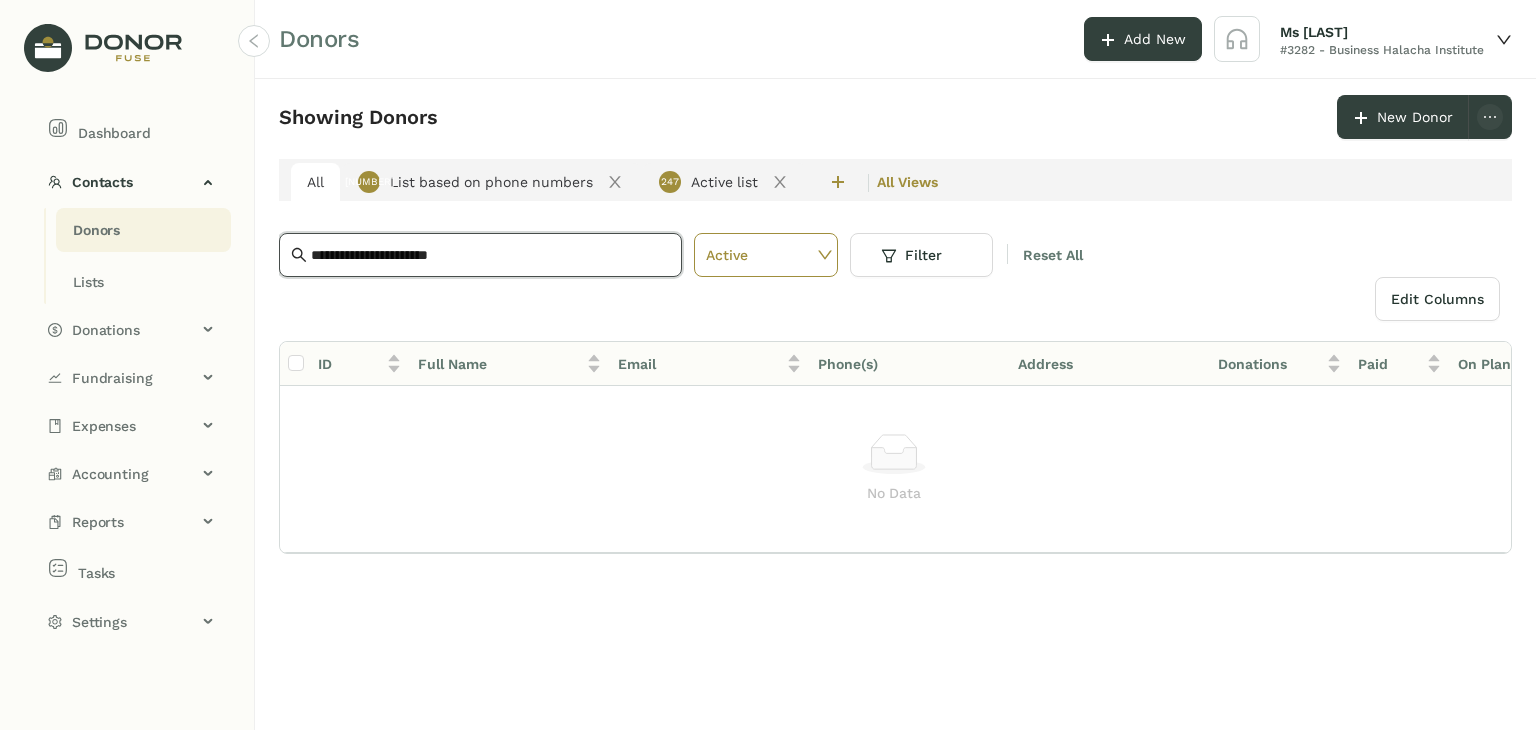 type on "**********" 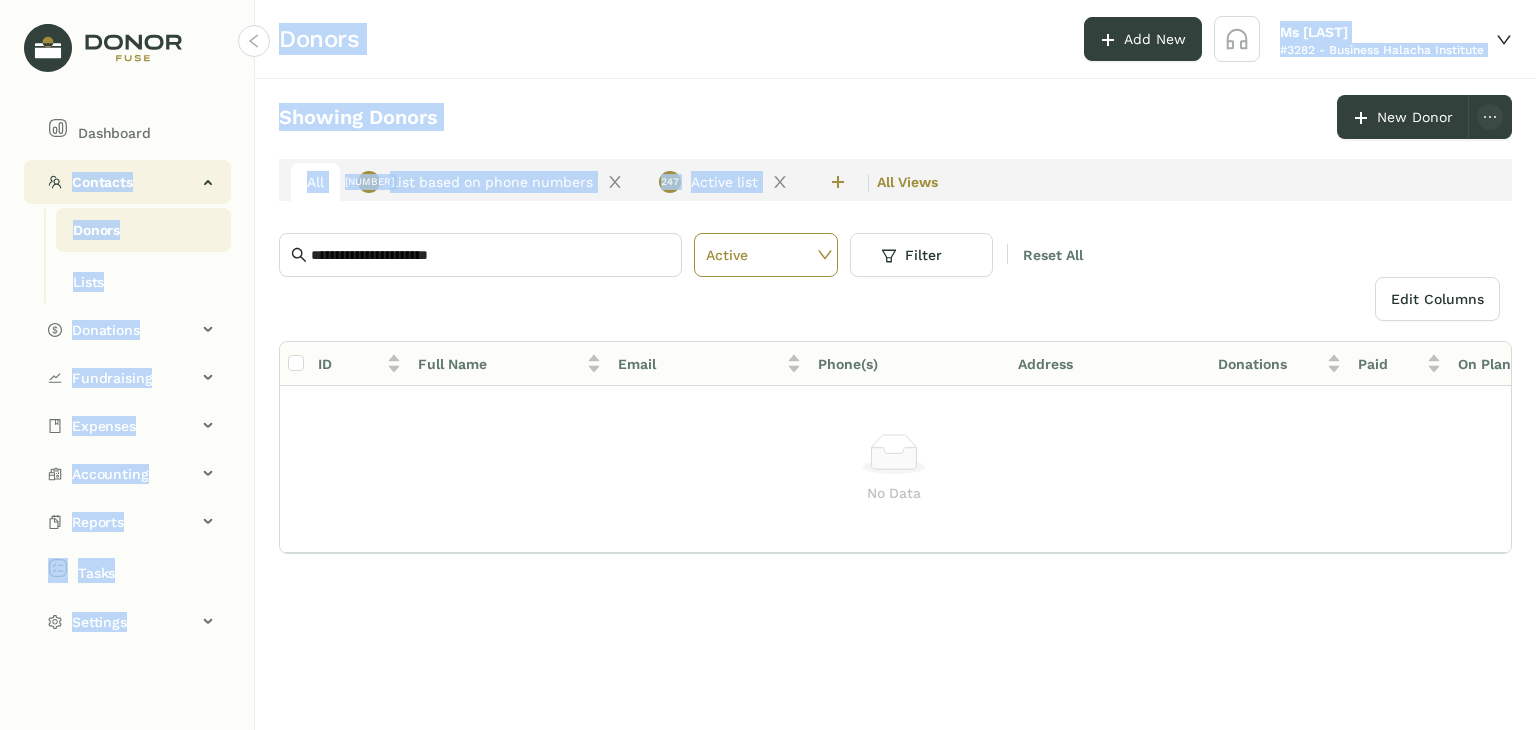 drag, startPoint x: 516, startPoint y: 266, endPoint x: 33, endPoint y: 160, distance: 494.4947 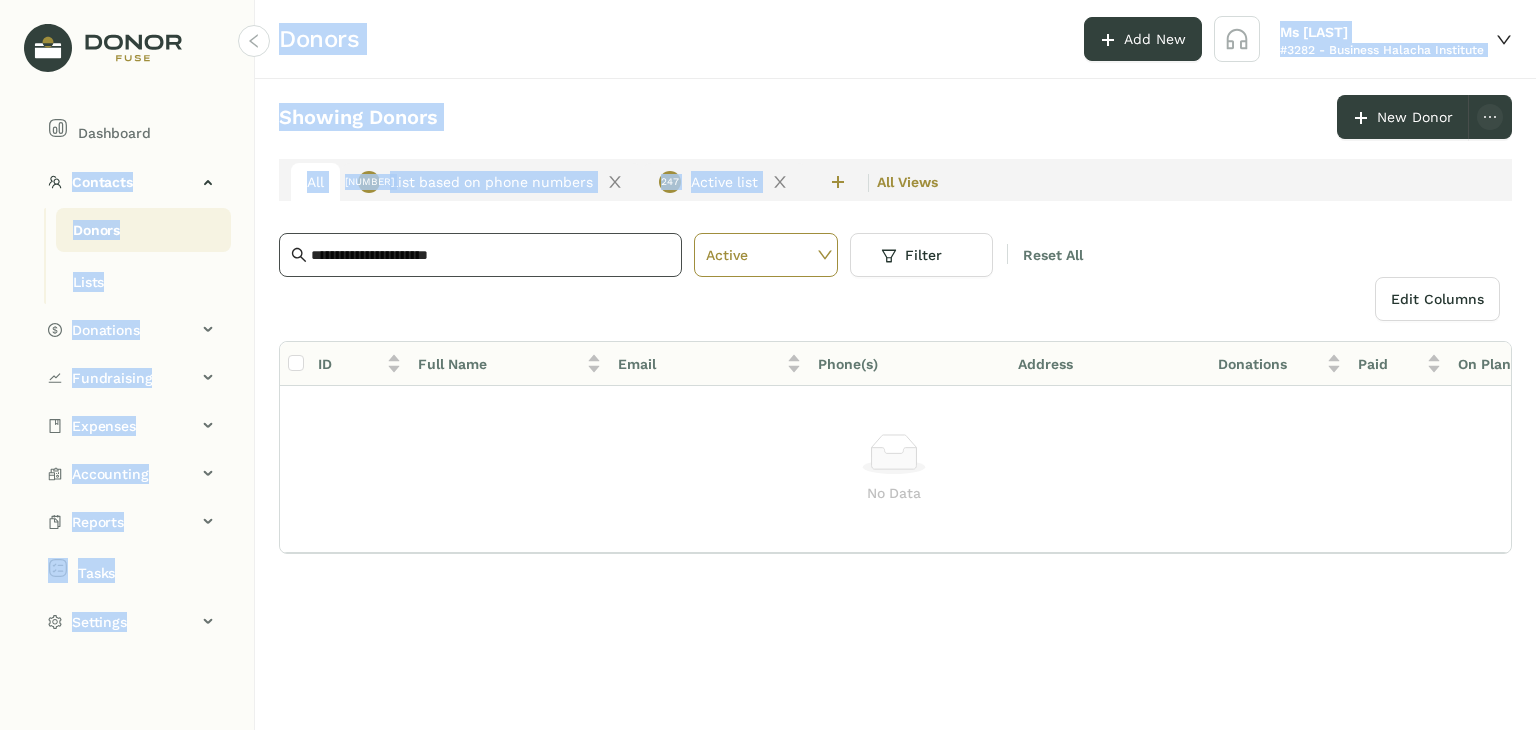 click on "**********" at bounding box center (490, 255) 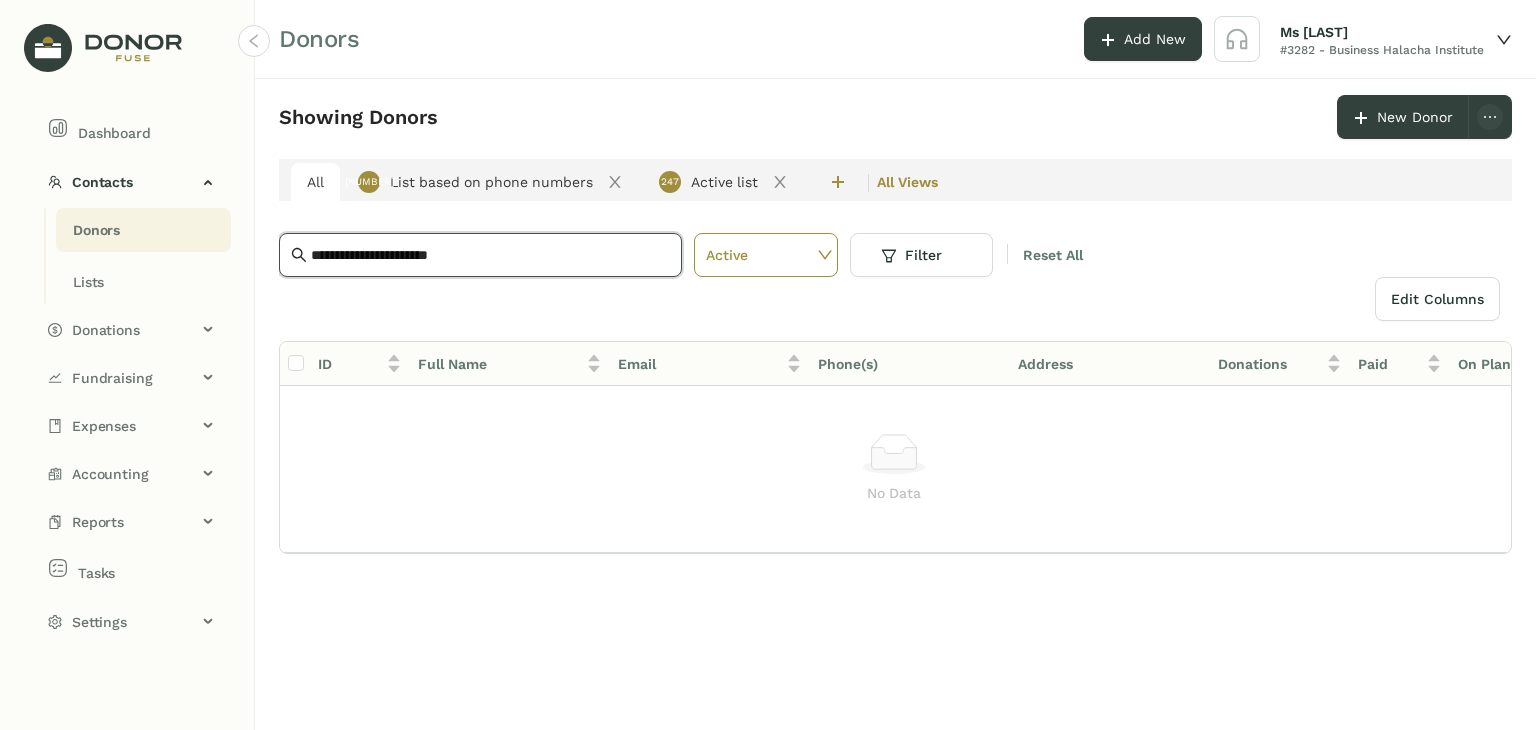 drag, startPoint x: 504, startPoint y: 261, endPoint x: 273, endPoint y: 217, distance: 235.15314 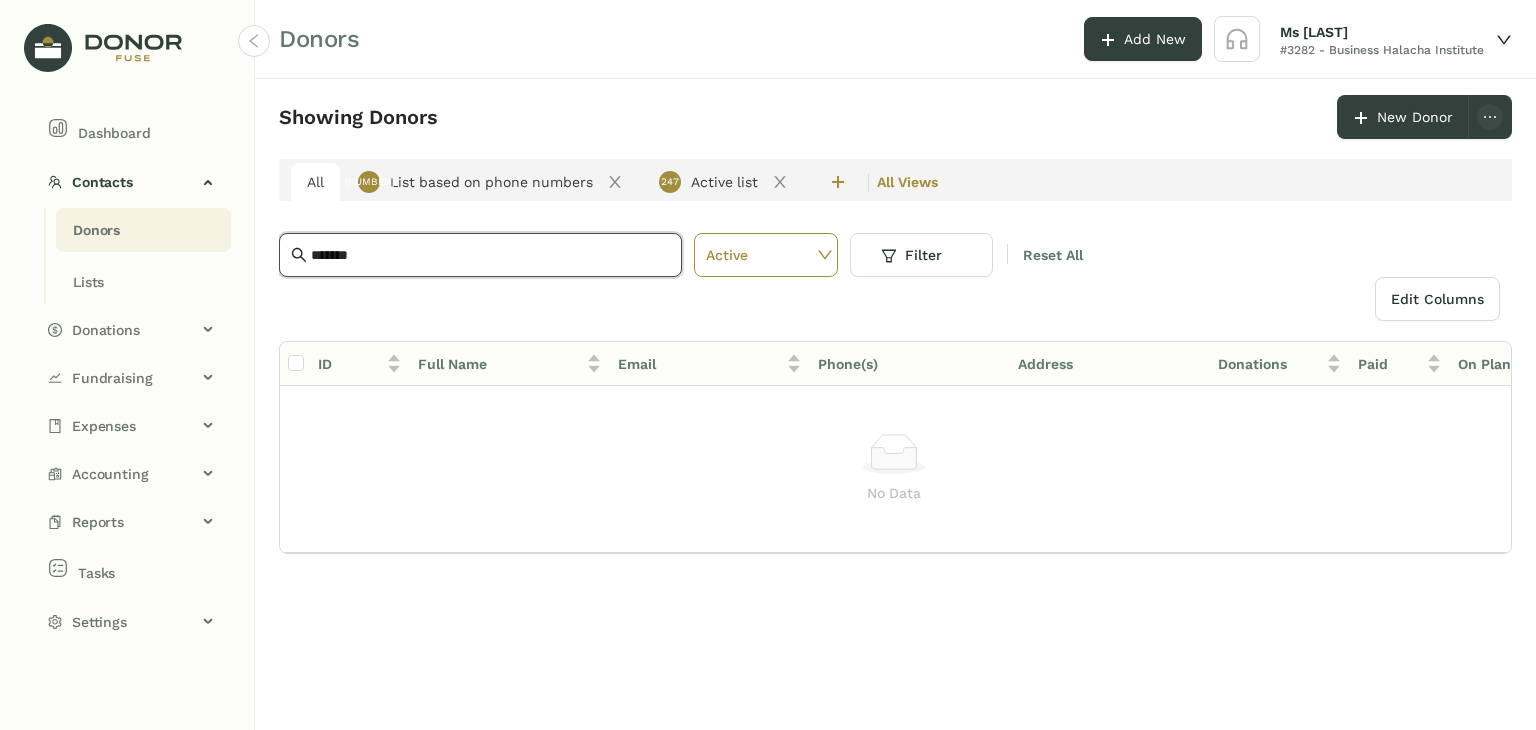 drag, startPoint x: 373, startPoint y: 261, endPoint x: 347, endPoint y: 258, distance: 26.172504 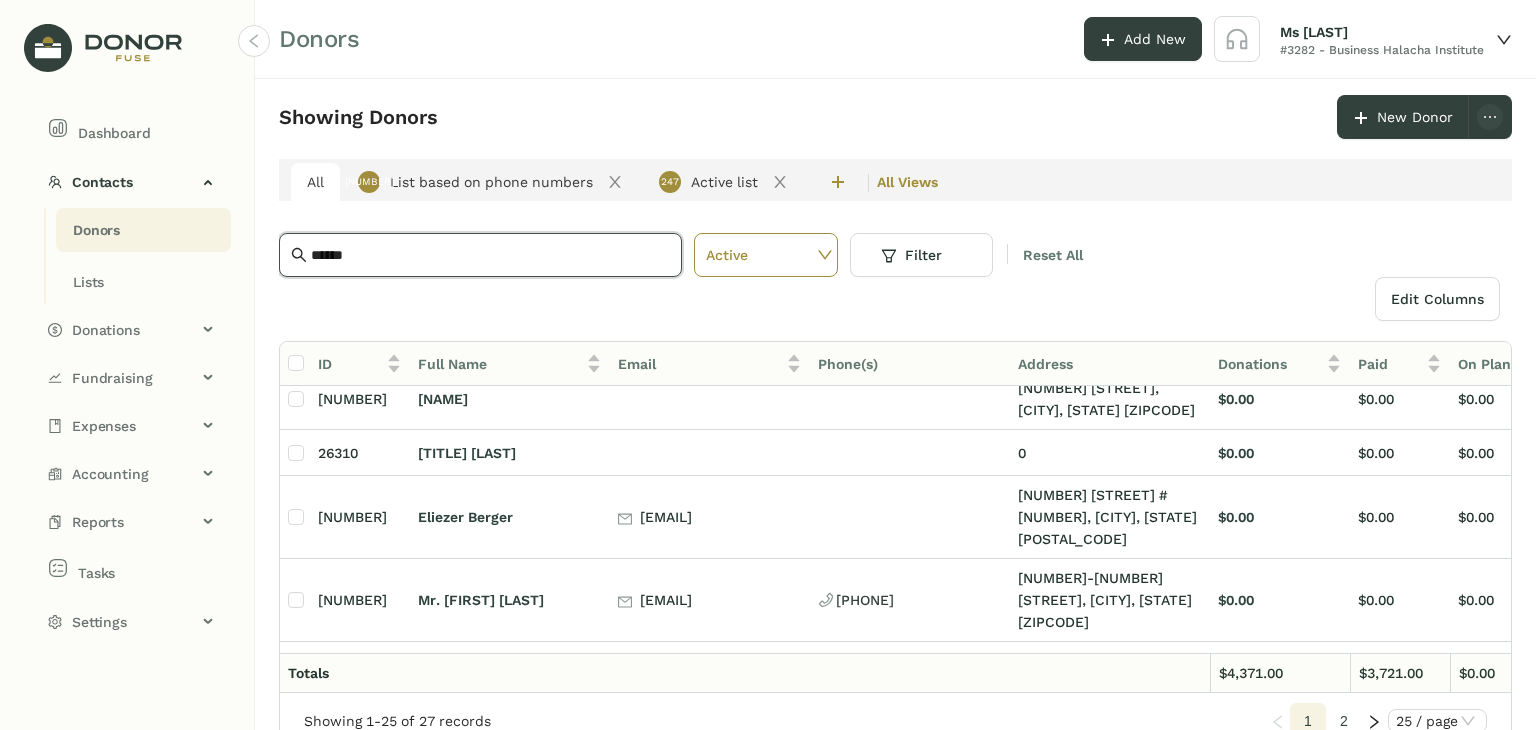 scroll, scrollTop: 0, scrollLeft: 0, axis: both 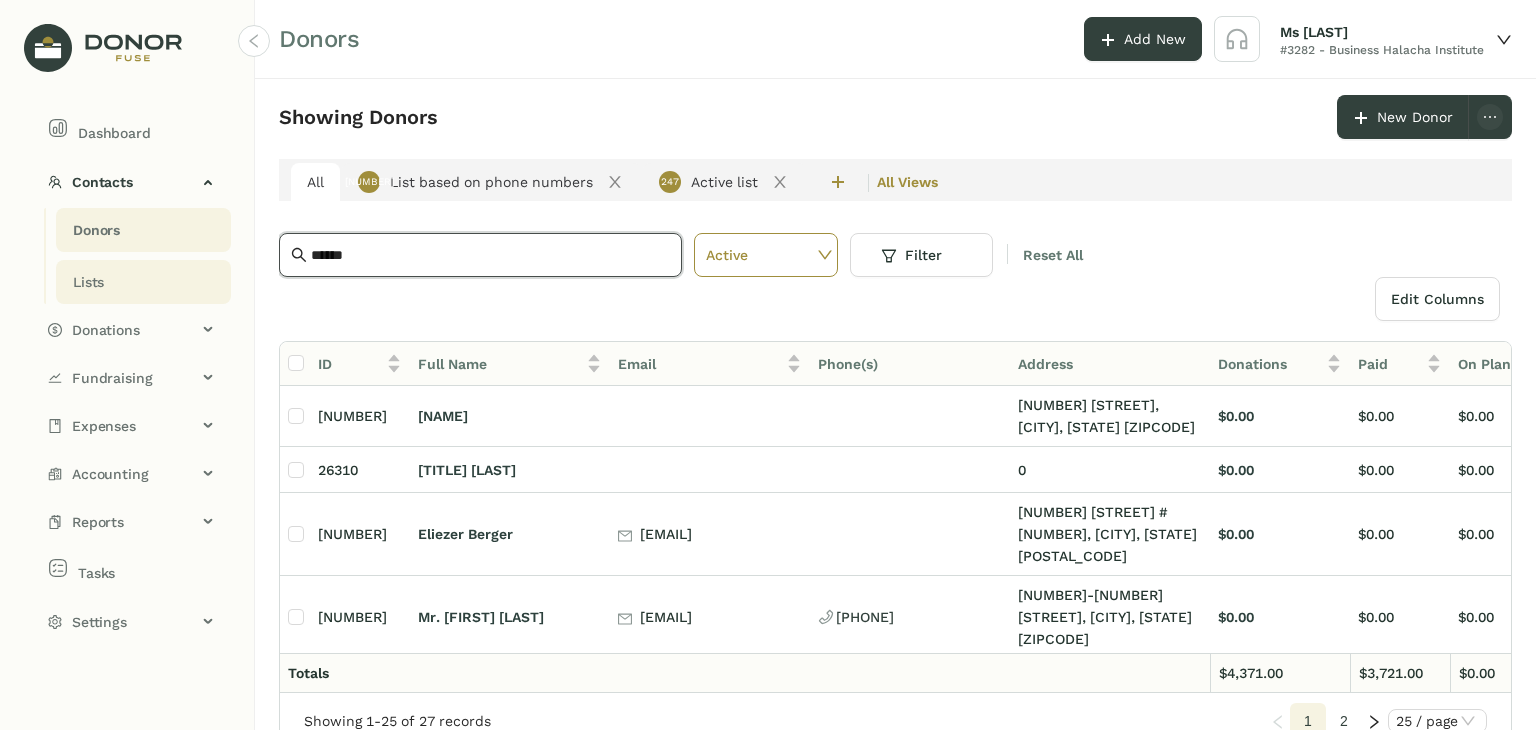drag, startPoint x: 368, startPoint y: 263, endPoint x: 203, endPoint y: 289, distance: 167.03592 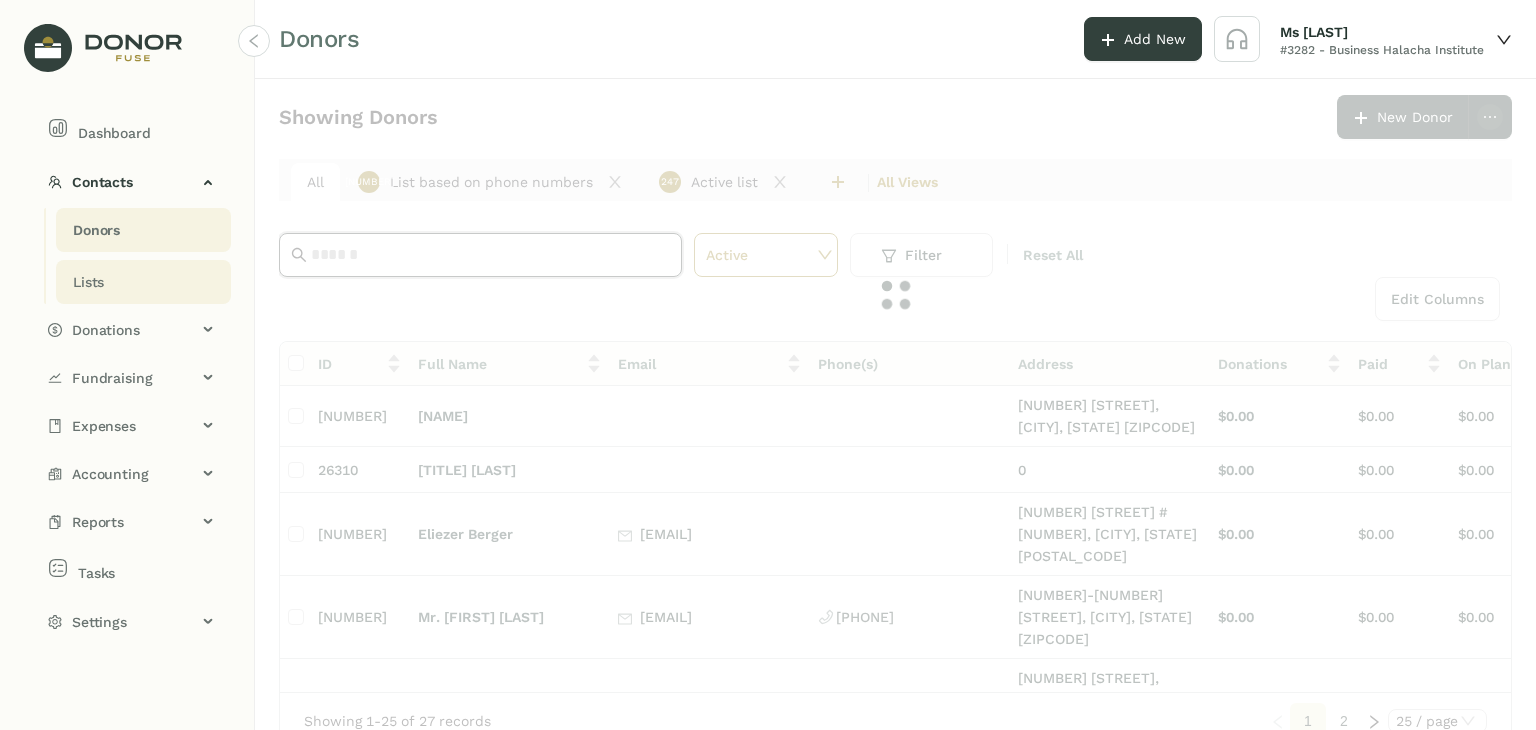 paste on "**********" 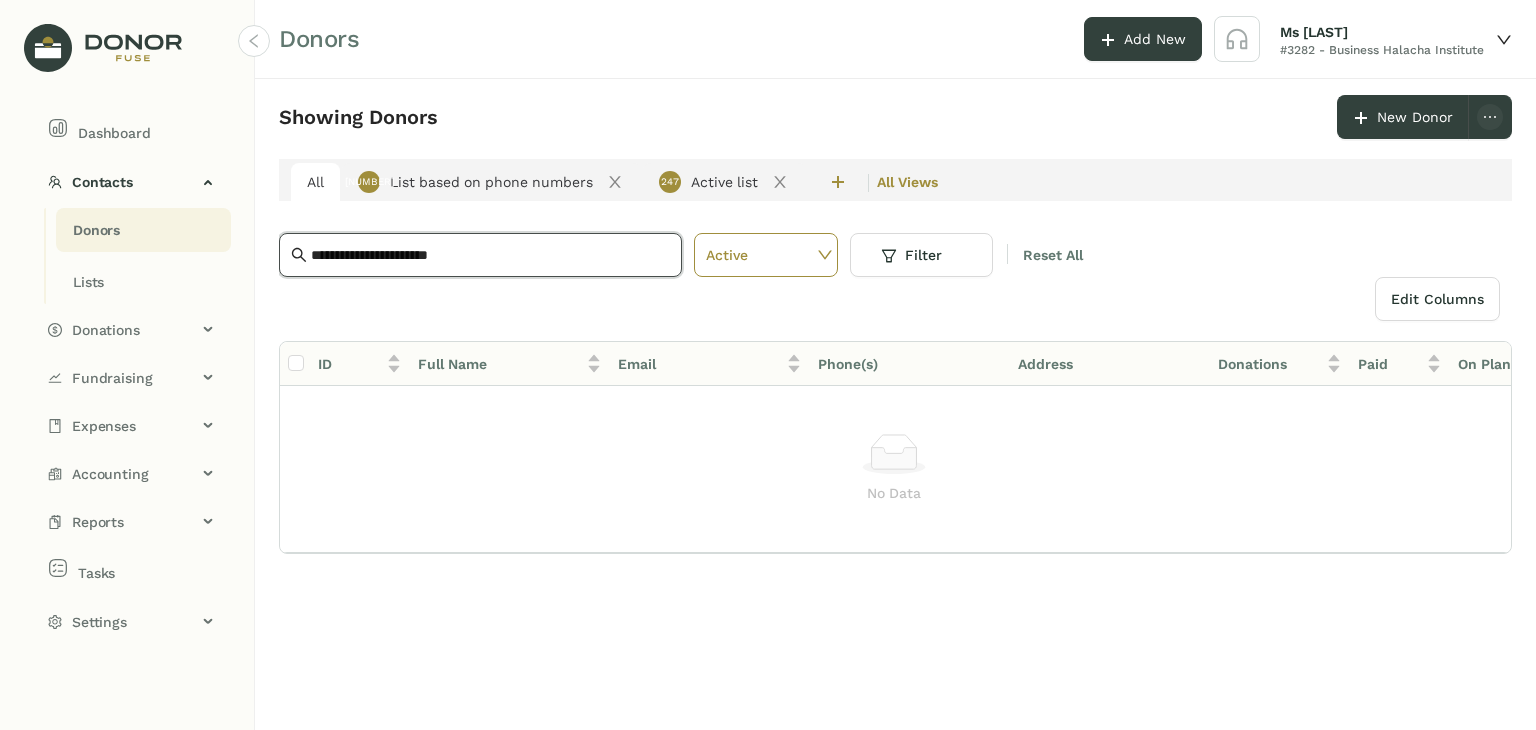 type on "**********" 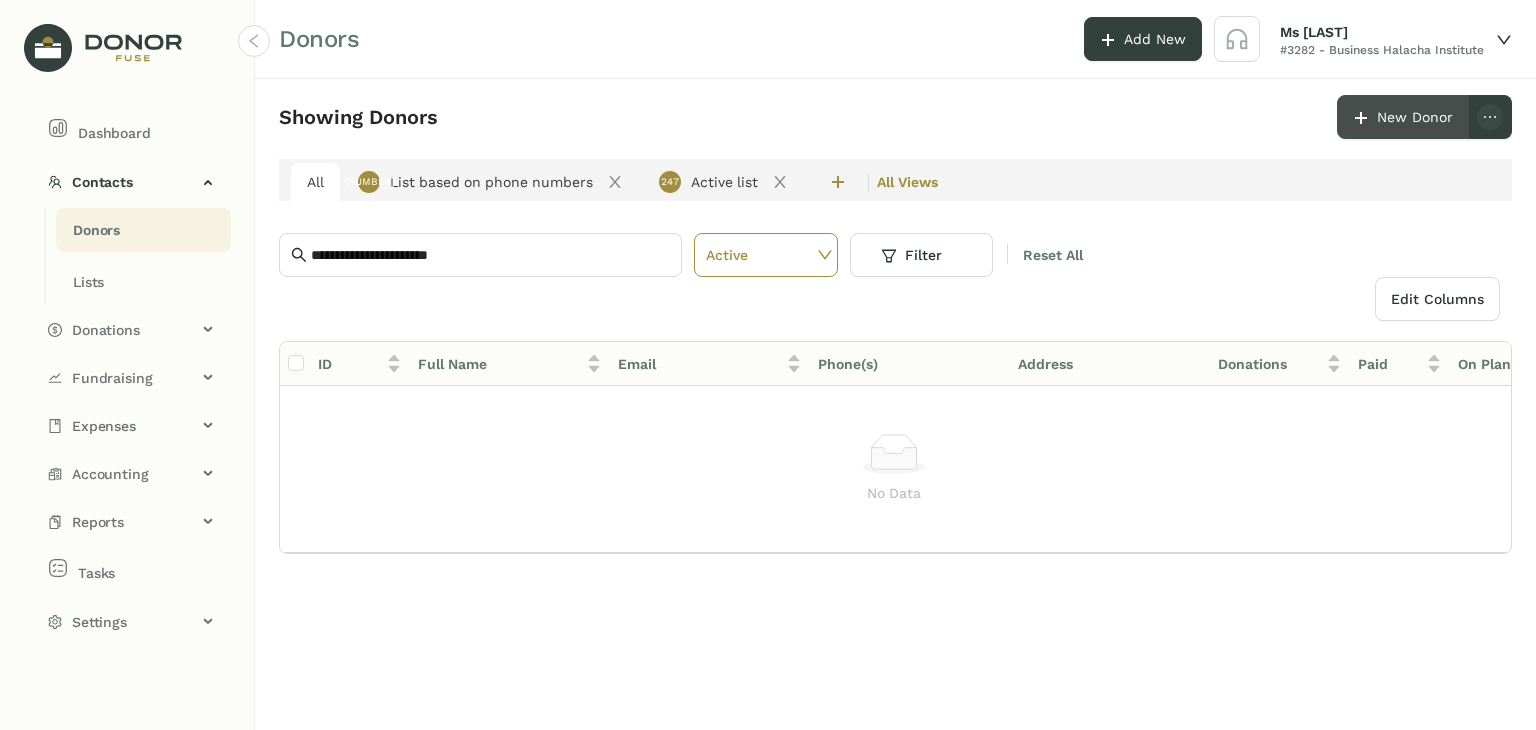 click on "New Donor" at bounding box center [1415, 117] 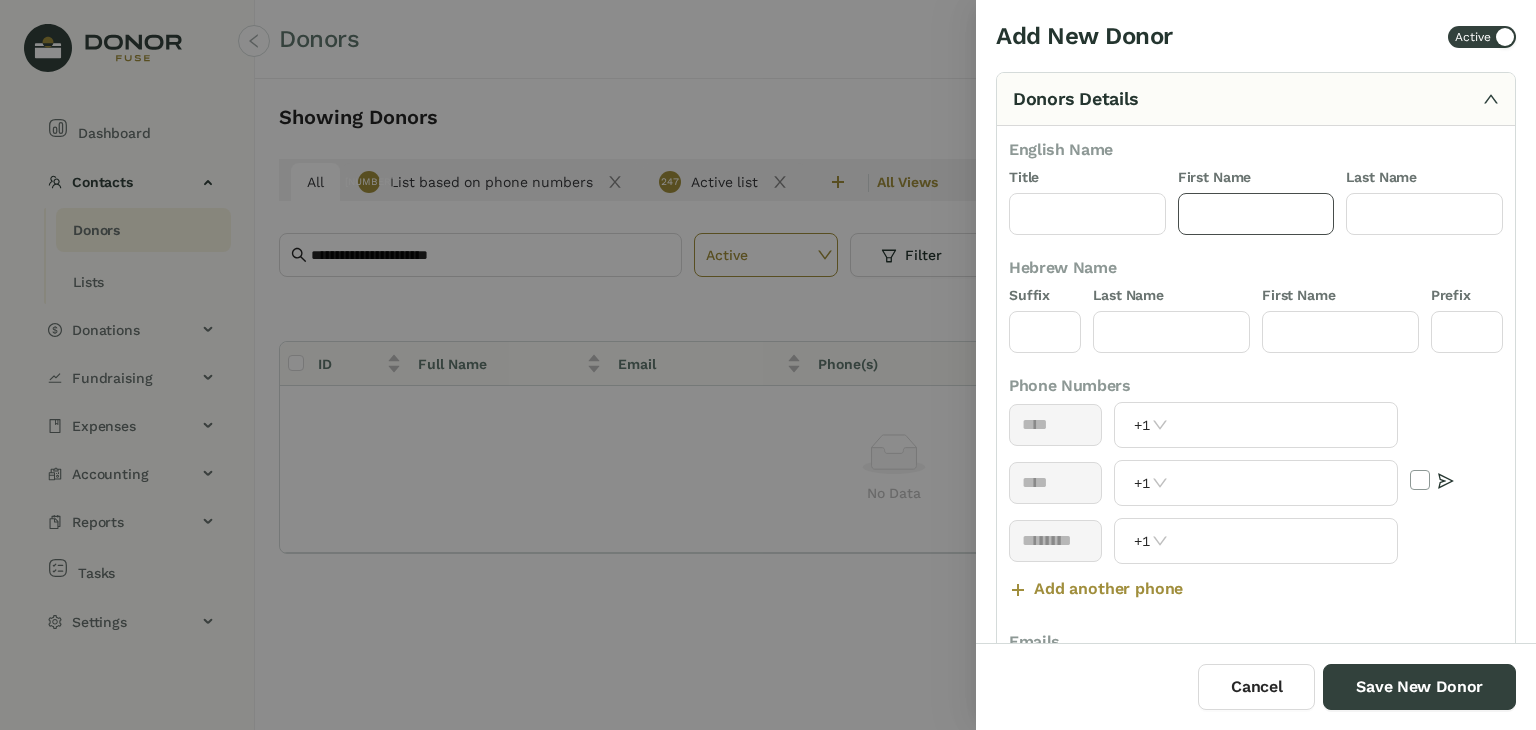 click at bounding box center (1256, 214) 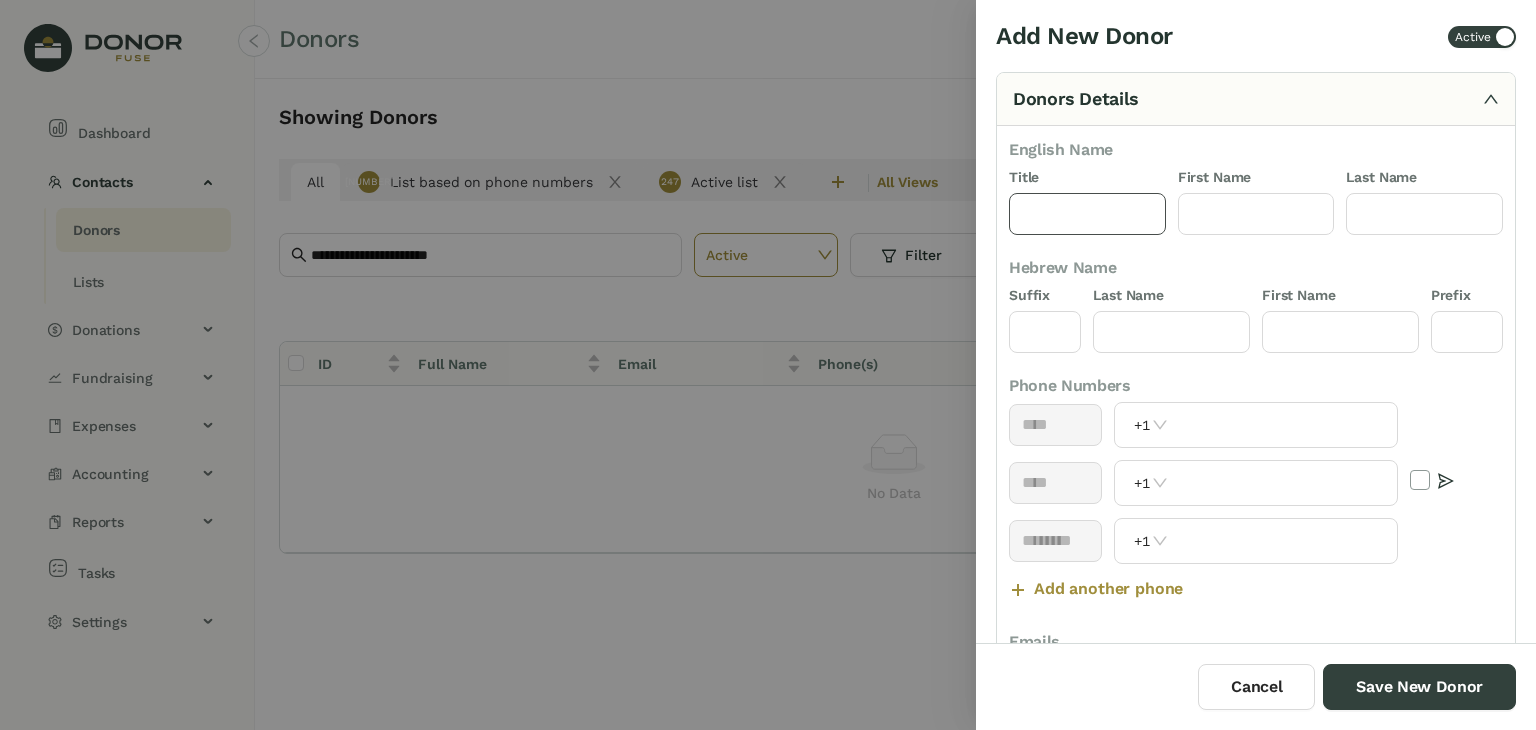click at bounding box center (1087, 214) 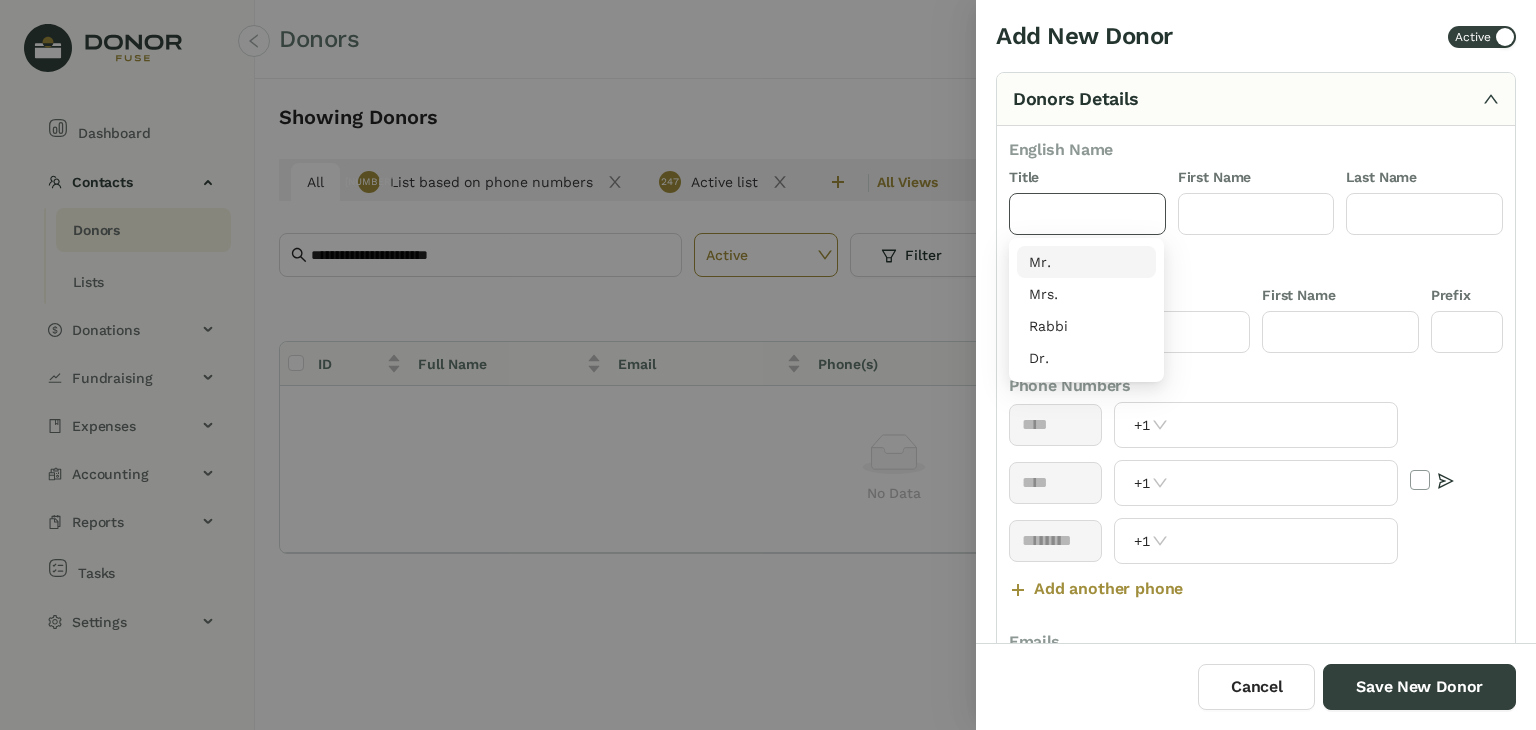 click on "Mr." at bounding box center (1086, 262) 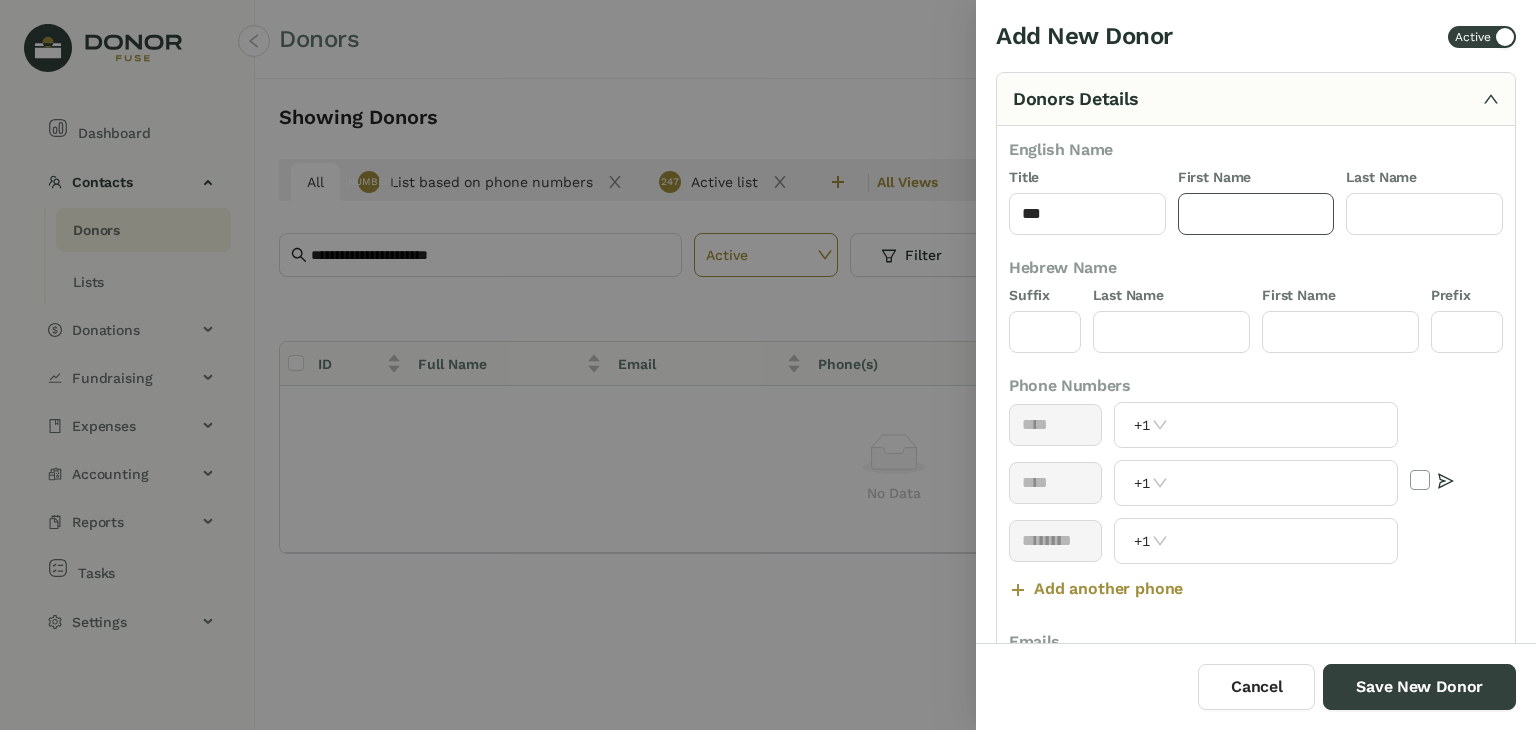 click at bounding box center [1256, 214] 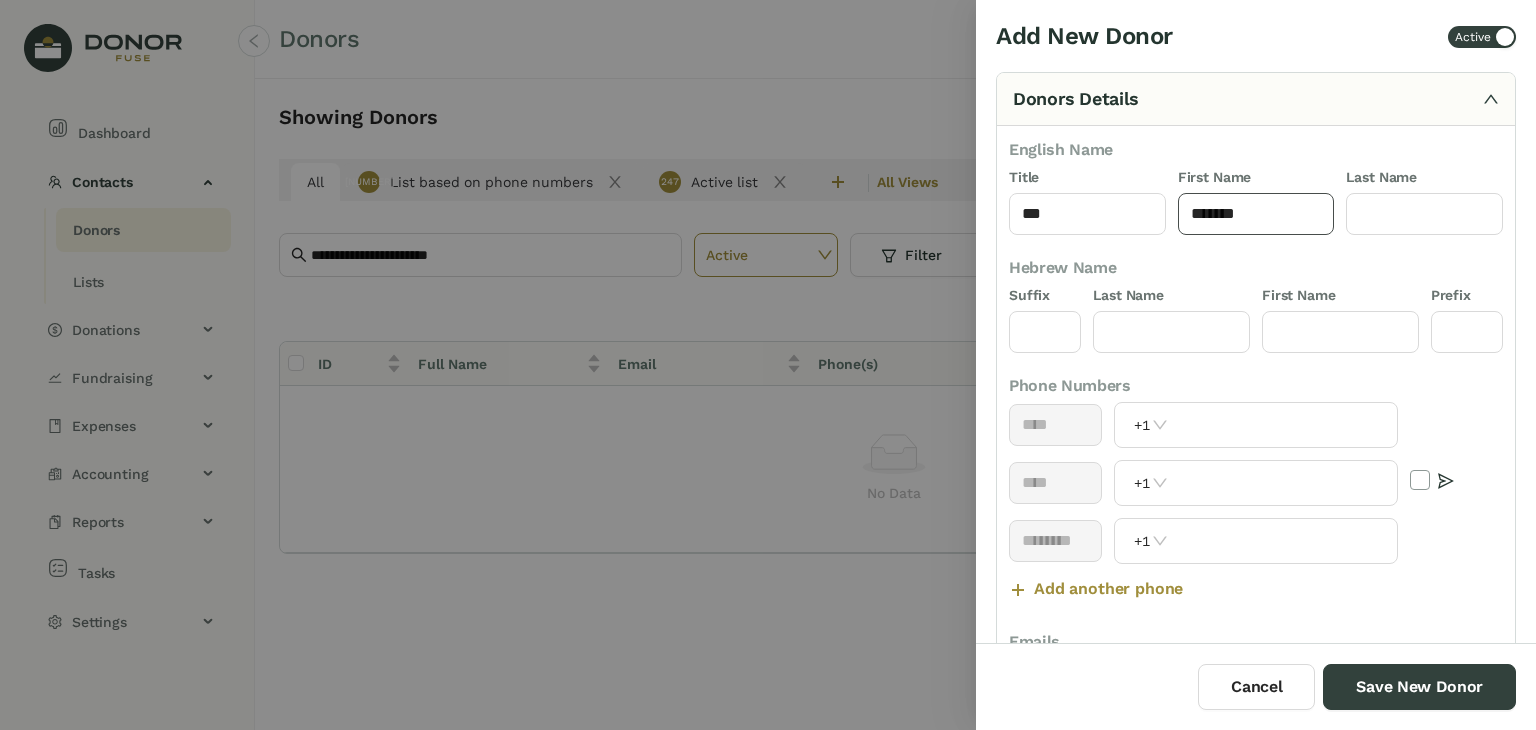 click on "*******" at bounding box center [1256, 214] 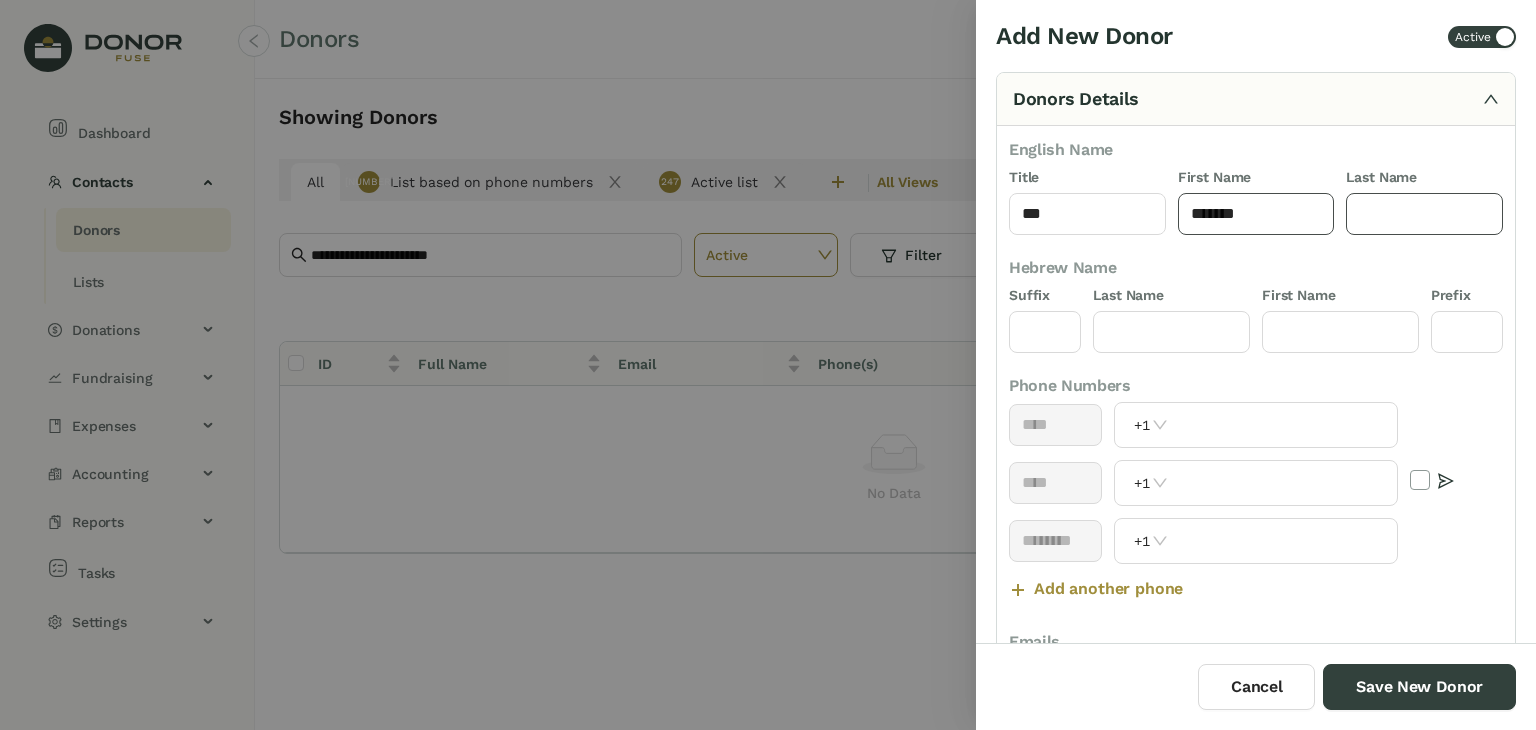 type on "*******" 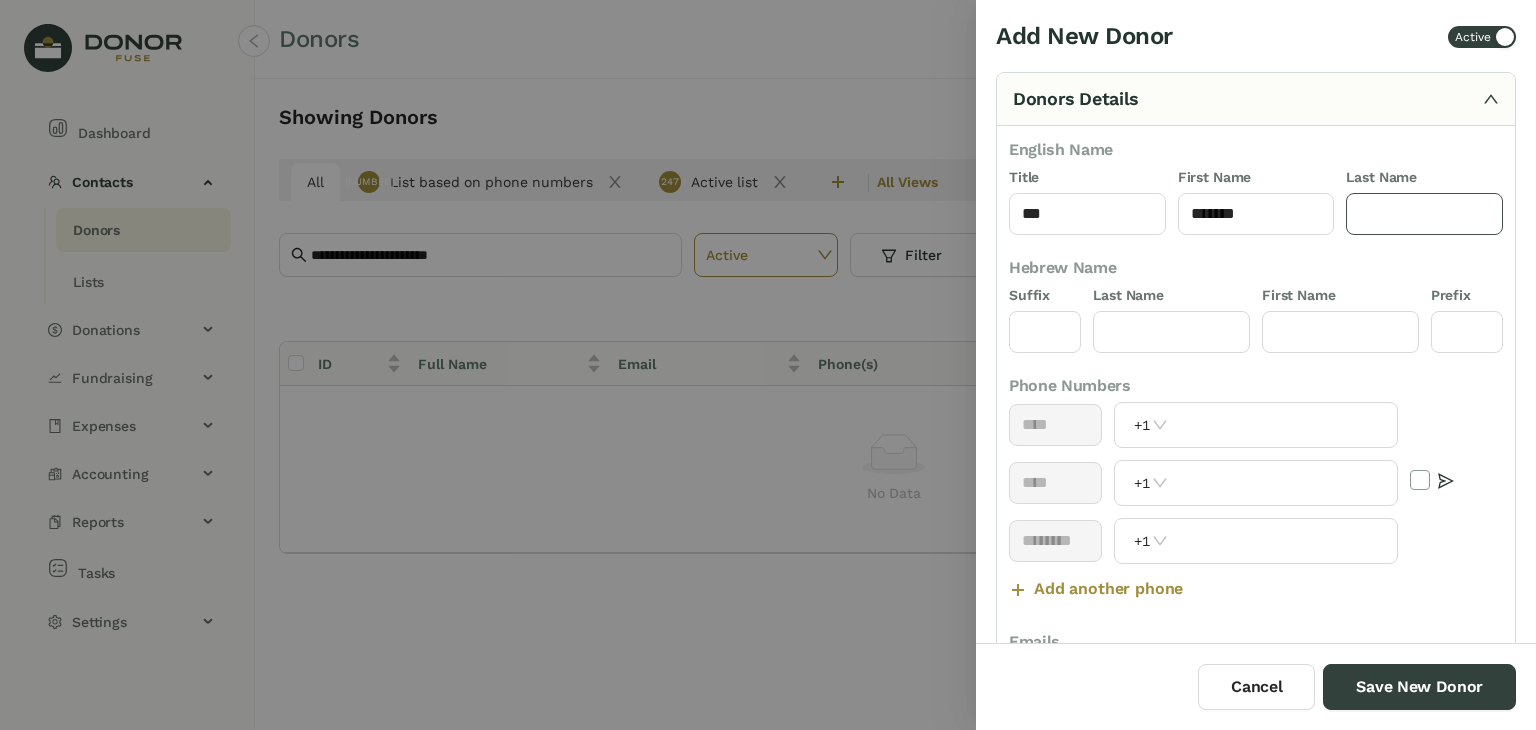 click at bounding box center (1424, 214) 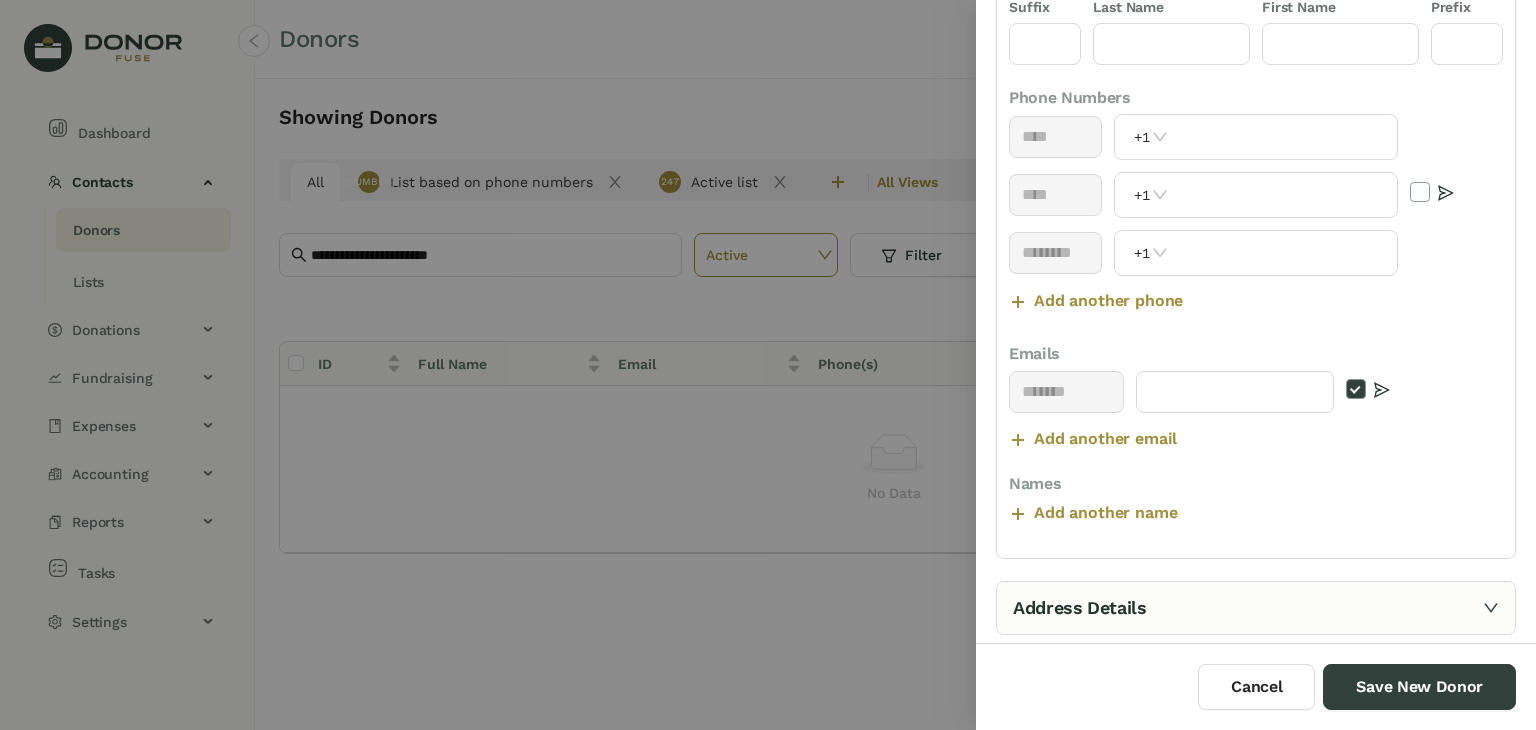 scroll, scrollTop: 292, scrollLeft: 0, axis: vertical 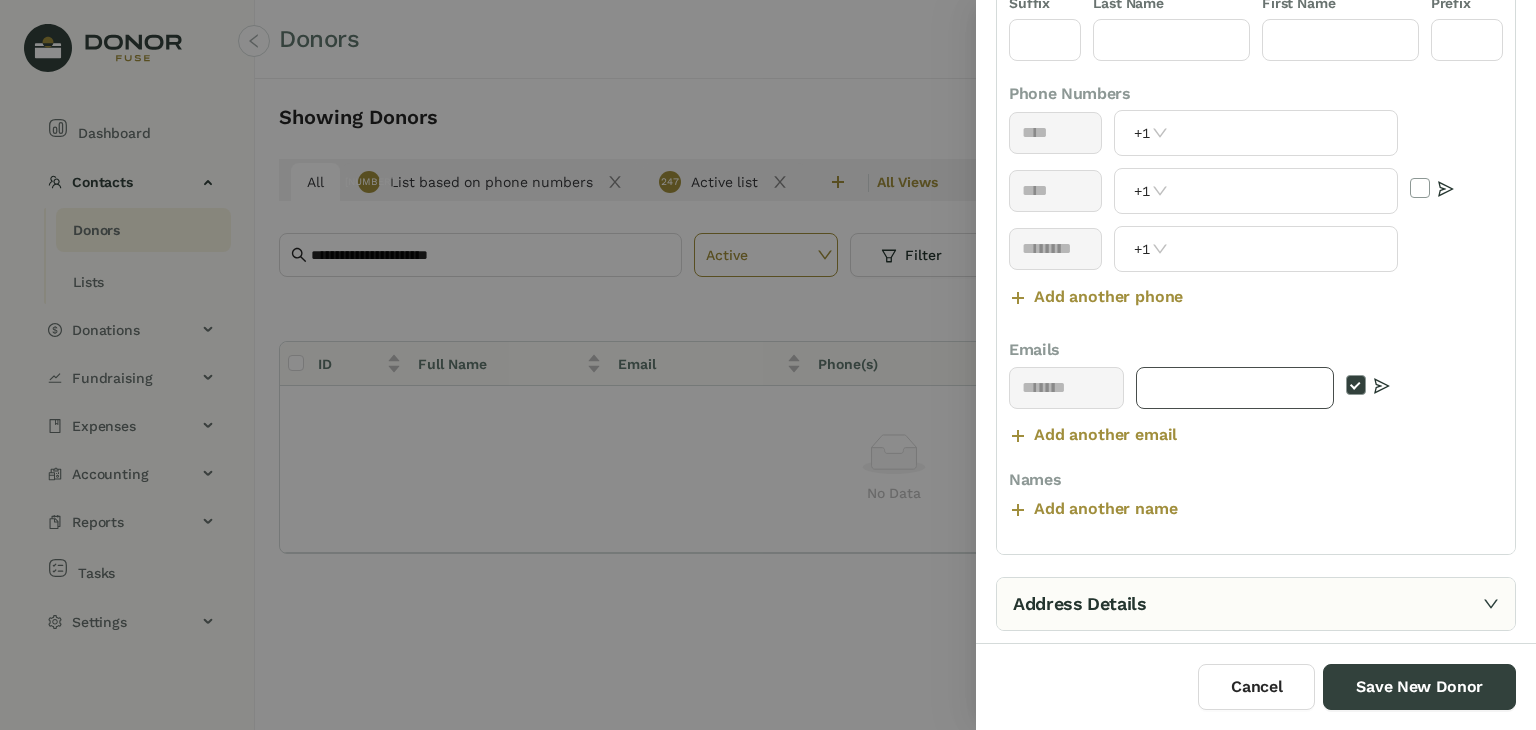 type on "******" 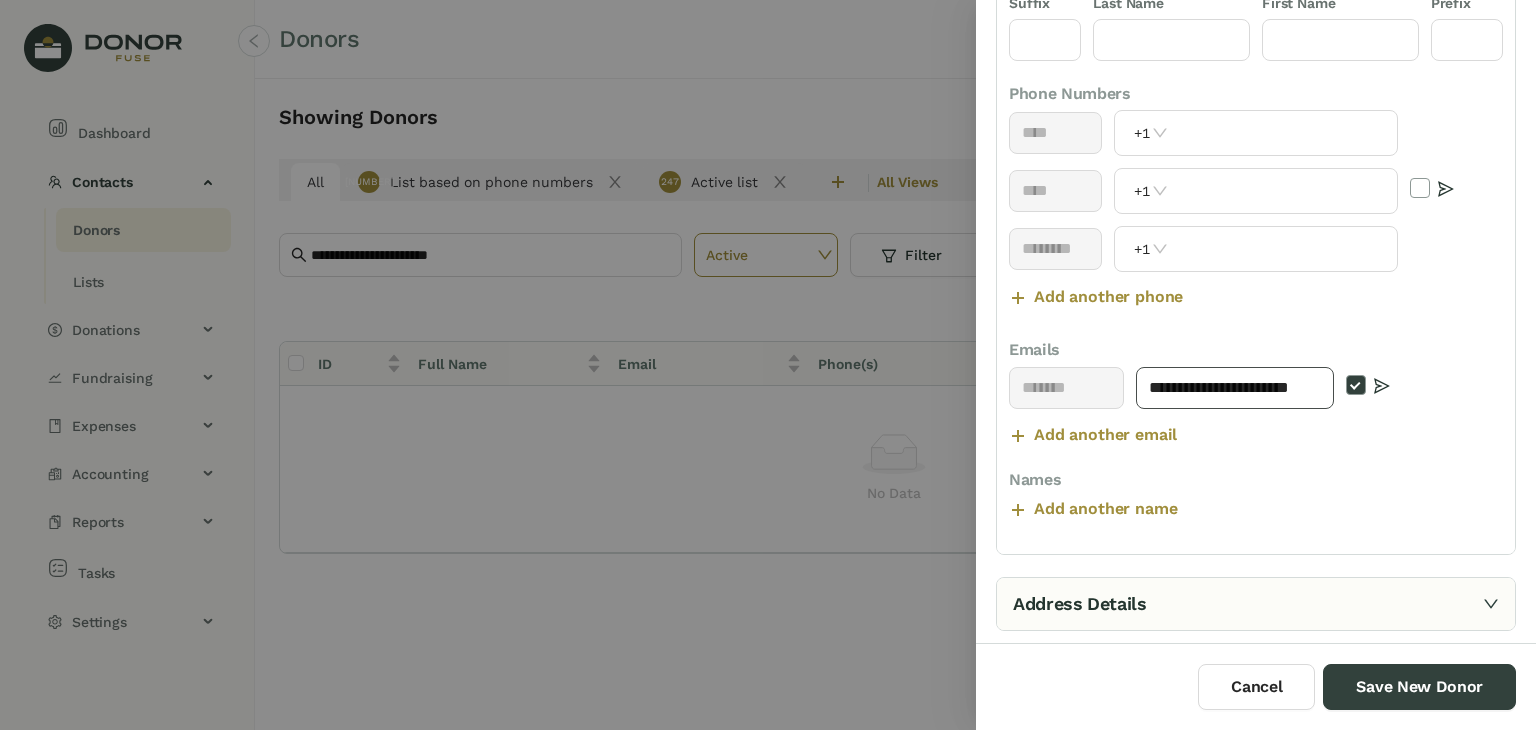 scroll, scrollTop: 0, scrollLeft: 36, axis: horizontal 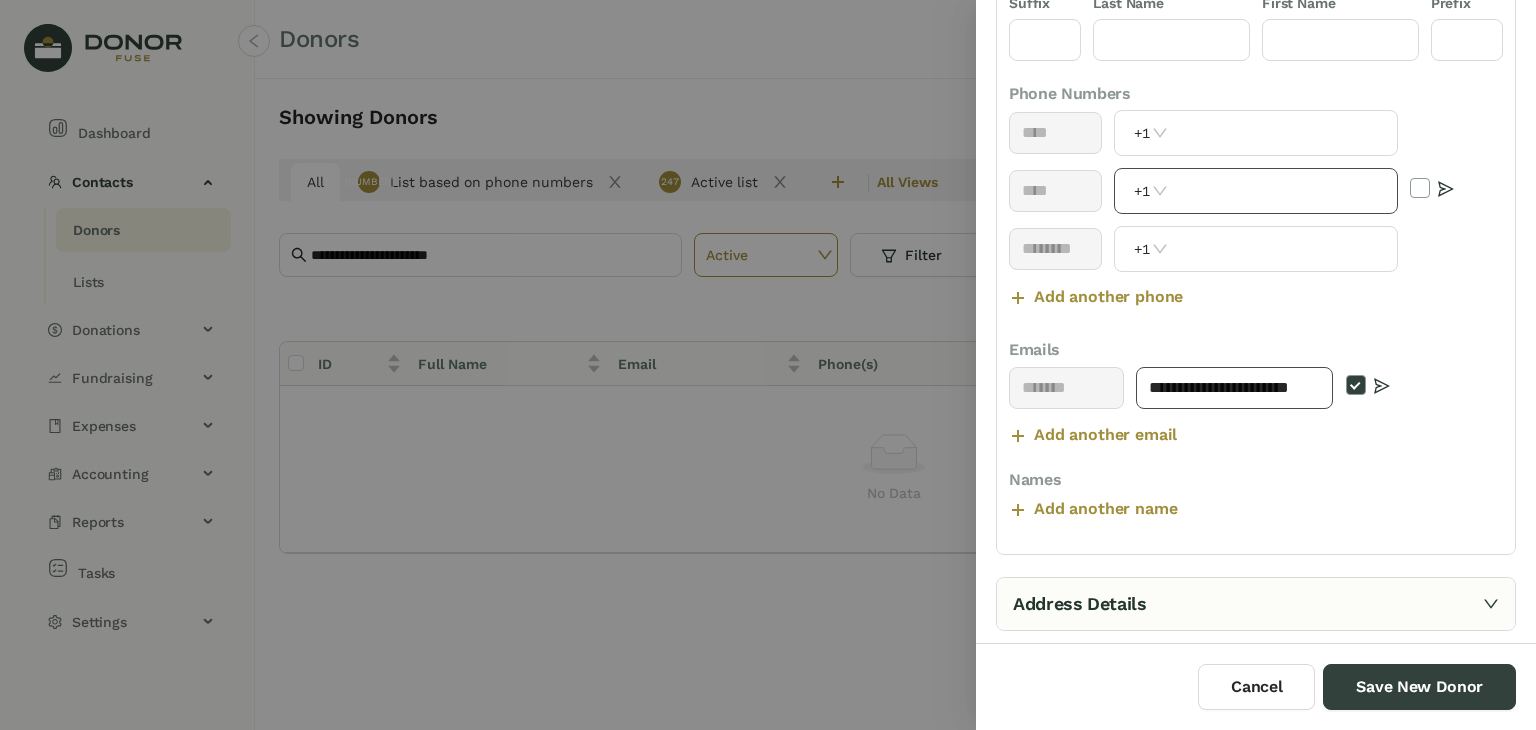 type on "**********" 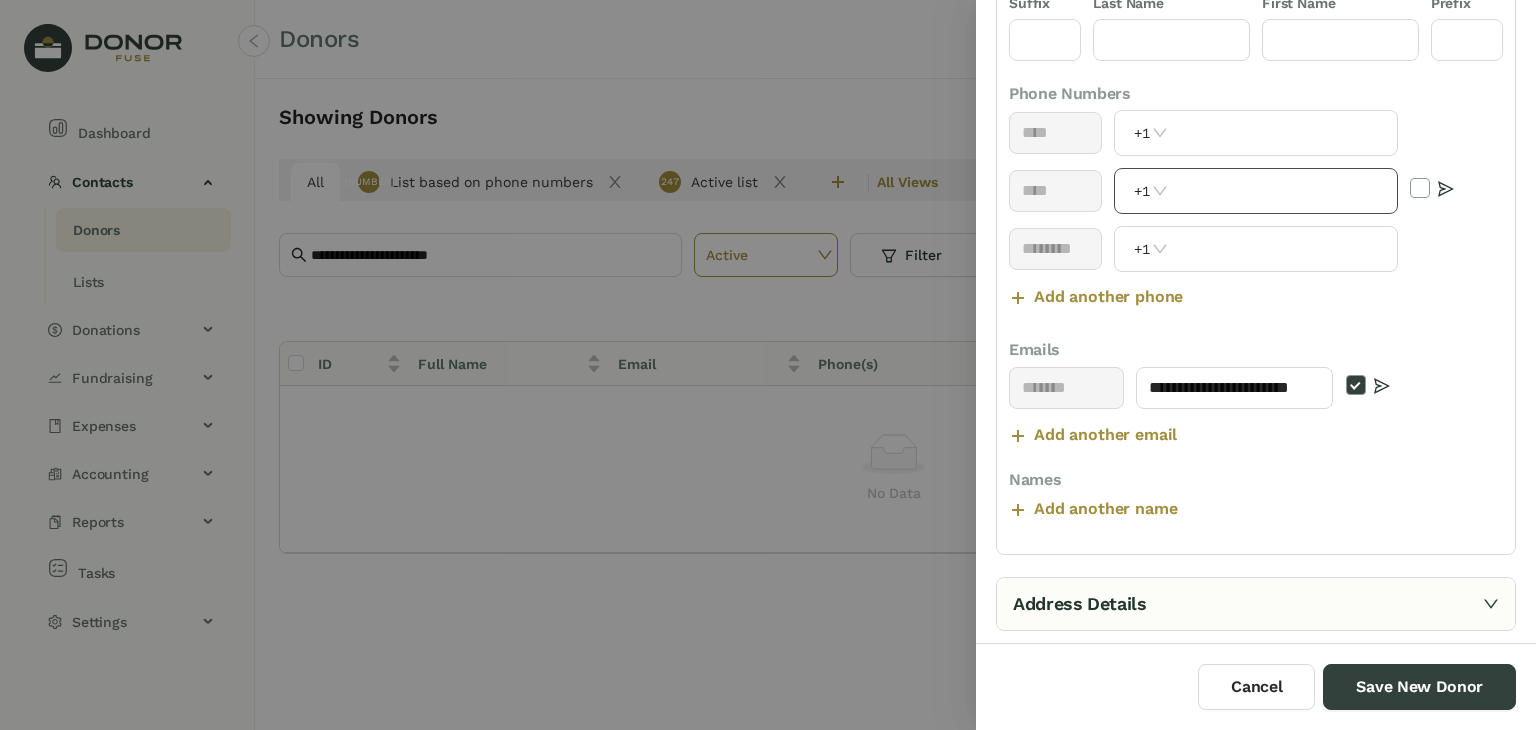 click at bounding box center (1284, 191) 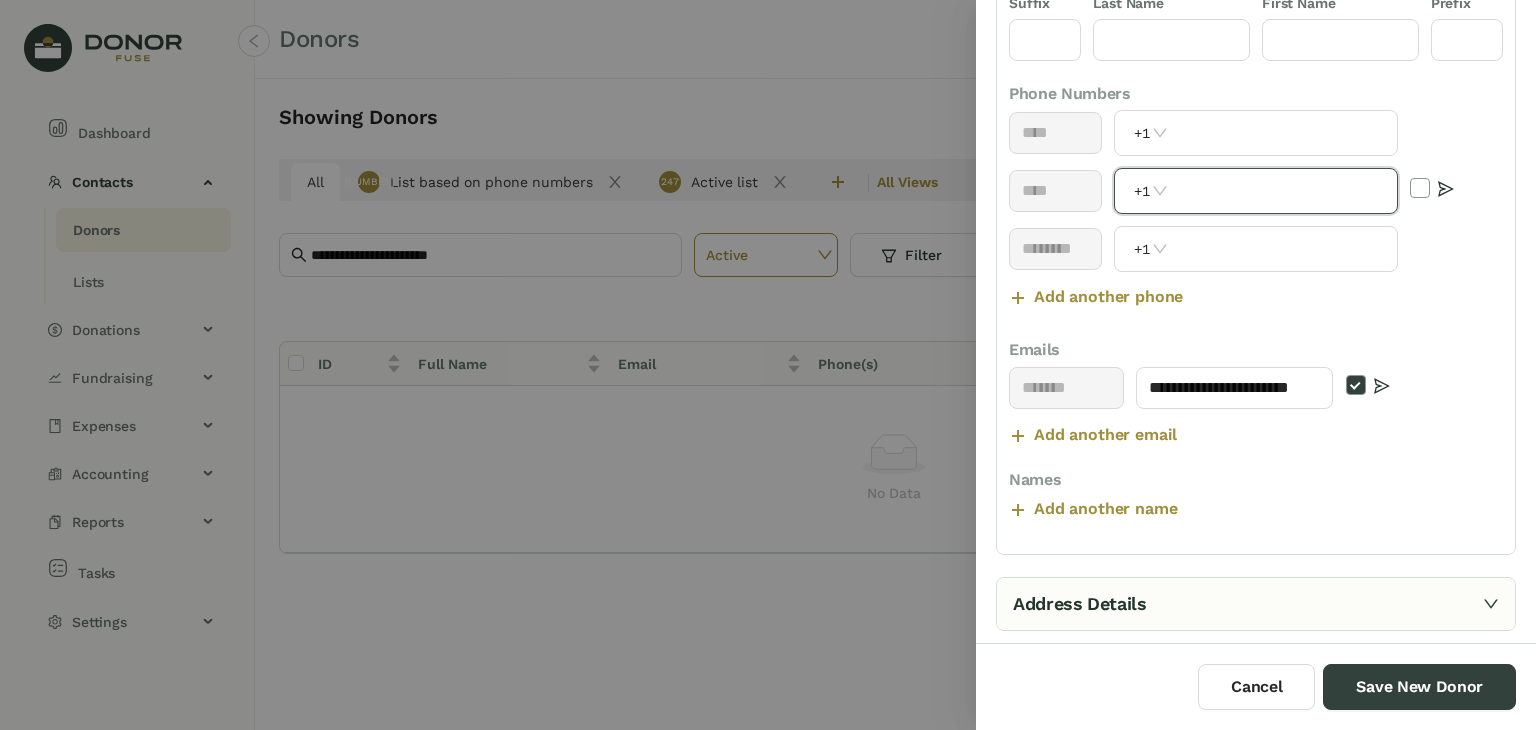 paste on "**********" 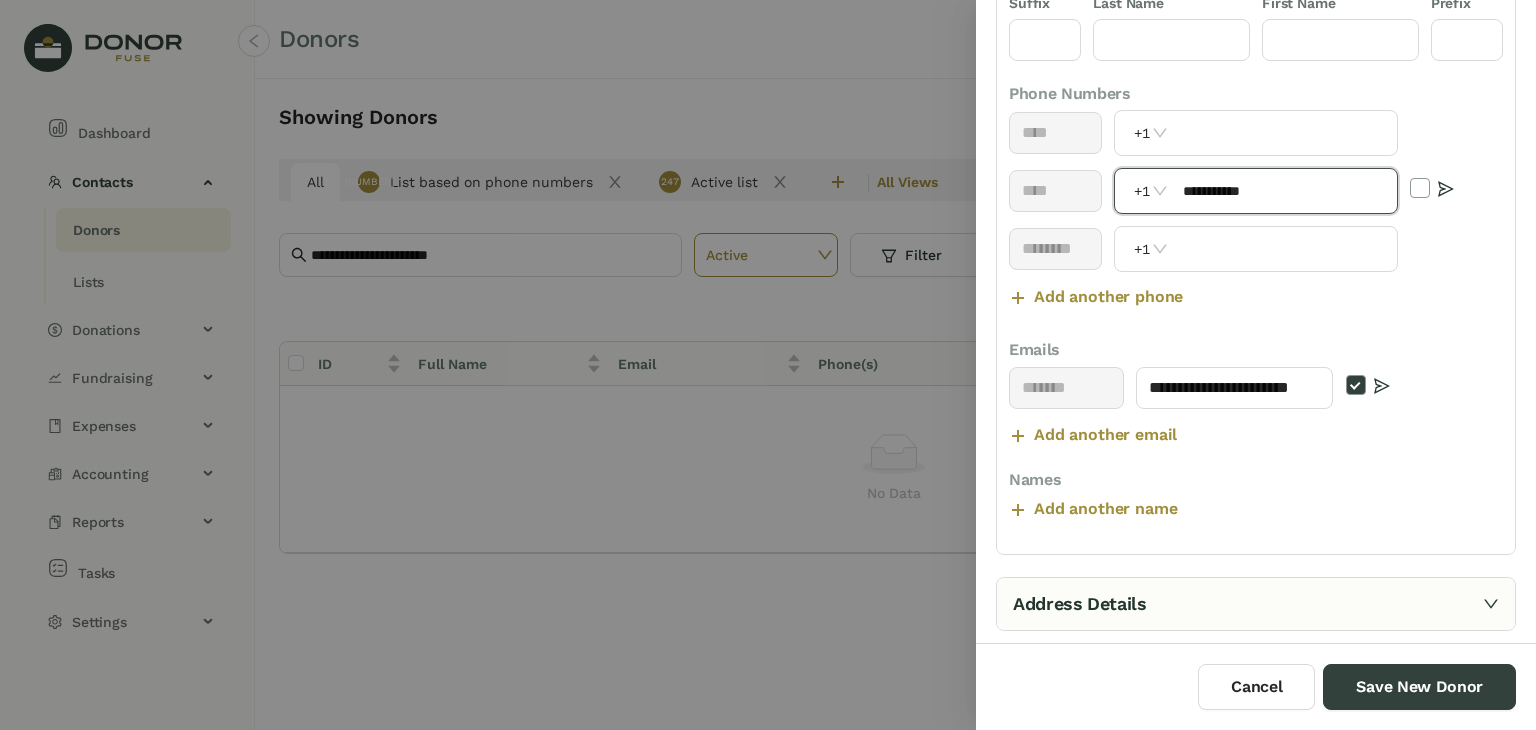 click on "**********" at bounding box center (1284, 191) 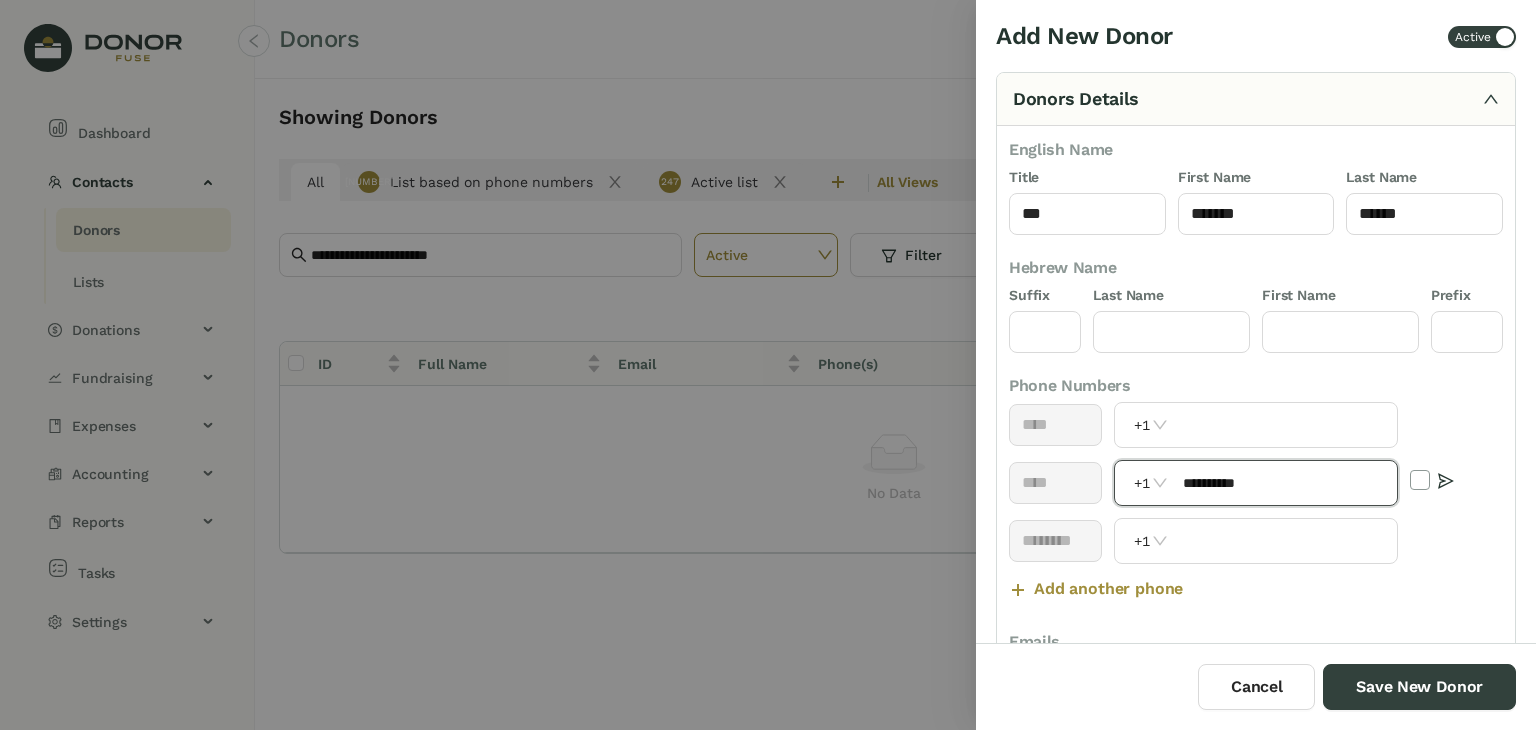 scroll, scrollTop: 0, scrollLeft: 0, axis: both 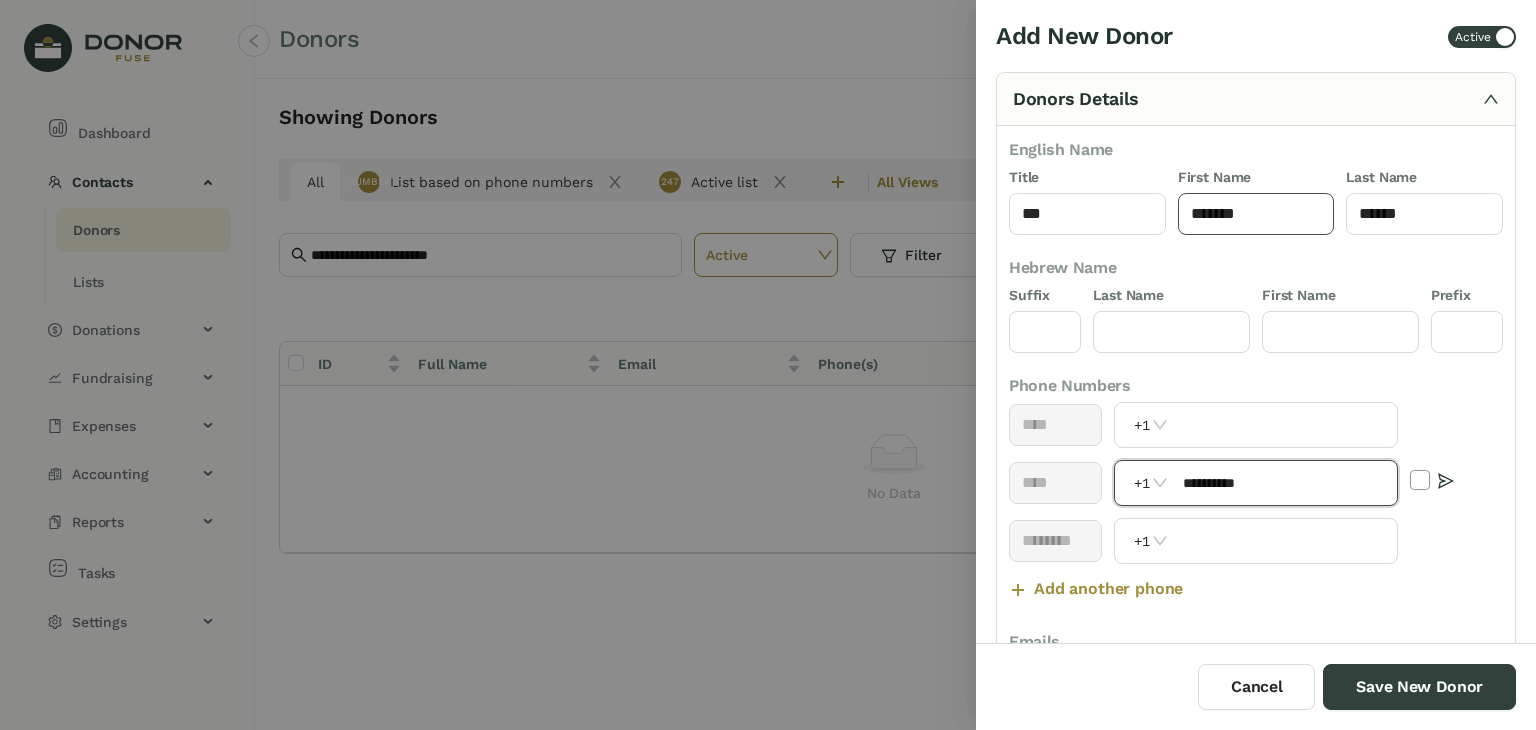 type on "**********" 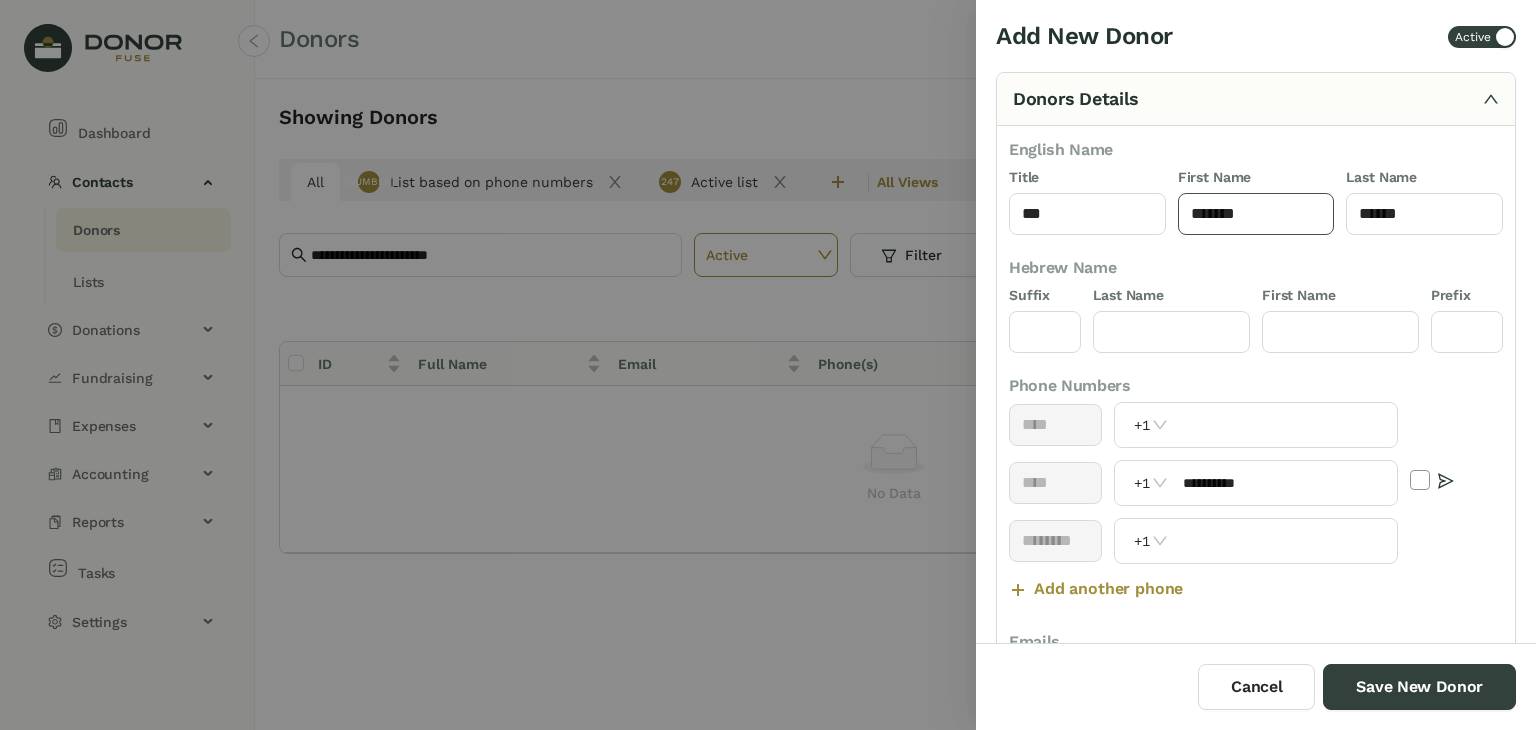drag, startPoint x: 1198, startPoint y: 211, endPoint x: 1176, endPoint y: 219, distance: 23.409399 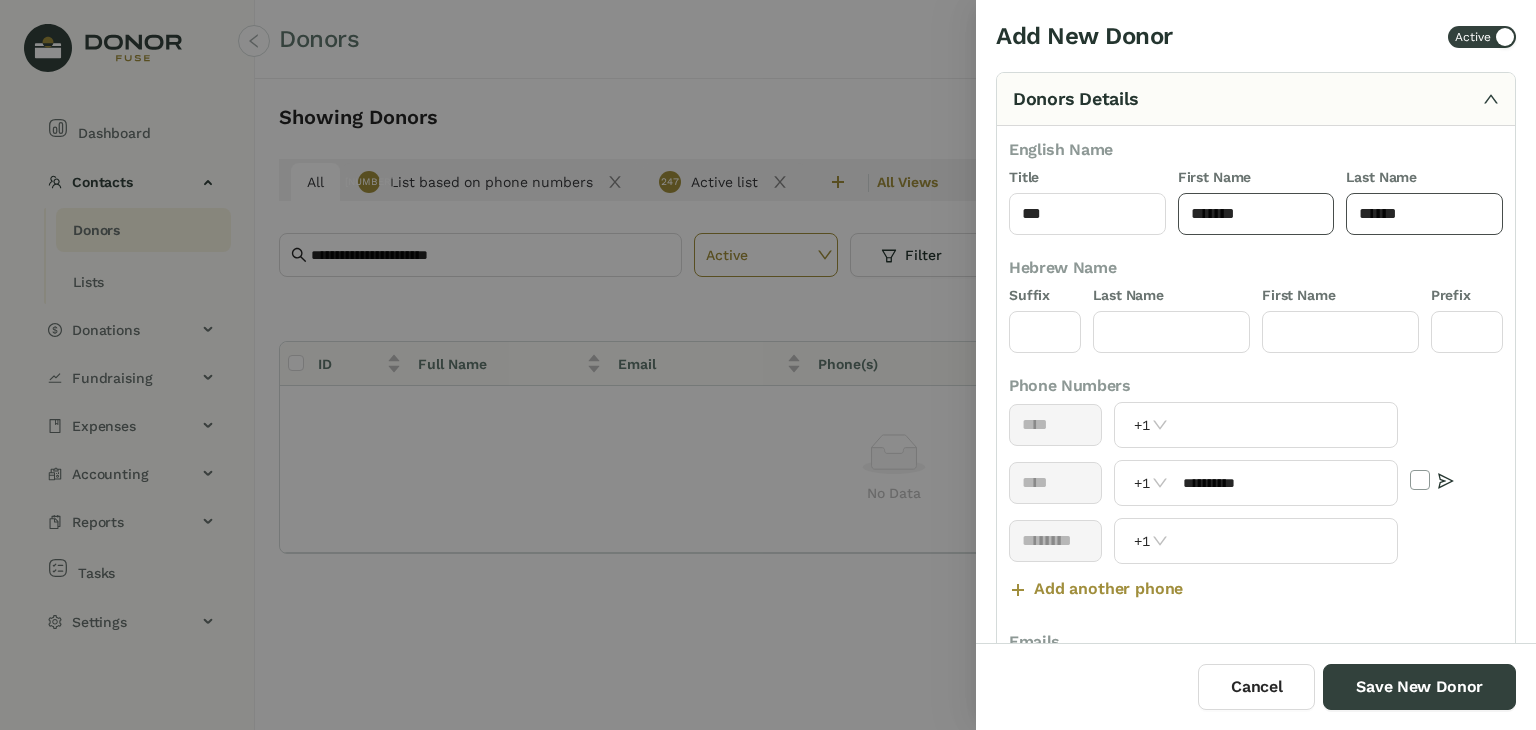 type on "*******" 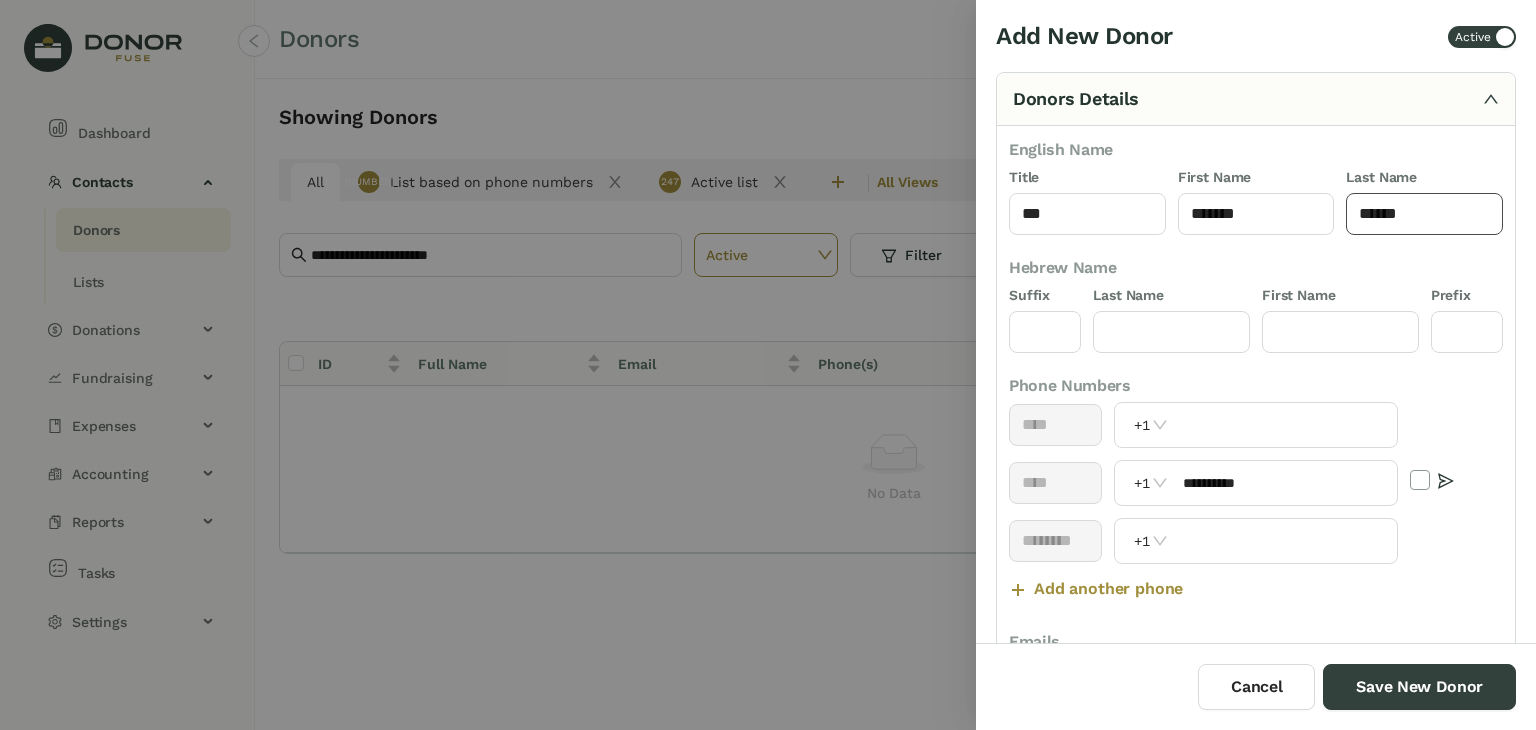 drag, startPoint x: 1361, startPoint y: 210, endPoint x: 1344, endPoint y: 213, distance: 17.262676 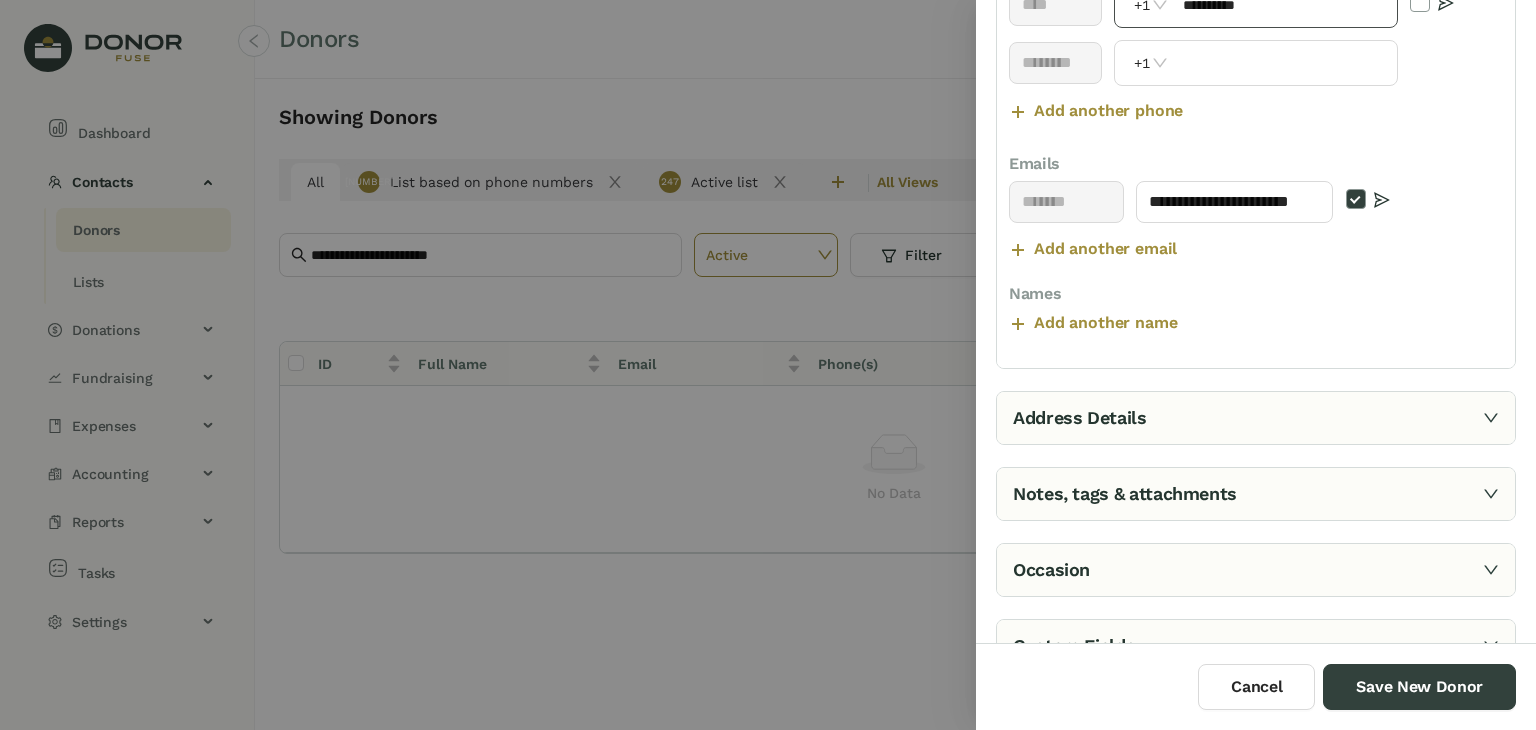 scroll, scrollTop: 523, scrollLeft: 0, axis: vertical 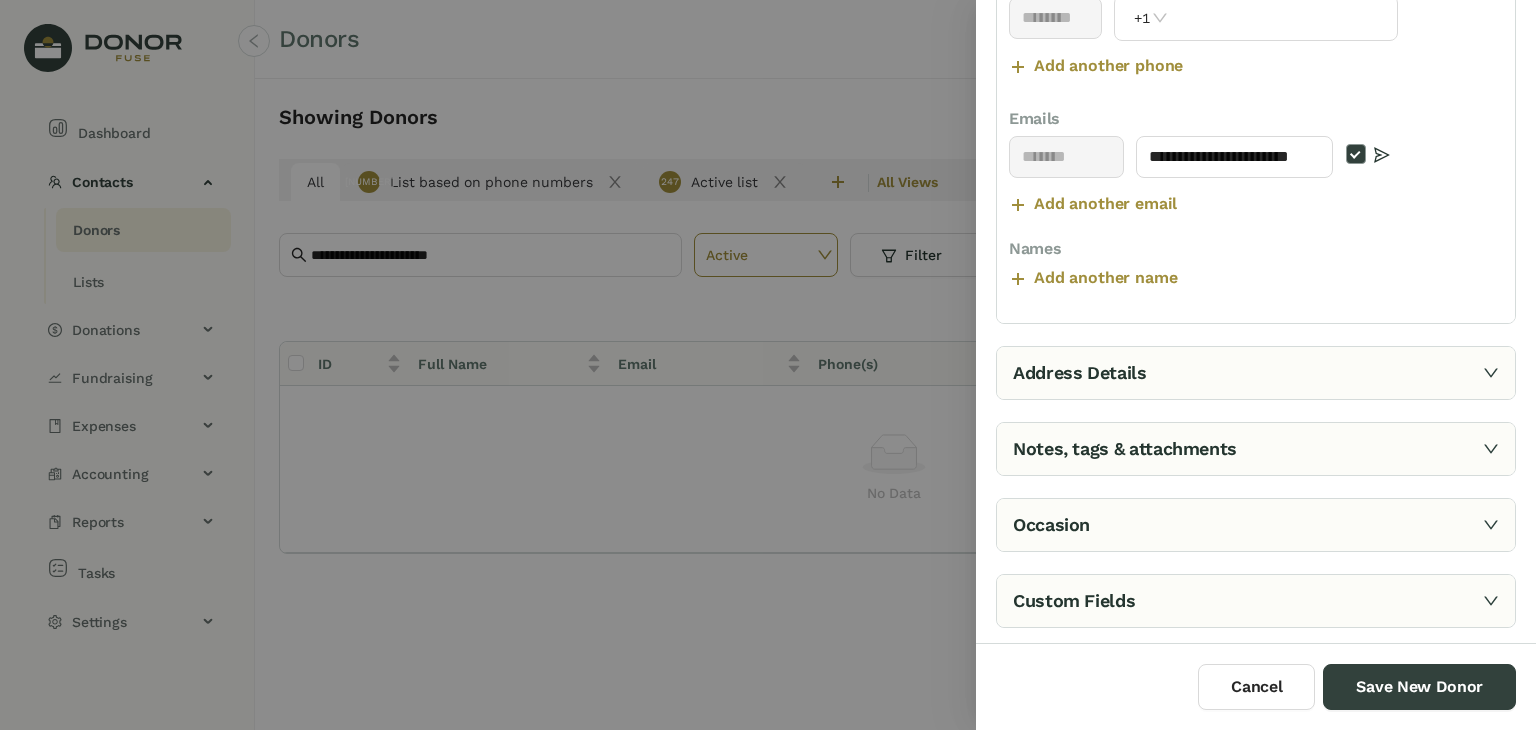 type on "******" 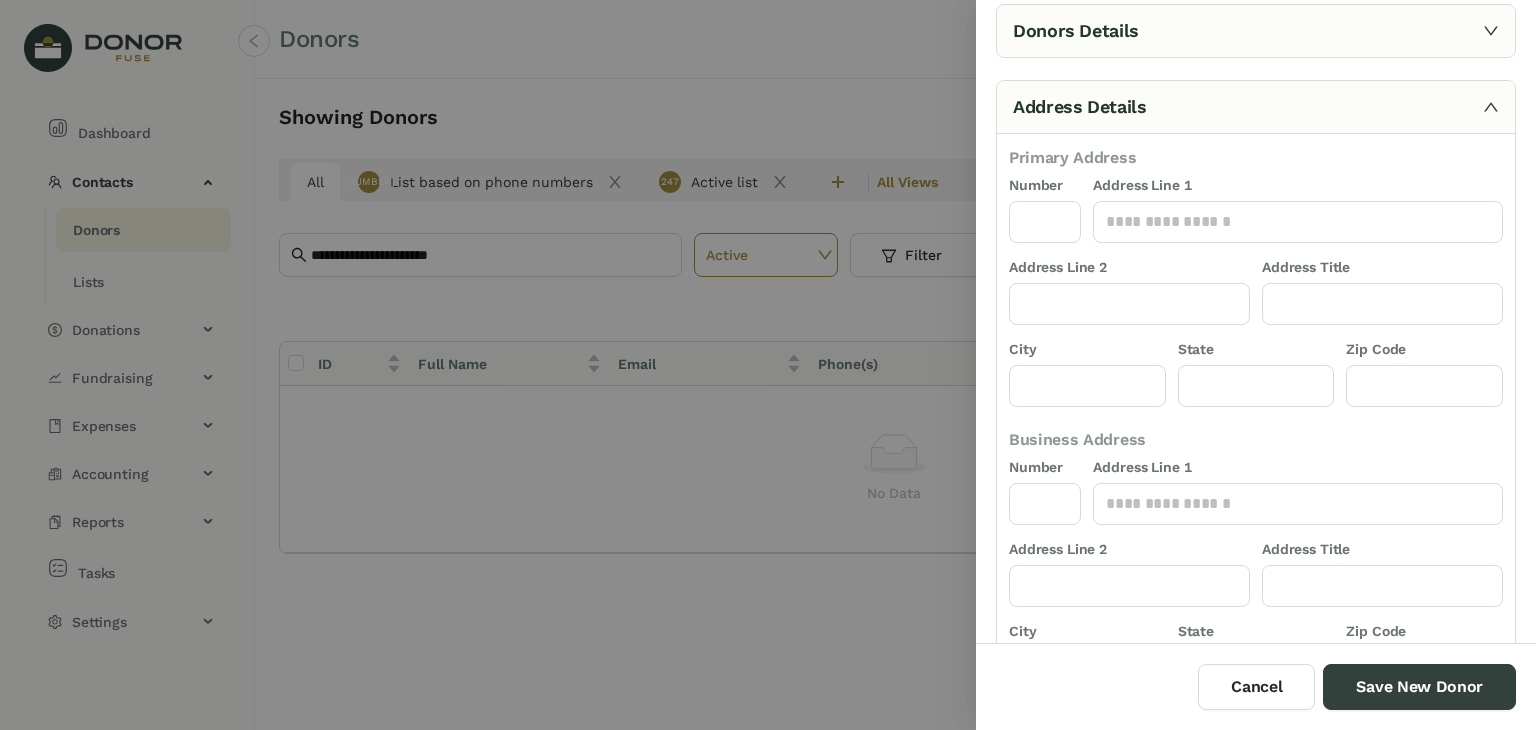 scroll, scrollTop: 0, scrollLeft: 0, axis: both 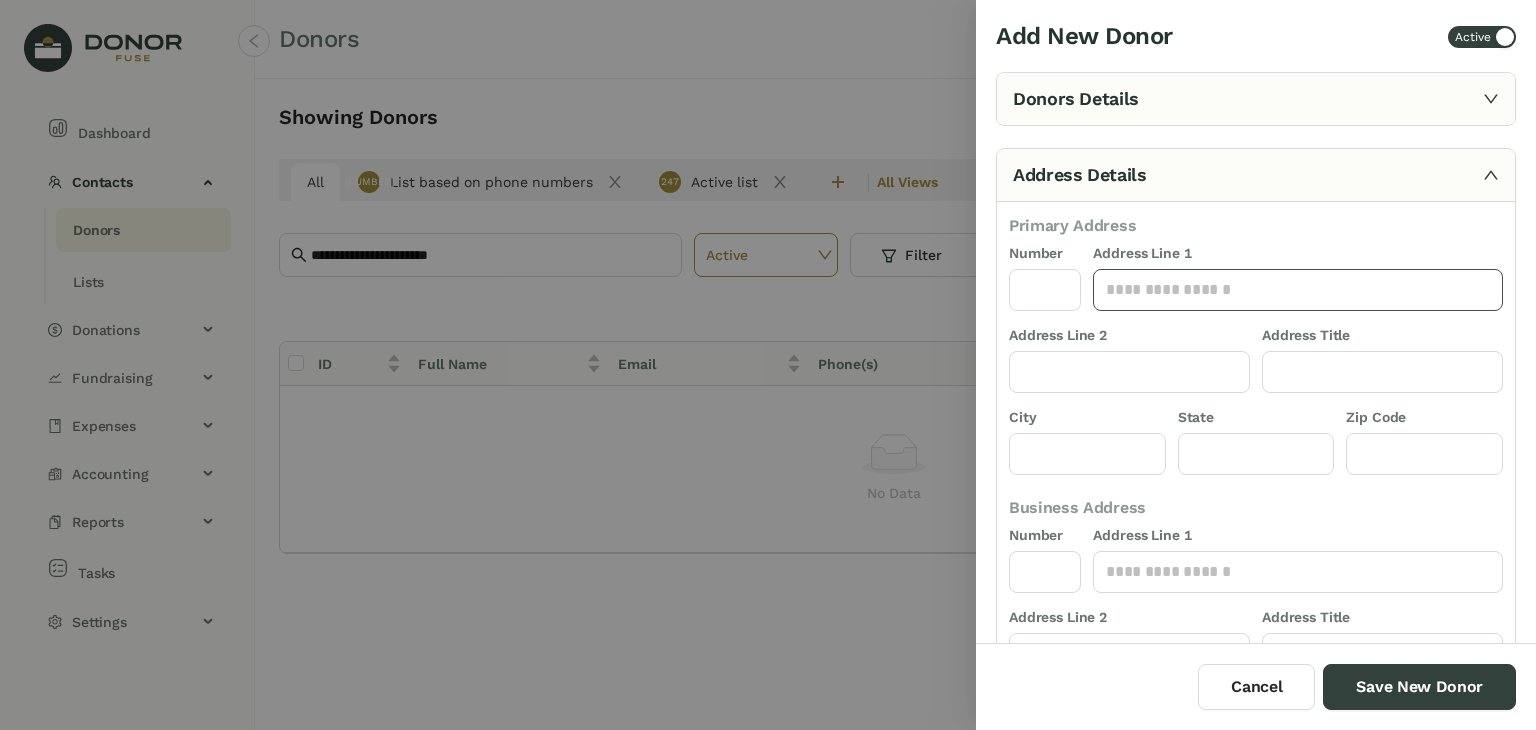 click at bounding box center [1298, 290] 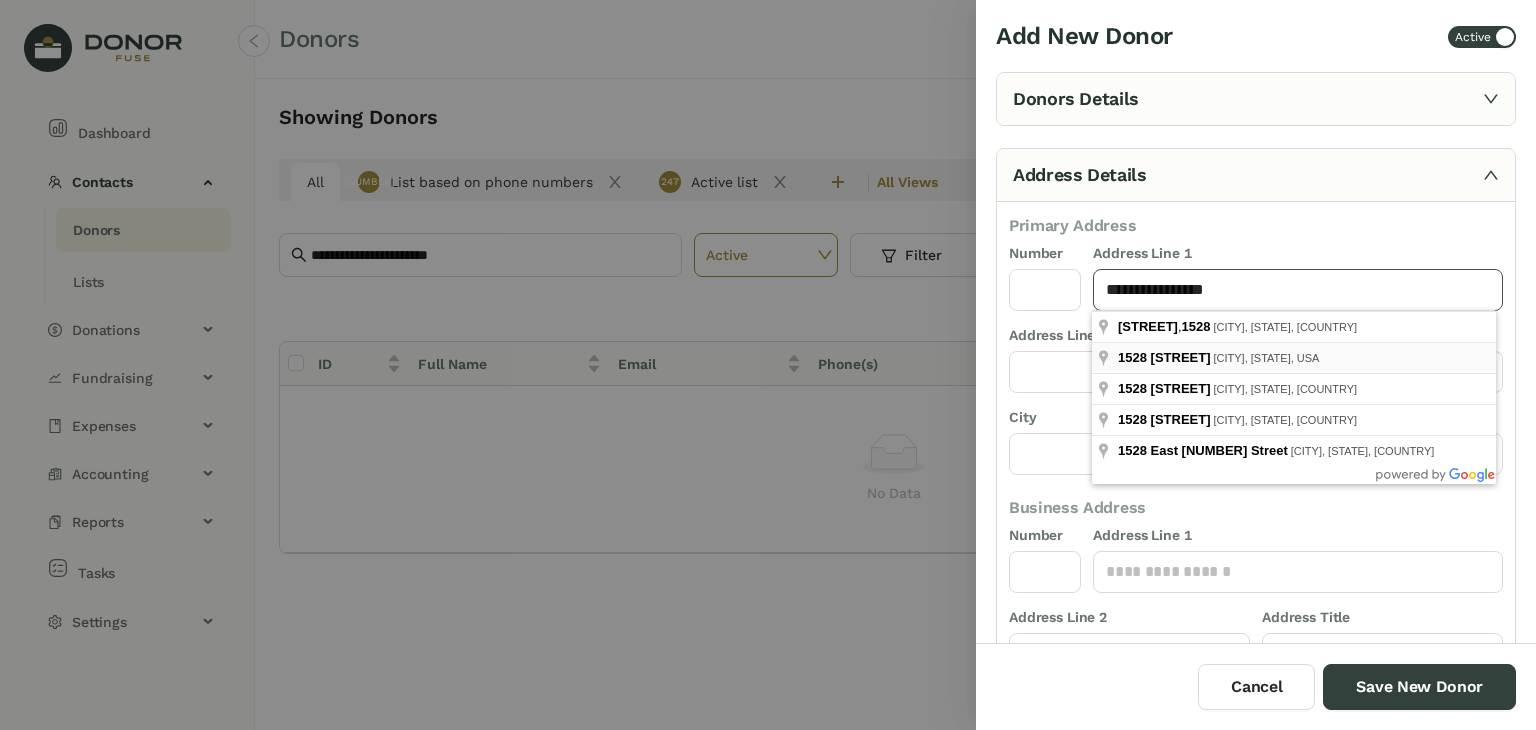 type on "**********" 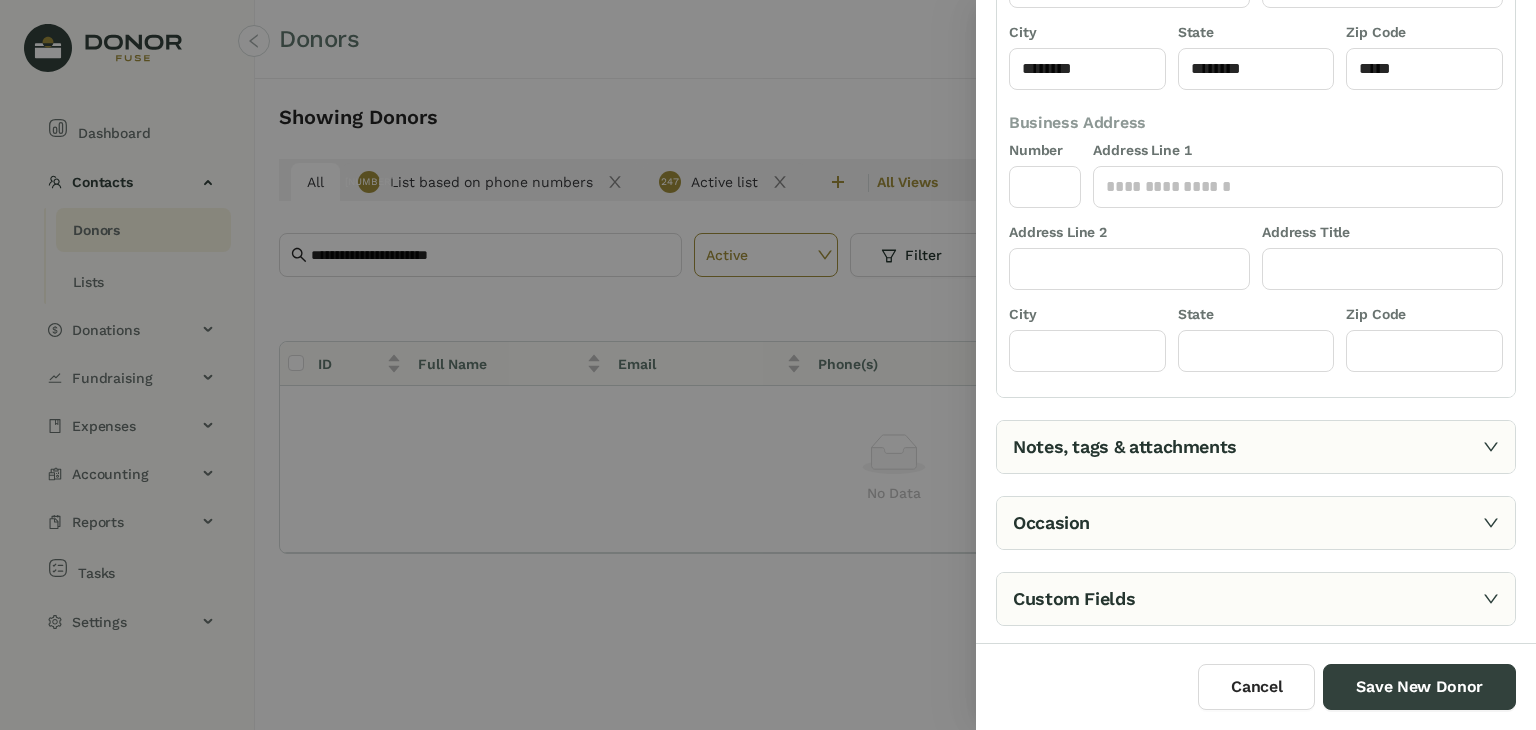 click at bounding box center [1491, 447] 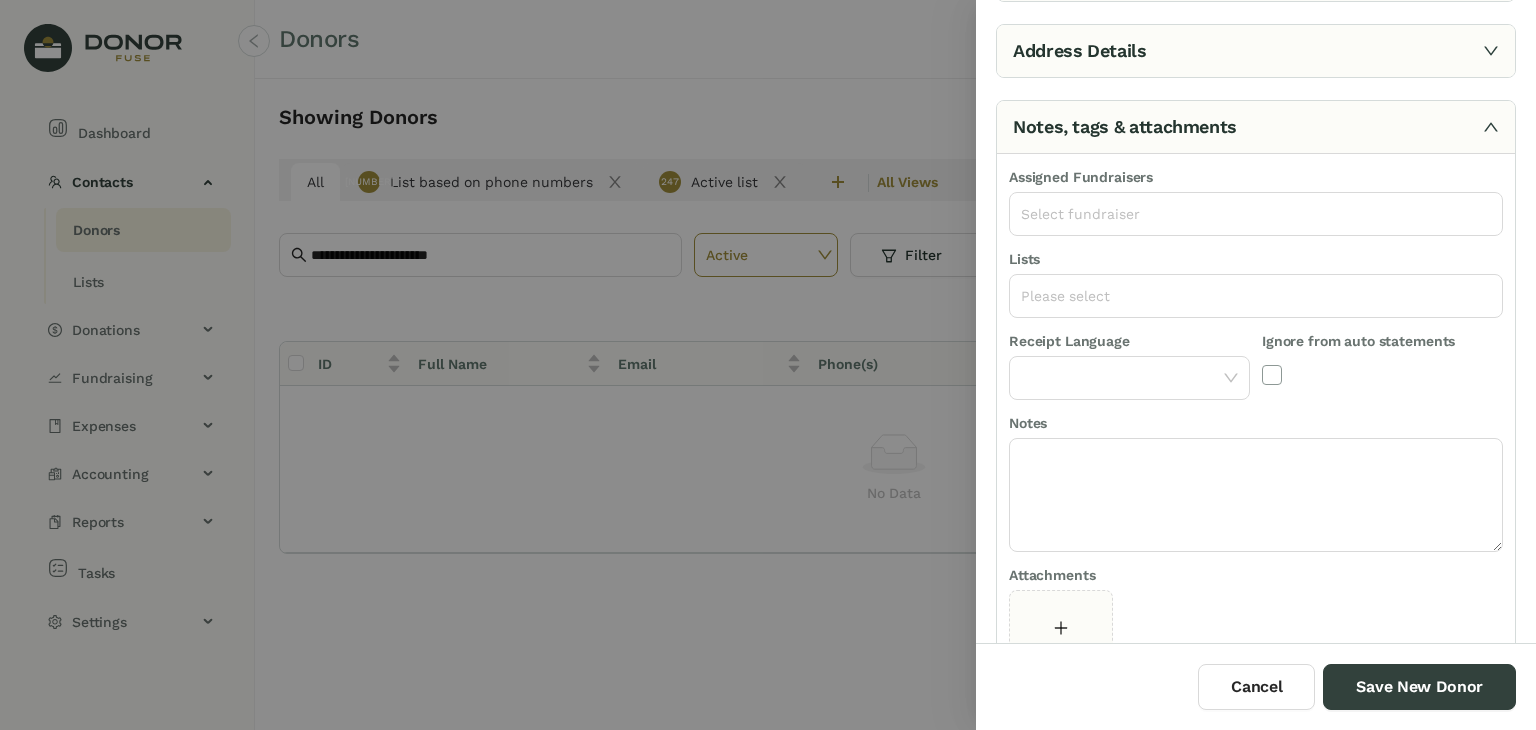 scroll, scrollTop: 122, scrollLeft: 0, axis: vertical 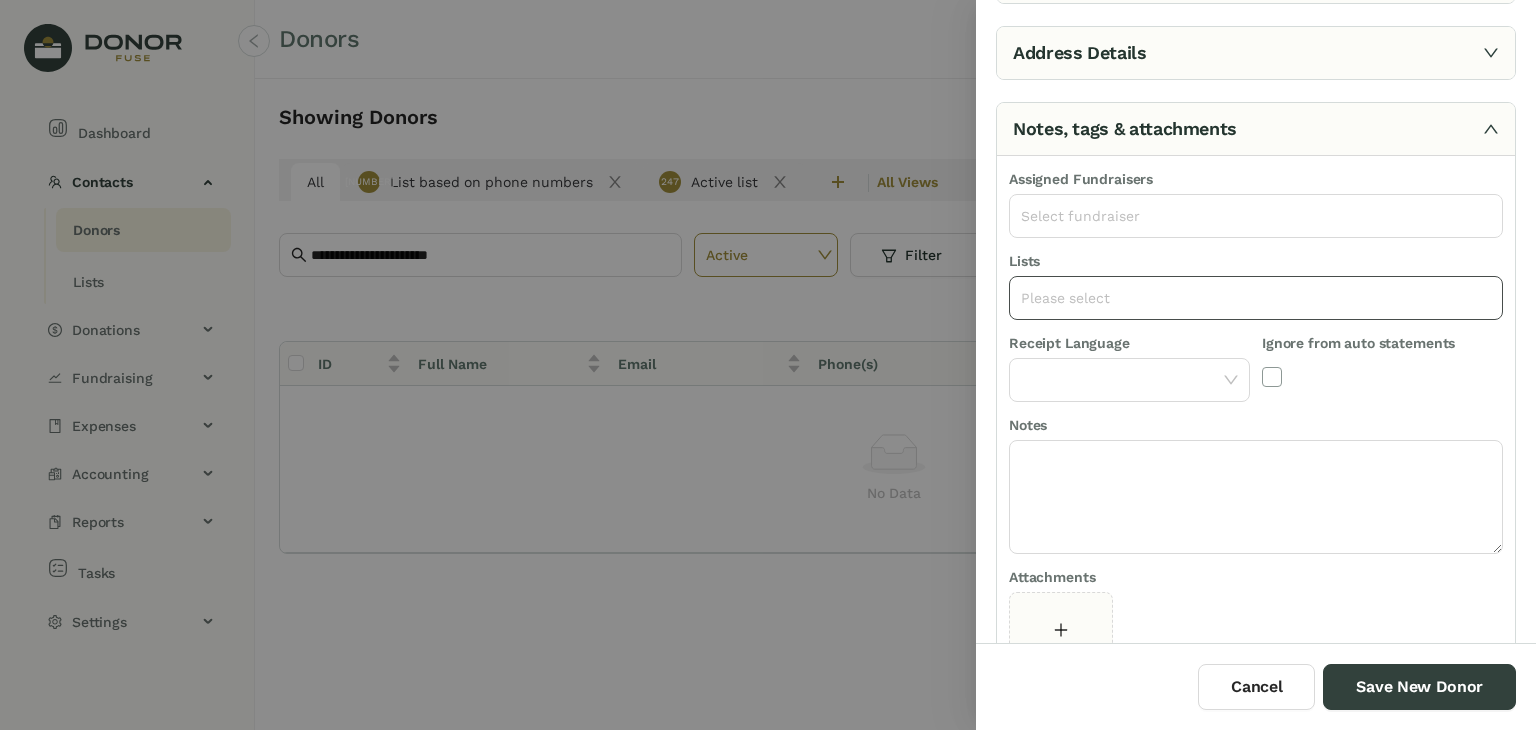 click on "Please select" at bounding box center [1256, 298] 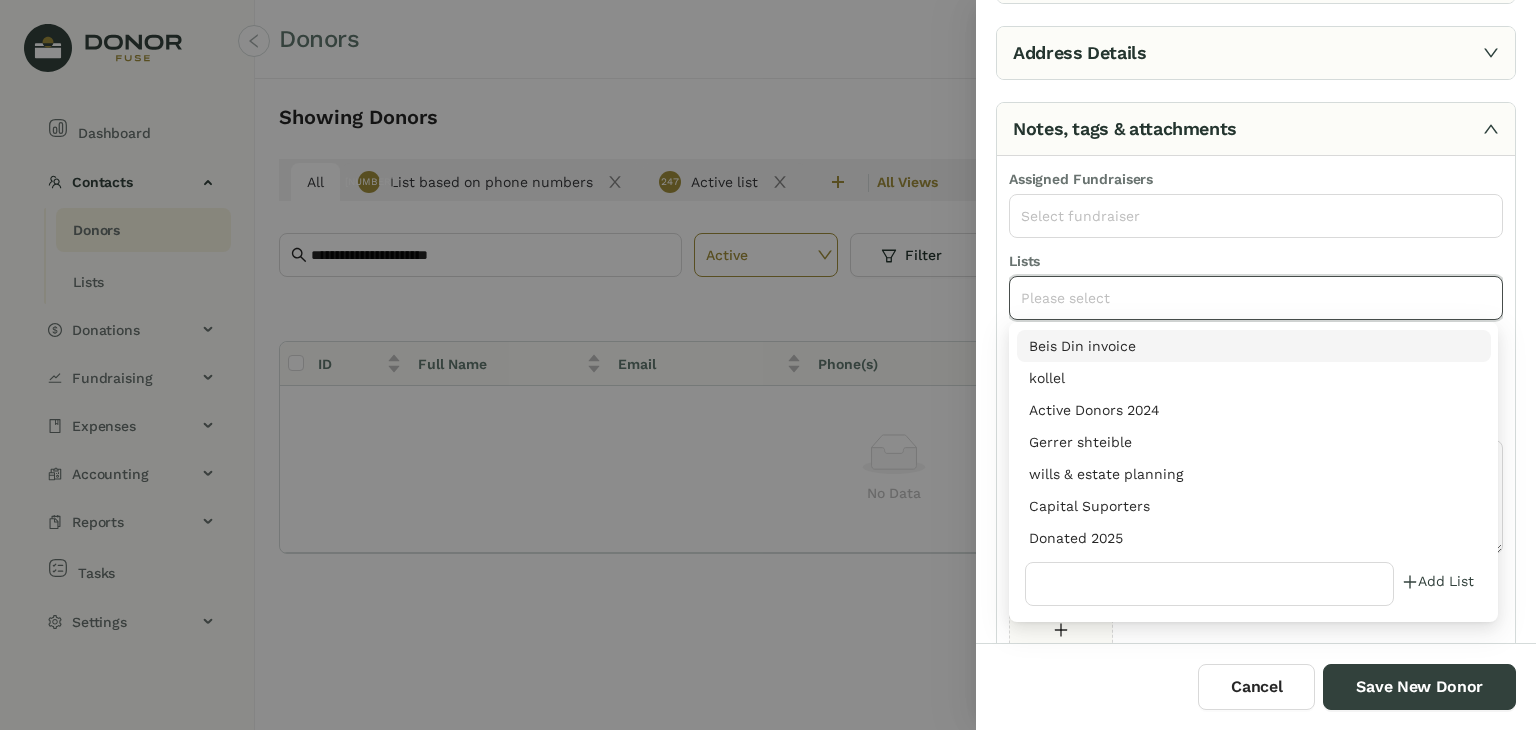 click on "Donated 2025" at bounding box center (1254, 346) 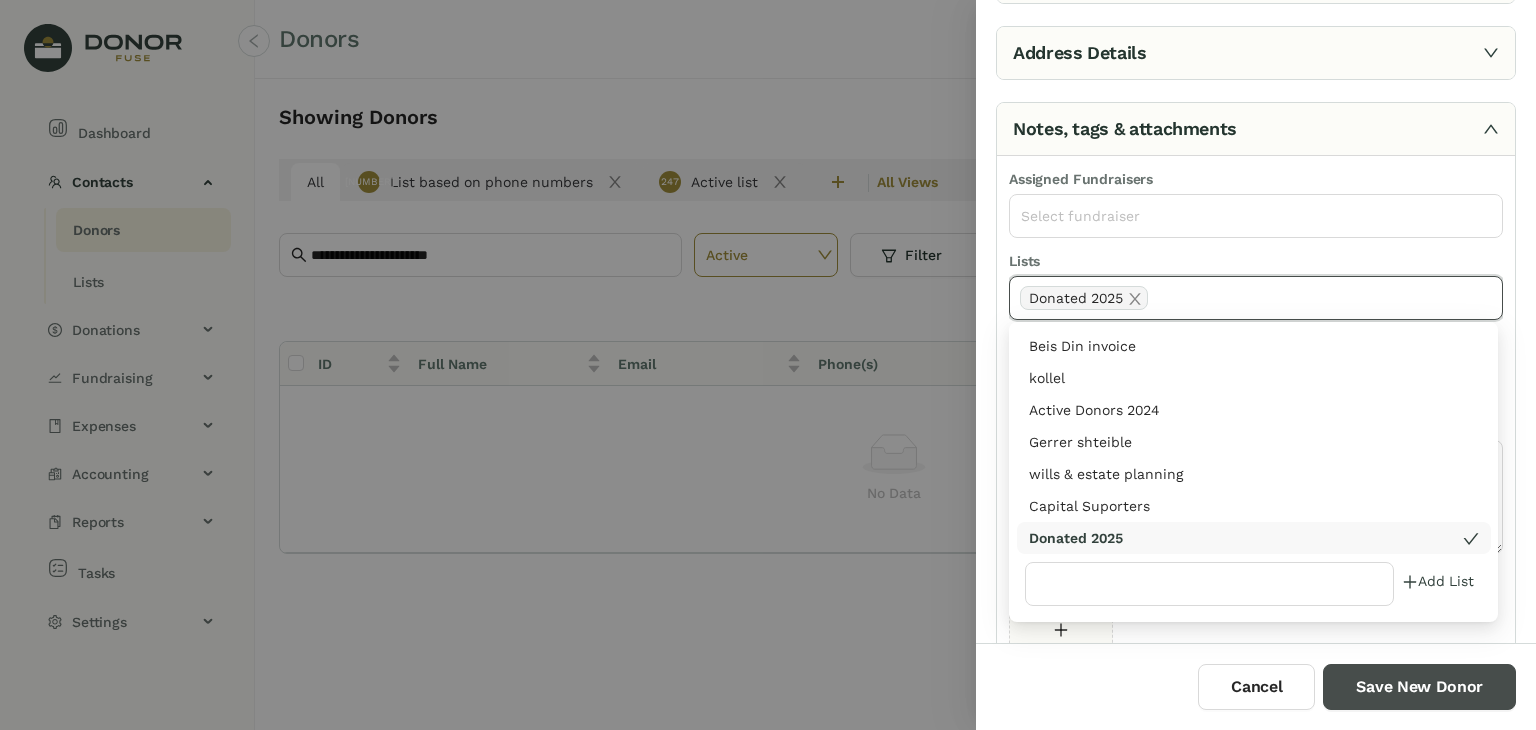 click on "Save New Donor" at bounding box center [1419, 687] 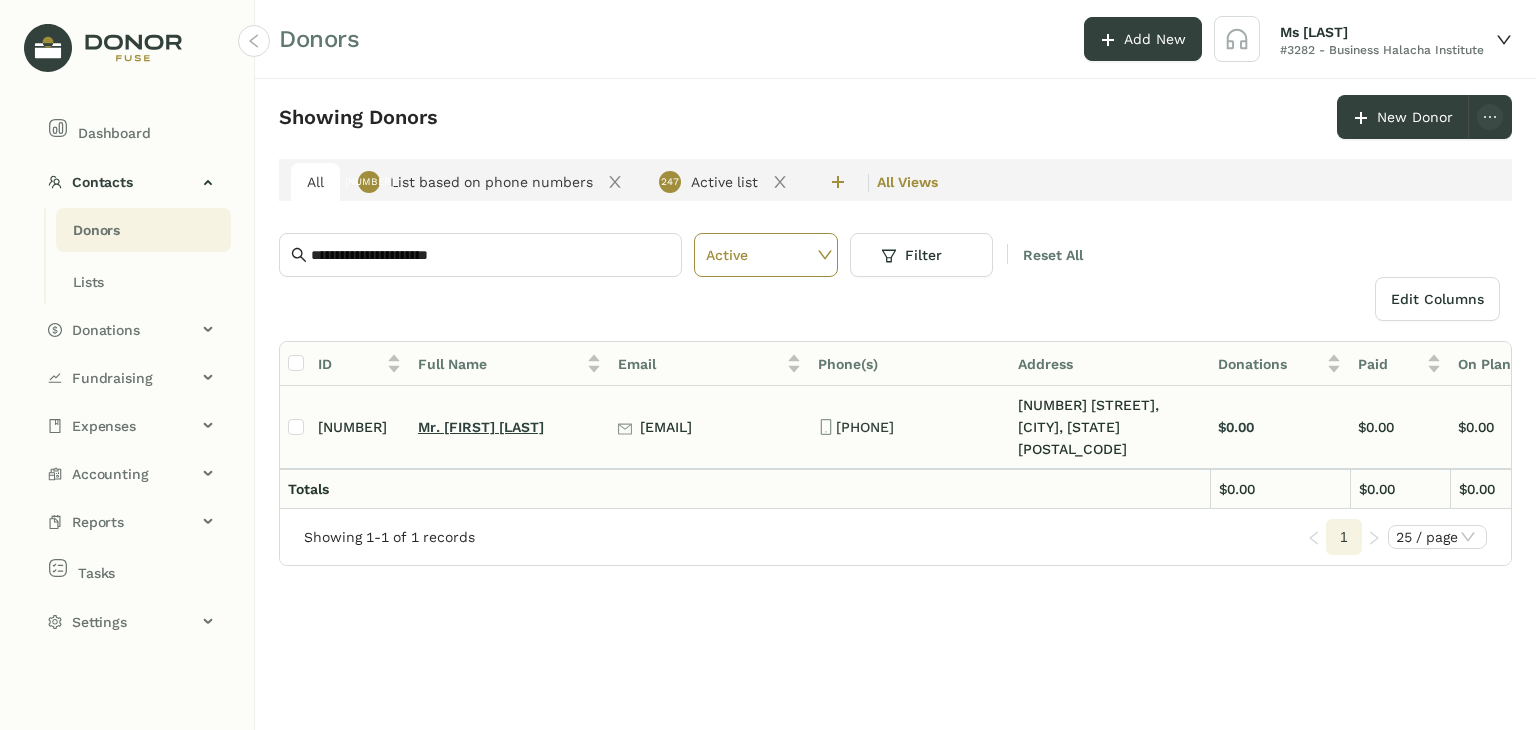 click on "Mr. [FIRST] [LAST]" at bounding box center [481, 427] 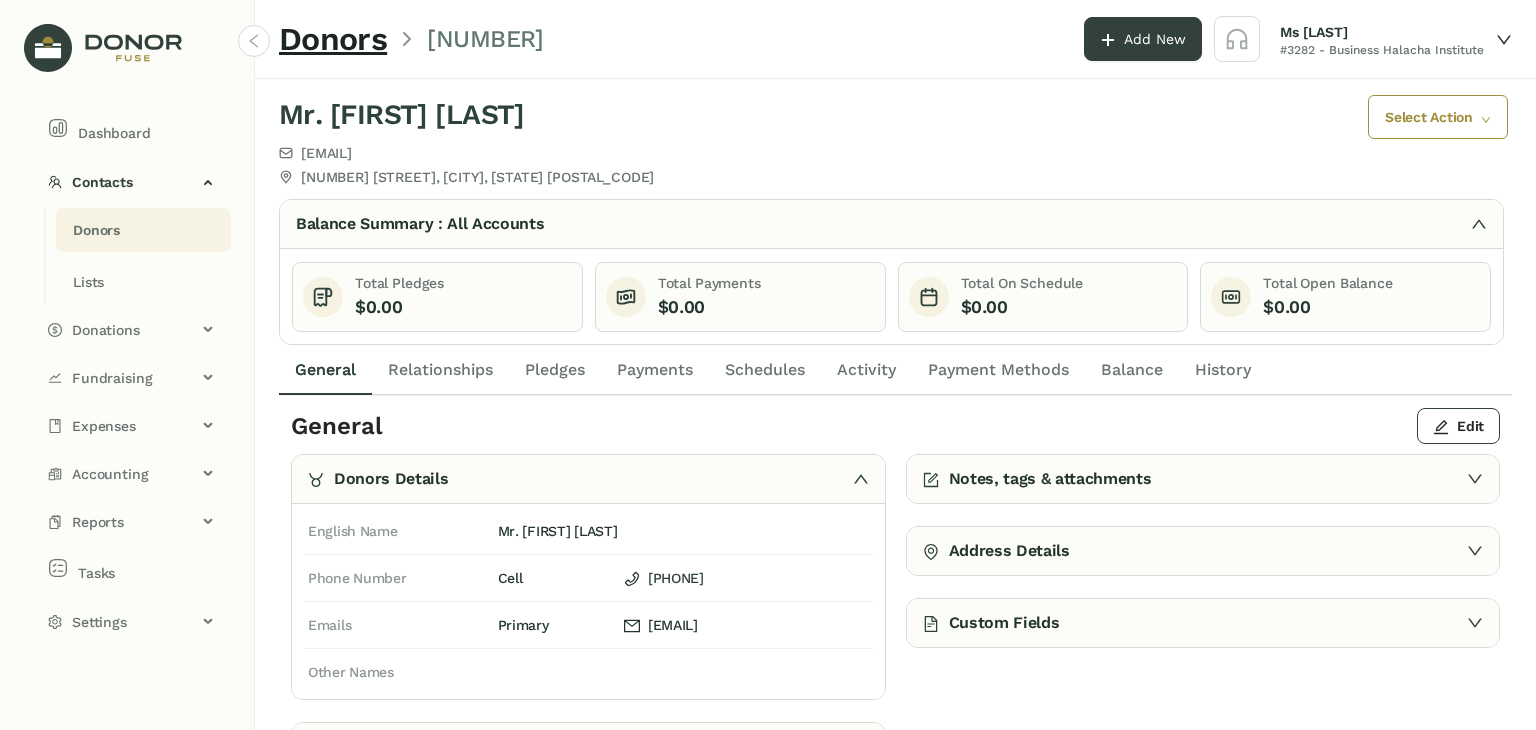 click on "Payments" at bounding box center [325, 370] 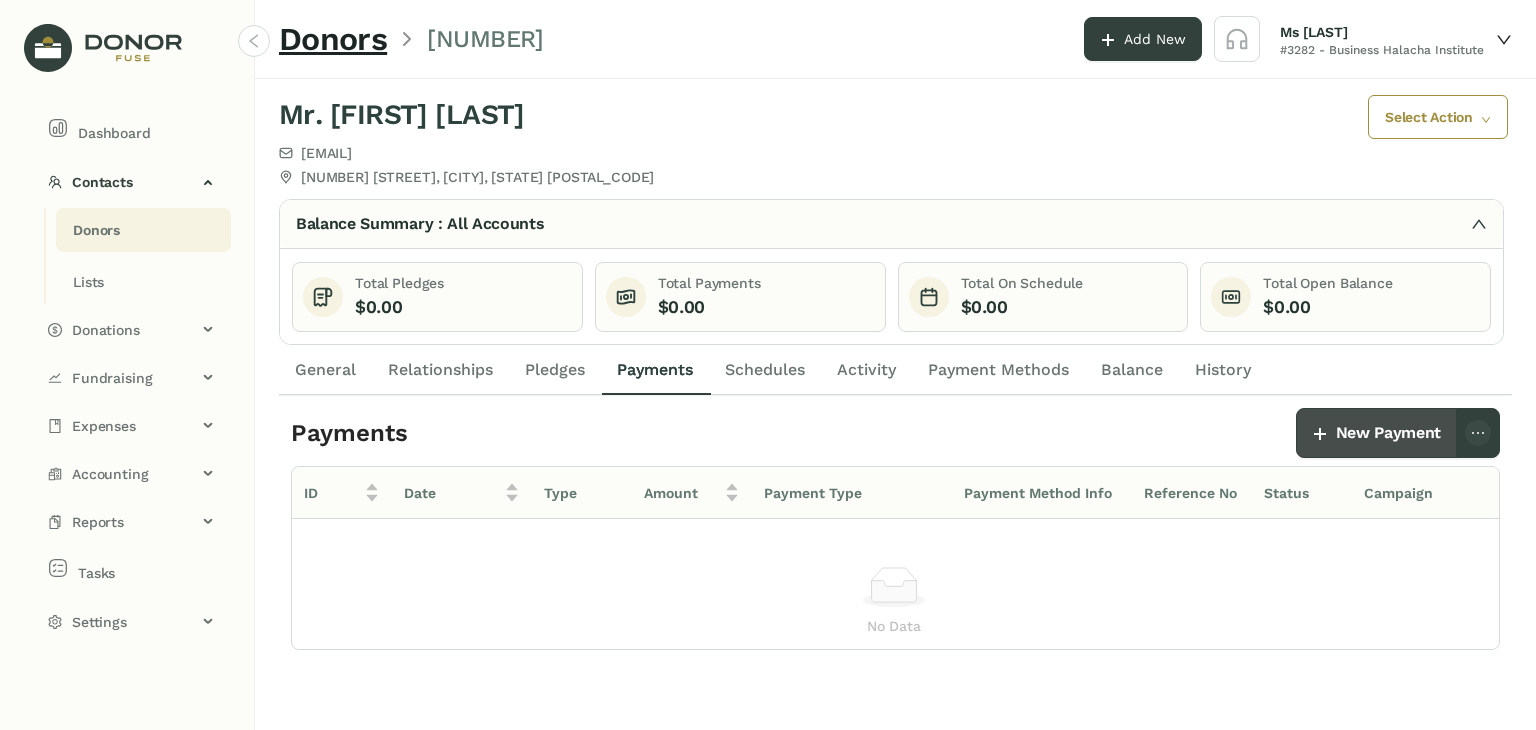 click on "New Payment" at bounding box center [1376, 433] 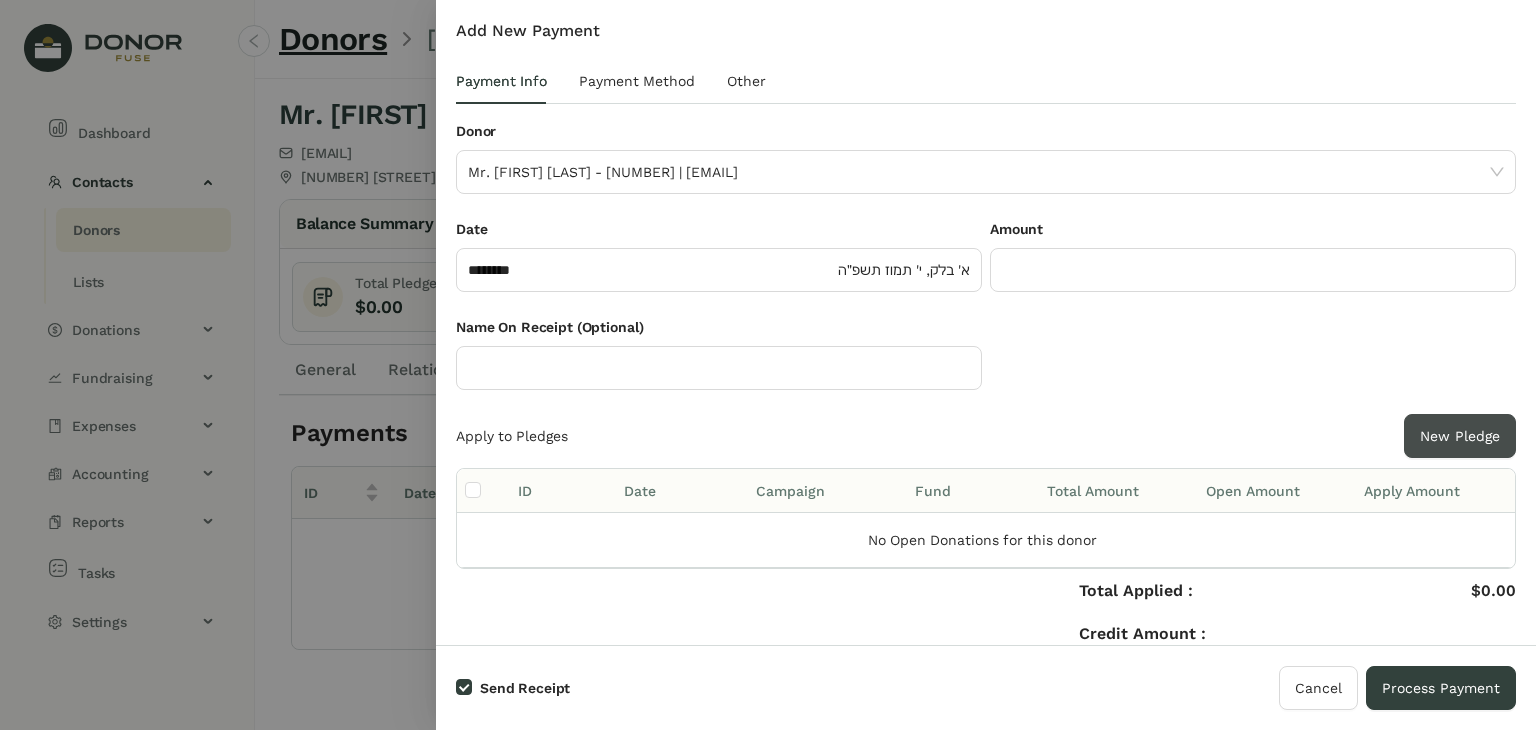 click on "New Pledge" at bounding box center (1460, 436) 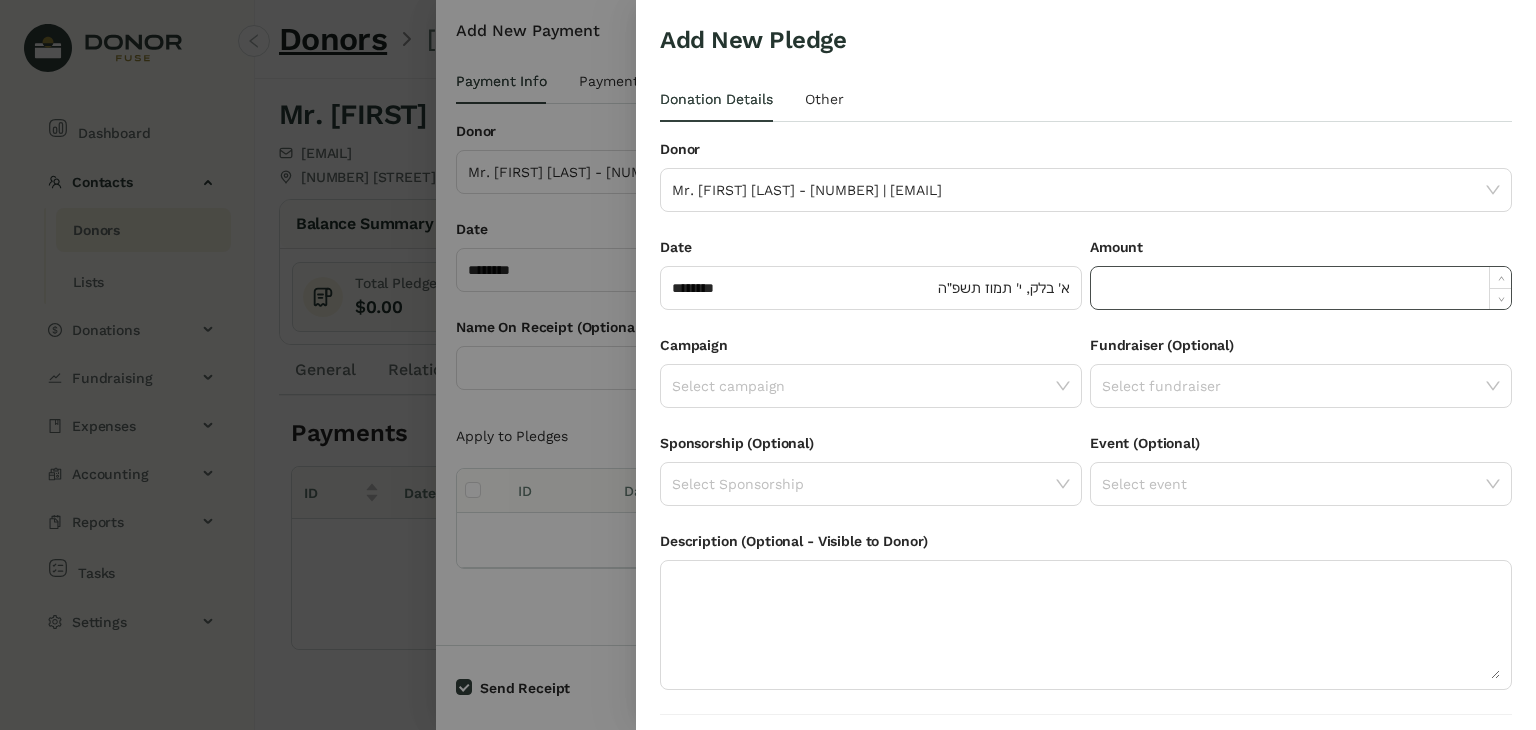 click at bounding box center (1301, 288) 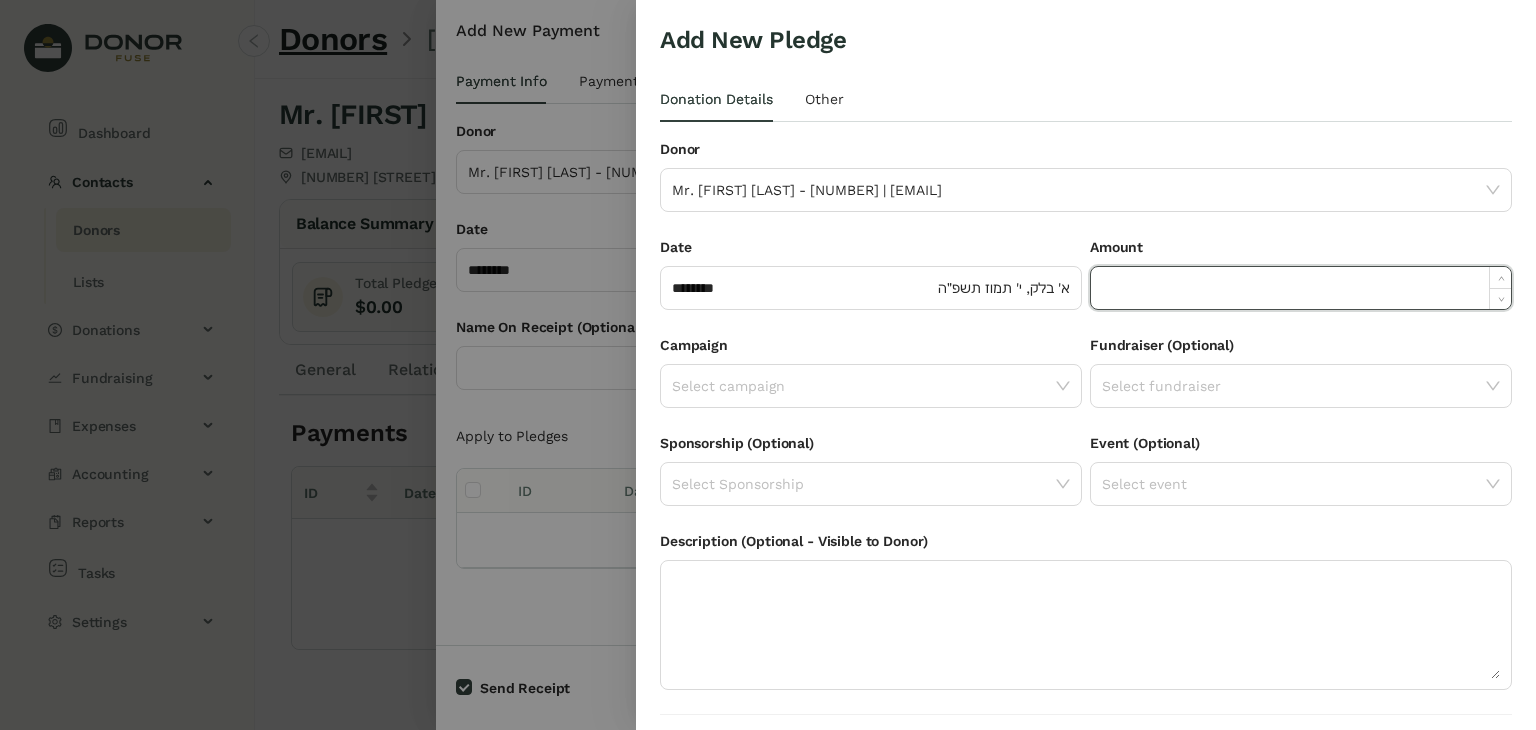 paste on "*****" 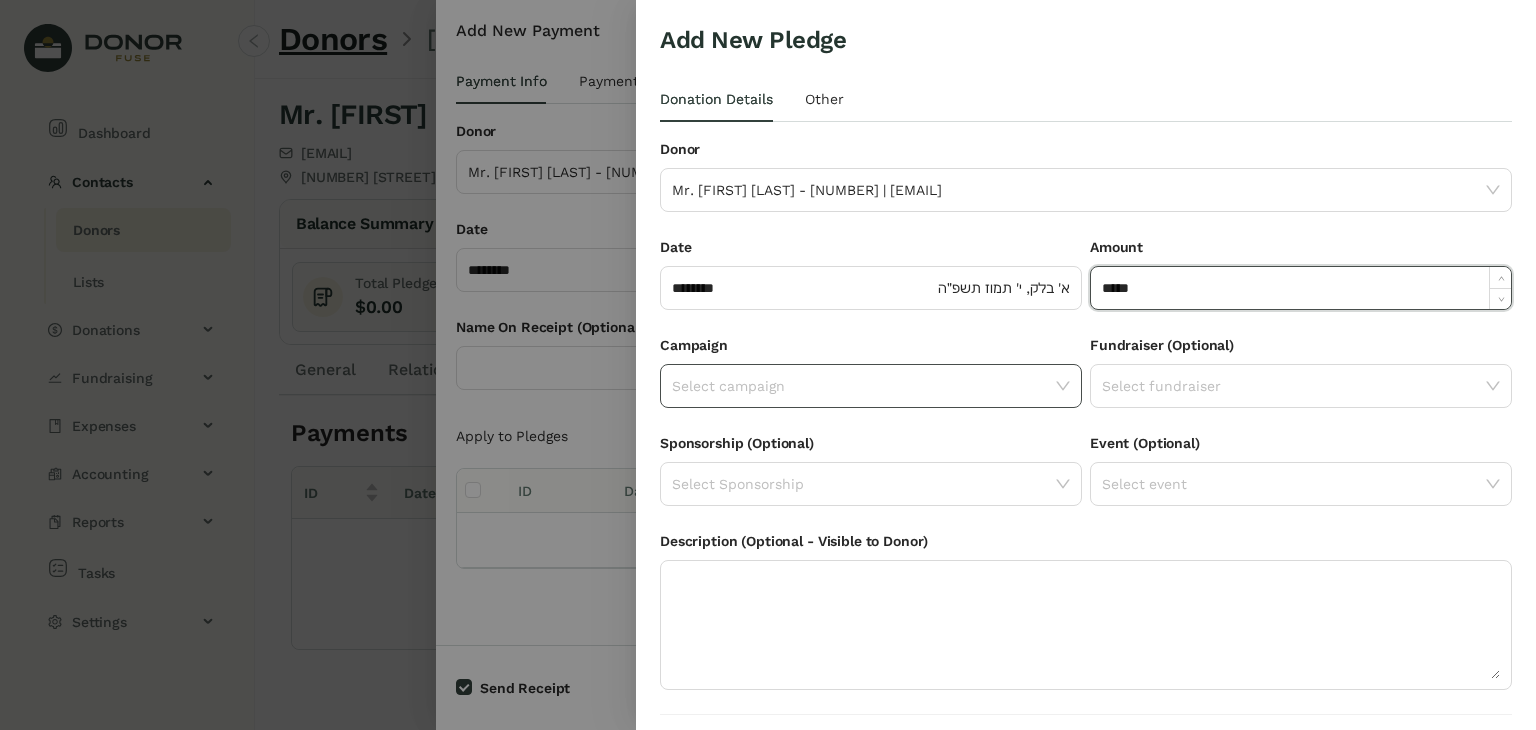 type on "*****" 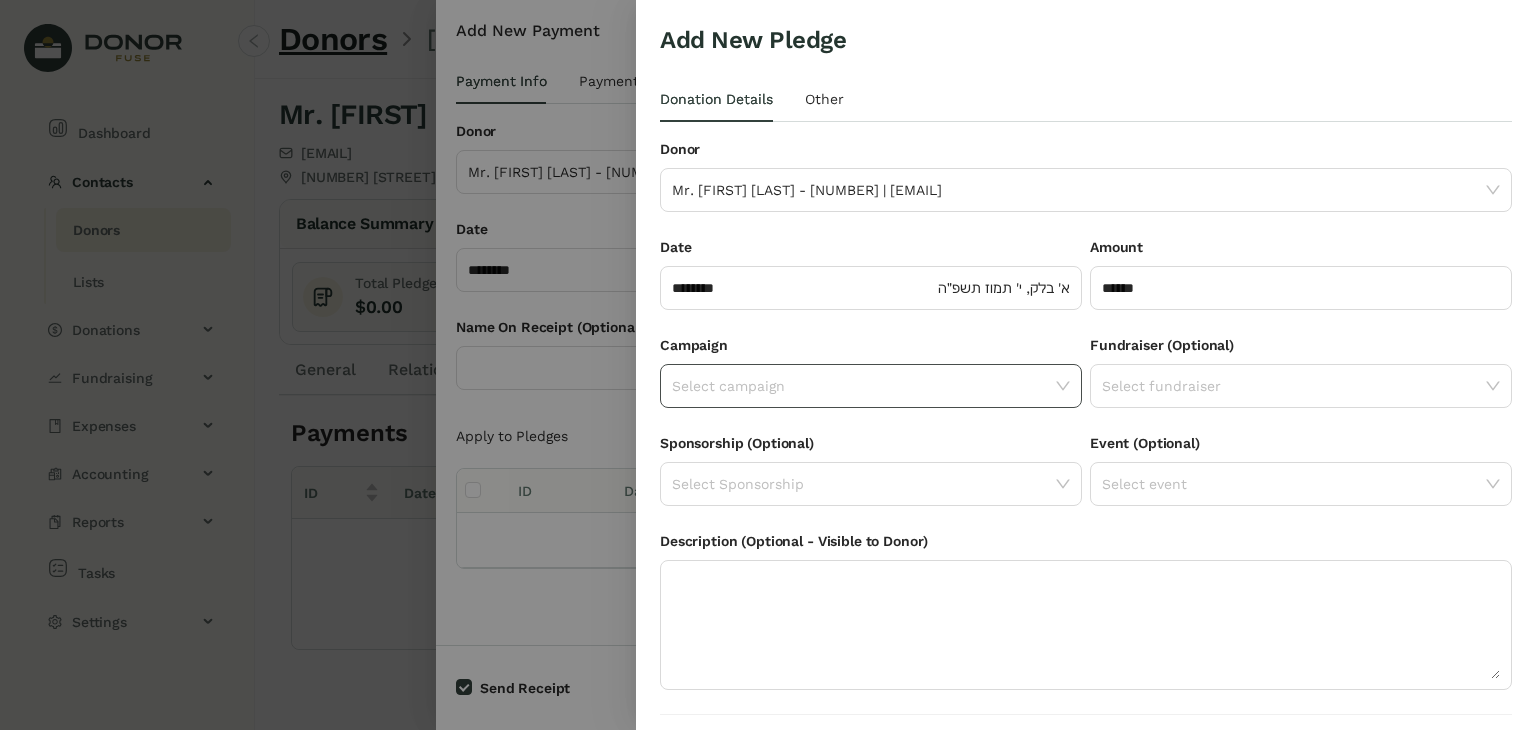click at bounding box center [1063, 386] 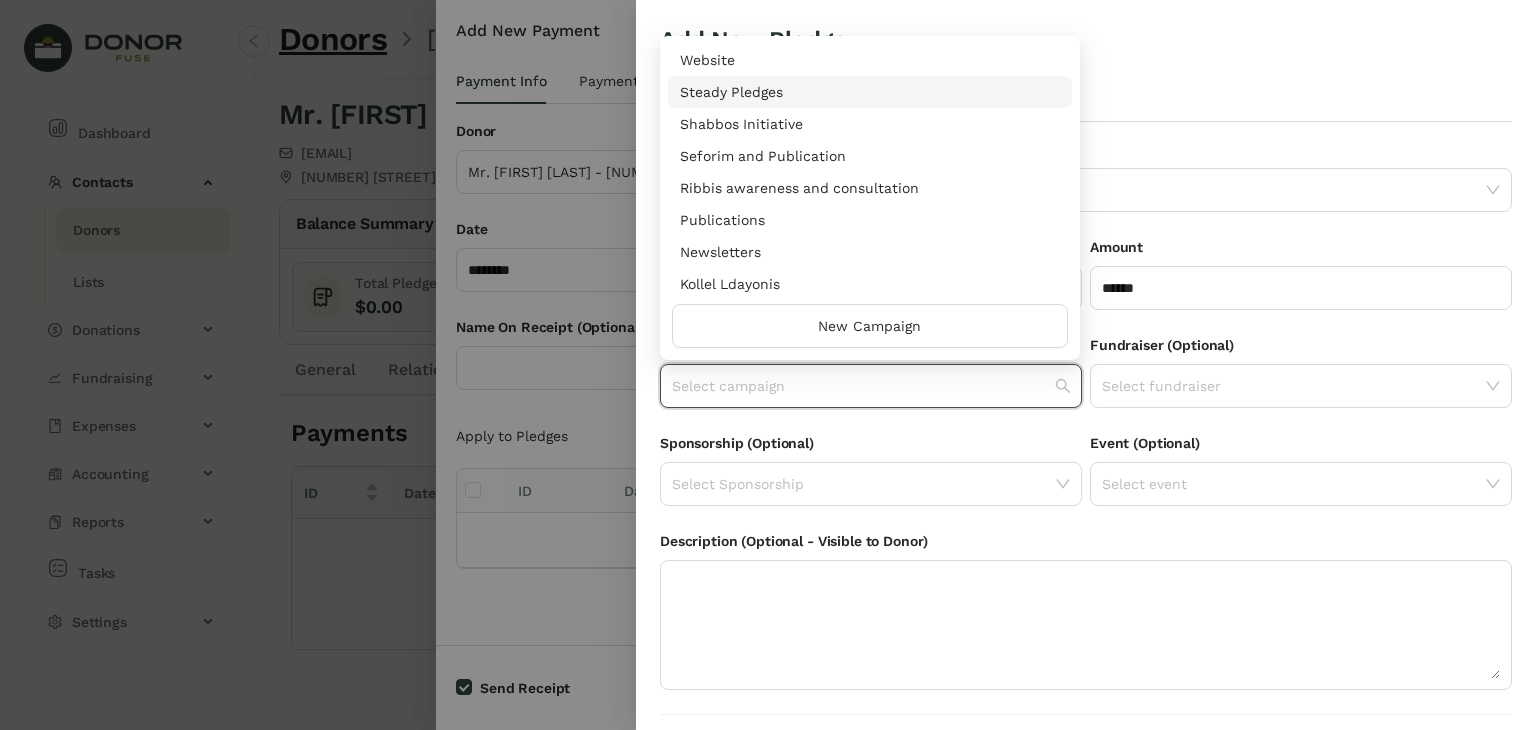 scroll, scrollTop: 960, scrollLeft: 0, axis: vertical 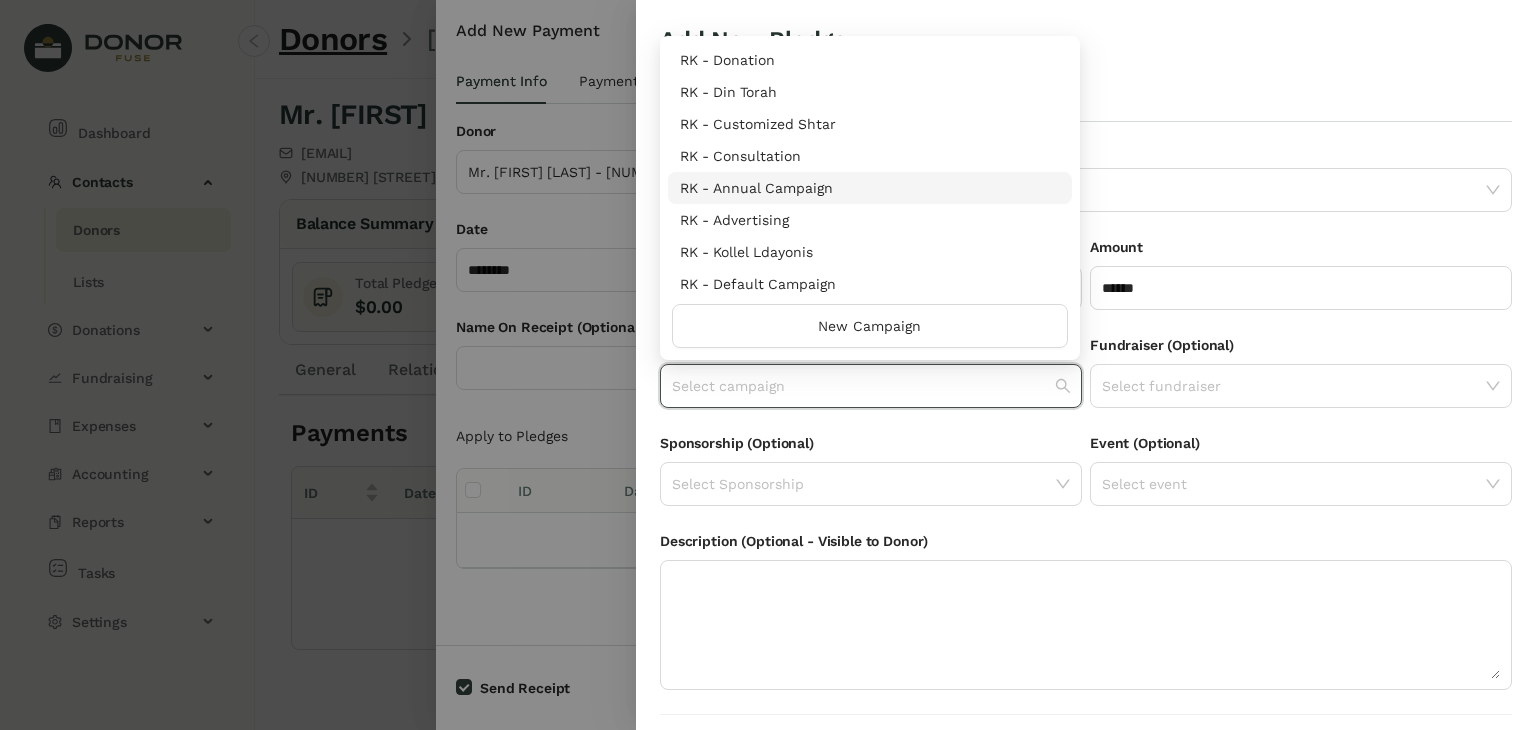 click on "RK - Annual Campaign" at bounding box center (870, 188) 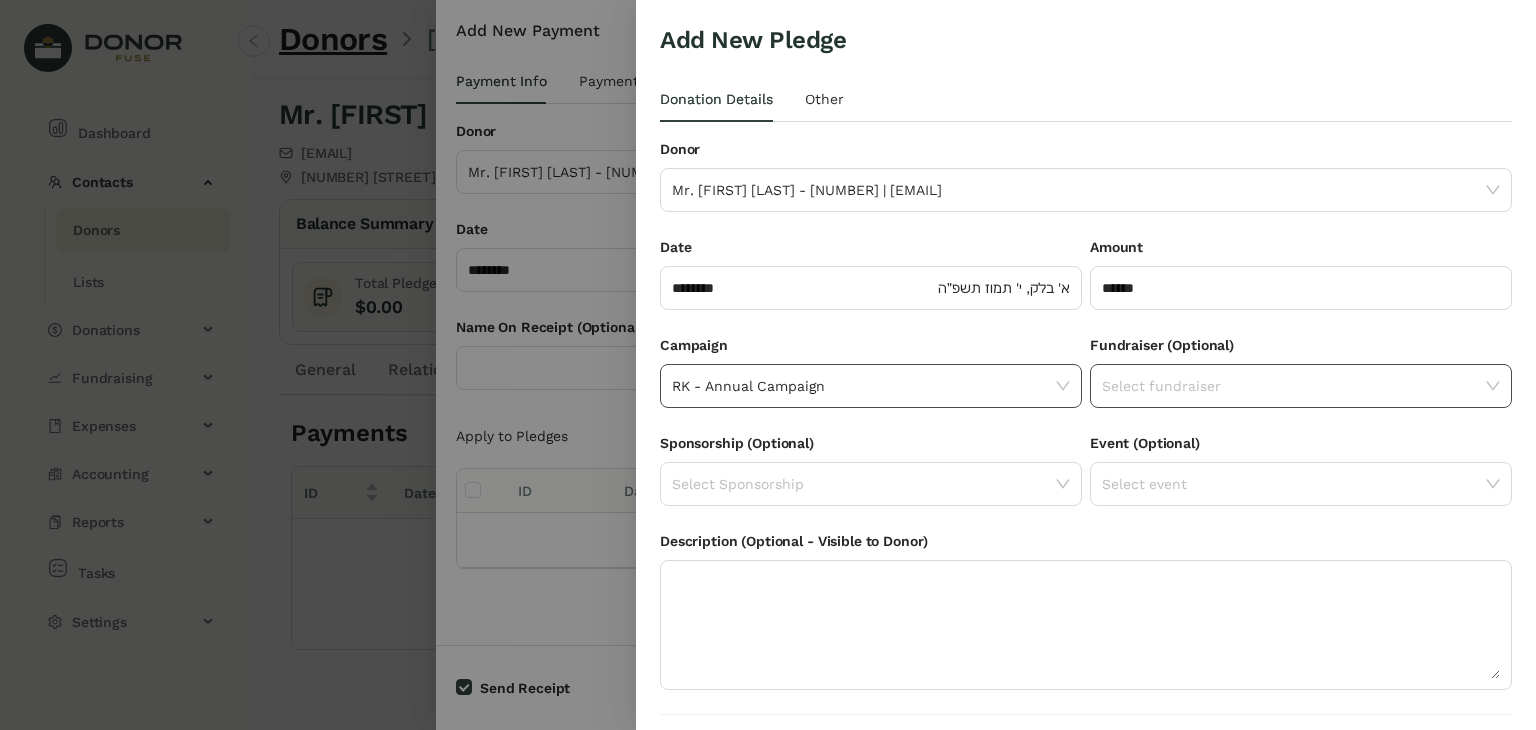 click at bounding box center [1493, 386] 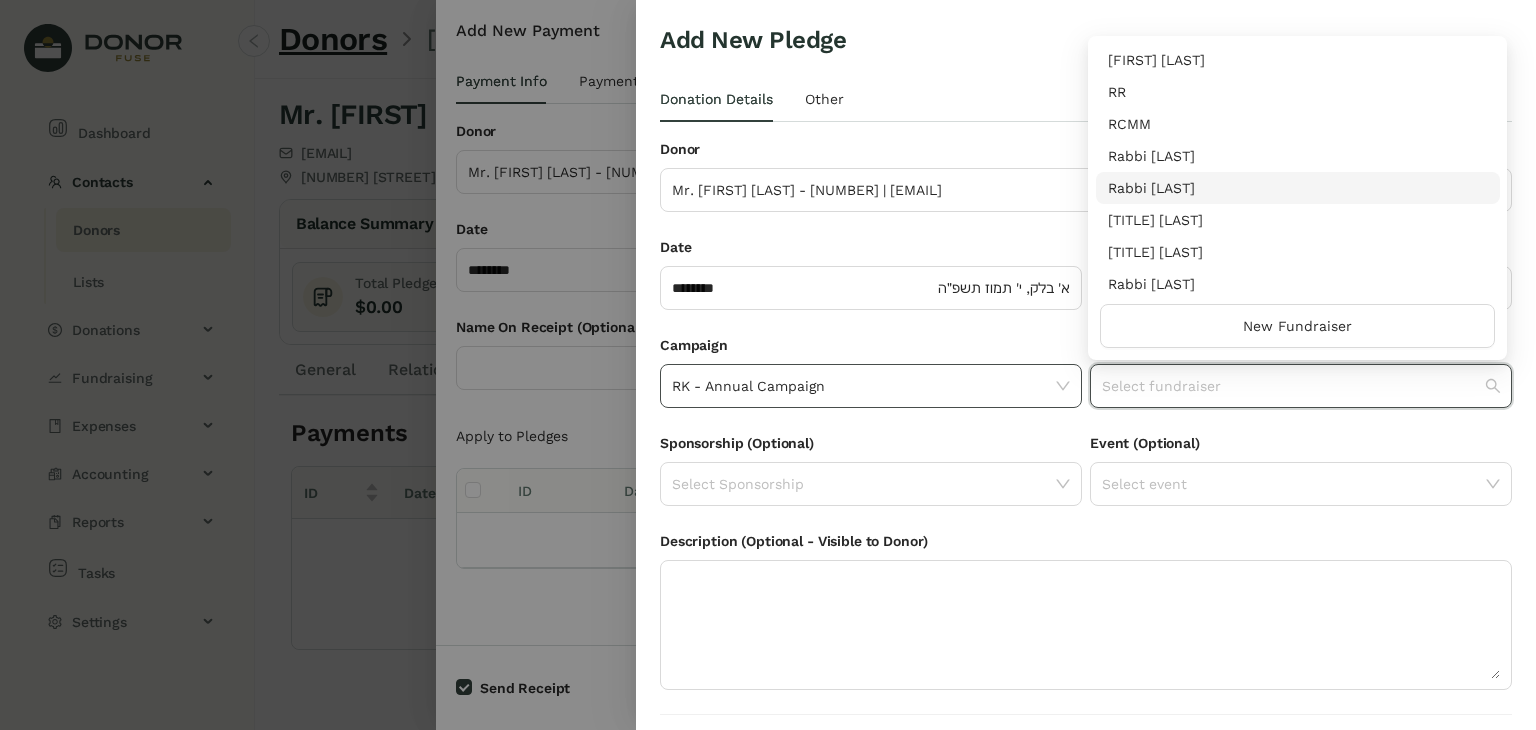 click on "Rabbi [LAST]" at bounding box center [1298, 188] 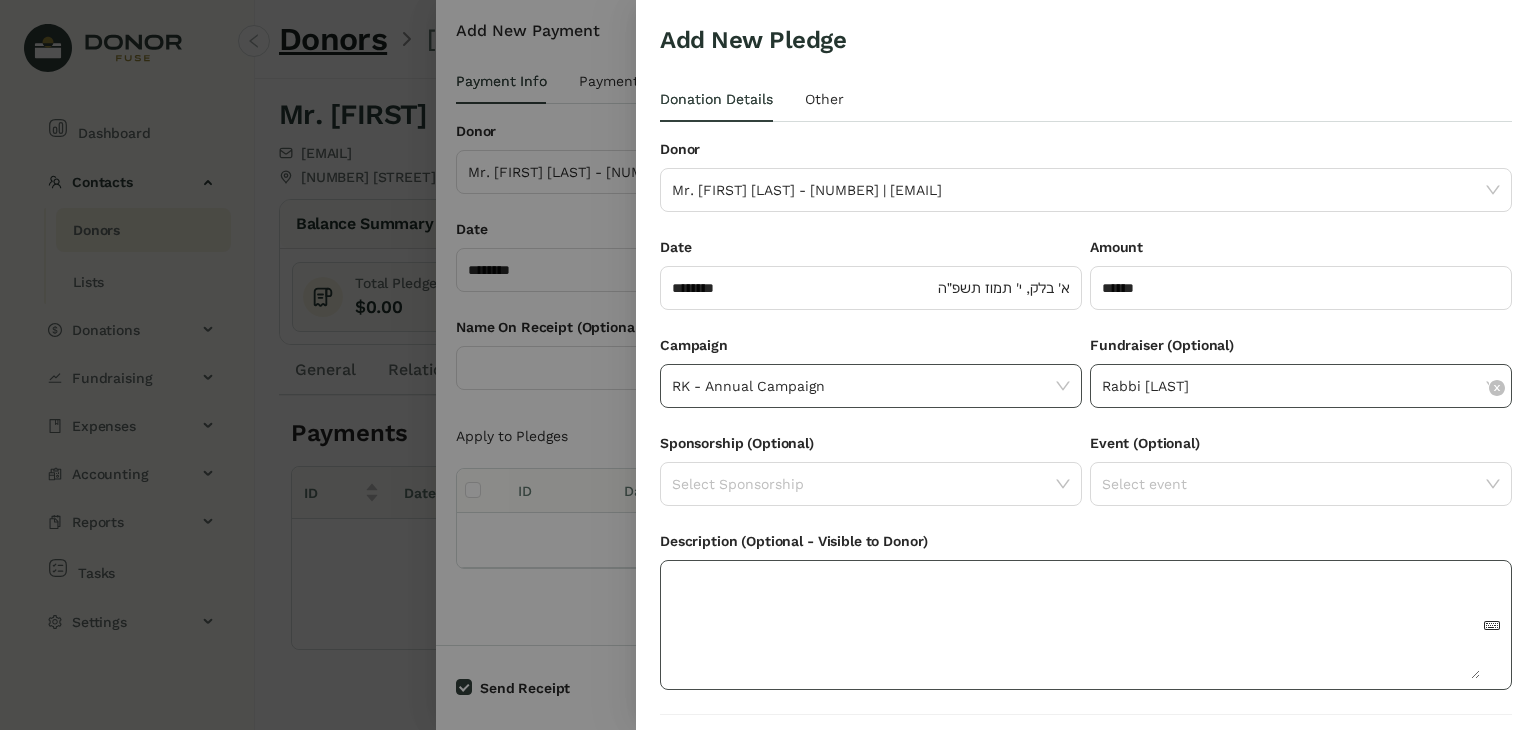 scroll, scrollTop: 54, scrollLeft: 0, axis: vertical 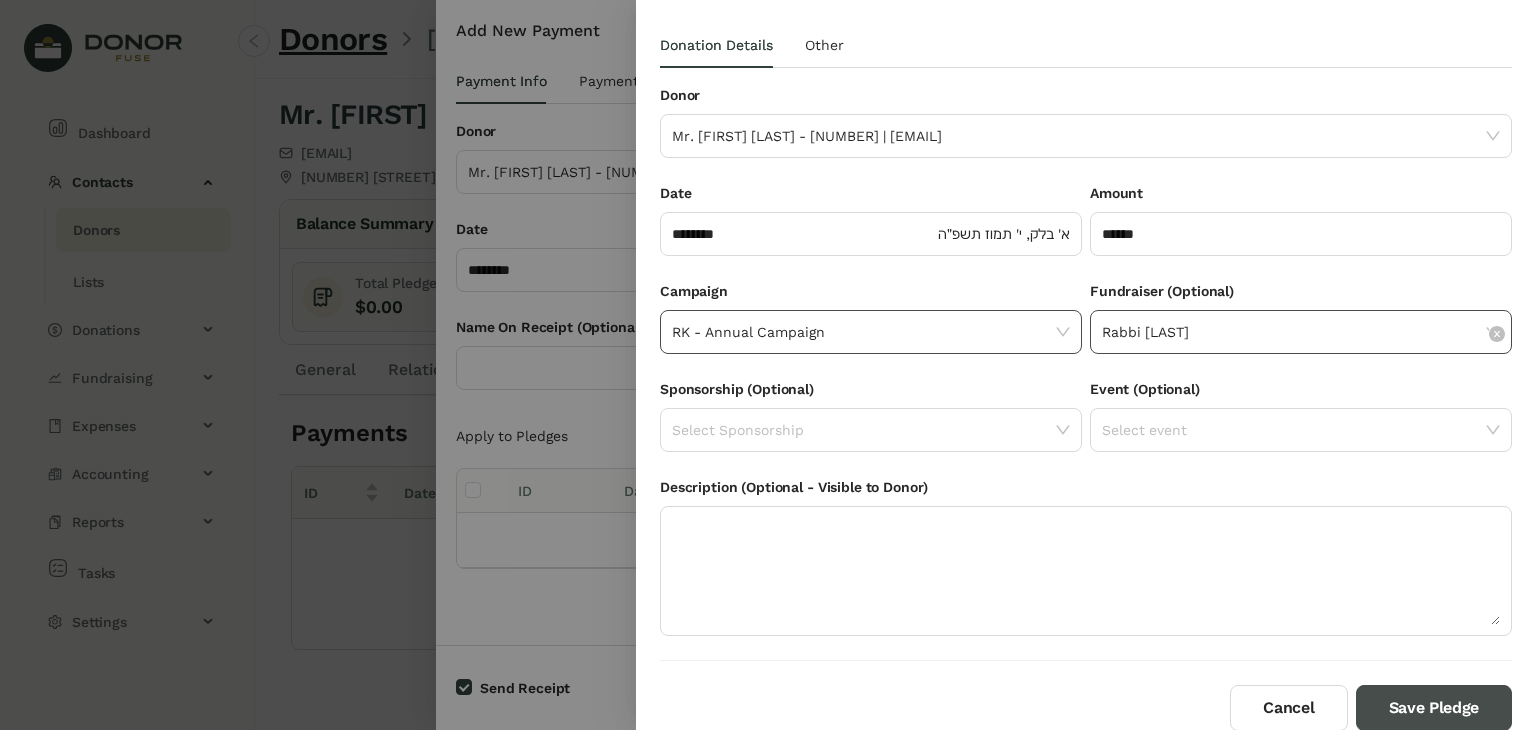 click on "Save Pledge" at bounding box center (1434, 708) 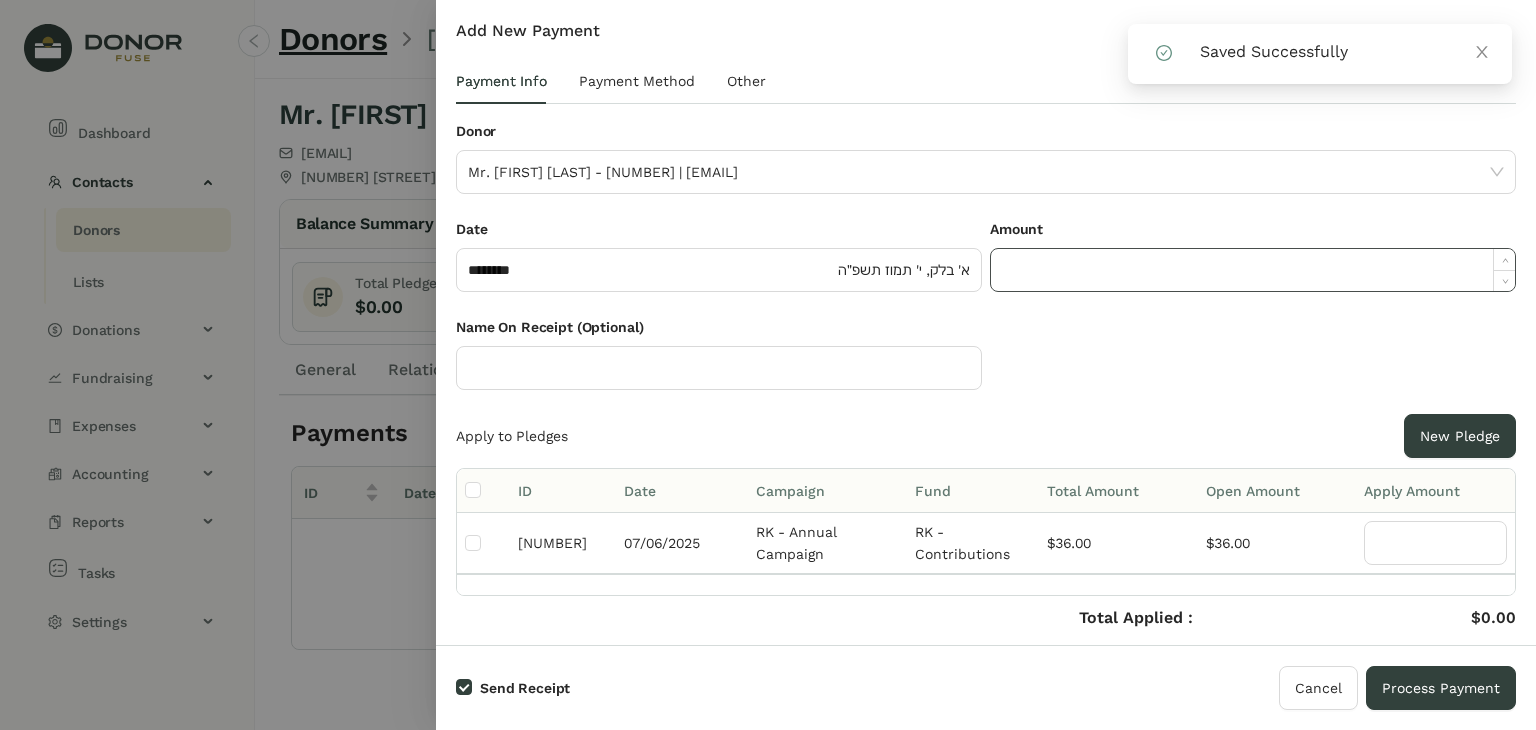 click at bounding box center (1253, 270) 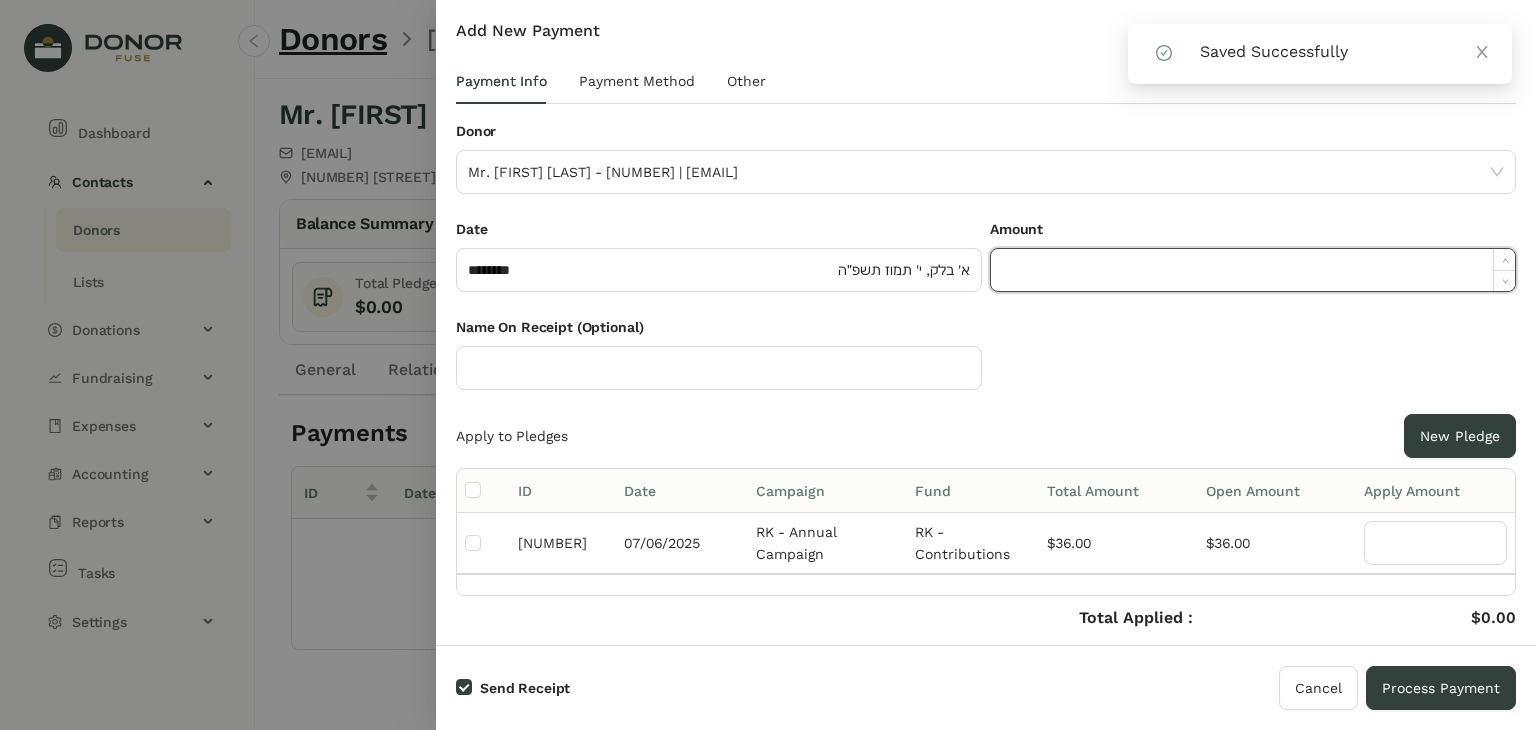 paste on "*****" 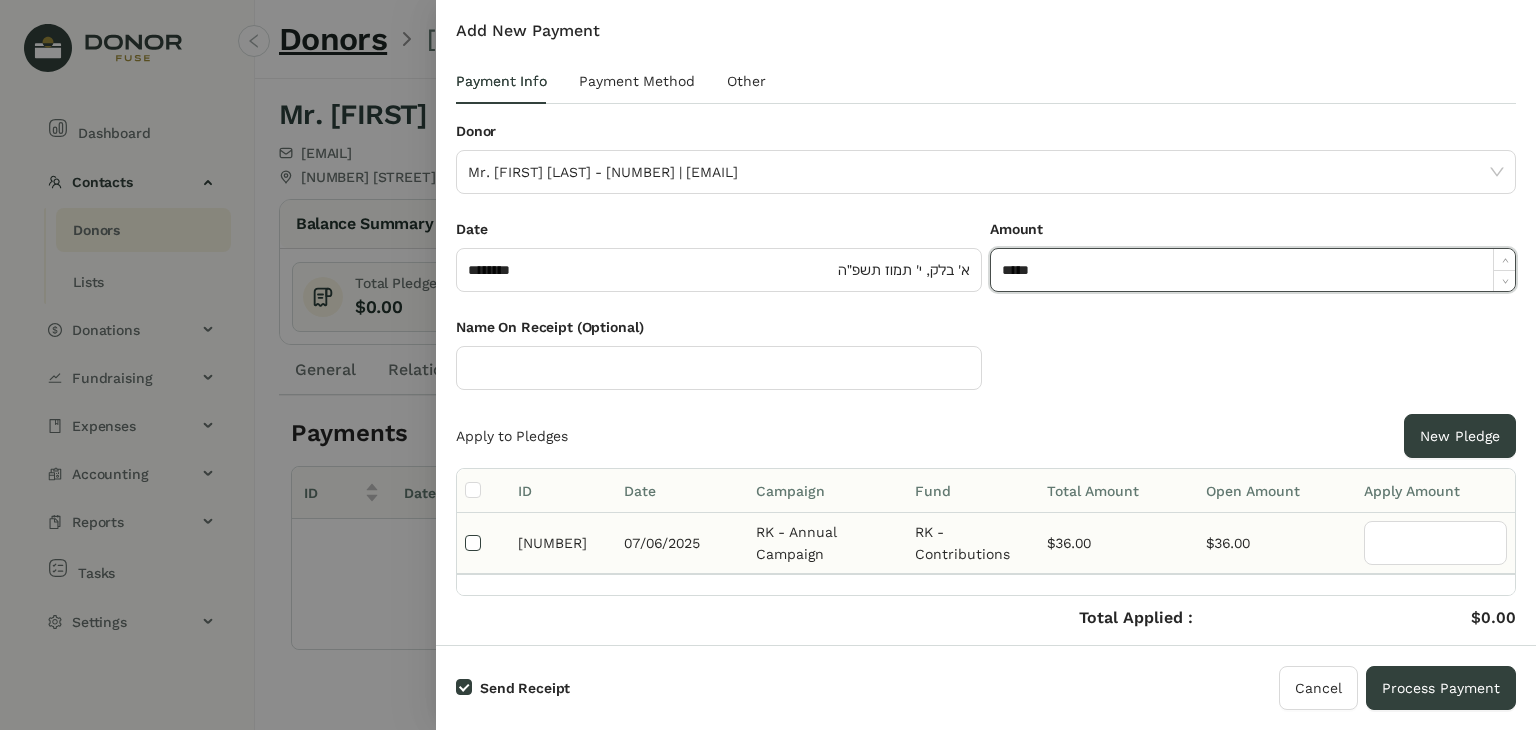 type on "*****" 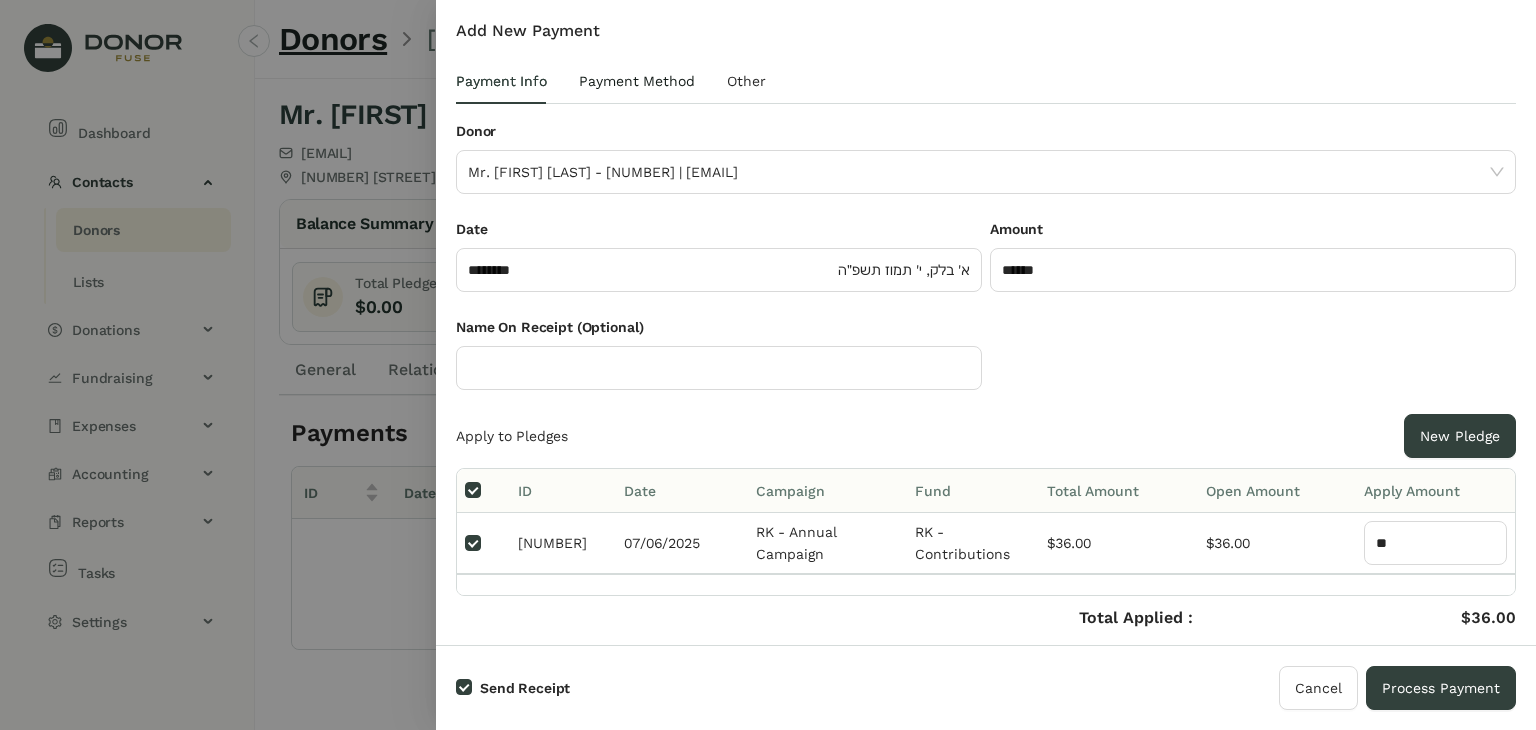 click on "Payment Method" at bounding box center (501, 81) 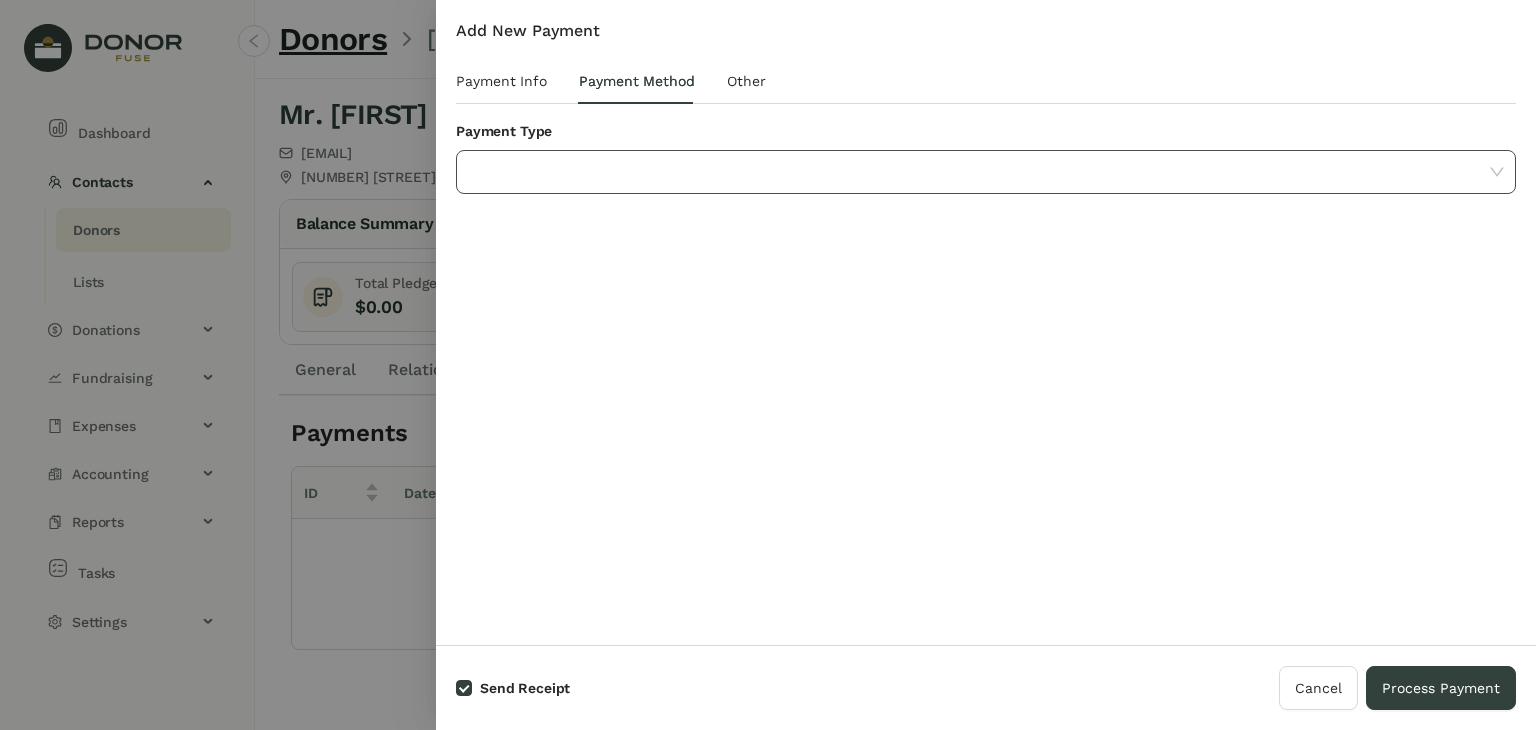 click at bounding box center (979, 172) 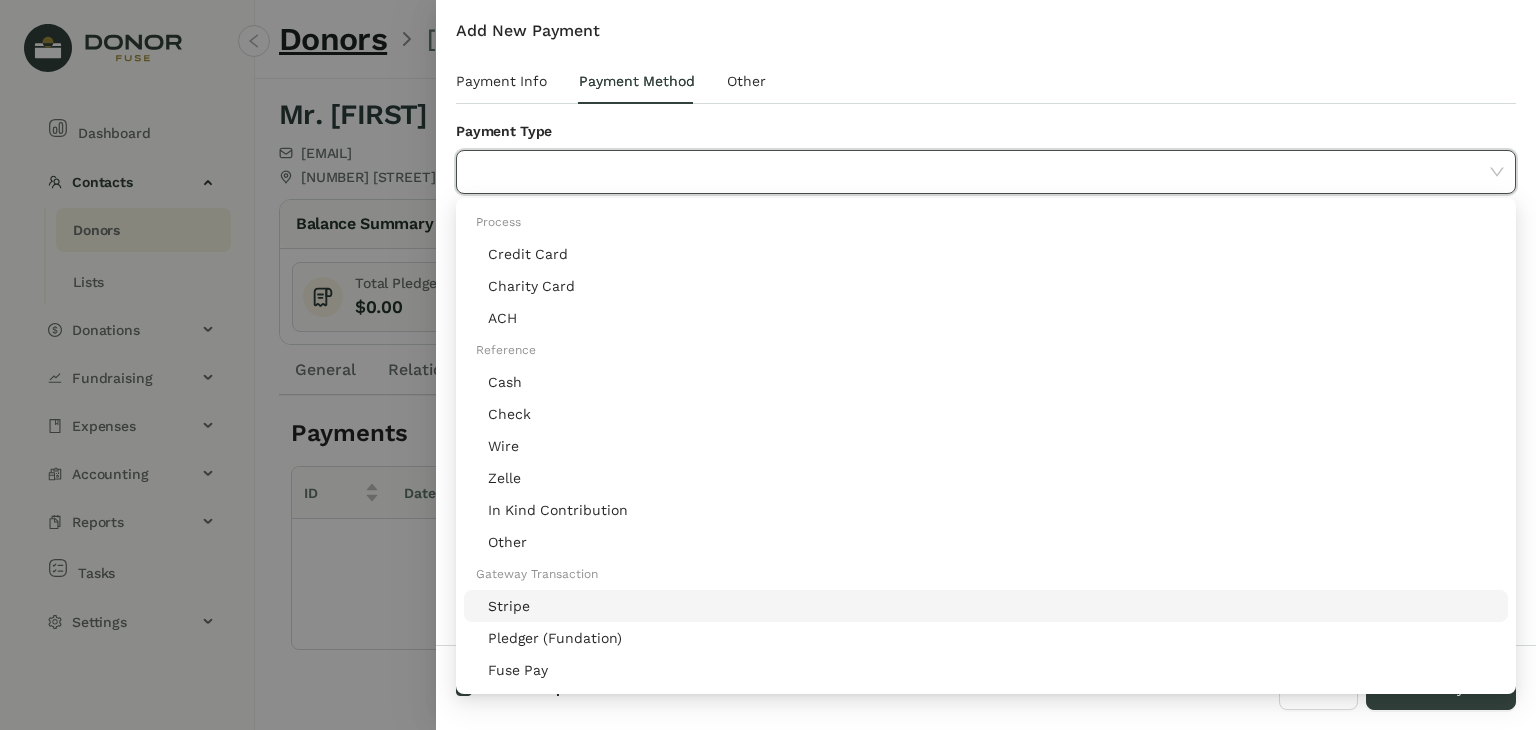 click on "Stripe" at bounding box center (992, 606) 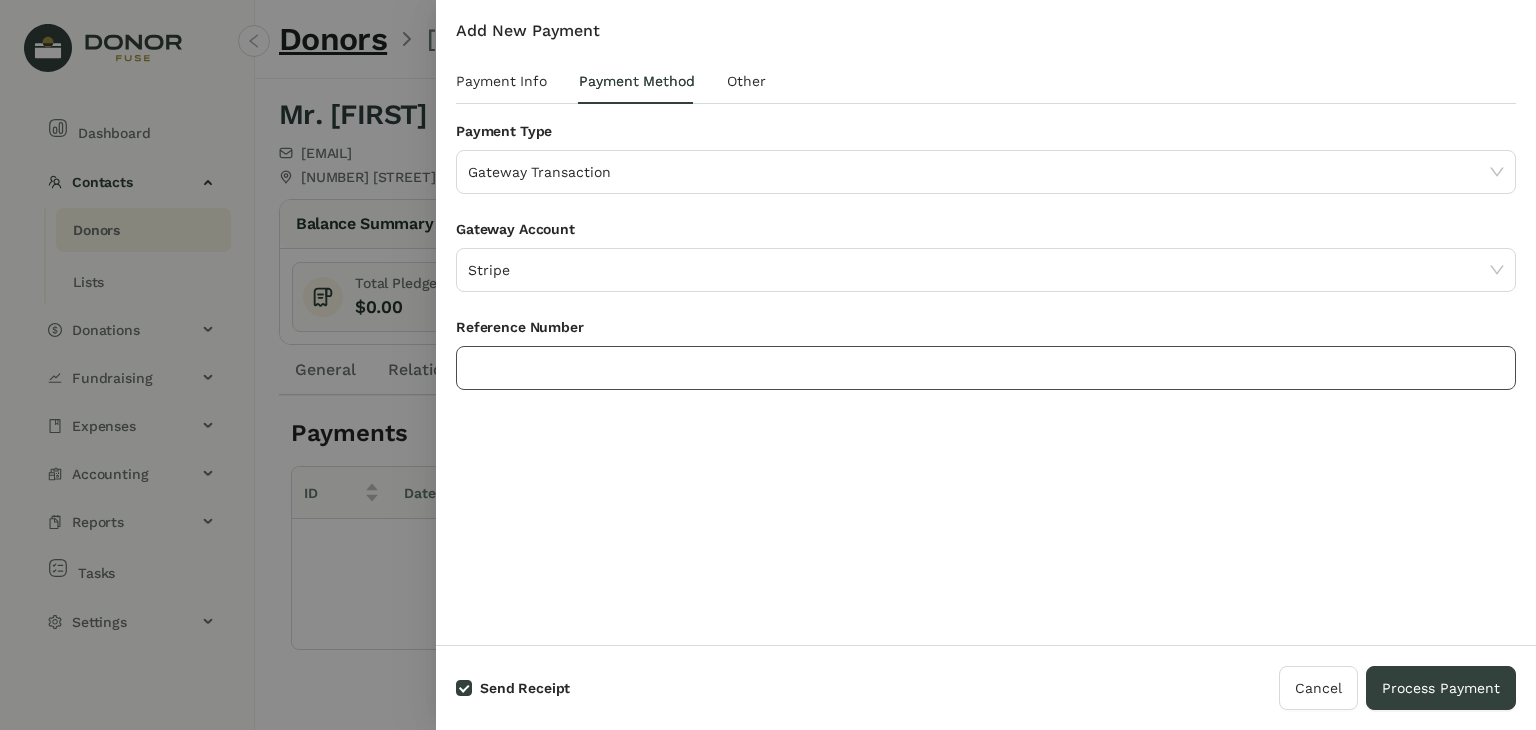 click at bounding box center (986, 368) 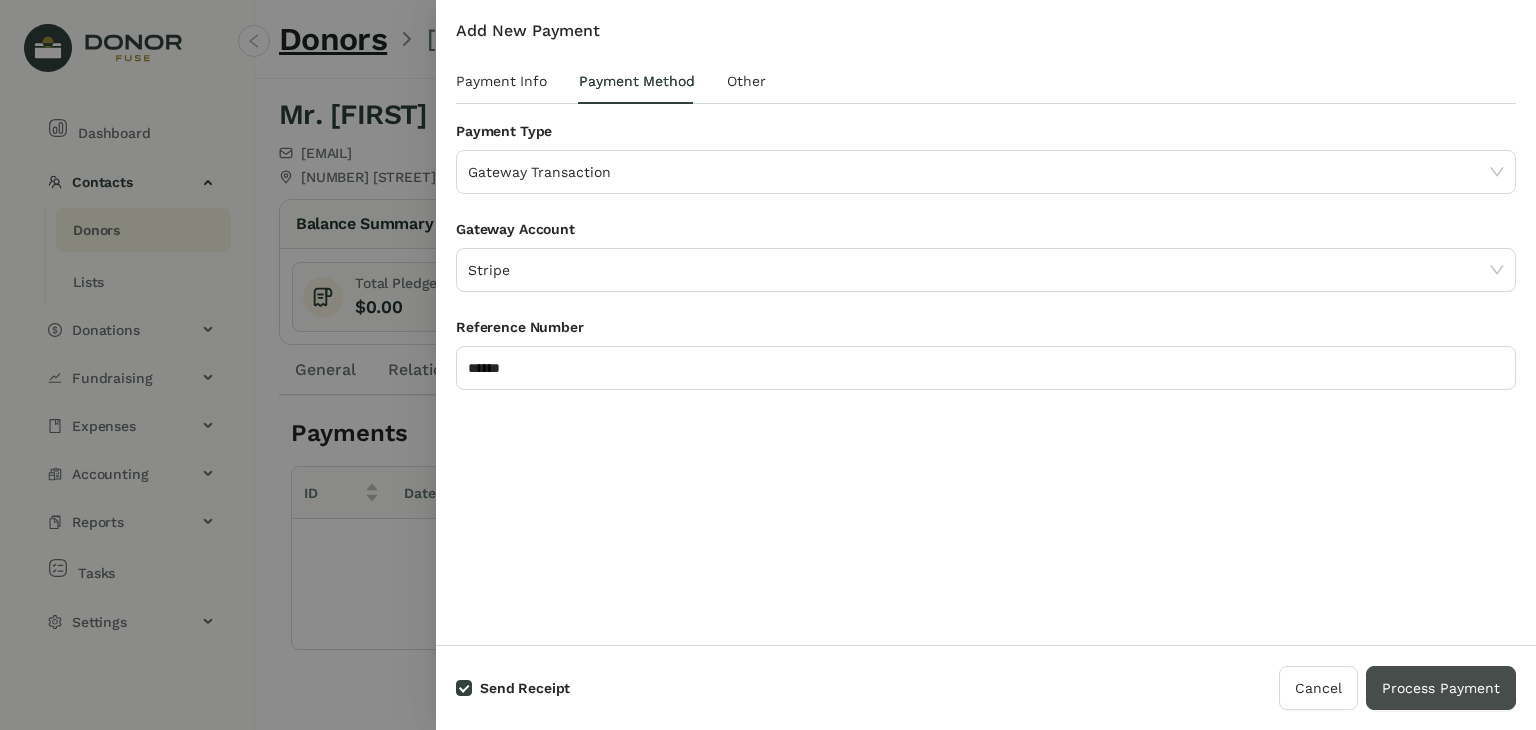 click on "Process Payment" at bounding box center [1441, 688] 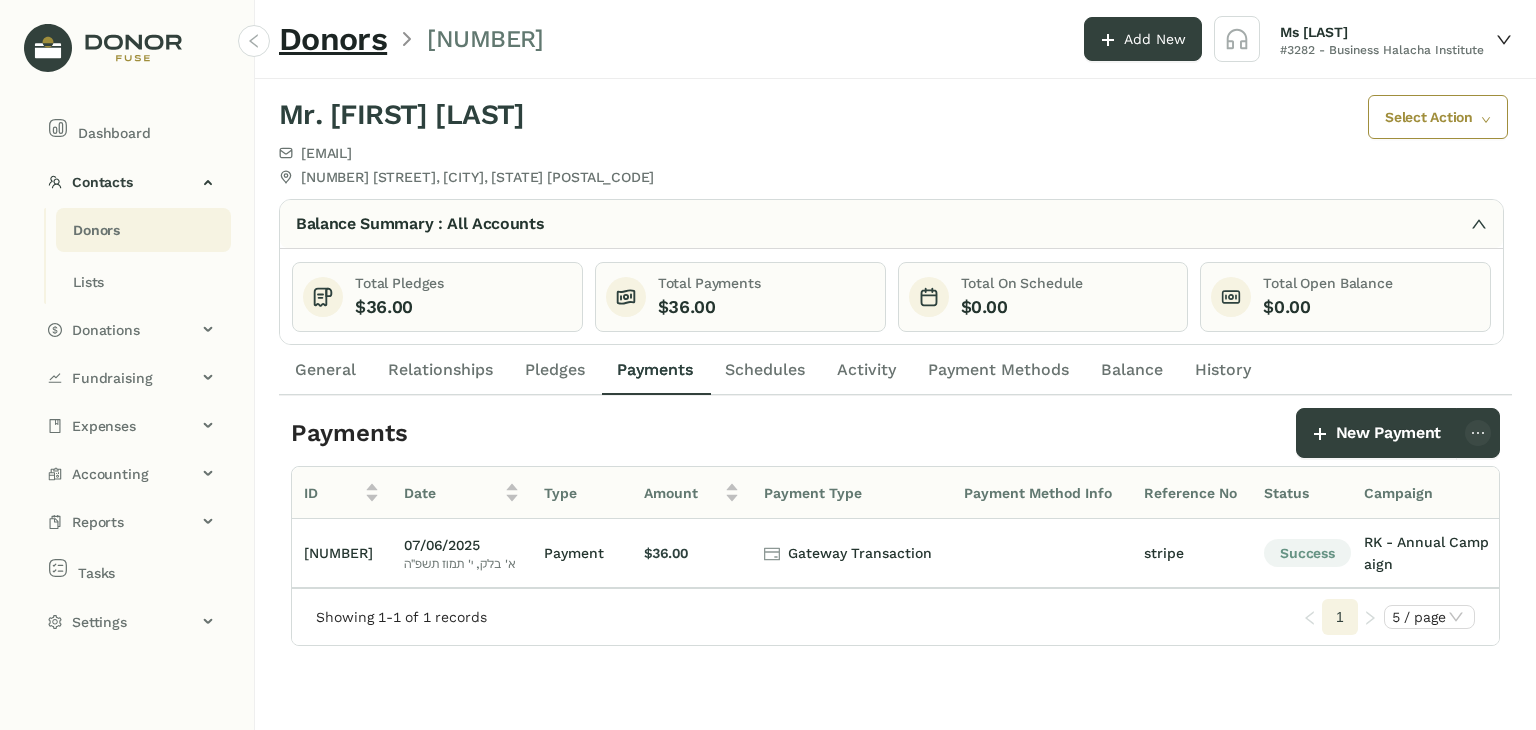 click on "Donors" at bounding box center (96, 230) 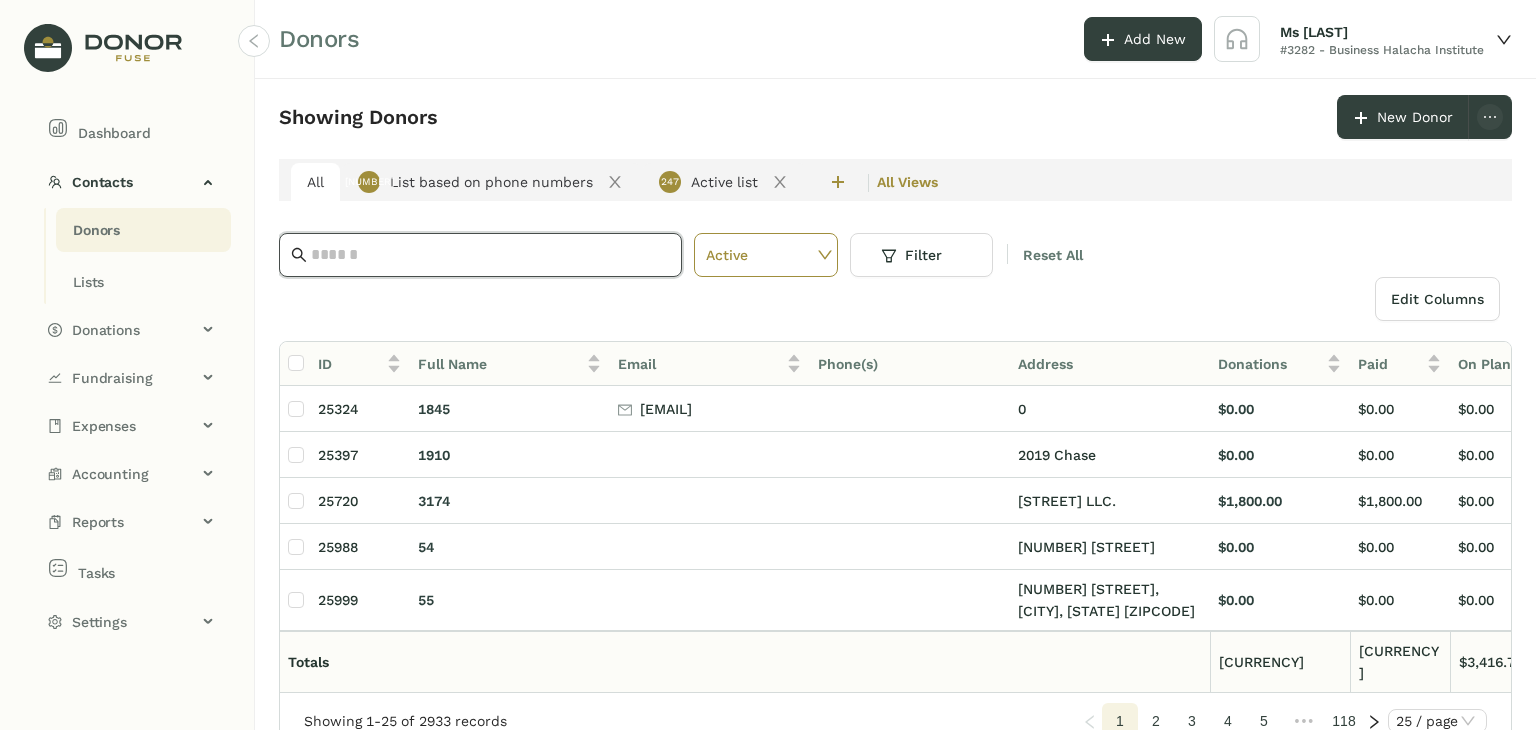 click at bounding box center (490, 255) 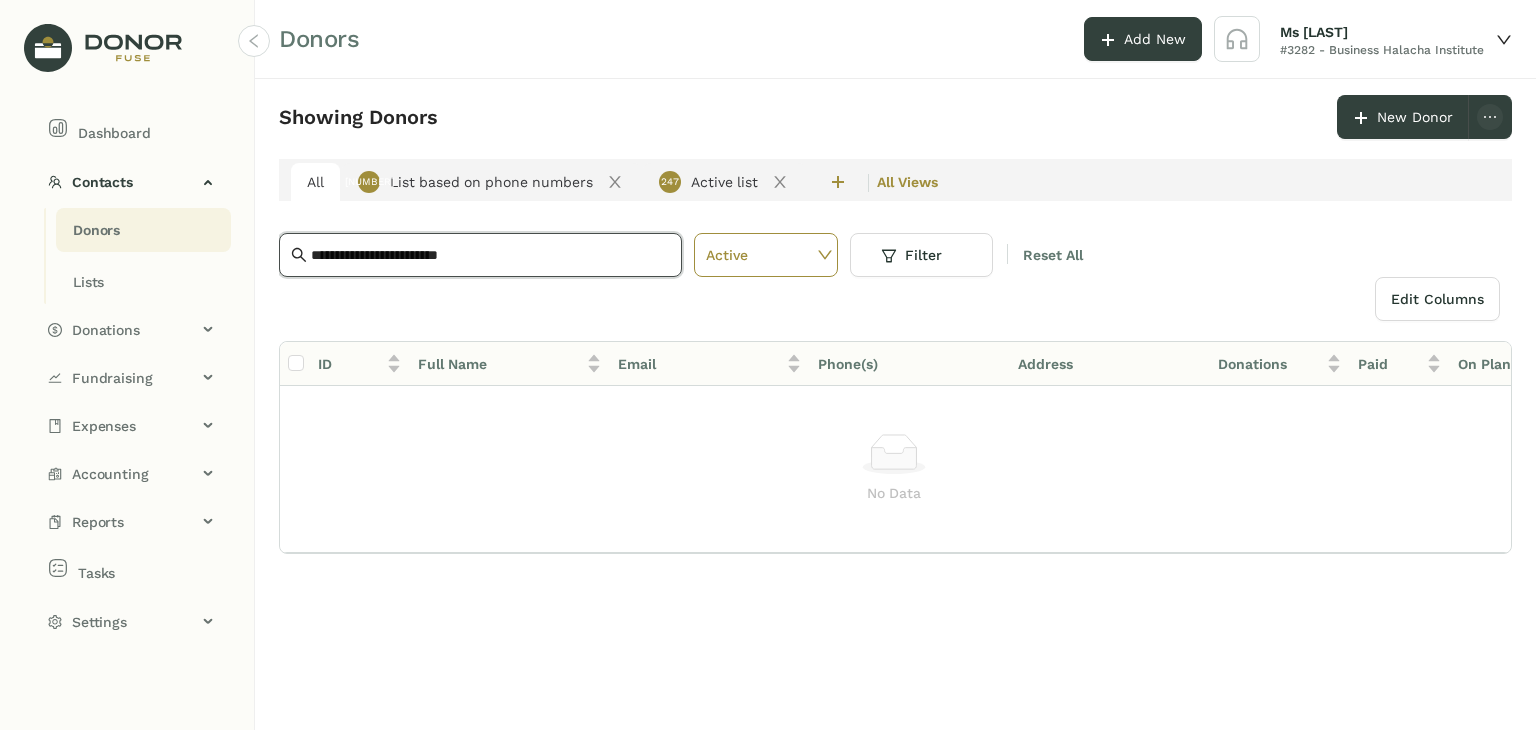 drag, startPoint x: 357, startPoint y: 225, endPoint x: 228, endPoint y: 223, distance: 129.0155 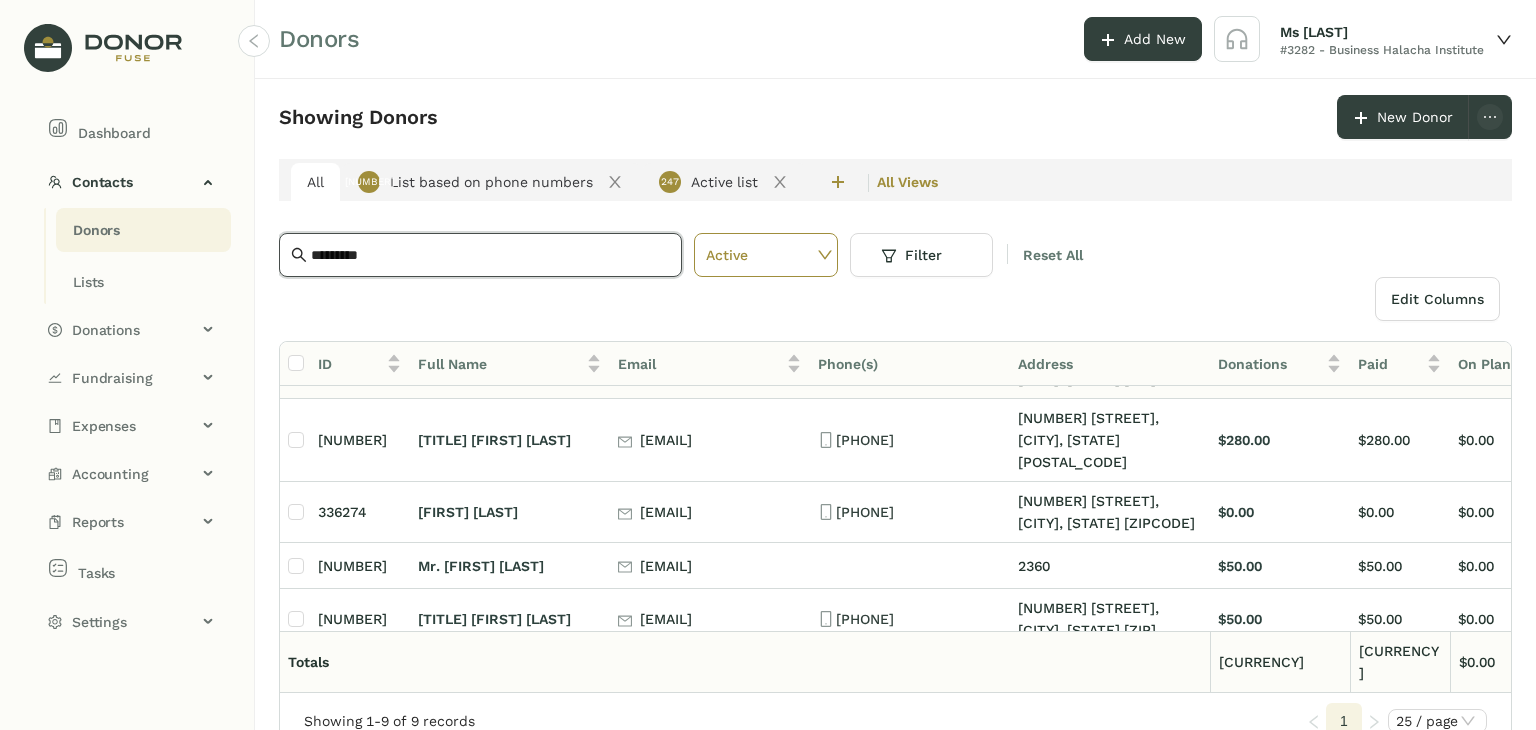 scroll, scrollTop: 0, scrollLeft: 0, axis: both 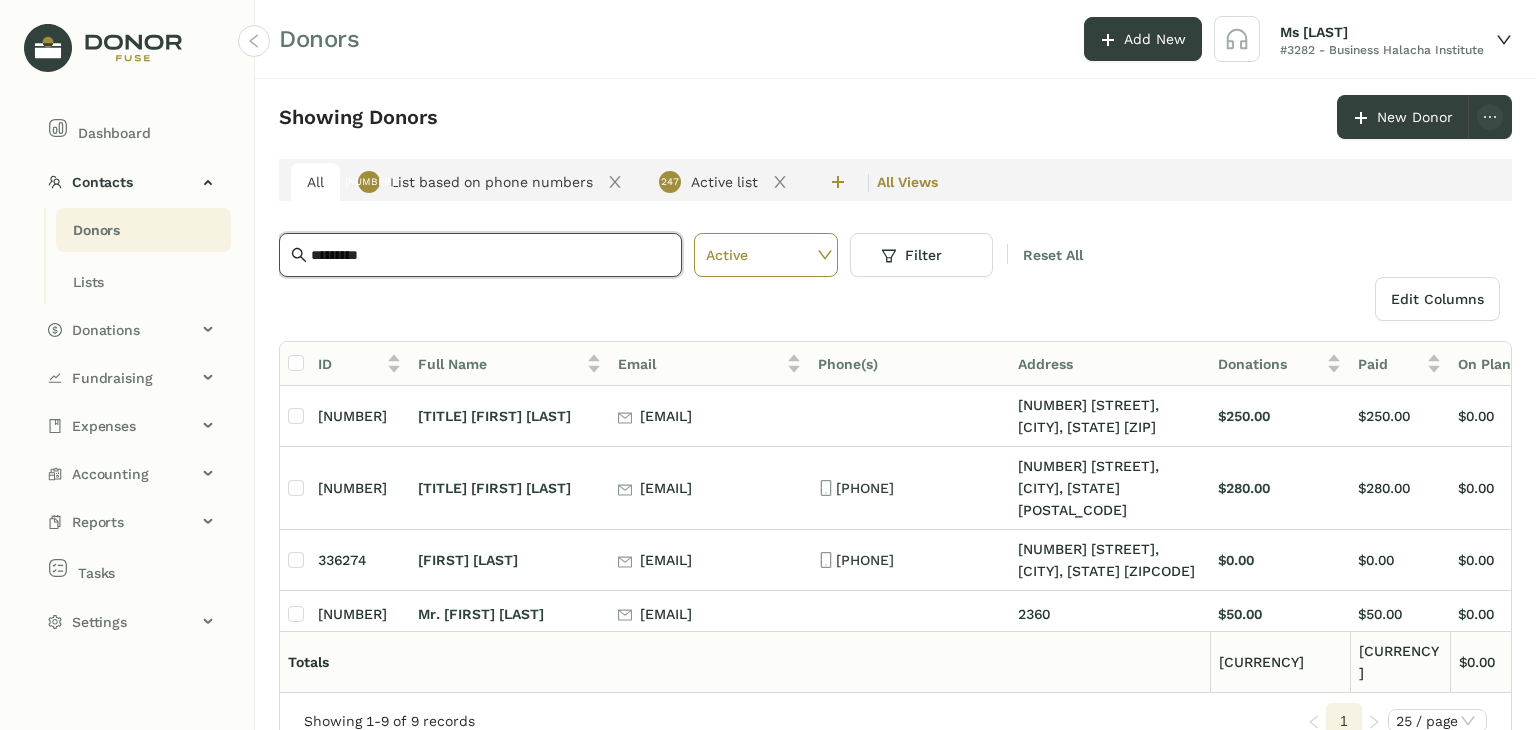 drag, startPoint x: 375, startPoint y: 261, endPoint x: 133, endPoint y: 257, distance: 242.03305 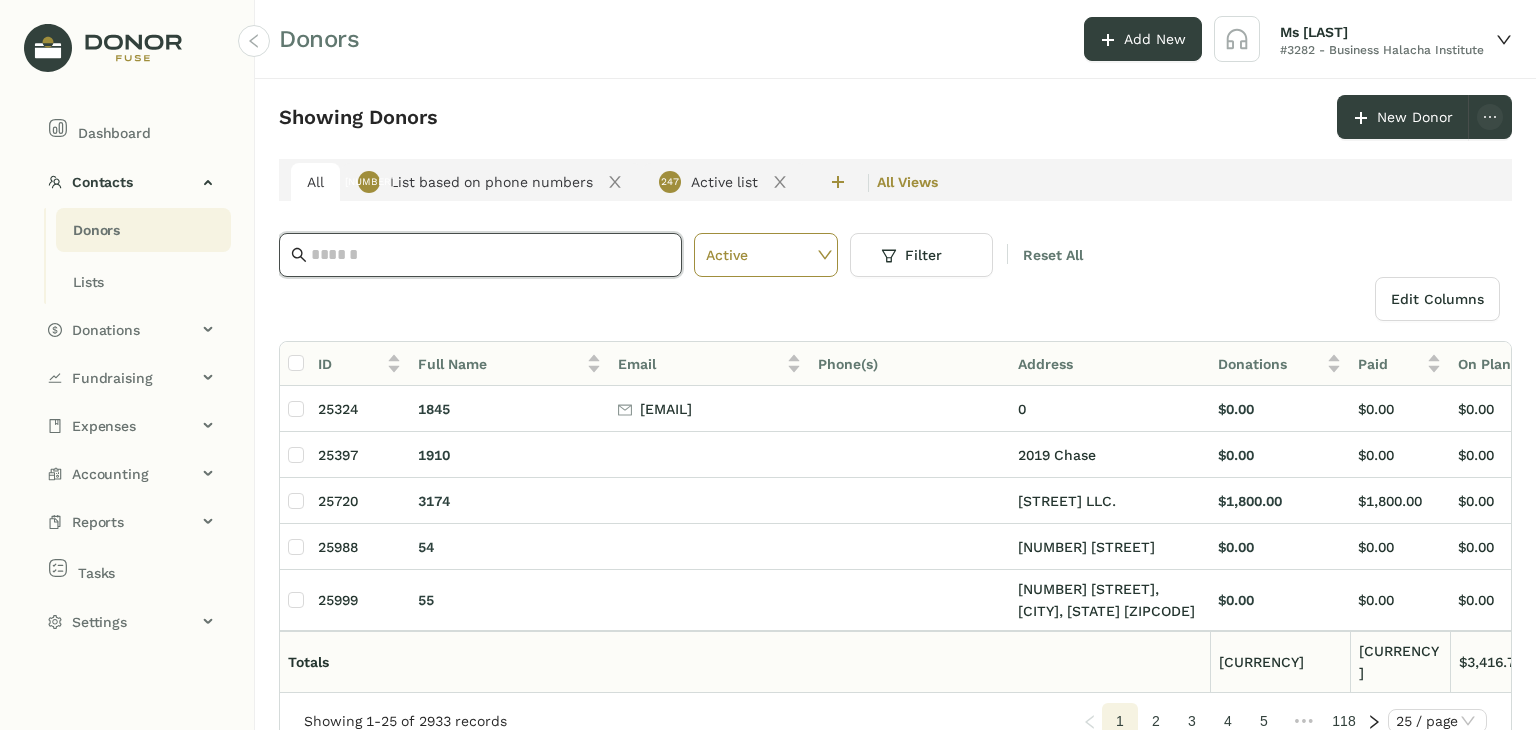 paste on "**********" 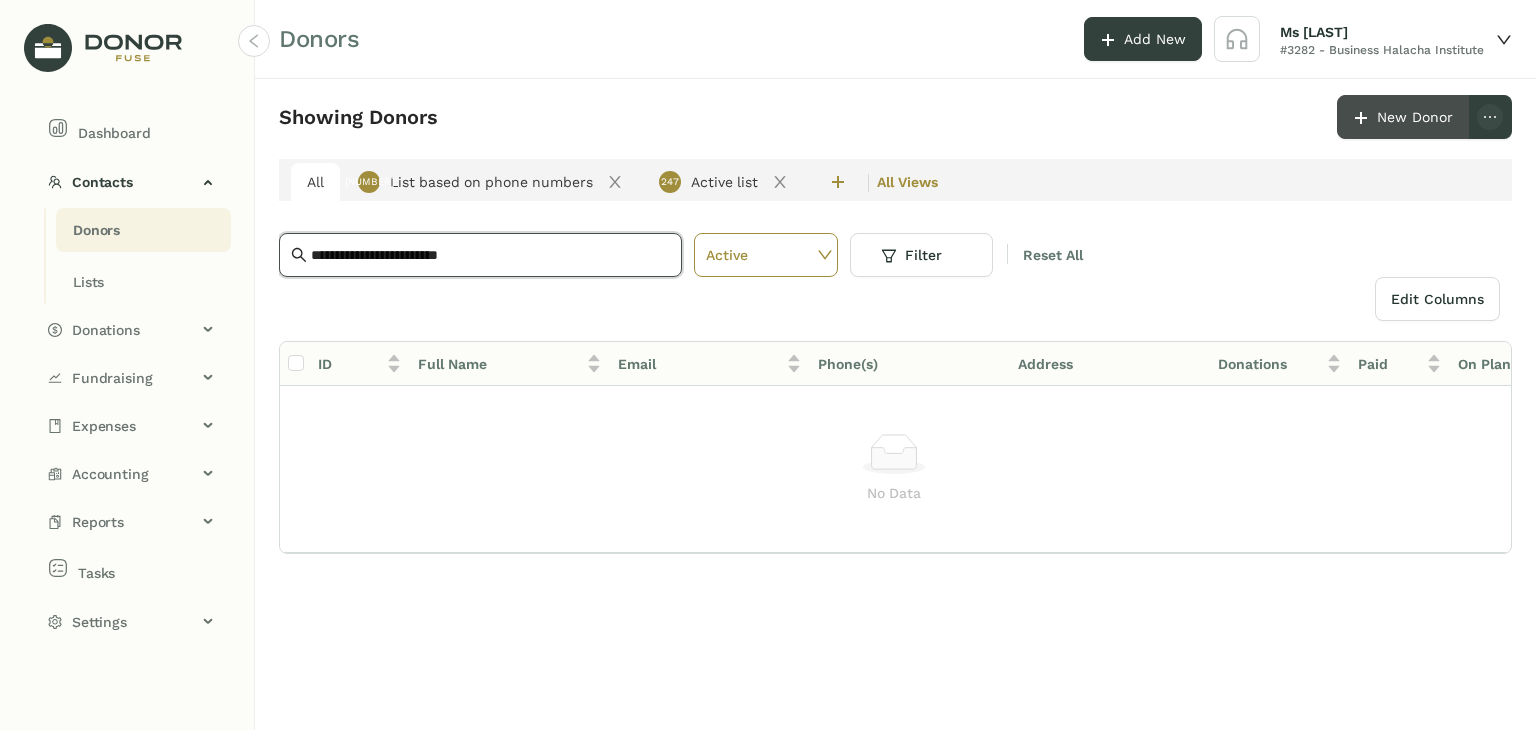 type on "**********" 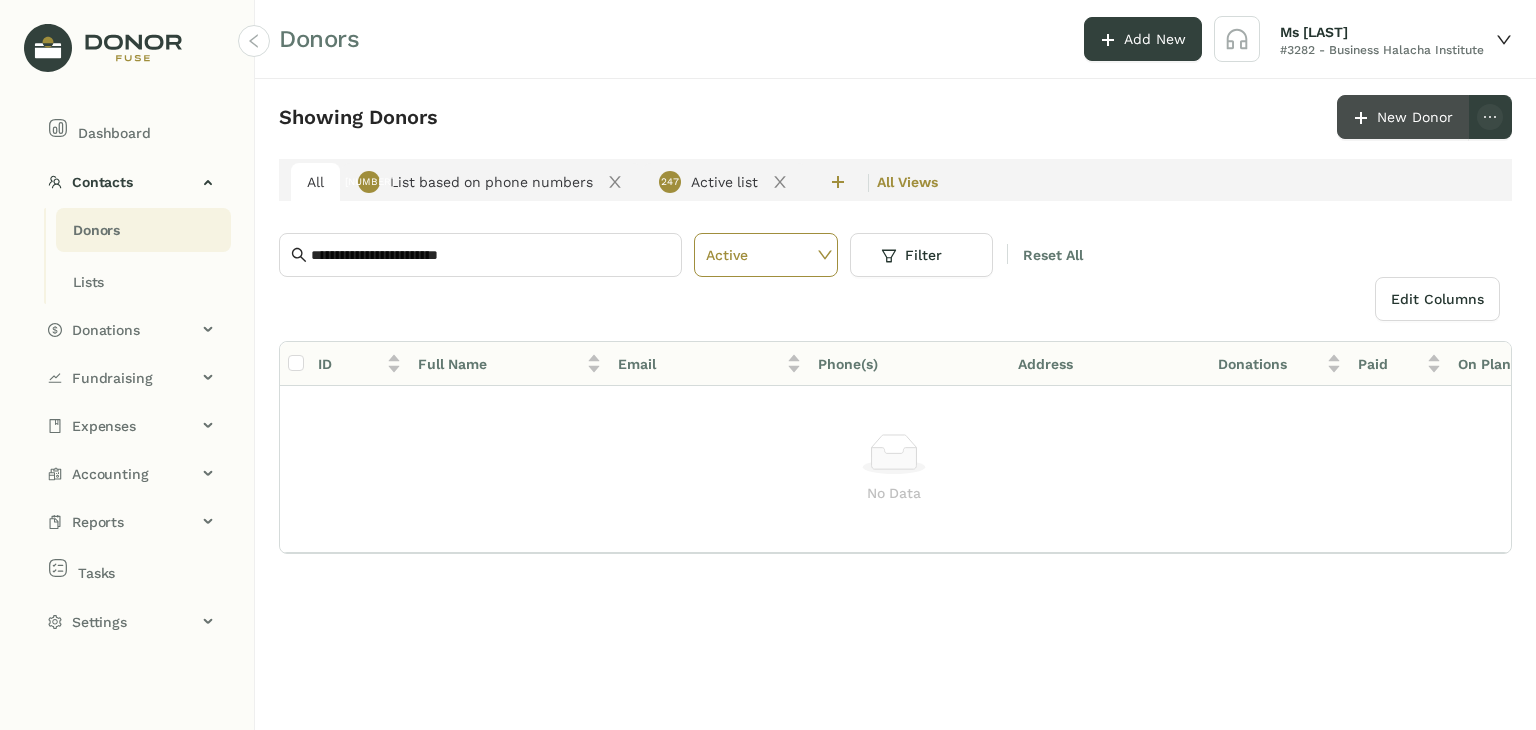 click on "New Donor" at bounding box center [1415, 117] 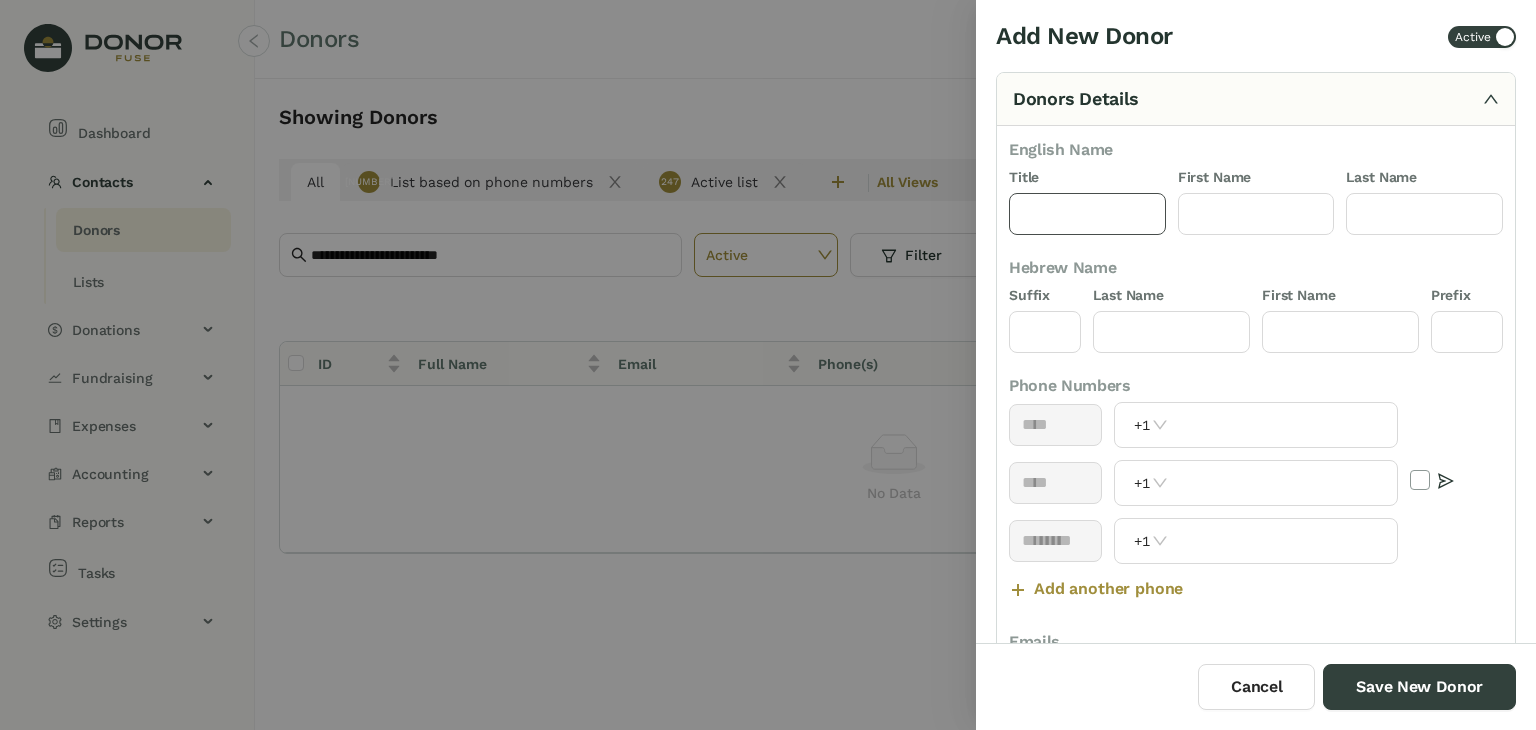 click at bounding box center (1087, 214) 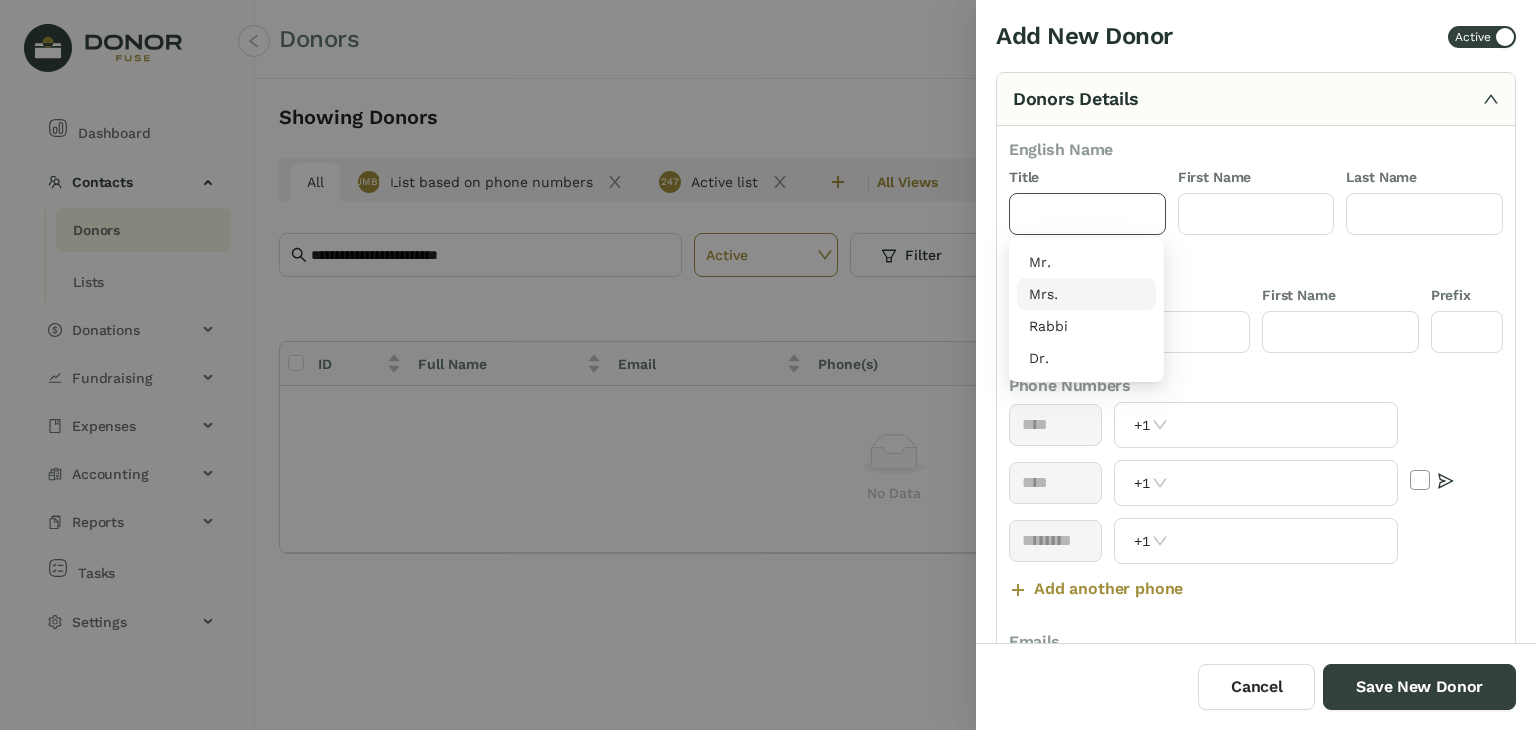 click on "Mrs." at bounding box center [1086, 294] 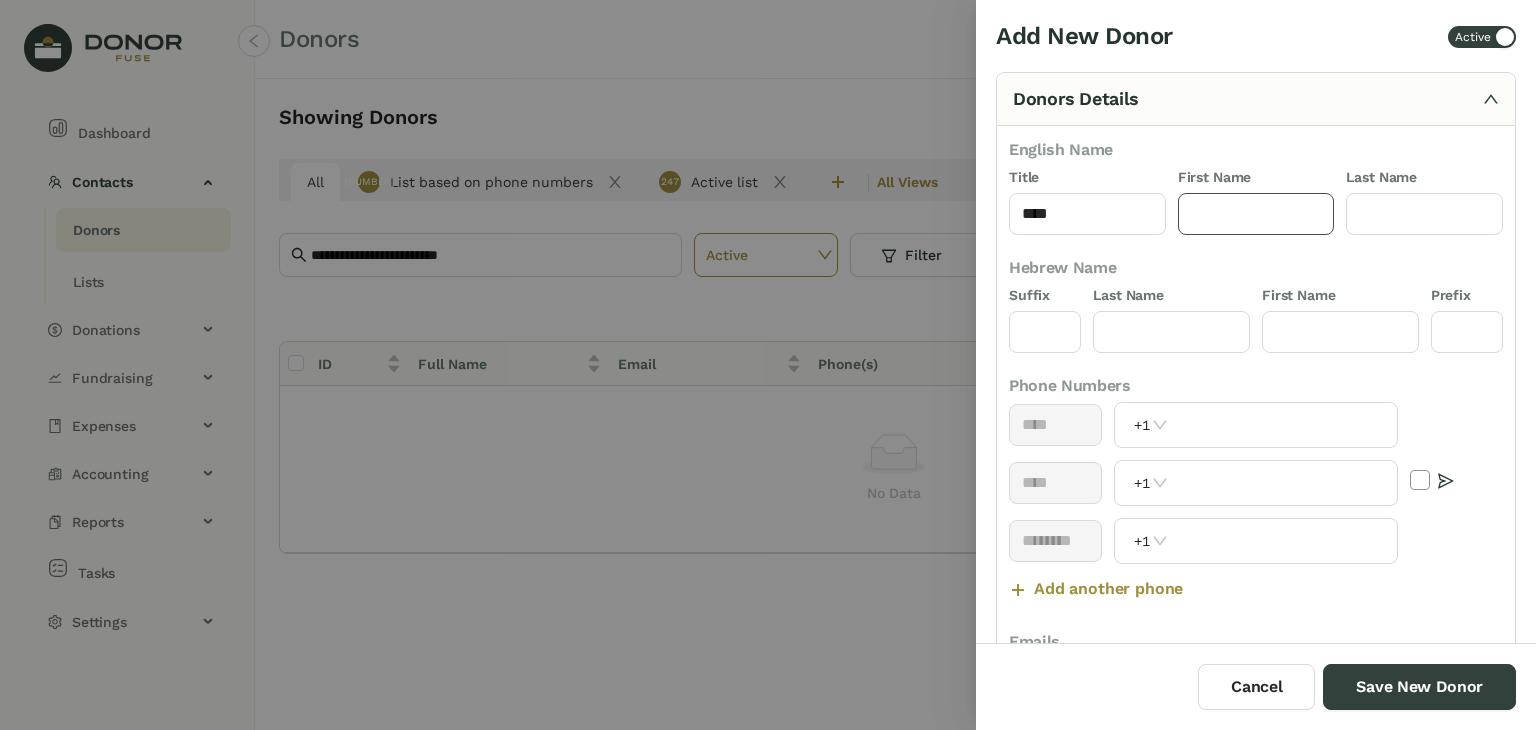 click at bounding box center [1256, 214] 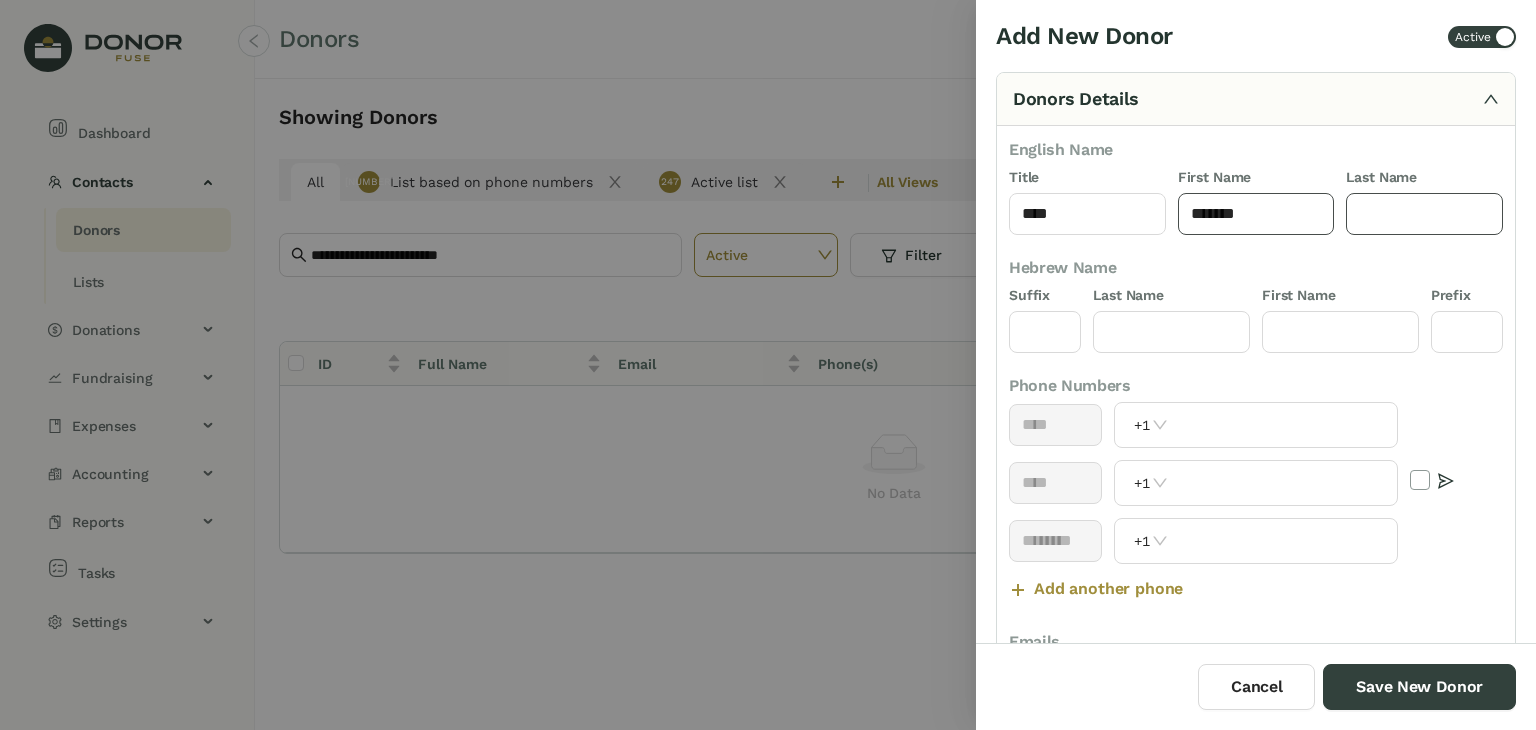 type on "******" 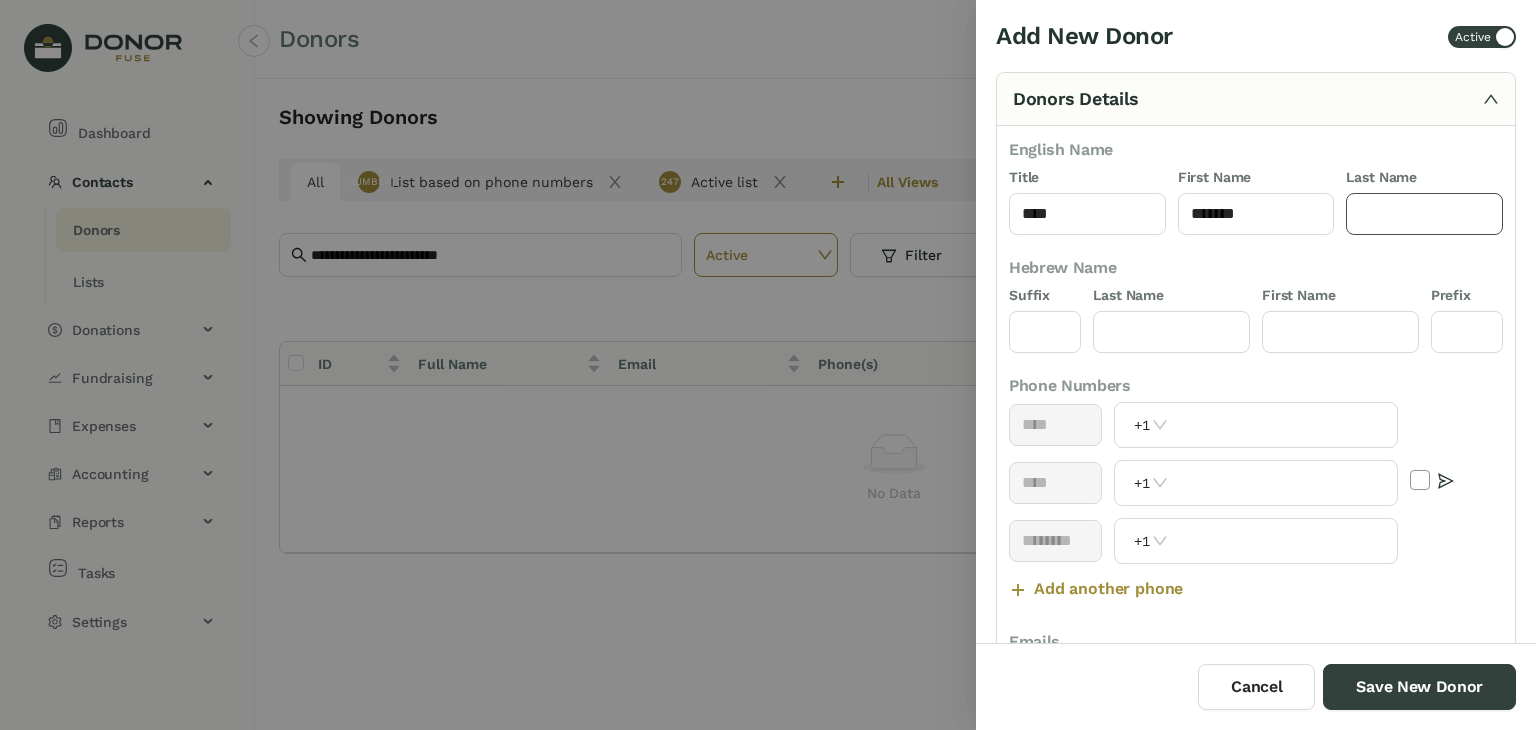 click at bounding box center [1424, 214] 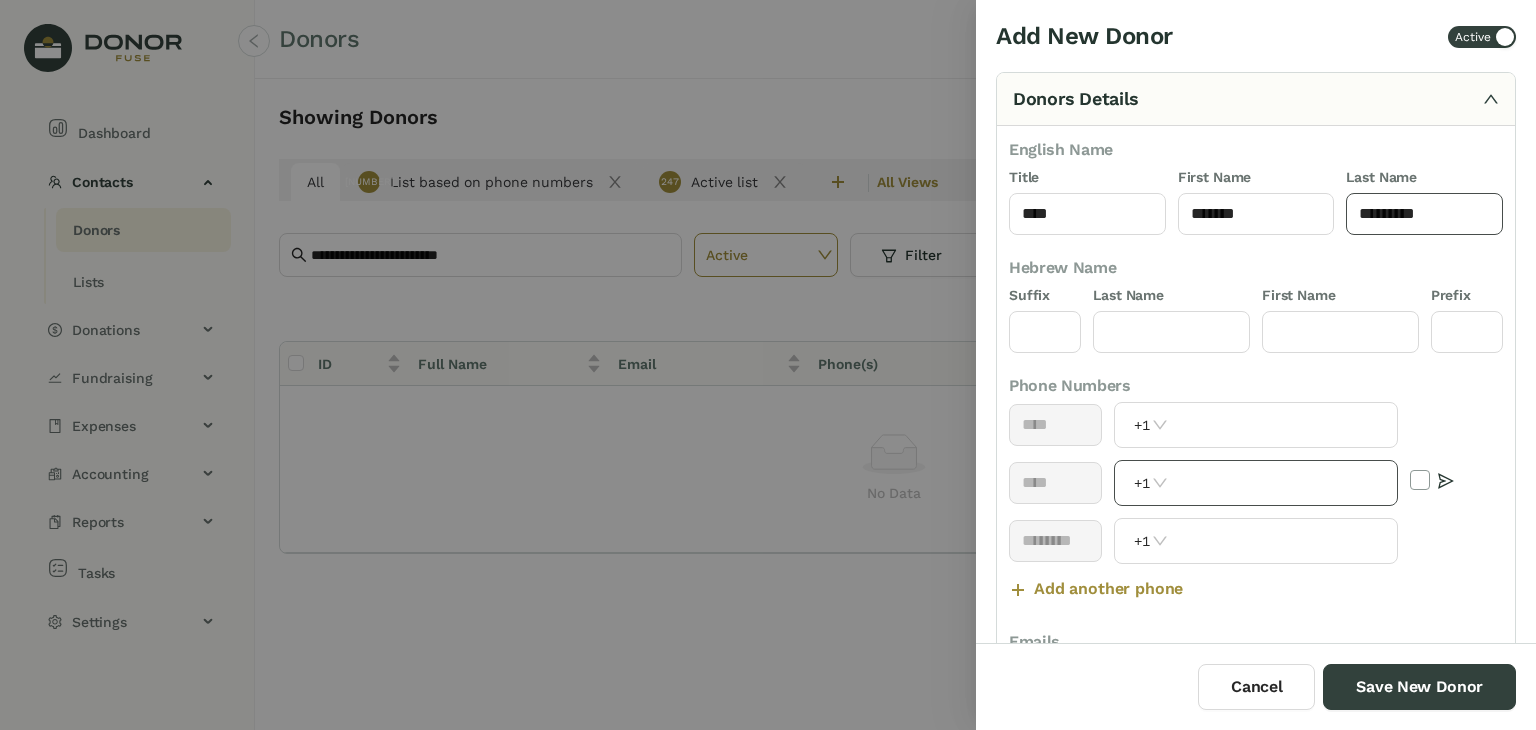 type on "*********" 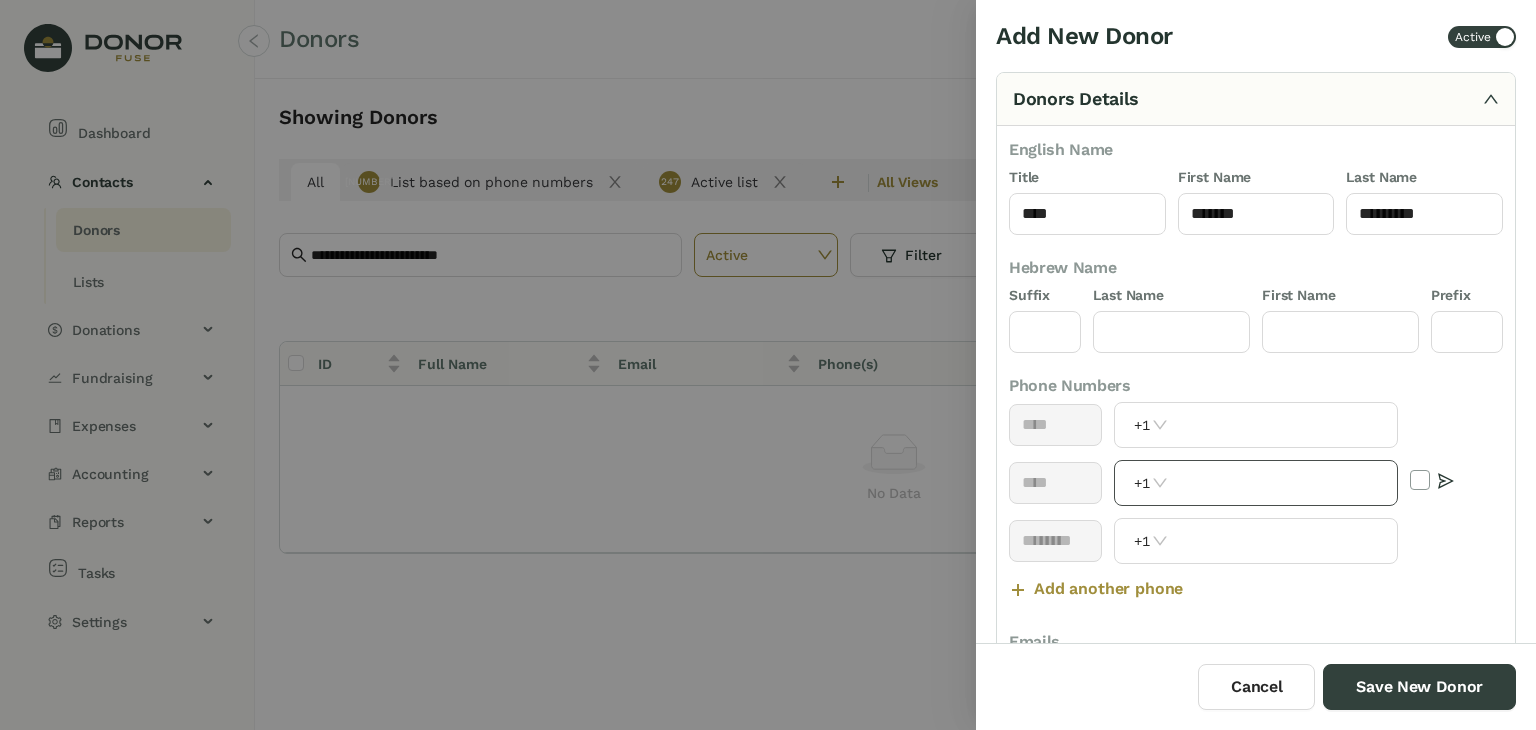 click on "+1" at bounding box center [1255, 483] 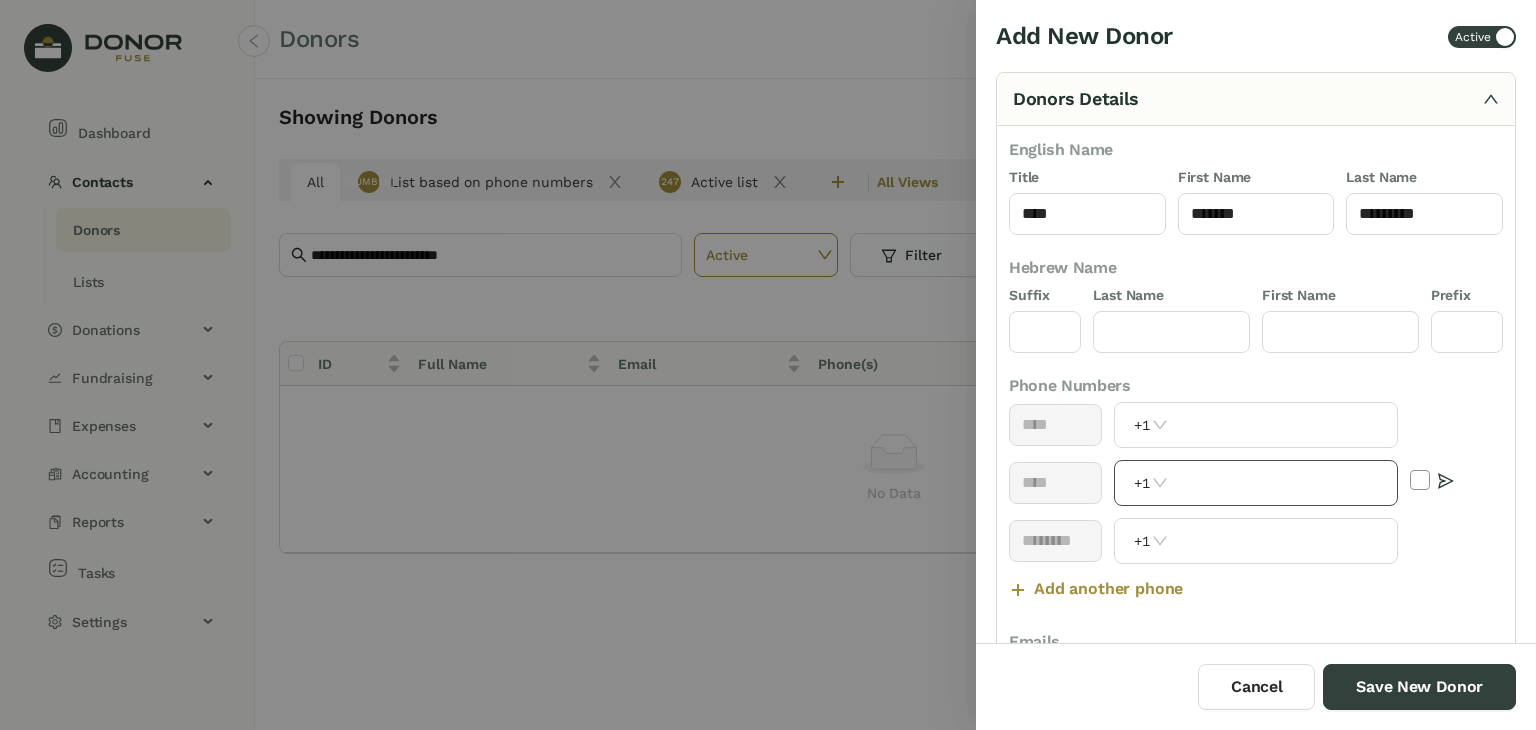 click on "+1" at bounding box center [1152, 483] 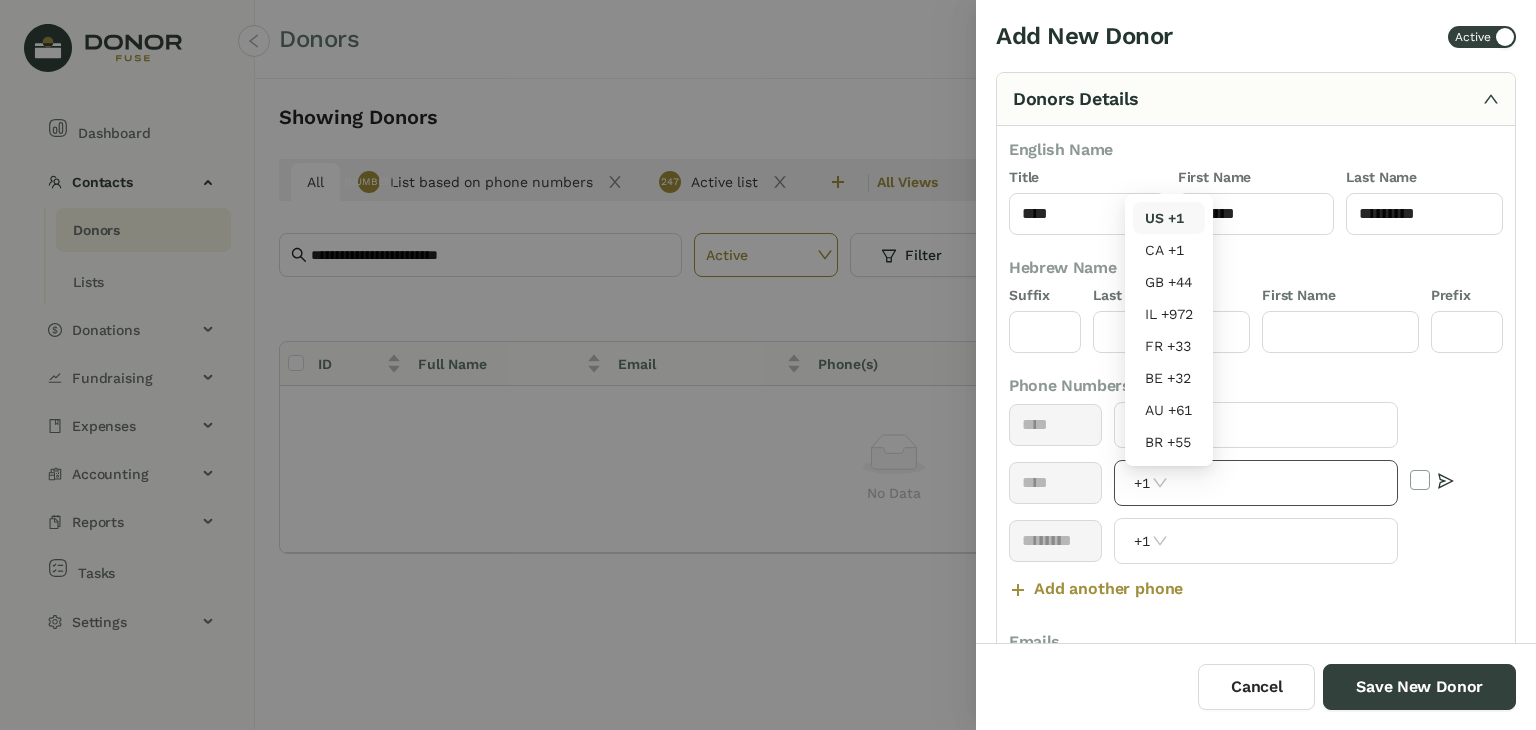 click on "+1" at bounding box center [1255, 483] 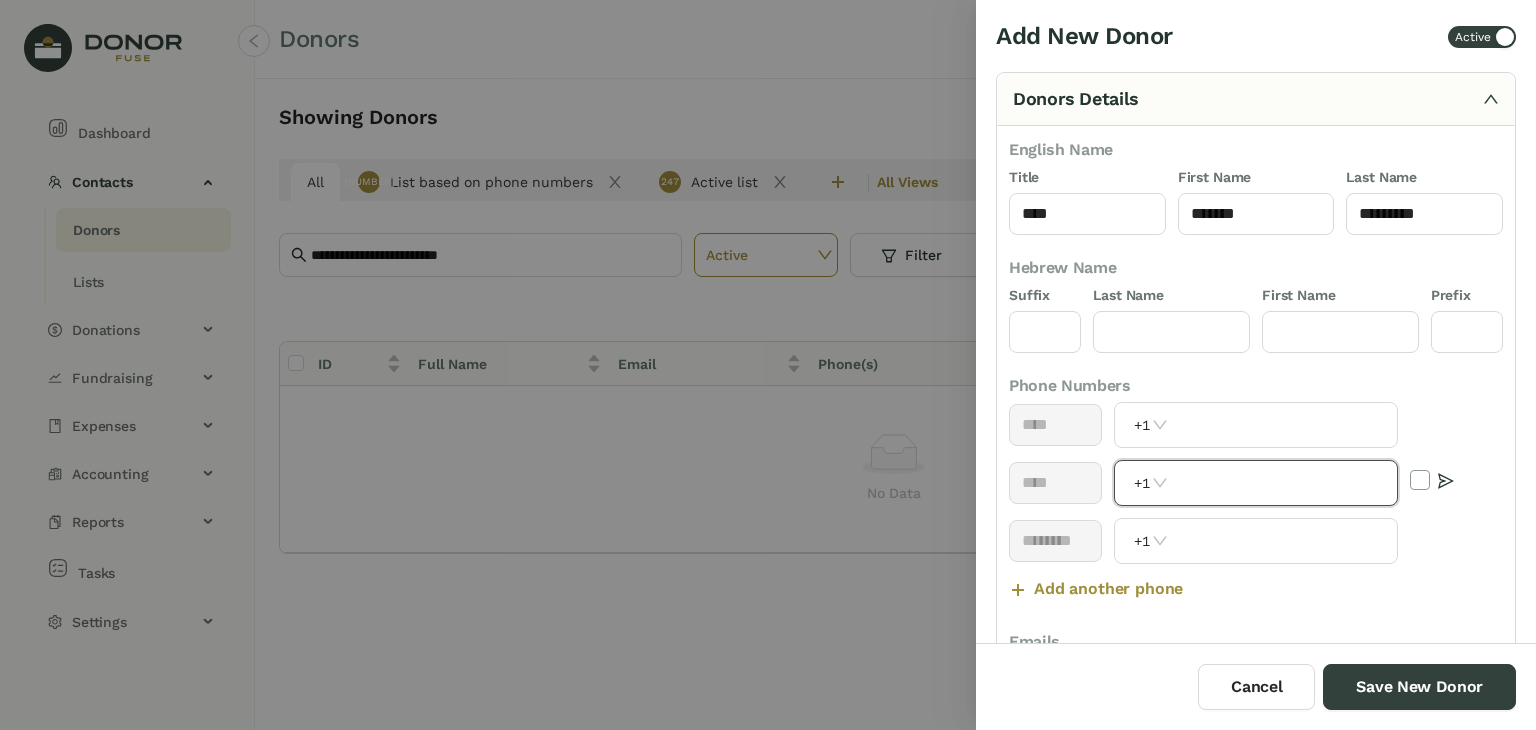 click at bounding box center [1284, 483] 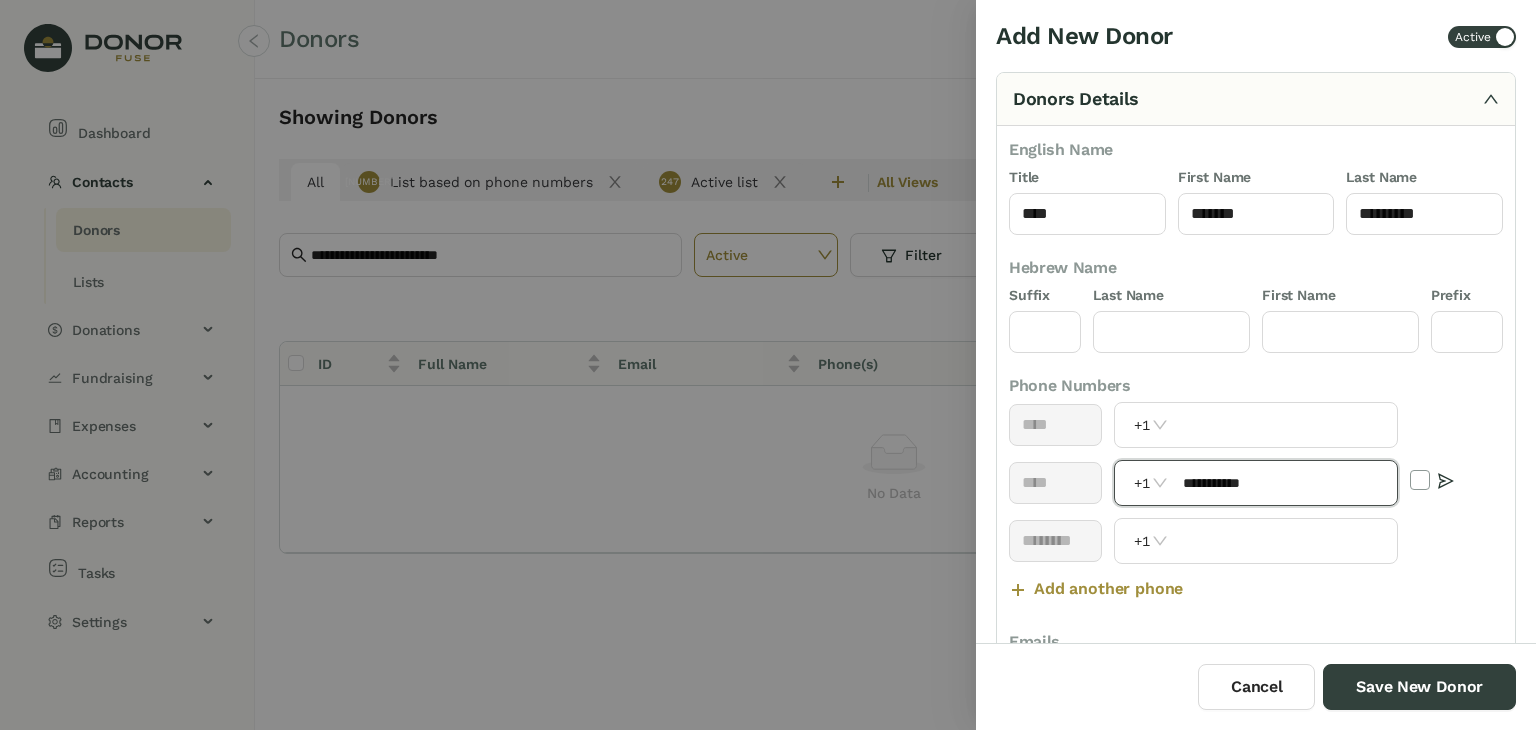 click on "**********" at bounding box center [1284, 483] 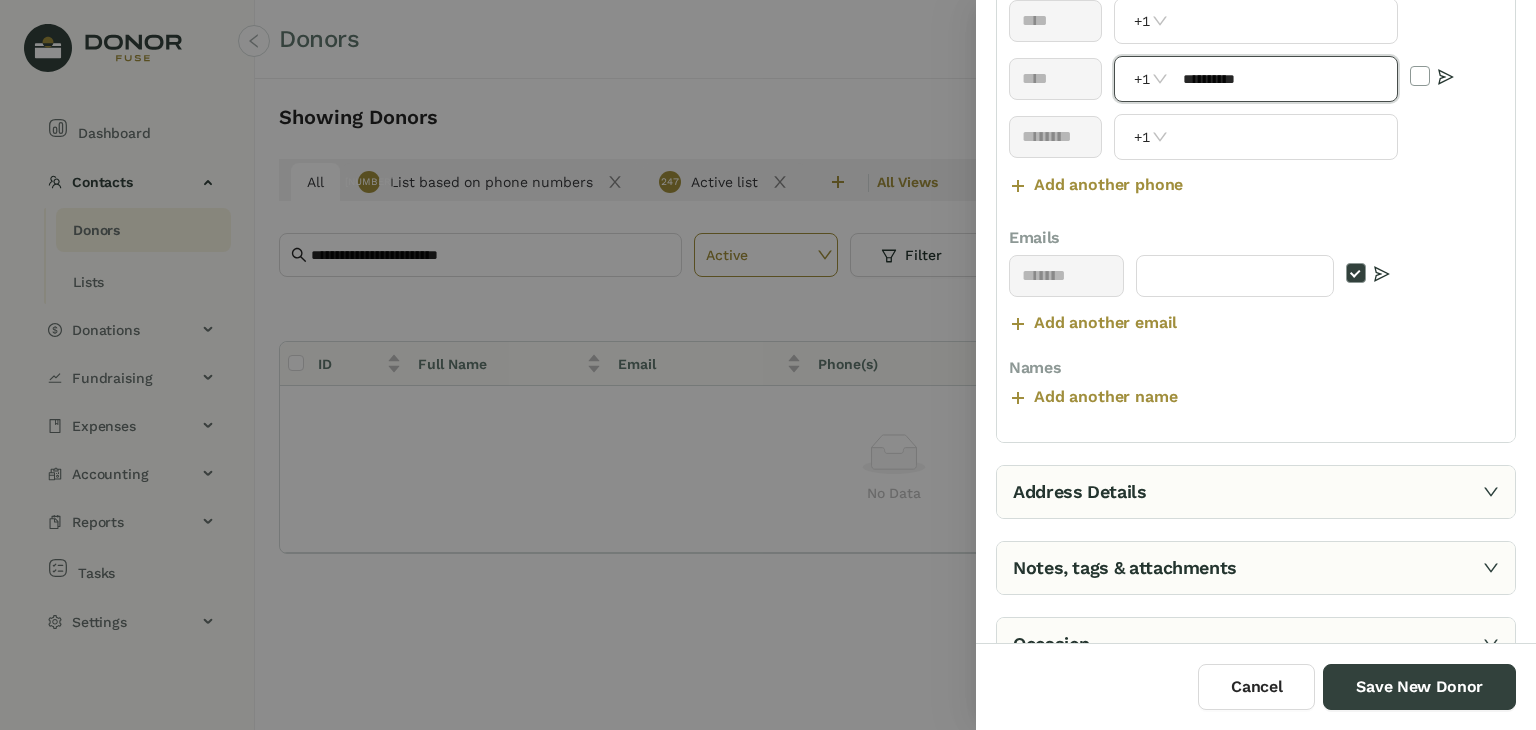 scroll, scrollTop: 423, scrollLeft: 0, axis: vertical 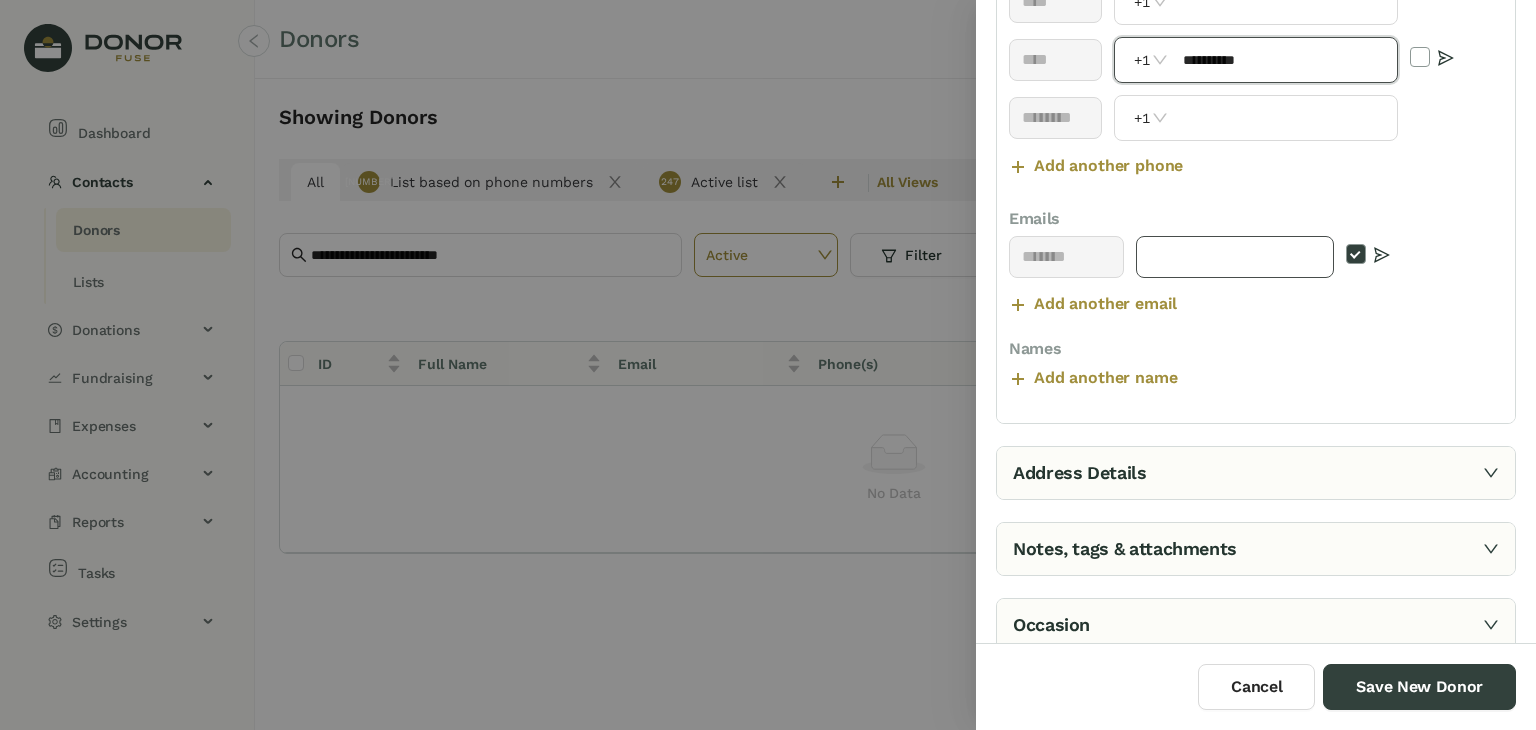 type on "**********" 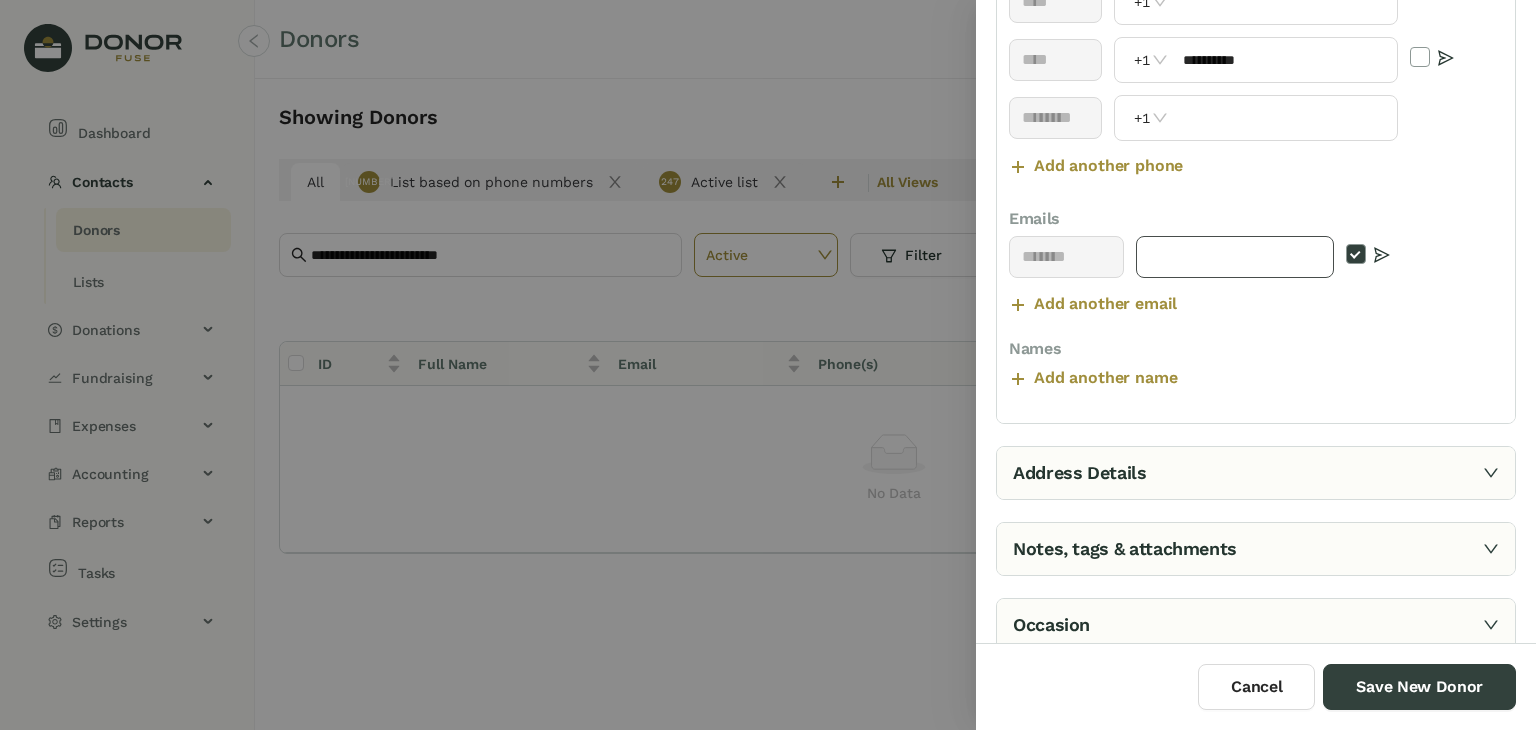 paste on "**********" 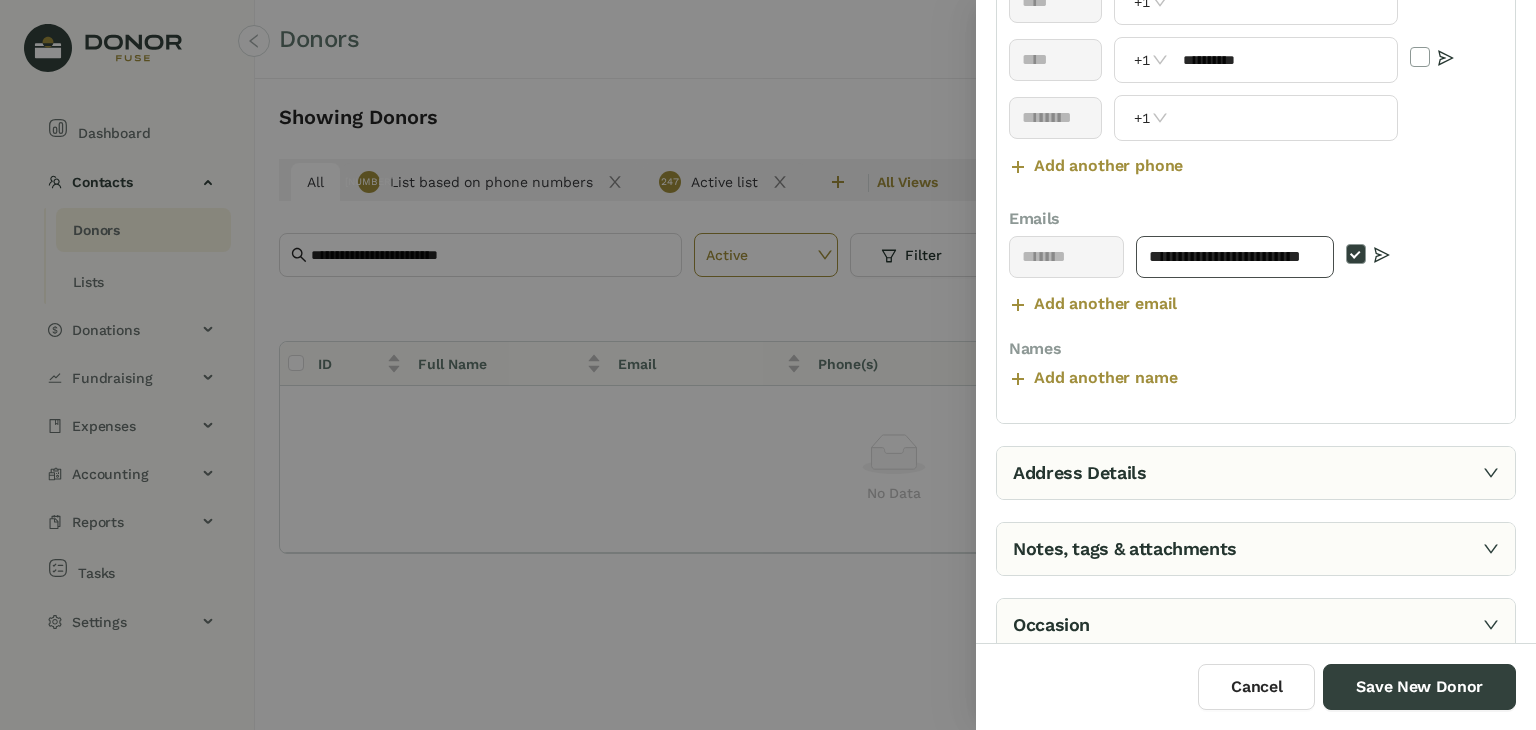 scroll, scrollTop: 0, scrollLeft: 36, axis: horizontal 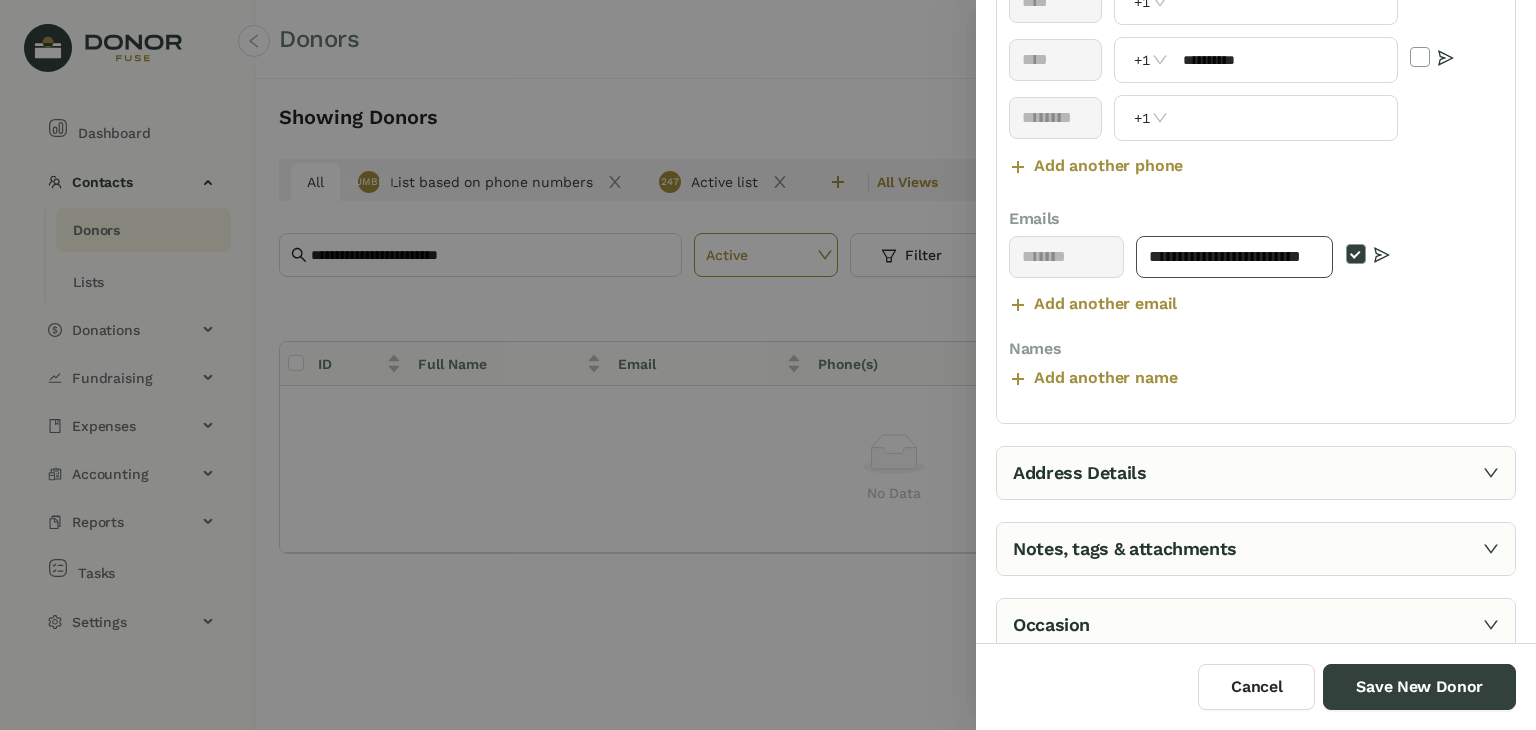 type on "**********" 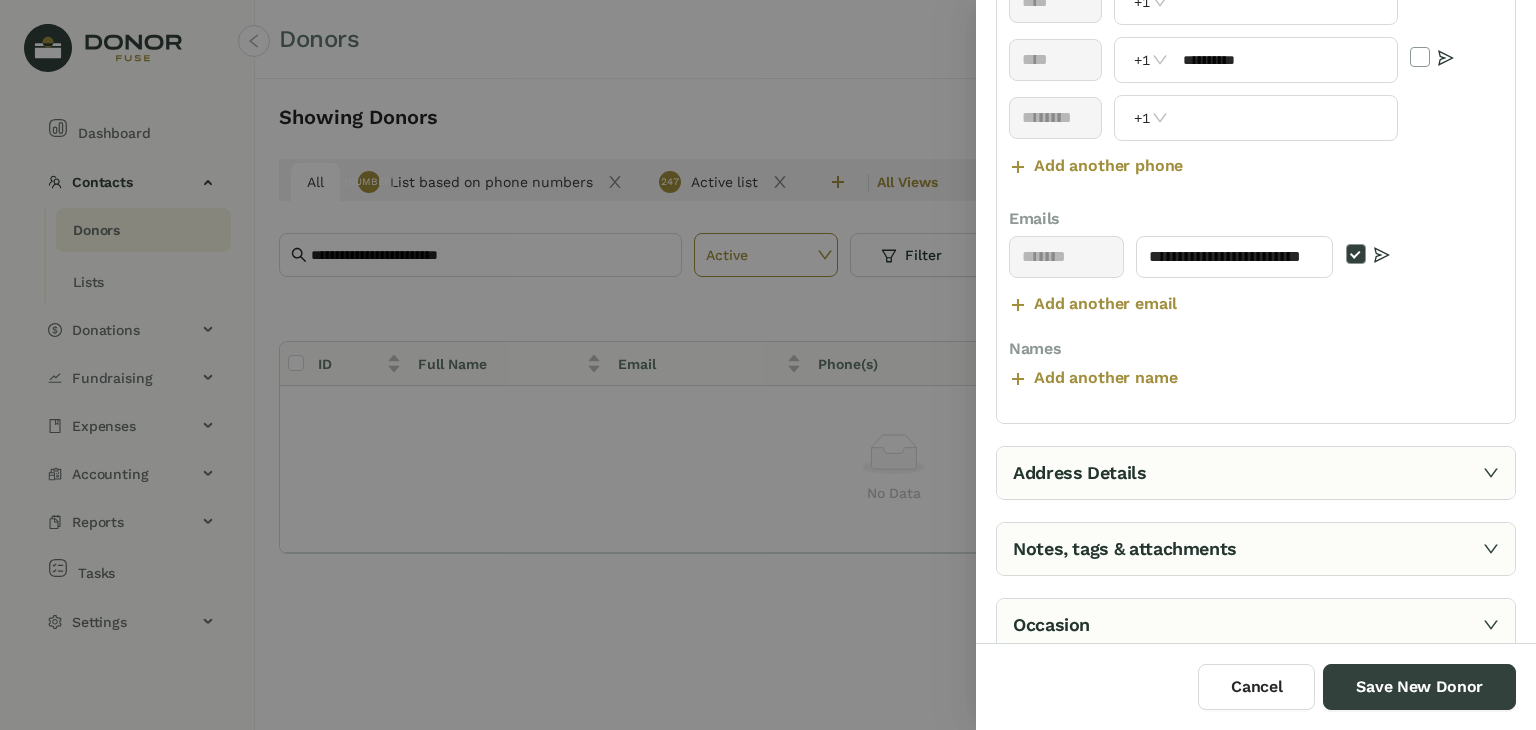 click on "Address Details" at bounding box center [1256, 473] 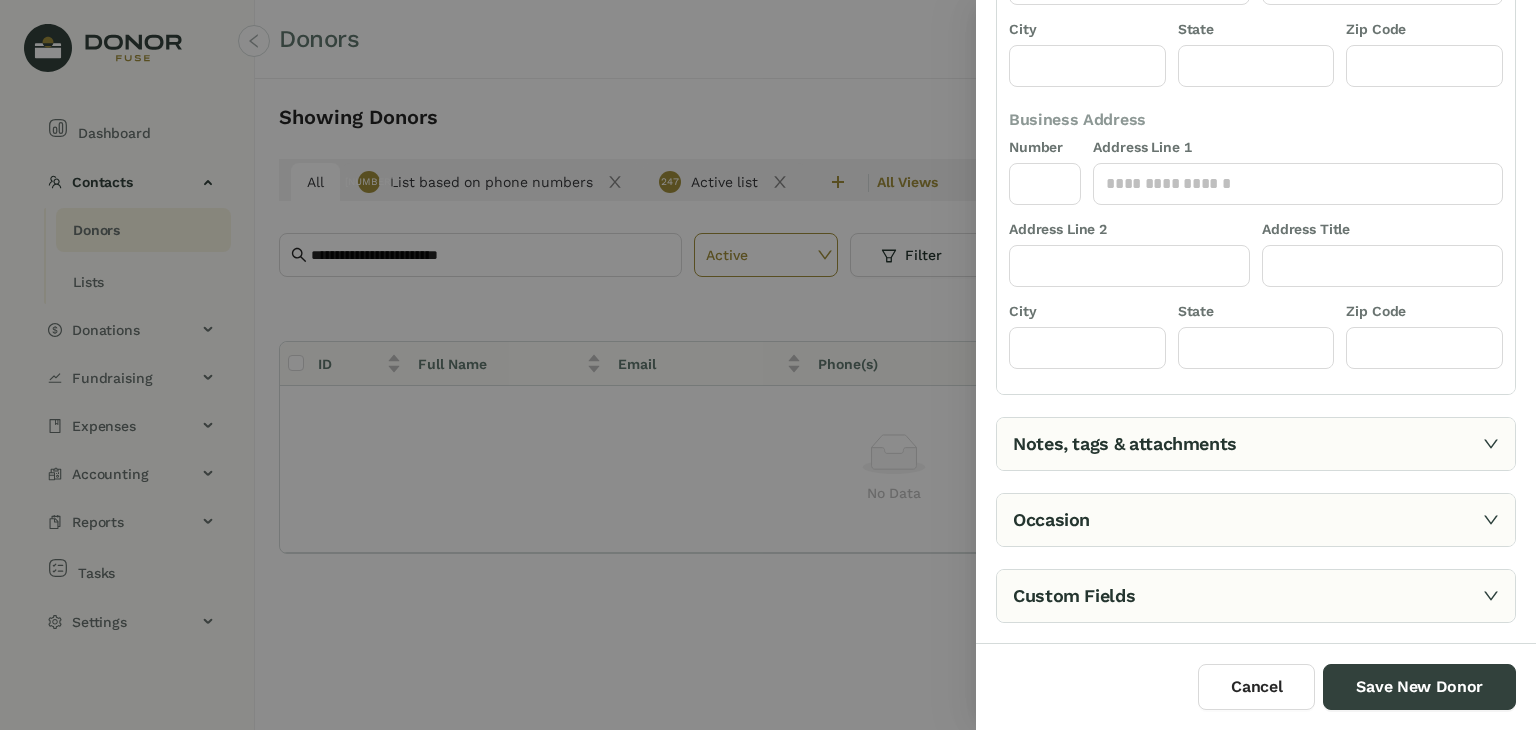 scroll, scrollTop: 0, scrollLeft: 0, axis: both 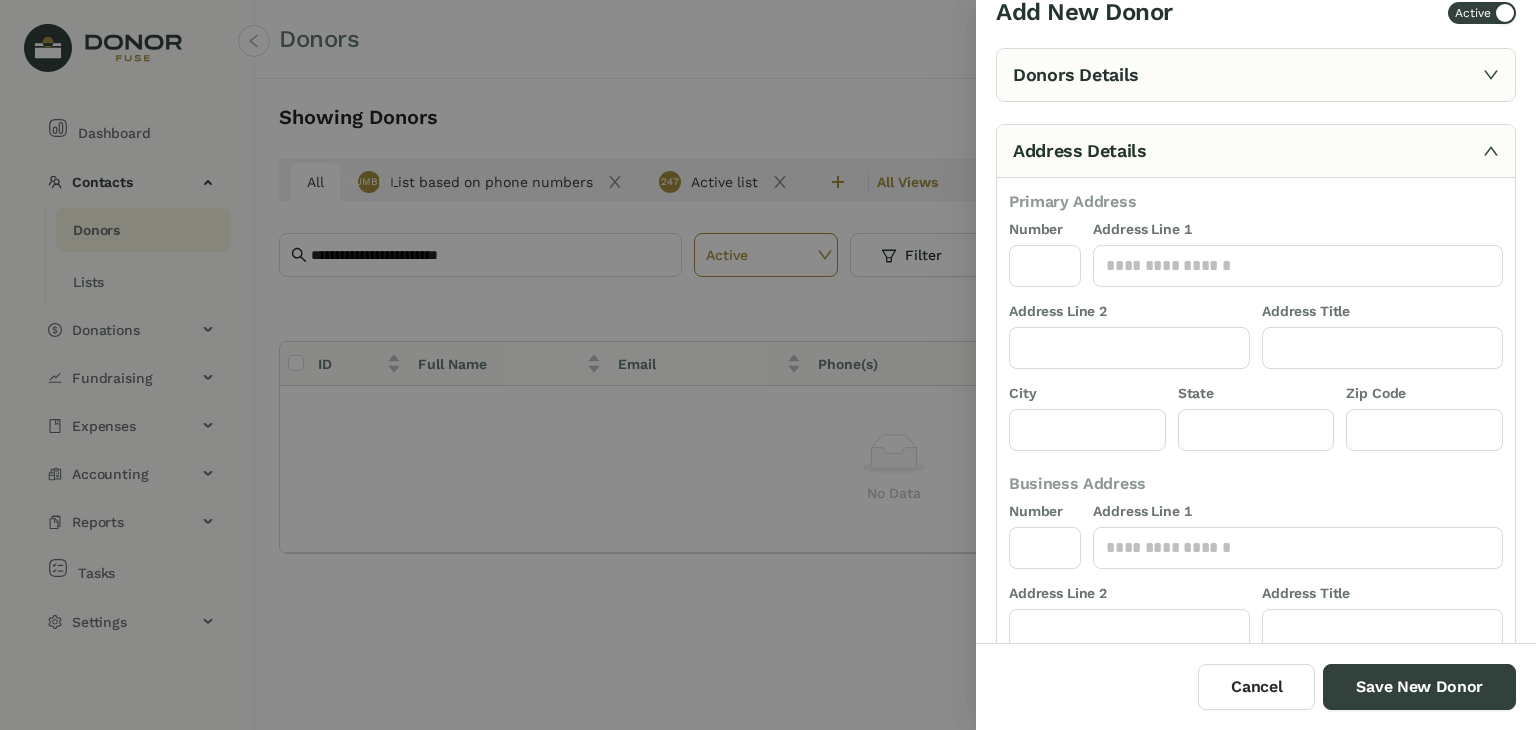 click on "Address Line 1" at bounding box center [1298, 231] 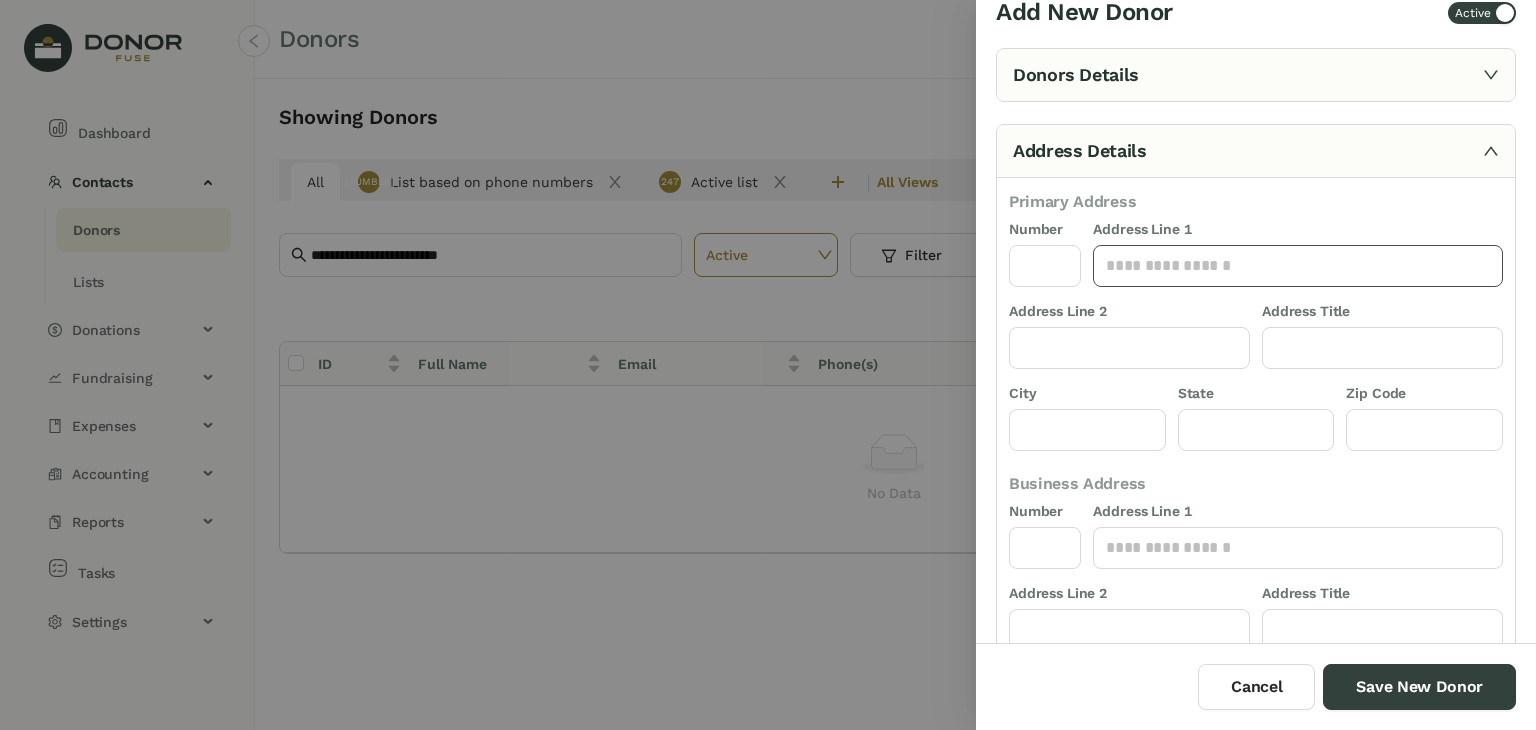 click at bounding box center [1298, 266] 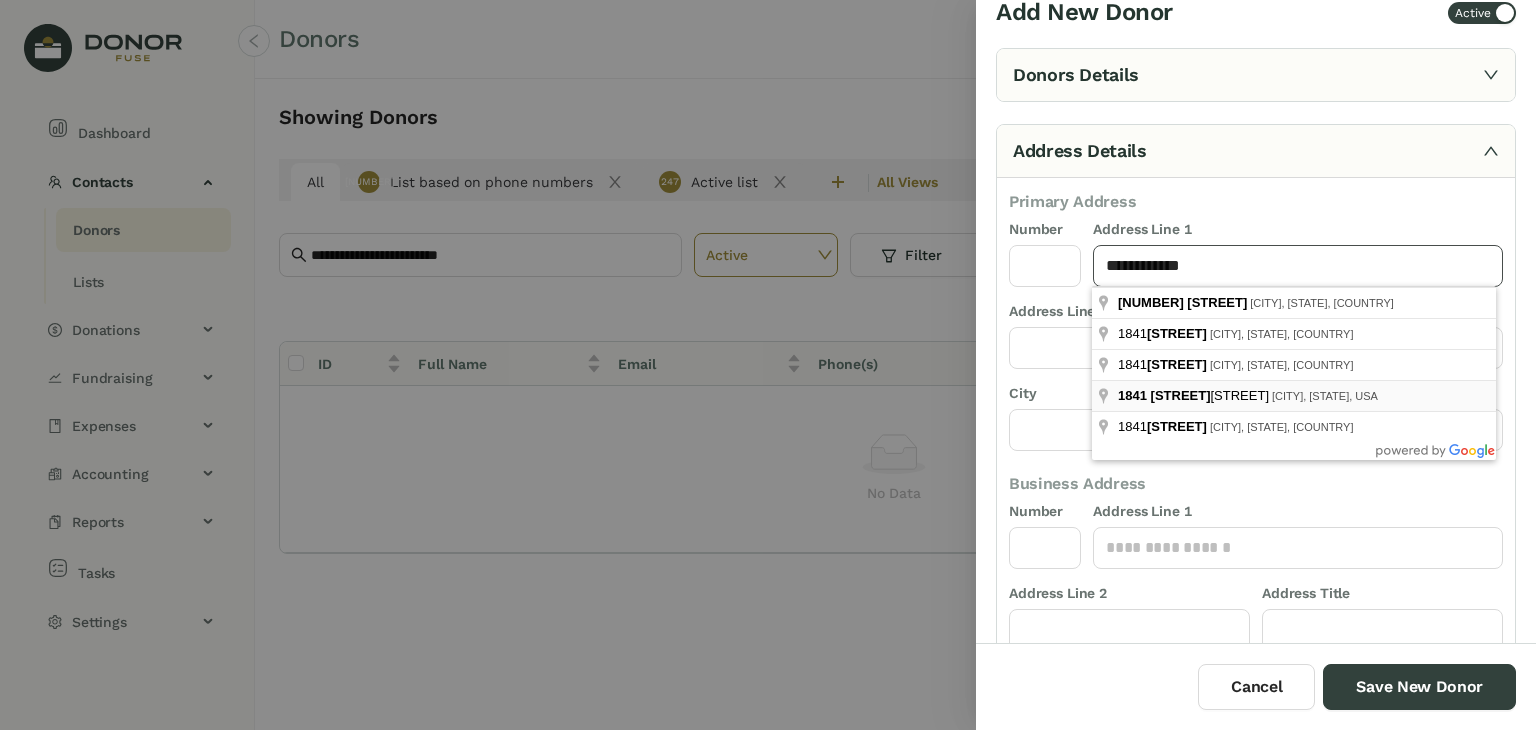 type on "**********" 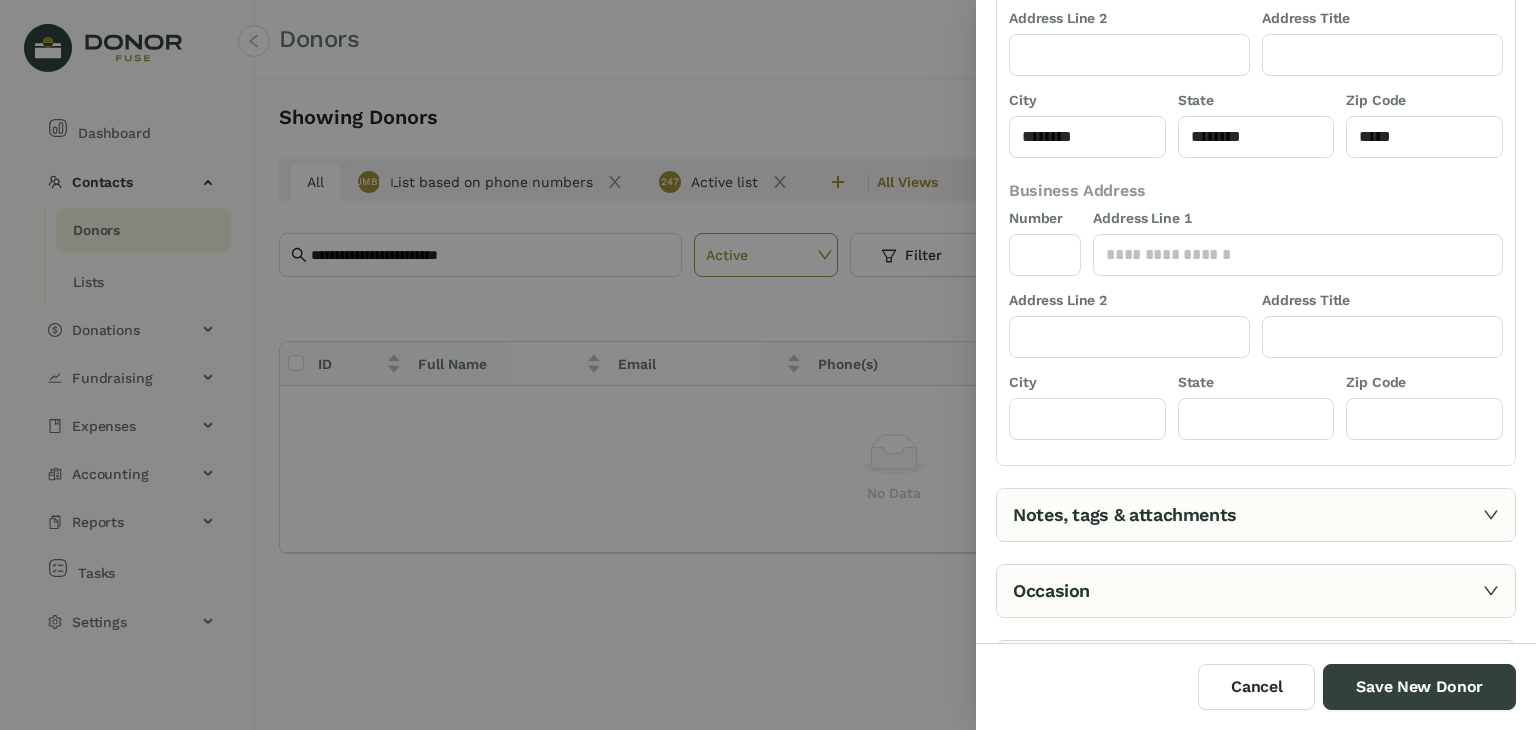 scroll, scrollTop: 385, scrollLeft: 0, axis: vertical 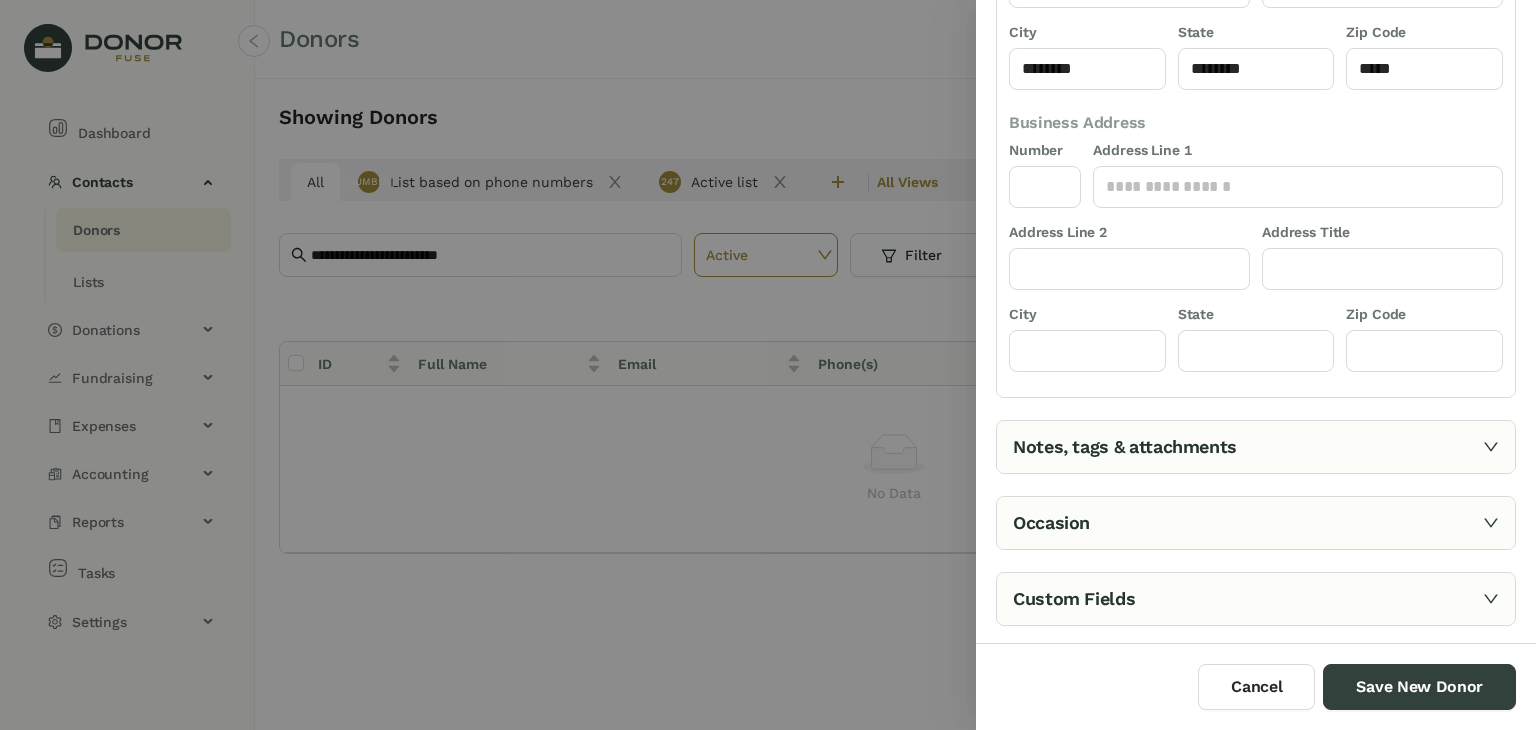 click on "Notes, tags & attachments" at bounding box center [1256, 447] 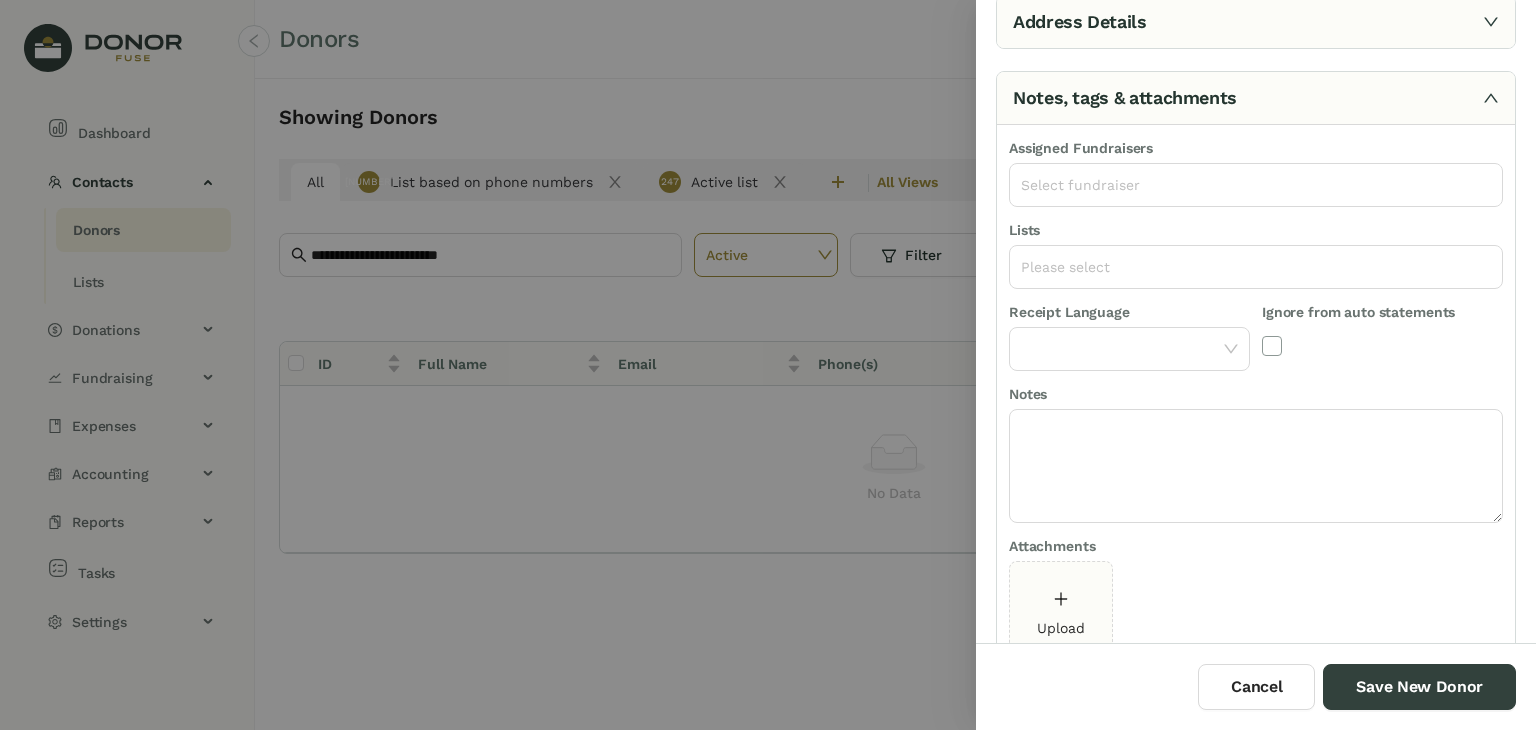 scroll, scrollTop: 152, scrollLeft: 0, axis: vertical 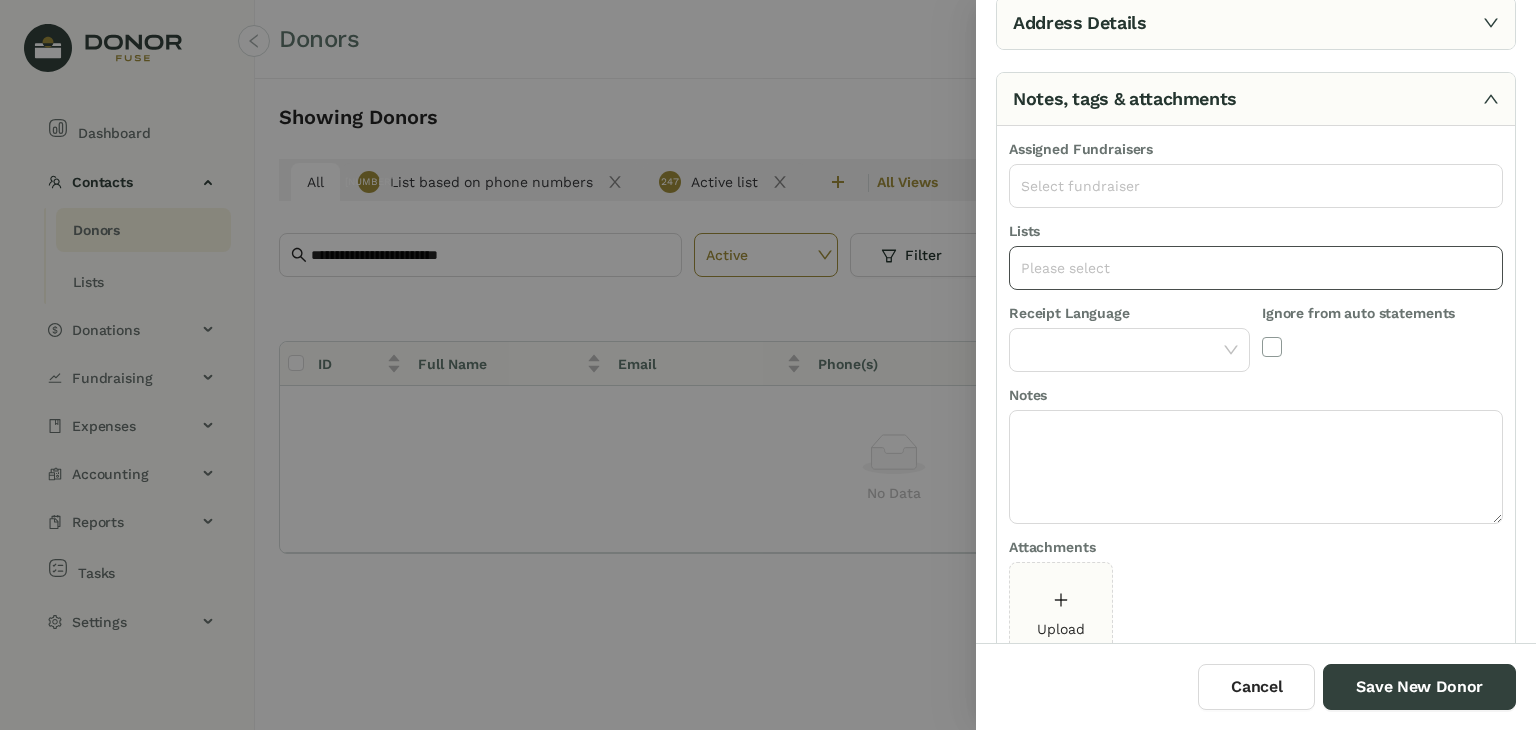click on "Please select" at bounding box center (1256, 268) 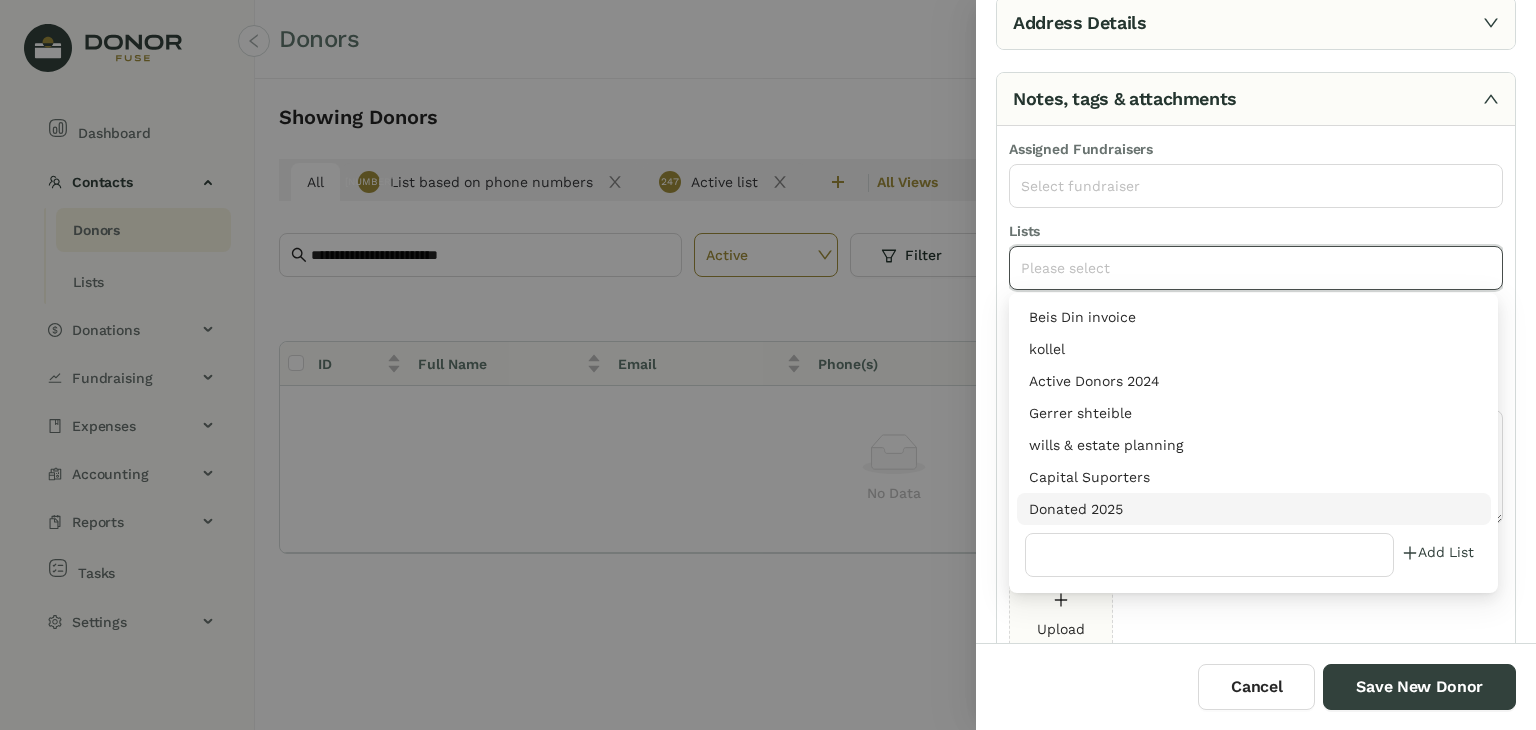 click on "Donated 2025" at bounding box center (1254, 509) 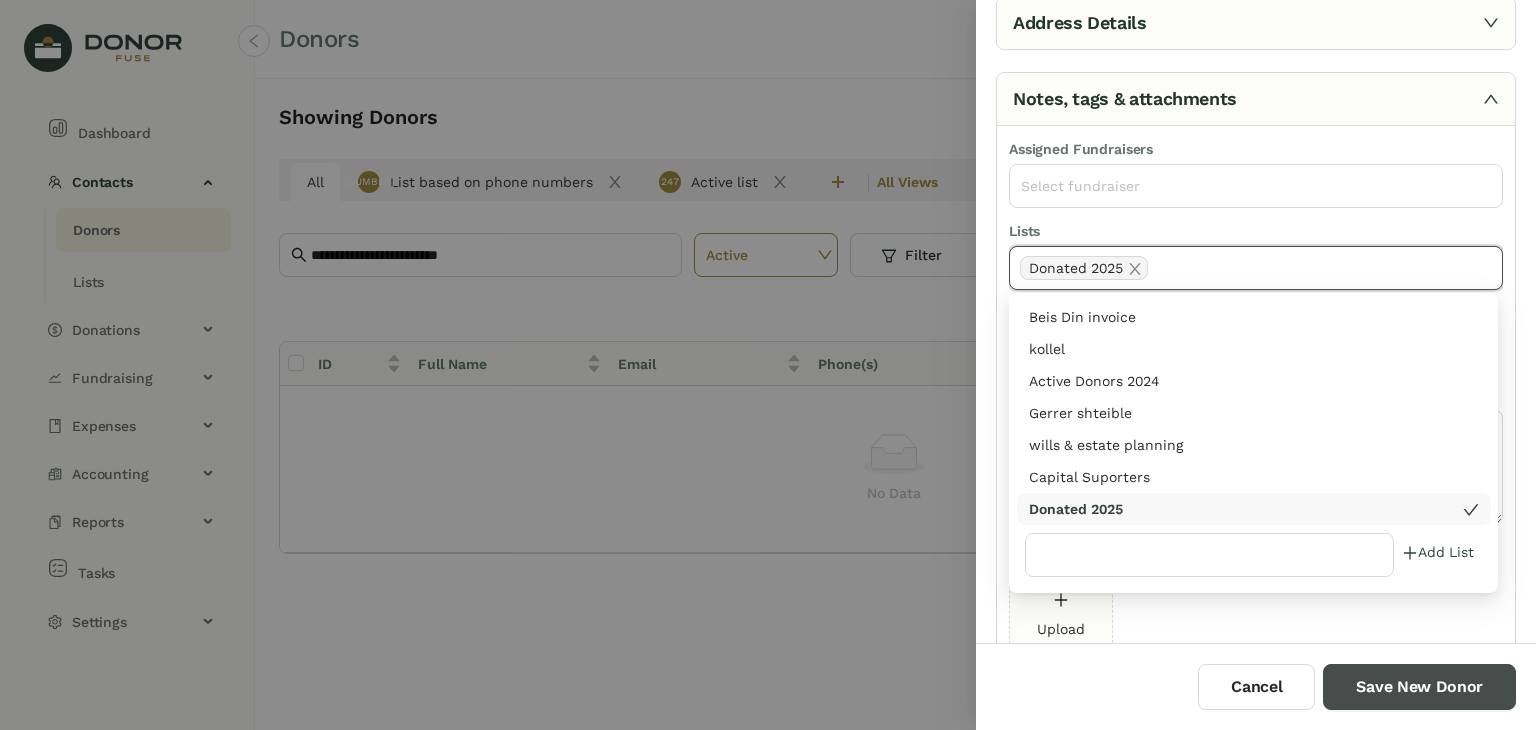 click on "Save New Donor" at bounding box center (1419, 687) 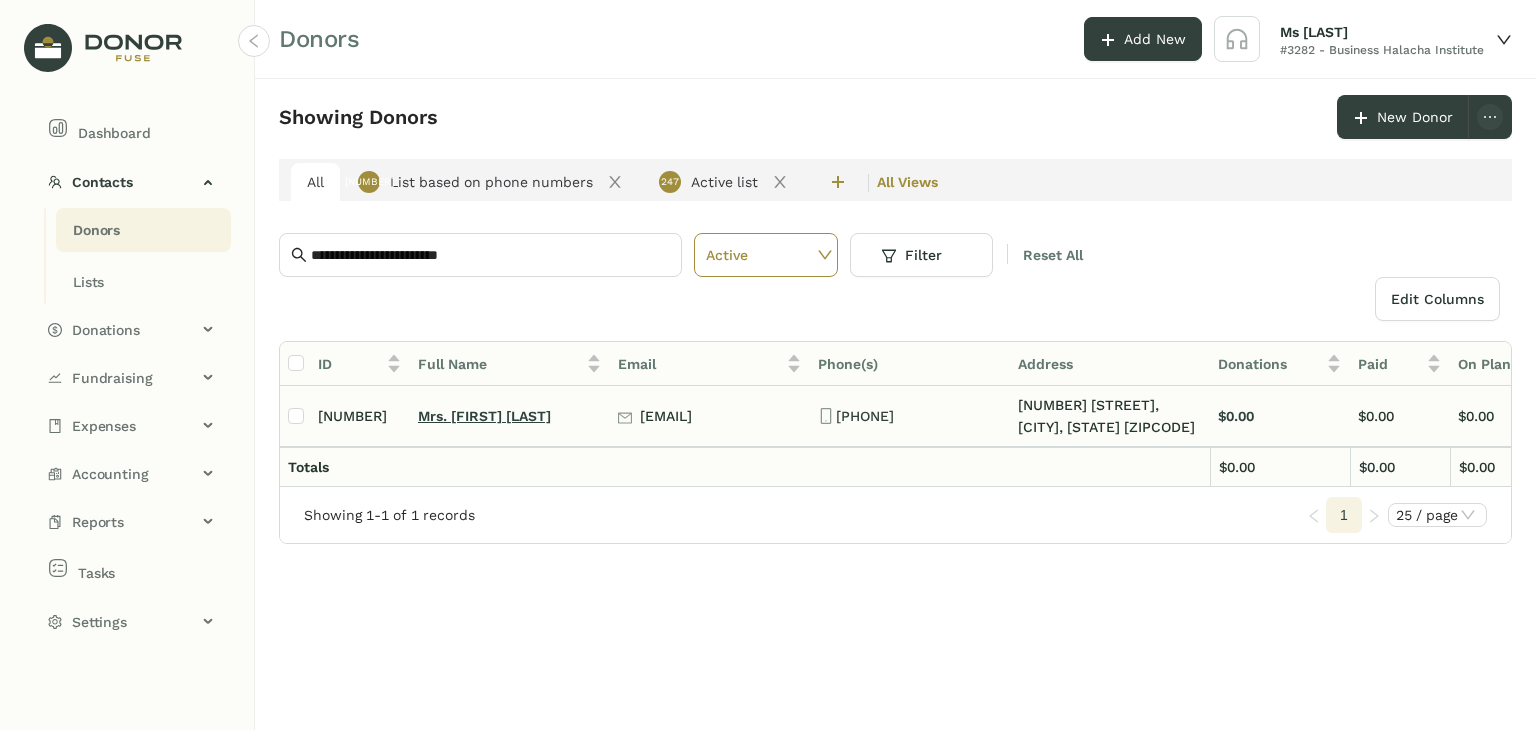 click on "Mrs. [FIRST] [LAST]" at bounding box center (484, 416) 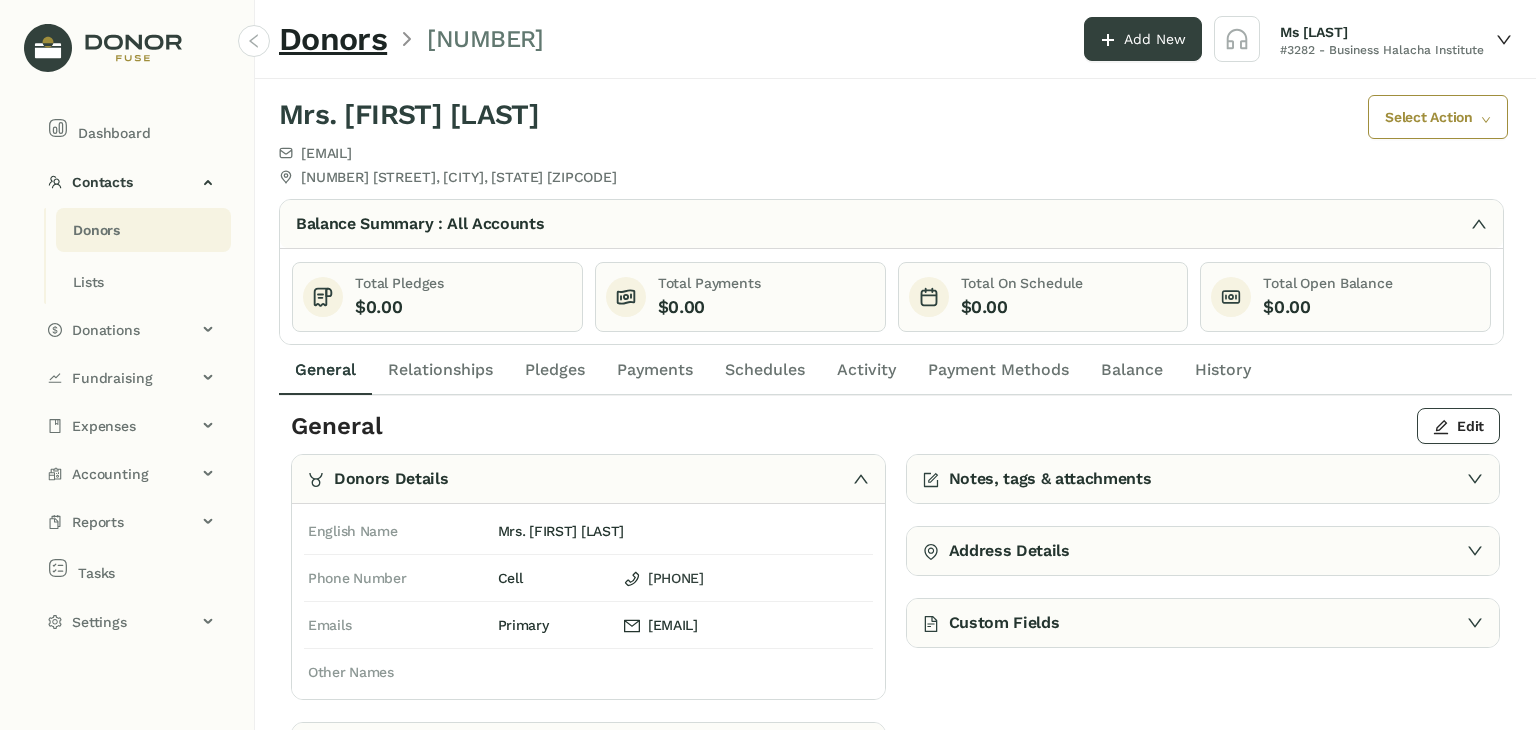 drag, startPoint x: 672, startPoint y: 364, endPoint x: 643, endPoint y: 369, distance: 29.427877 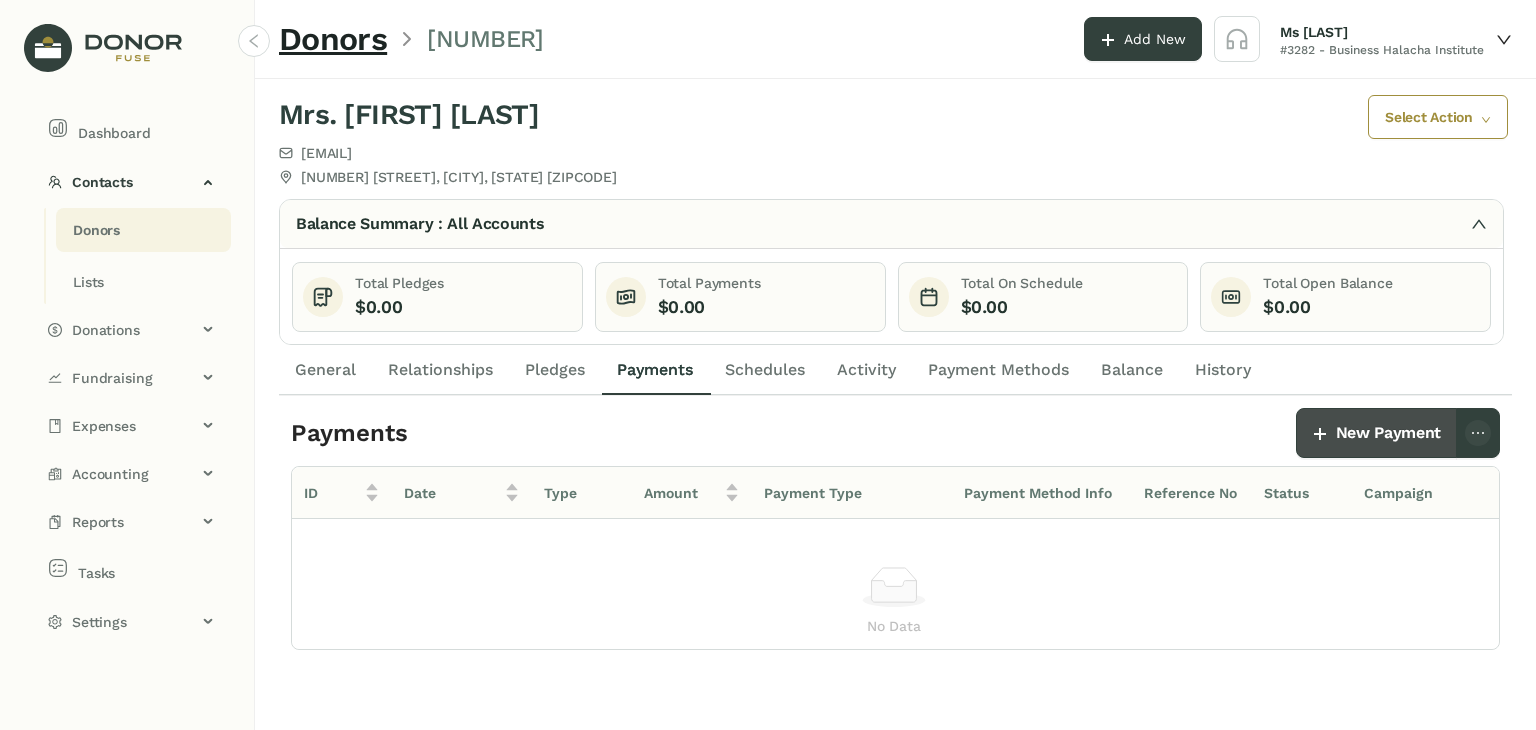 click on "New Payment" at bounding box center [1388, 433] 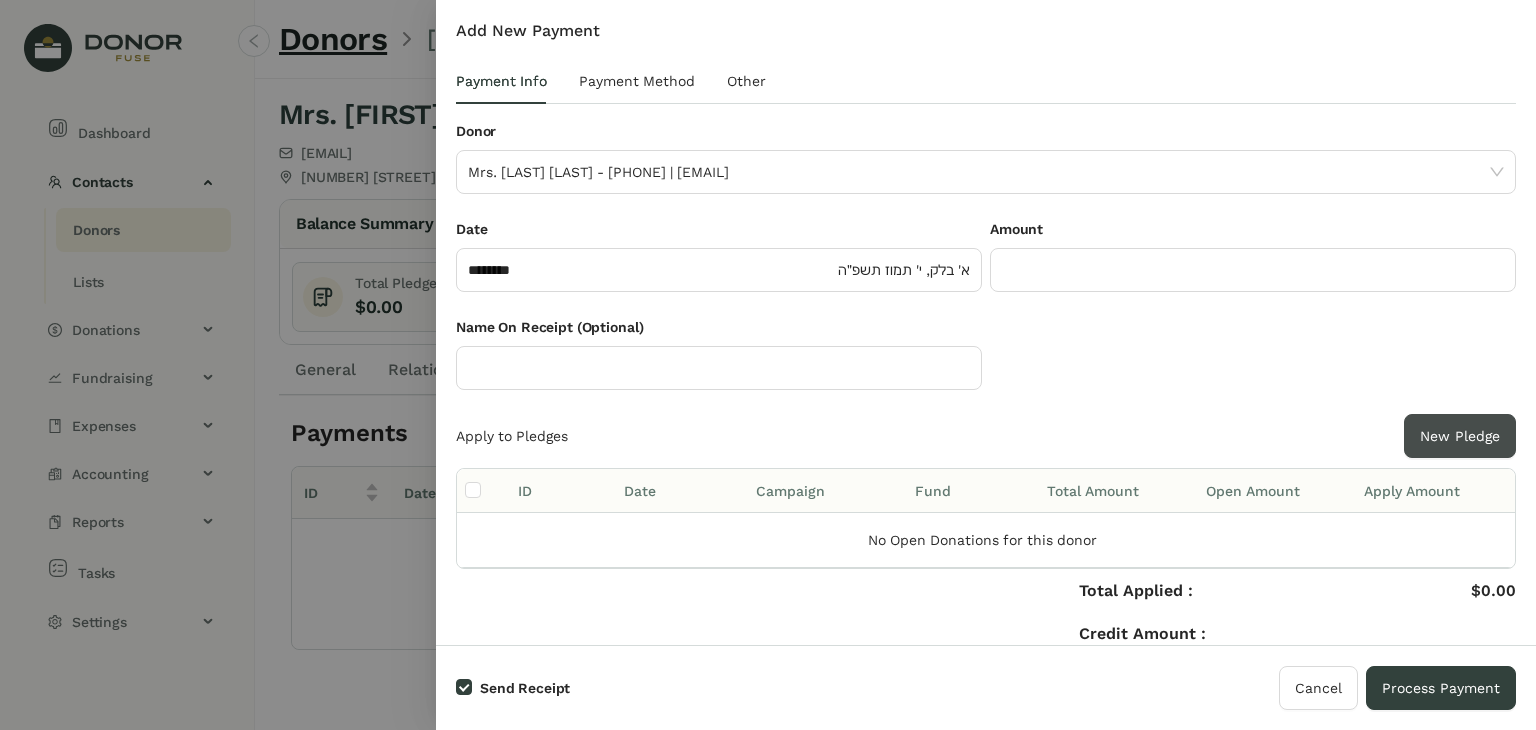 click on "New Pledge" at bounding box center (1460, 436) 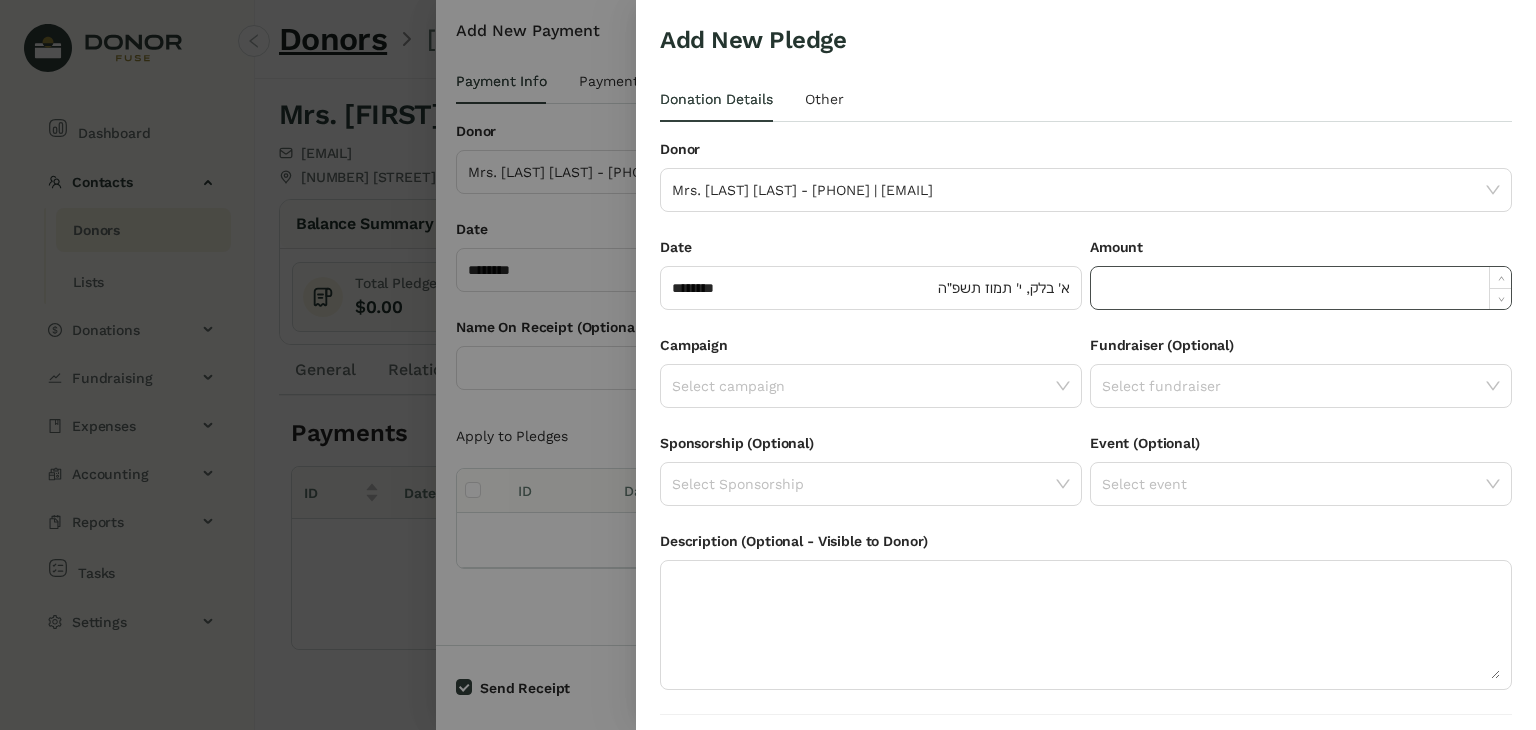 click at bounding box center (1301, 288) 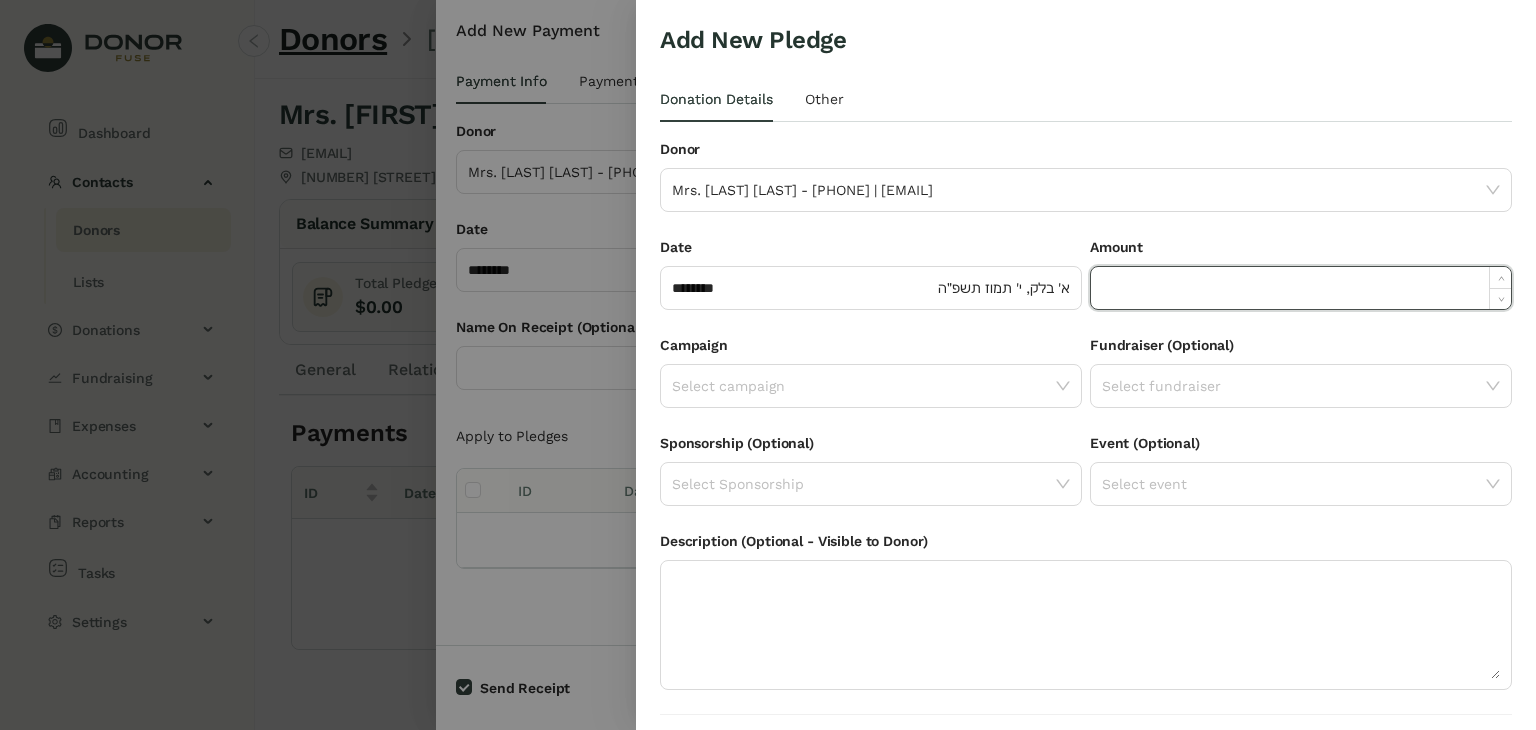 paste on "******" 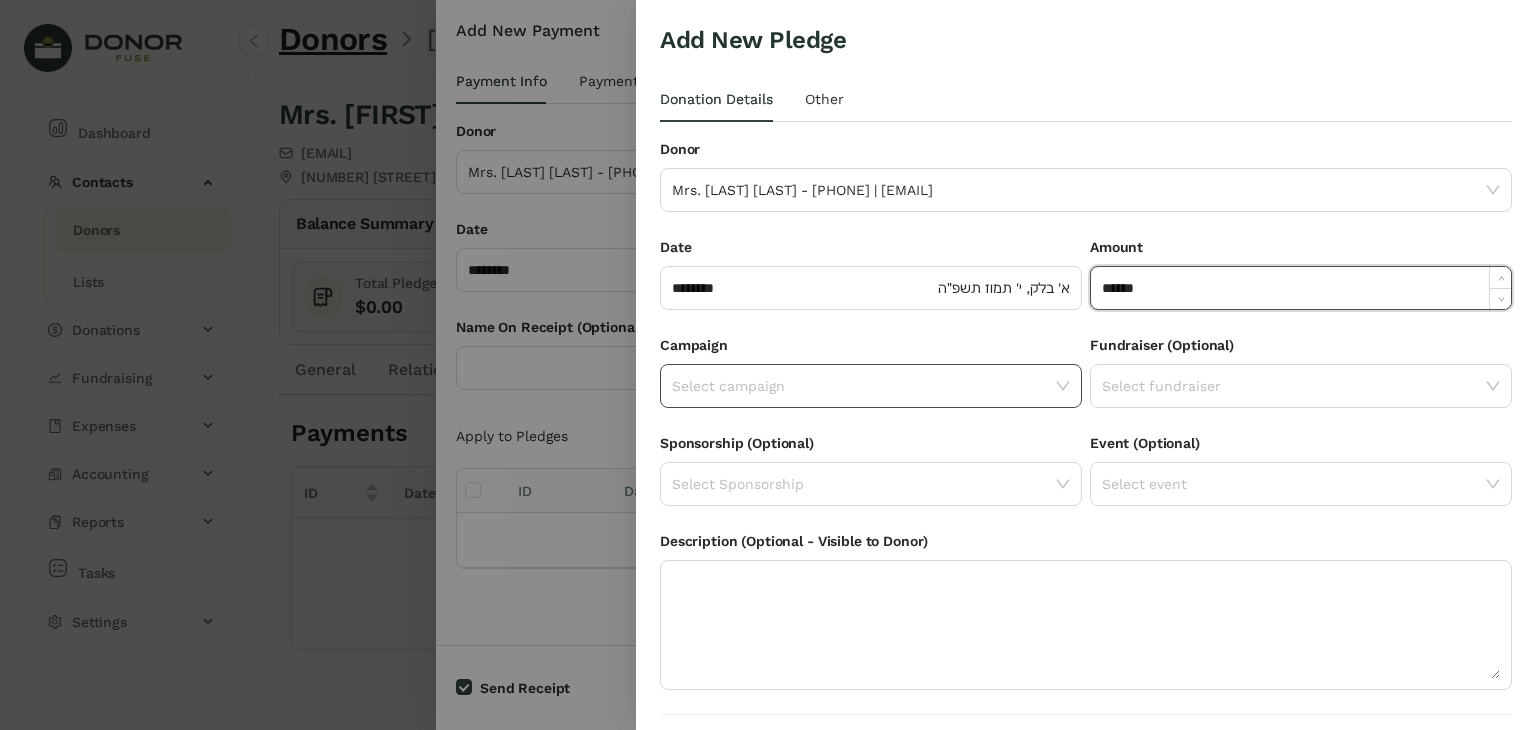 type on "******" 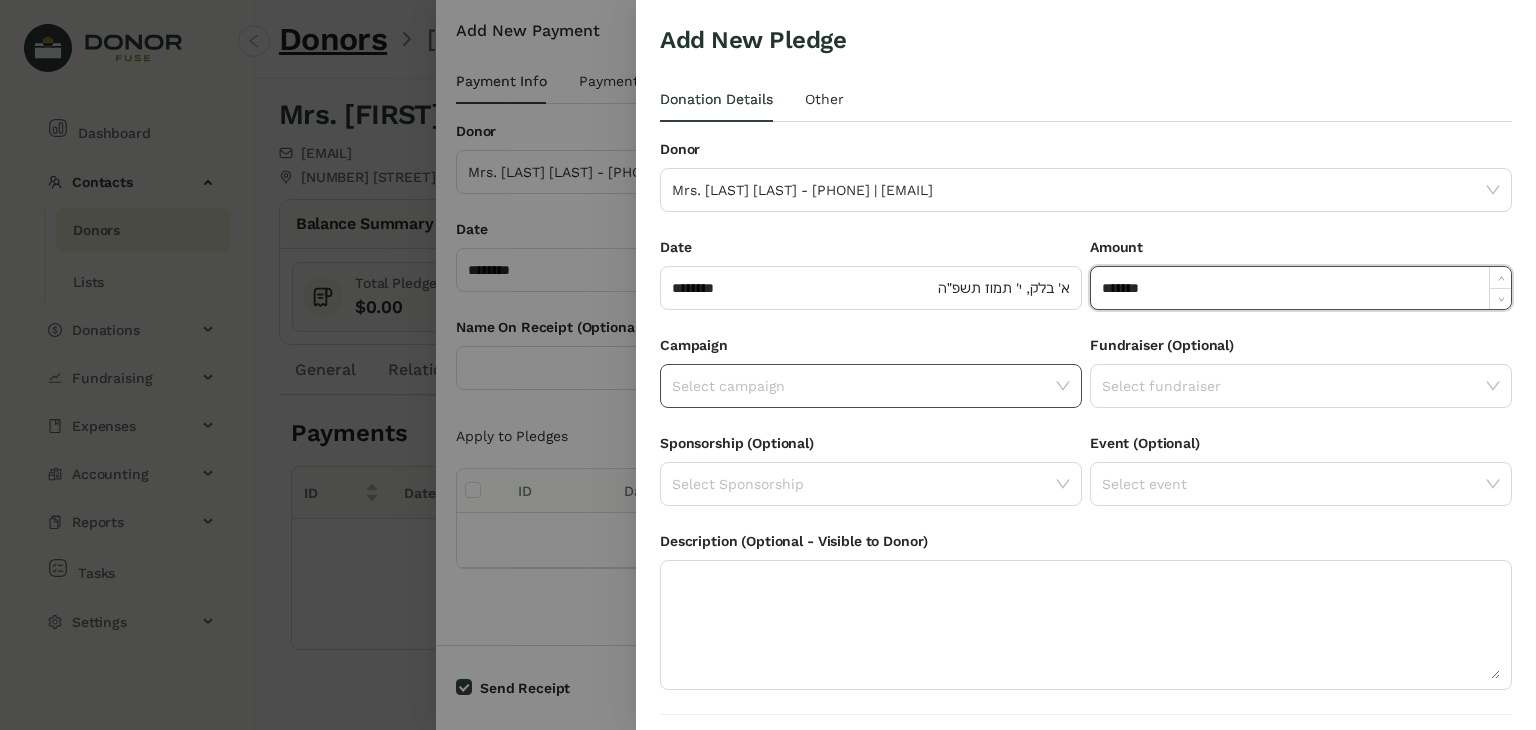 click at bounding box center (1063, 386) 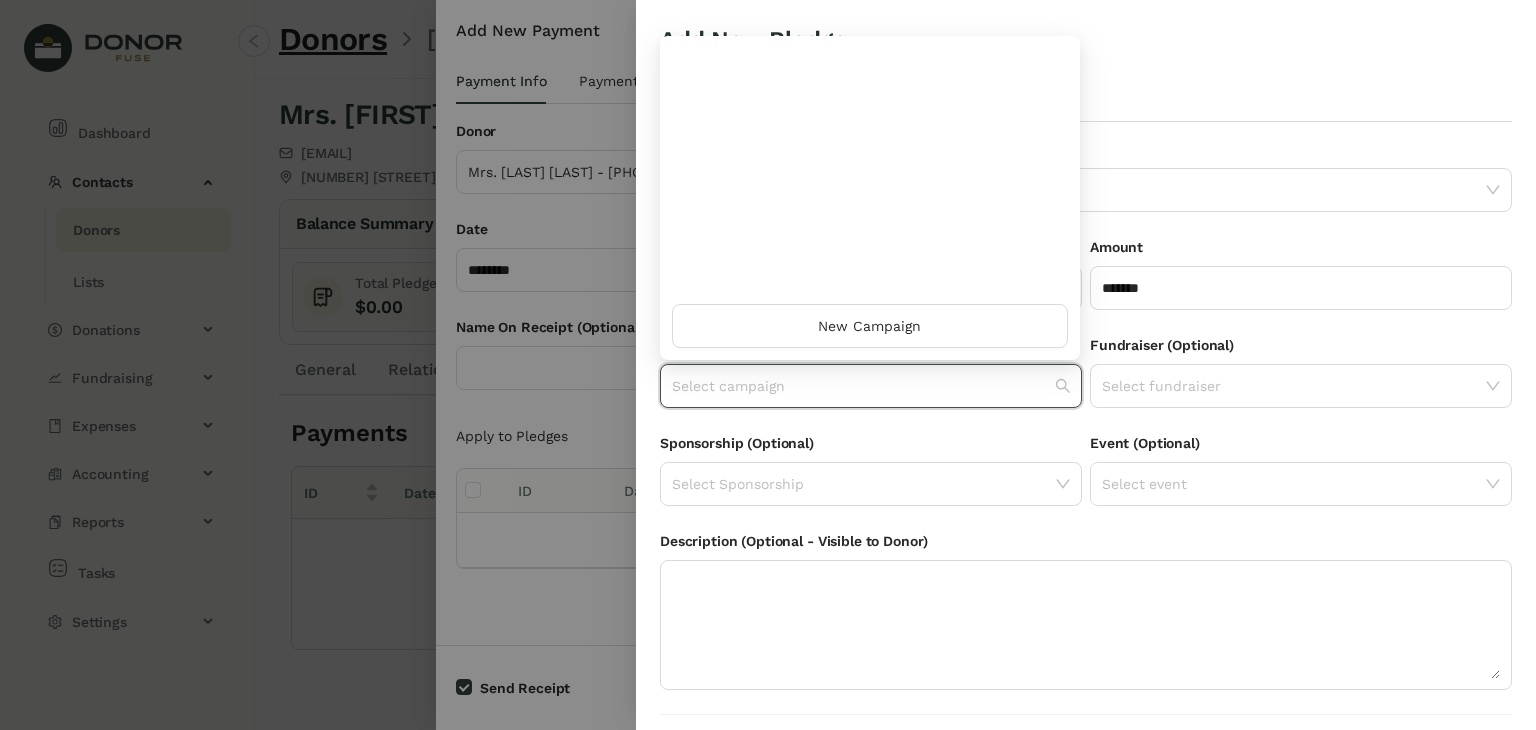 scroll, scrollTop: 960, scrollLeft: 0, axis: vertical 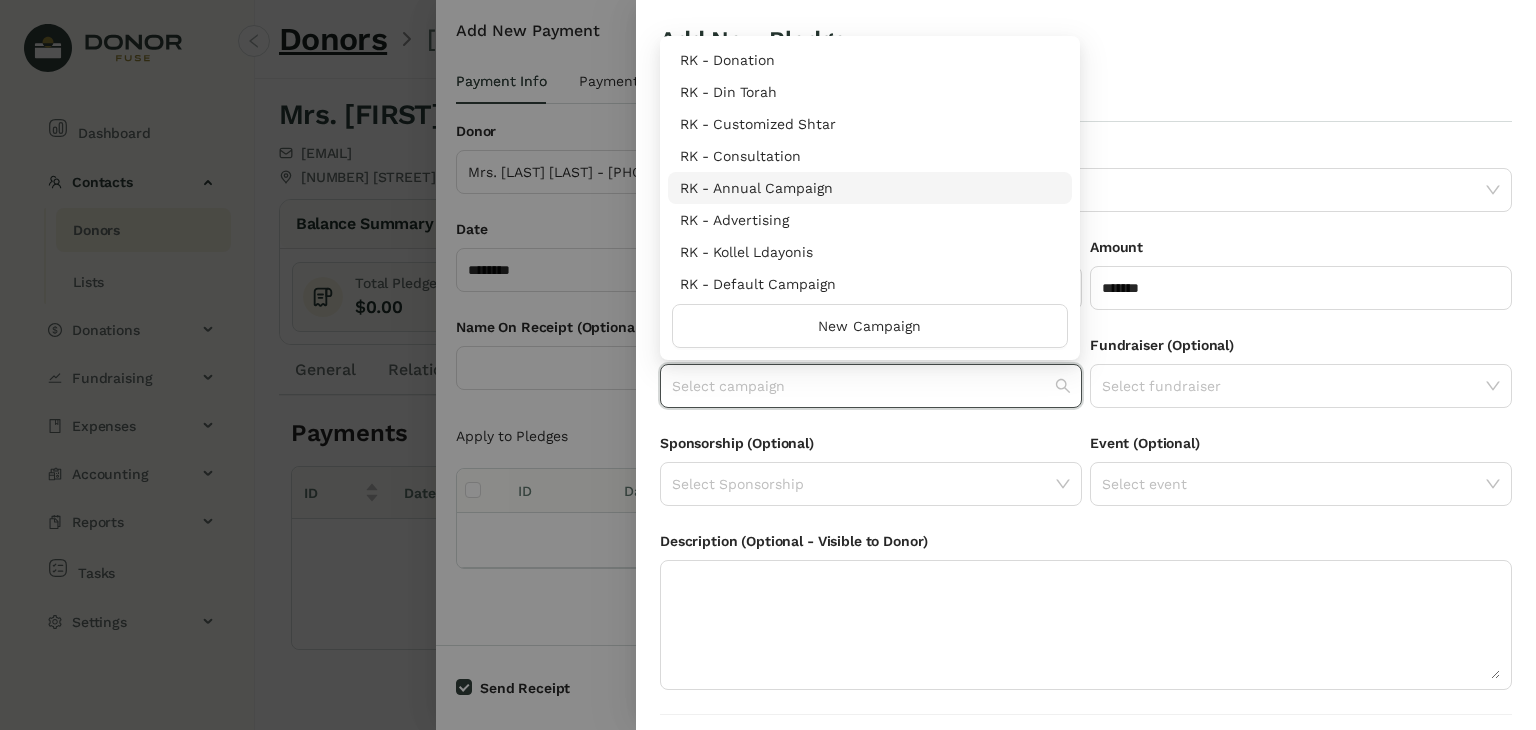 click on "RK - Annual Campaign" at bounding box center [870, 188] 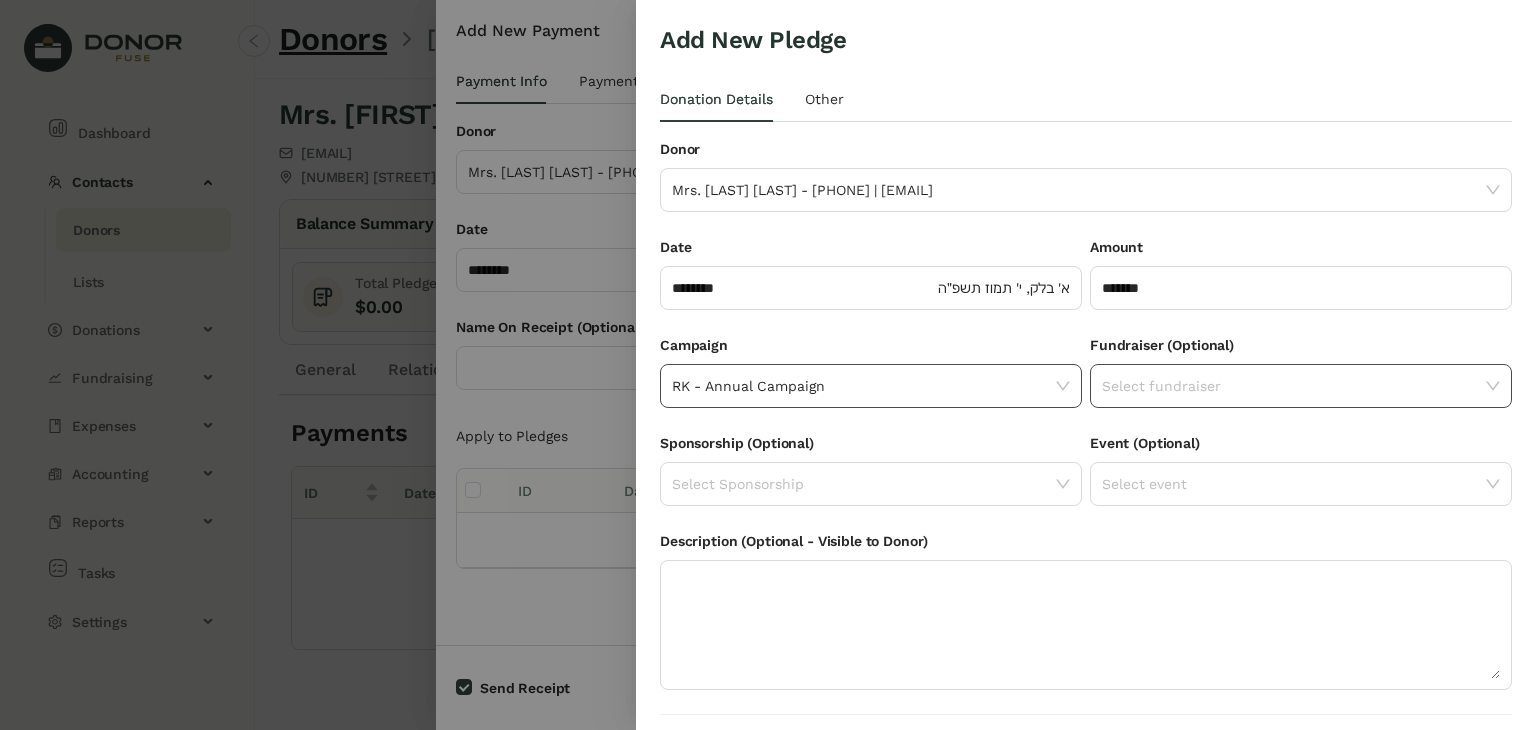 click on "Select fundraiser" at bounding box center [1301, 386] 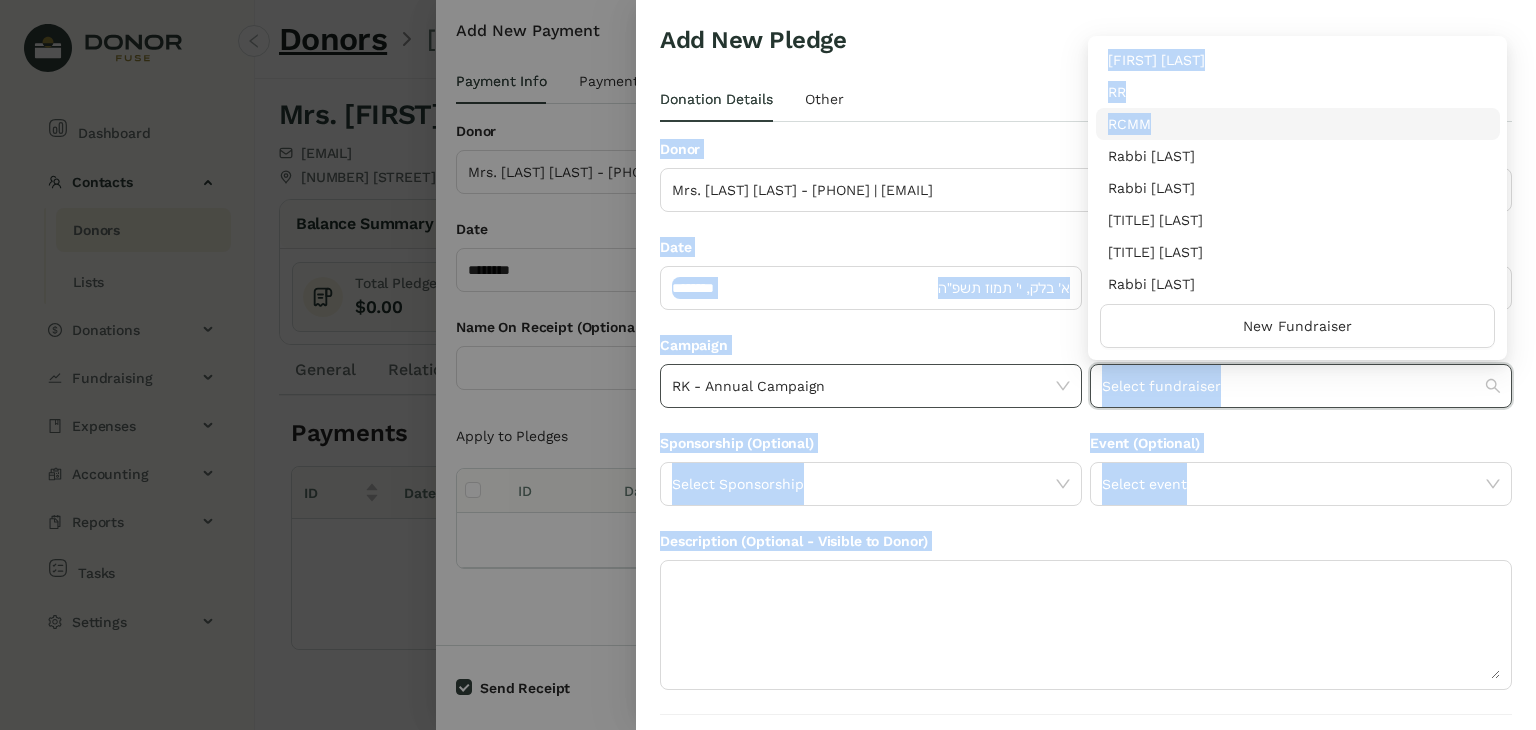 drag, startPoint x: 1494, startPoint y: 135, endPoint x: 1531, endPoint y: 134, distance: 37.01351 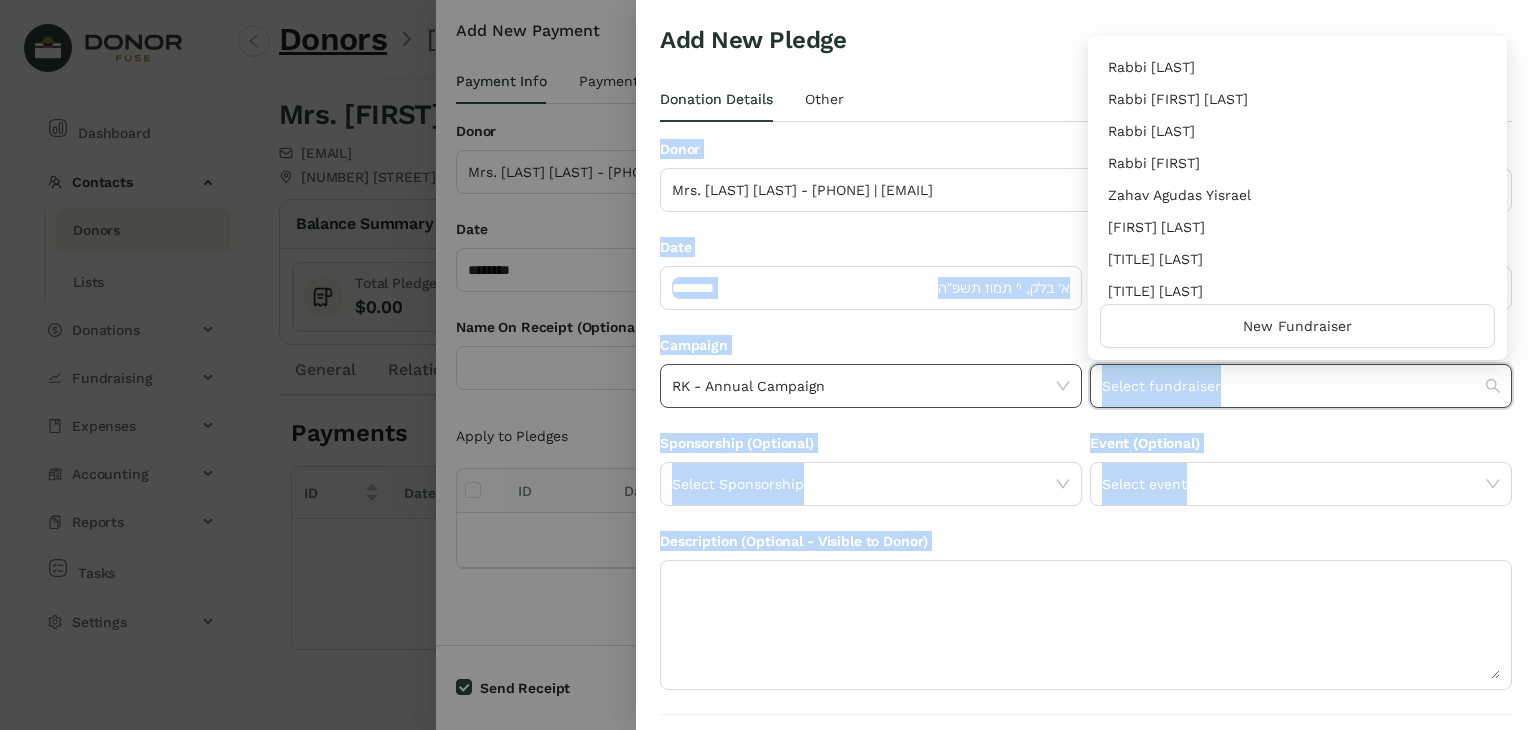 scroll, scrollTop: 224, scrollLeft: 0, axis: vertical 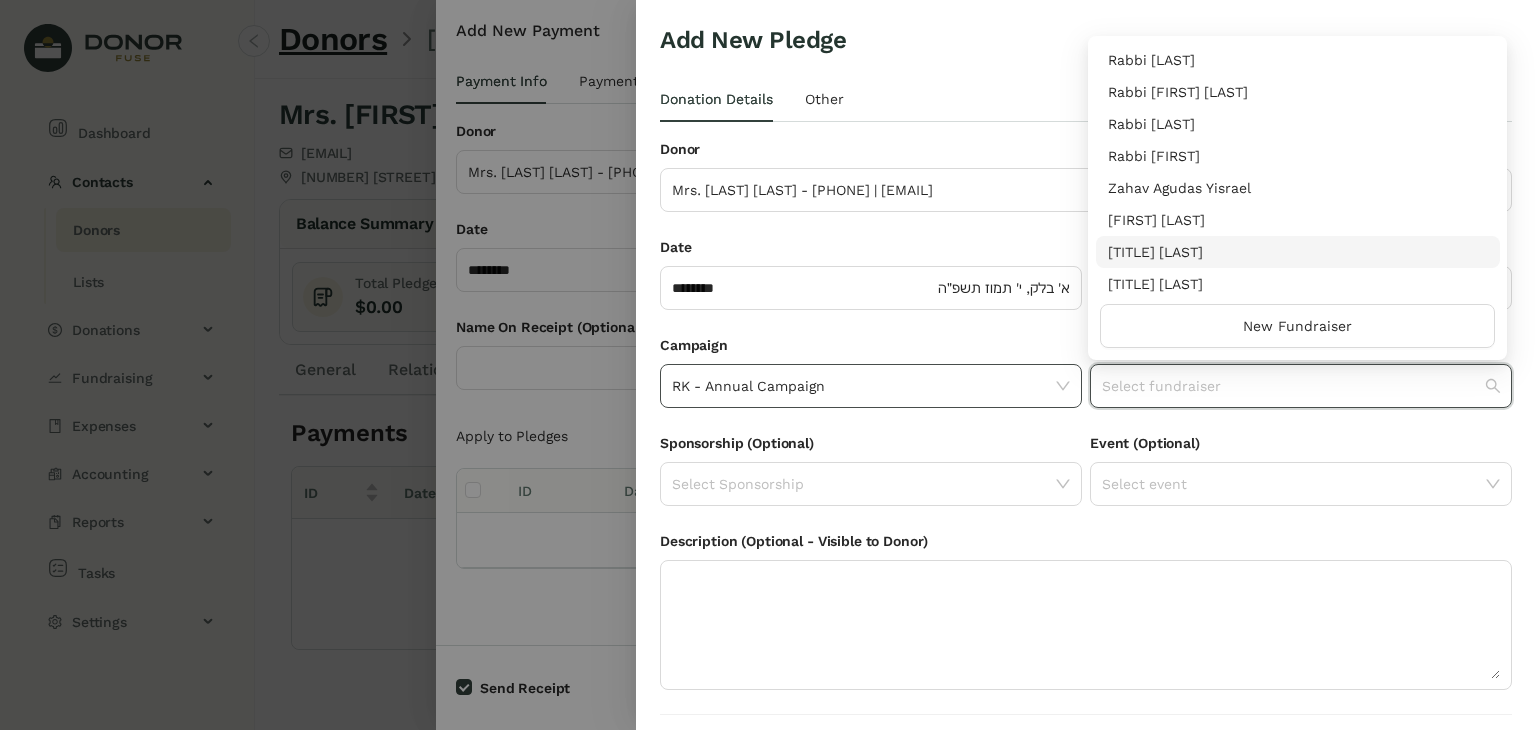 click on "[TITLE] [LAST]" at bounding box center (1298, 252) 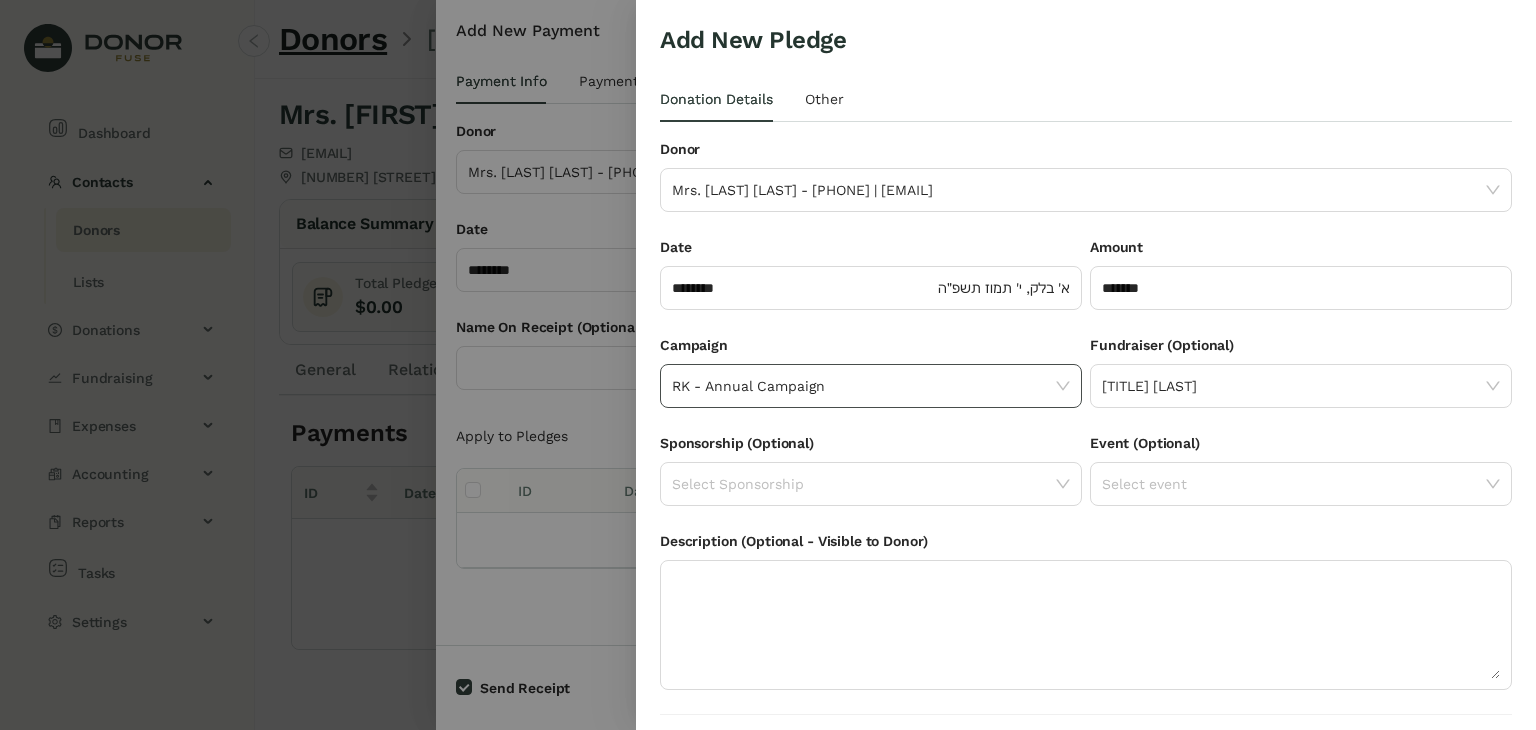 scroll, scrollTop: 54, scrollLeft: 0, axis: vertical 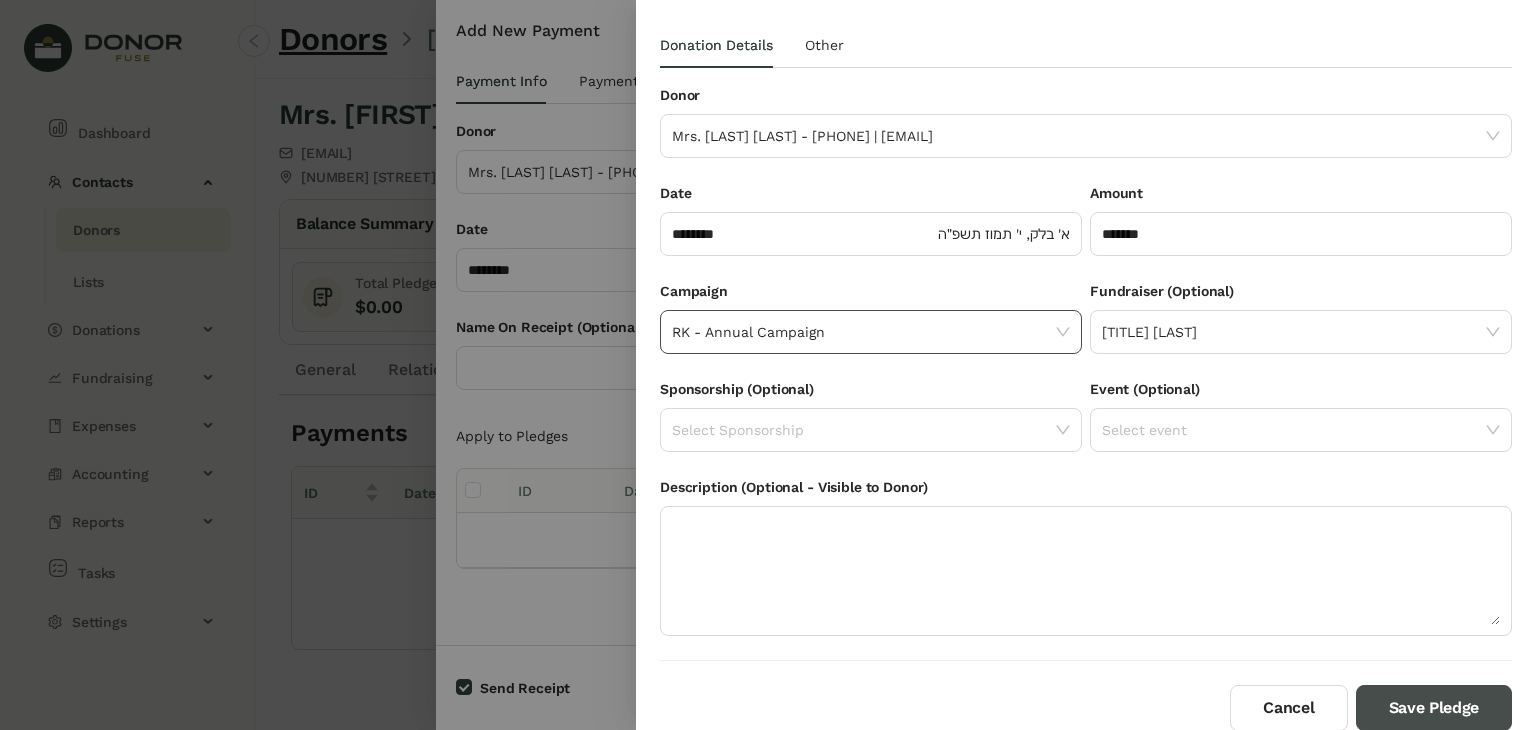 click on "Save Pledge" at bounding box center (1434, 708) 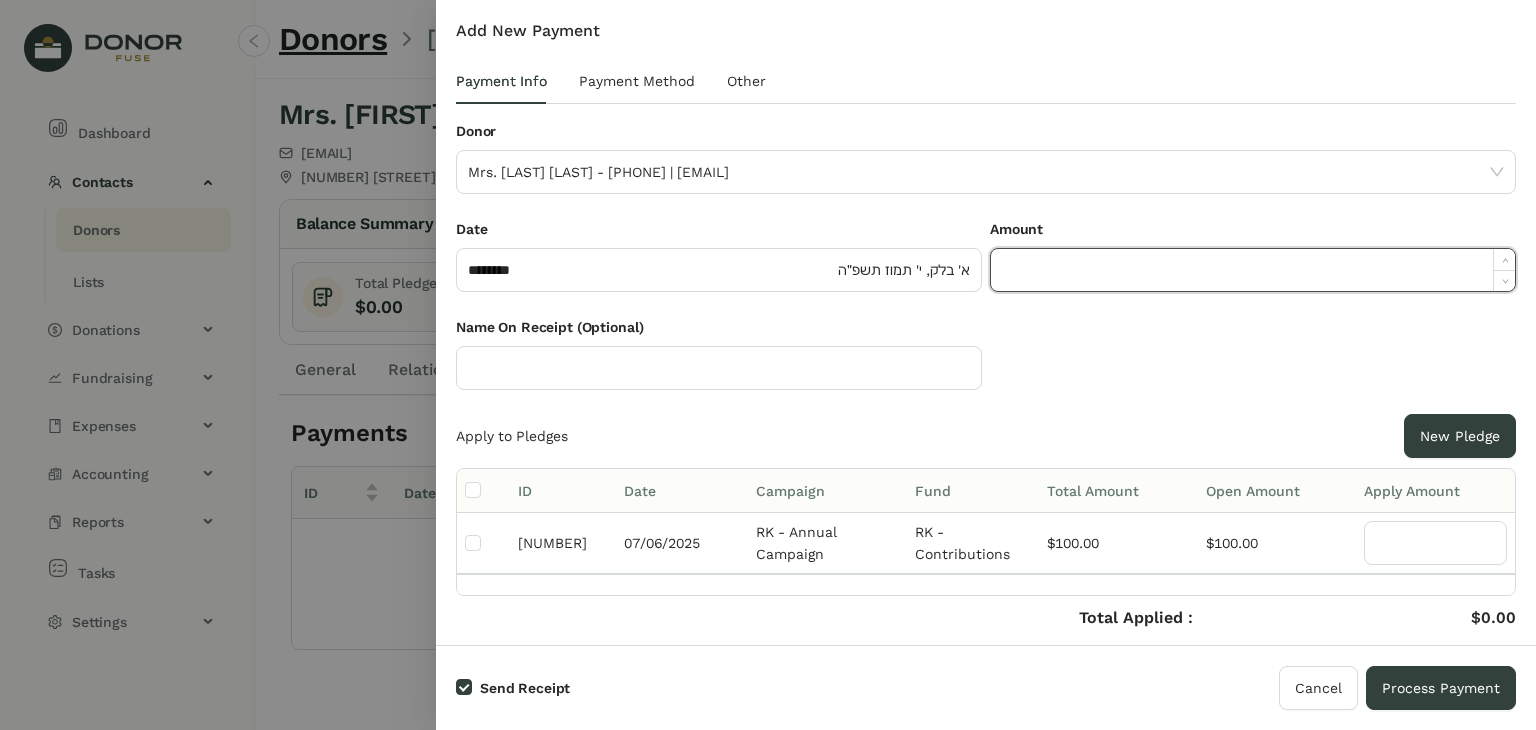 click at bounding box center (1253, 270) 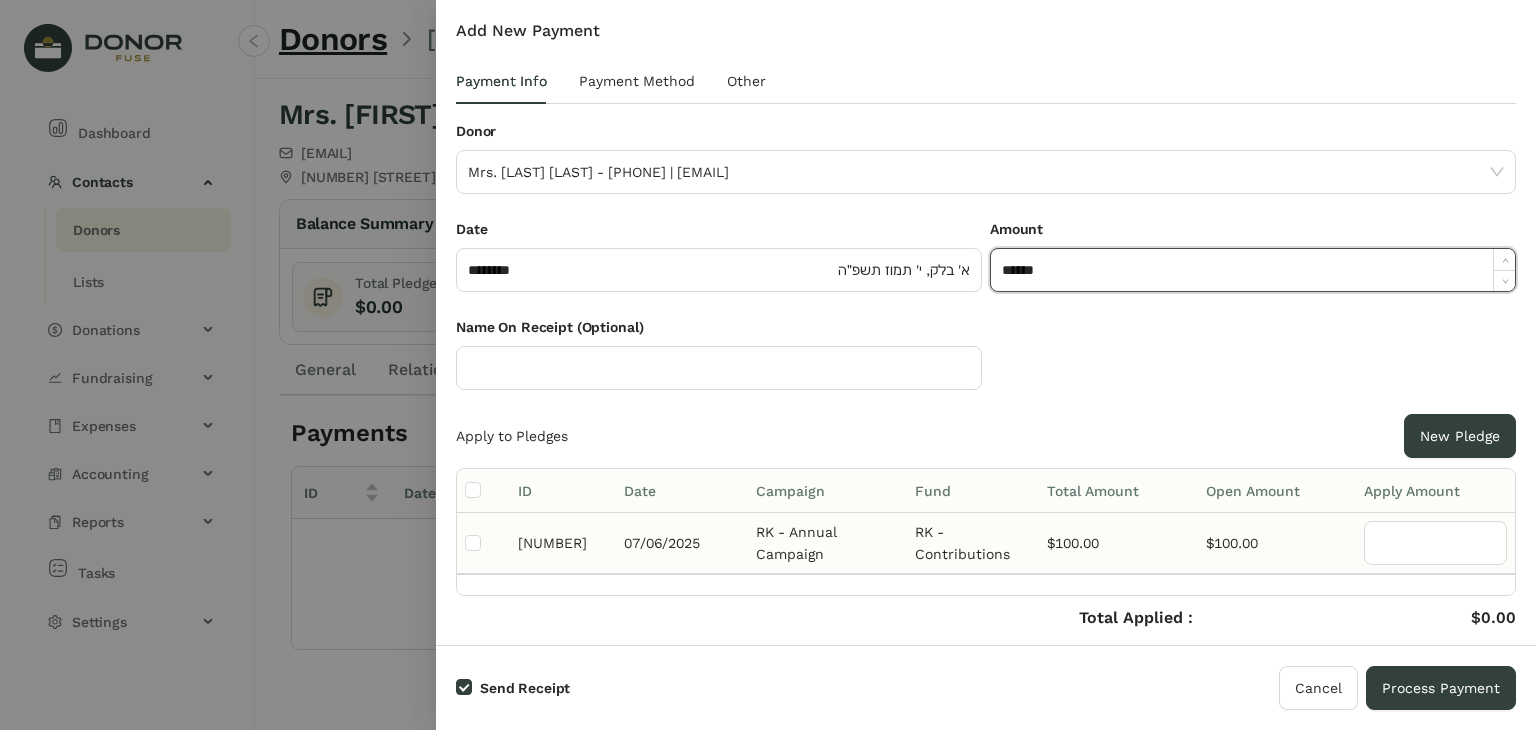 type on "******" 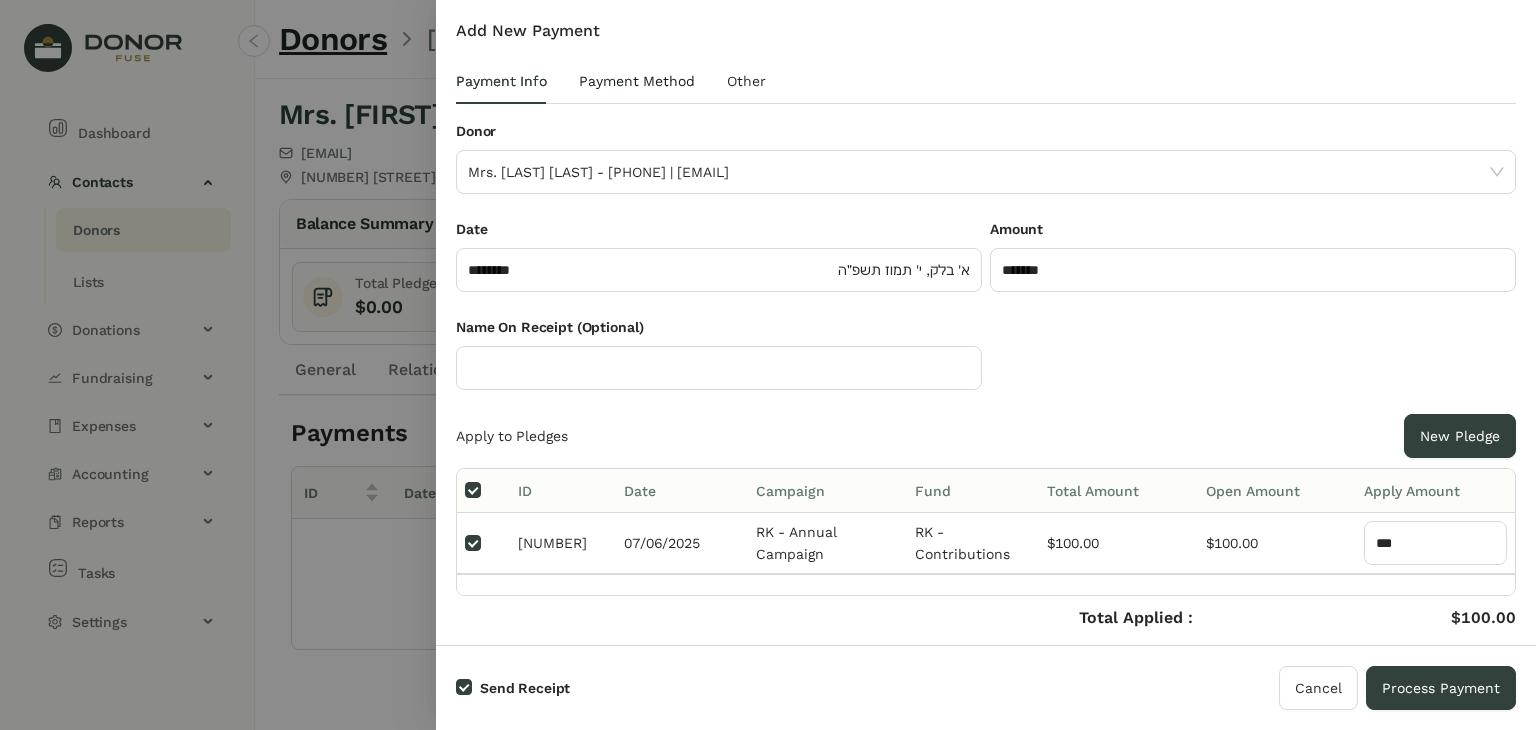click on "Payment Method" at bounding box center [637, 81] 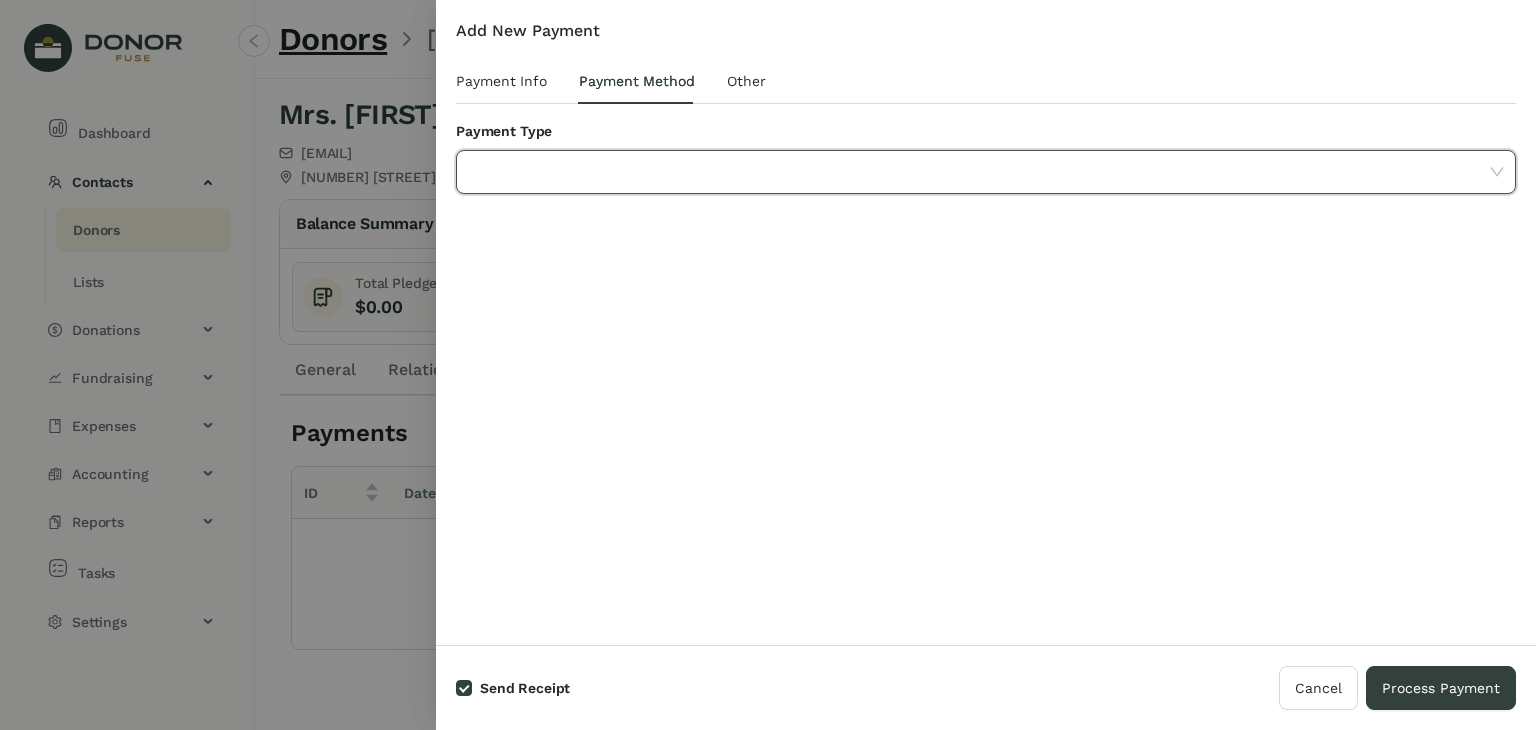 click at bounding box center (979, 172) 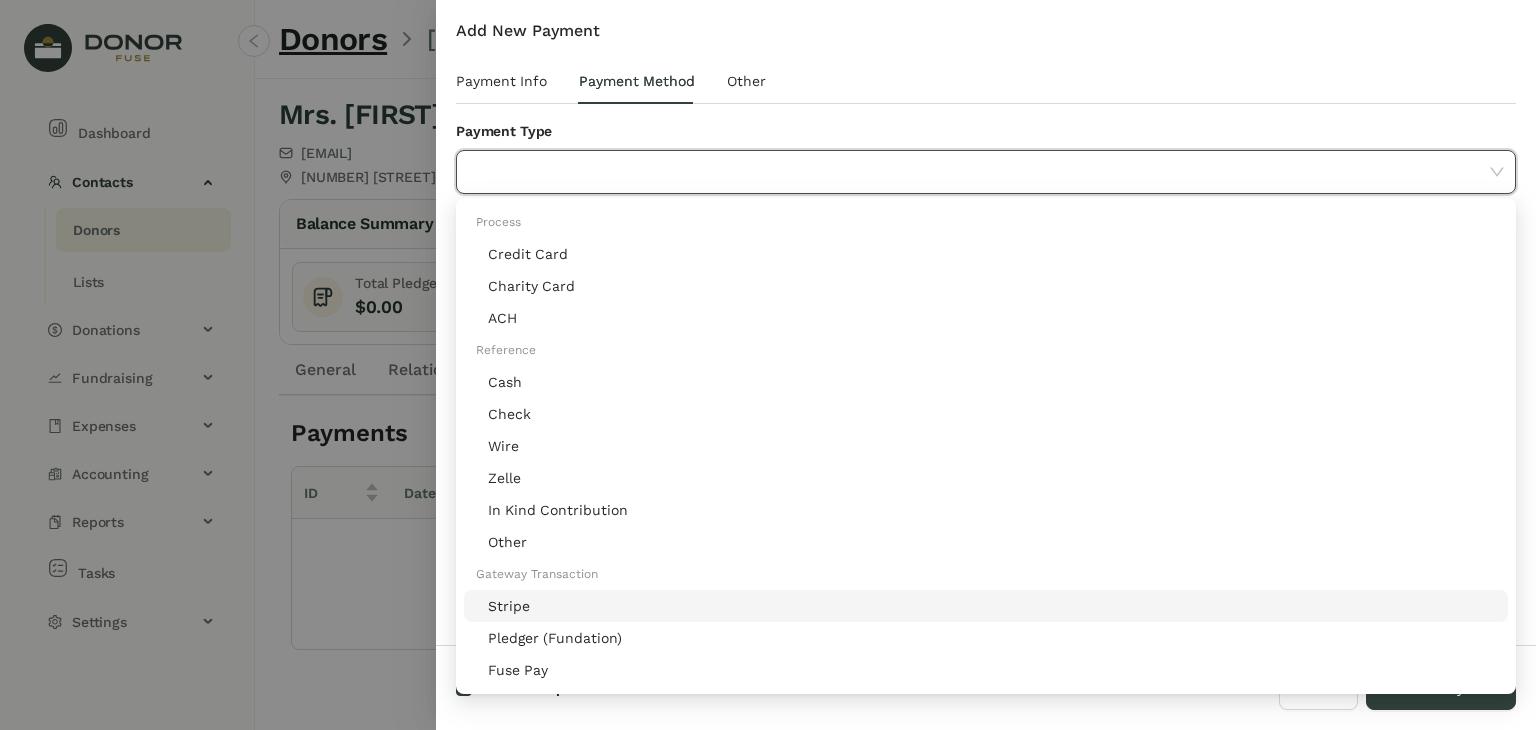 click on "Stripe" at bounding box center (986, 606) 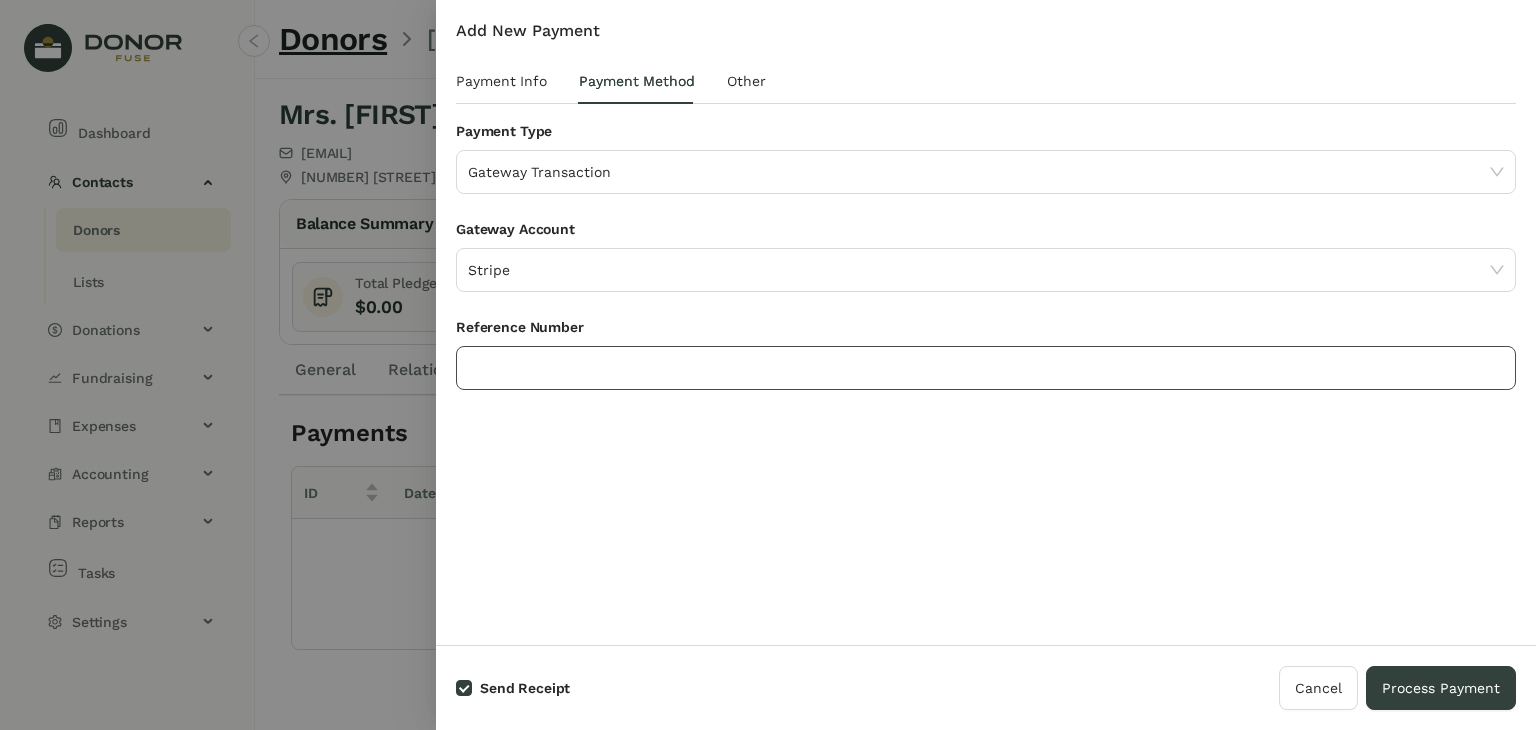 click at bounding box center [986, 368] 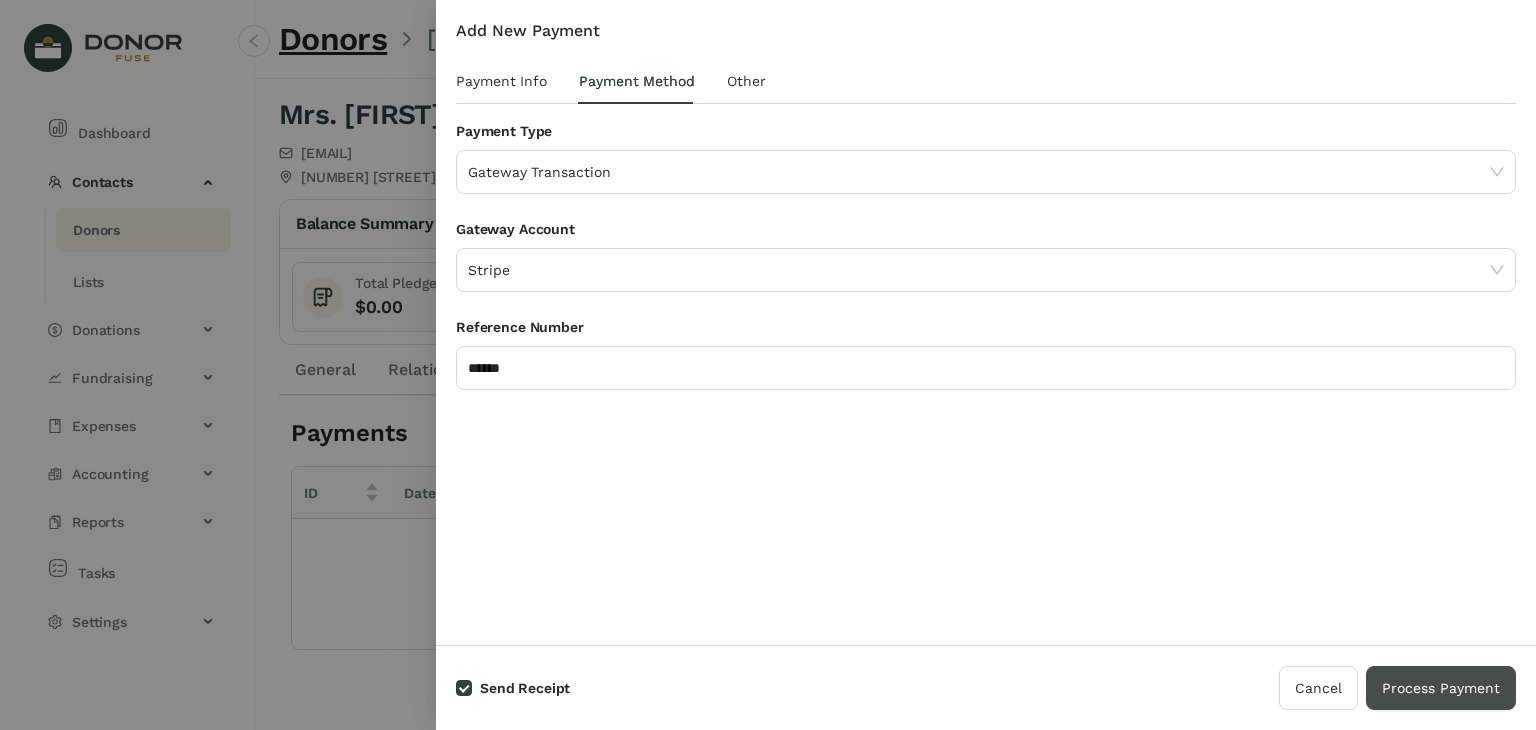 click on "Process Payment" at bounding box center [1441, 688] 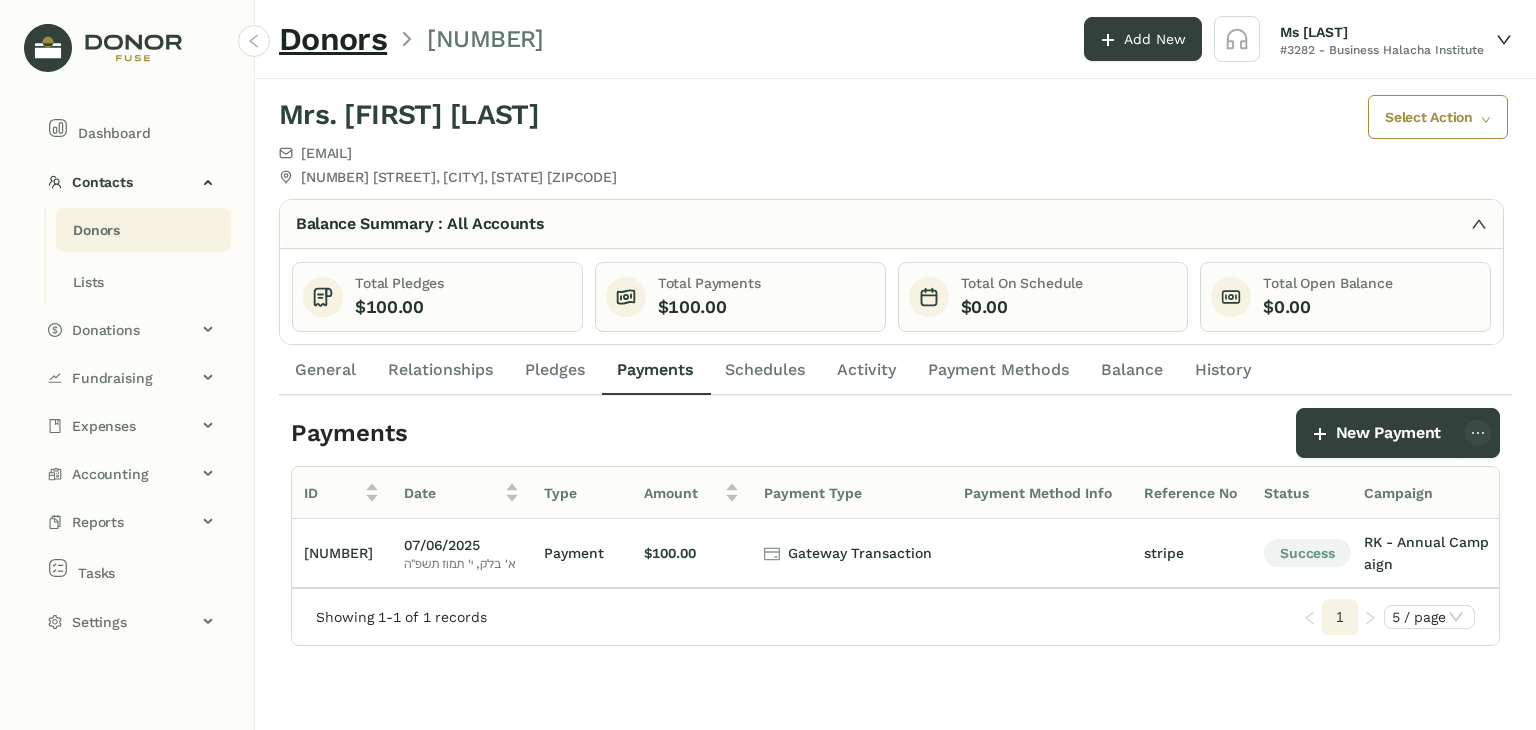 click on "Donors" at bounding box center (96, 230) 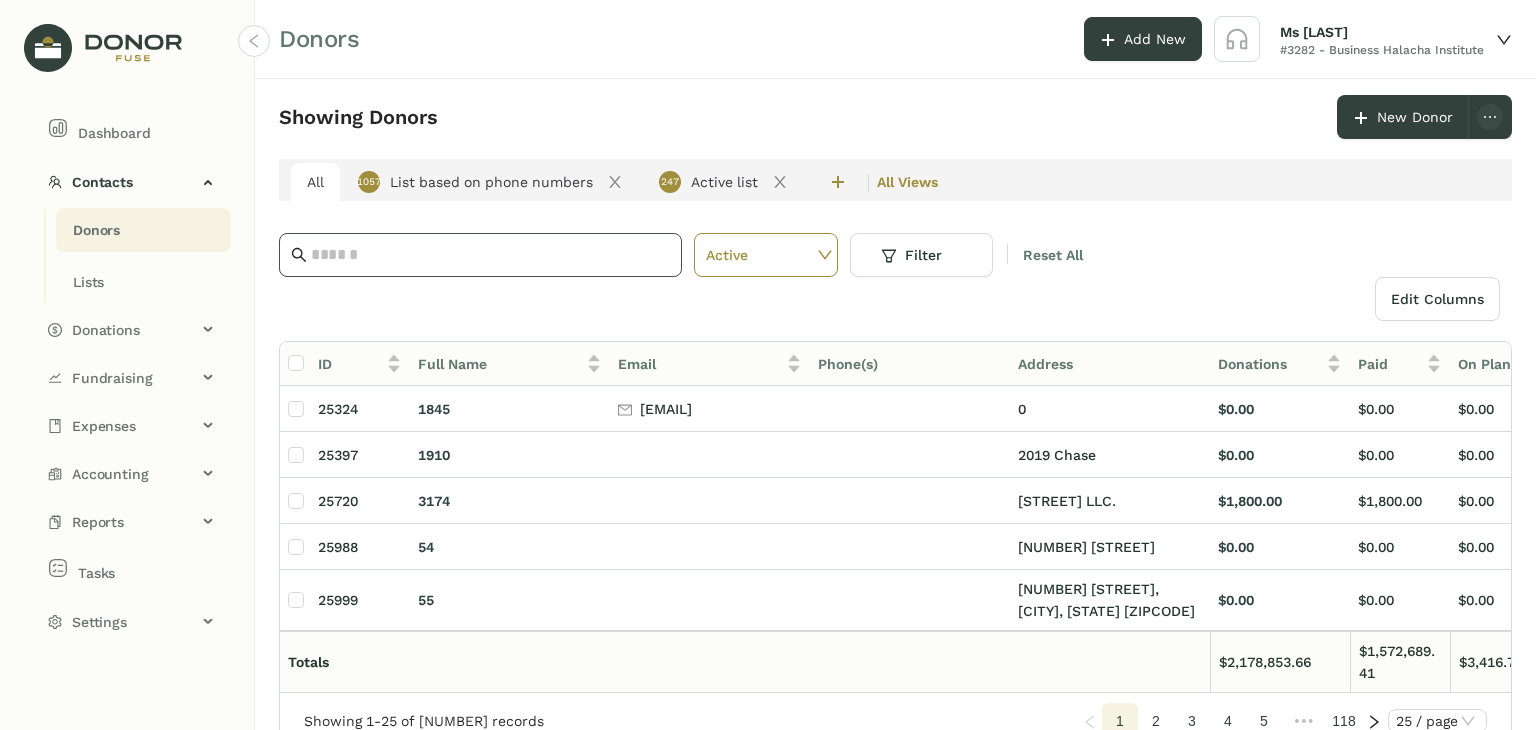 click at bounding box center [480, 255] 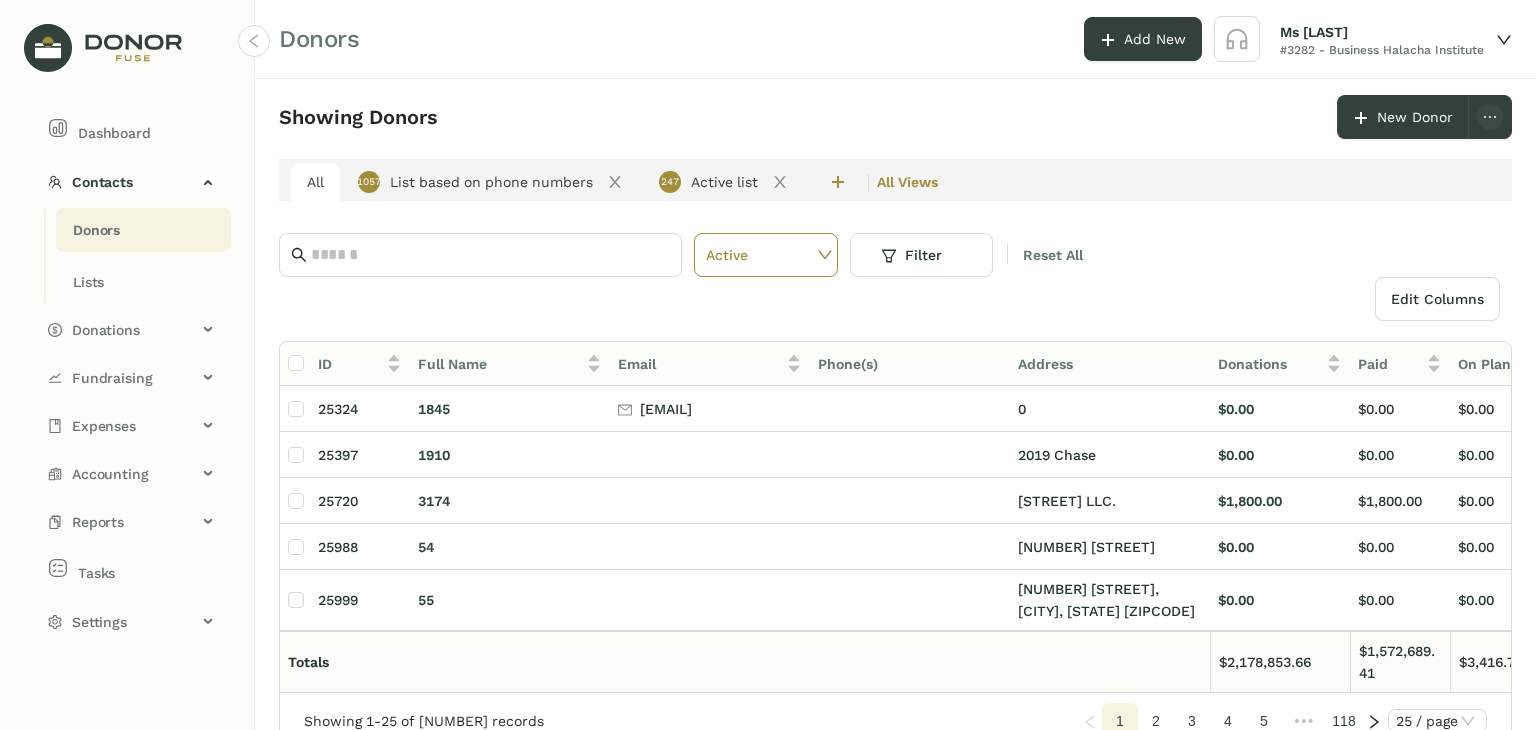 click on "Edit Columns" at bounding box center [895, 299] 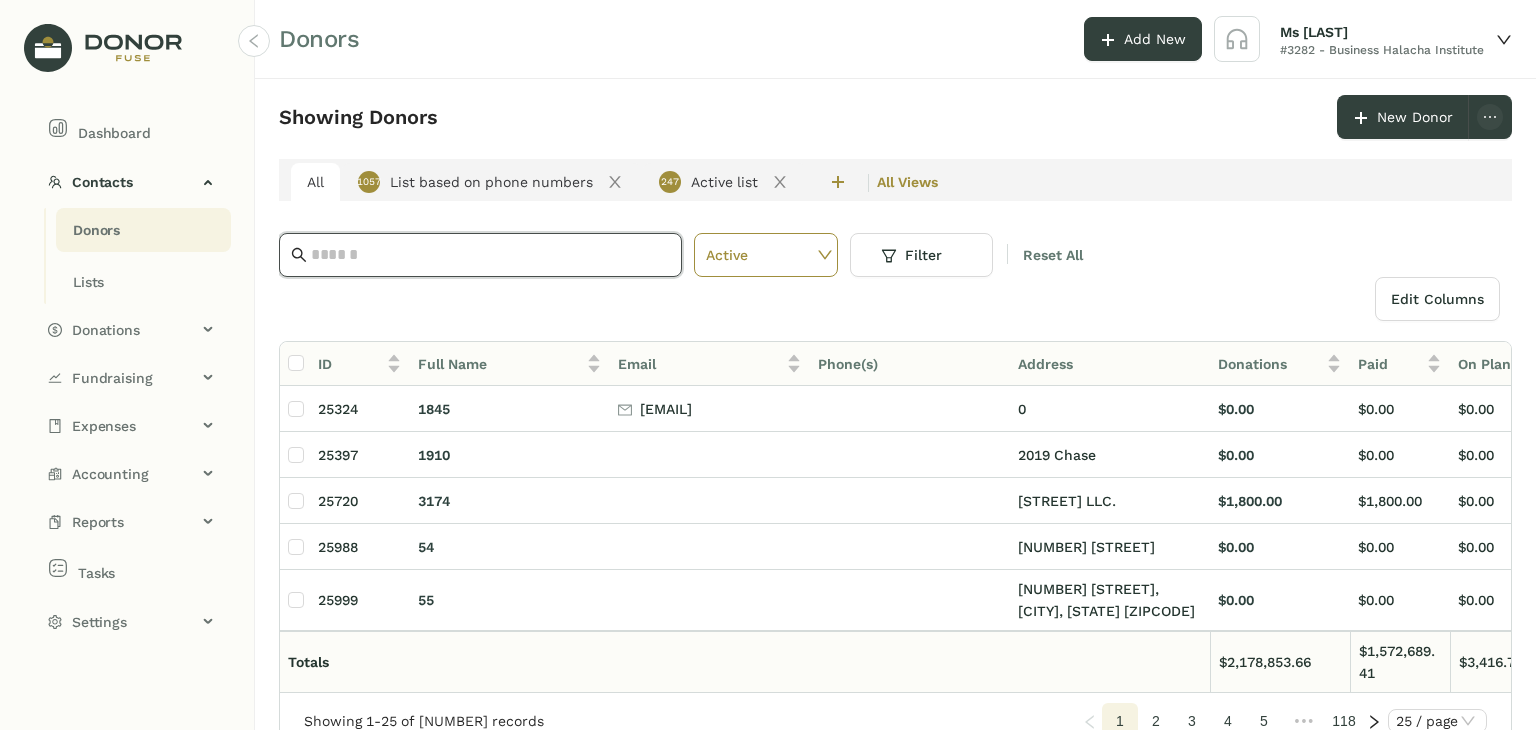 click at bounding box center [490, 255] 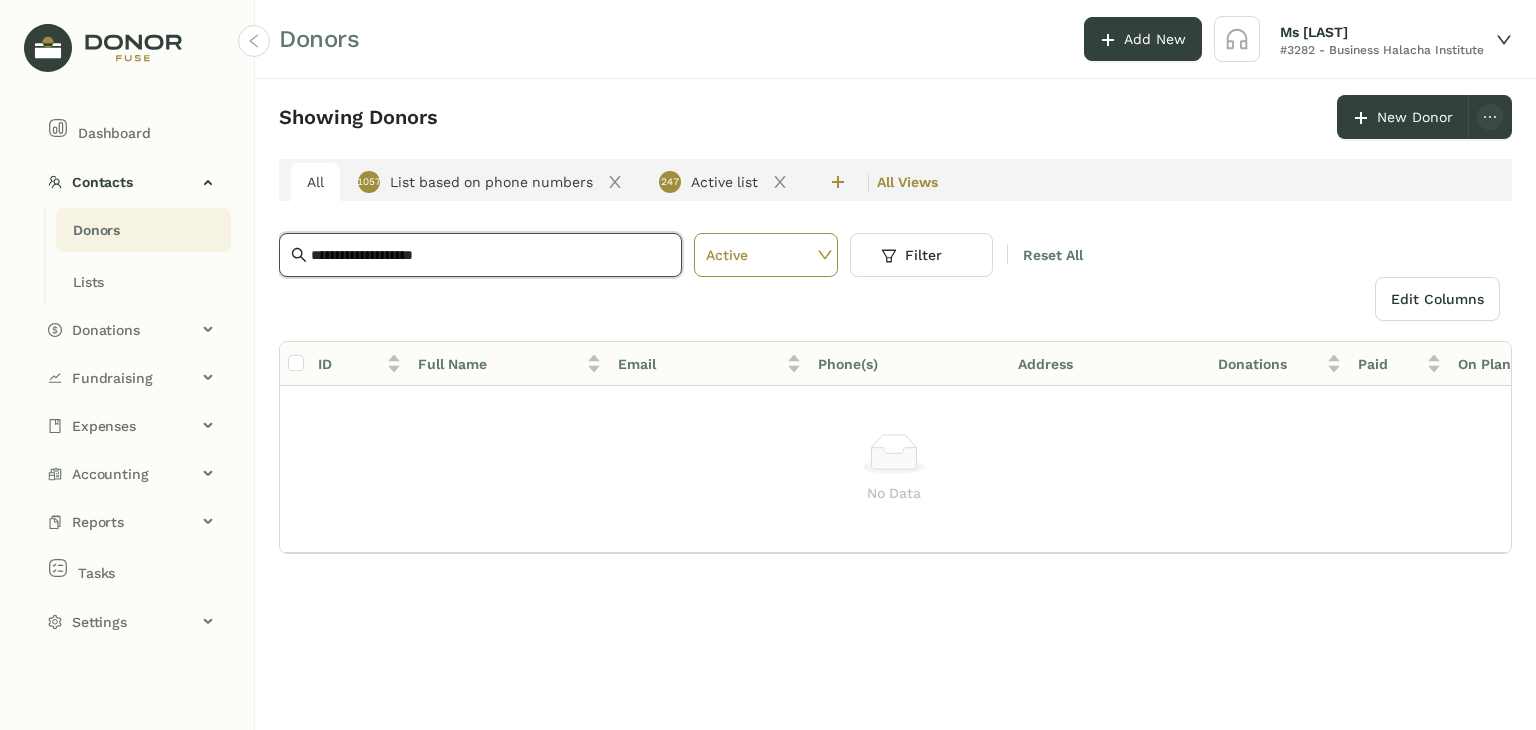 drag, startPoint x: 473, startPoint y: 245, endPoint x: 166, endPoint y: 229, distance: 307.41666 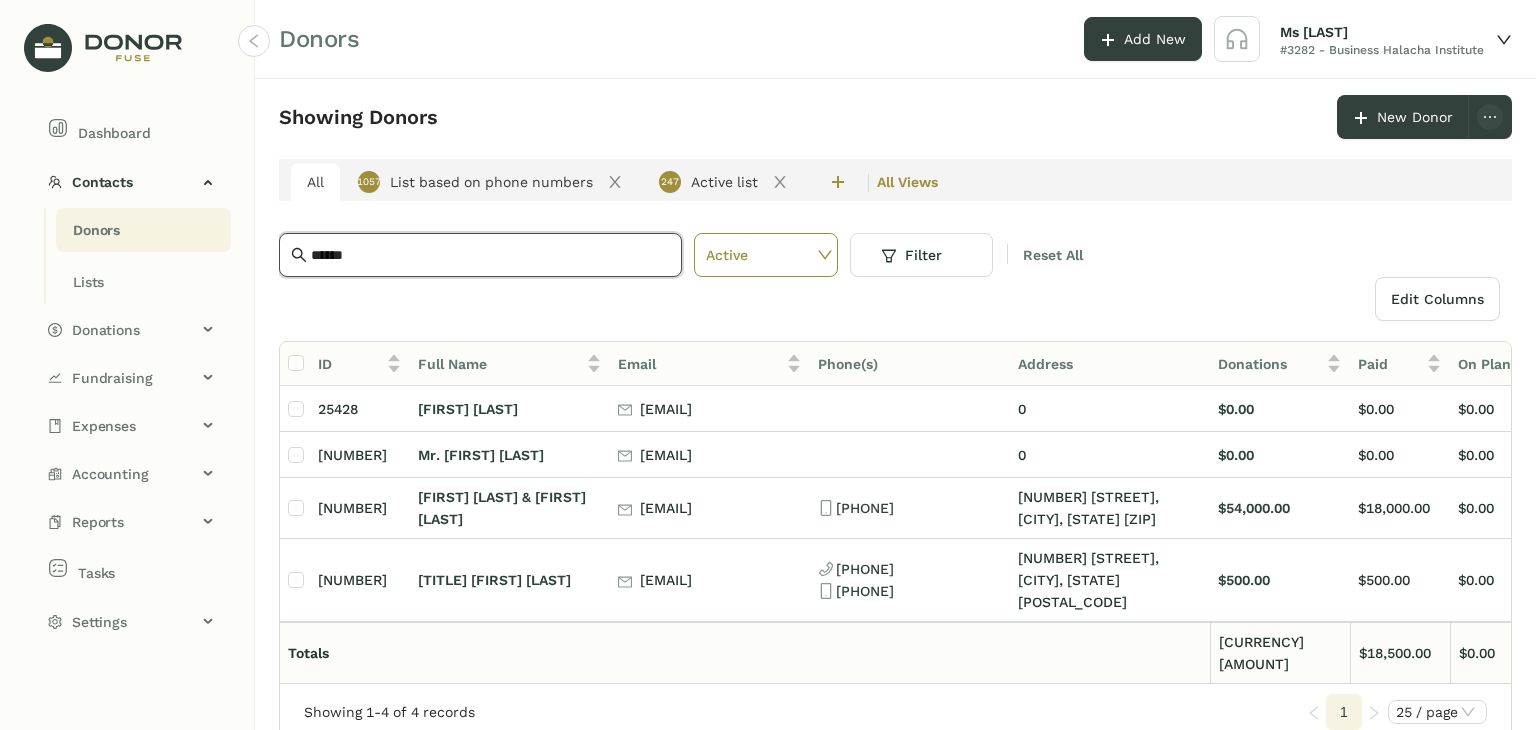 drag, startPoint x: 440, startPoint y: 252, endPoint x: 0, endPoint y: 159, distance: 449.72104 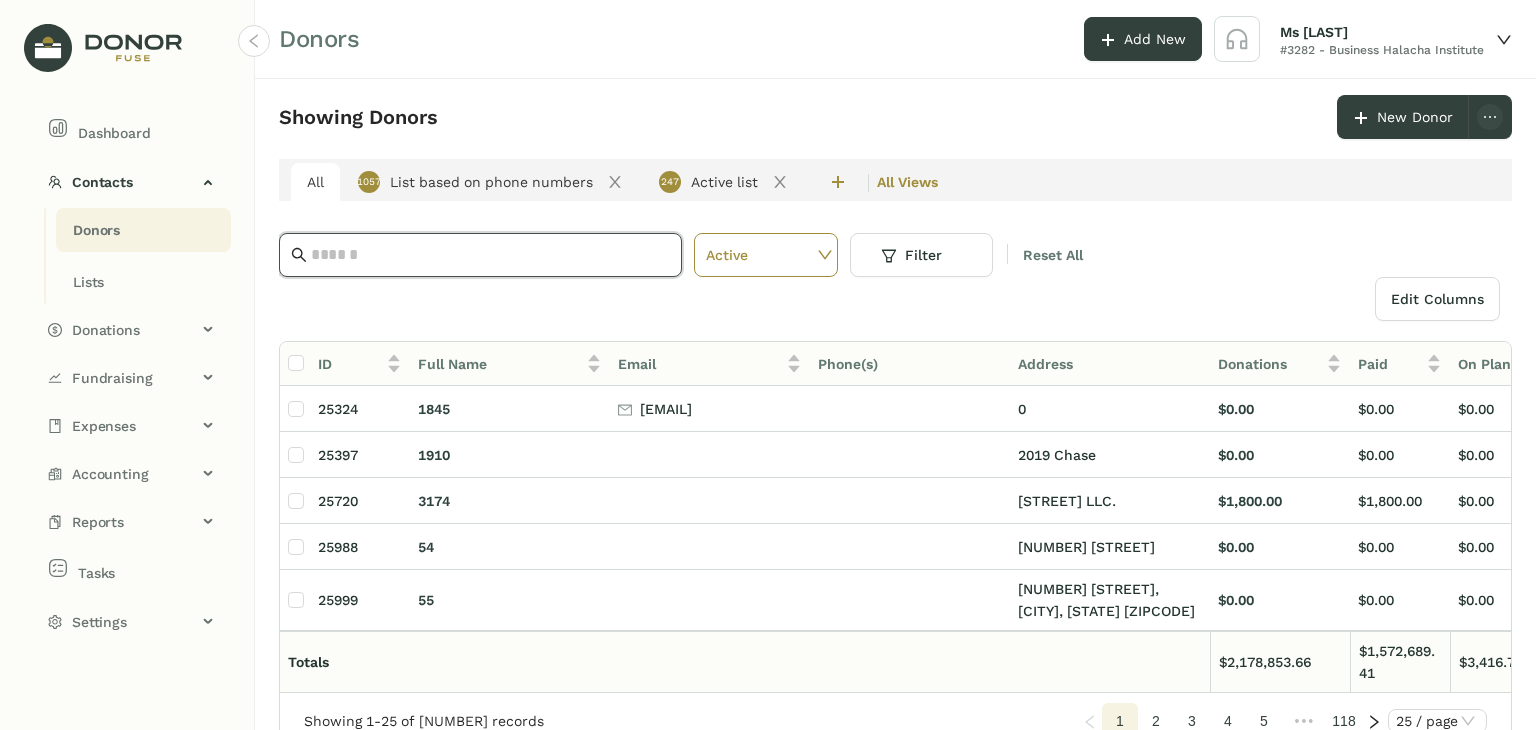 paste on "**********" 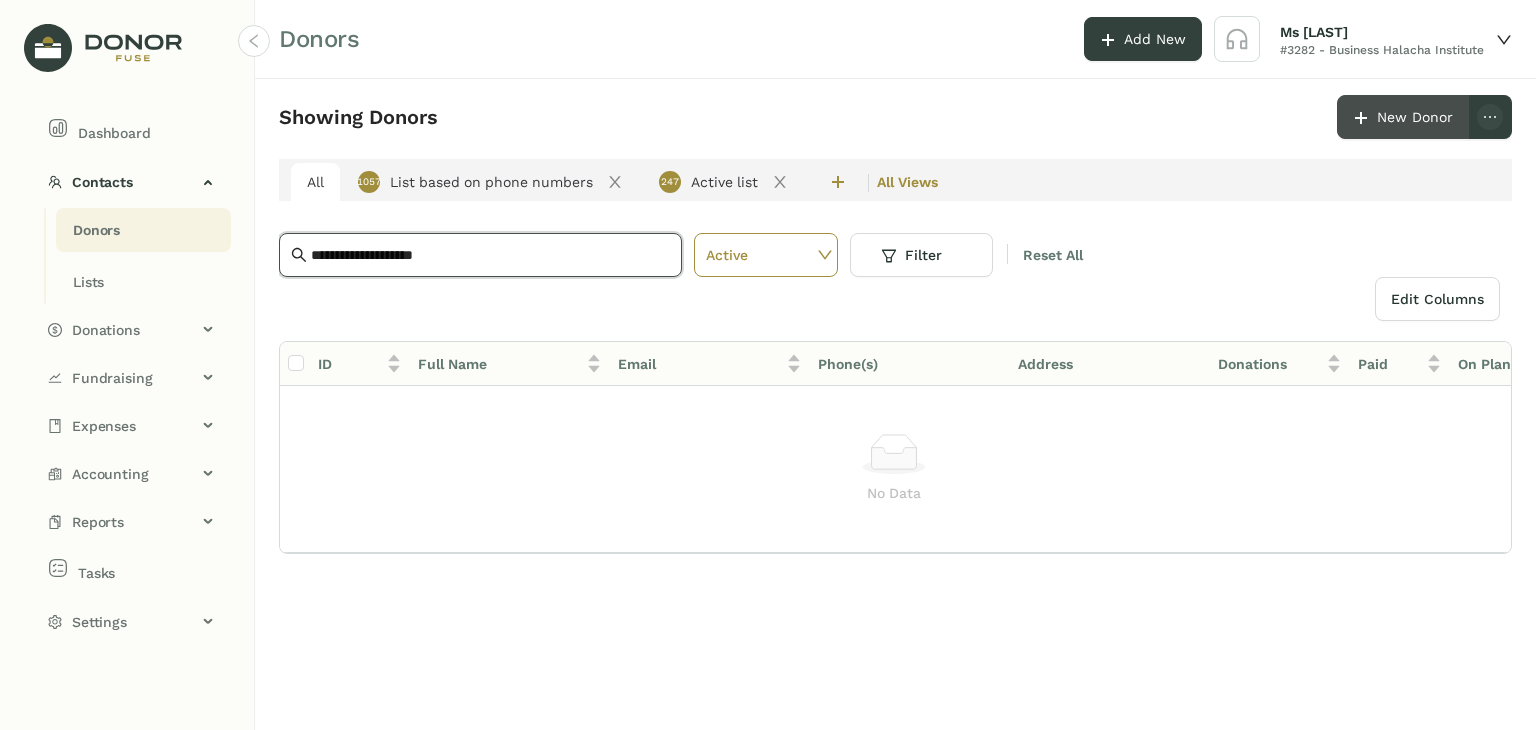 type on "**********" 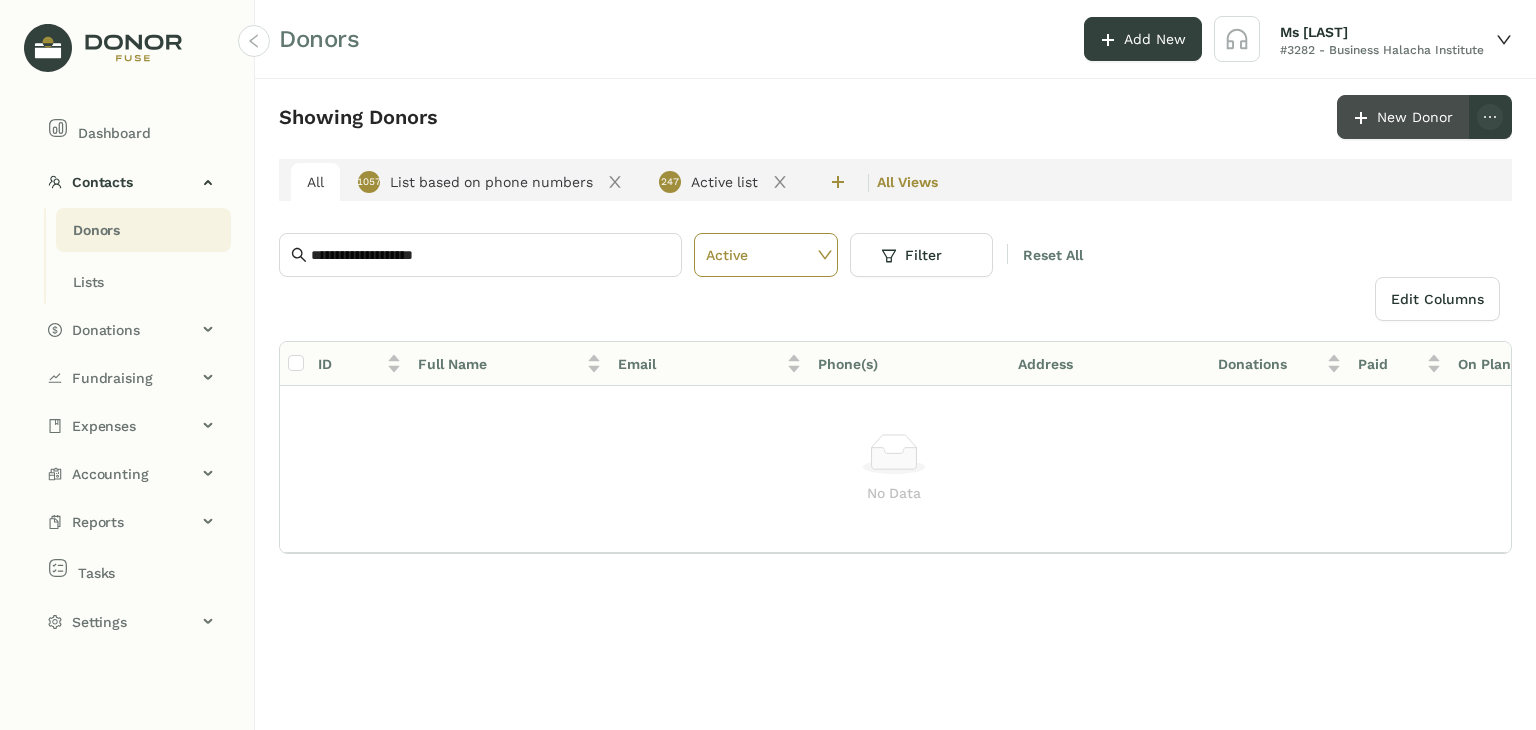click on "New Donor" at bounding box center (1415, 117) 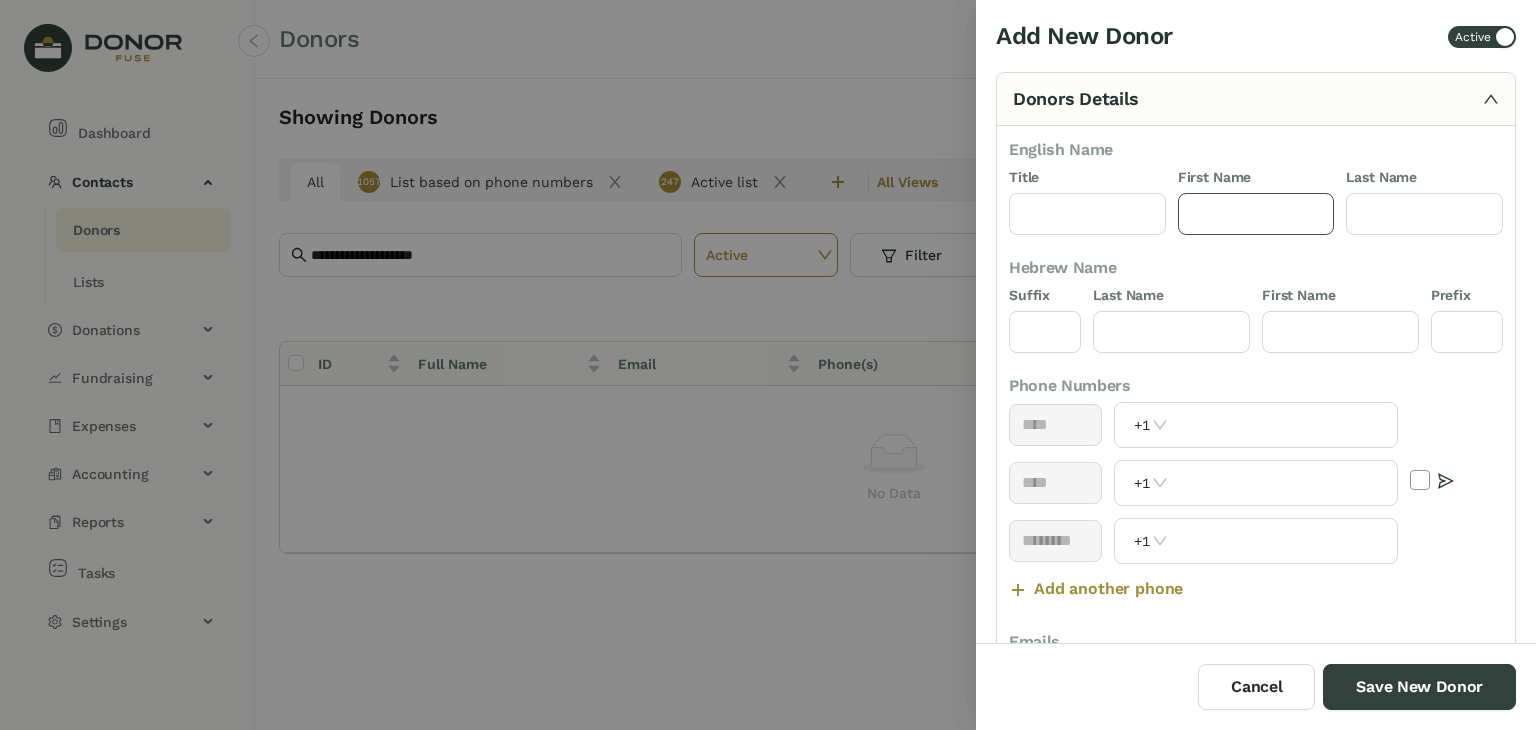 click at bounding box center (1256, 214) 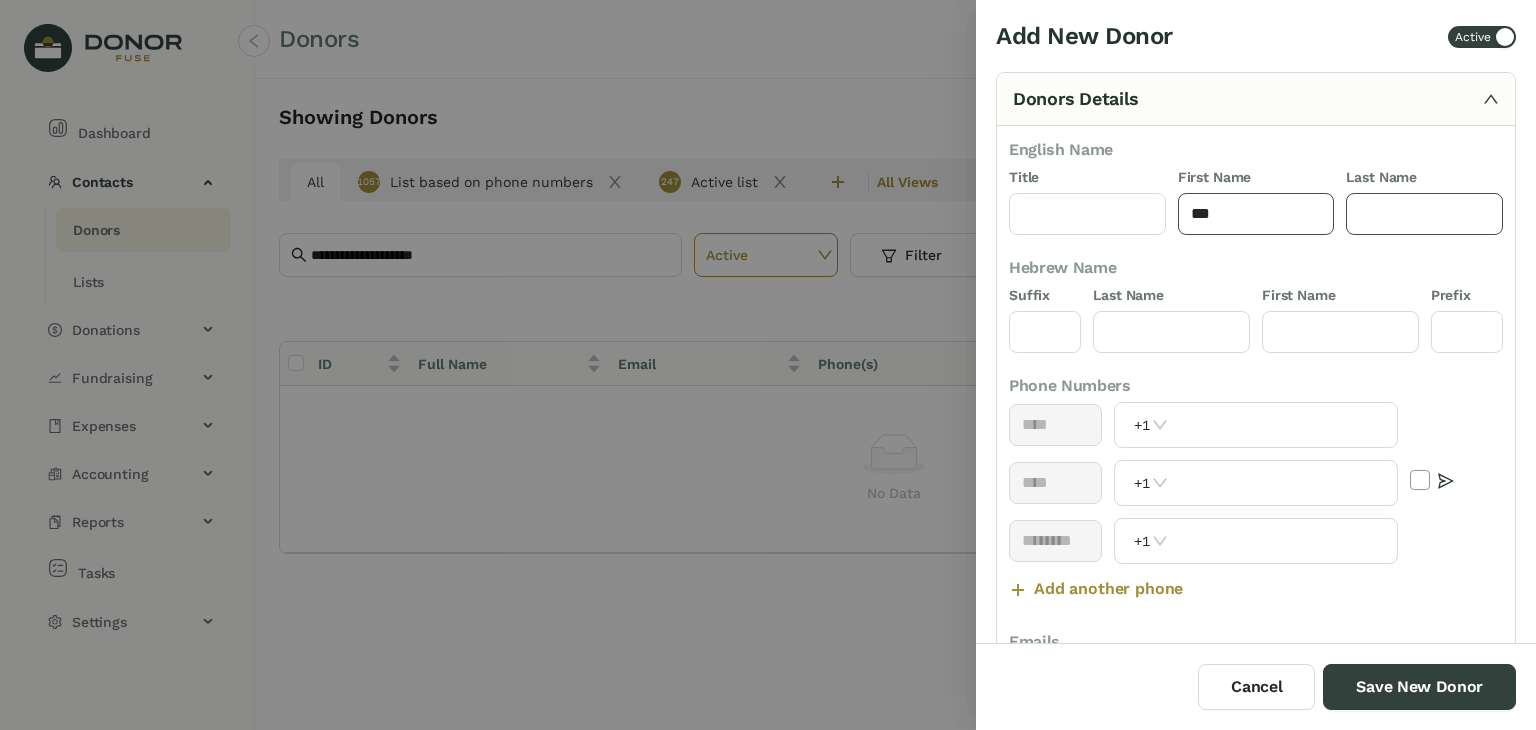 type on "***" 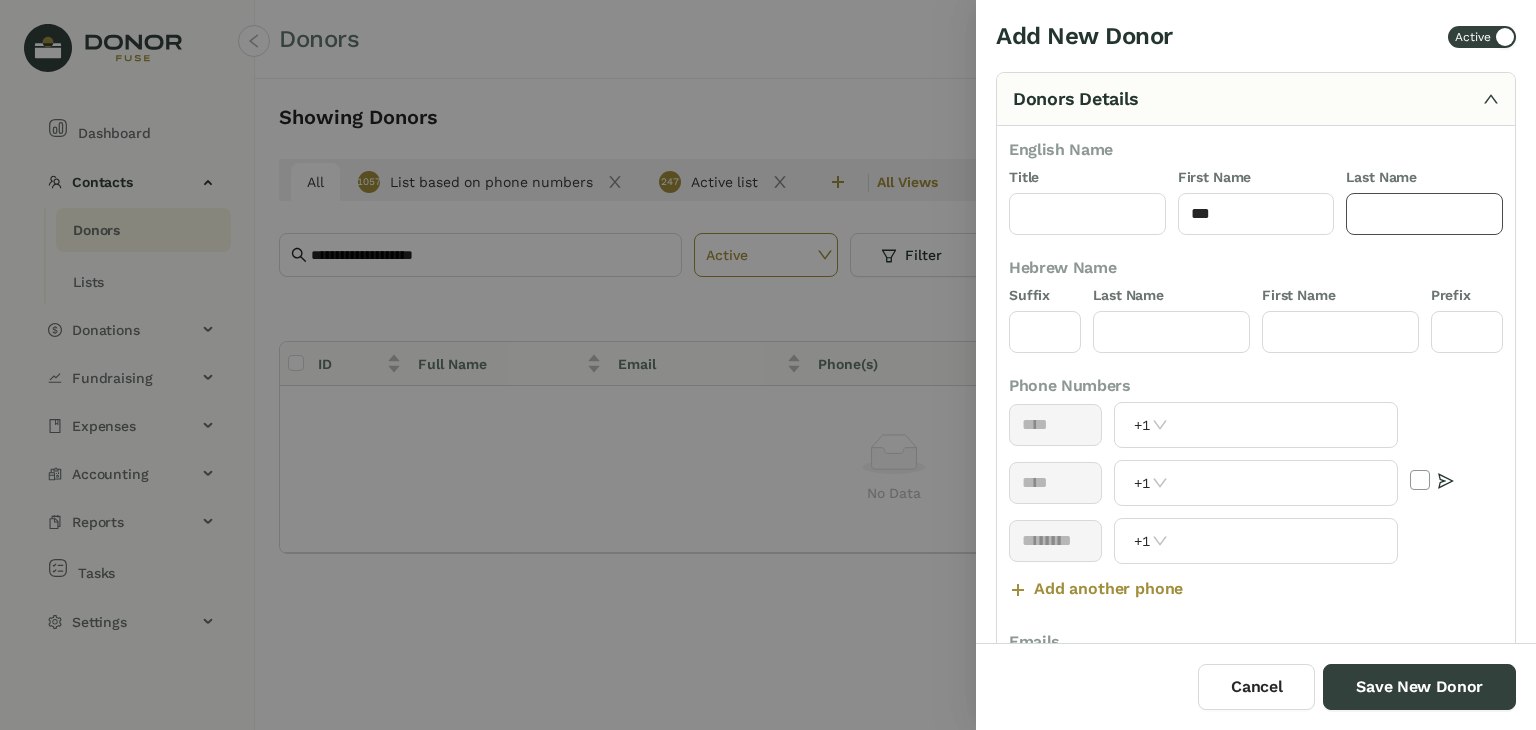 click at bounding box center (1424, 214) 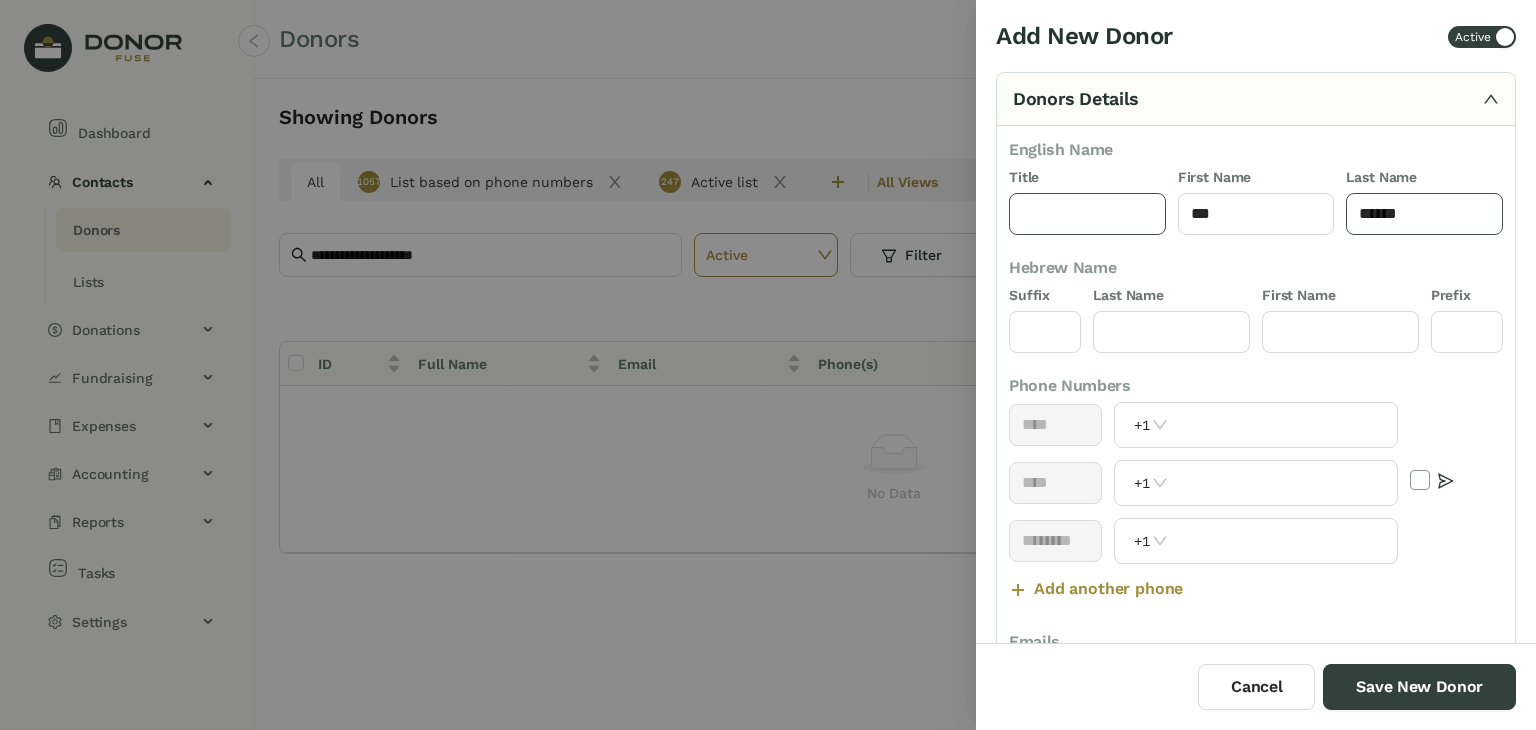 type on "******" 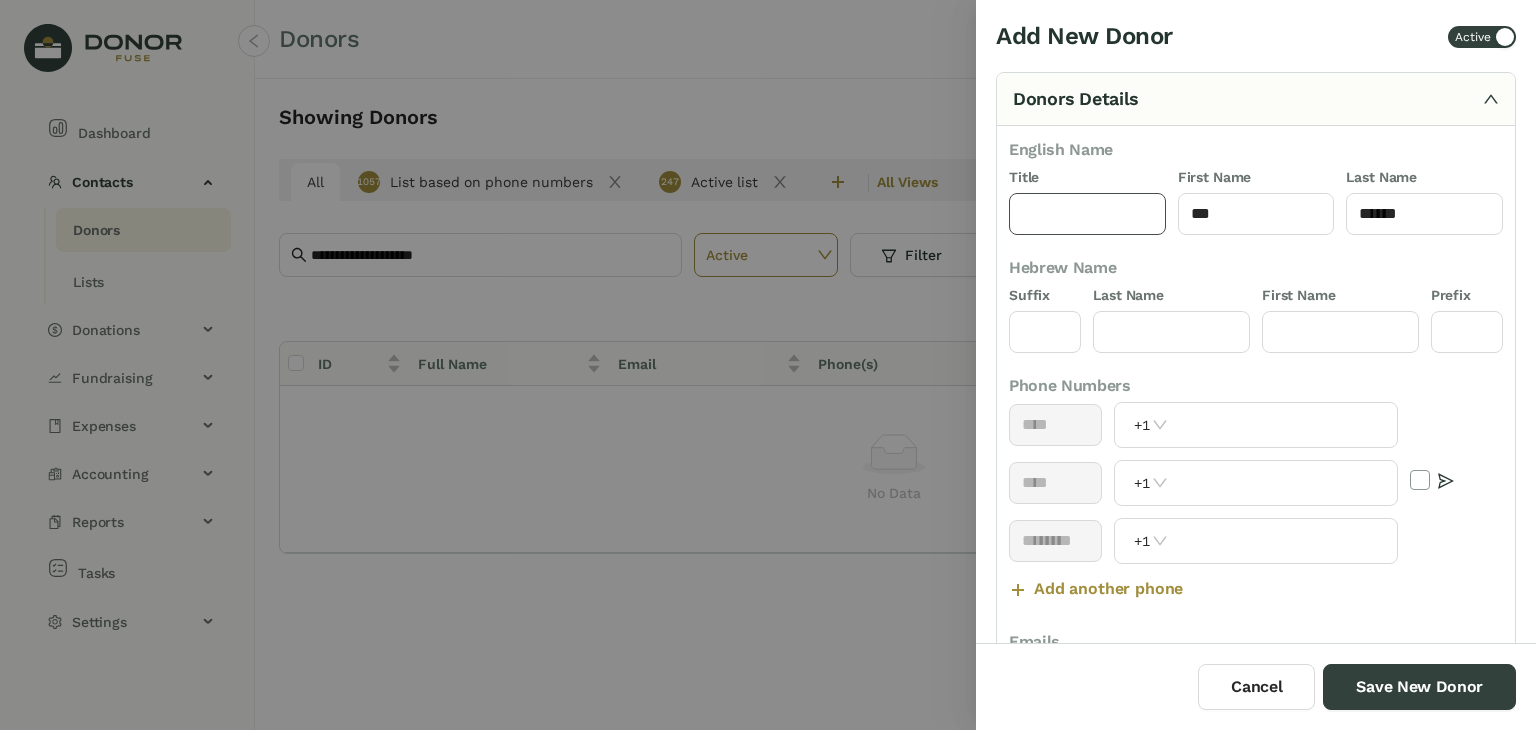click at bounding box center [1087, 214] 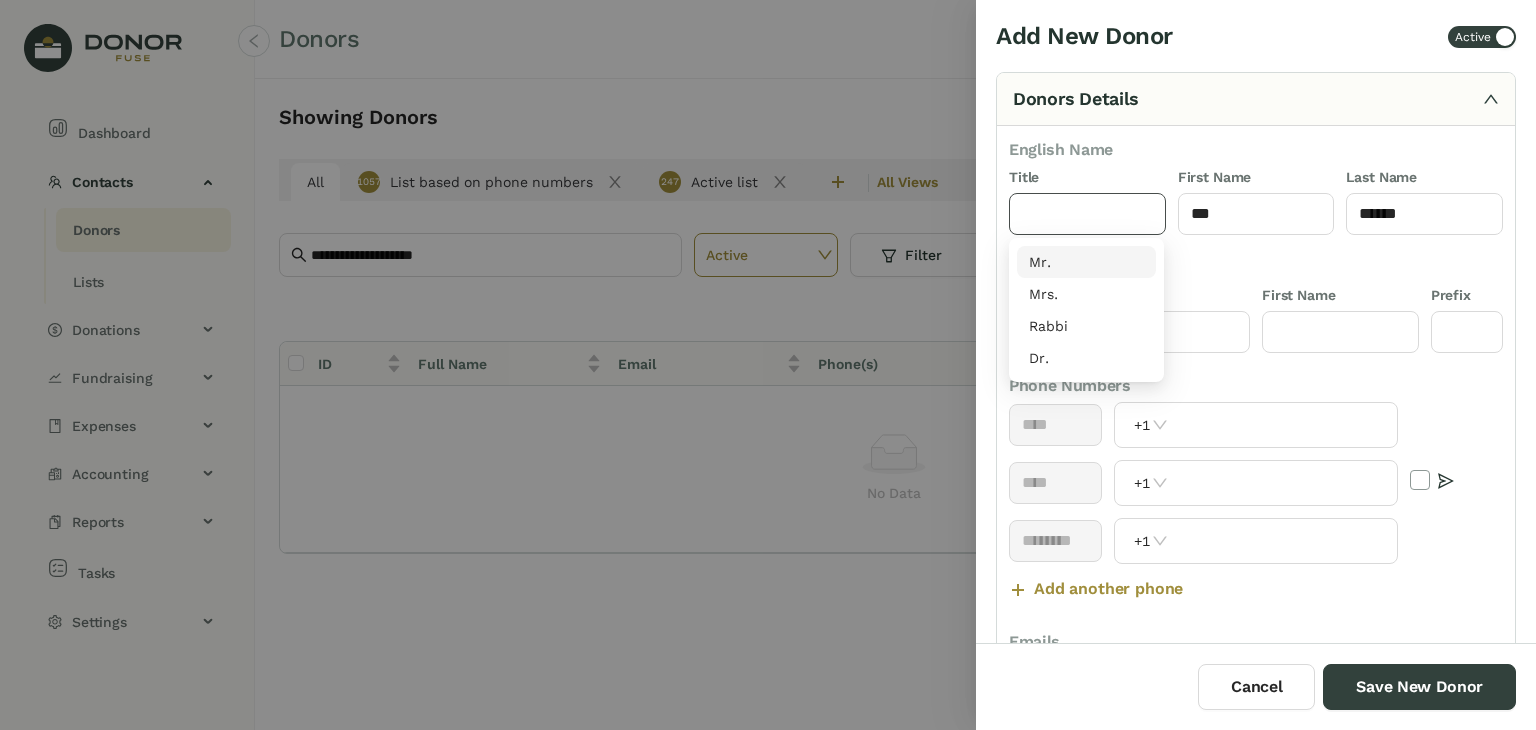 click on "Mr." at bounding box center [1086, 262] 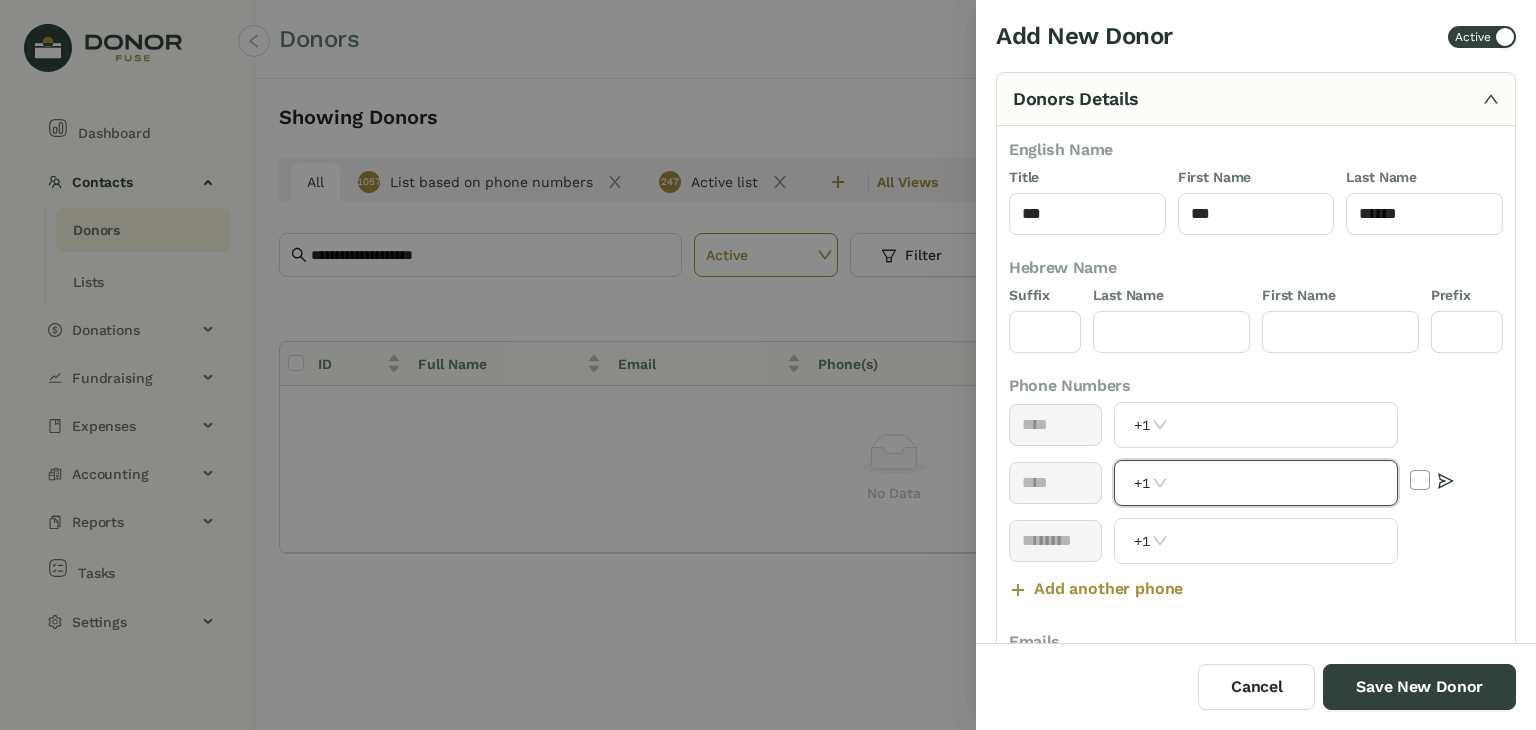 click at bounding box center [1284, 483] 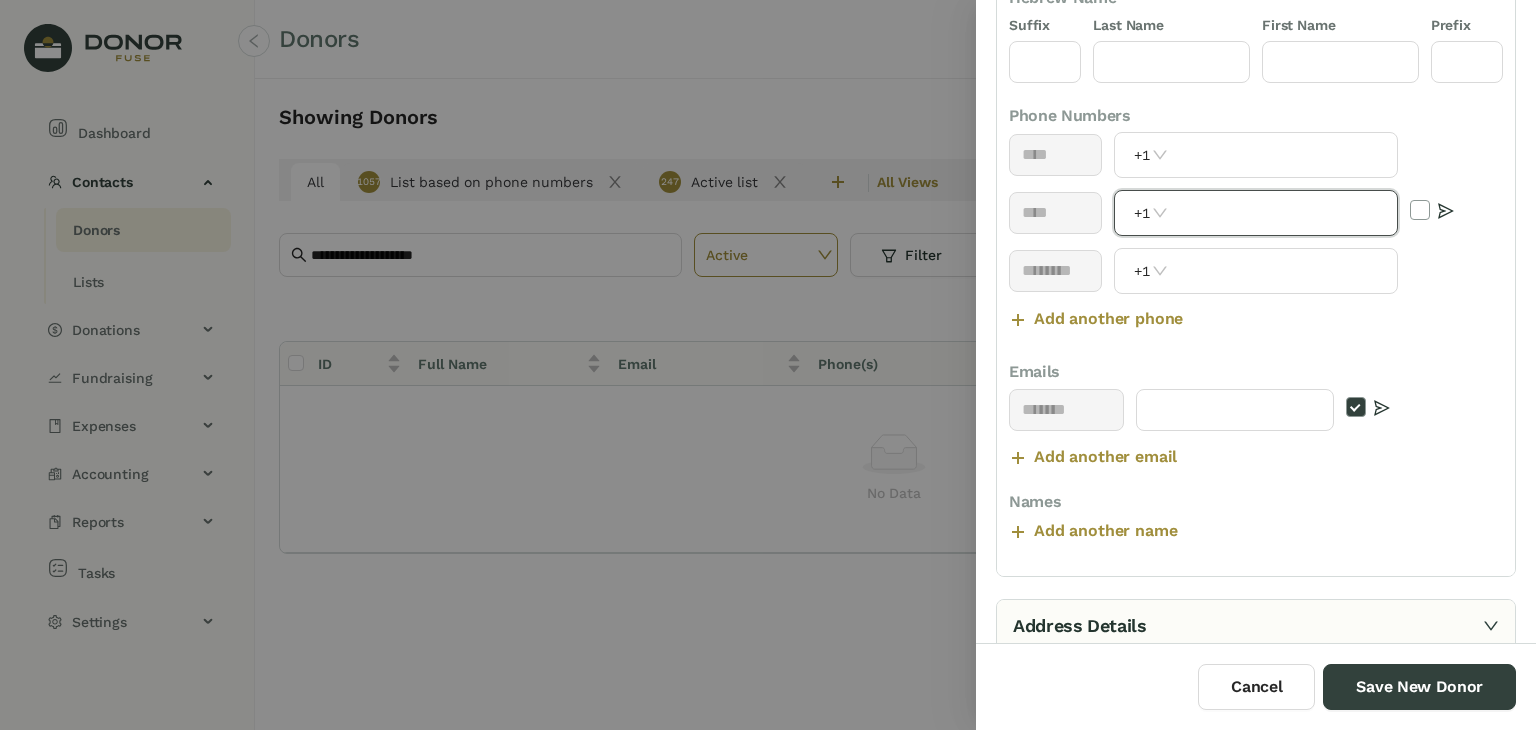 scroll, scrollTop: 272, scrollLeft: 0, axis: vertical 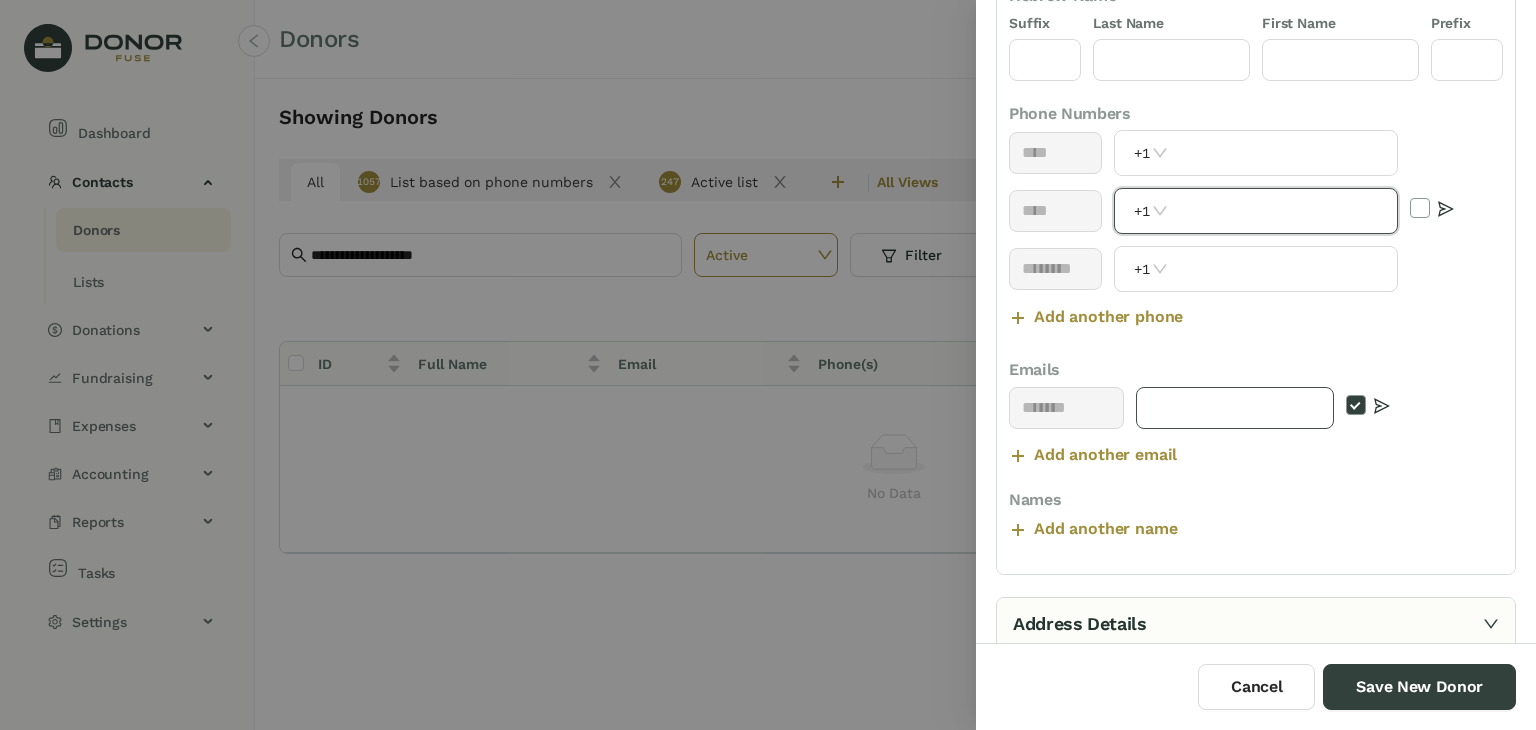 click at bounding box center [1235, 408] 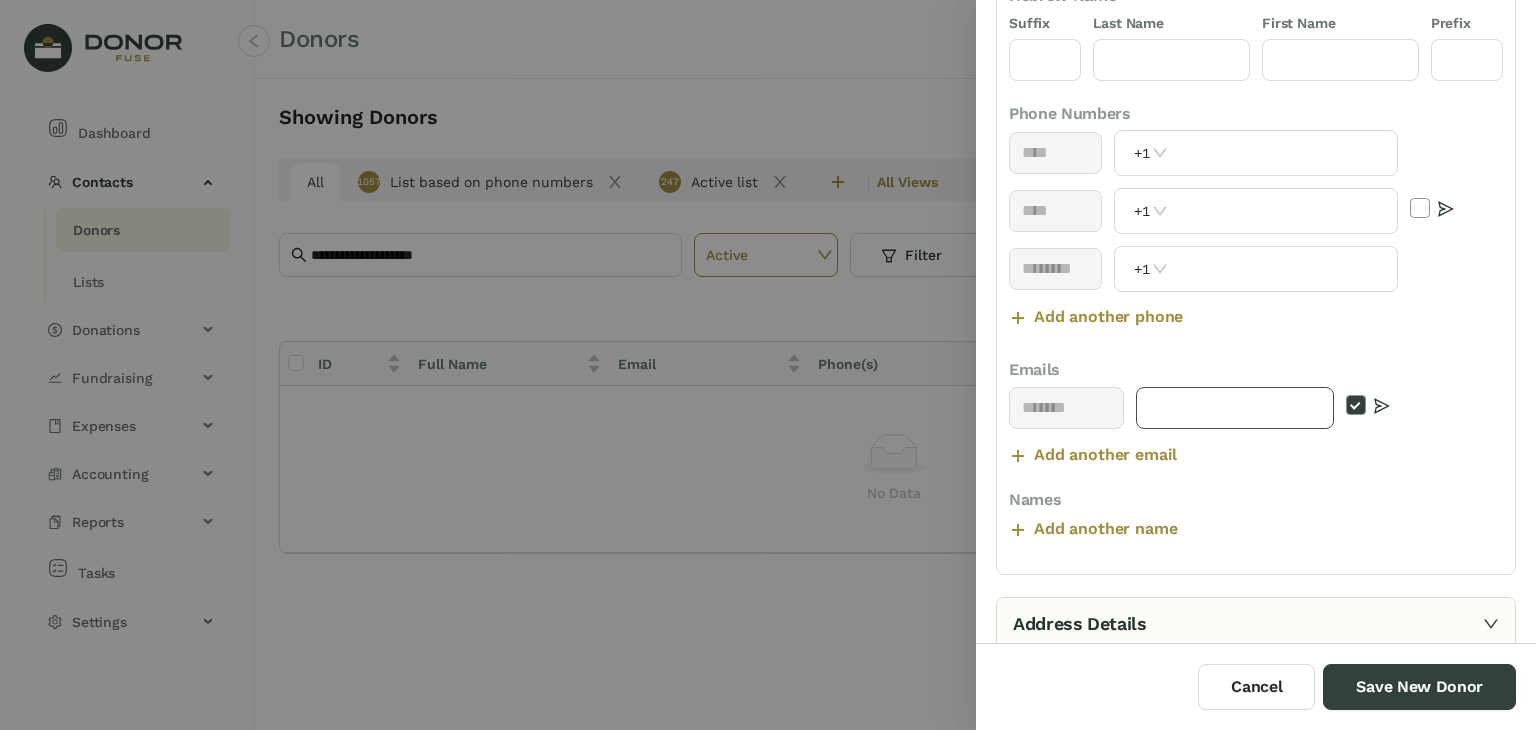 paste on "**********" 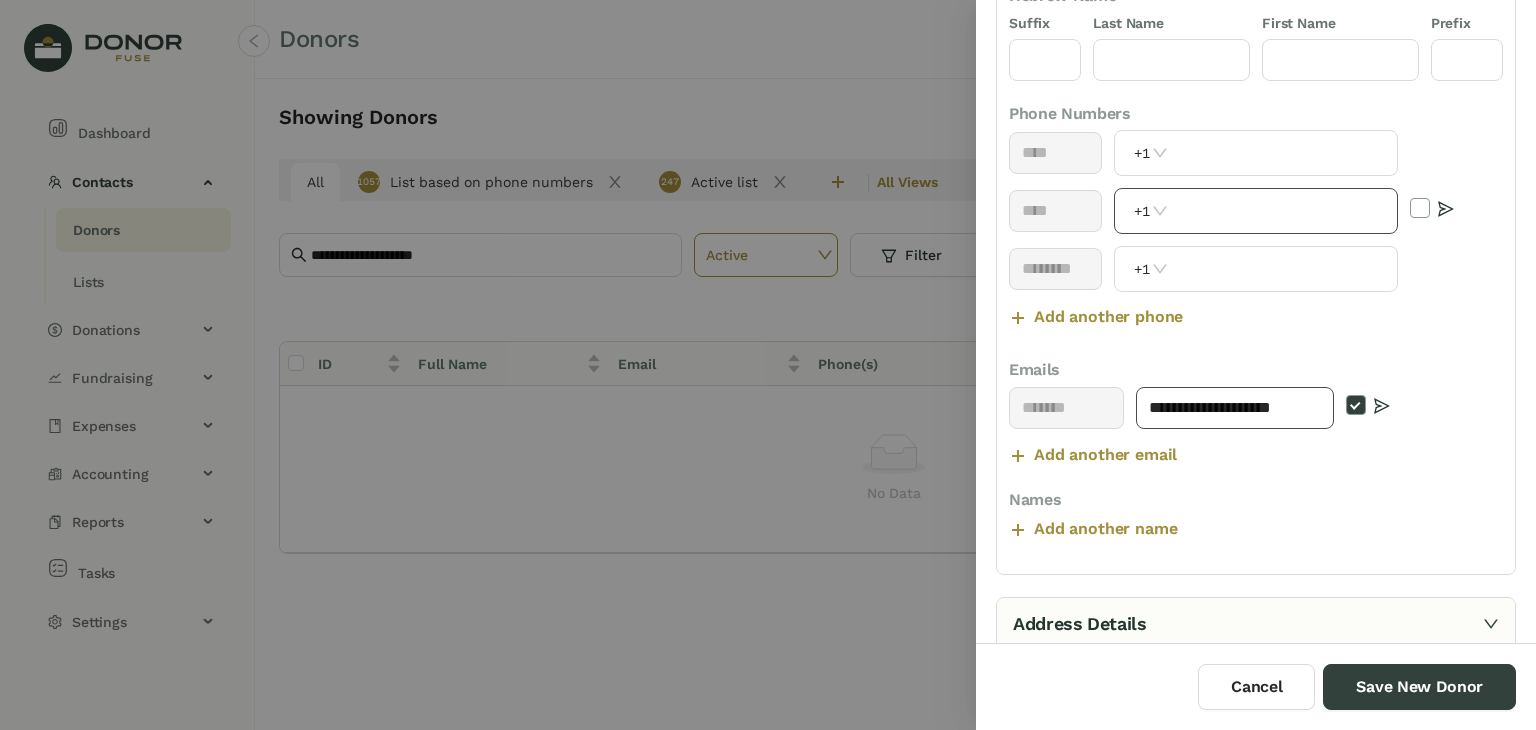 type on "**********" 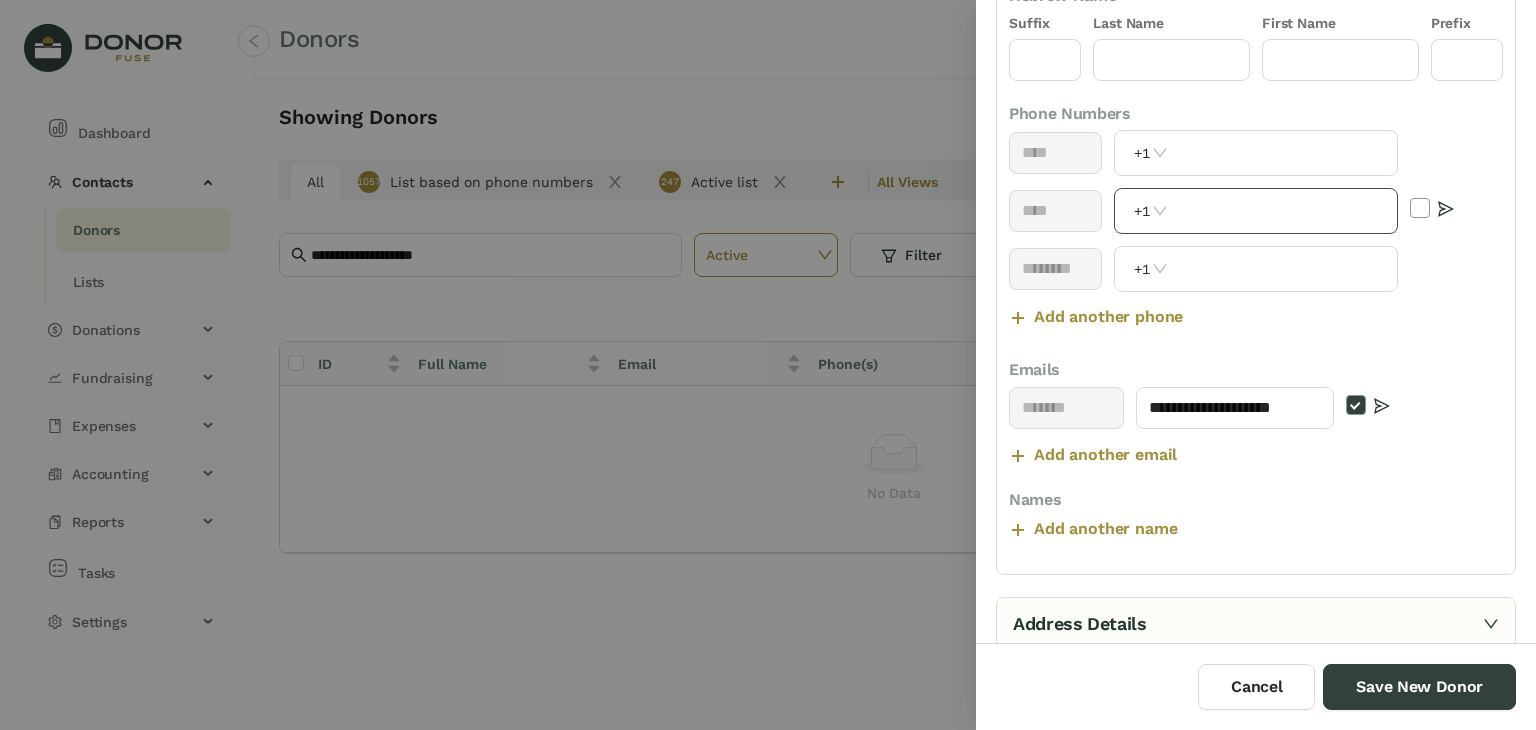 click on "+1" at bounding box center [1255, 211] 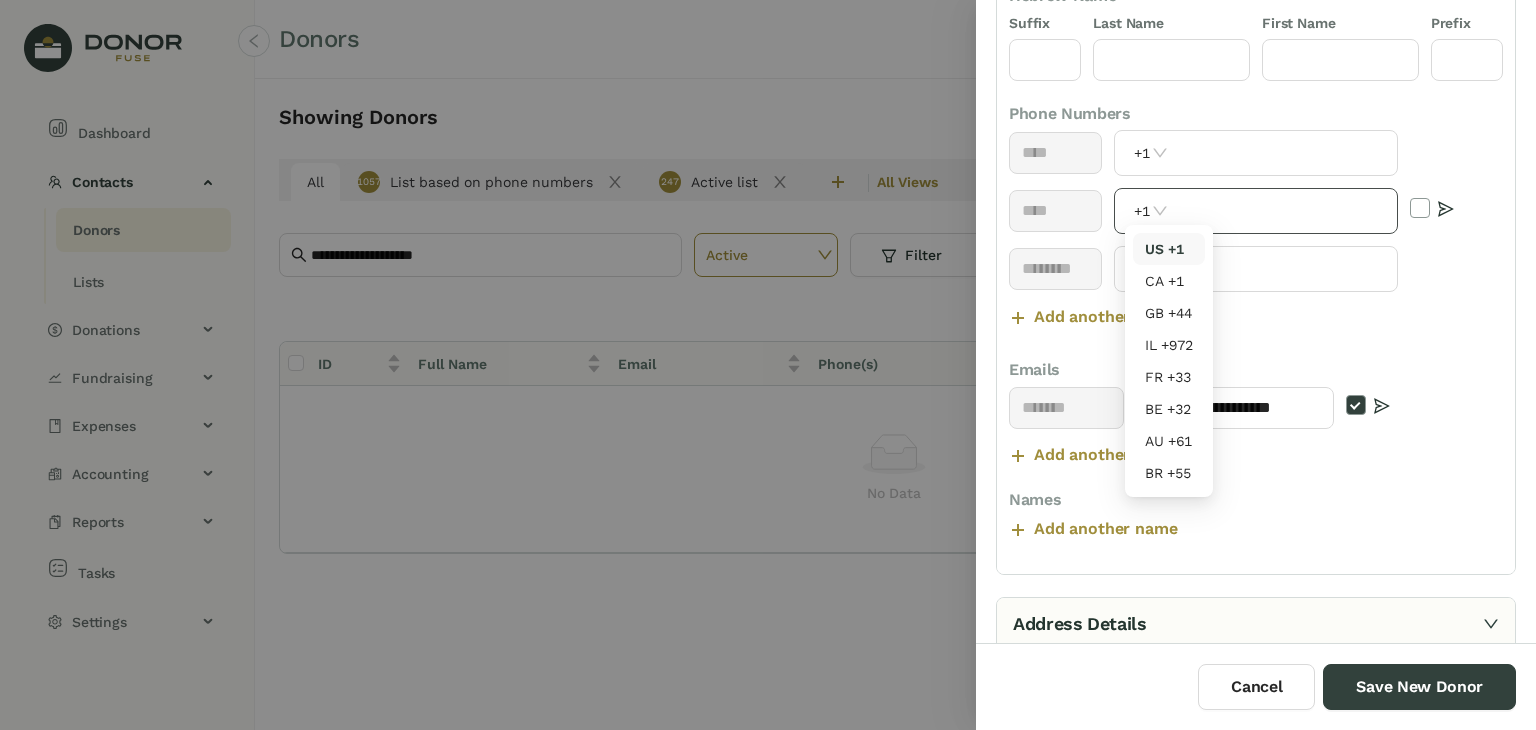 click on "+1" at bounding box center [1255, 211] 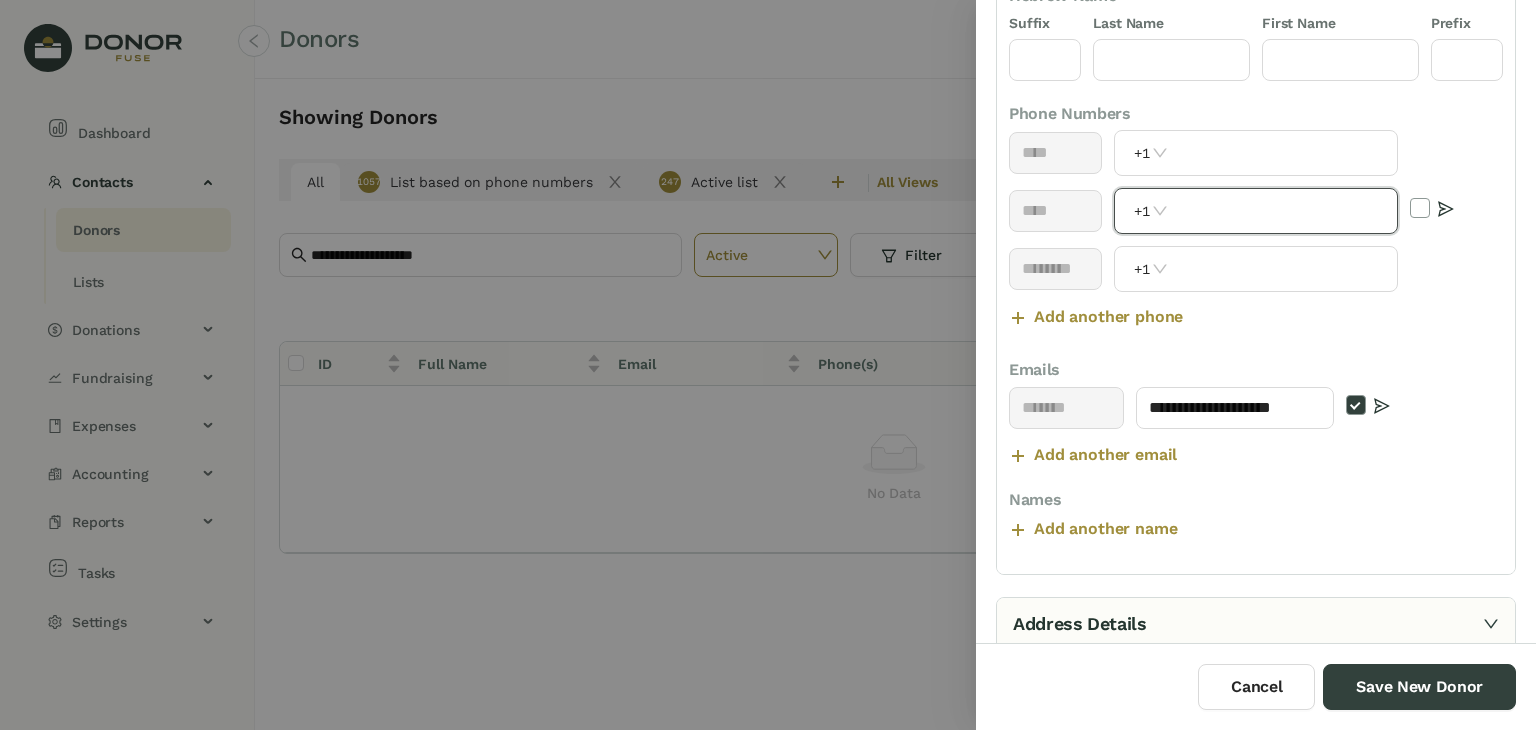 click at bounding box center [1284, 211] 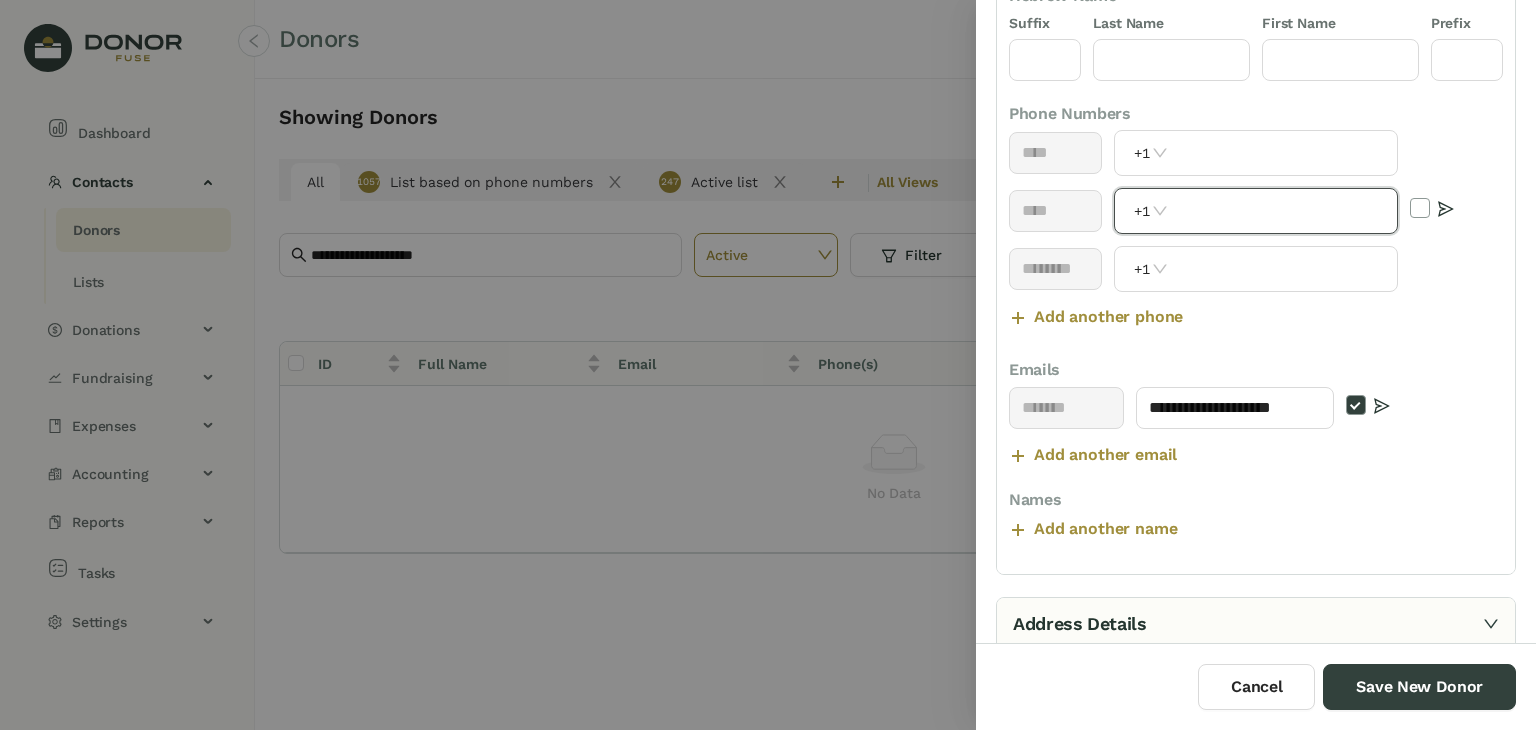 paste on "**********" 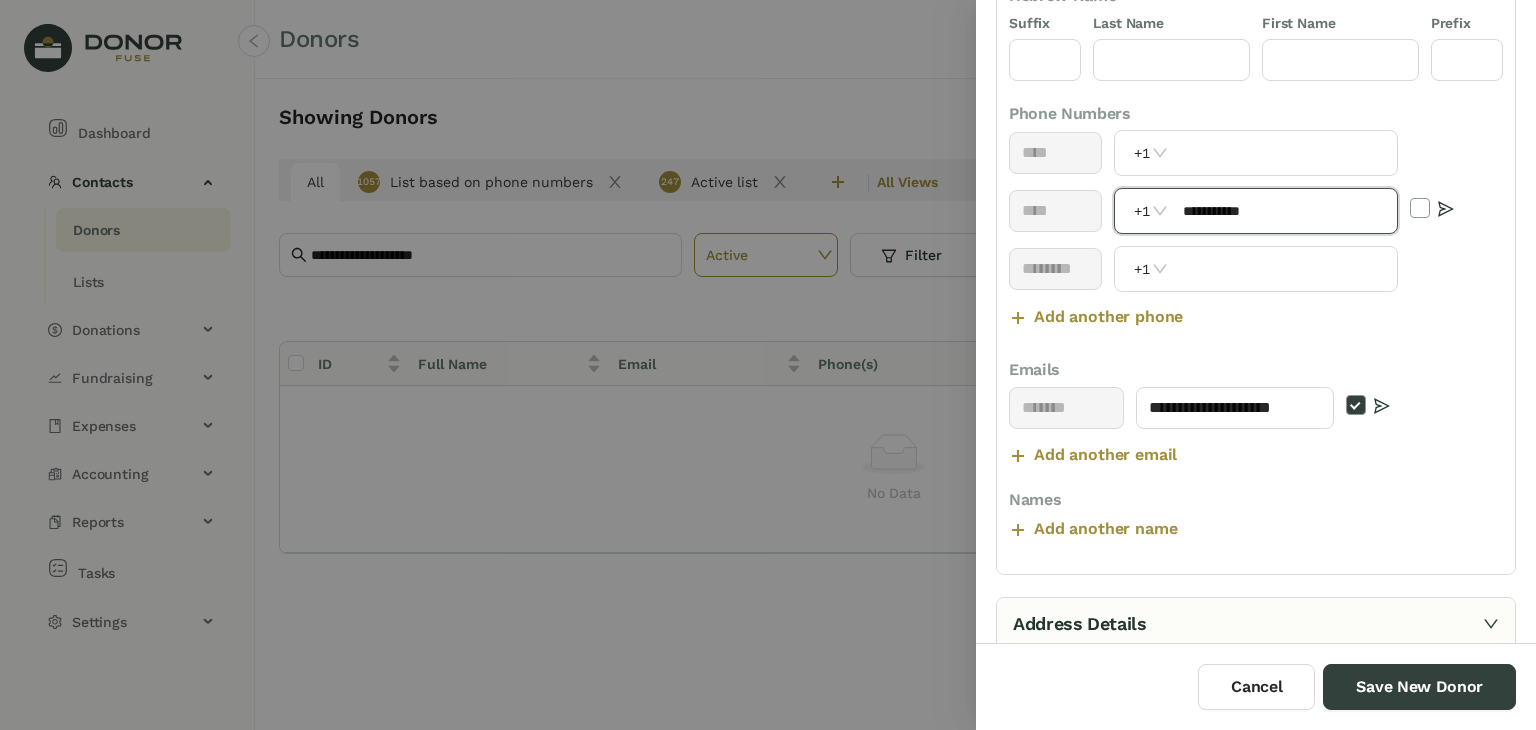 click on "**********" at bounding box center [1284, 211] 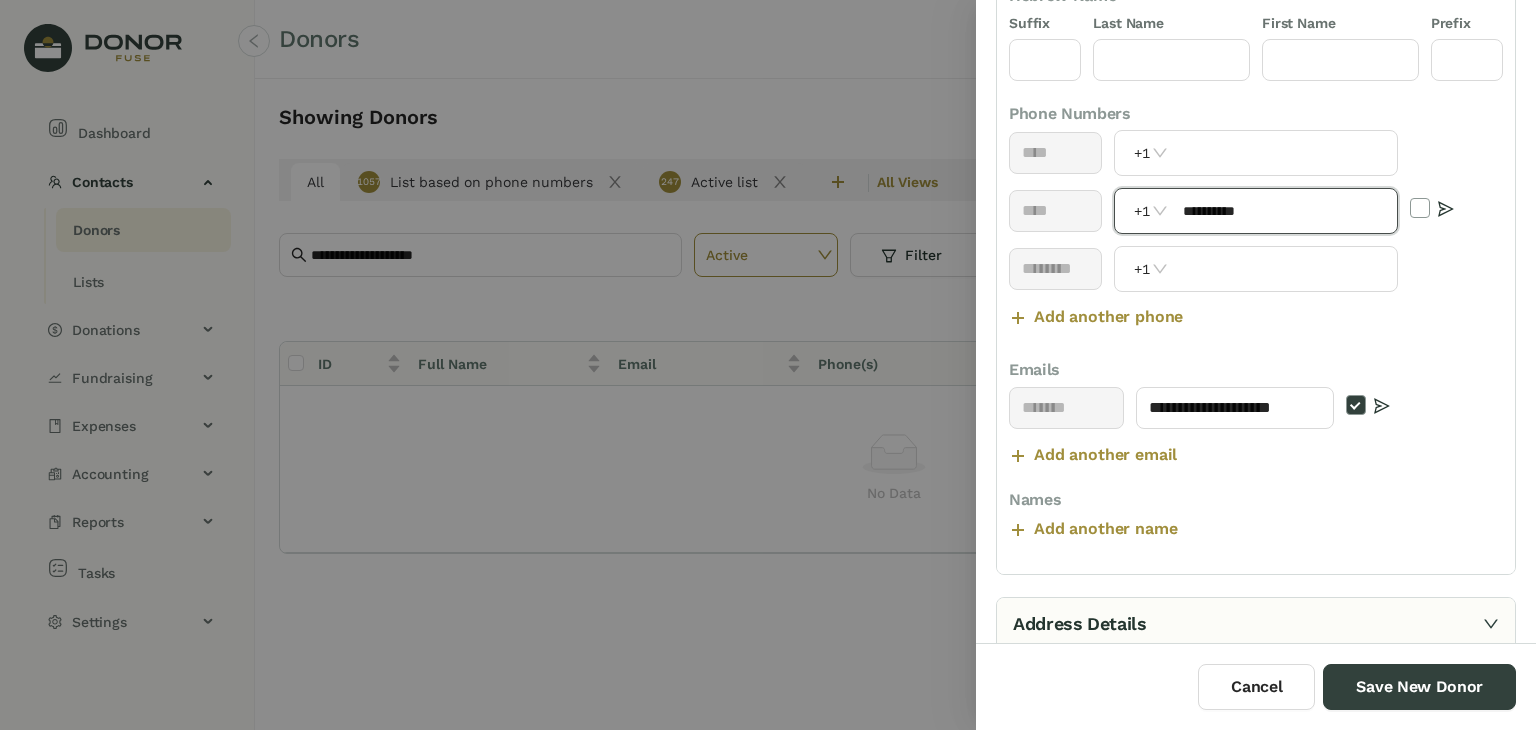 type on "**********" 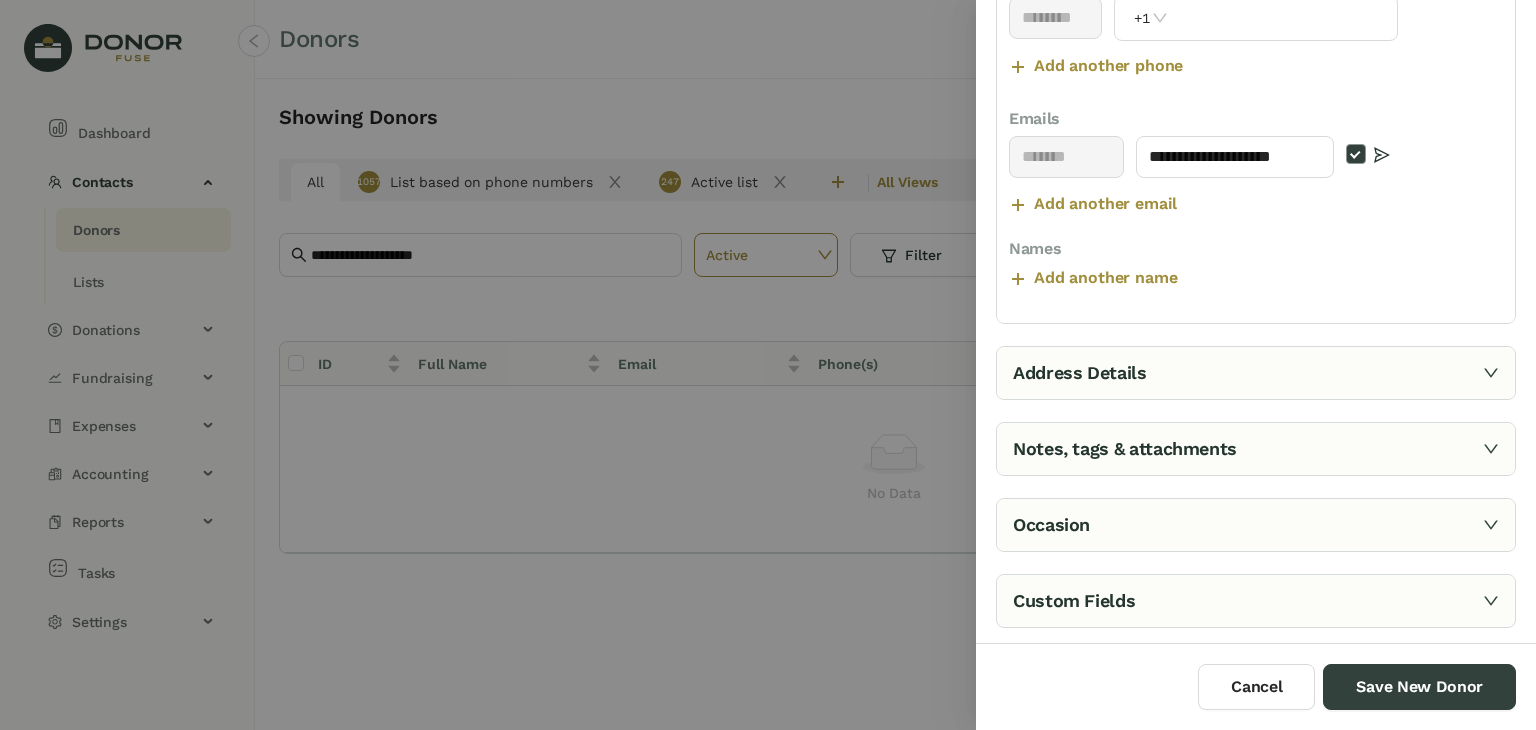 click on "Address Details" at bounding box center (1256, 373) 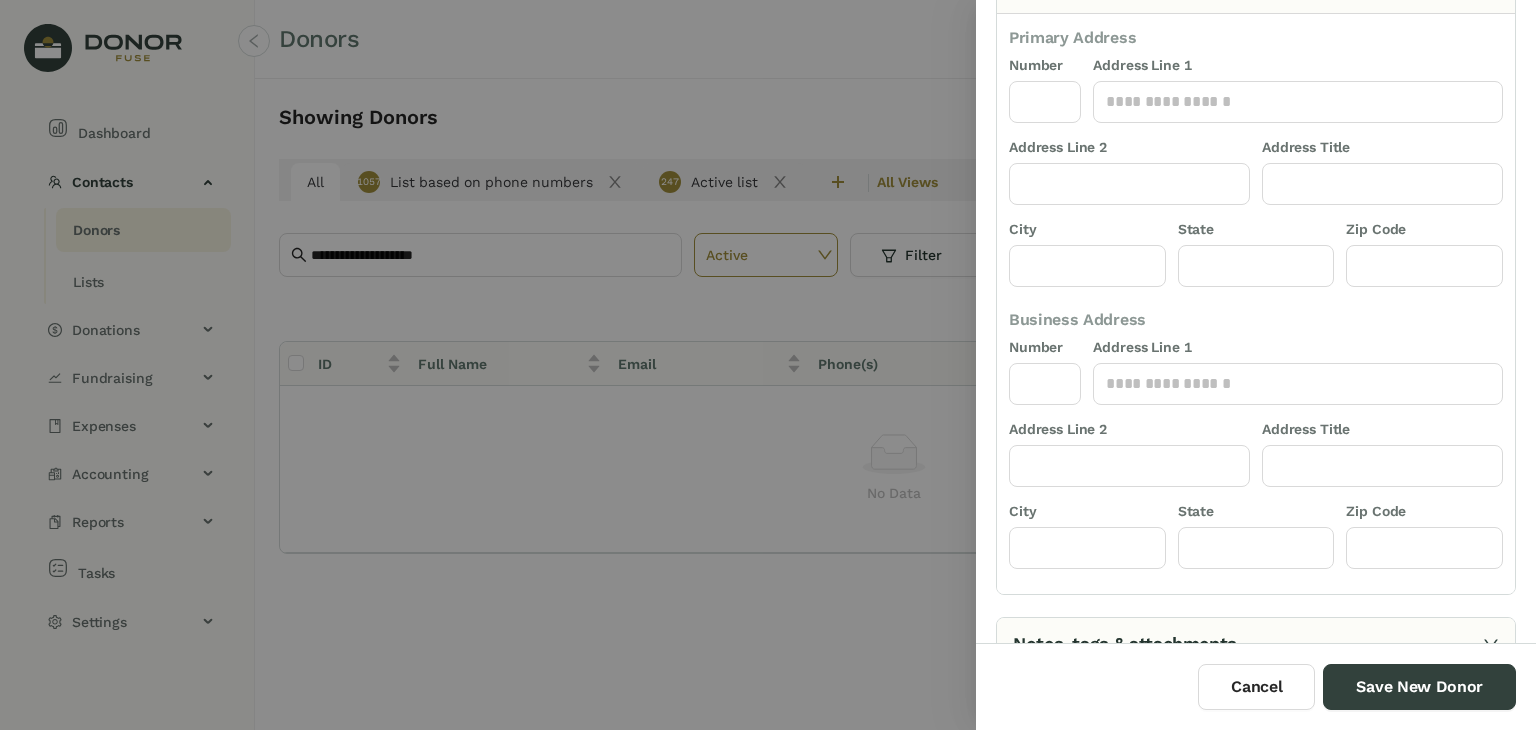 scroll, scrollTop: 0, scrollLeft: 0, axis: both 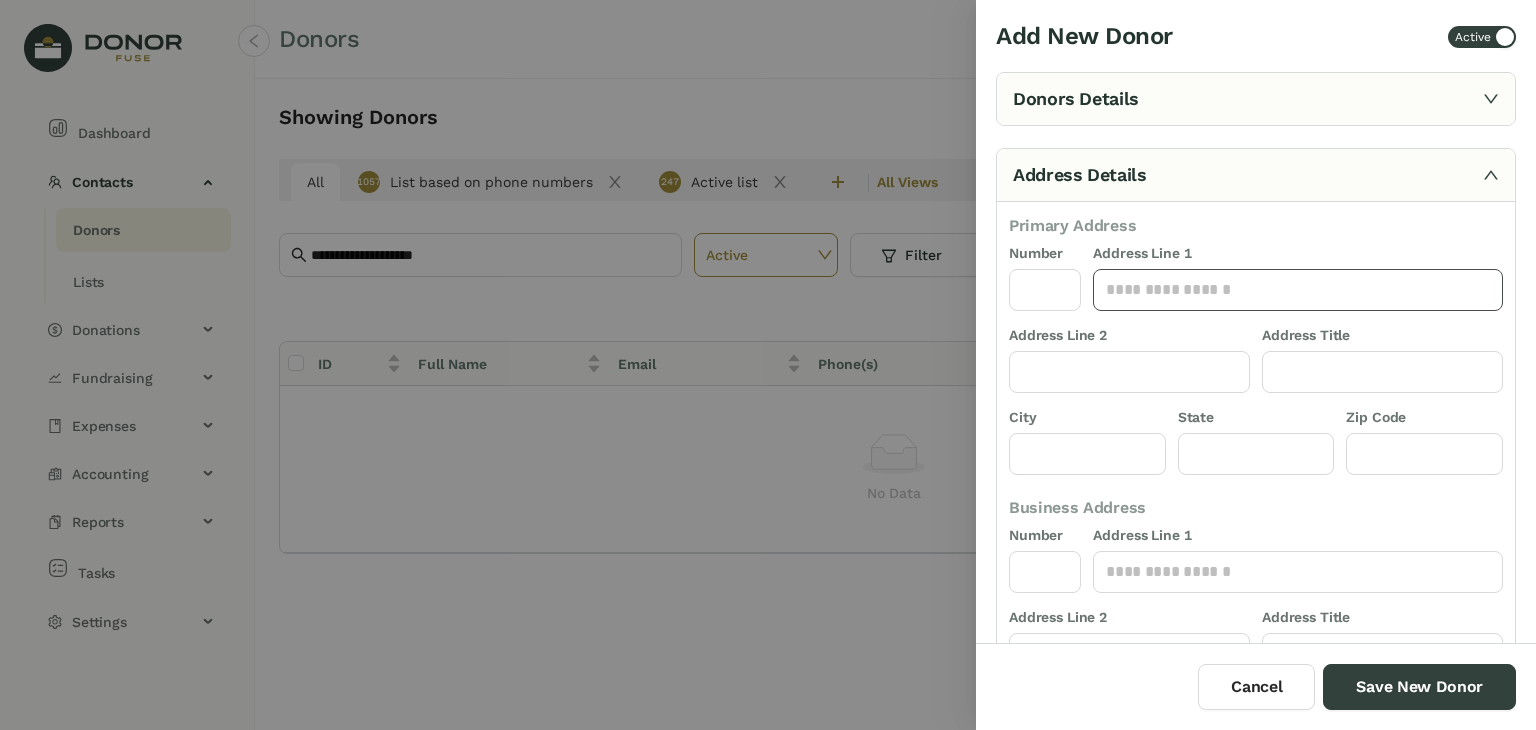 click at bounding box center (1298, 290) 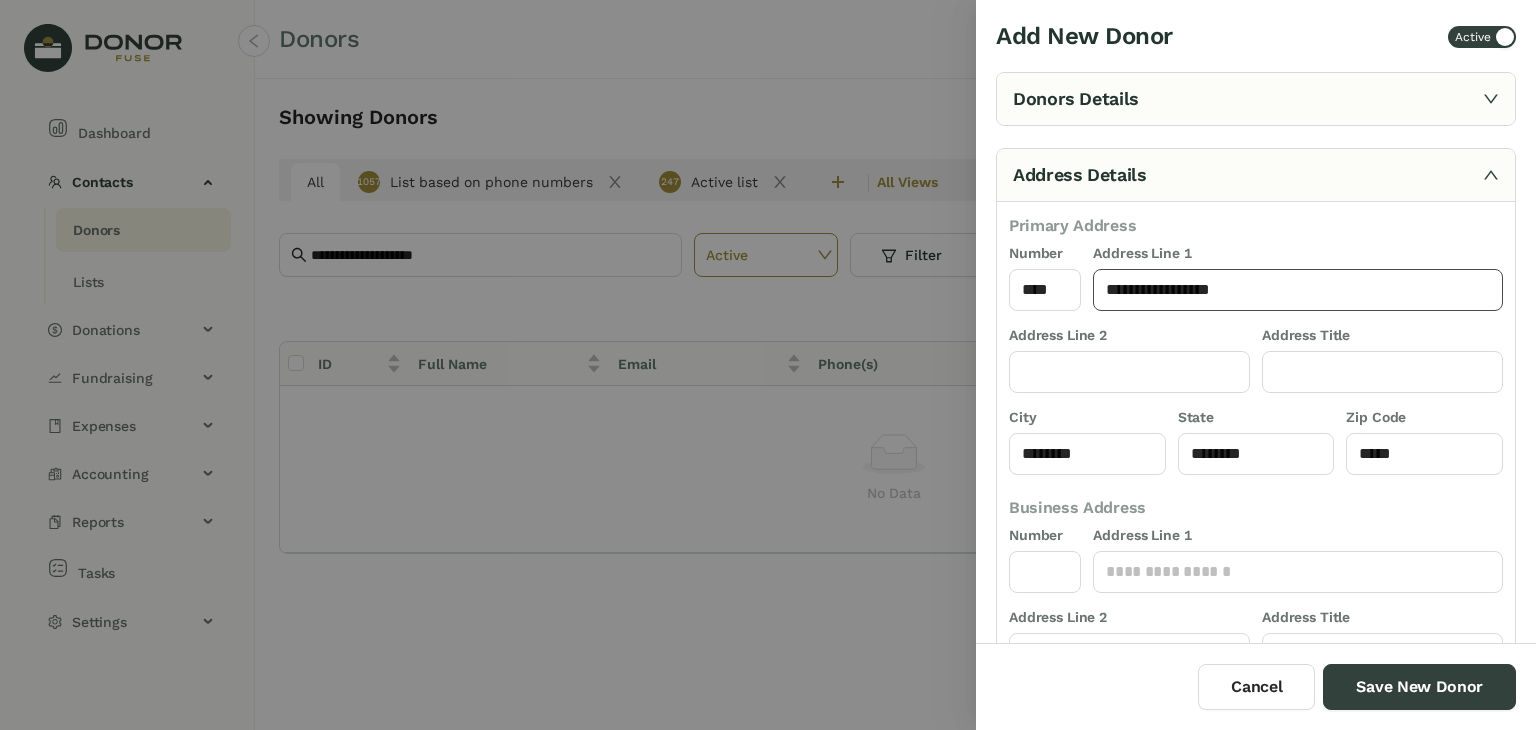 drag, startPoint x: 1146, startPoint y: 285, endPoint x: 974, endPoint y: 294, distance: 172.2353 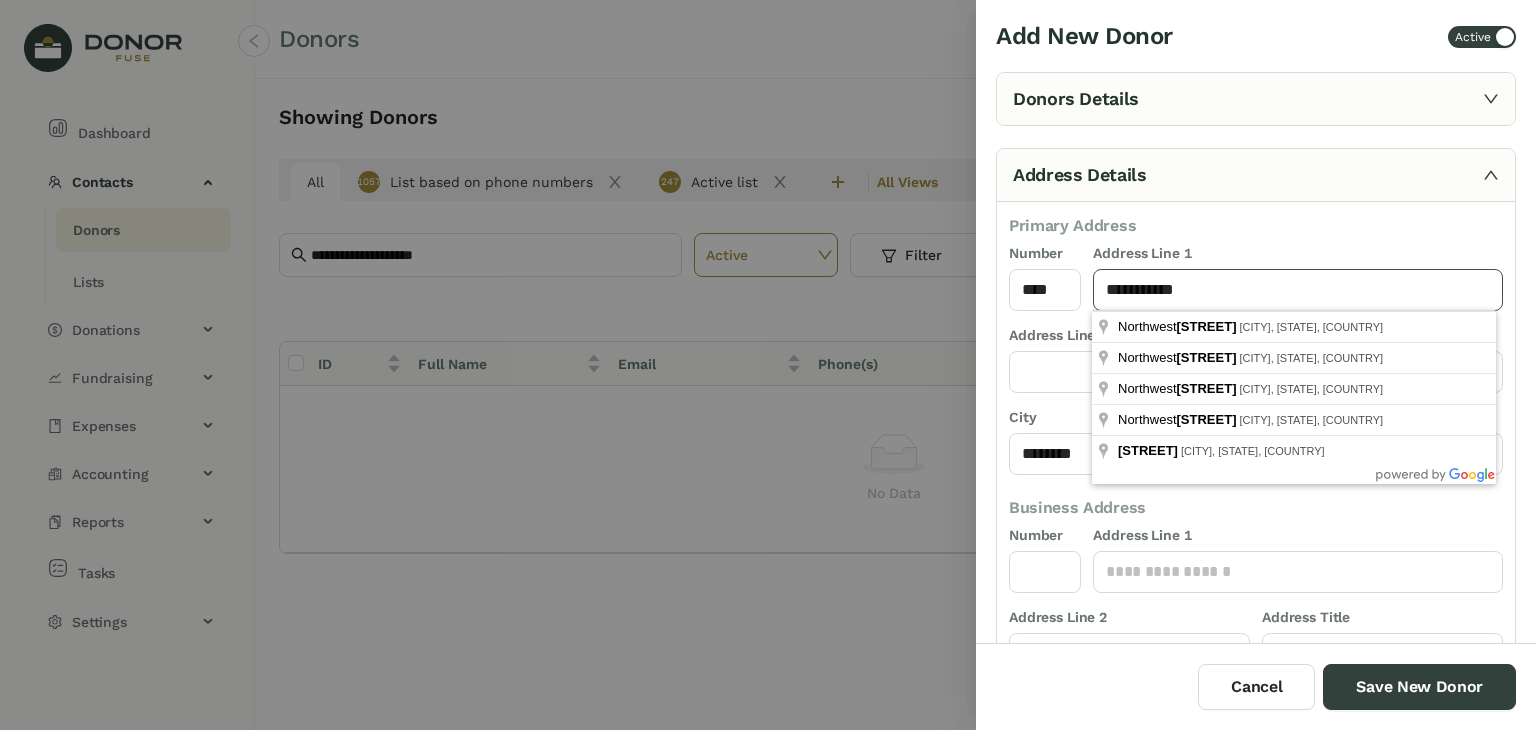 type on "**********" 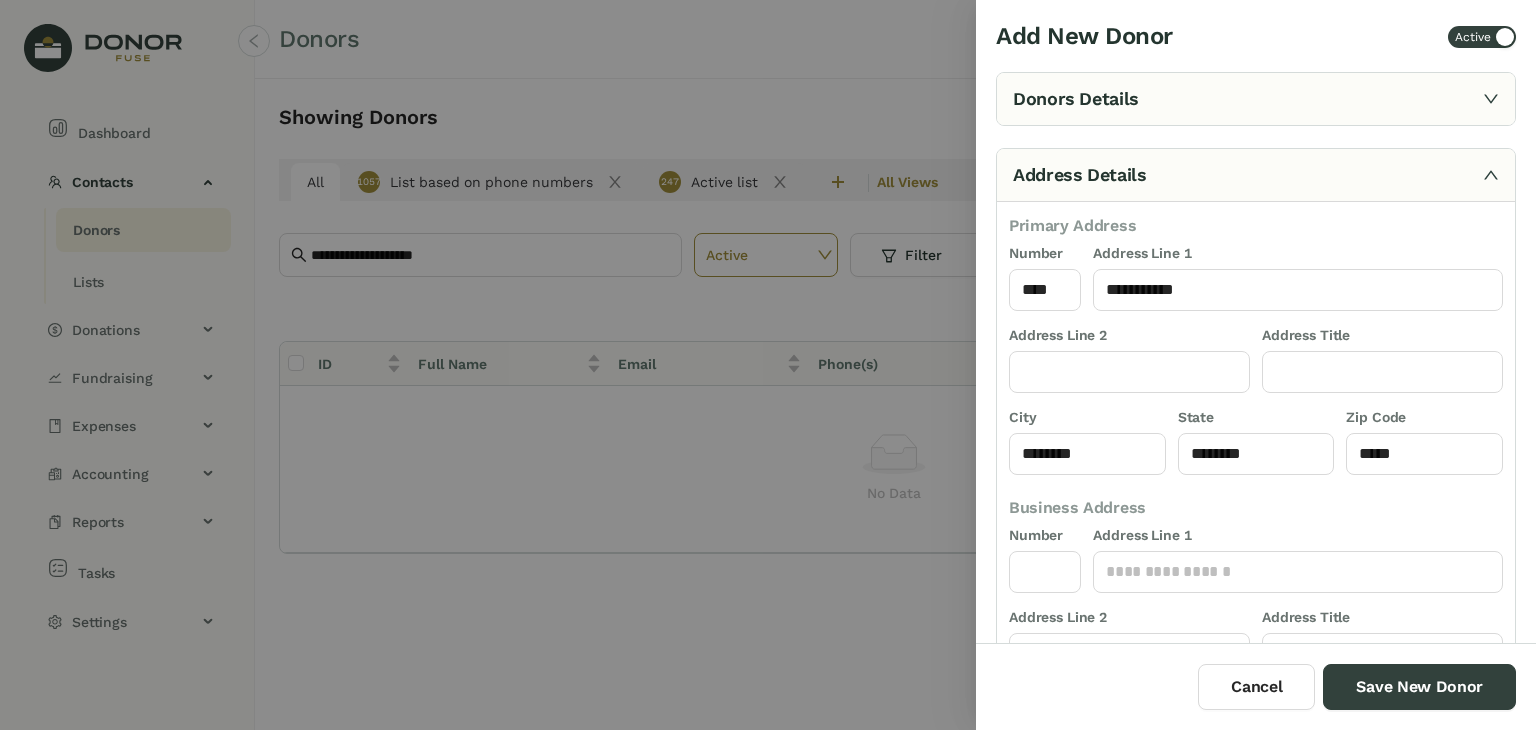 click on "Primary Address" at bounding box center (1256, 226) 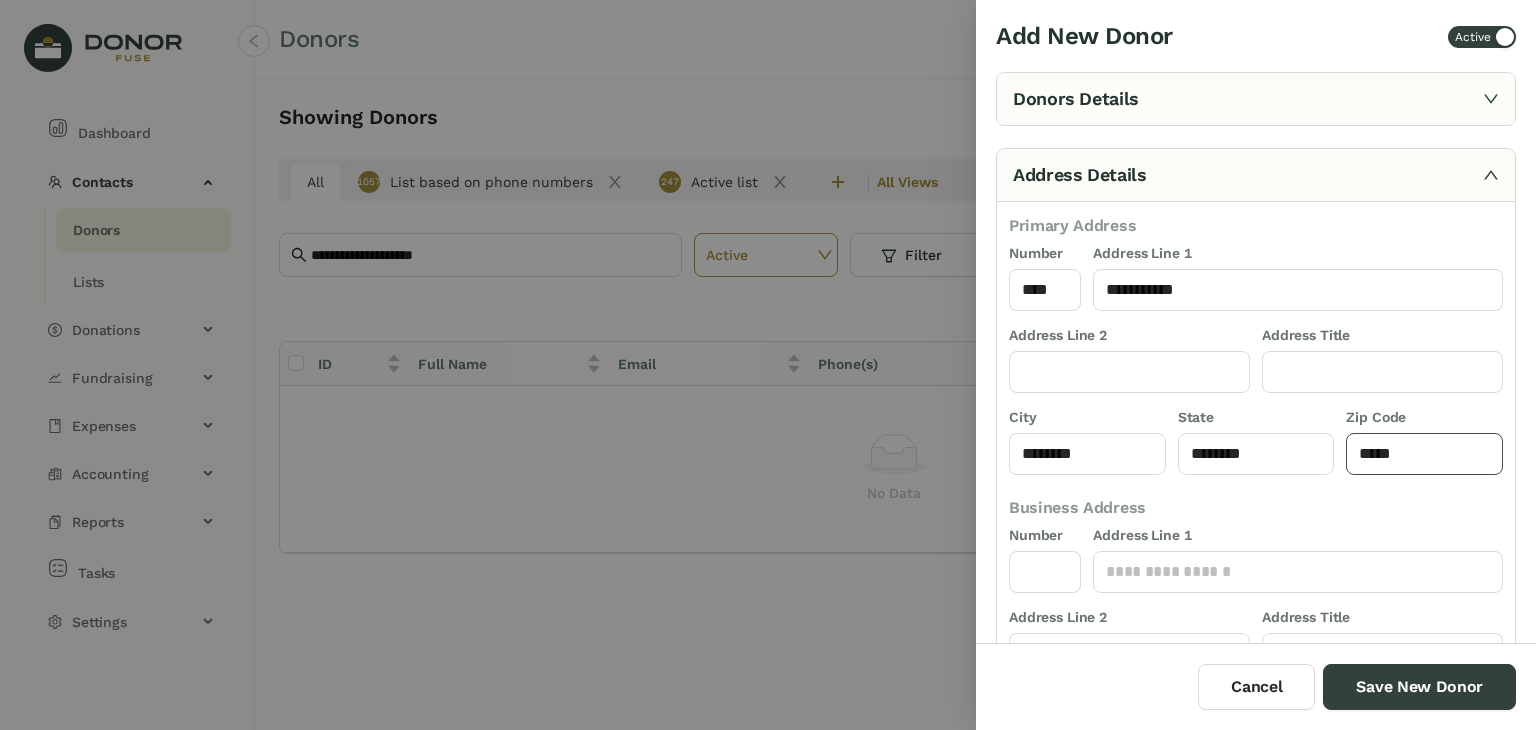 drag, startPoint x: 1406, startPoint y: 458, endPoint x: 1385, endPoint y: 458, distance: 21 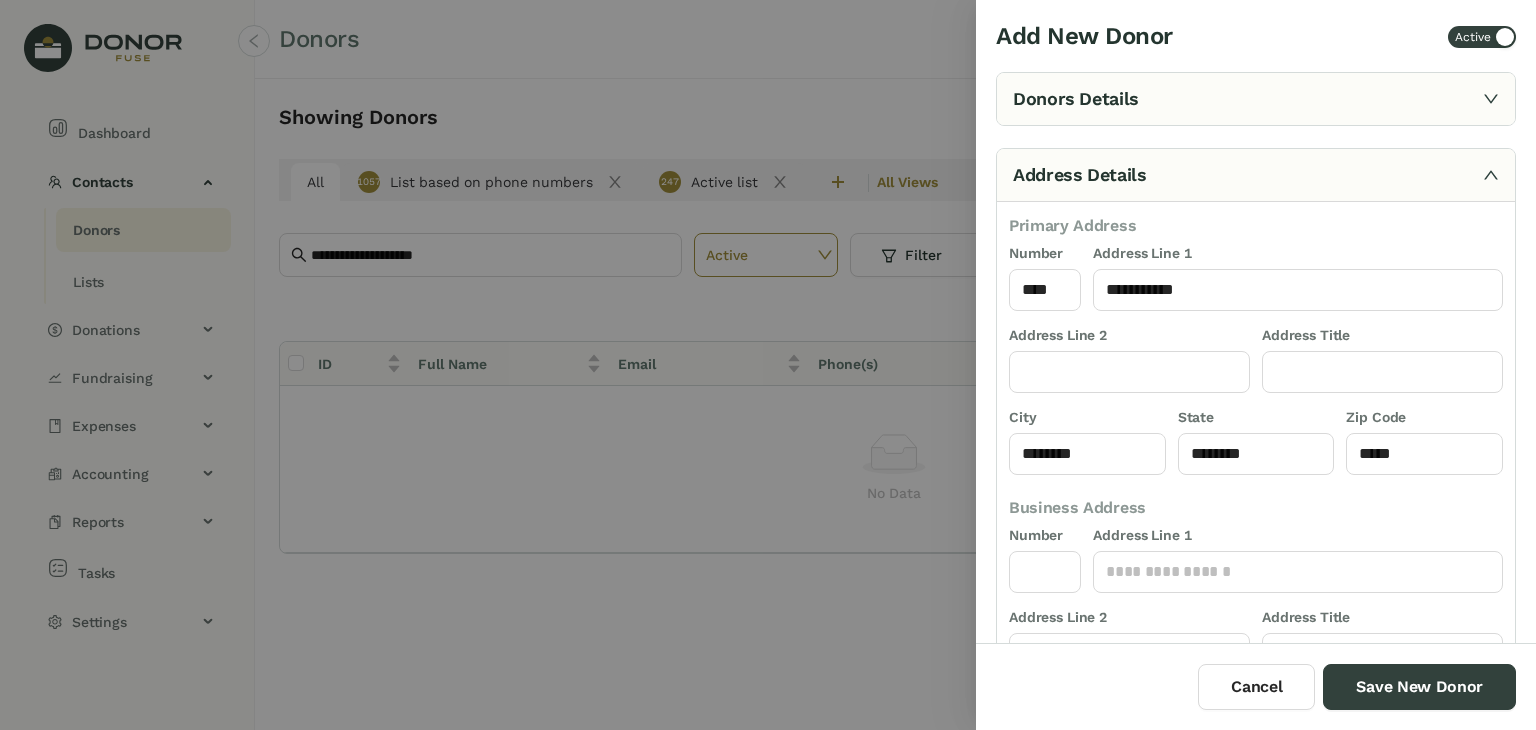 click on "Business Address" at bounding box center (1256, 508) 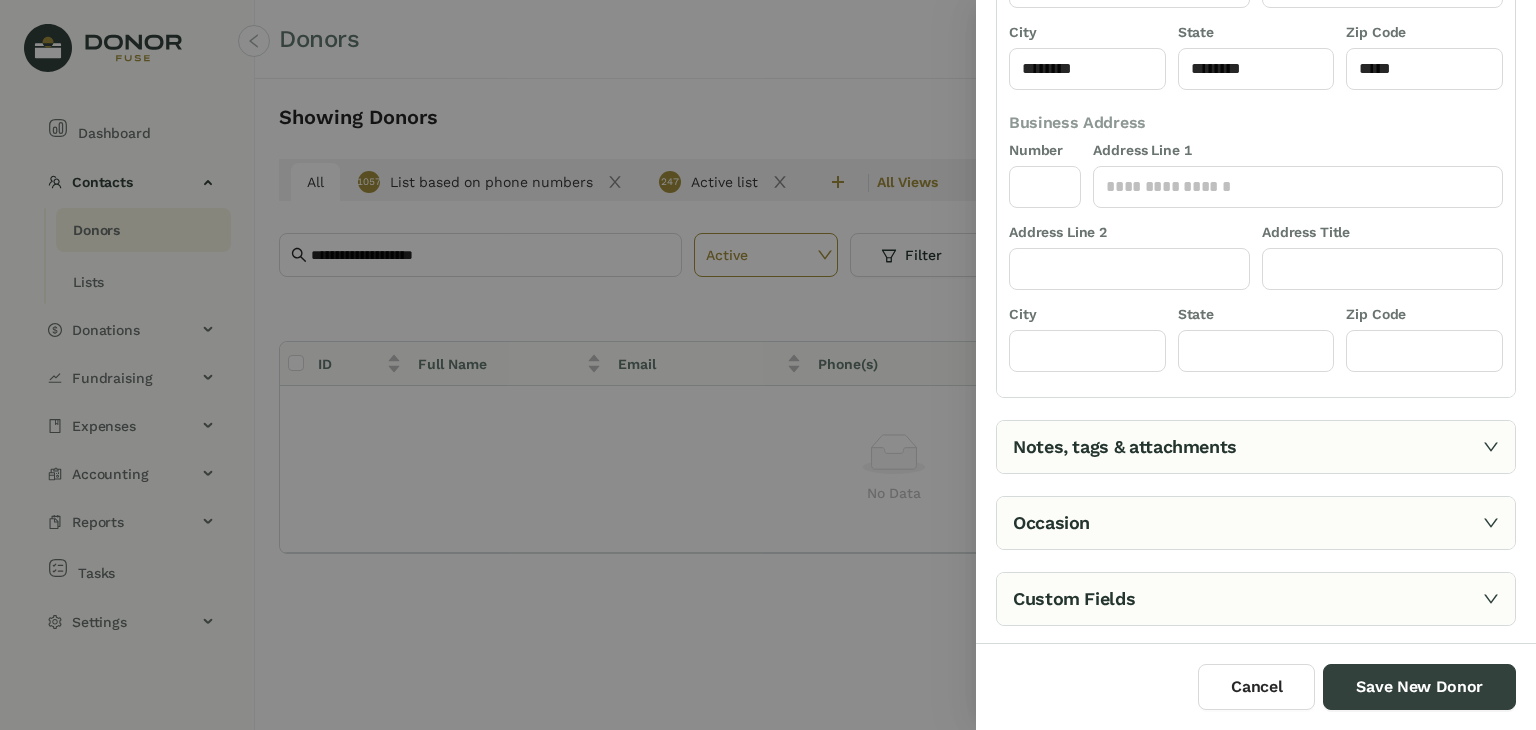 click at bounding box center [1491, 447] 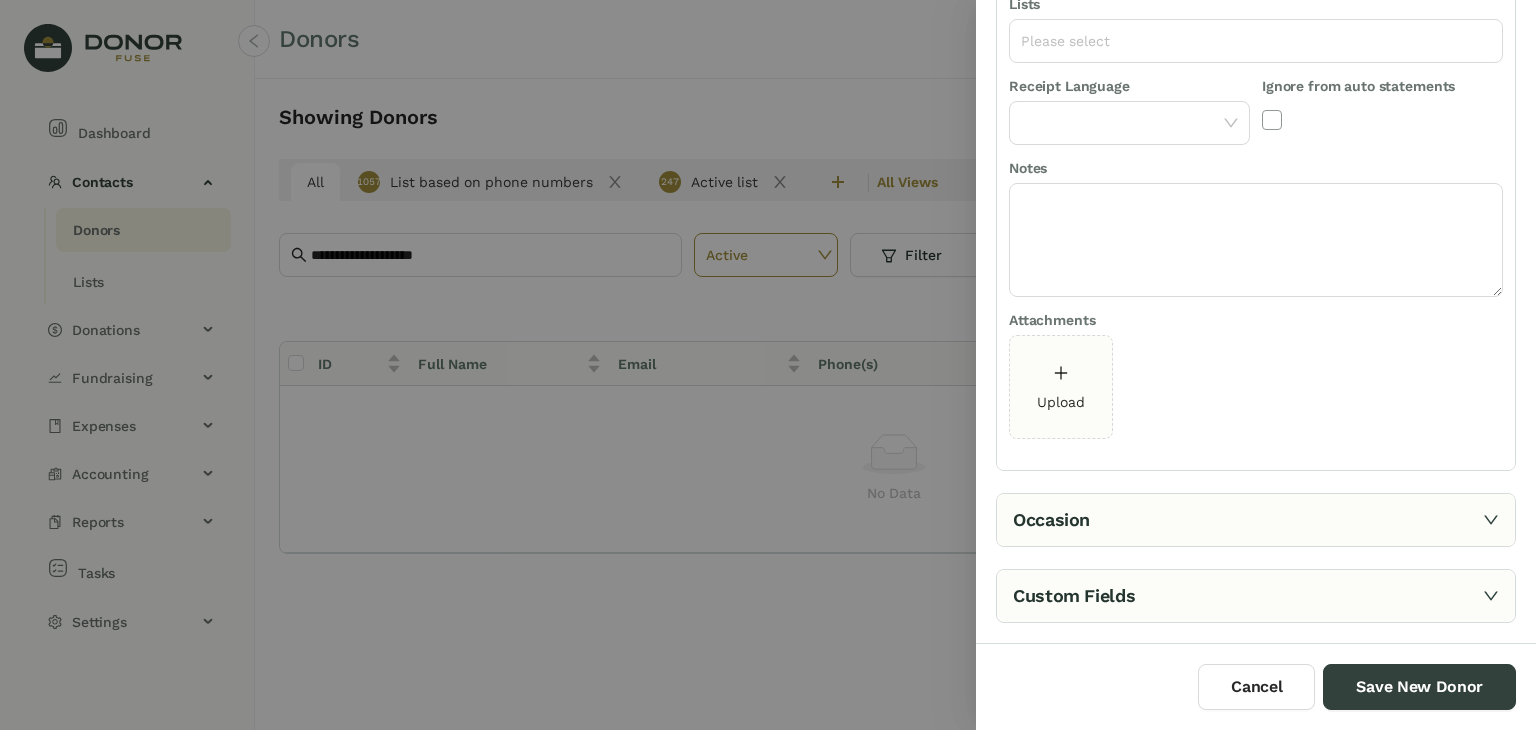 scroll, scrollTop: 377, scrollLeft: 0, axis: vertical 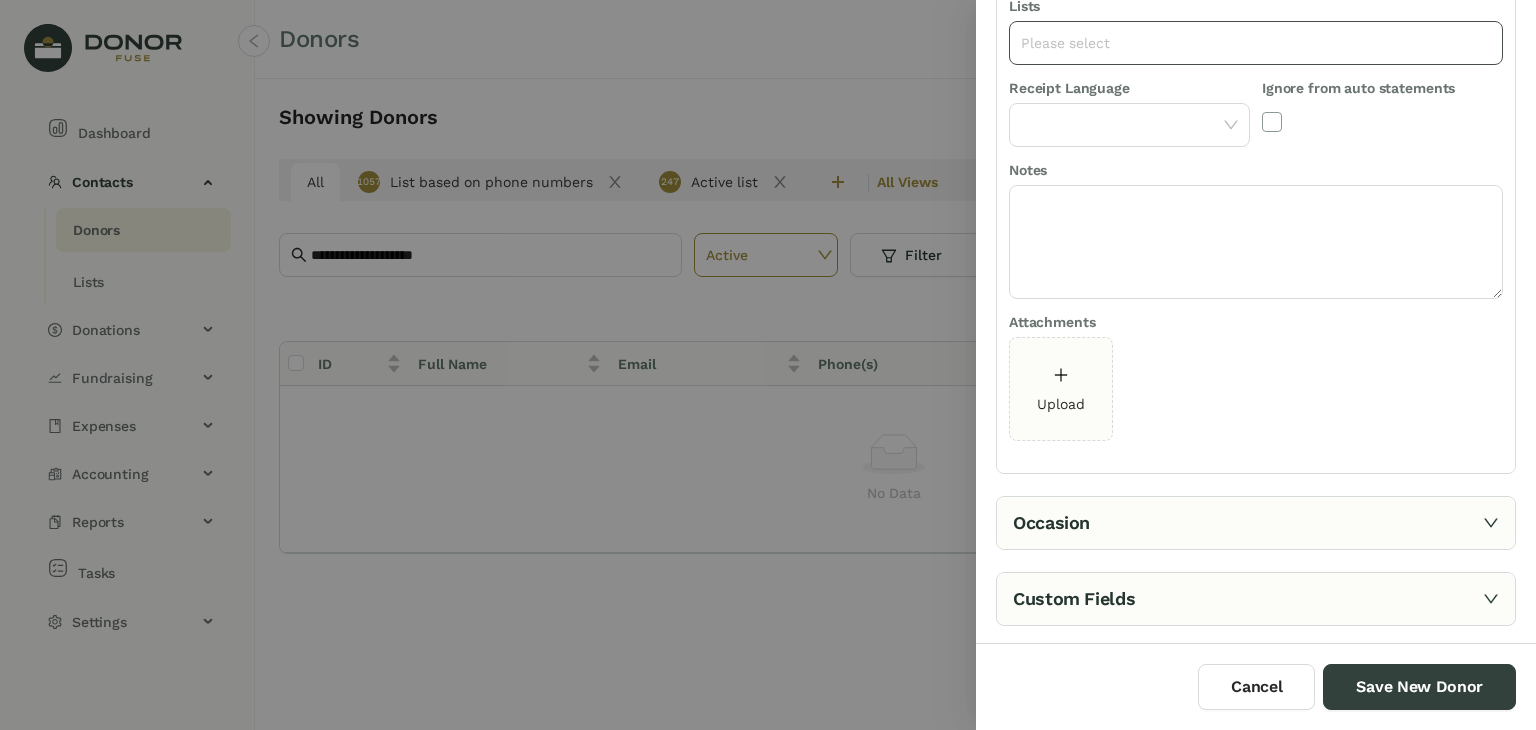 click on "Please select" at bounding box center (1256, 43) 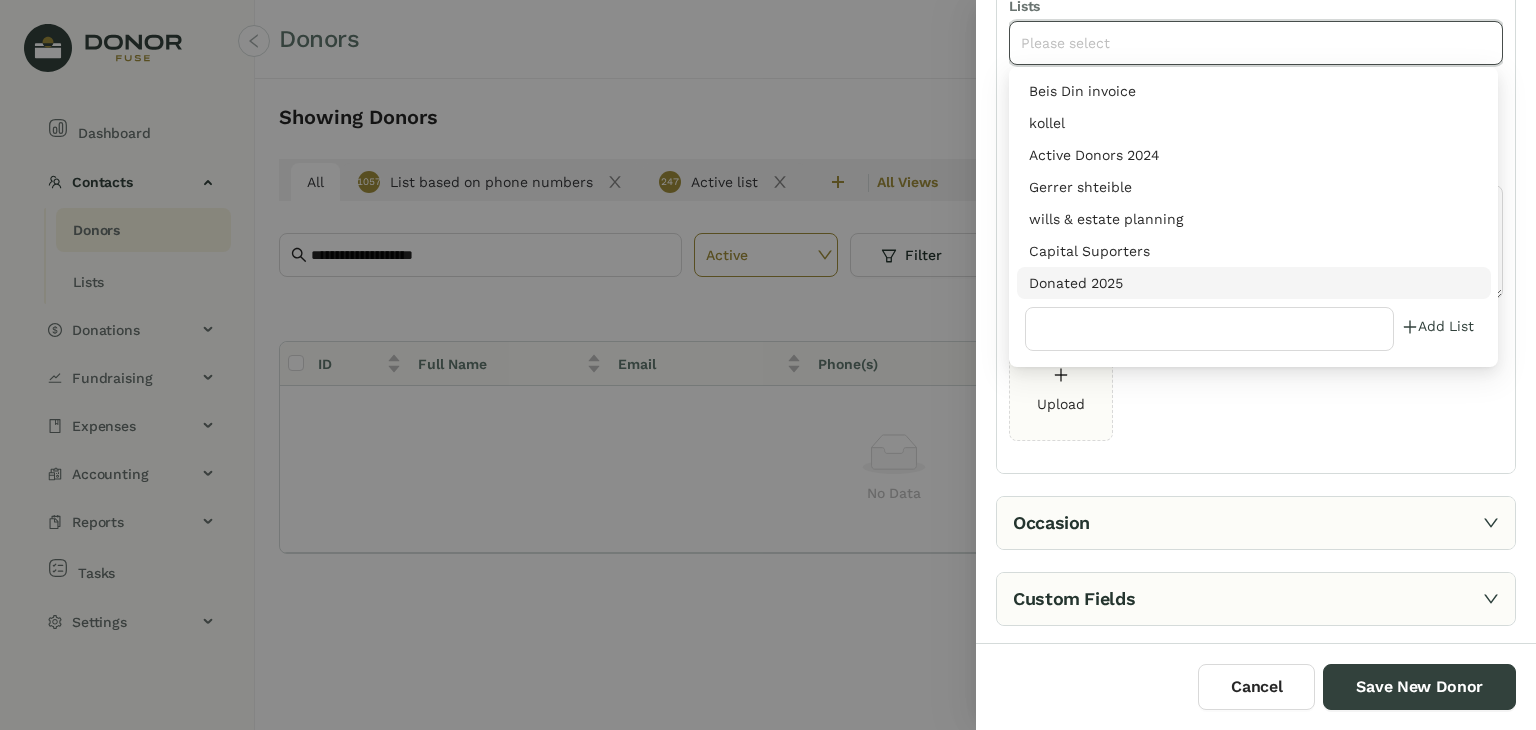 click on "Donated 2025" at bounding box center [1254, 283] 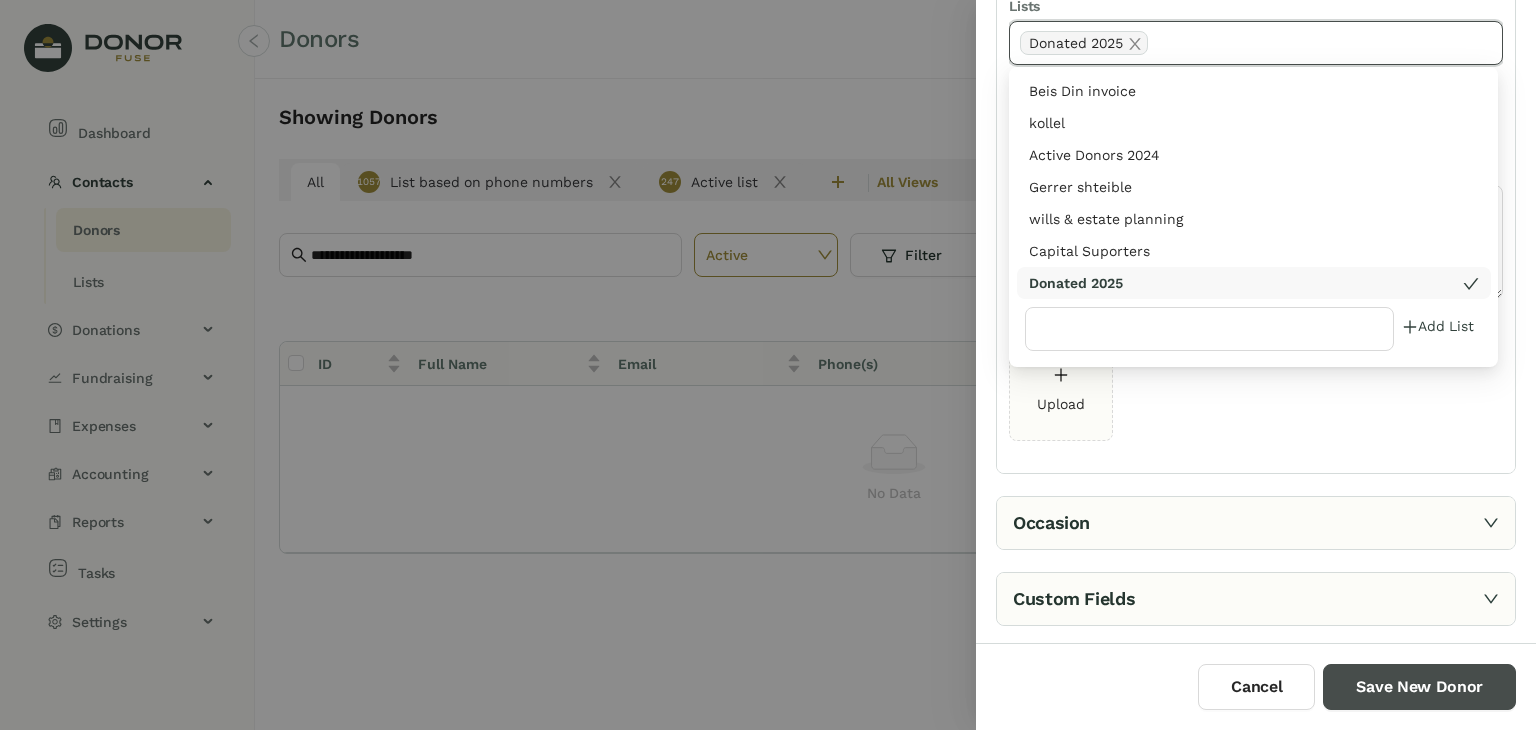 click on "Save New Donor" at bounding box center [1419, 687] 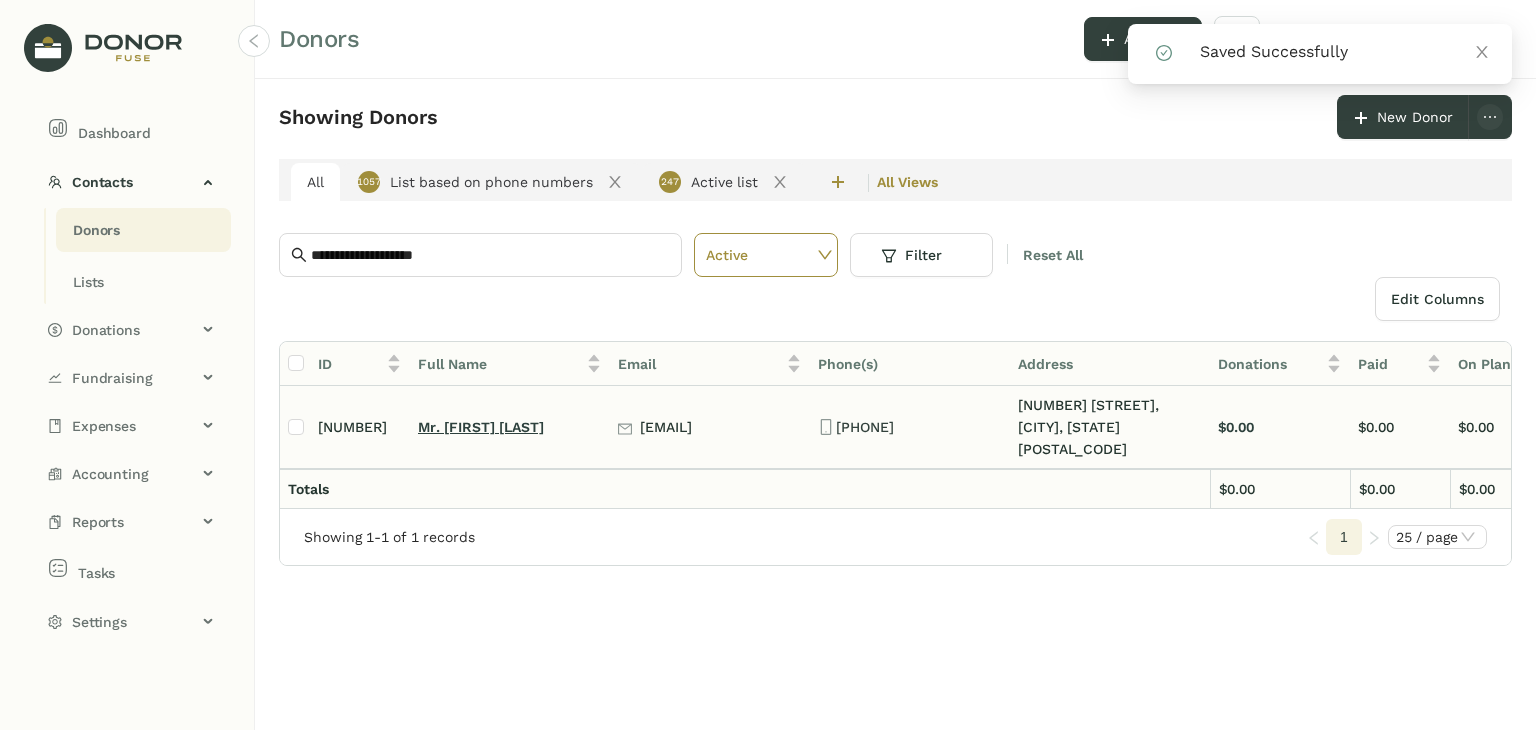 click on "Mr. [FIRST] [LAST]" at bounding box center [481, 427] 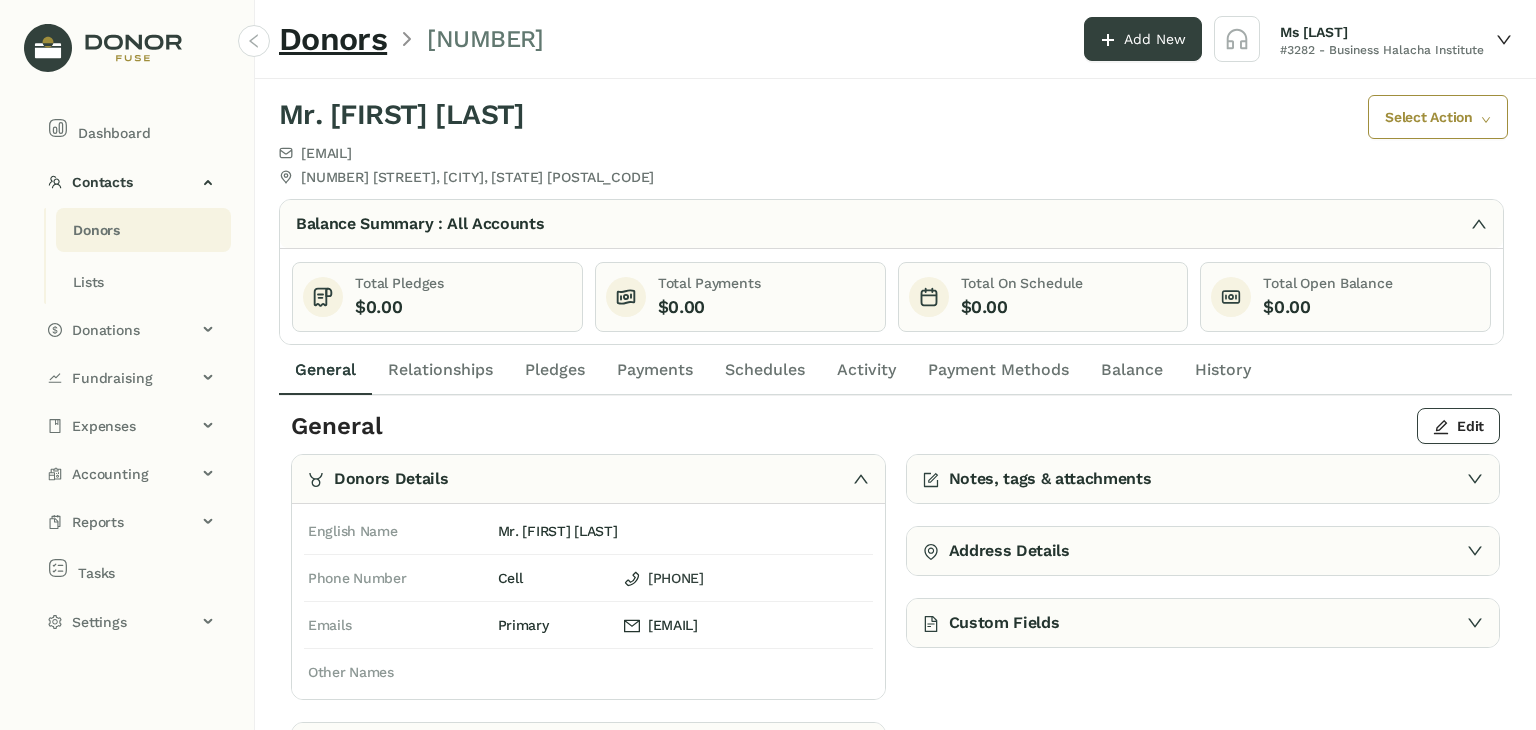 click on "Payments" at bounding box center (655, 370) 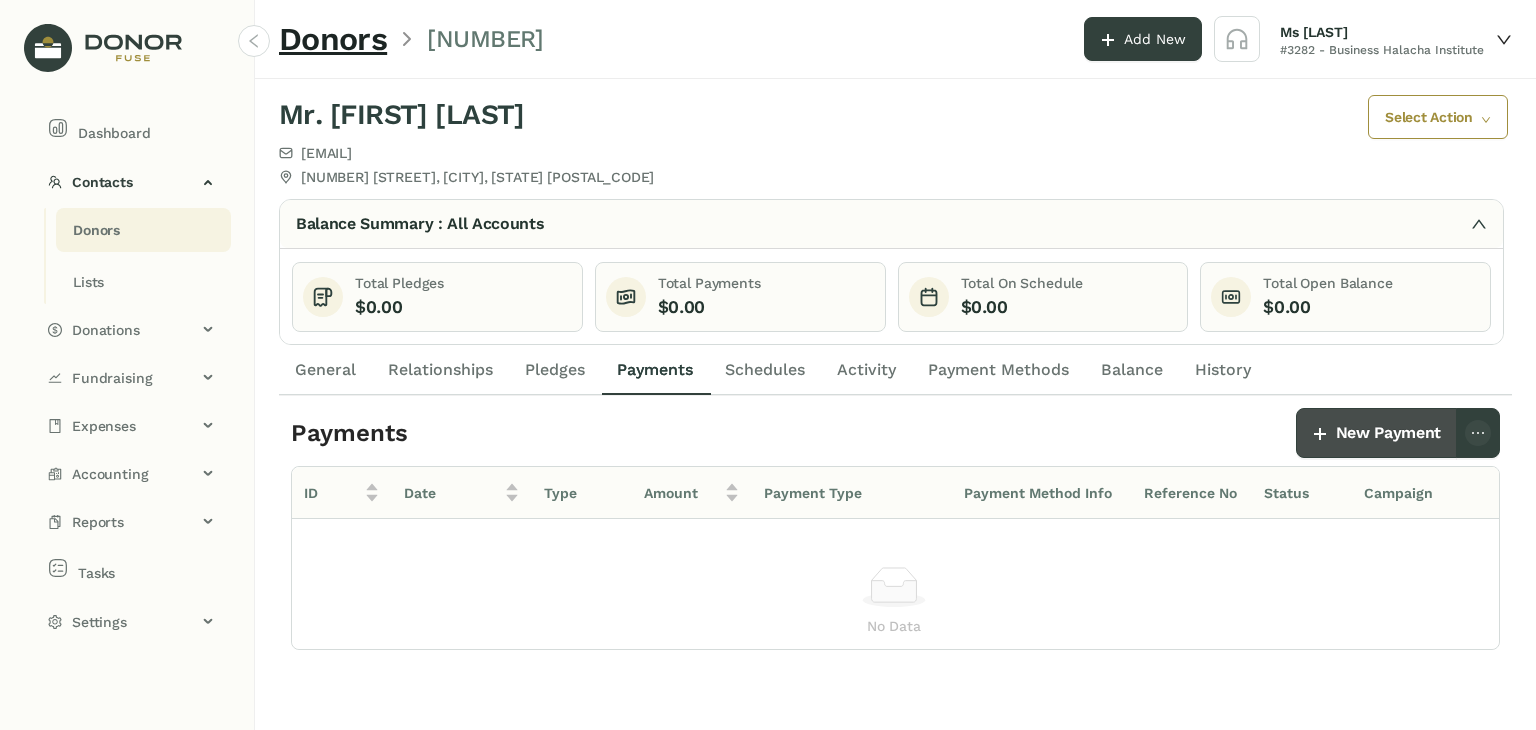 click on "New Payment" at bounding box center (1388, 433) 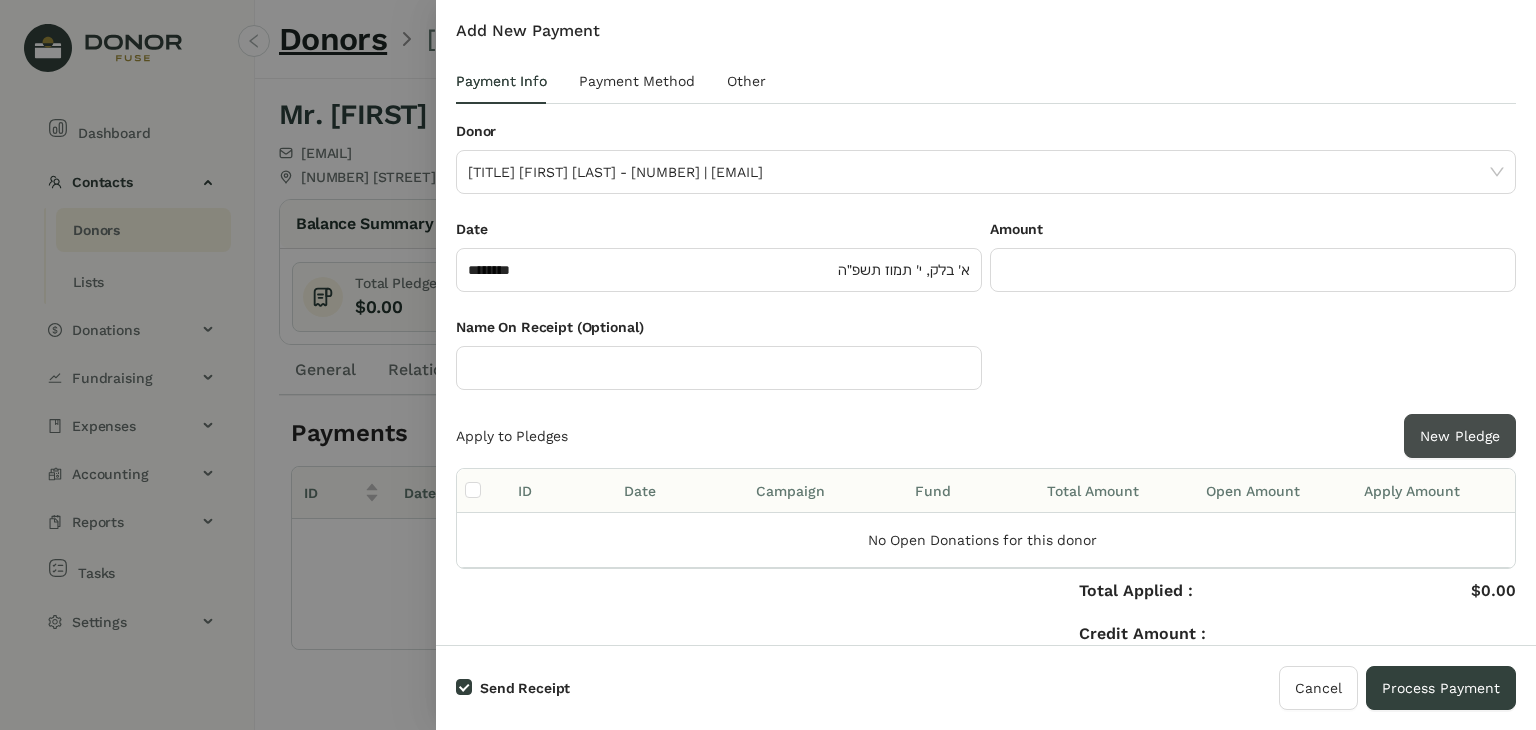 click on "New Pledge" at bounding box center [1460, 436] 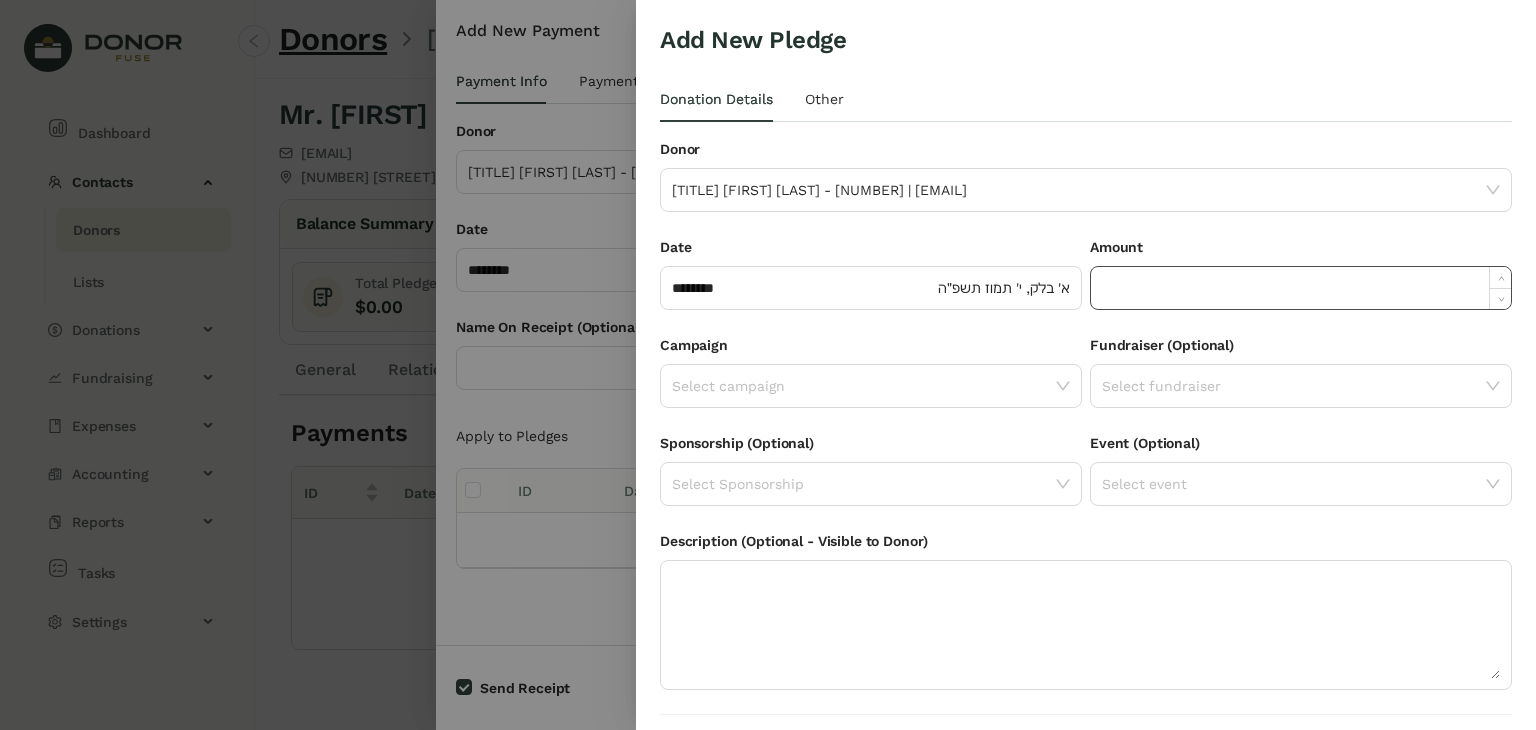 click at bounding box center (1301, 288) 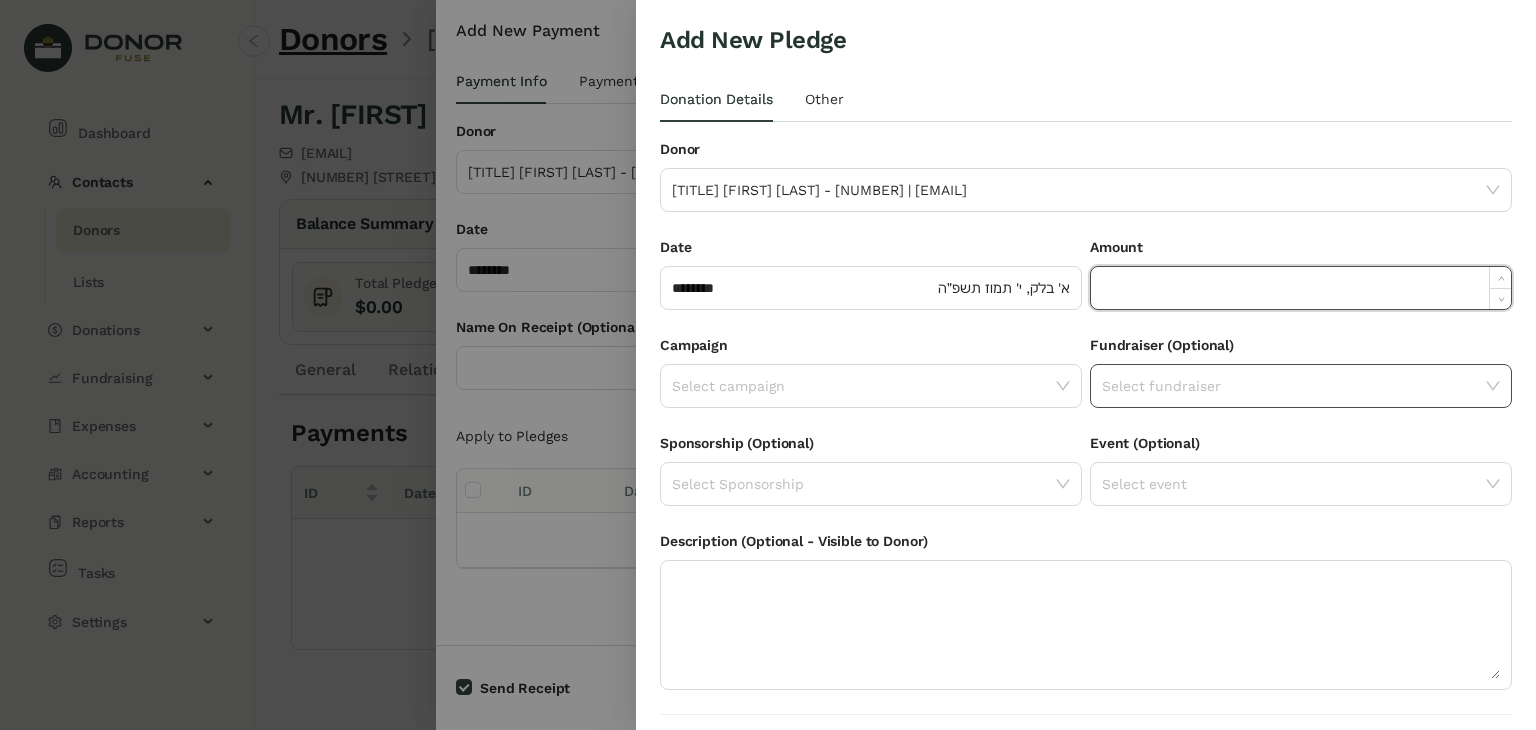 paste on "******" 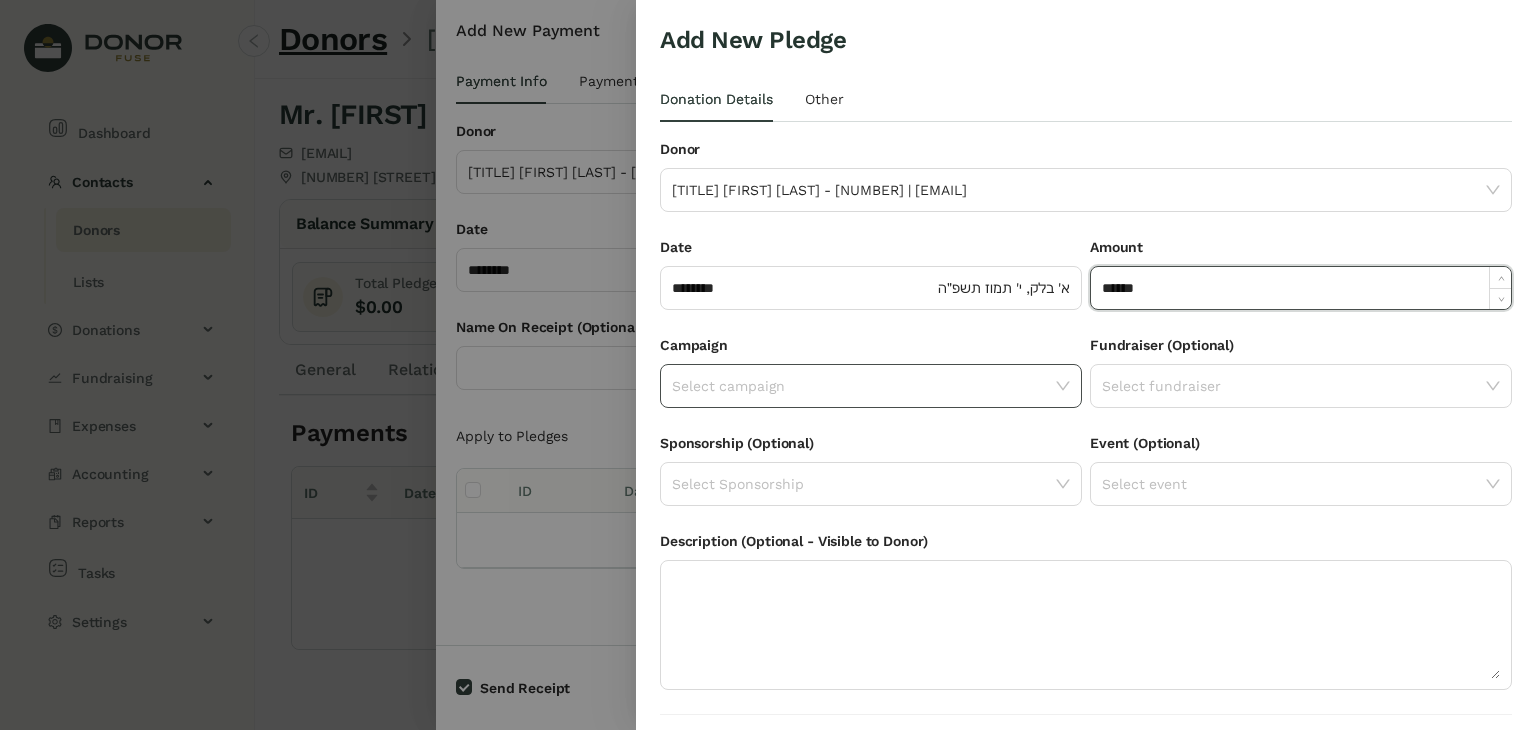 type on "******" 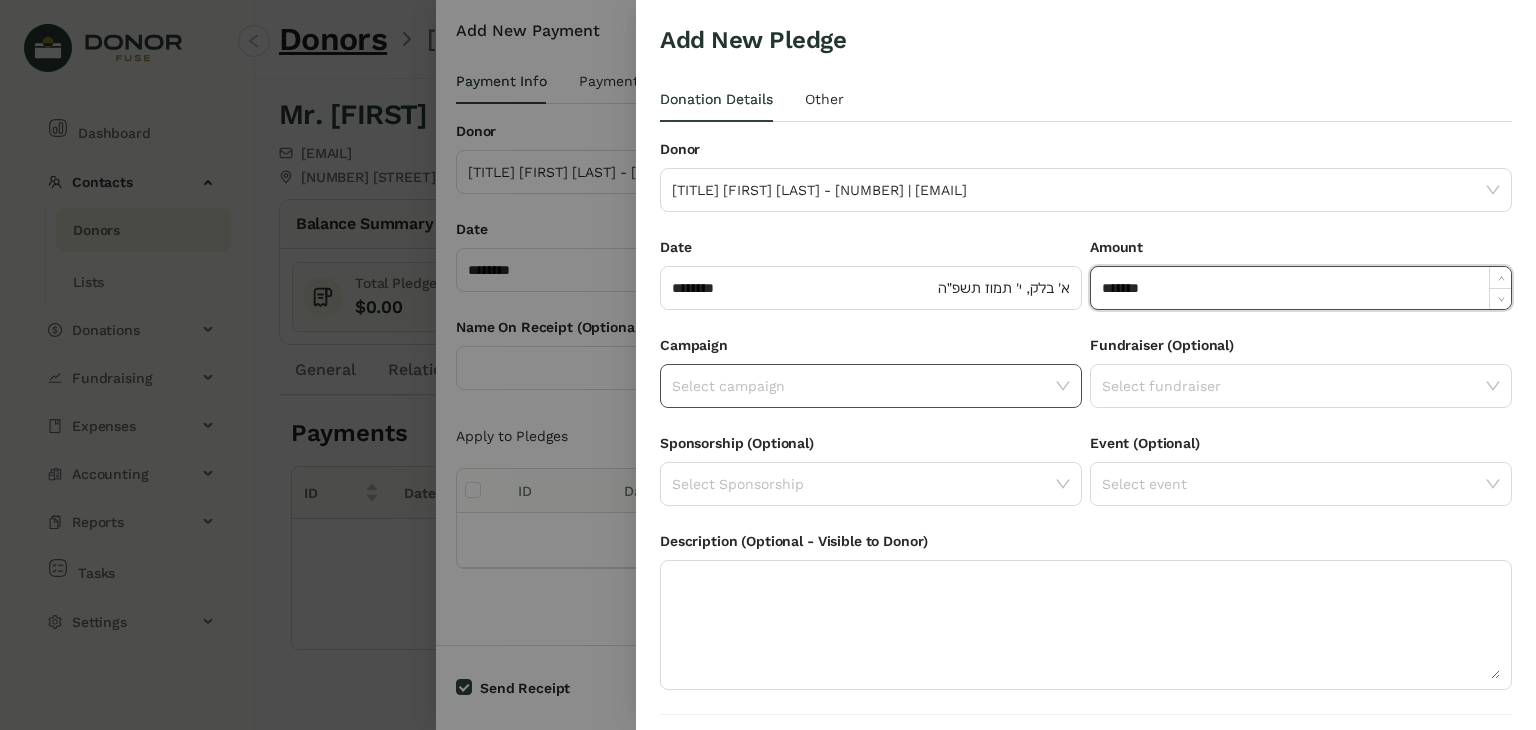 click at bounding box center [1063, 386] 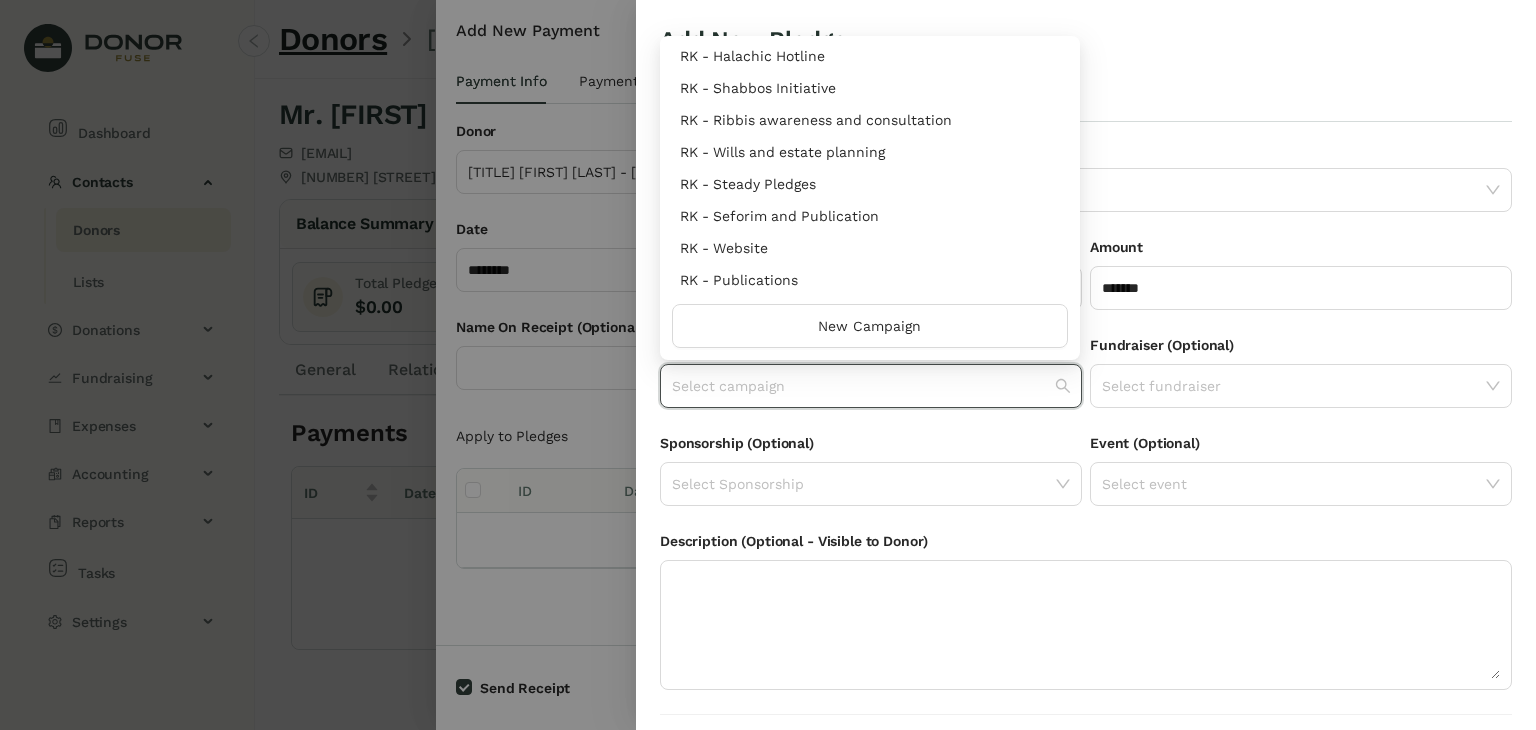 scroll, scrollTop: 911, scrollLeft: 0, axis: vertical 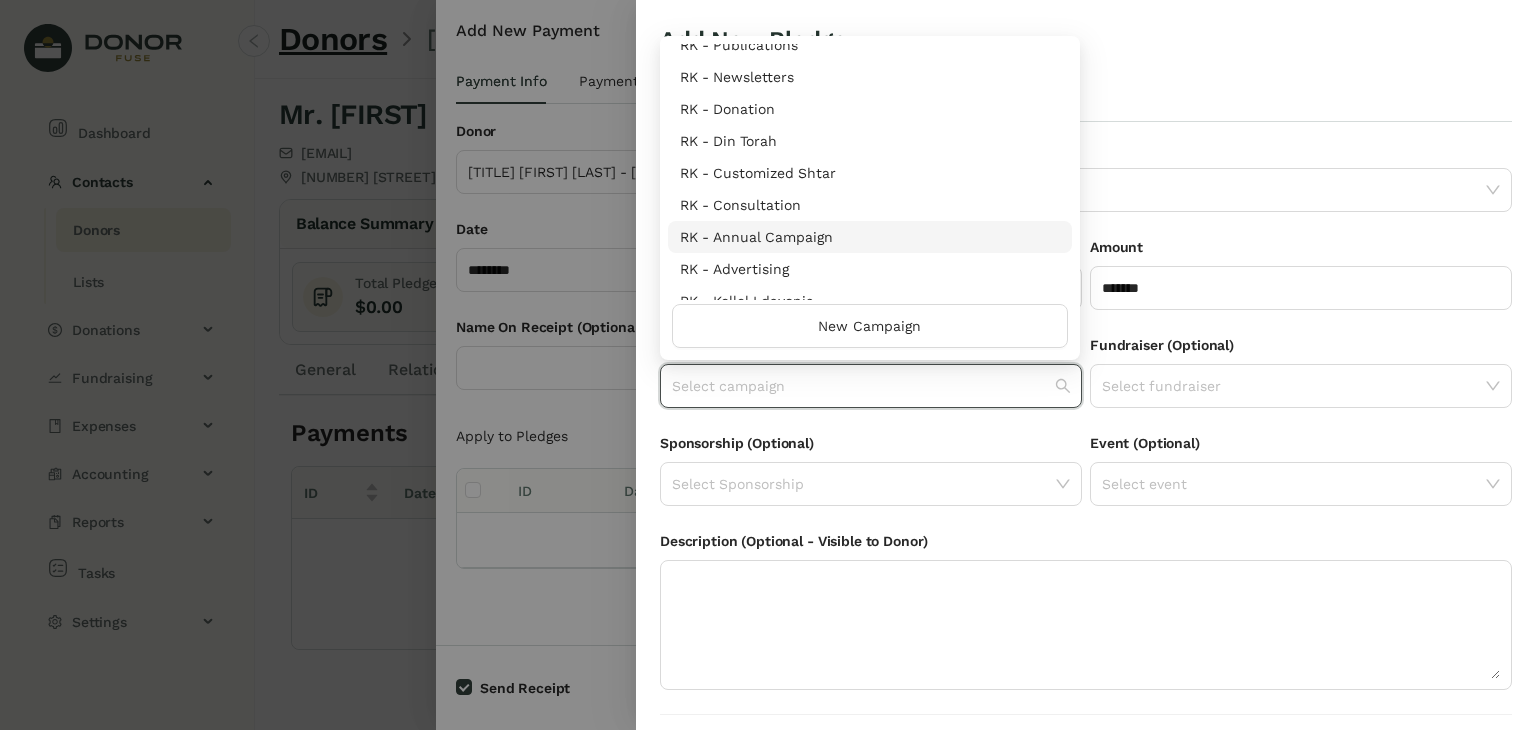 click on "RK - Annual Campaign" at bounding box center [870, 237] 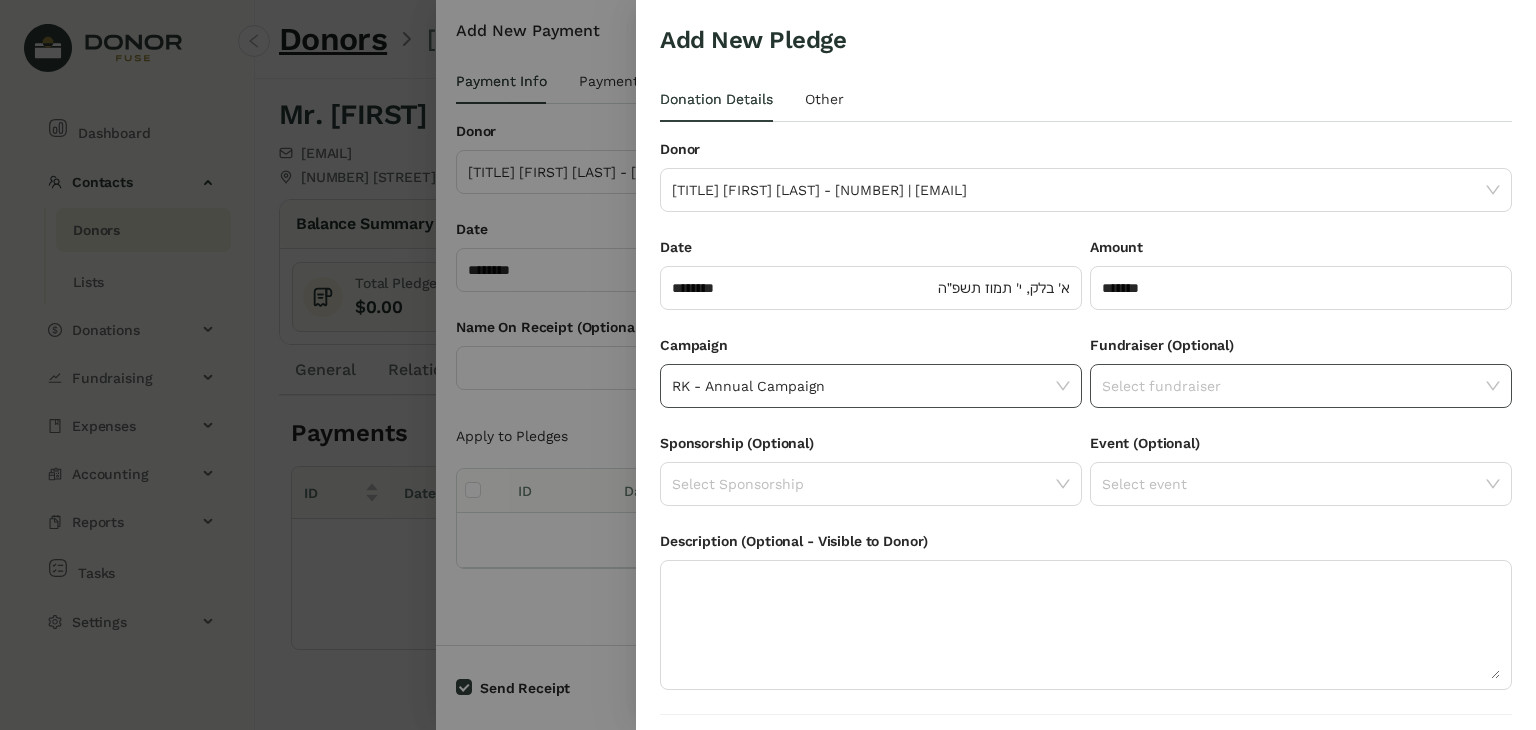 click on "Select fundraiser" at bounding box center [1301, 386] 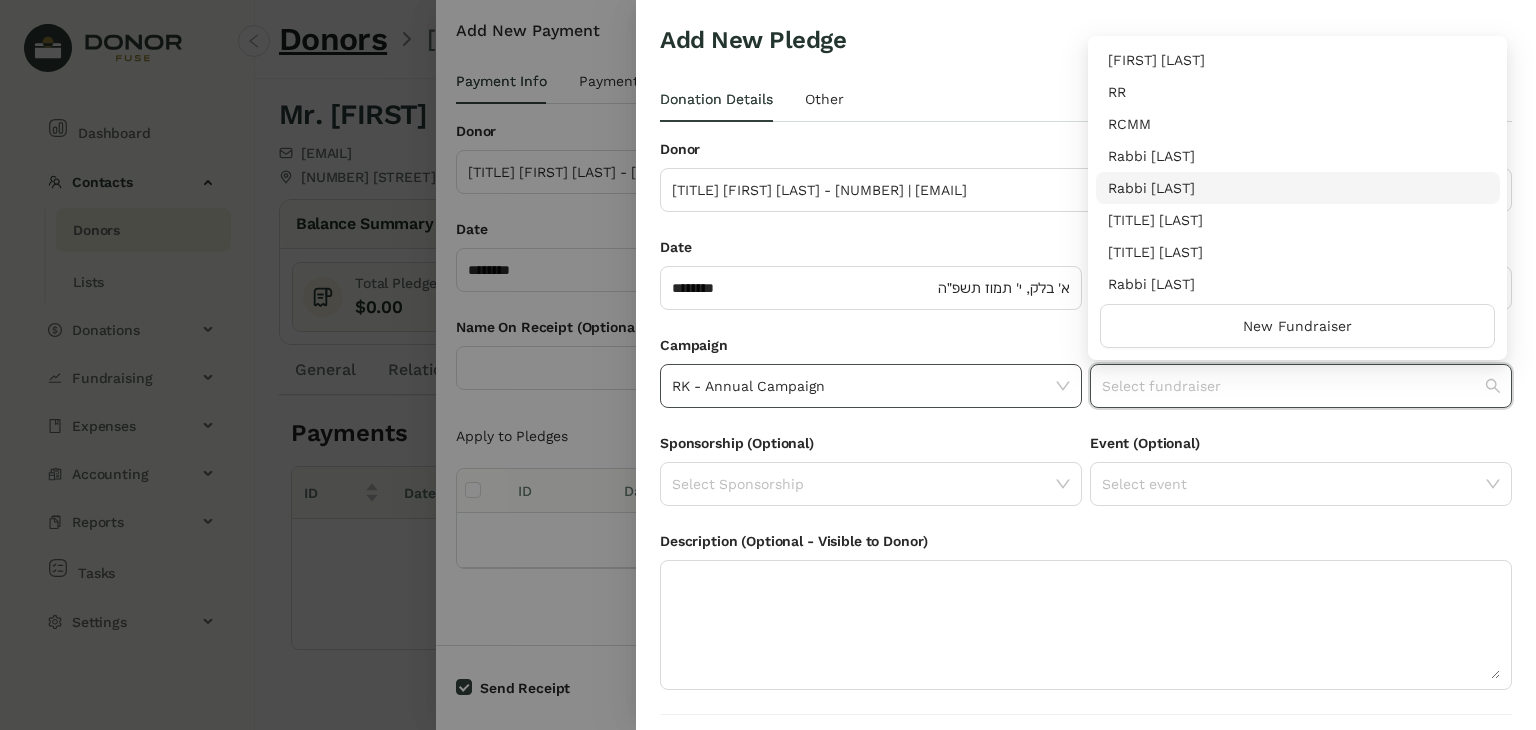 click on "Rabbi [LAST]" at bounding box center [1298, 188] 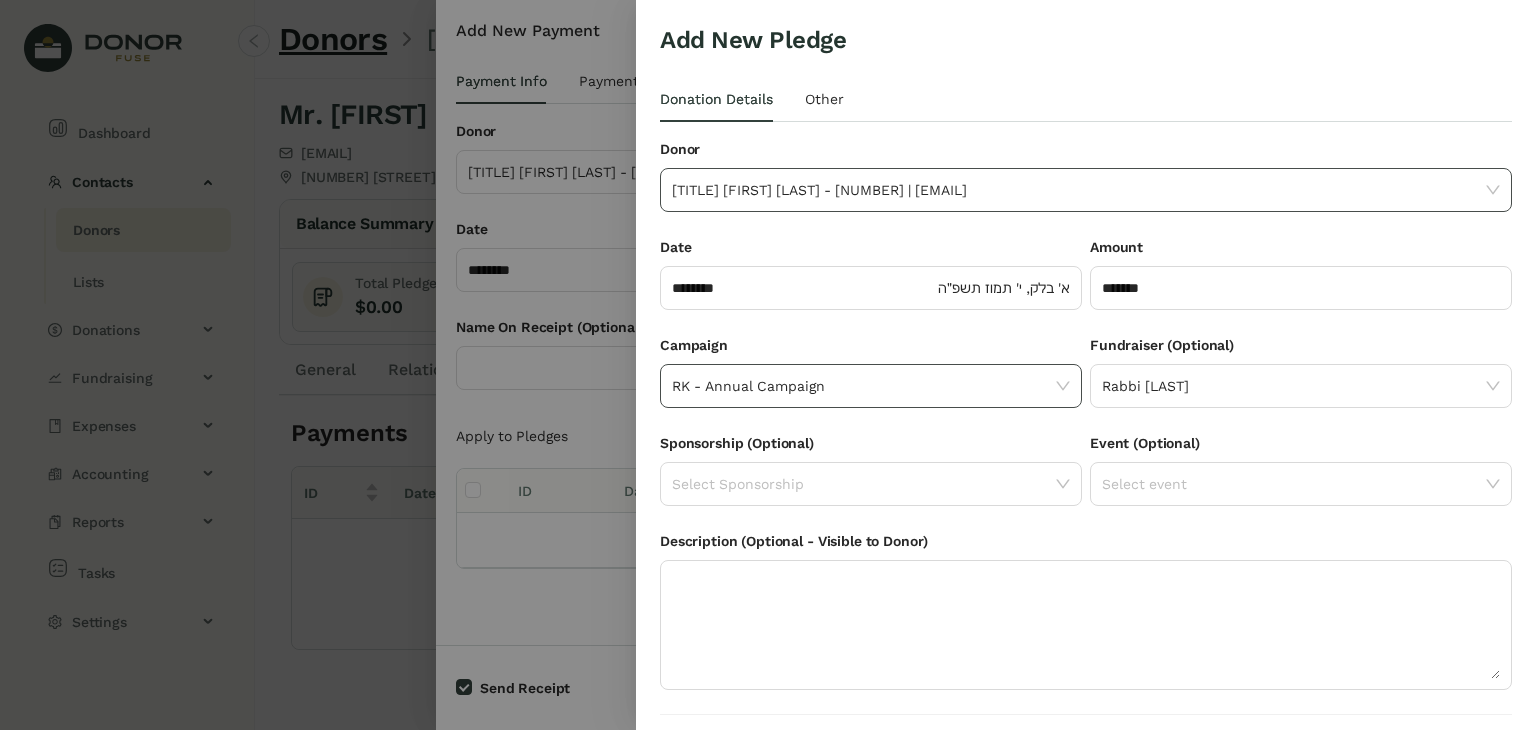 scroll, scrollTop: 54, scrollLeft: 0, axis: vertical 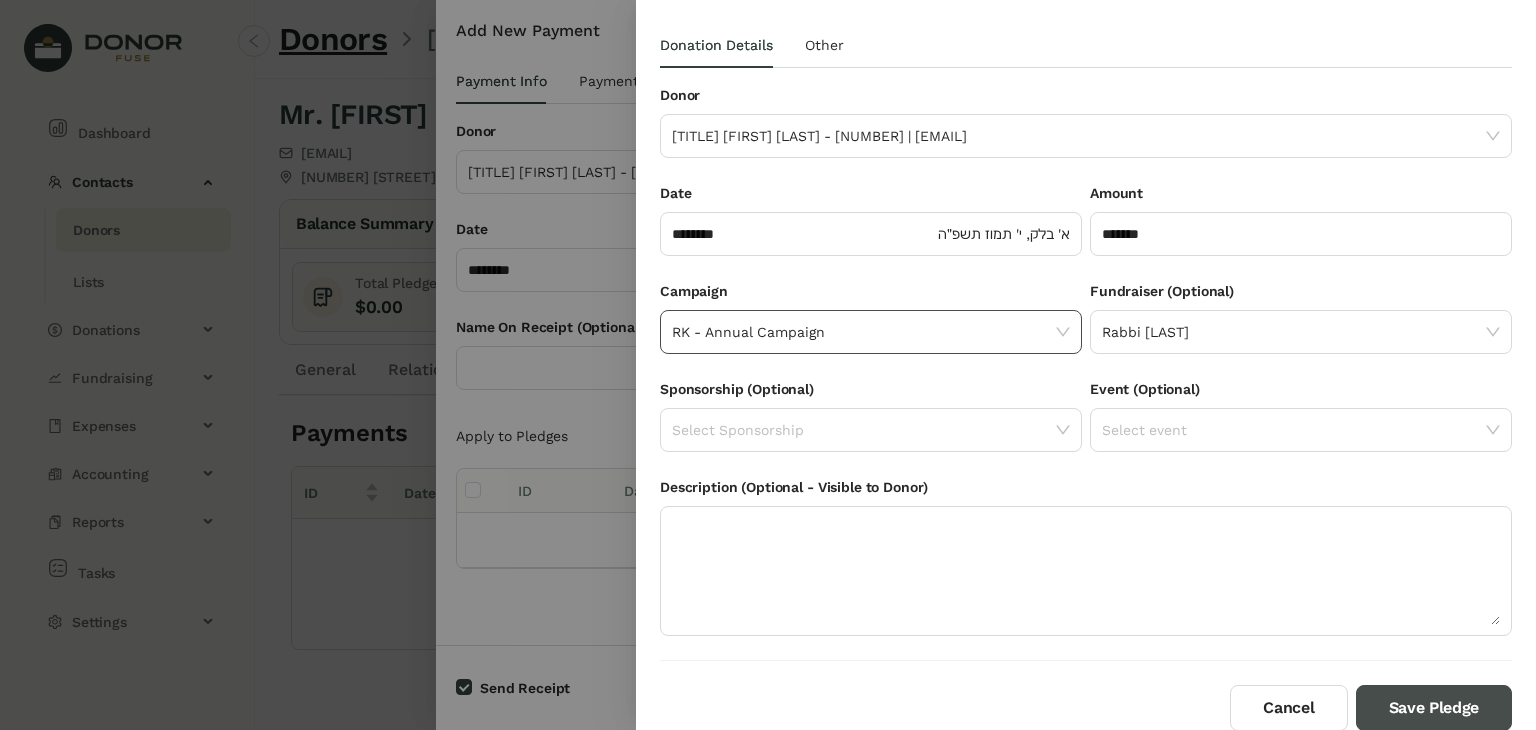 click on "Save Pledge" at bounding box center (1434, 708) 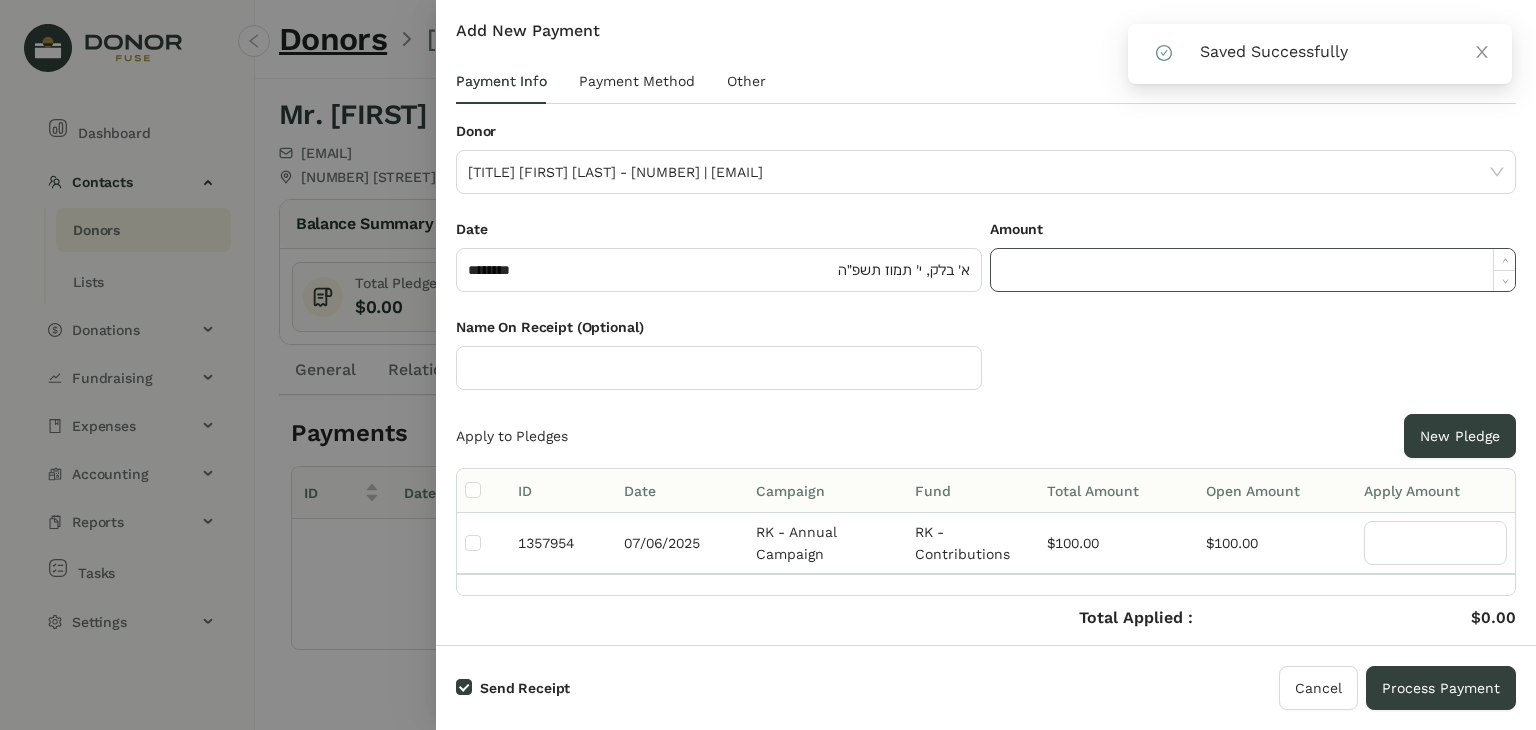 click at bounding box center [1253, 270] 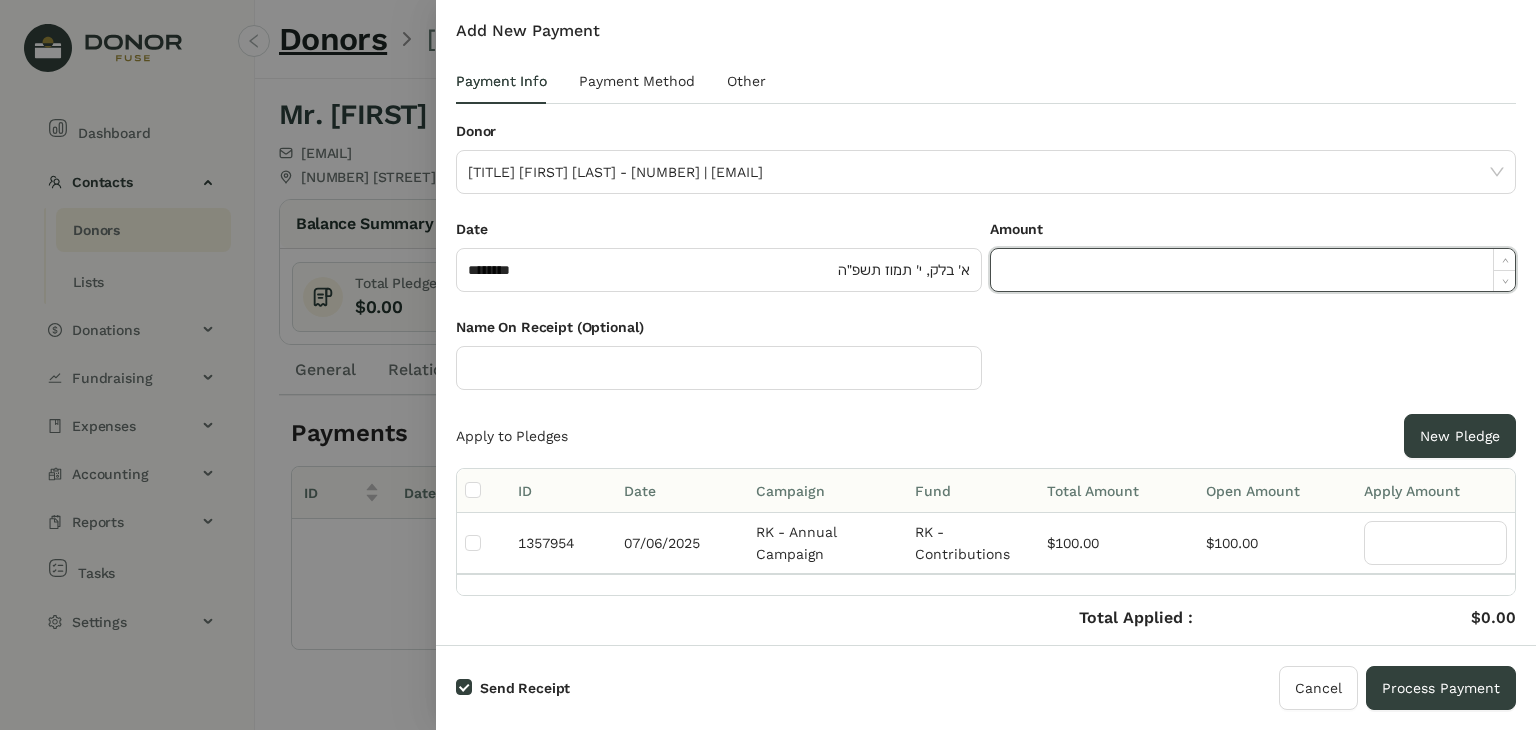 paste on "******" 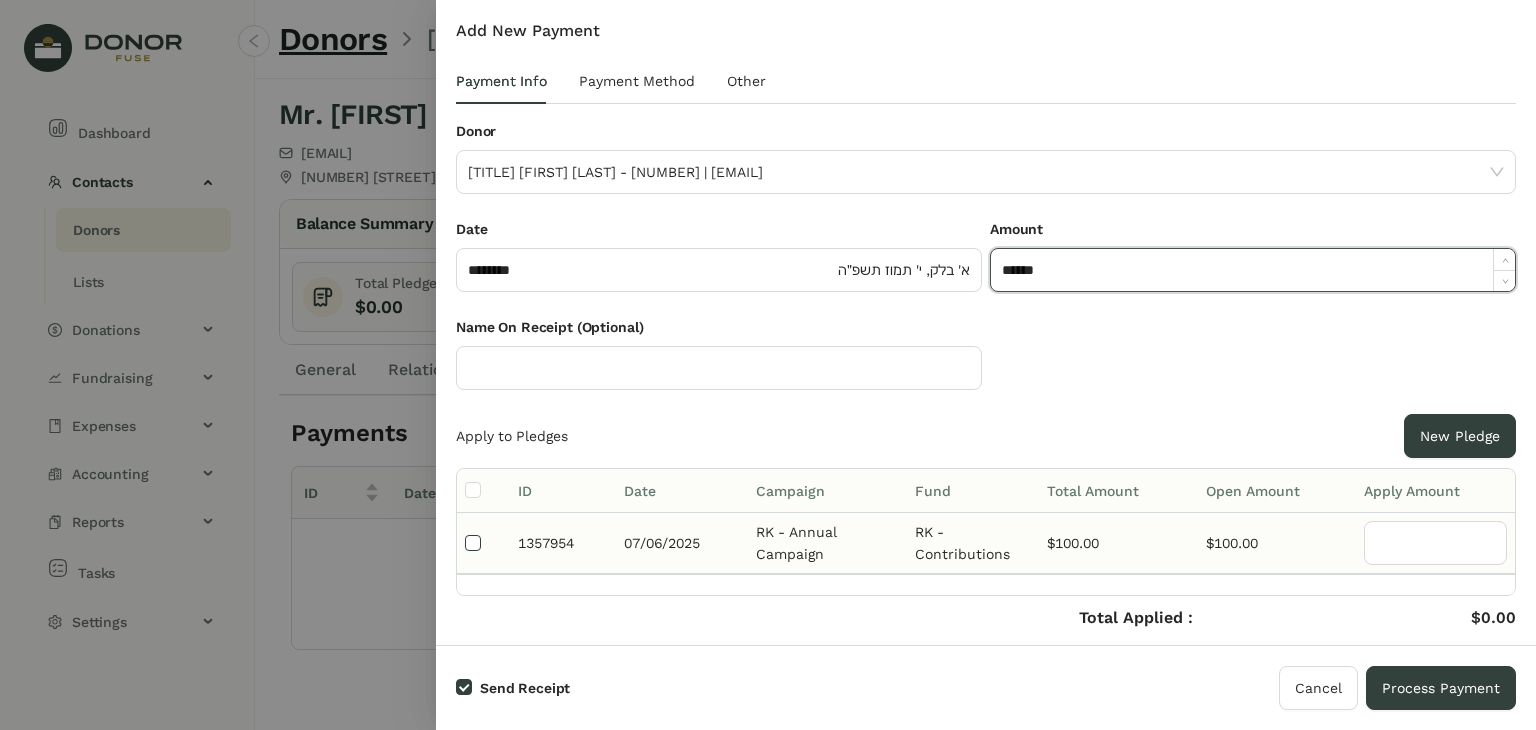 type on "******" 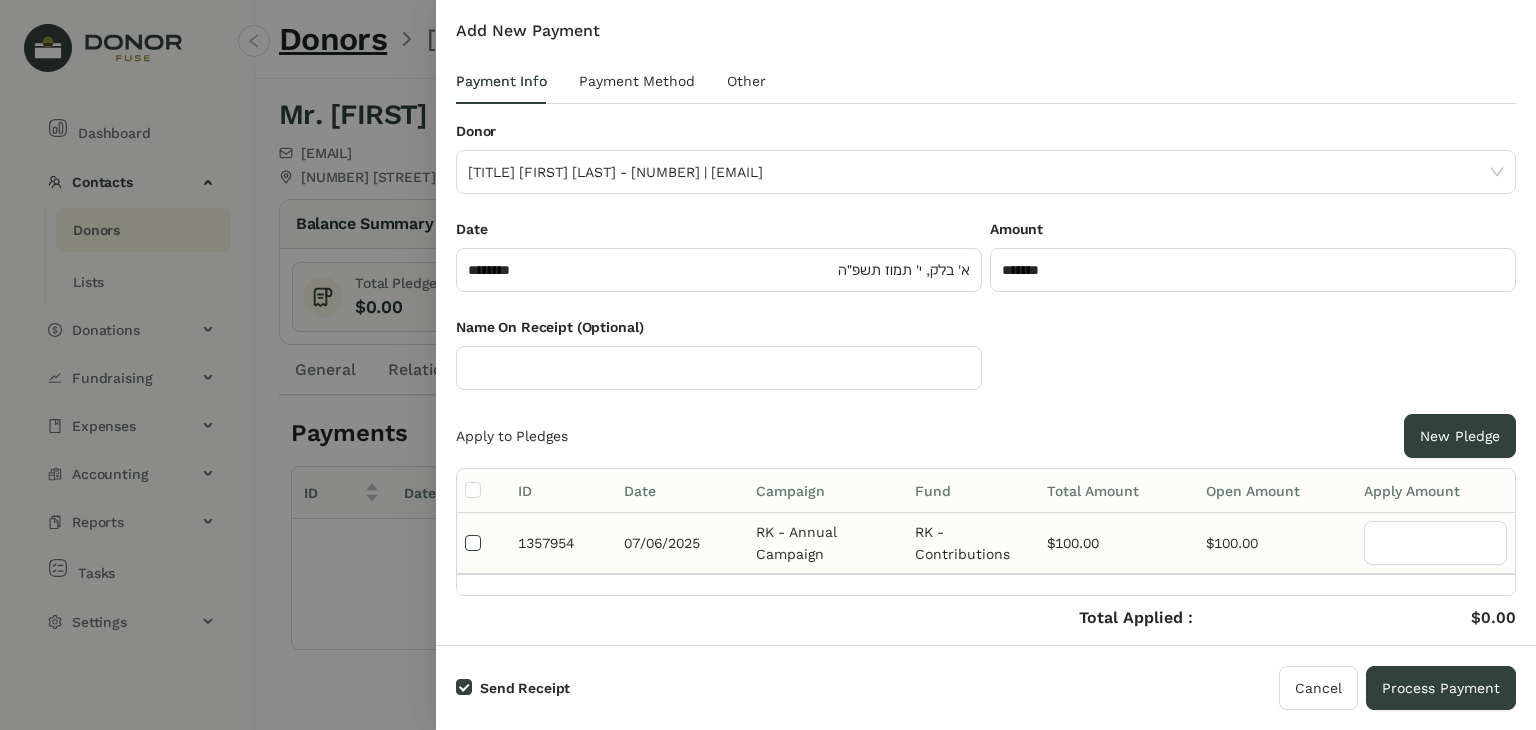click at bounding box center (473, 543) 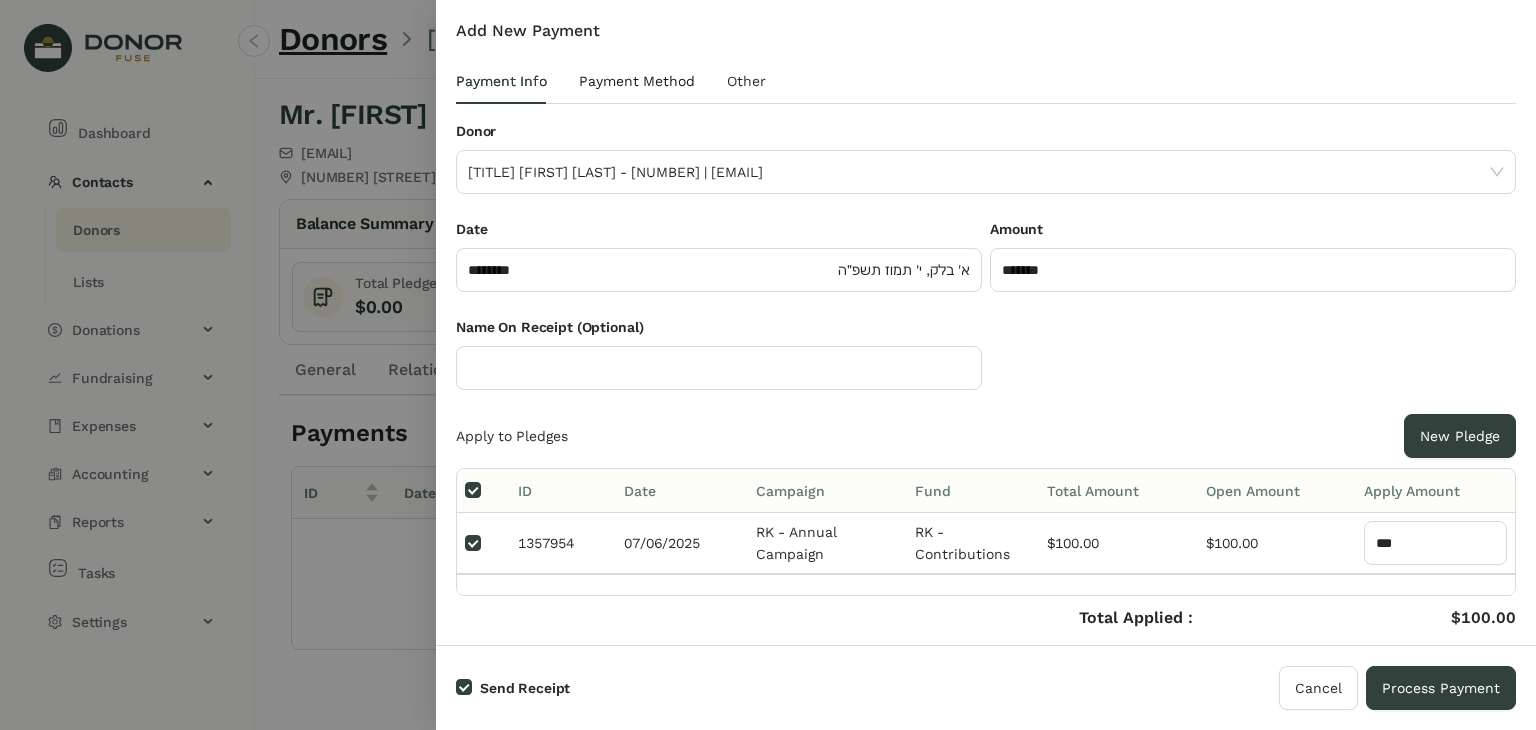 click on "Payment Method" at bounding box center (501, 81) 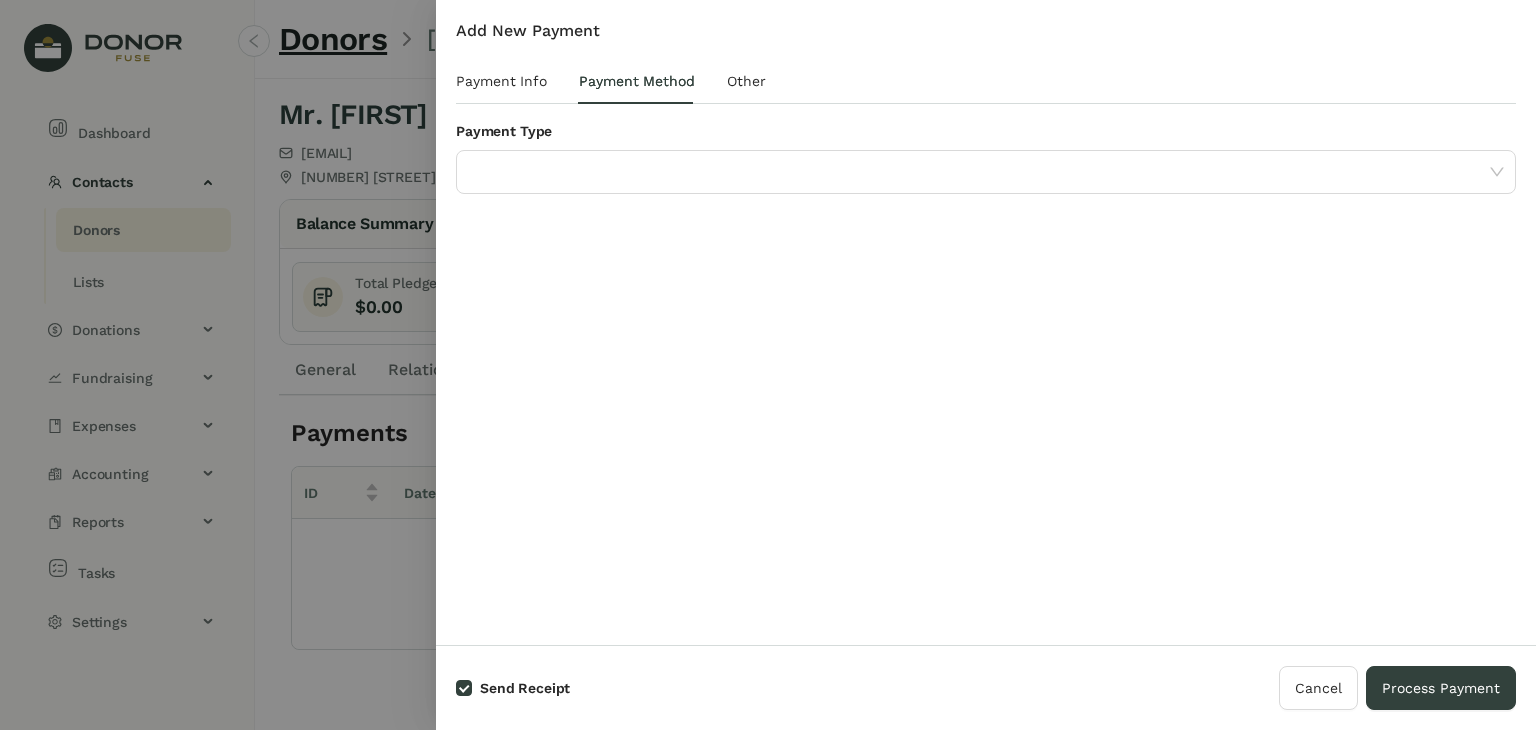 click on "Payment Type" at bounding box center [986, 135] 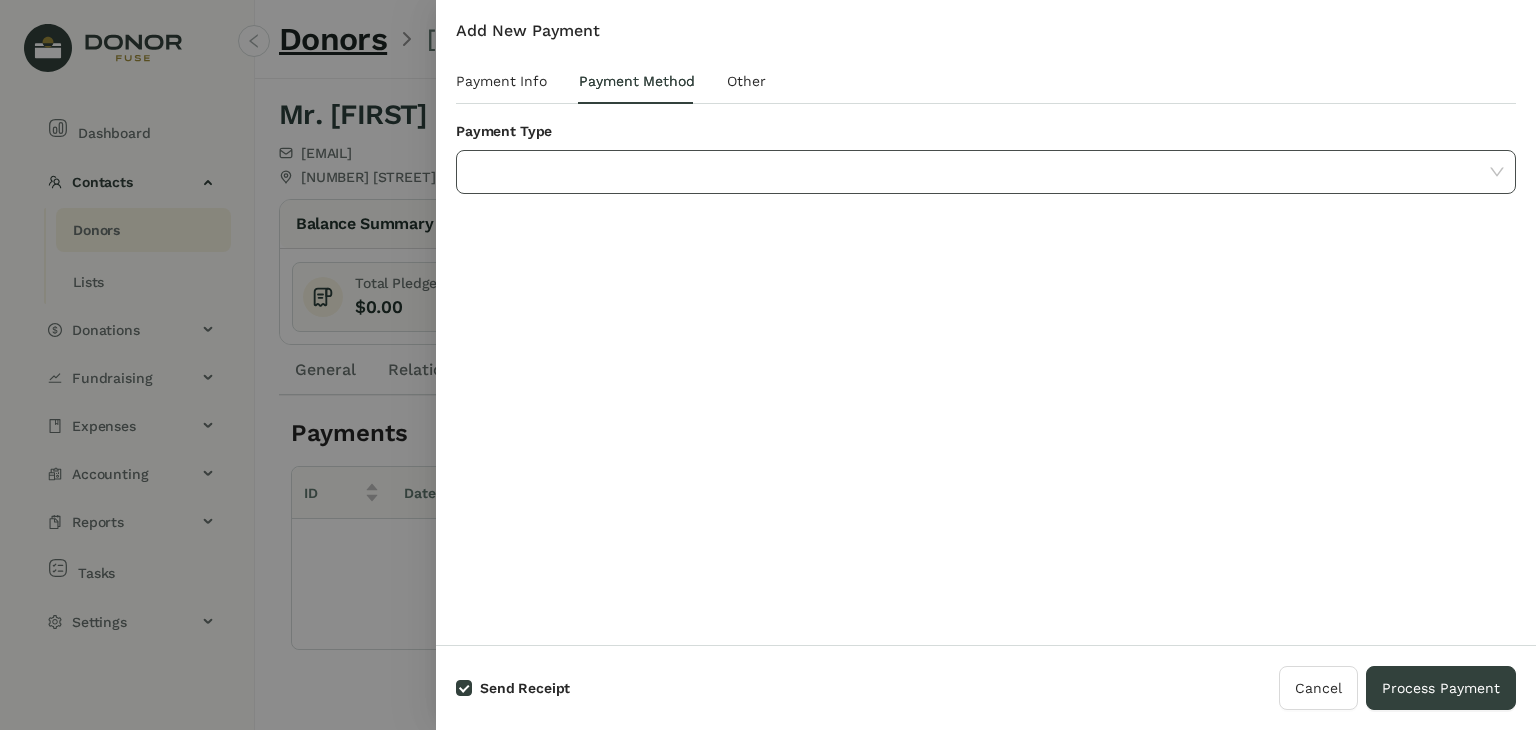 click at bounding box center (979, 172) 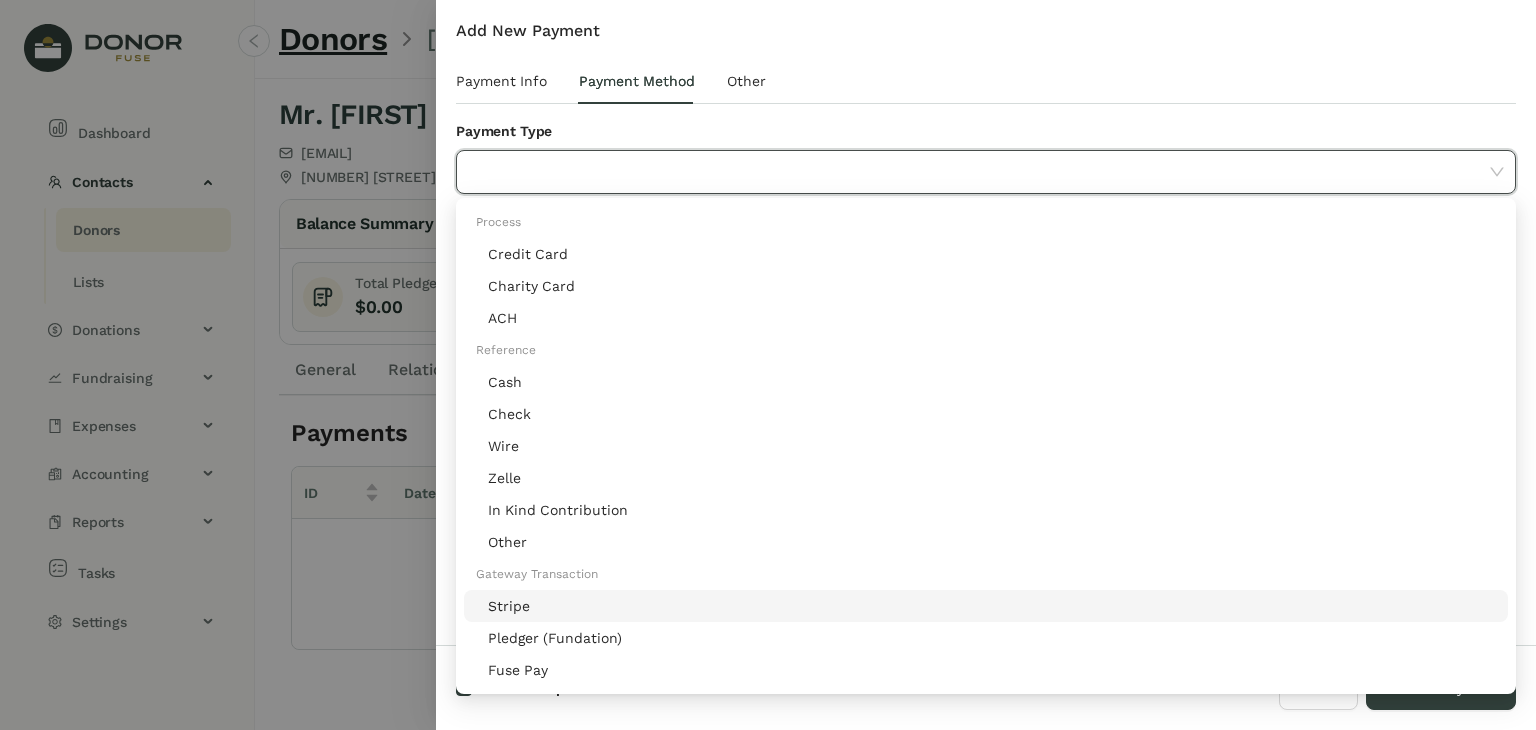 click on "Stripe" at bounding box center (992, 606) 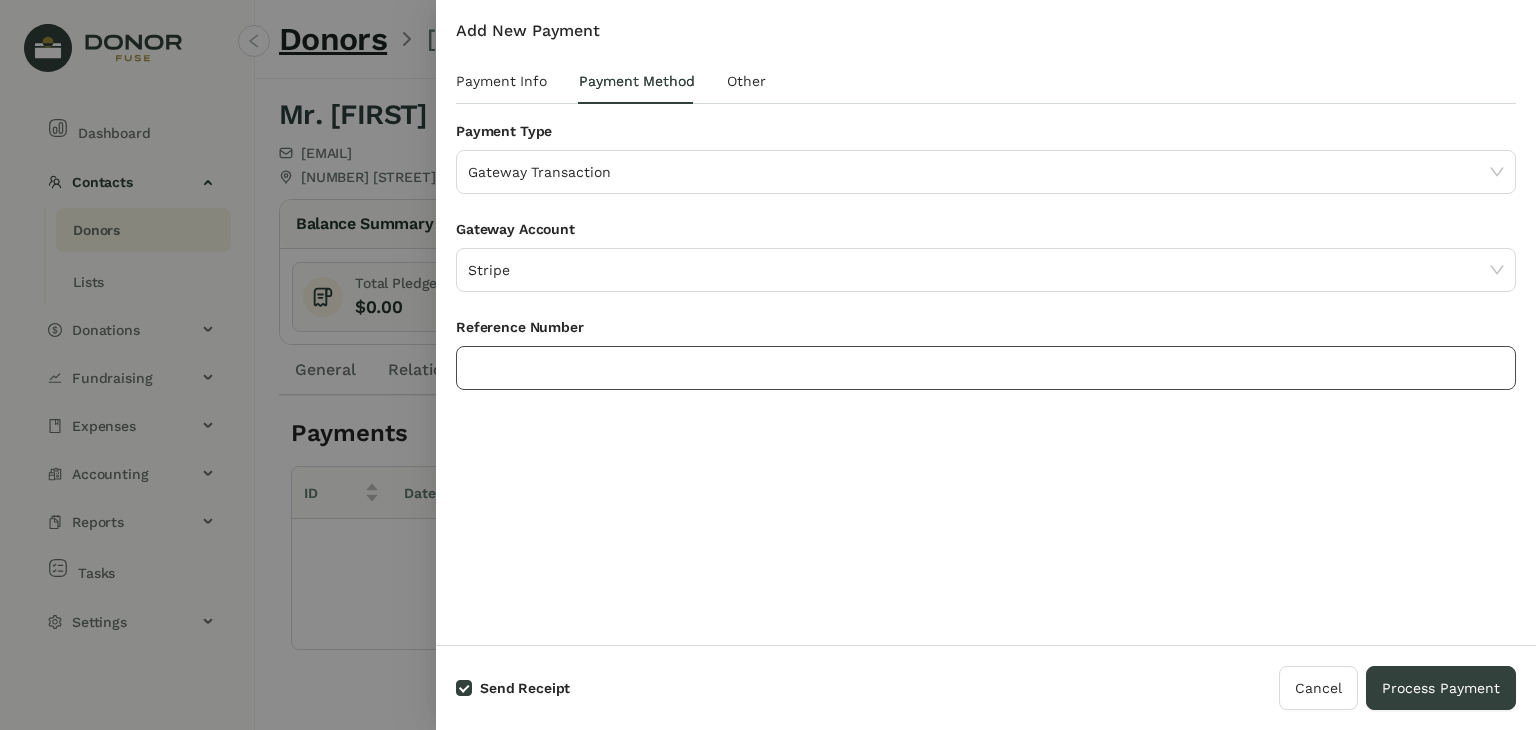 click at bounding box center (986, 368) 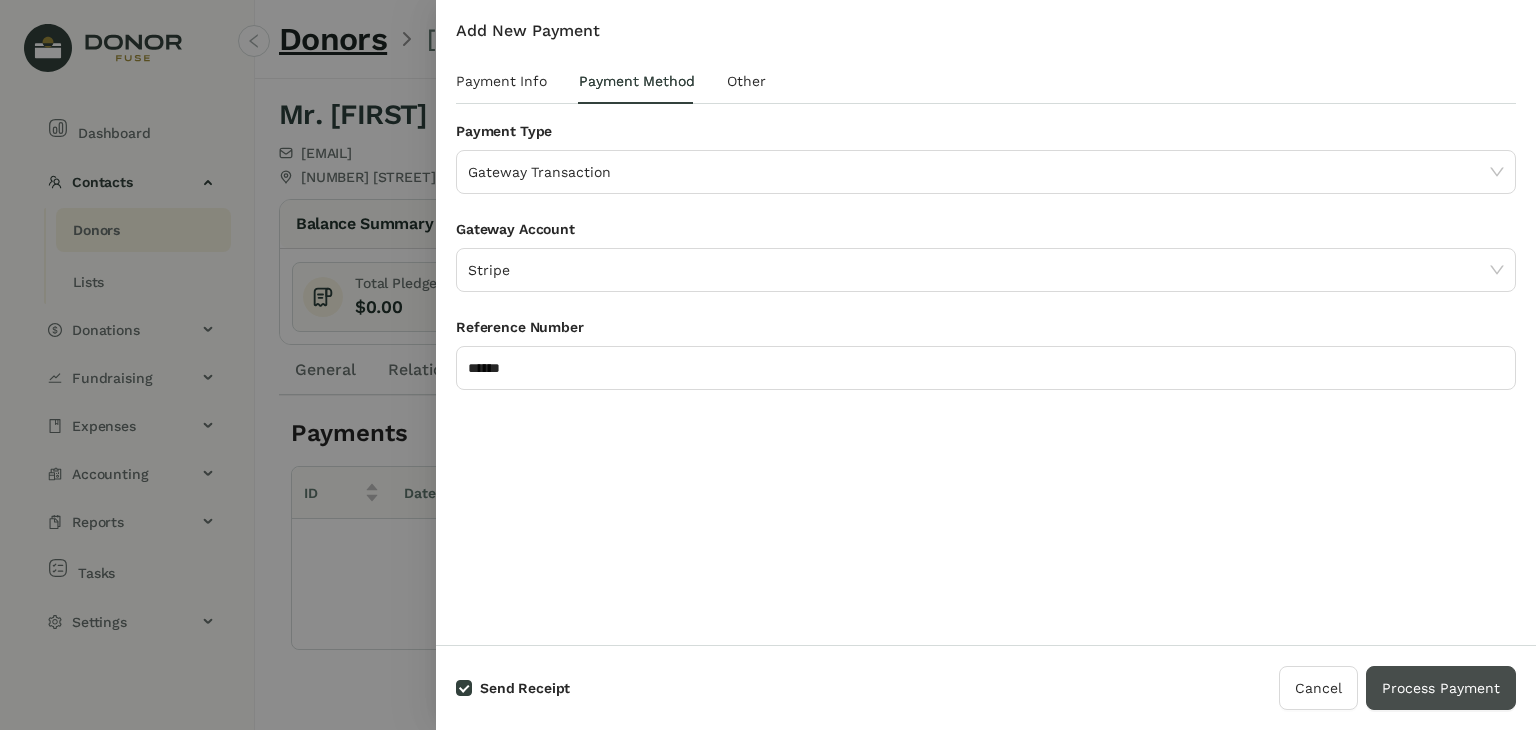 click on "Process Payment" at bounding box center (1441, 688) 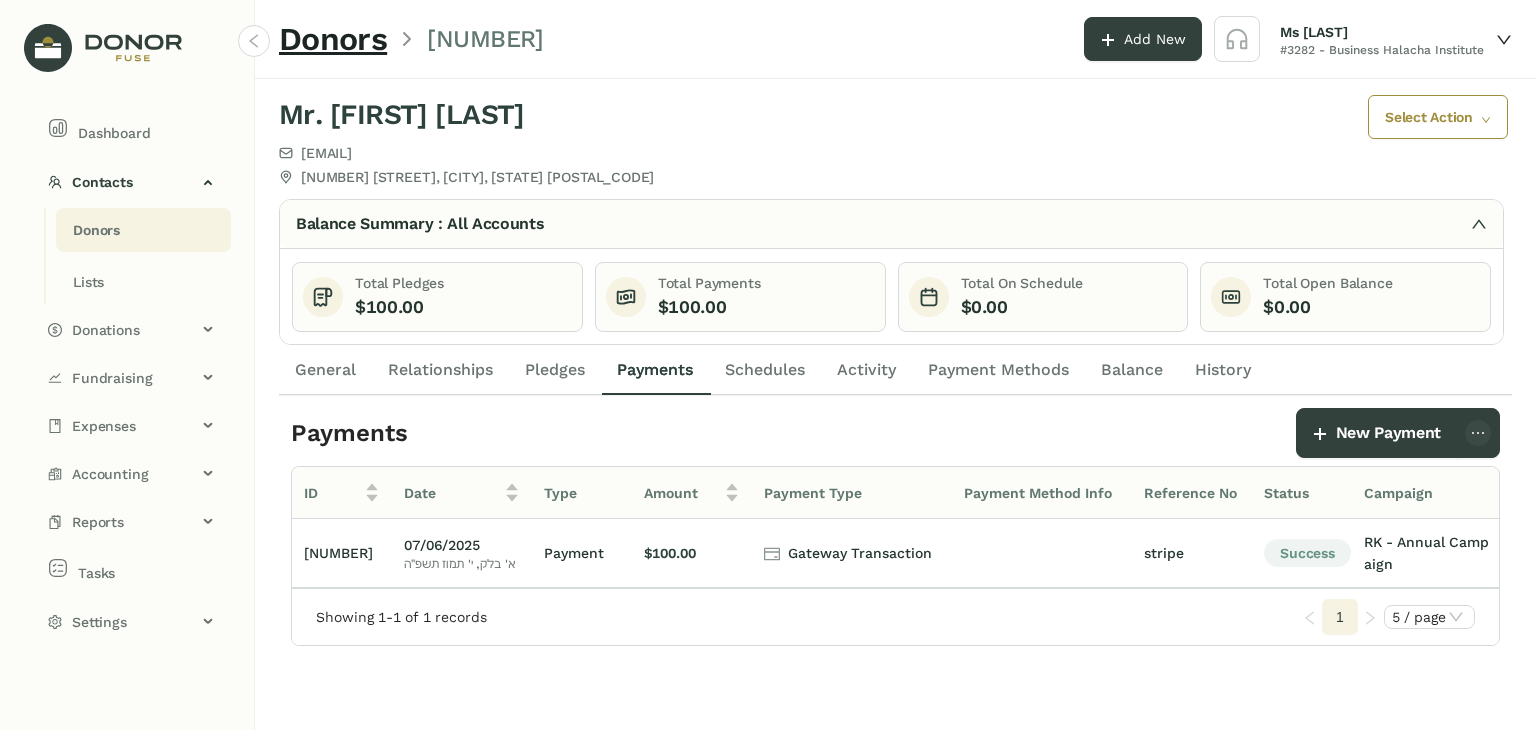click on "Donors" at bounding box center [96, 230] 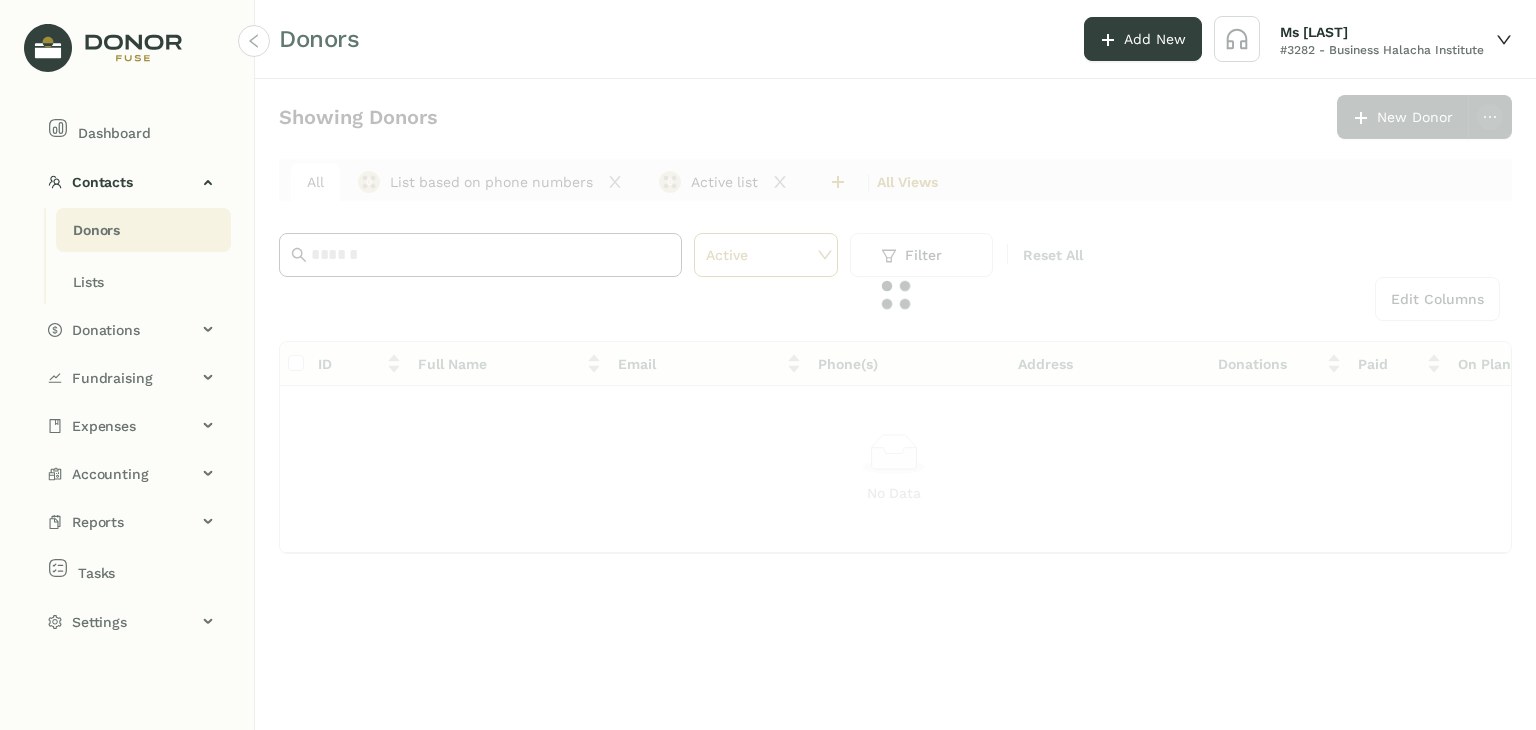 click at bounding box center (490, 255) 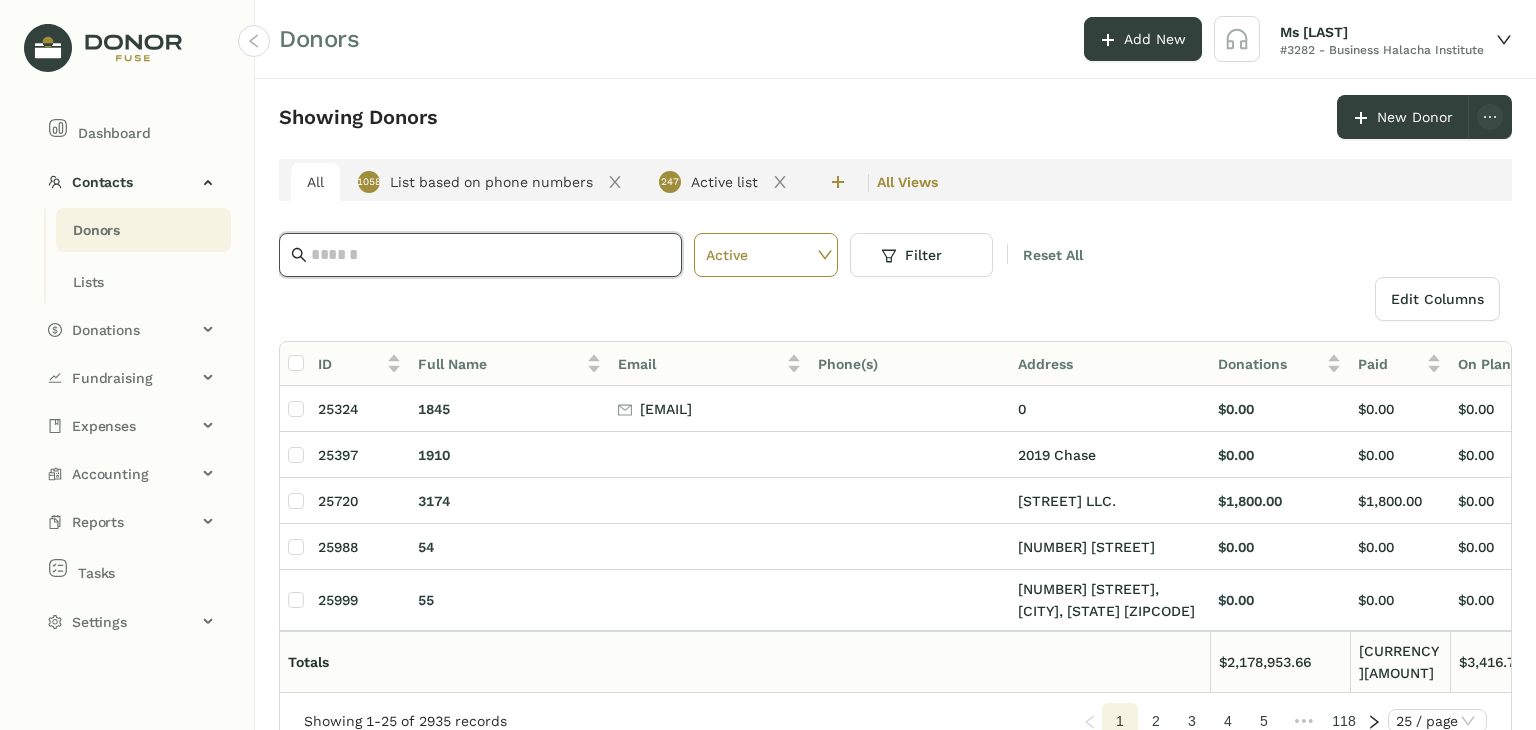click at bounding box center [490, 255] 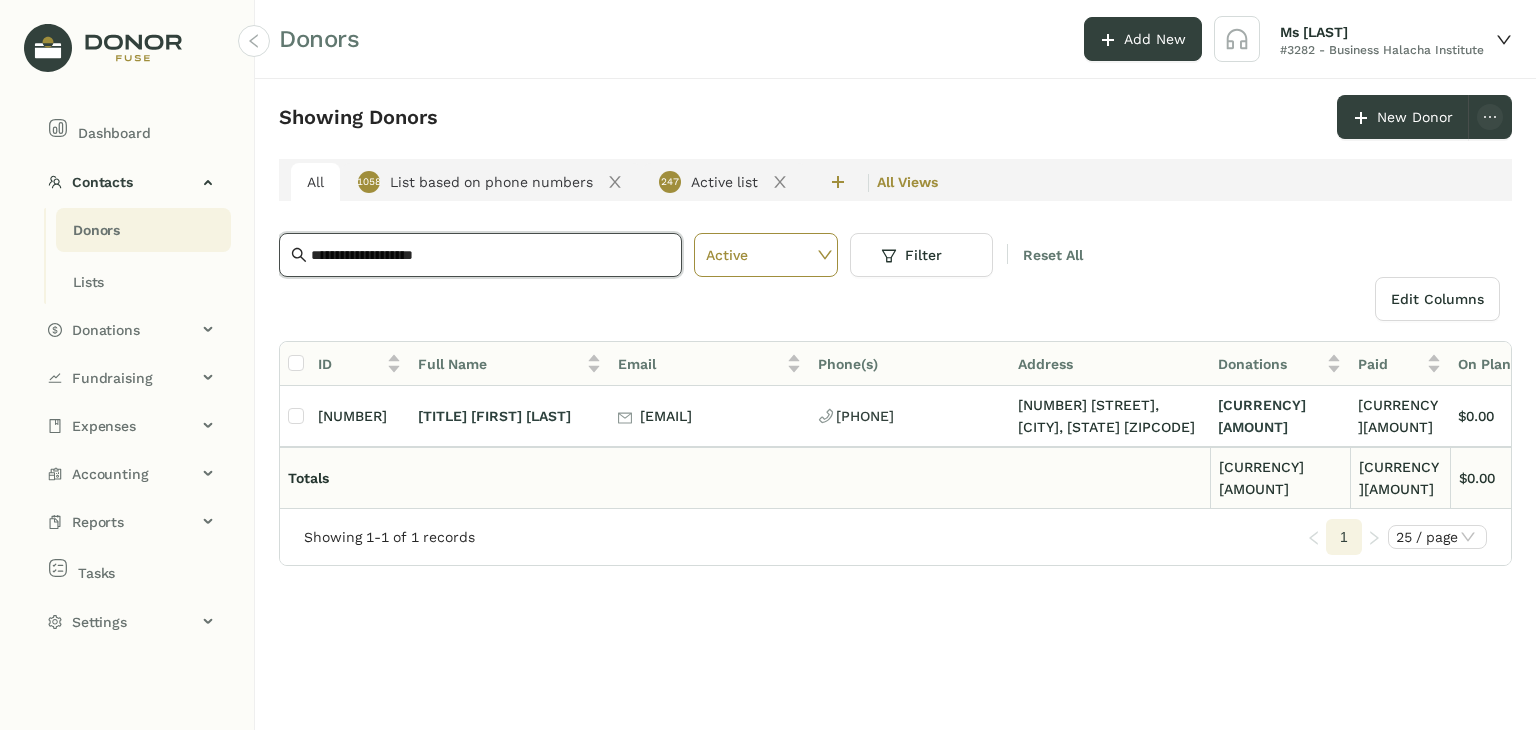 type on "**********" 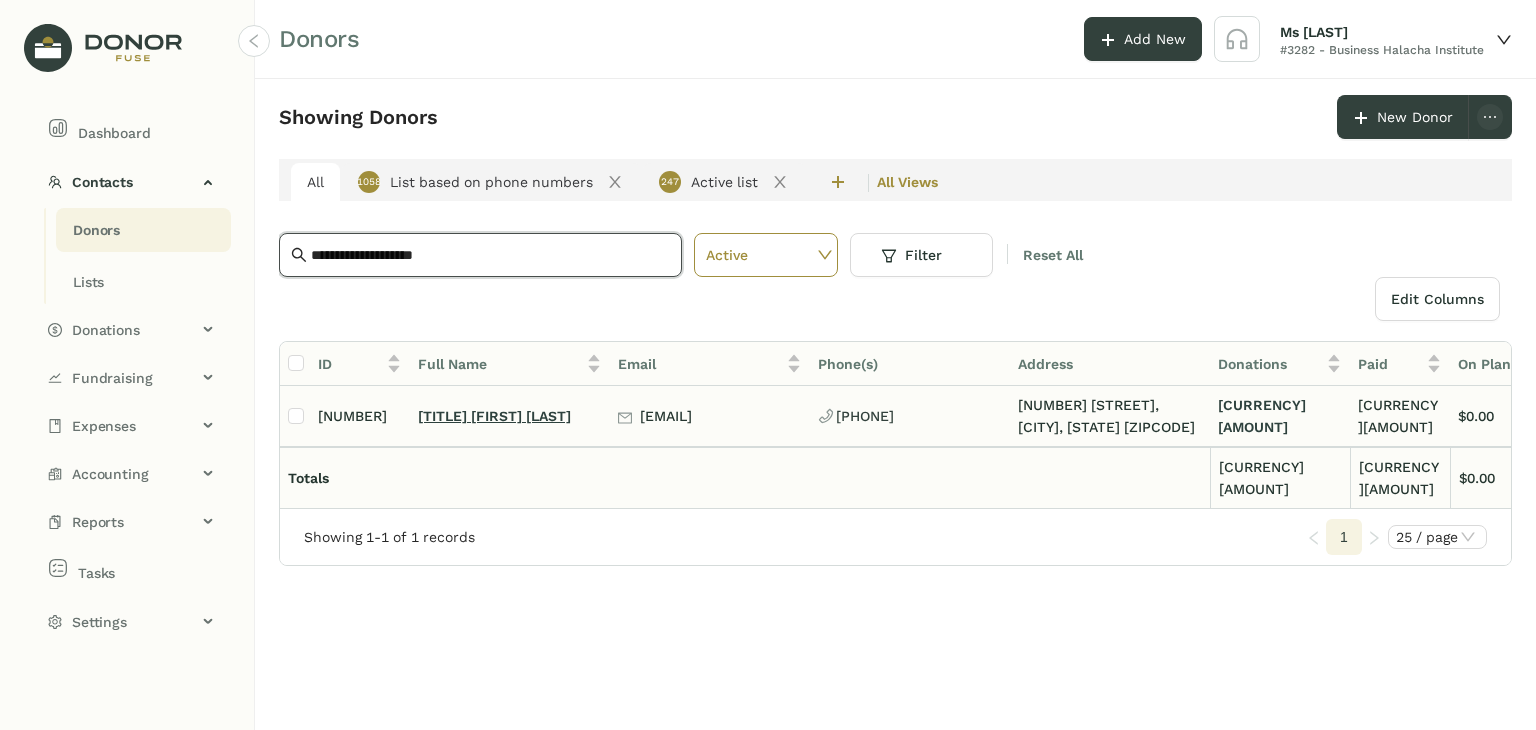 click on "[TITLE] [FIRST] [LAST]" at bounding box center [494, 416] 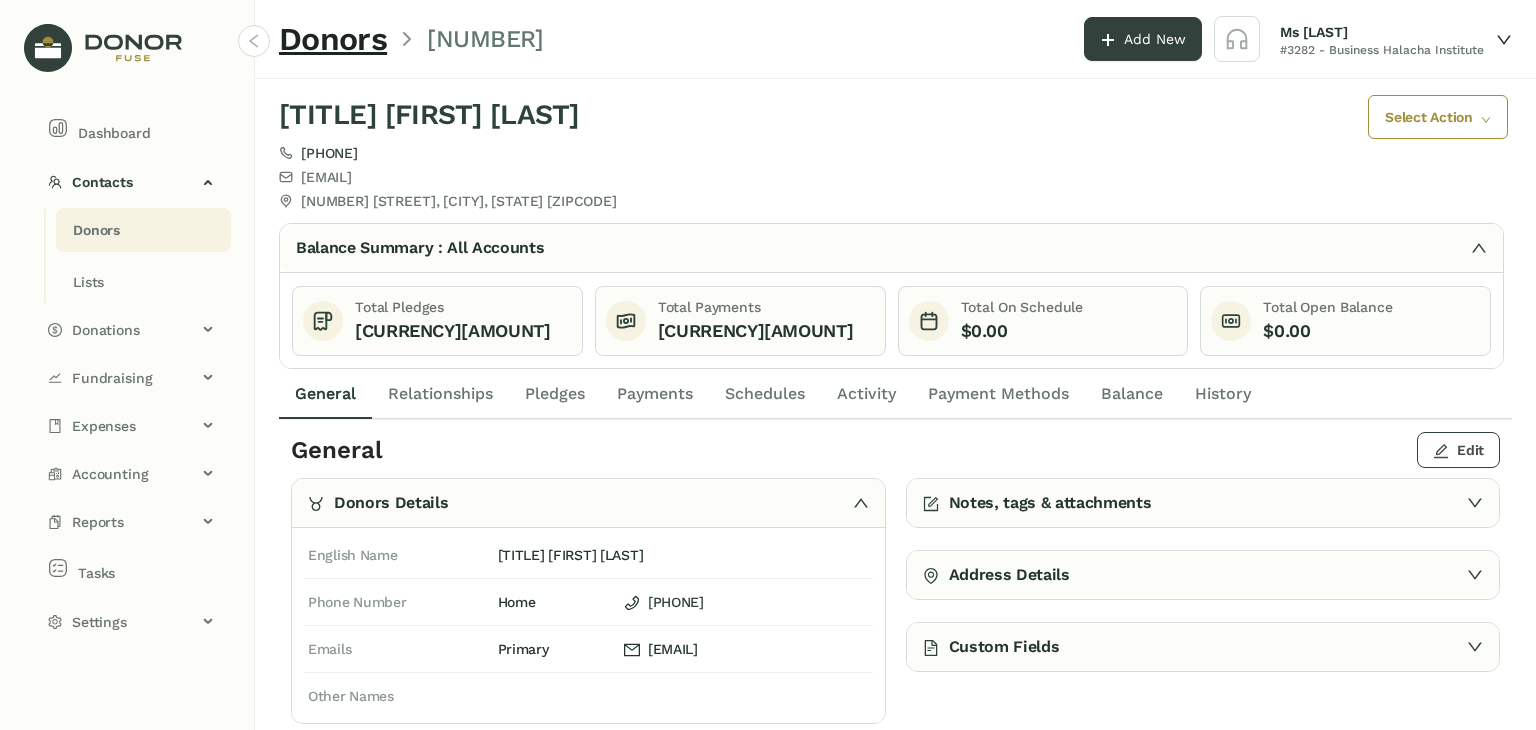 click on "Edit" at bounding box center (1470, 450) 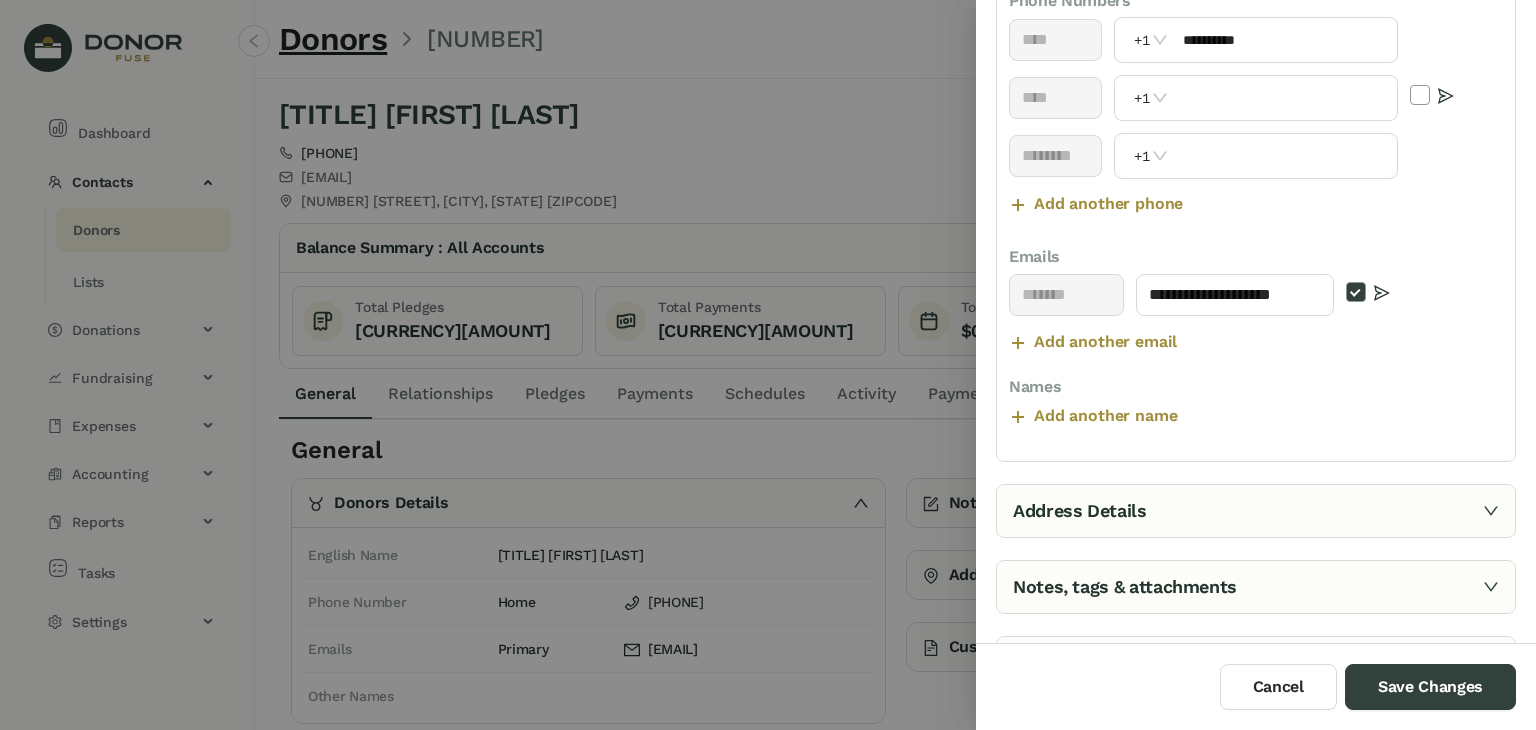 scroll, scrollTop: 393, scrollLeft: 0, axis: vertical 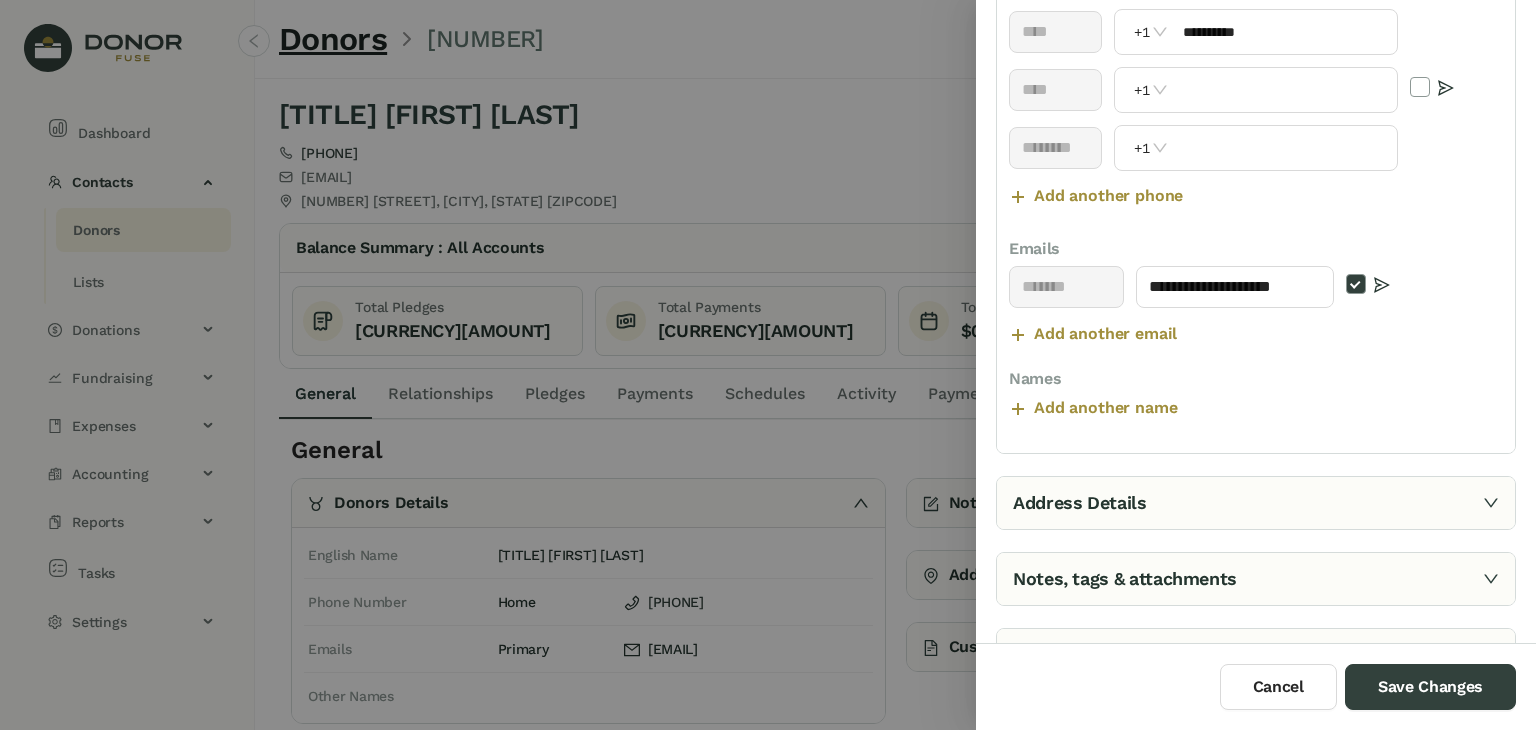 click on "Address Details" at bounding box center (1256, 503) 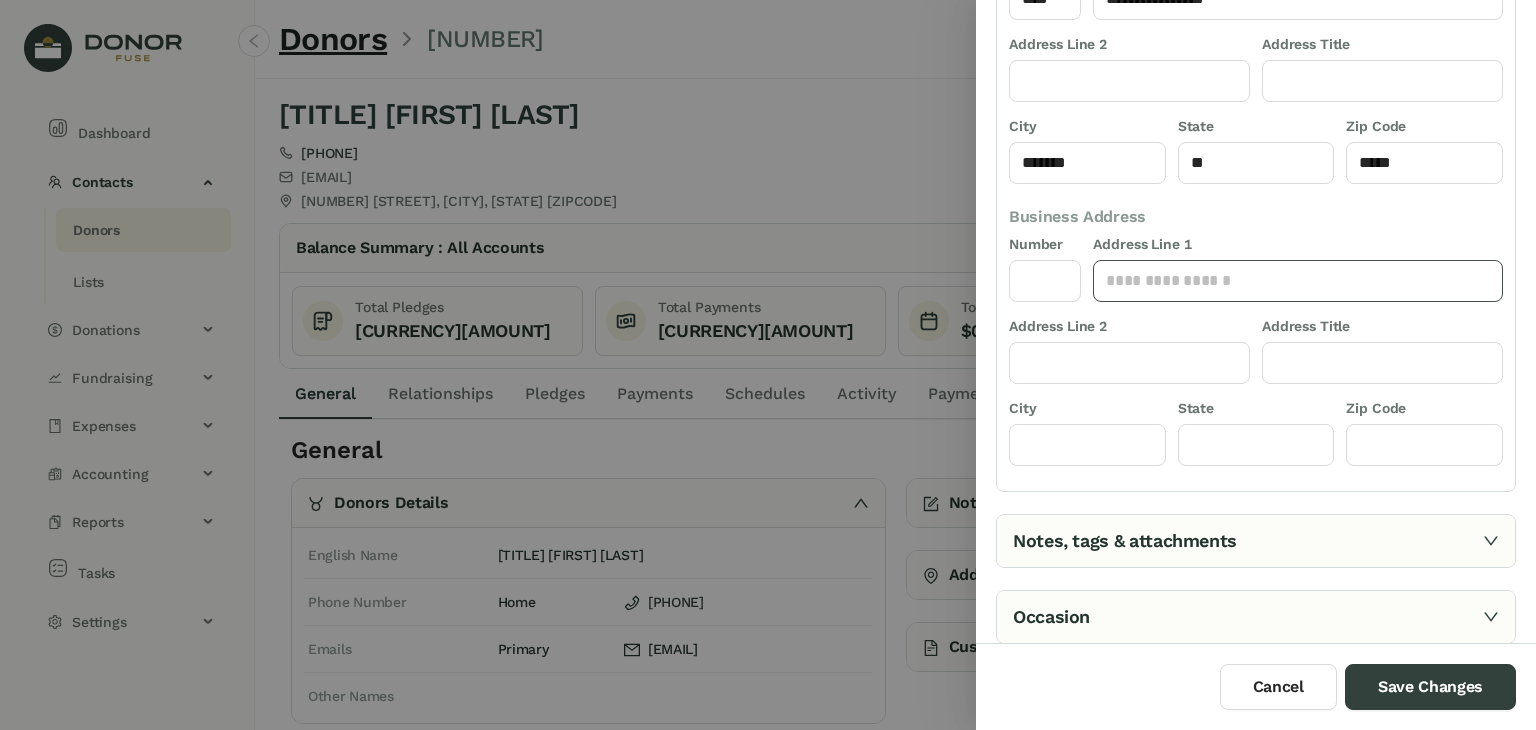 scroll, scrollTop: 461, scrollLeft: 0, axis: vertical 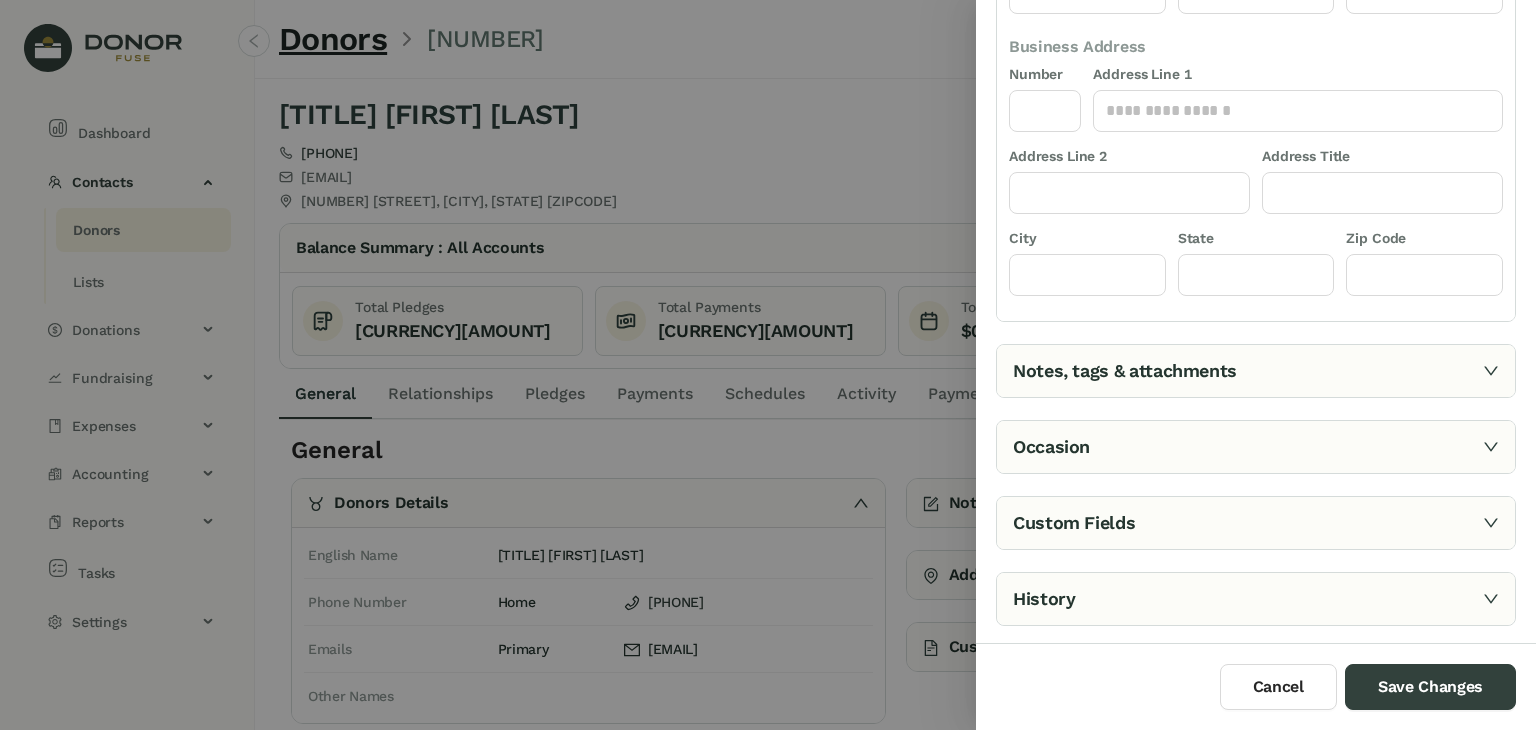 click at bounding box center (1491, 371) 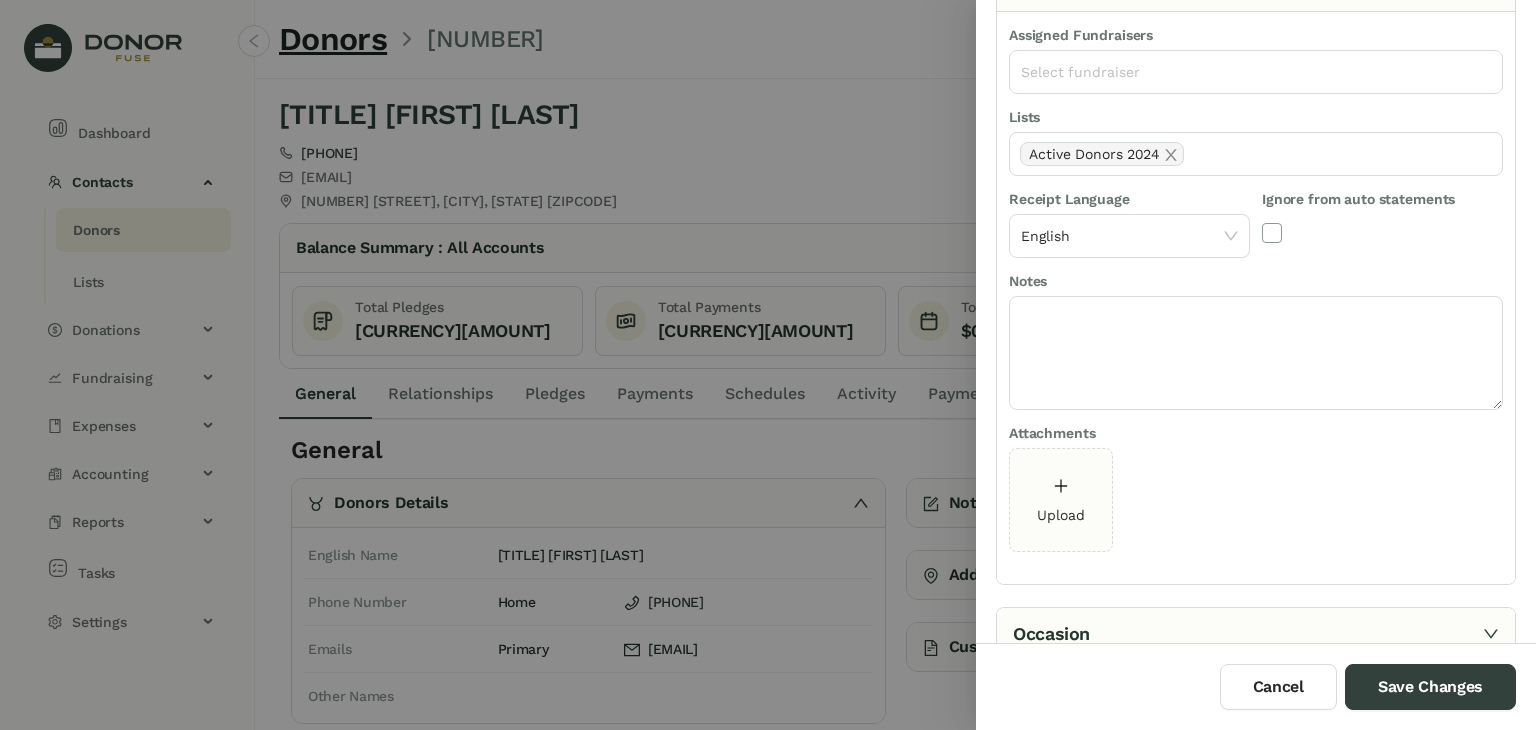 scroll, scrollTop: 260, scrollLeft: 0, axis: vertical 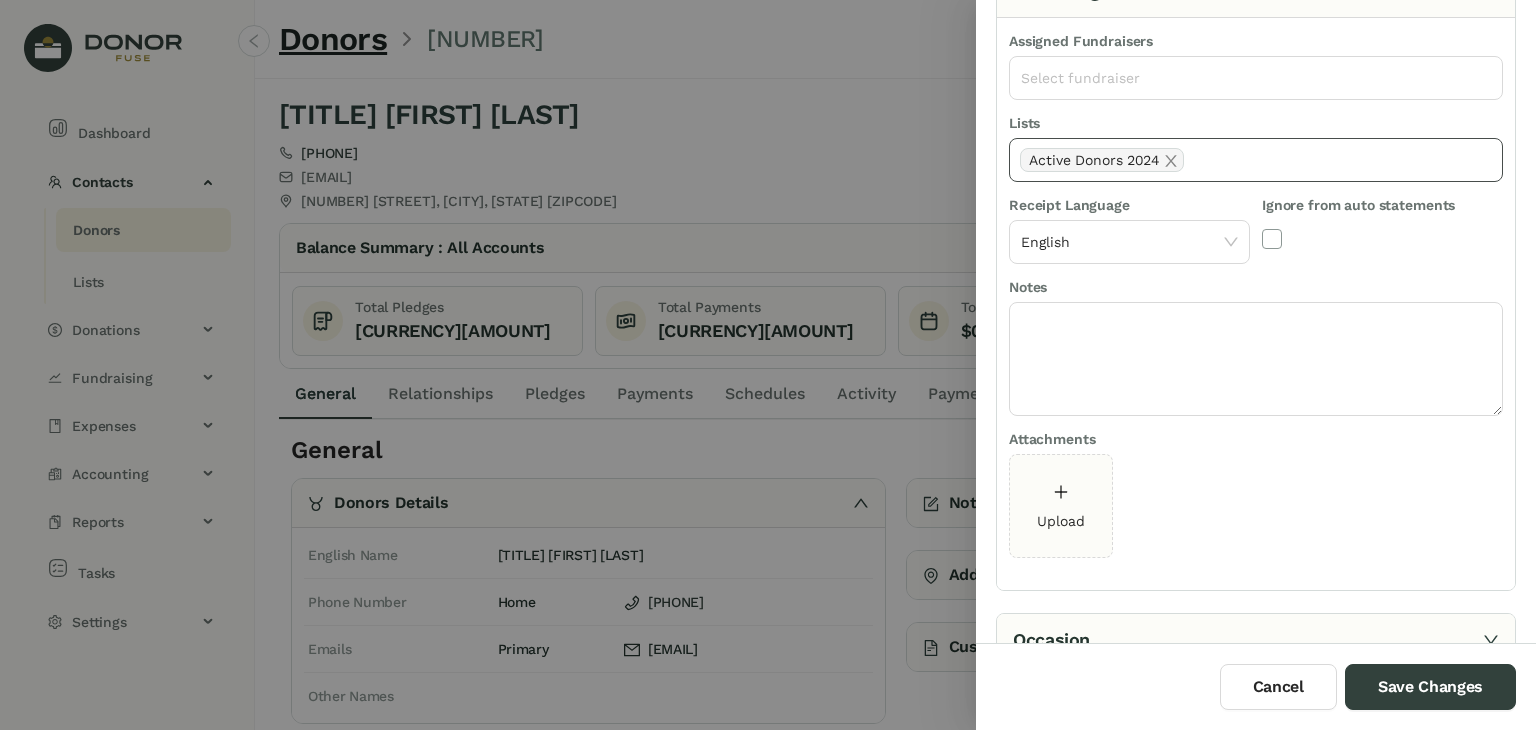 click on "Active Donors 2024" at bounding box center (1256, 160) 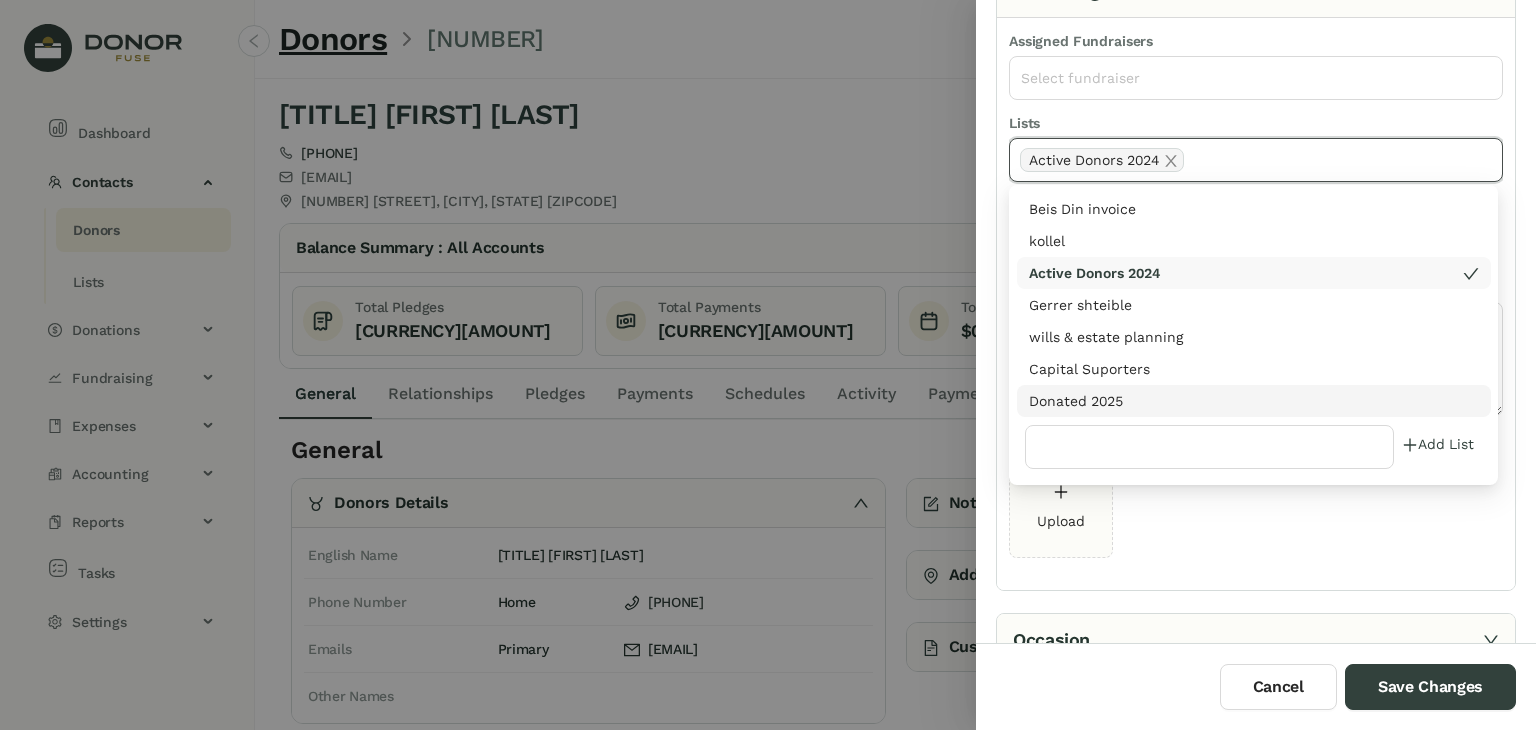 click on "Donated 2025" at bounding box center (1254, 401) 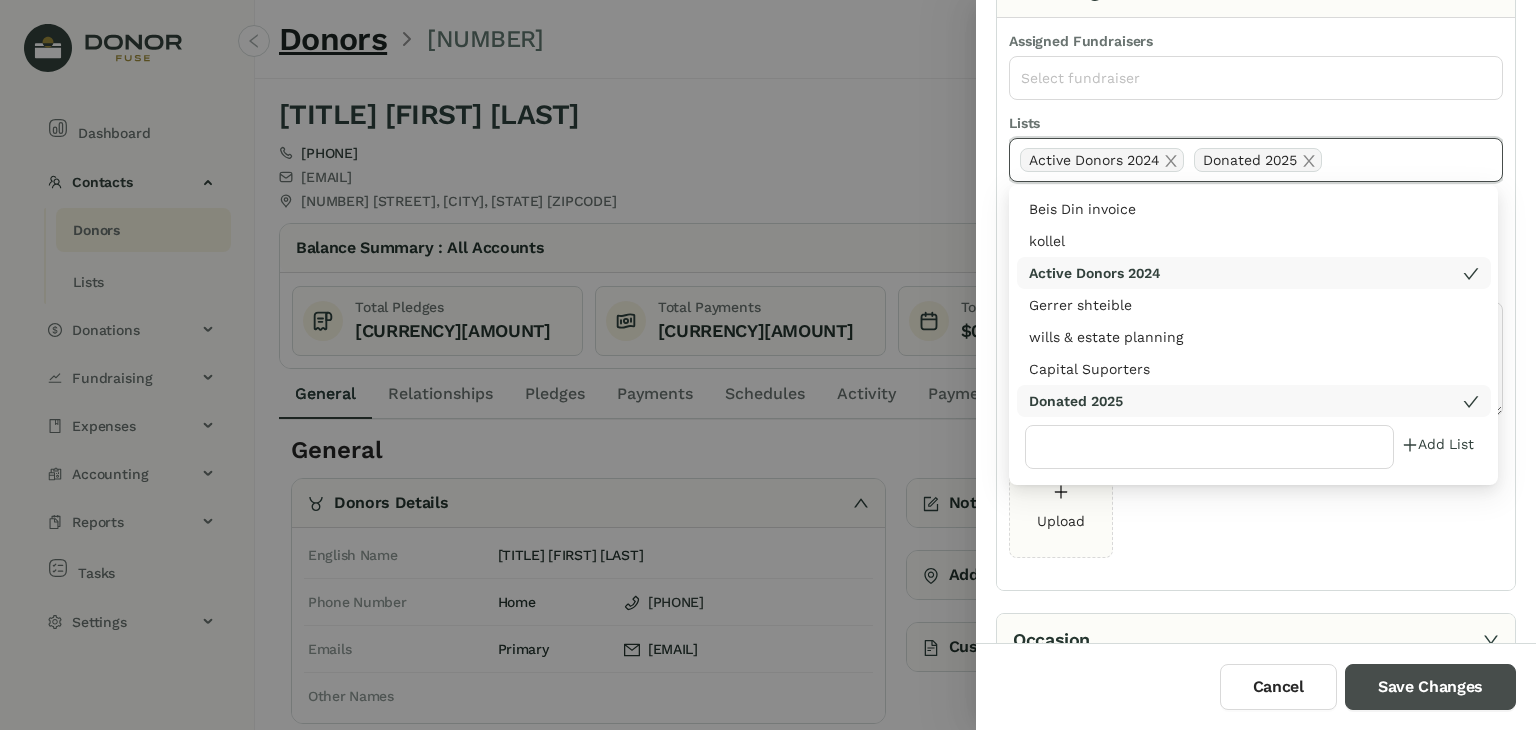 click on "Save Changes" at bounding box center (1430, 687) 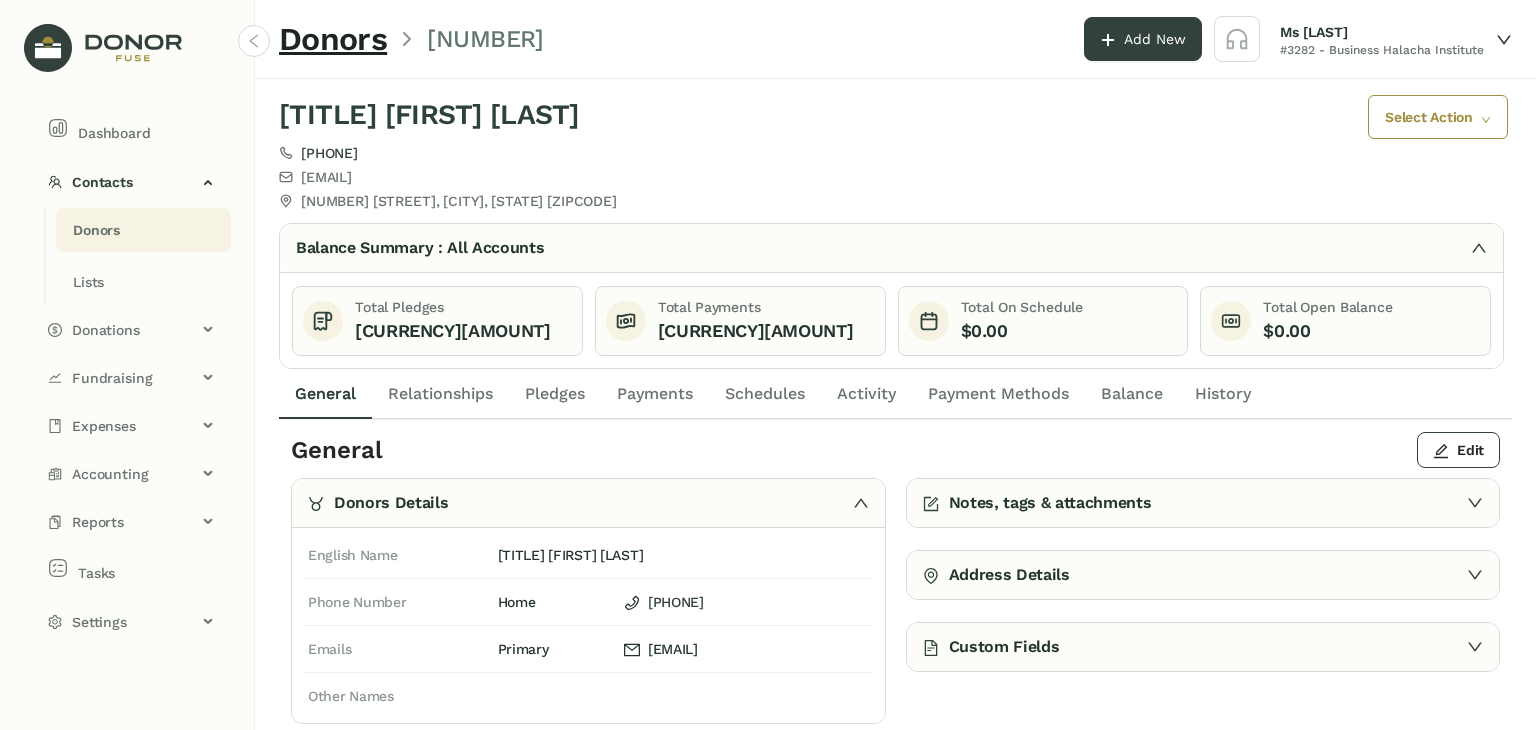 click on "Payments" at bounding box center [325, 394] 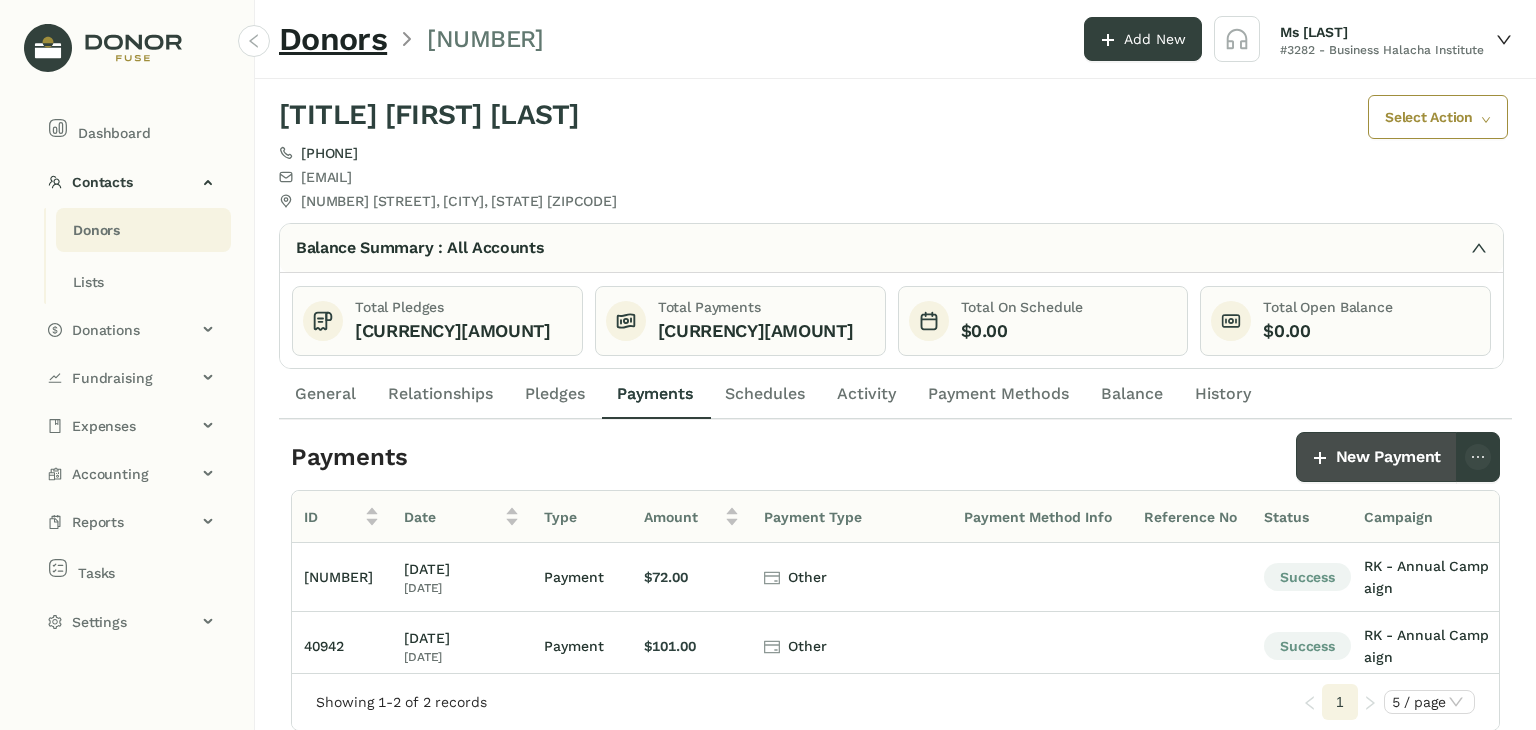 click on "New Payment" at bounding box center [1376, 457] 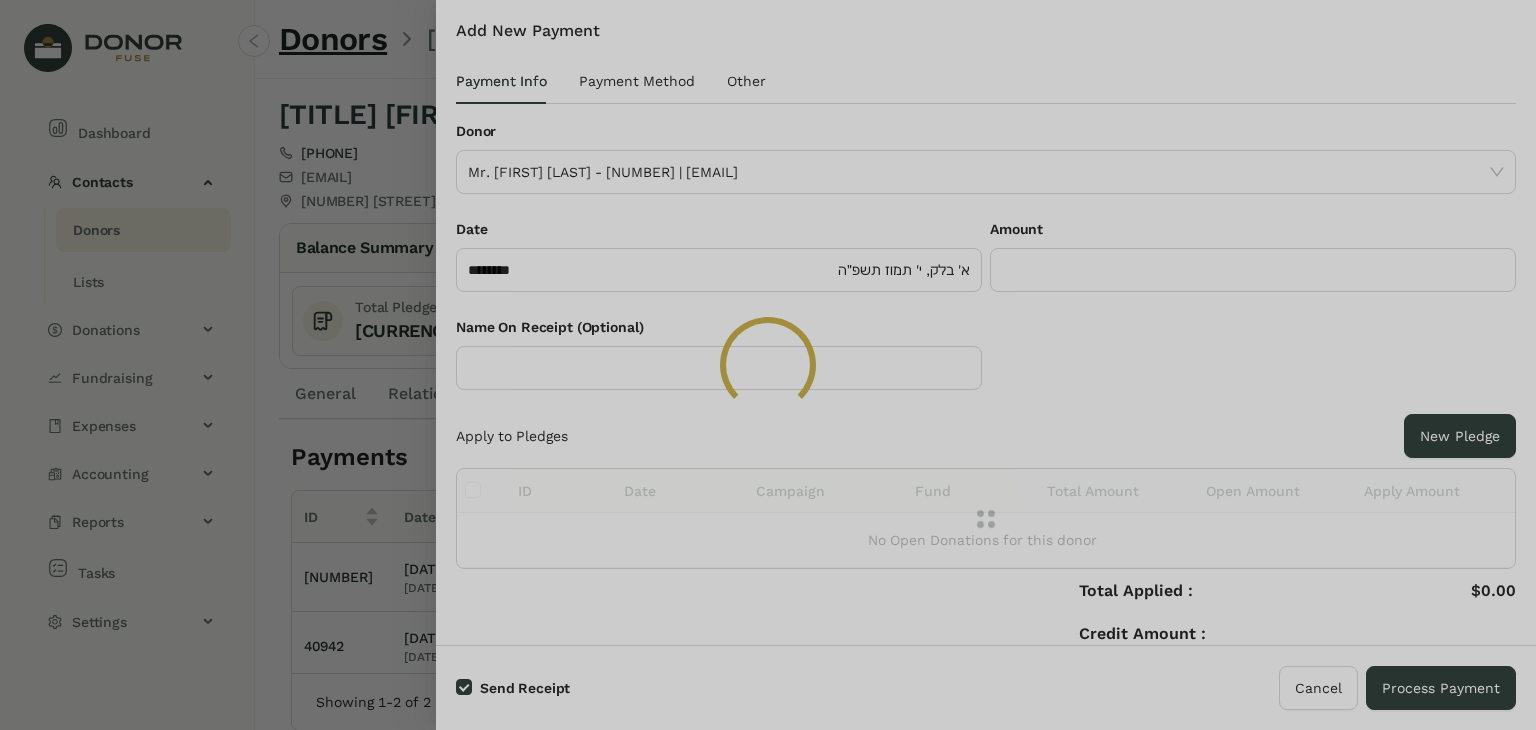click at bounding box center [768, 365] 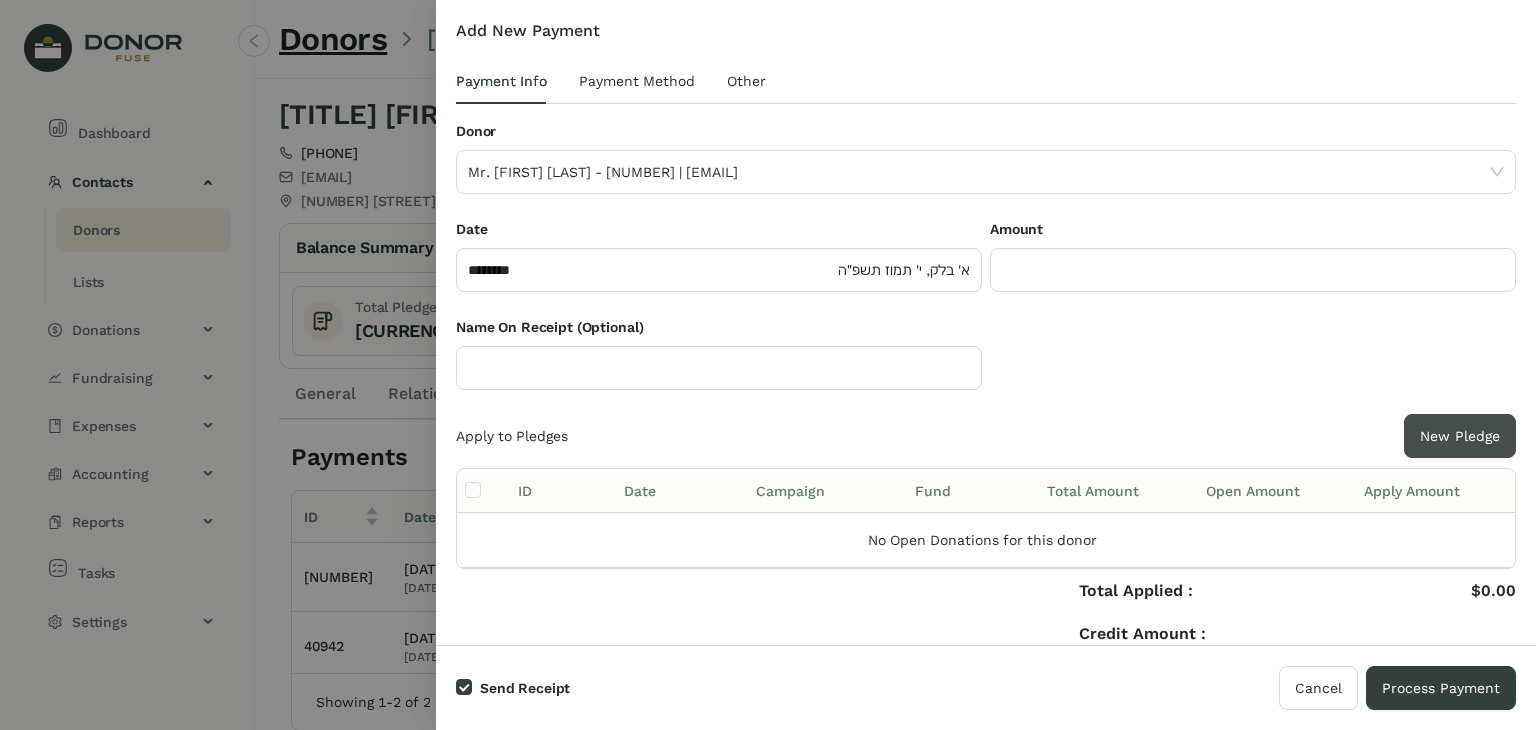 click on "New Pledge" at bounding box center (1460, 436) 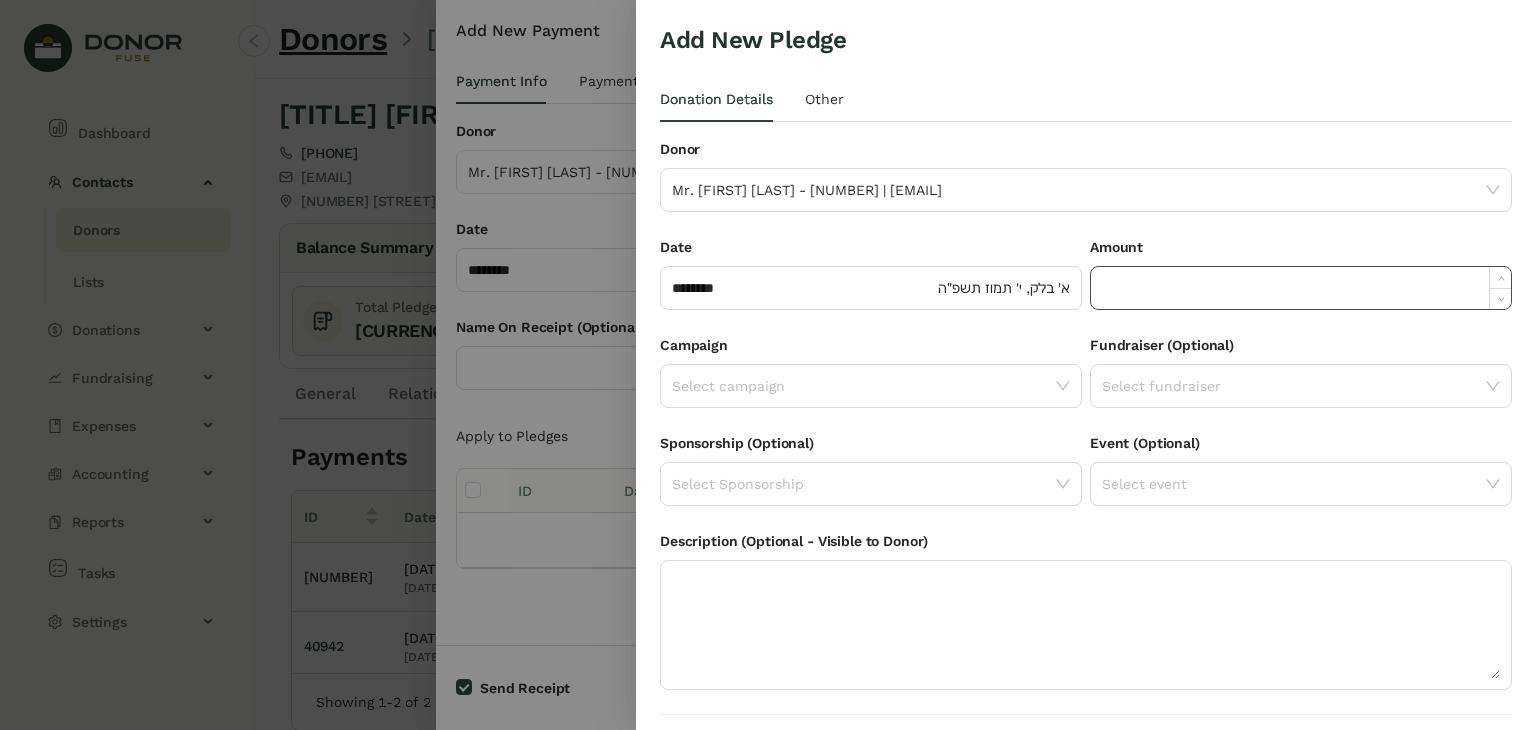 click at bounding box center (1301, 288) 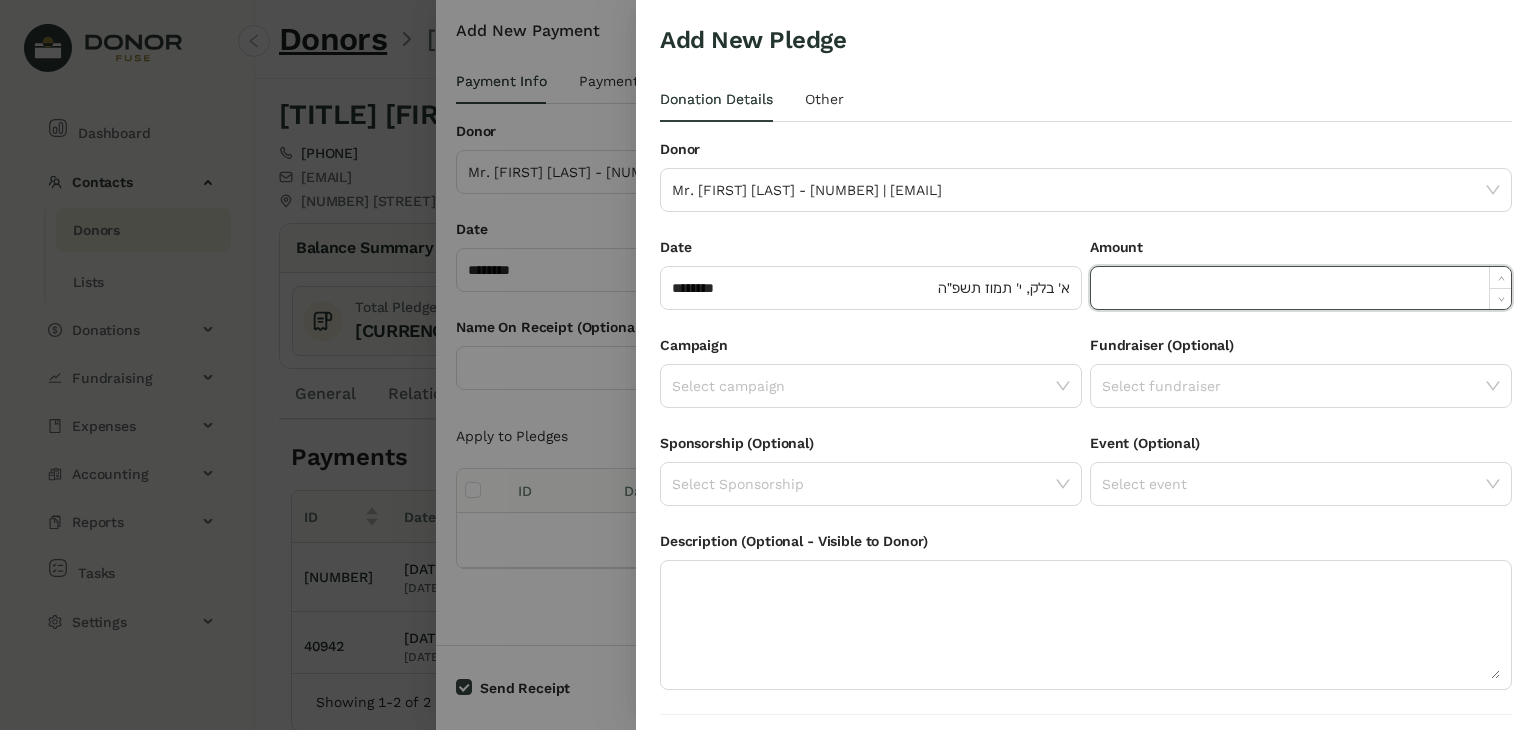 paste on "******" 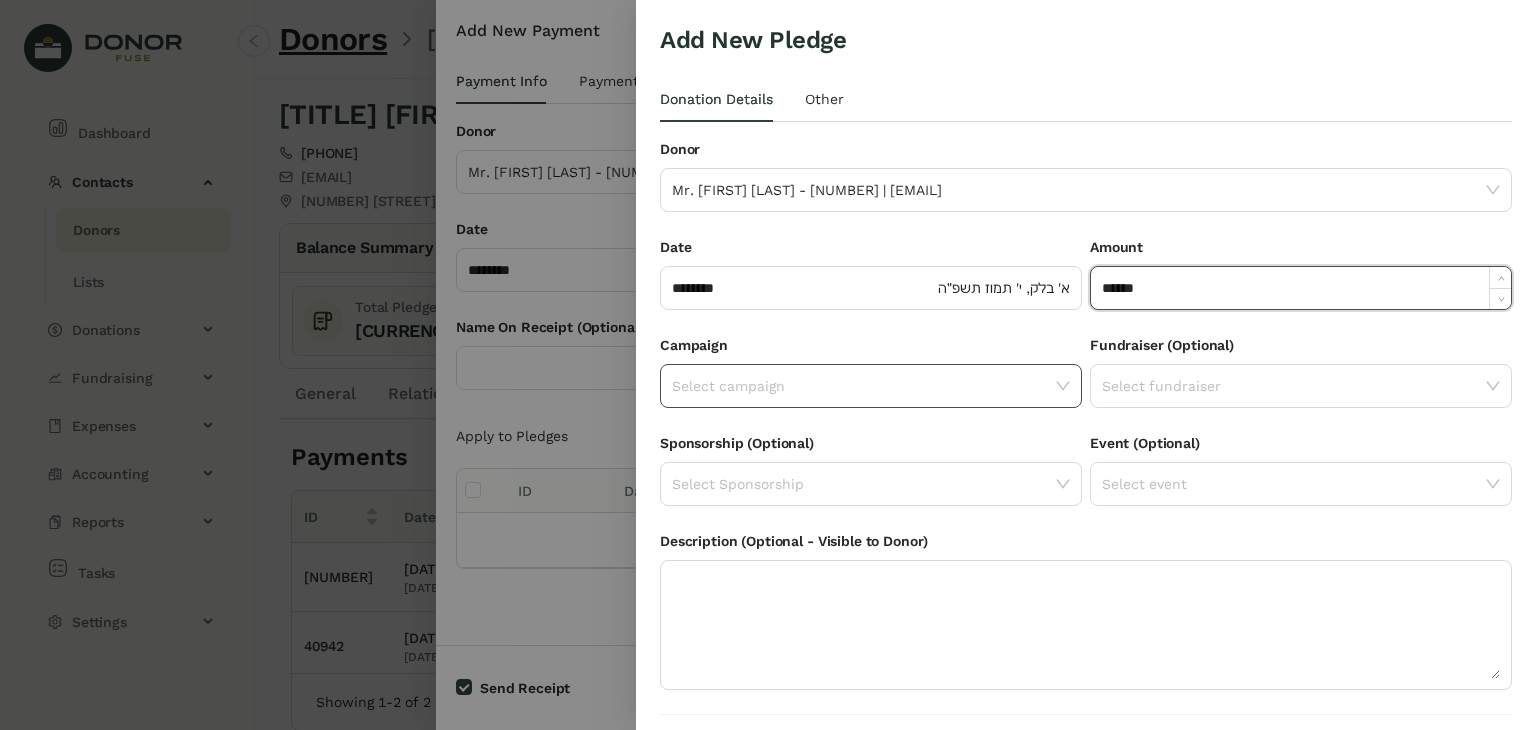 type on "******" 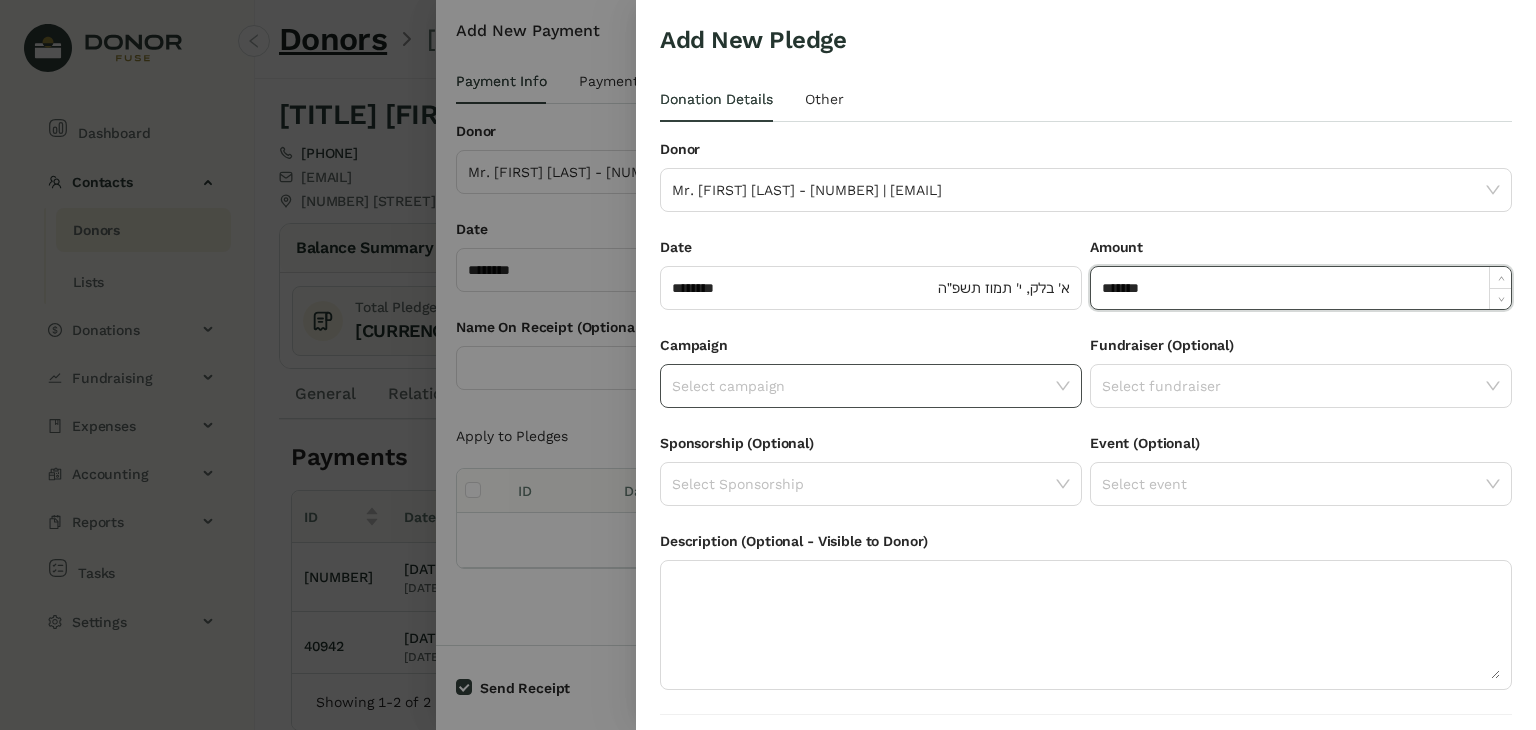 click at bounding box center [1063, 385] 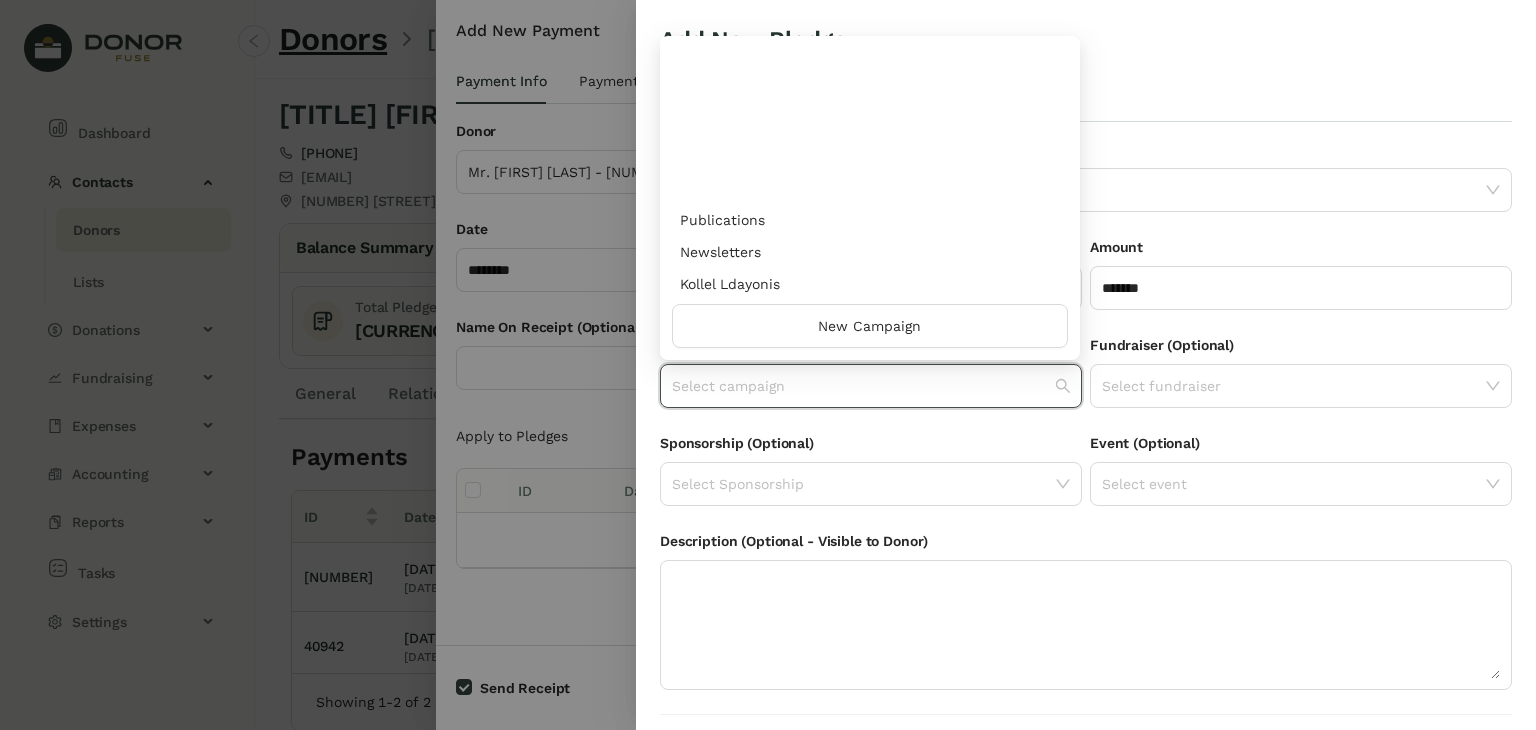scroll, scrollTop: 960, scrollLeft: 0, axis: vertical 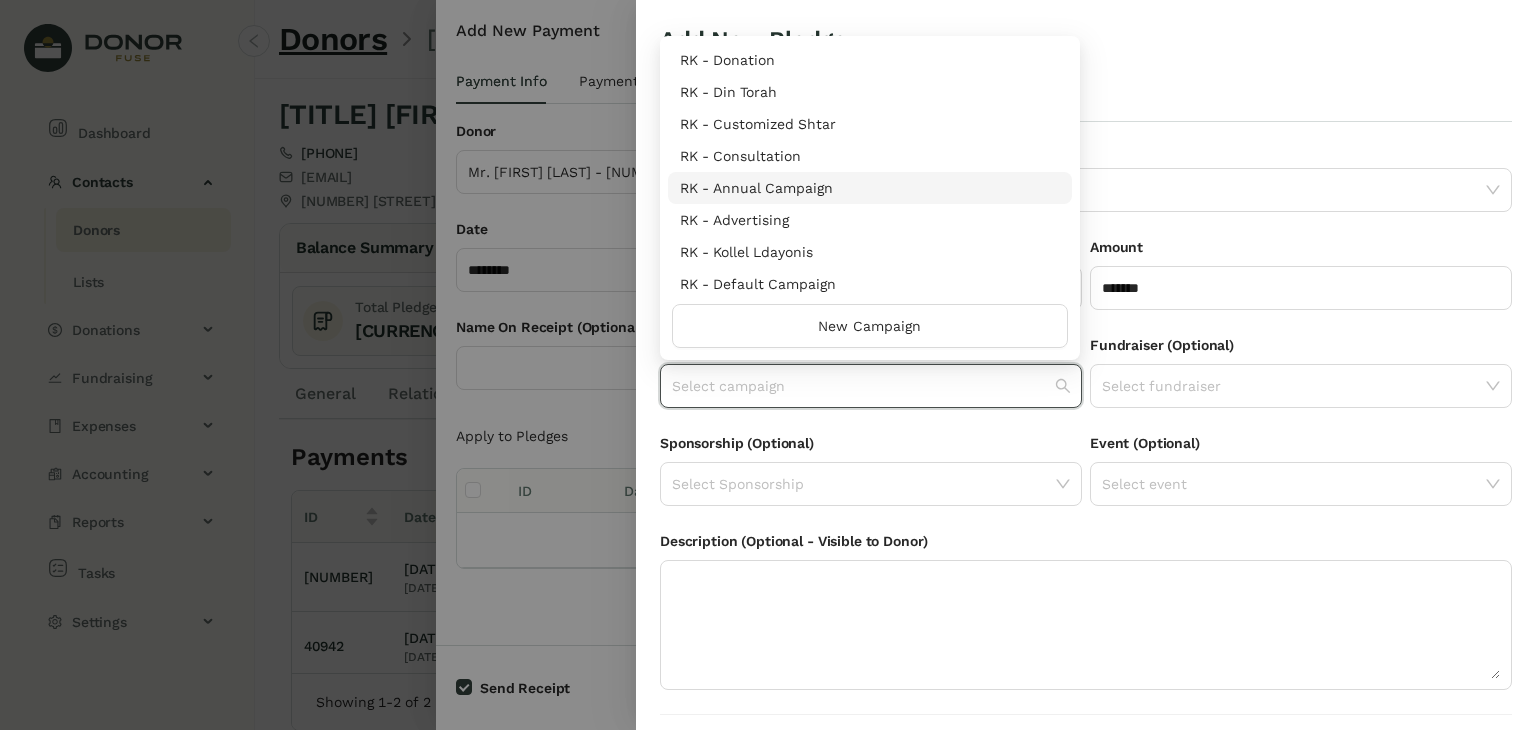 click on "RK - Annual Campaign" at bounding box center (870, 188) 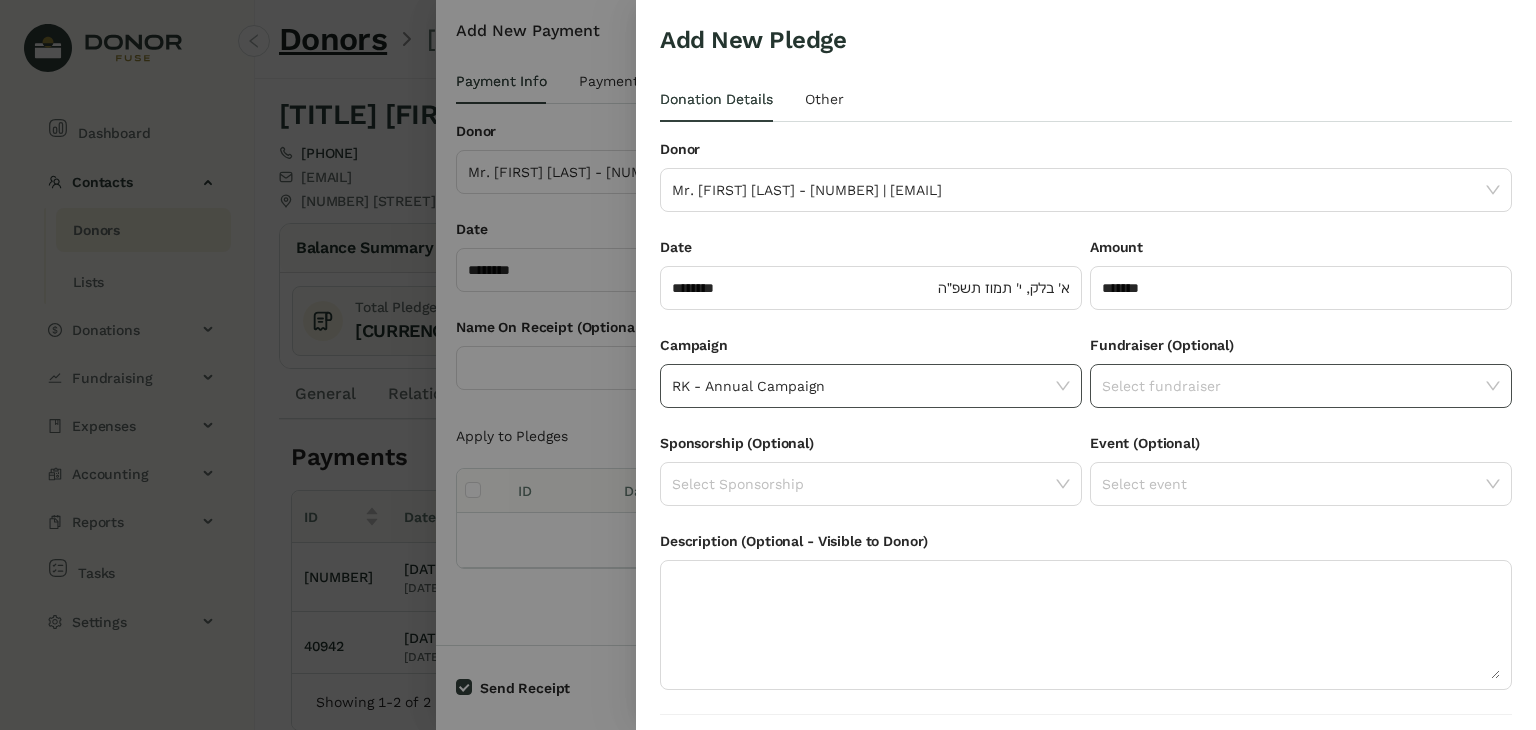 click at bounding box center [1294, 386] 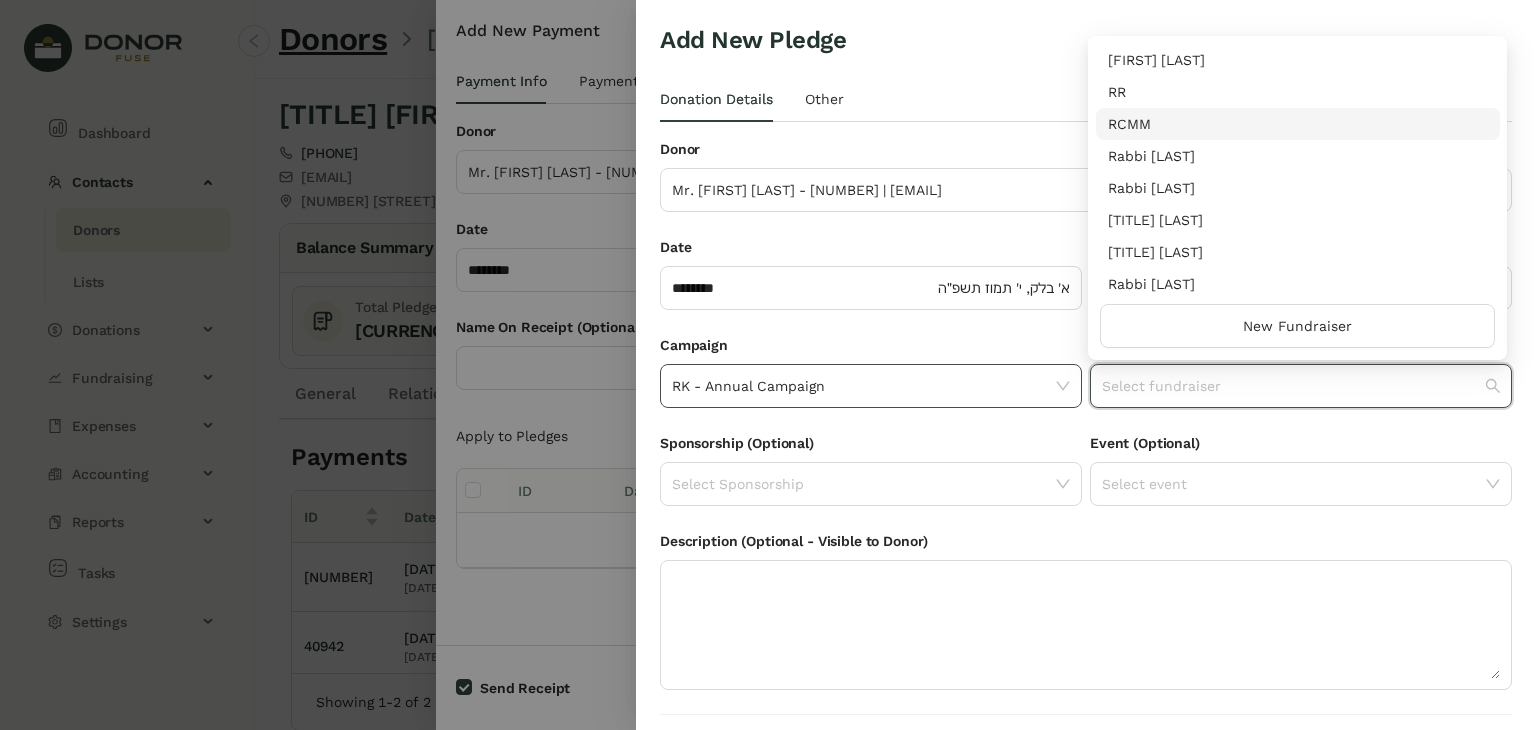 drag, startPoint x: 1500, startPoint y: 129, endPoint x: 1502, endPoint y: 333, distance: 204.0098 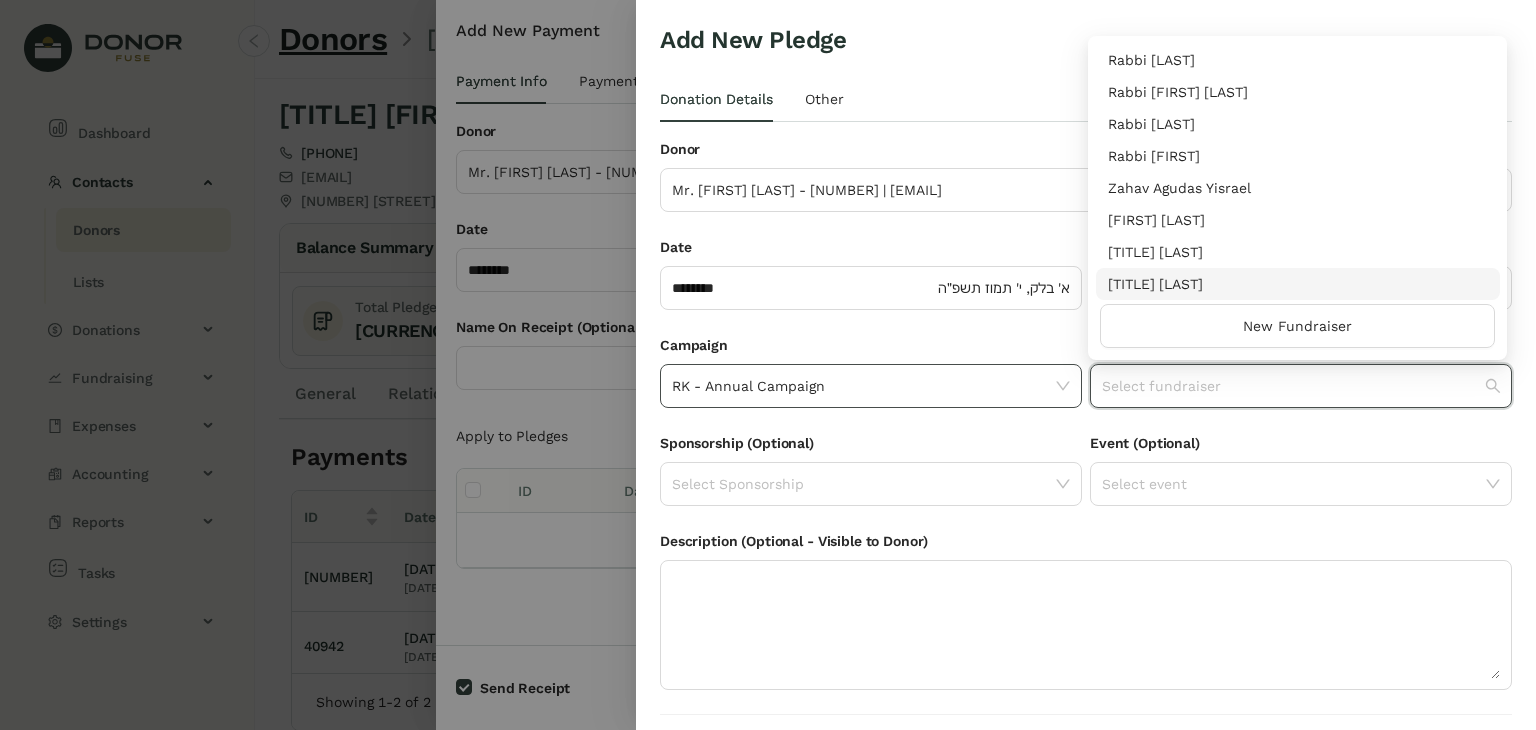 click on "[TITLE] [LAST]" at bounding box center [1298, 284] 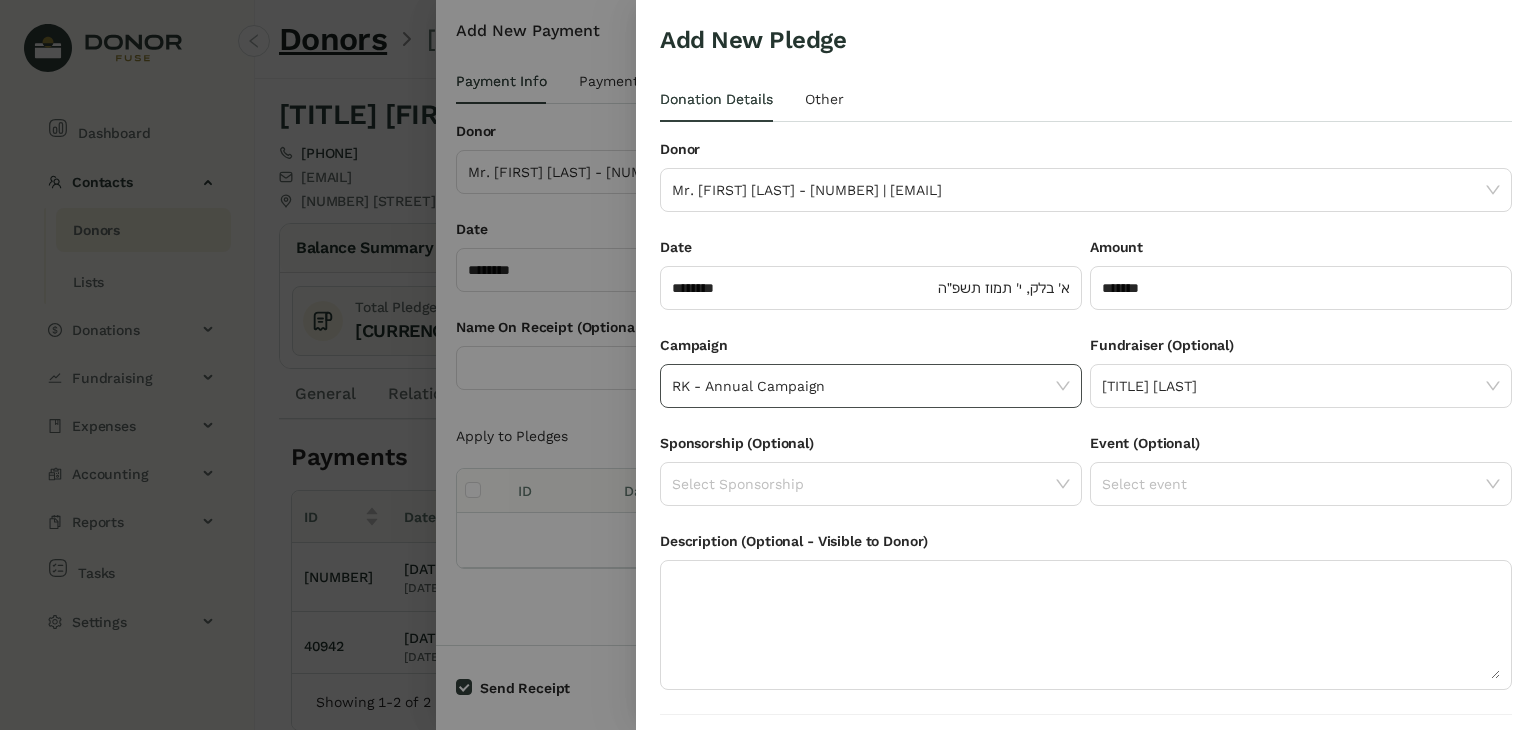 scroll, scrollTop: 54, scrollLeft: 0, axis: vertical 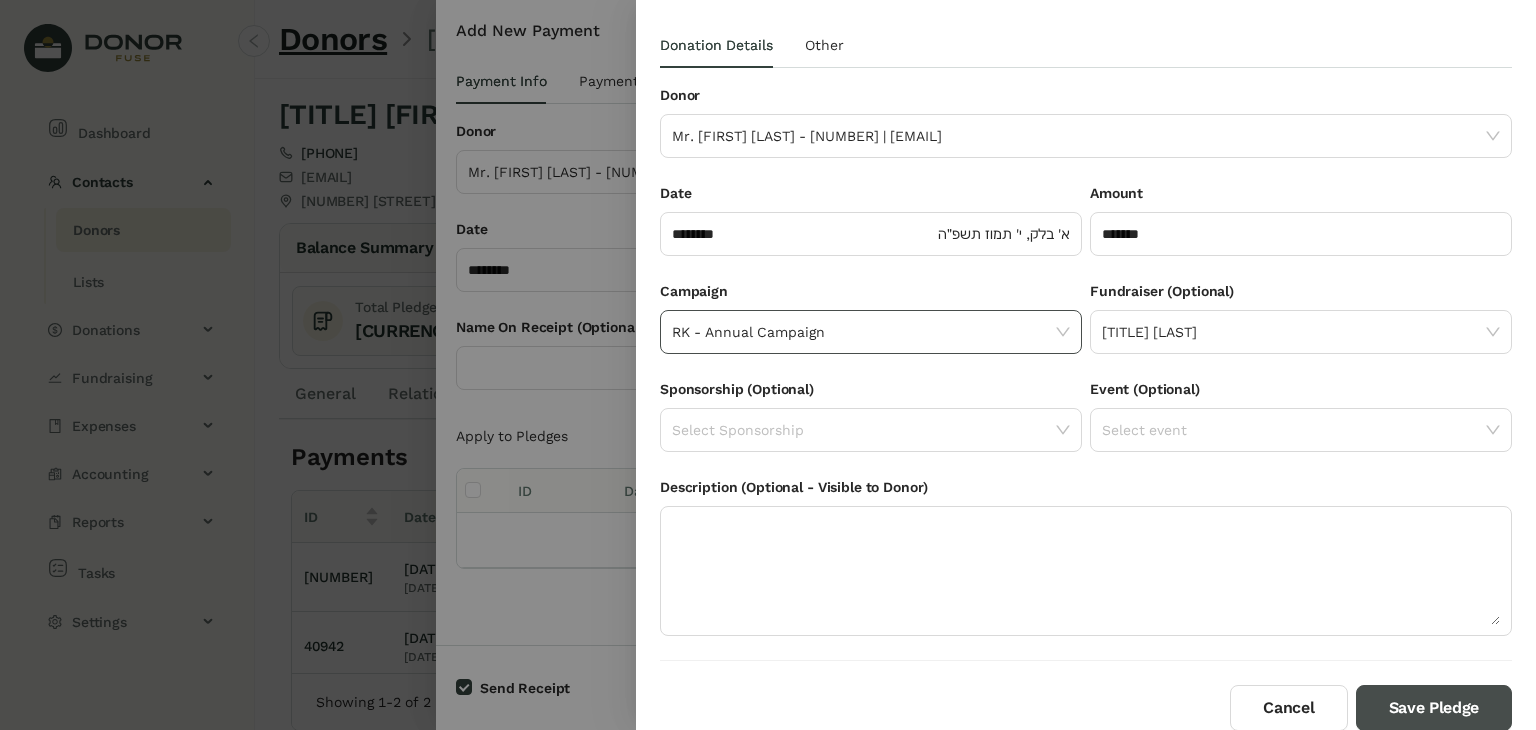 click on "Save Pledge" at bounding box center [1434, 708] 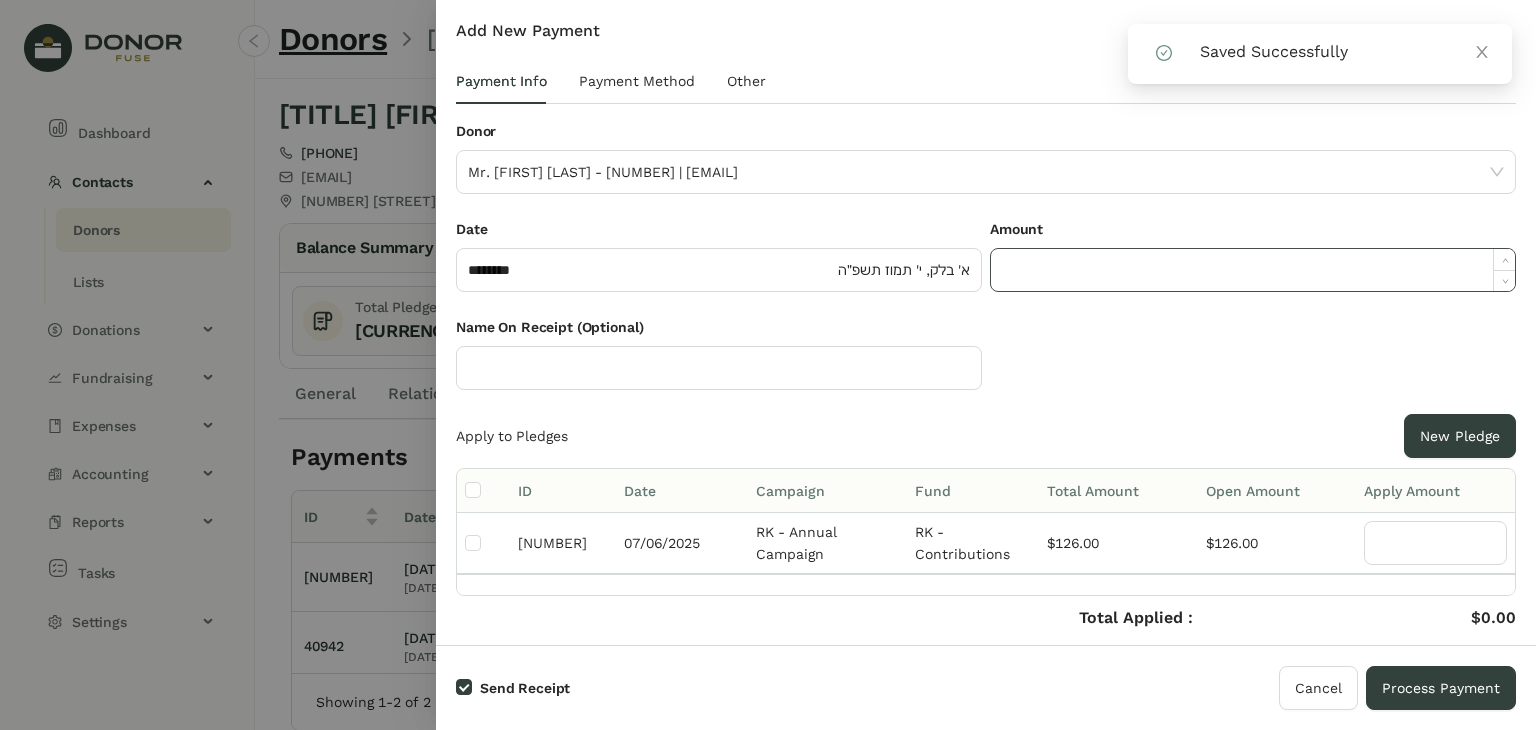 click at bounding box center [1253, 270] 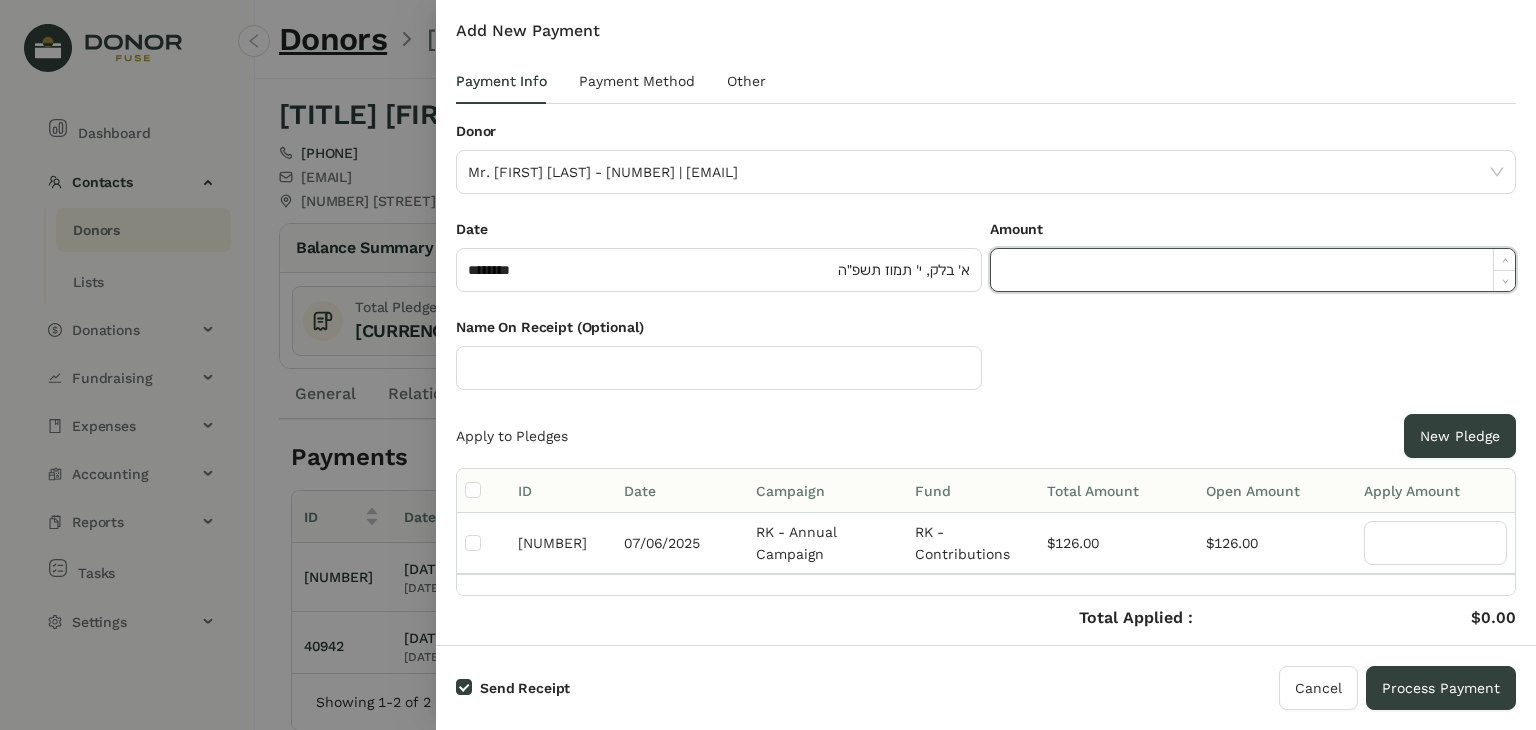 paste on "******" 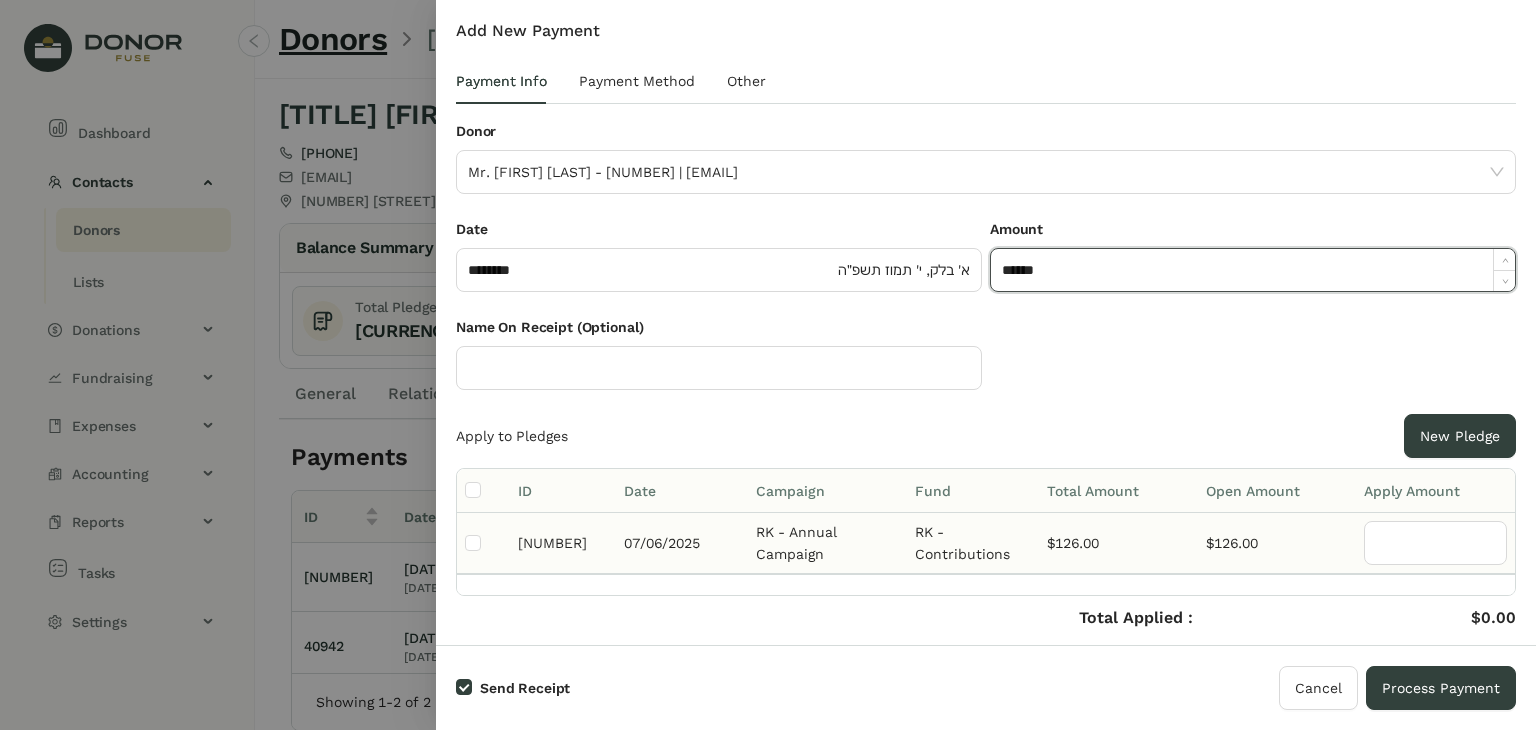 type on "******" 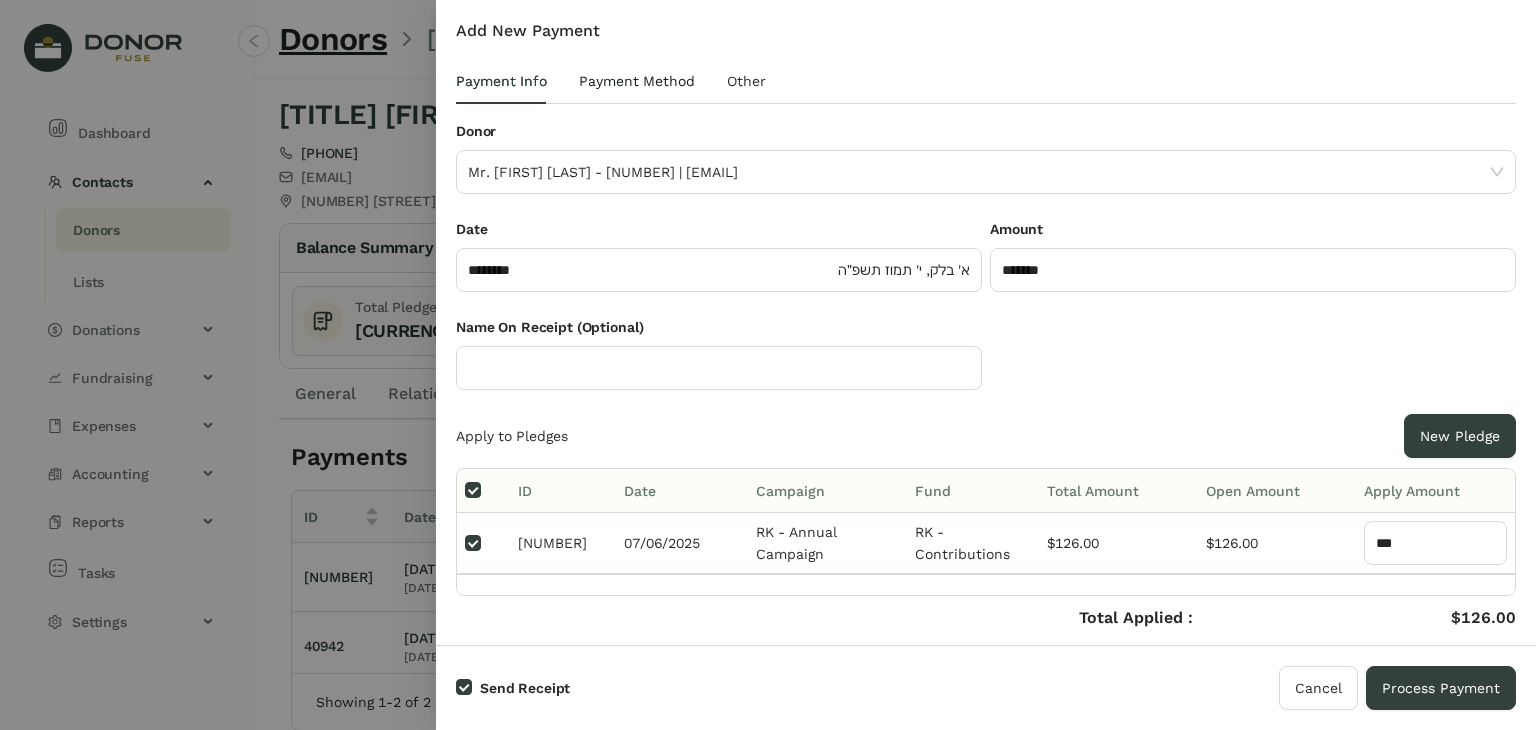 click on "Payment Method" at bounding box center (637, 81) 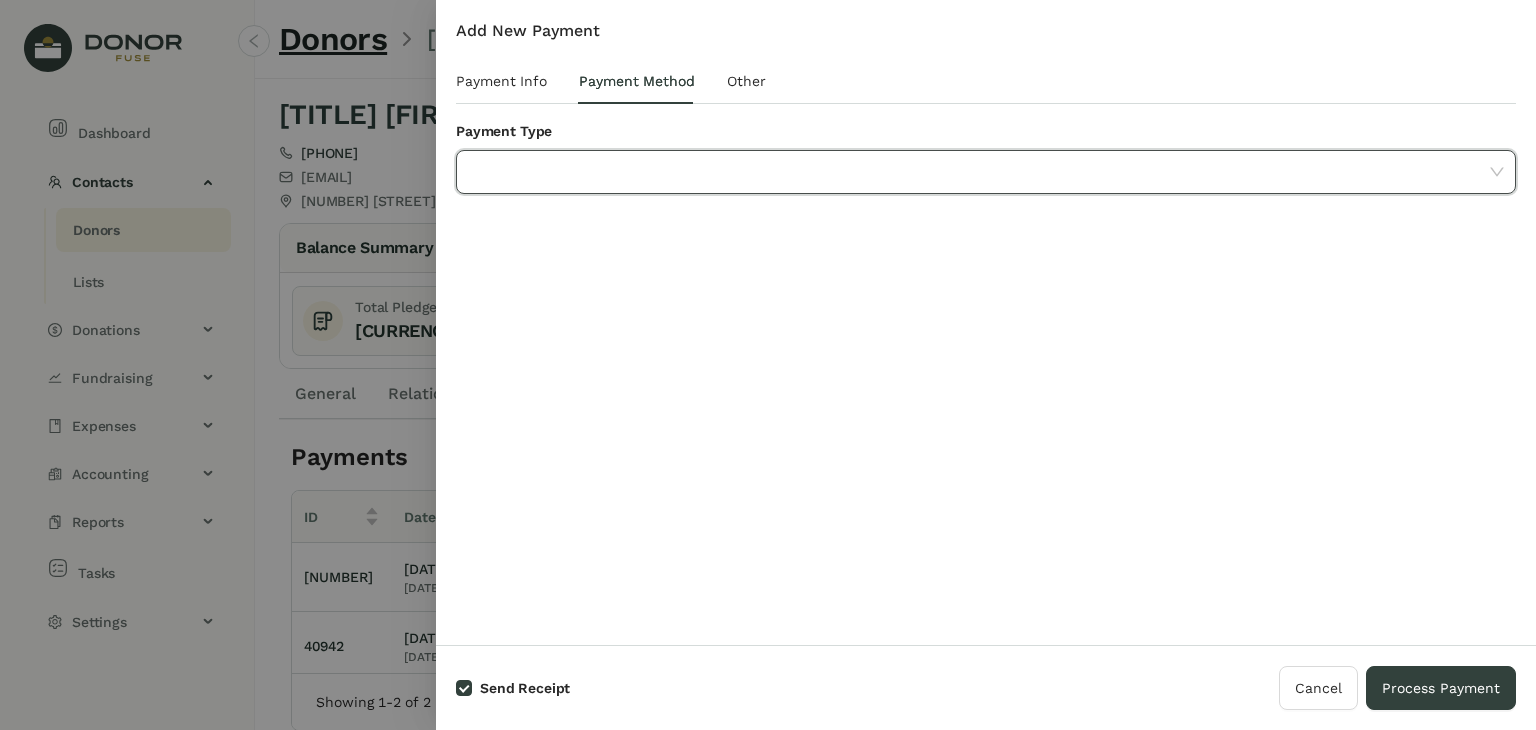 click at bounding box center (979, 172) 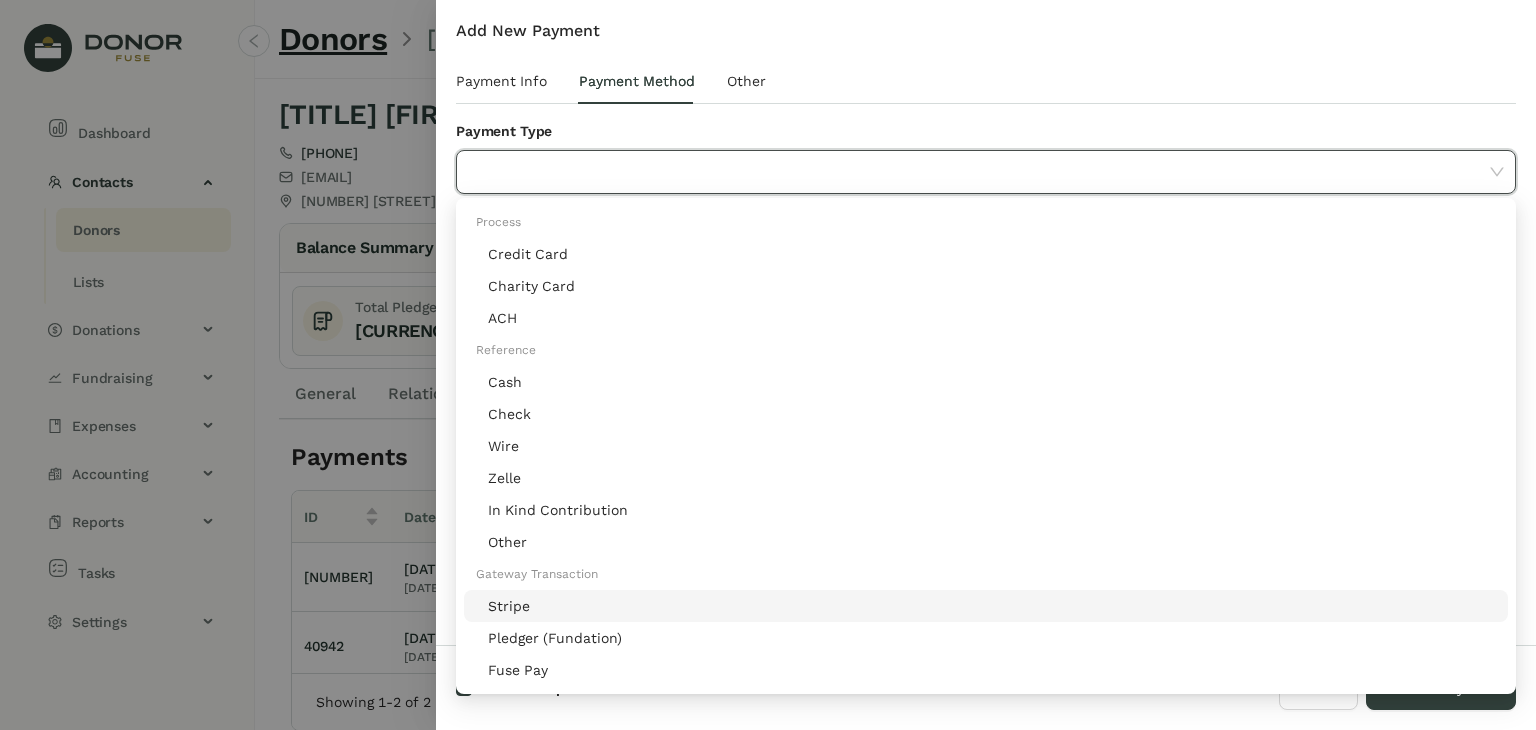 click on "Stripe" at bounding box center [992, 606] 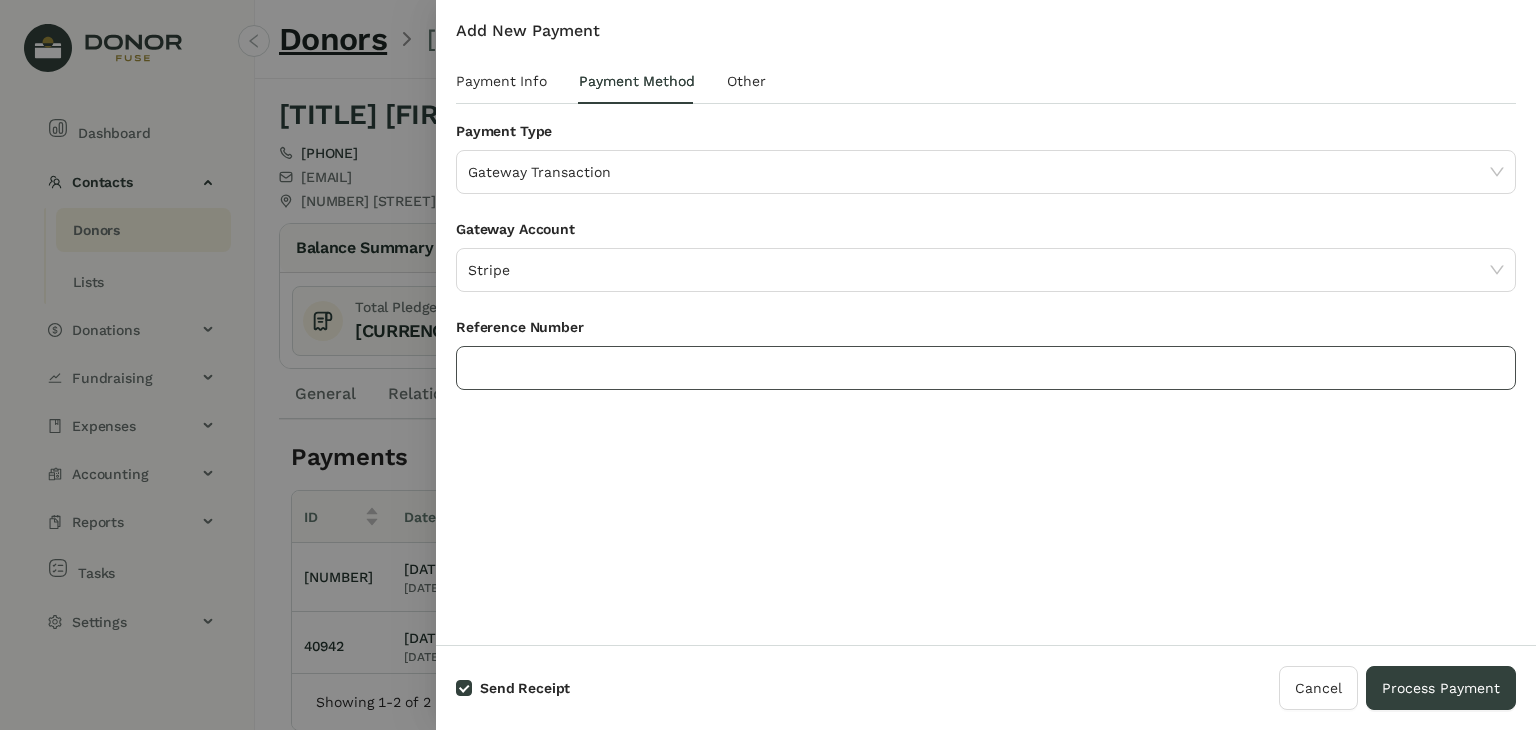 click at bounding box center [986, 368] 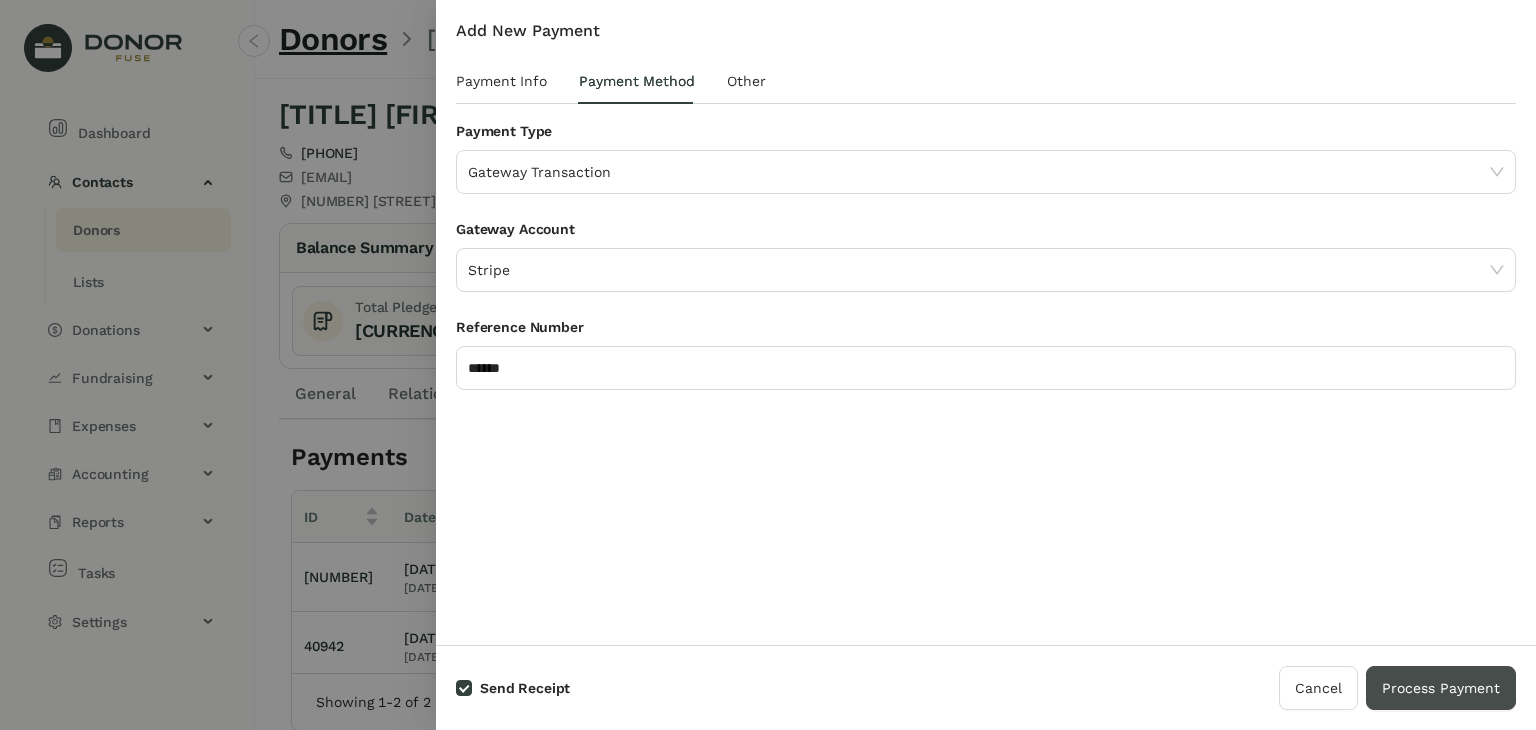 click on "Process Payment" at bounding box center (1441, 688) 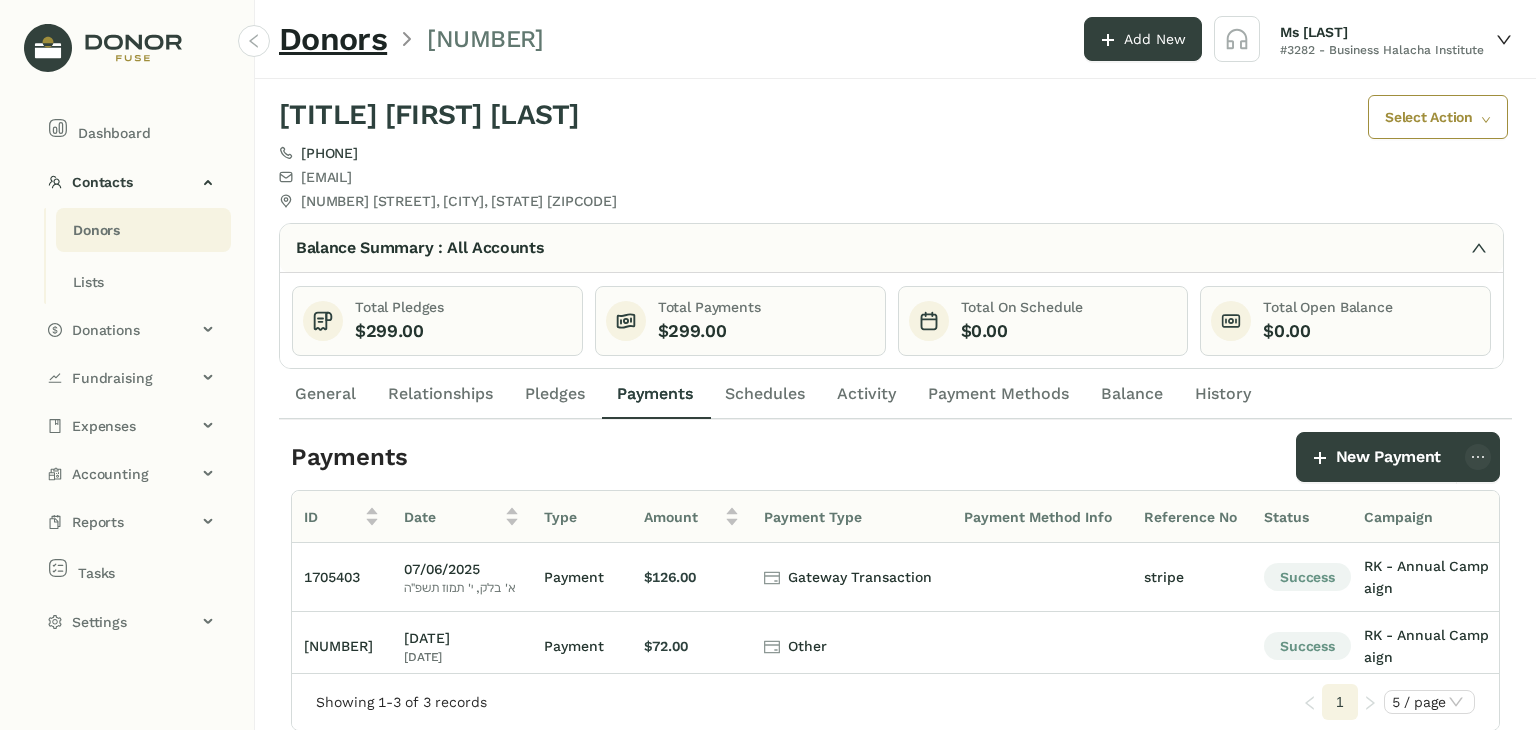 click on "Donors" at bounding box center [96, 230] 